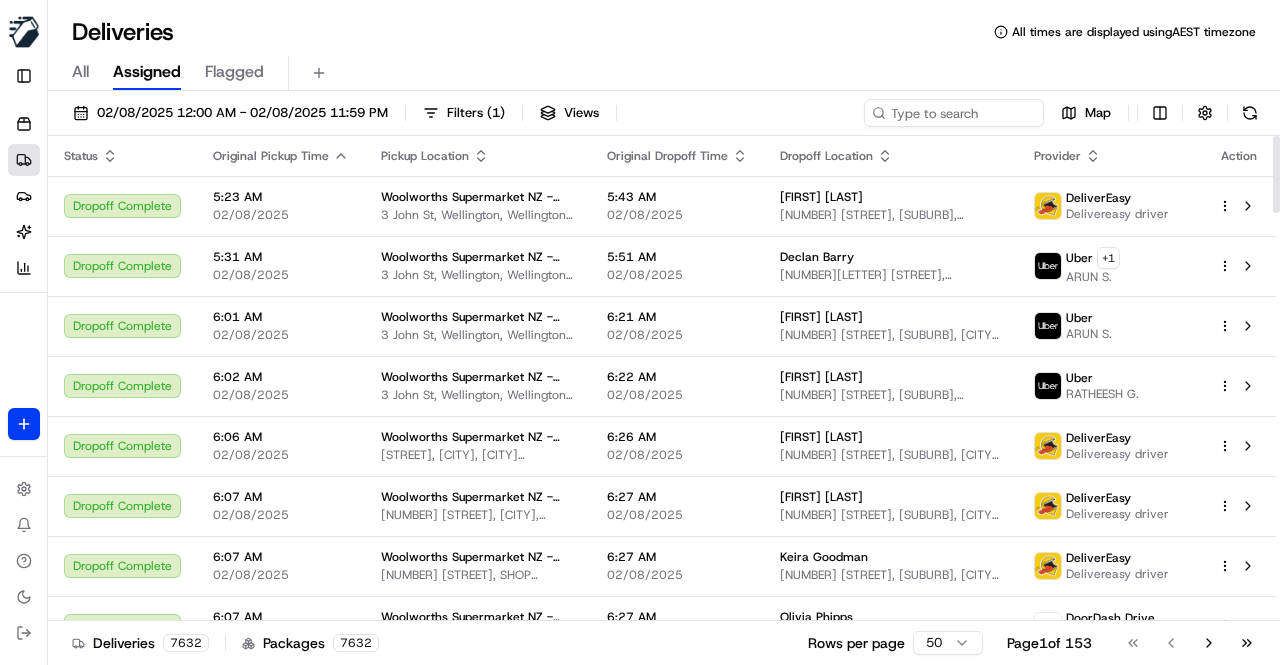 scroll, scrollTop: 0, scrollLeft: 0, axis: both 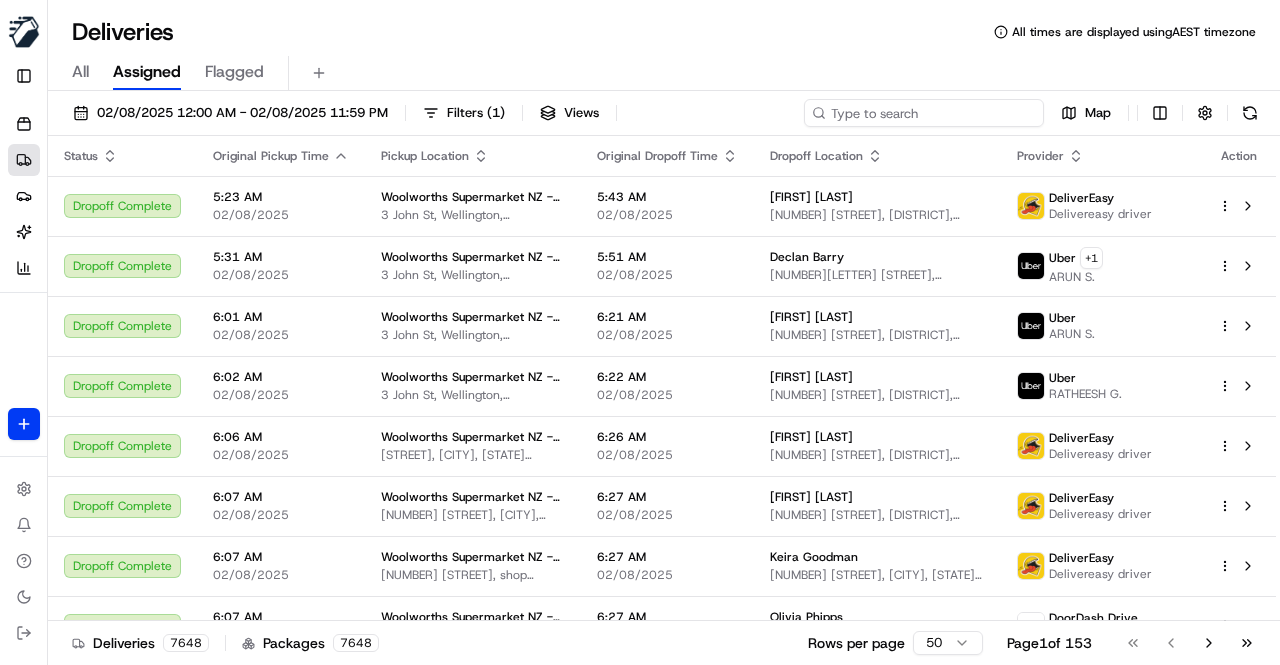 click at bounding box center [924, 113] 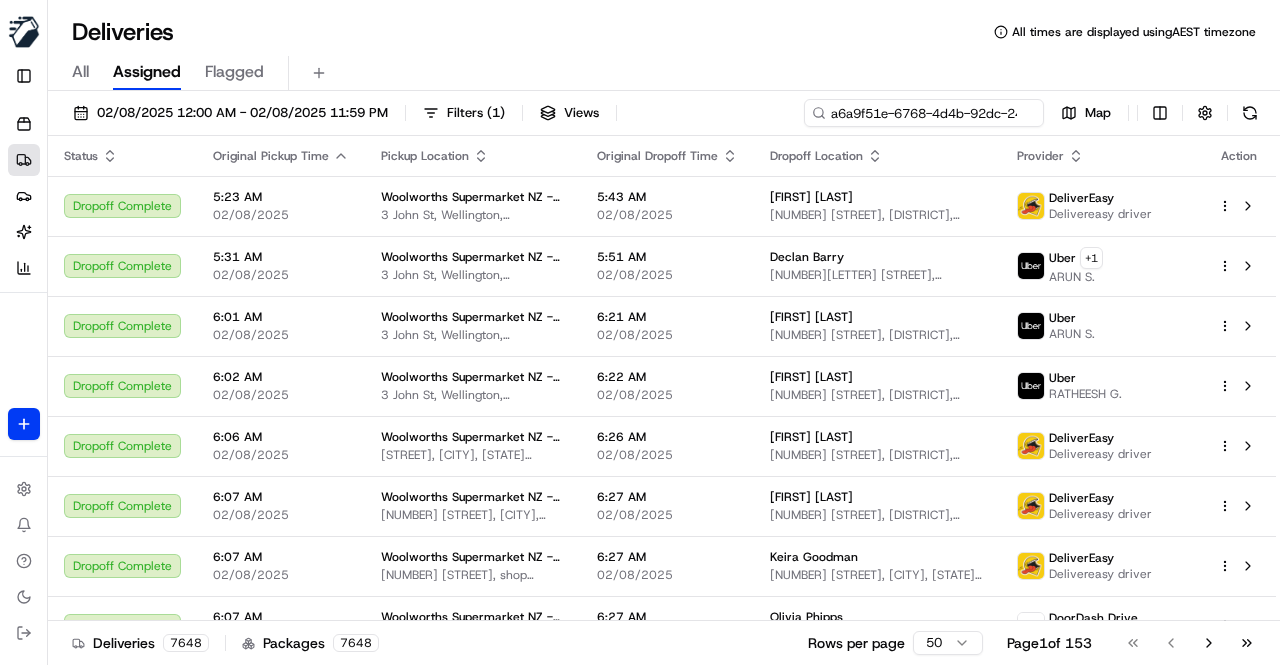 scroll, scrollTop: 0, scrollLeft: 91, axis: horizontal 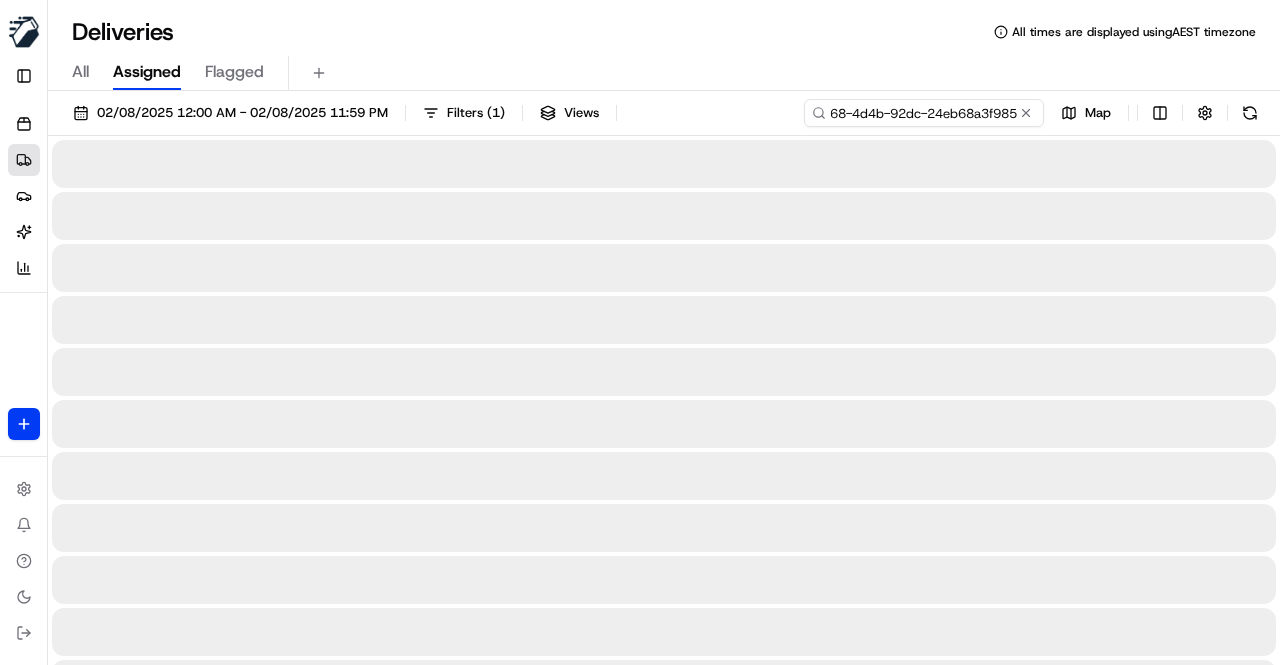 type on "a6a9f51e-6768-4d4b-92dc-24eb68a3f985" 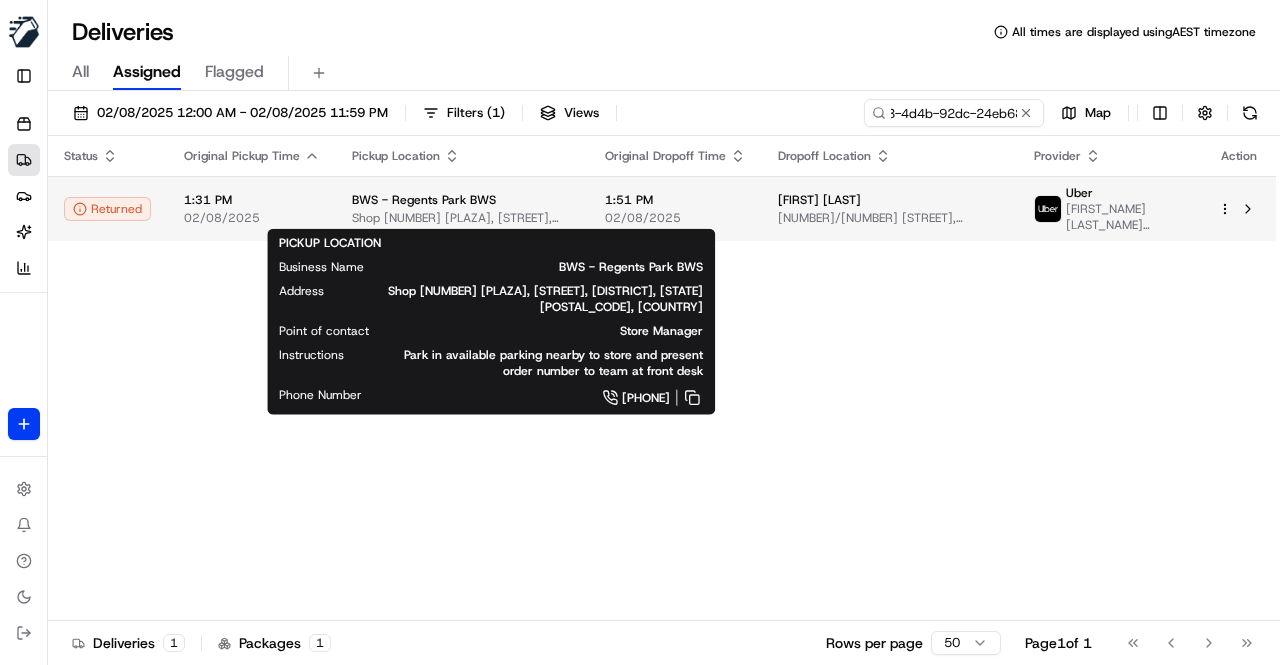 scroll, scrollTop: 0, scrollLeft: 0, axis: both 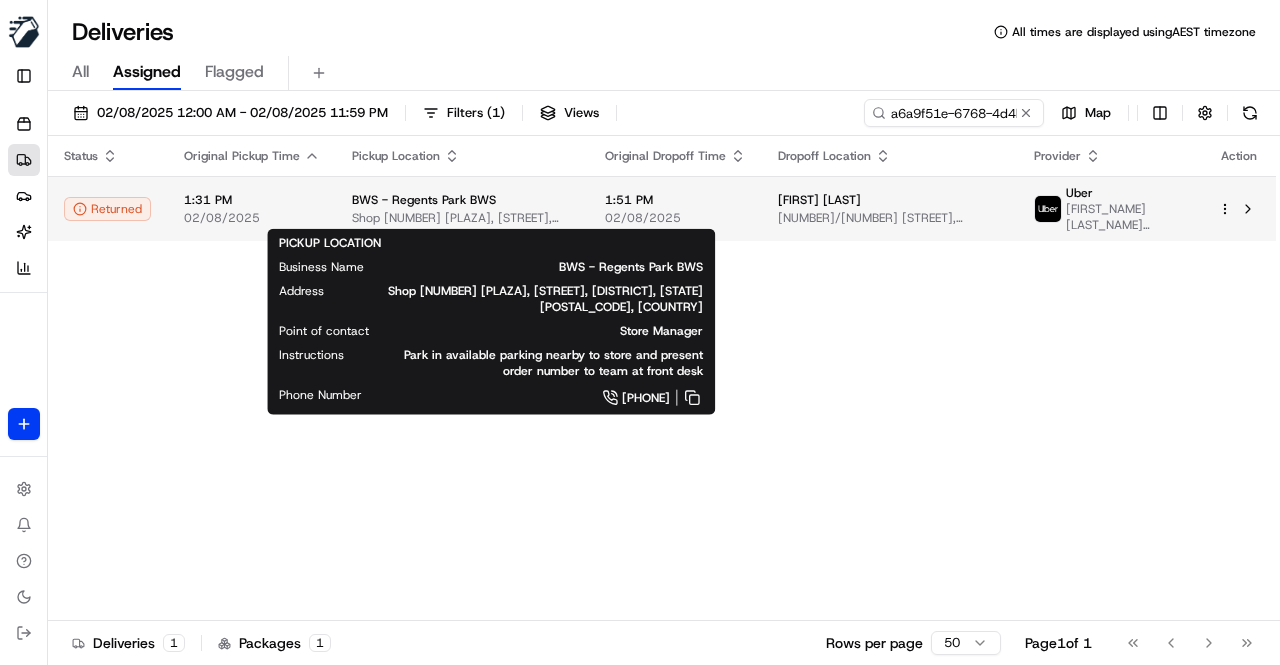 click on "Shop [NUMBER] [STREET], [CITY], [STATE] [POSTAL_CODE], [COUNTRY]" at bounding box center (462, 218) 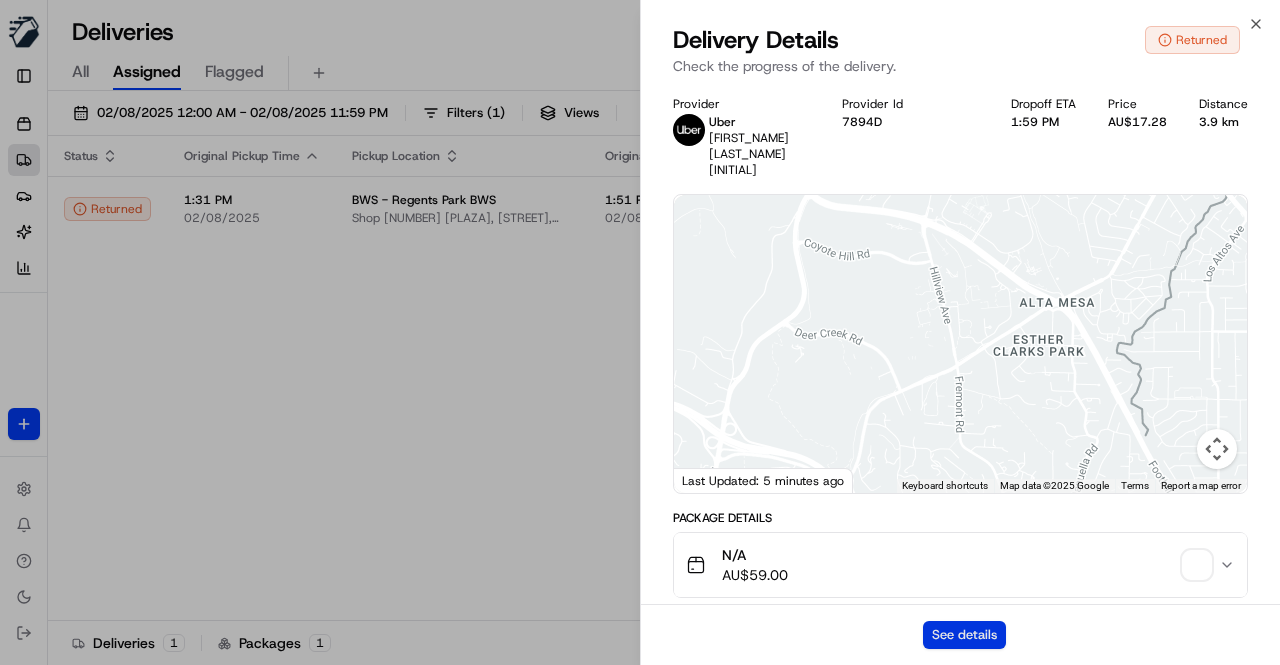 click on "See details" at bounding box center [964, 635] 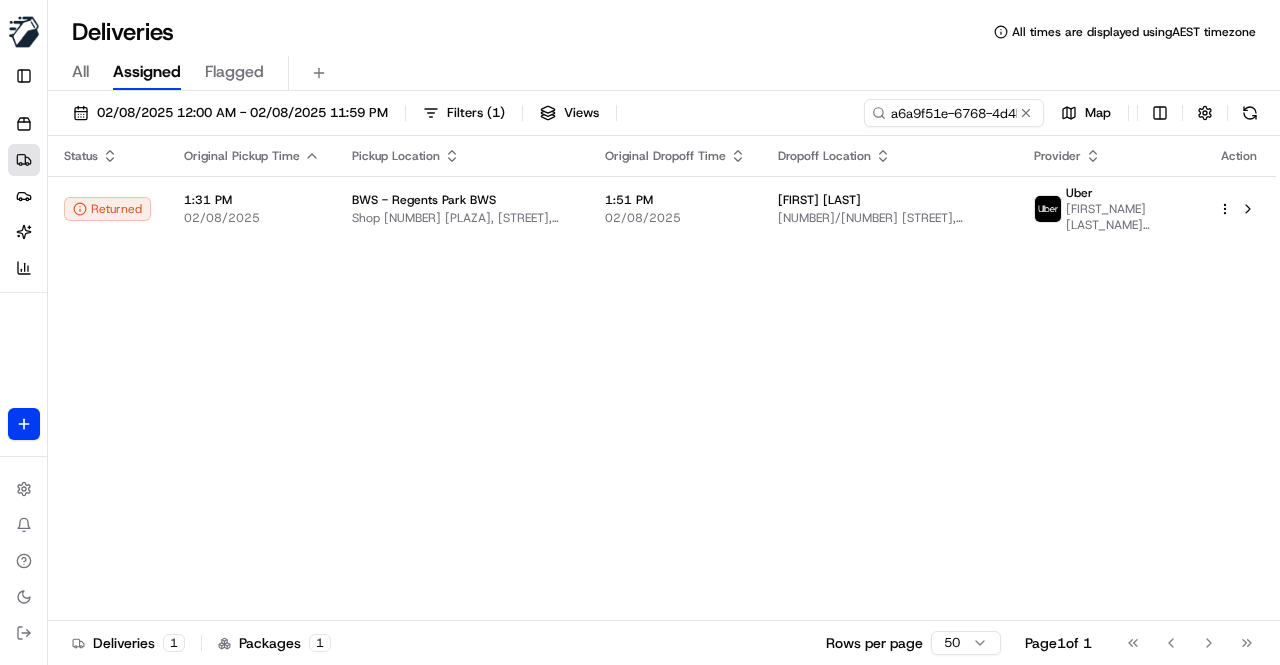 click at bounding box center (1026, 113) 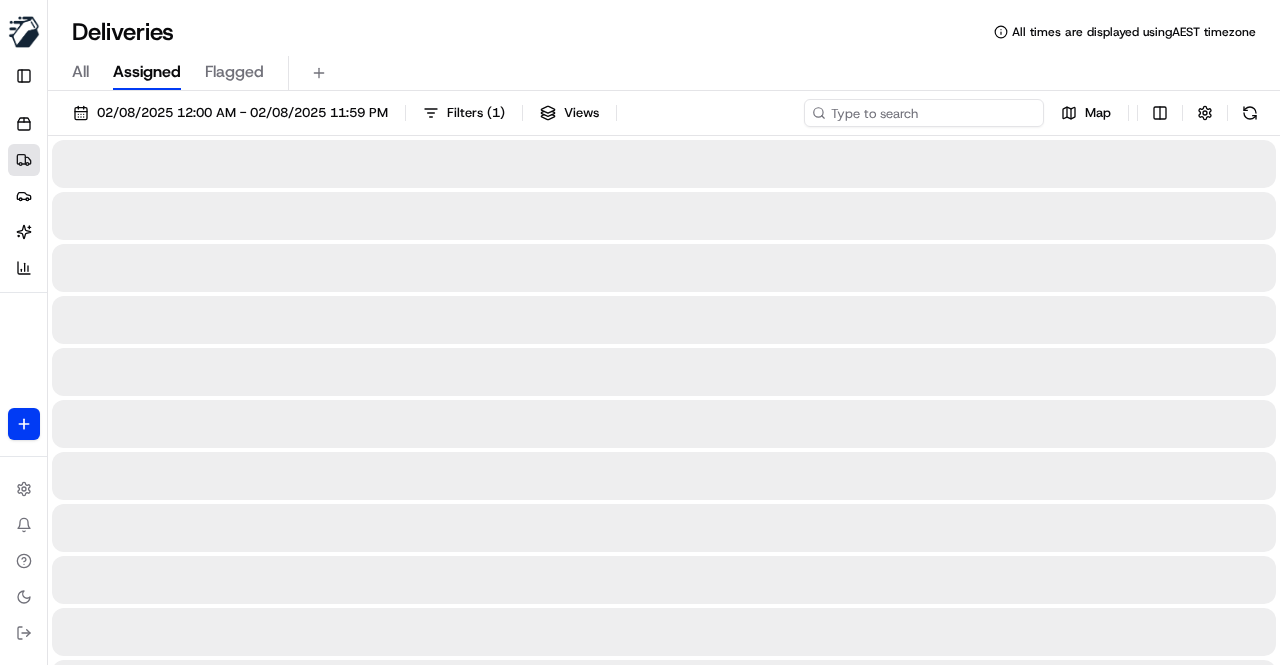 drag, startPoint x: 956, startPoint y: 110, endPoint x: 942, endPoint y: 109, distance: 14.035668 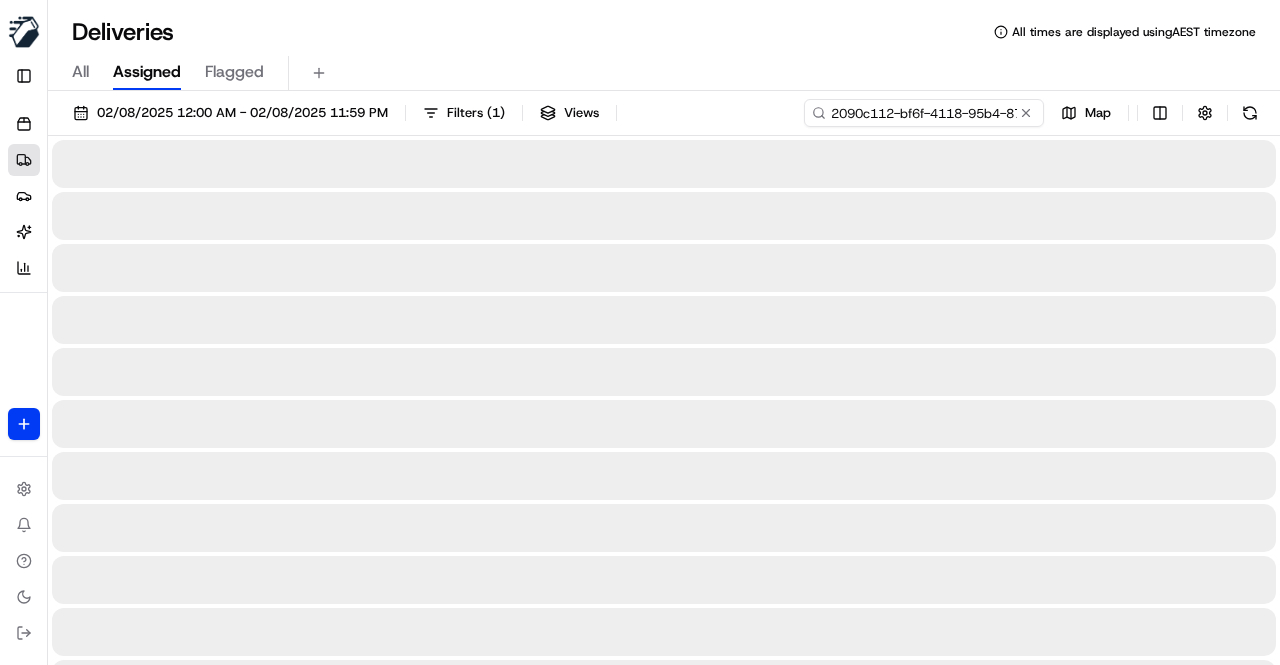 scroll, scrollTop: 0, scrollLeft: 90, axis: horizontal 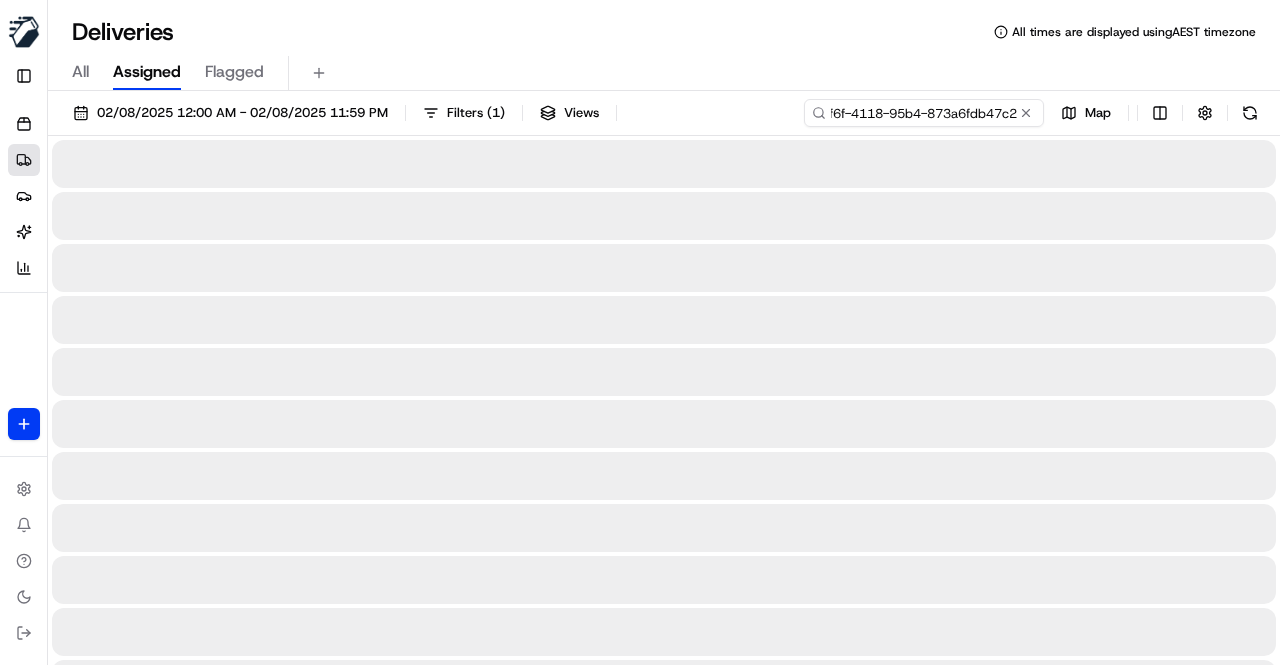 type on "2090c112-bf6f-4118-95b4-873a6fdb47c2" 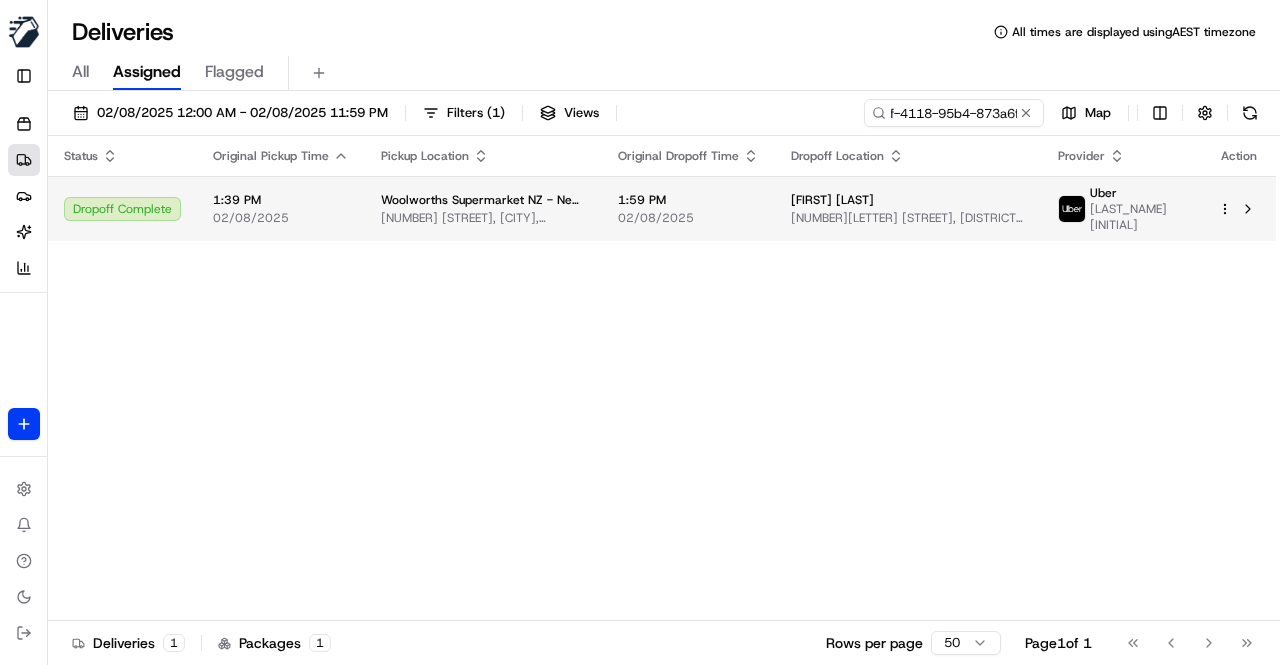 click on "[NUMBER] [STREET], [CITY], [REGION] [POSTAL_CODE], [COUNTRY_ABBR]" at bounding box center (483, 218) 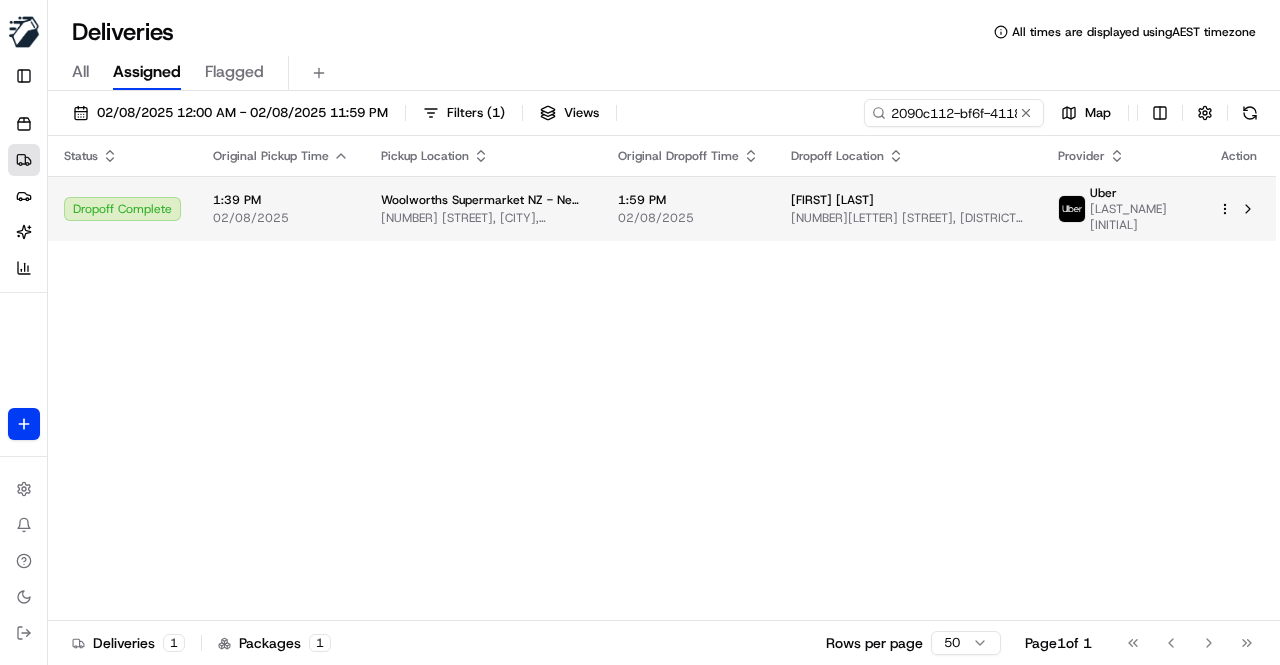 click on "Woolworths Supermarket NZ - New Plymouth Central 174 Courtenay St, New Plymouth, Taranaki 4310, NZ" at bounding box center [483, 208] 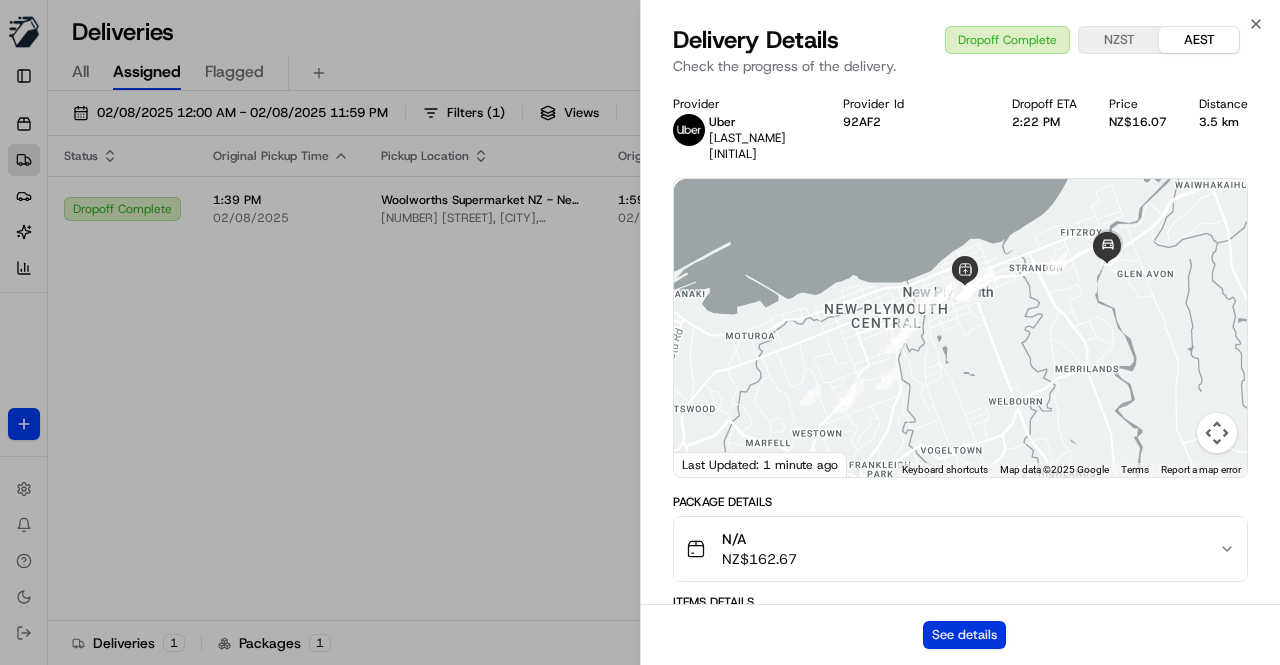 click on "See details" at bounding box center (964, 635) 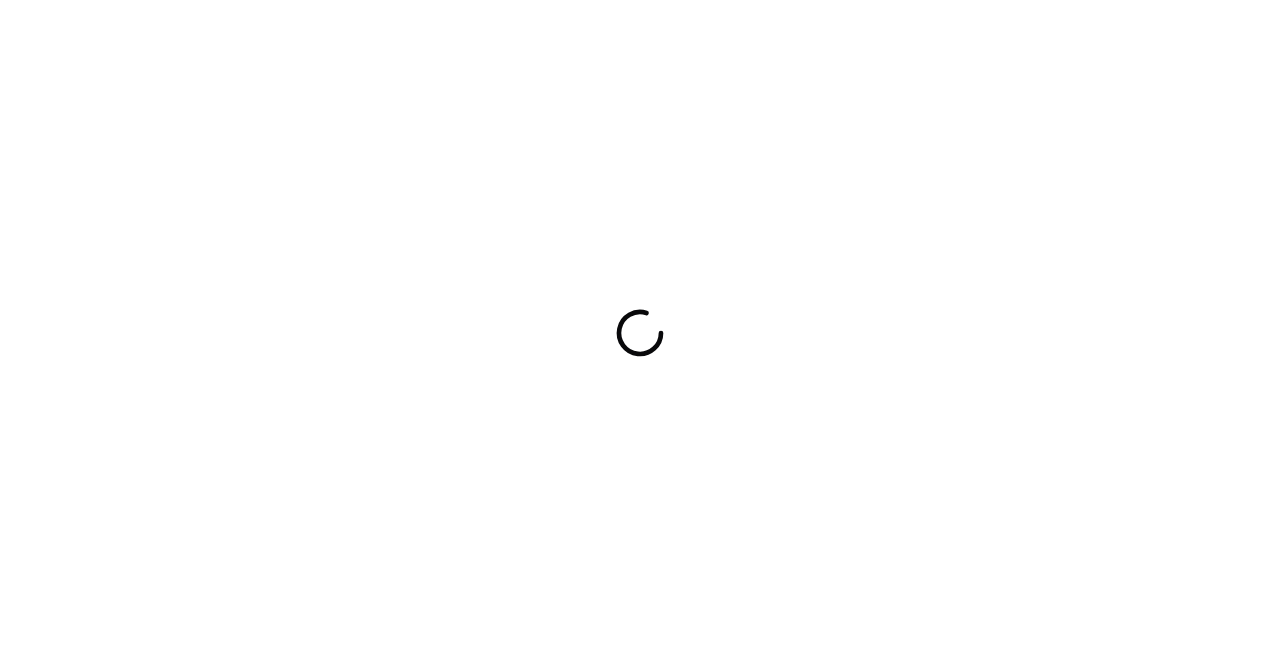 scroll, scrollTop: 0, scrollLeft: 0, axis: both 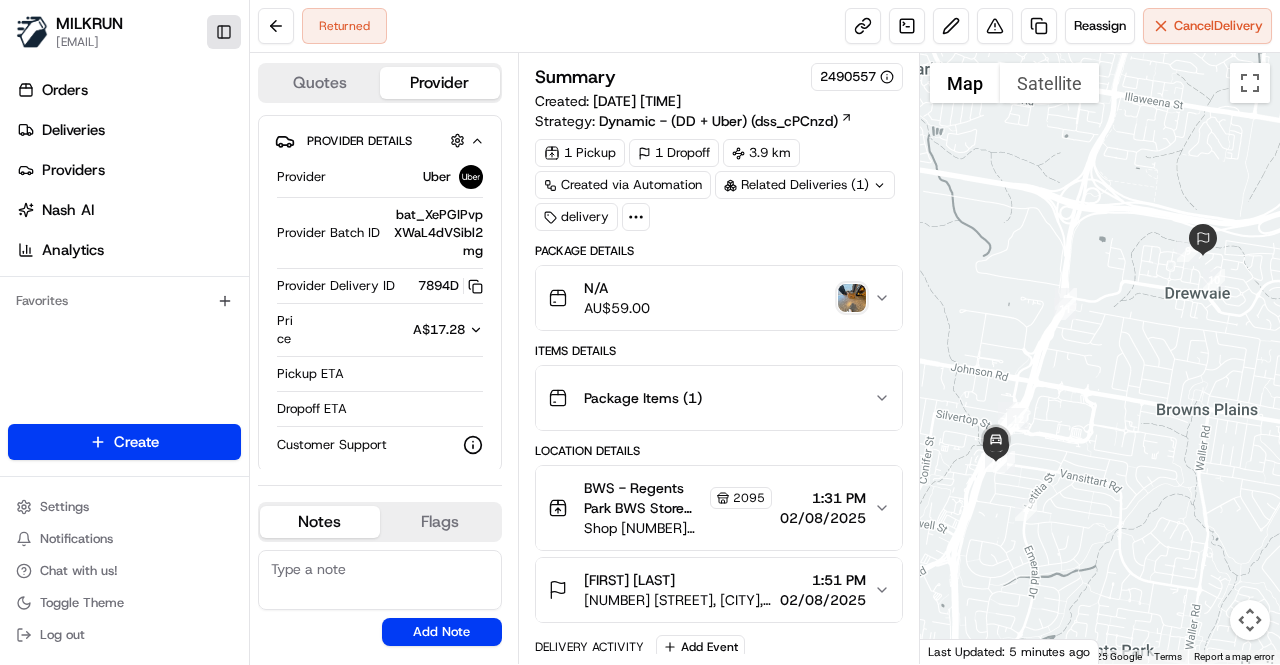 click on "Toggle Sidebar" at bounding box center (224, 32) 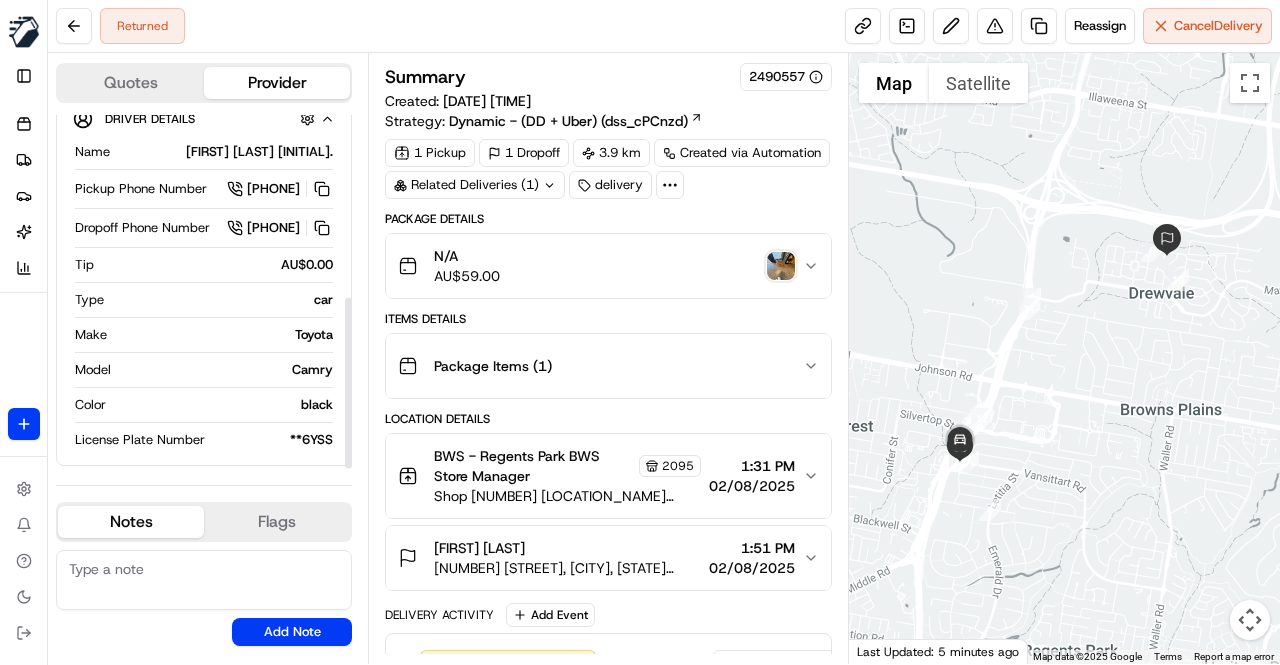 scroll, scrollTop: 376, scrollLeft: 0, axis: vertical 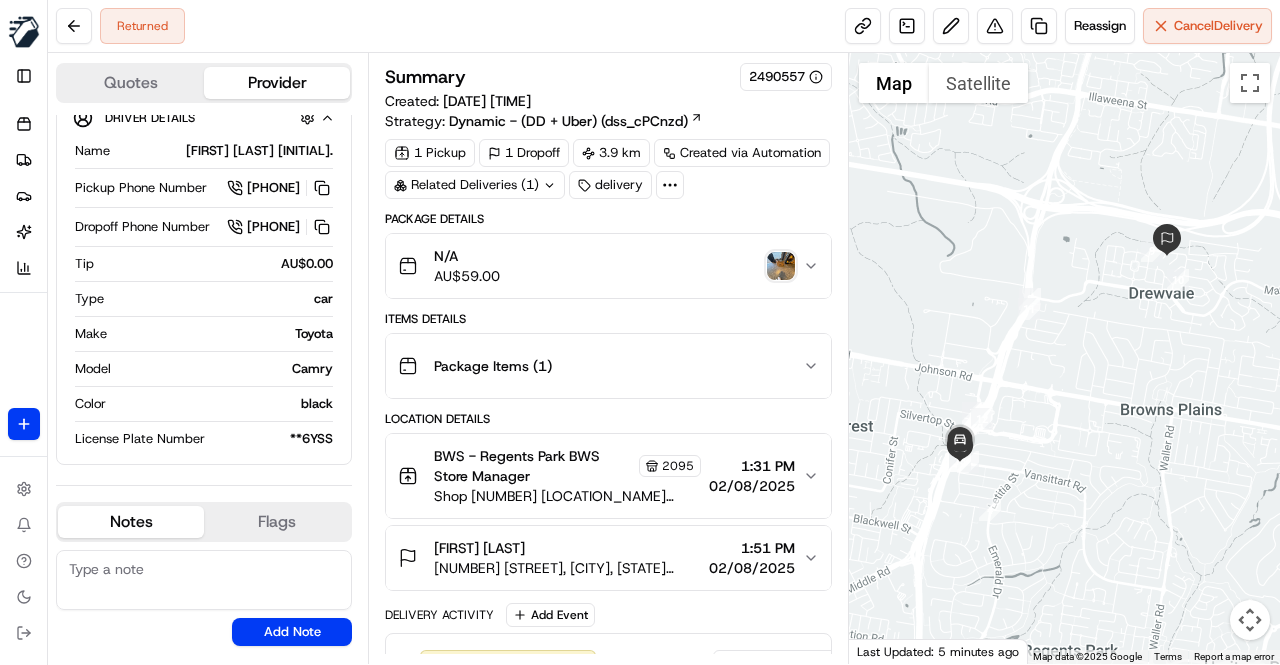 click at bounding box center (781, 266) 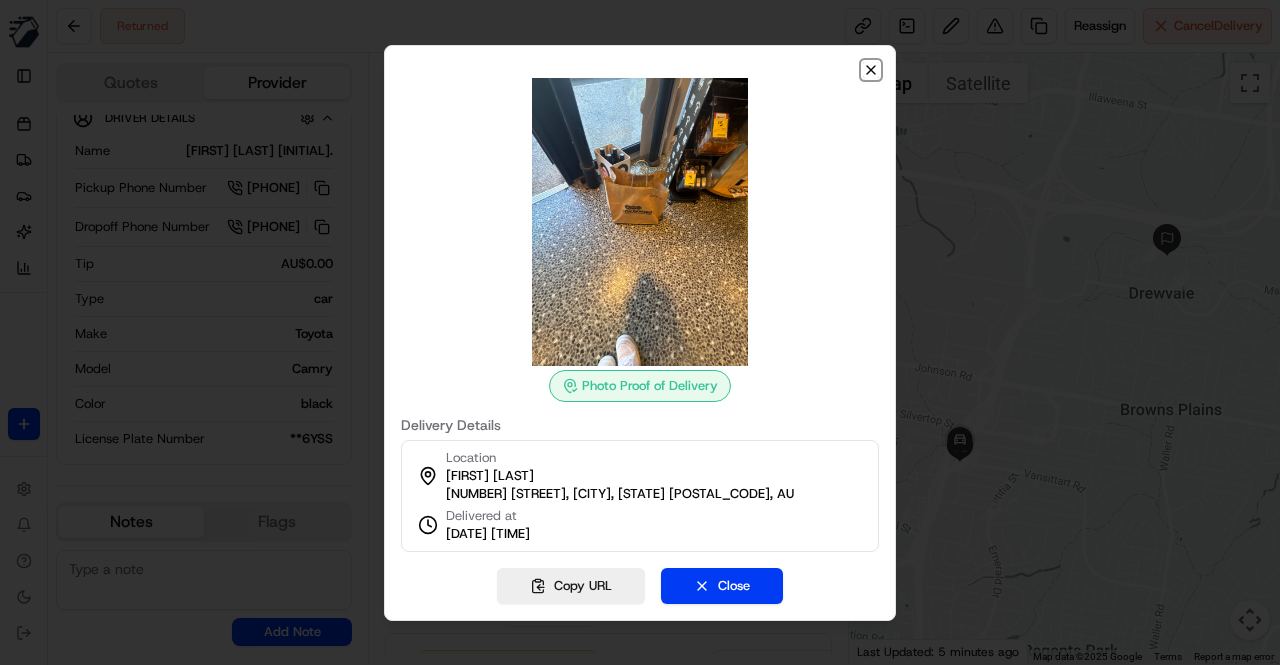 click 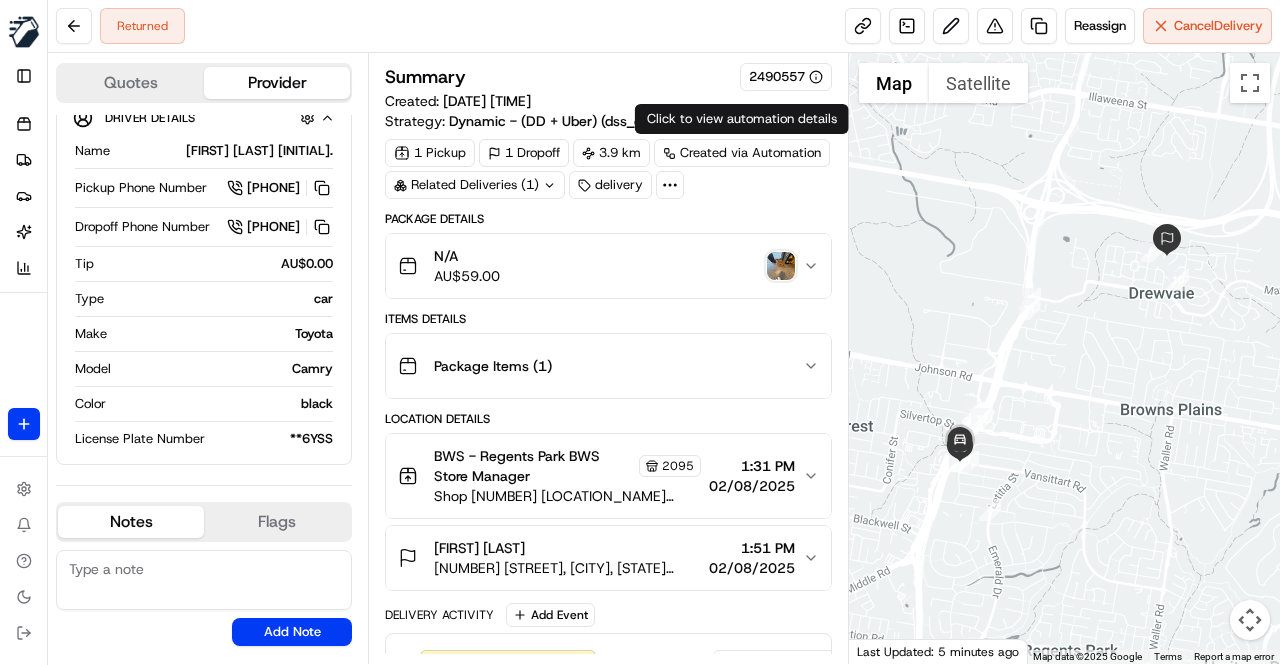 type 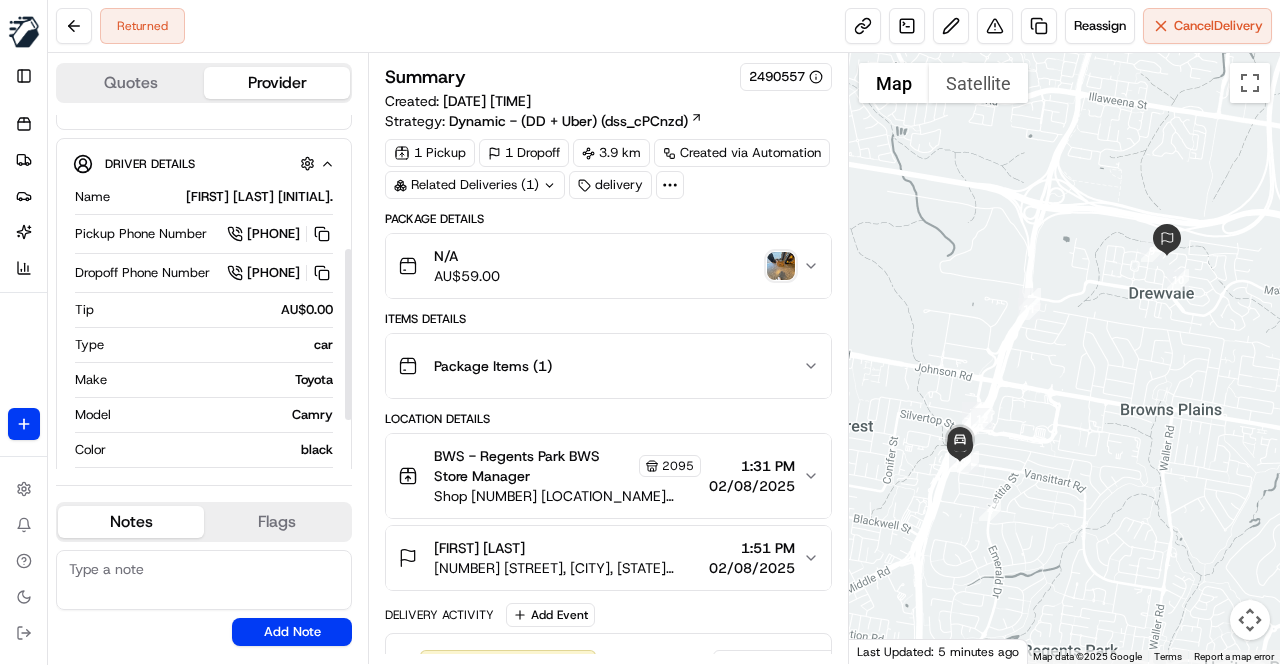 scroll, scrollTop: 276, scrollLeft: 0, axis: vertical 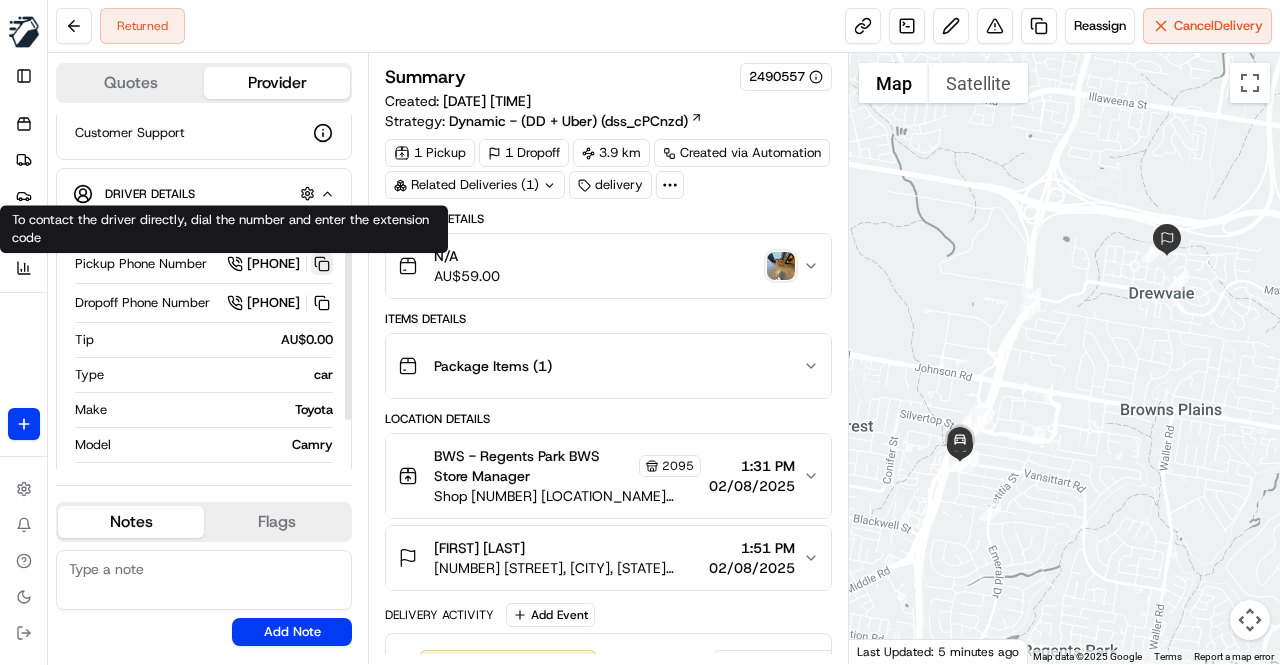 click at bounding box center (322, 264) 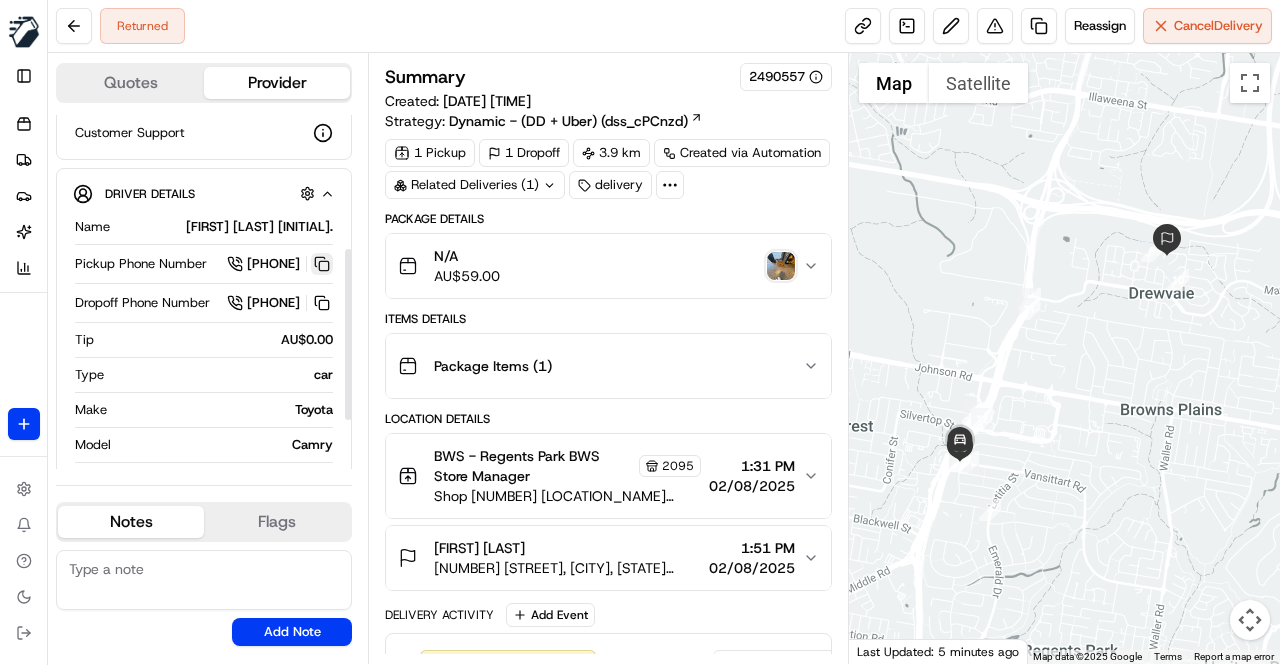 type 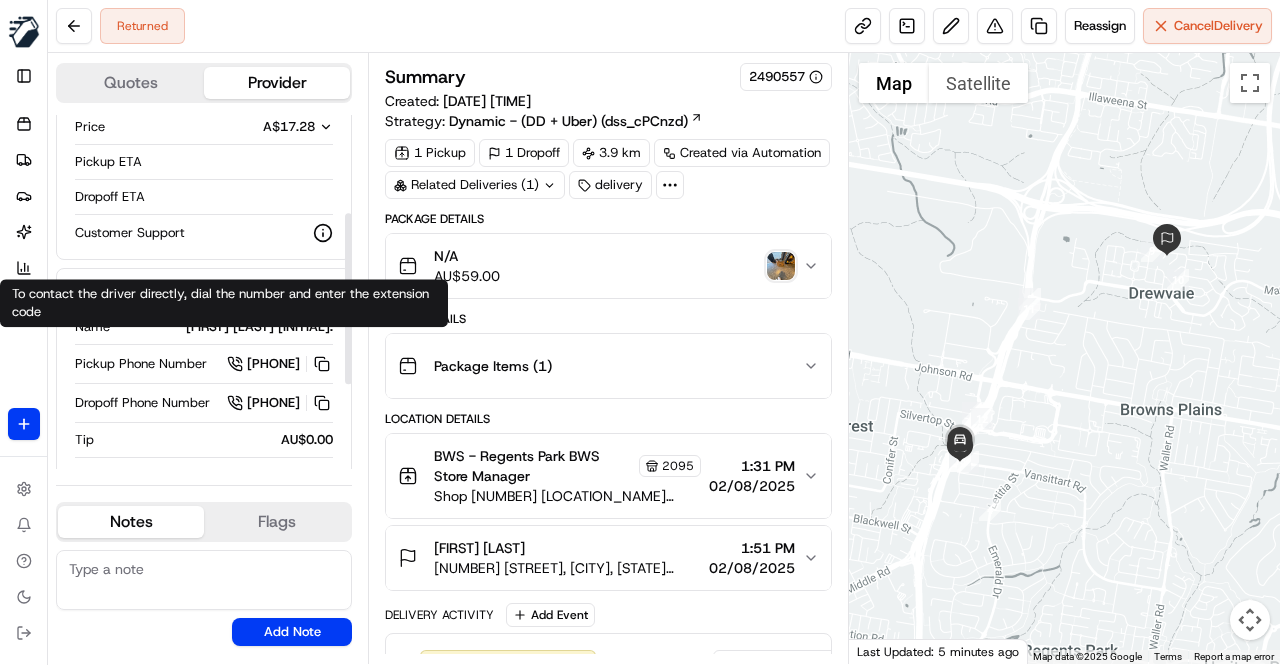 scroll, scrollTop: 276, scrollLeft: 0, axis: vertical 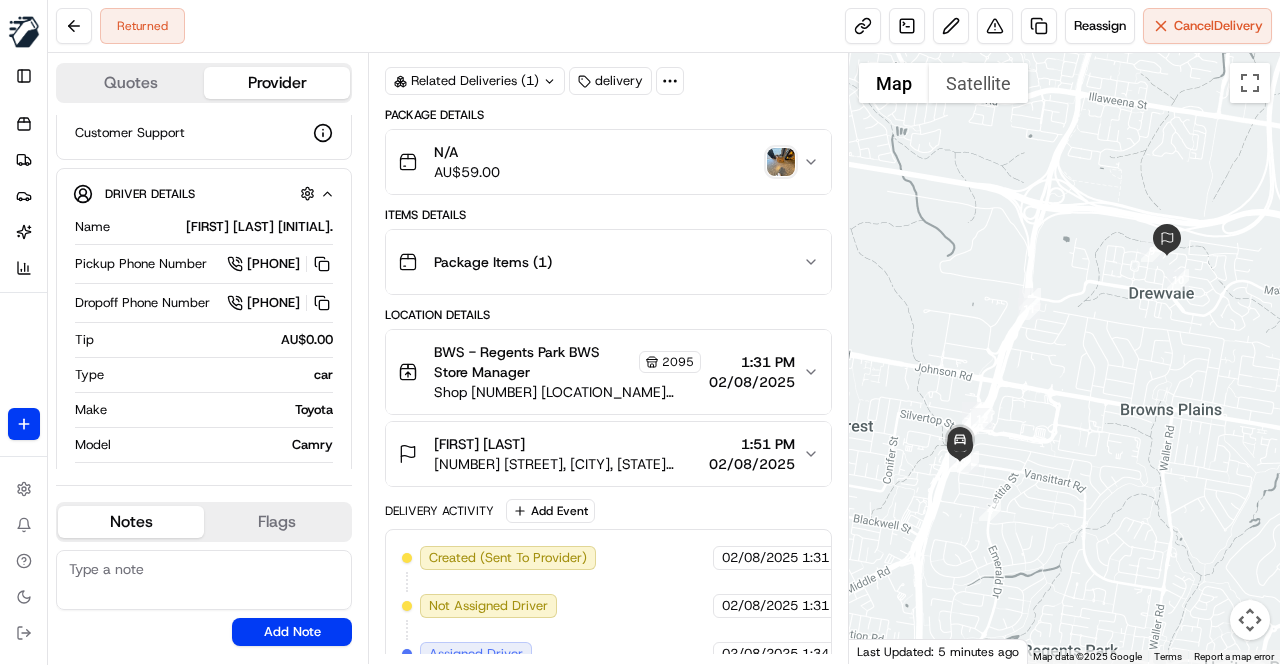 click on "Location Details" at bounding box center (608, 315) 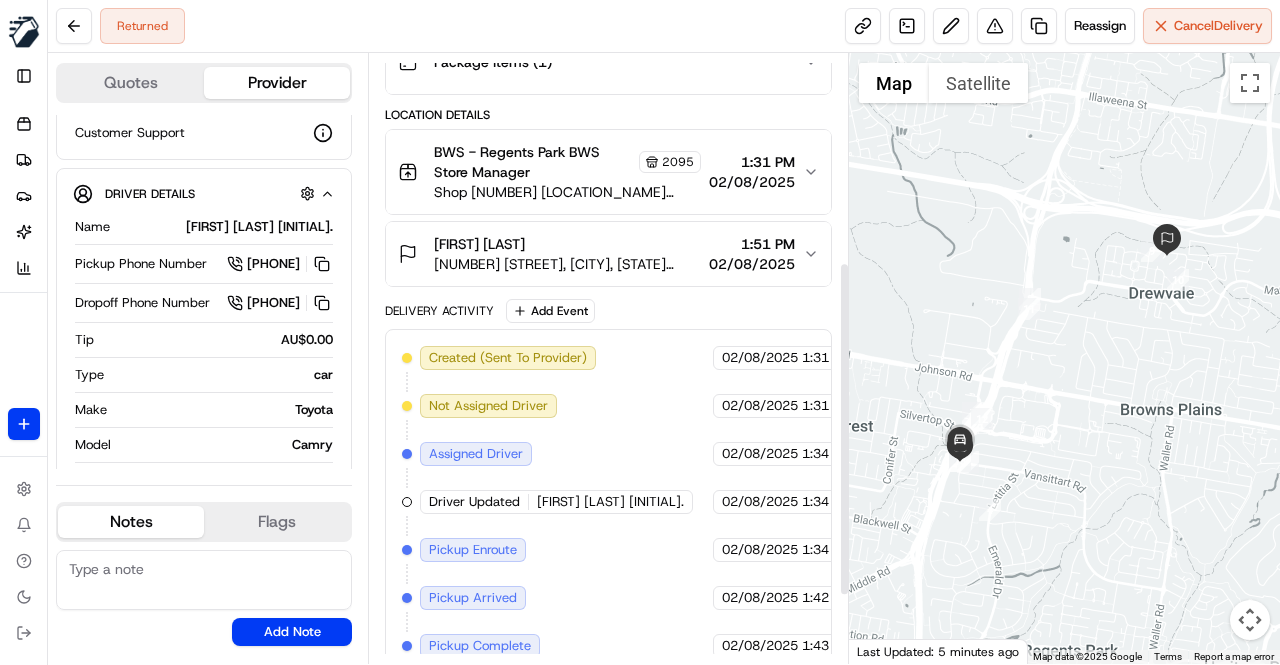 scroll, scrollTop: 504, scrollLeft: 0, axis: vertical 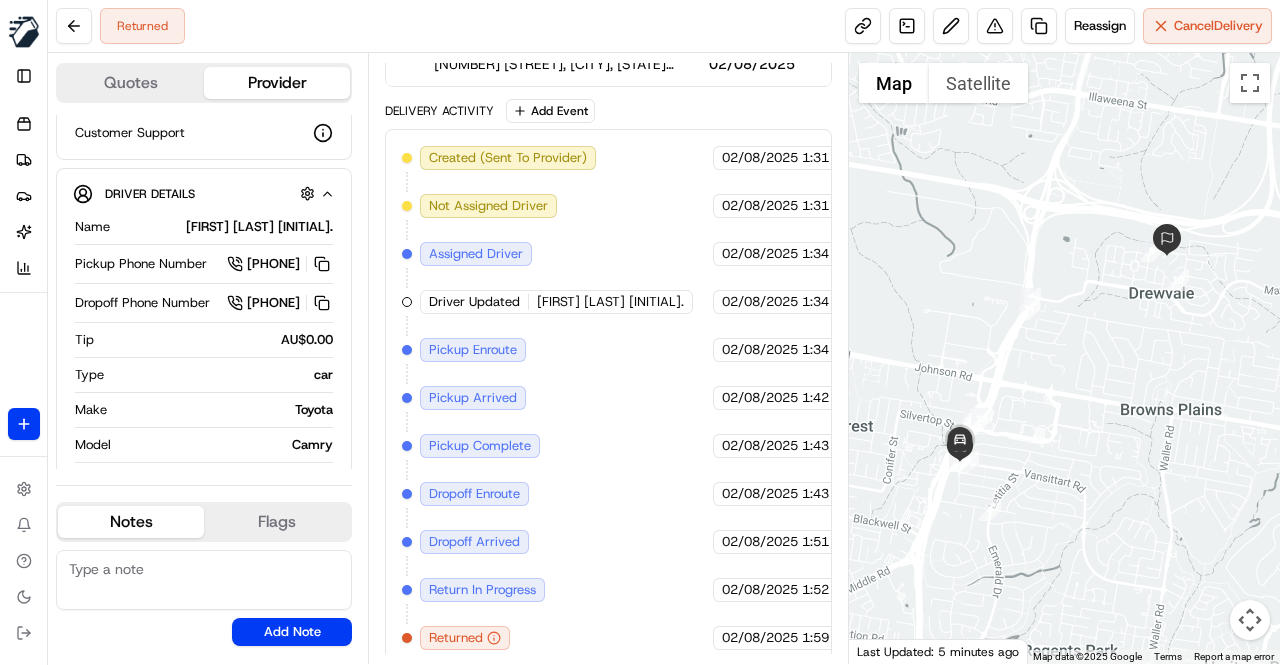 click on "Created (Sent To Provider) Uber 02/08/2025 1:31 PM AEST Not Assigned Driver Uber 02/08/2025 1:31 PM AEST Assigned Driver Uber 02/08/2025 1:34 PM AEST Driver Updated SUKHBINDERPREET KAUR S. Uber 02/08/2025 1:34 PM AEST Pickup Enroute Uber 02/08/2025 1:34 PM AEST Pickup Arrived Uber 02/08/2025 1:42 PM AEST Pickup Complete Uber 02/08/2025 1:43 PM AEST Dropoff Enroute Uber 02/08/2025 1:43 PM AEST Dropoff Arrived Uber 02/08/2025 1:51 PM AEST Return In Progress Uber 02/08/2025 1:52 PM AEST Returned Uber 02/08/2025 1:59 PM AEST" at bounding box center (608, 398) 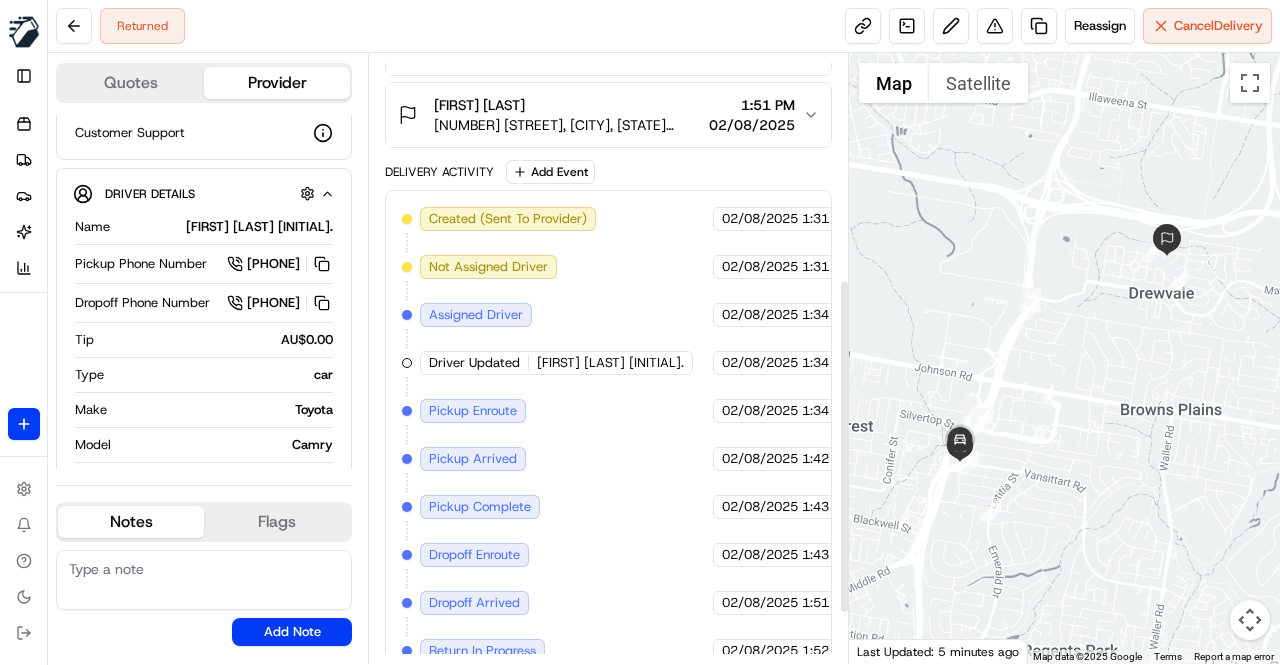 scroll, scrollTop: 504, scrollLeft: 0, axis: vertical 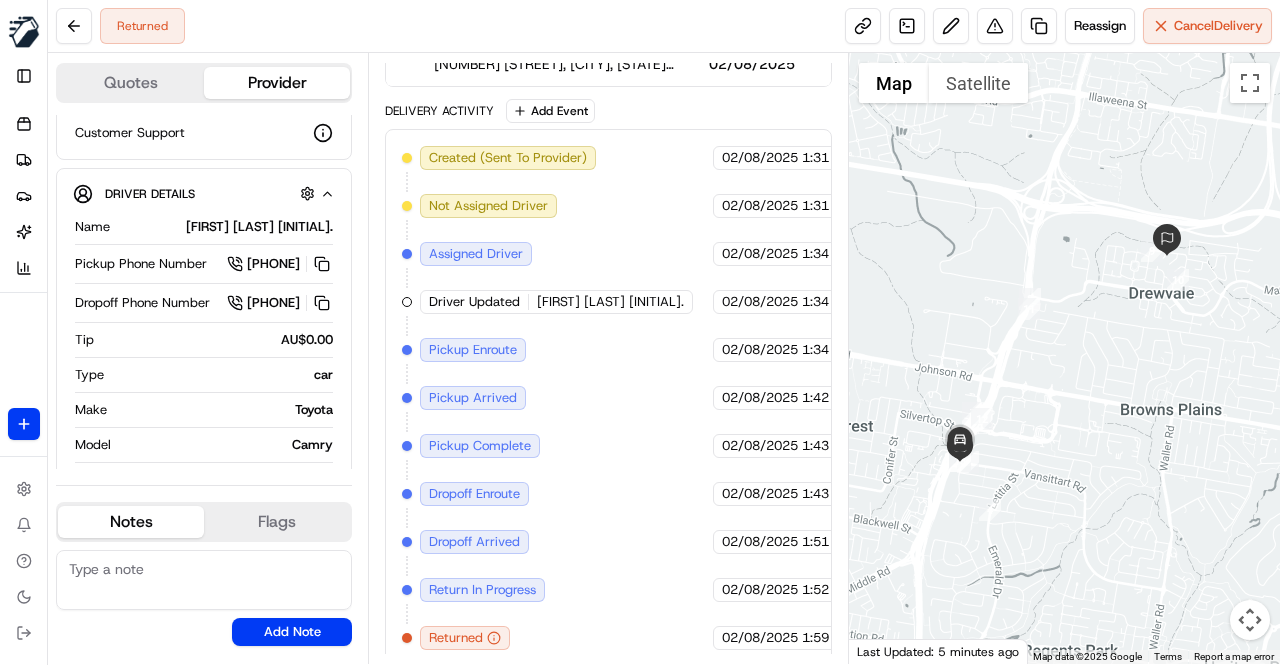 click on "Created (Sent To Provider) Uber 02/08/2025 1:31 PM AEST Not Assigned Driver Uber 02/08/2025 1:31 PM AEST Assigned Driver Uber 02/08/2025 1:34 PM AEST Driver Updated SUKHBINDERPREET KAUR S. Uber 02/08/2025 1:34 PM AEST Pickup Enroute Uber 02/08/2025 1:34 PM AEST Pickup Arrived Uber 02/08/2025 1:42 PM AEST Pickup Complete Uber 02/08/2025 1:43 PM AEST Dropoff Enroute Uber 02/08/2025 1:43 PM AEST Dropoff Arrived Uber 02/08/2025 1:51 PM AEST Return In Progress Uber 02/08/2025 1:52 PM AEST Returned Uber 02/08/2025 1:59 PM AEST" at bounding box center [608, 398] 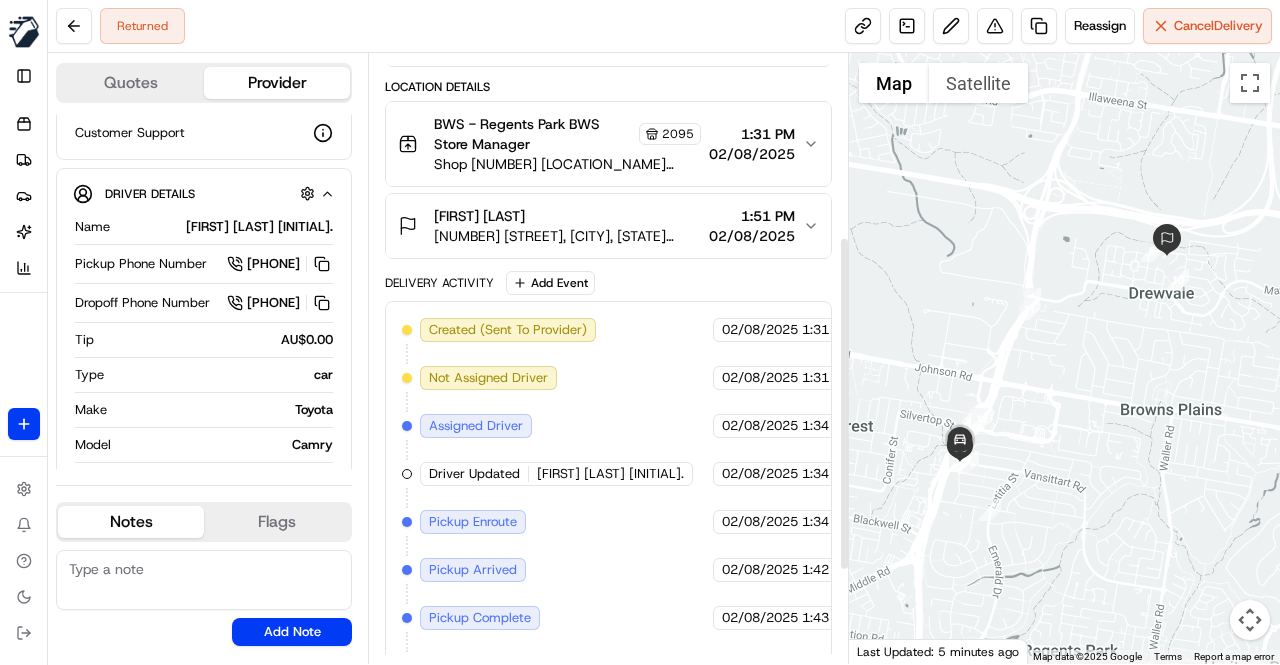 scroll, scrollTop: 304, scrollLeft: 0, axis: vertical 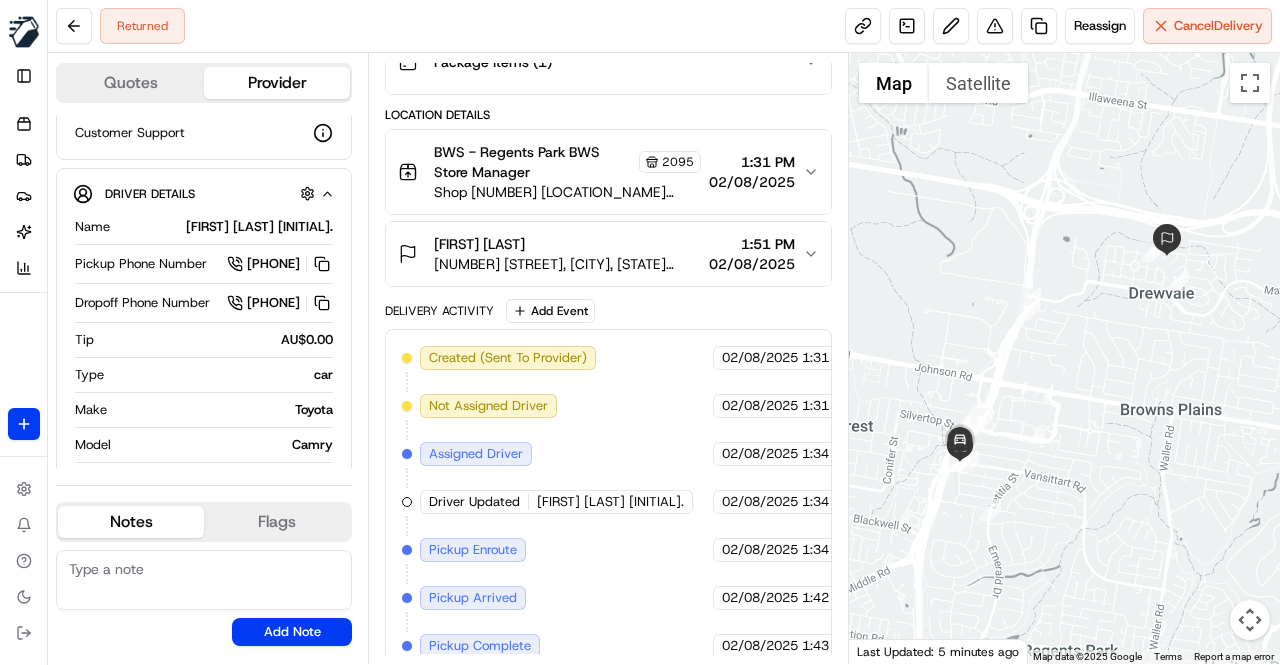 click on "44 Hume St, Drewvale, QLD 4116, AU" at bounding box center (567, 264) 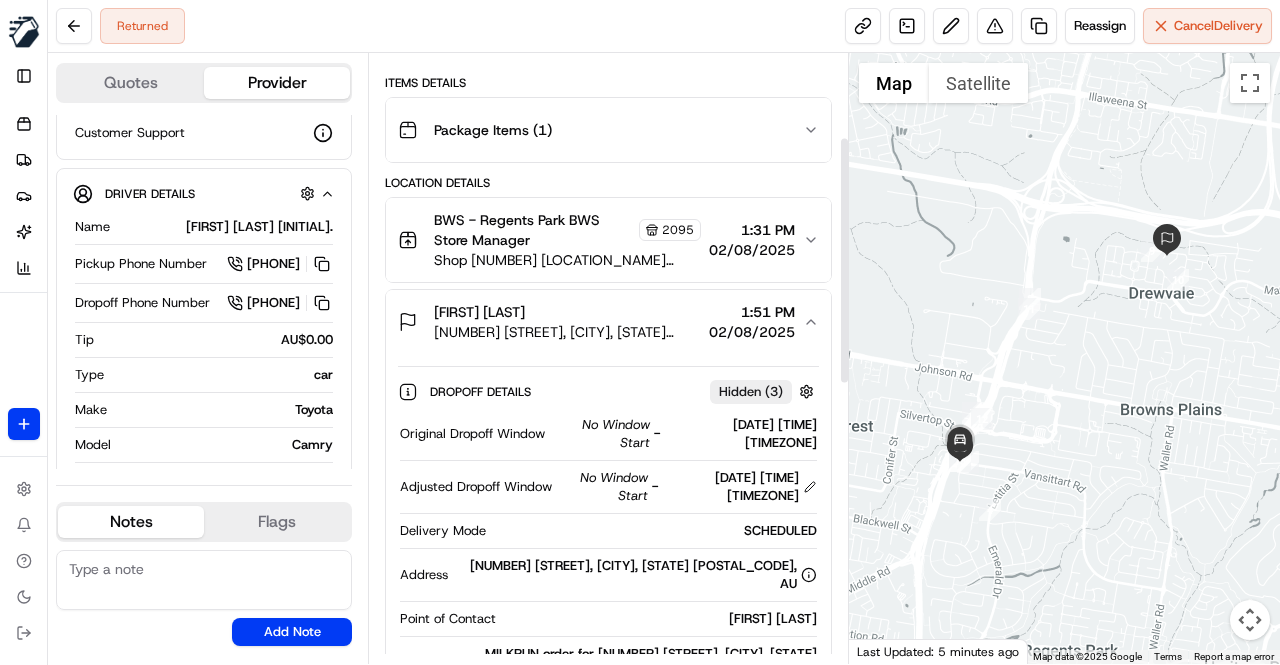 scroll, scrollTop: 304, scrollLeft: 0, axis: vertical 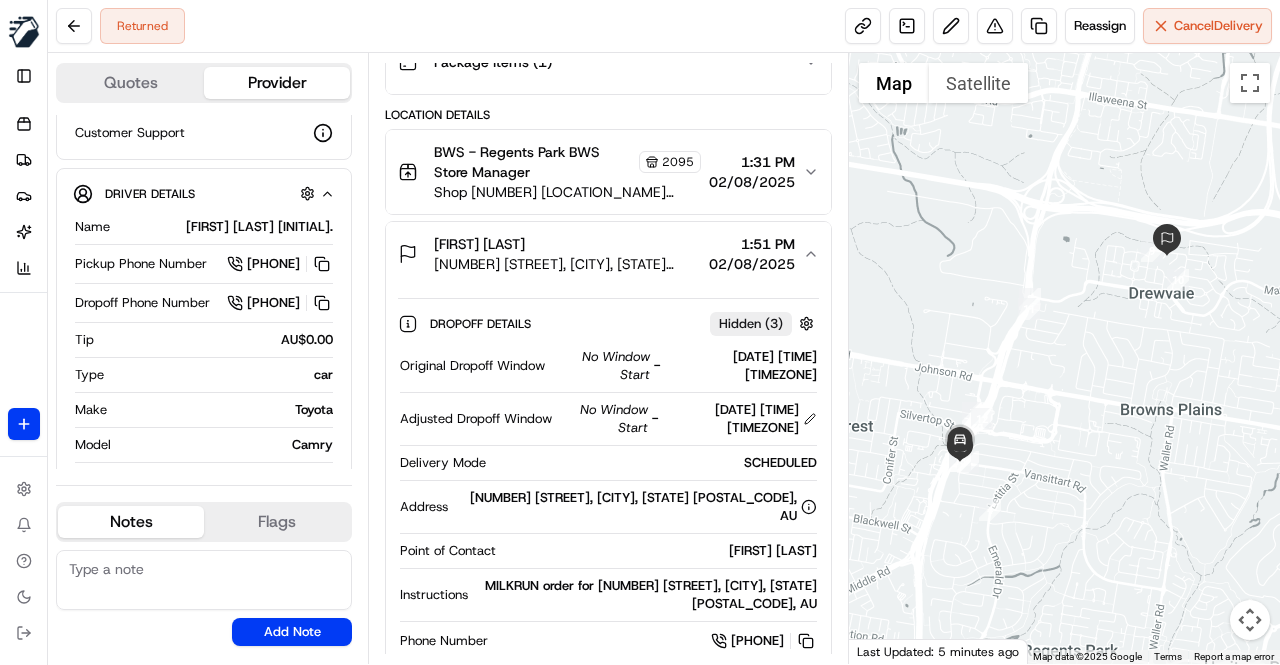 click on "44 Hume St, Drewvale, QLD 4116, AU" at bounding box center (567, 264) 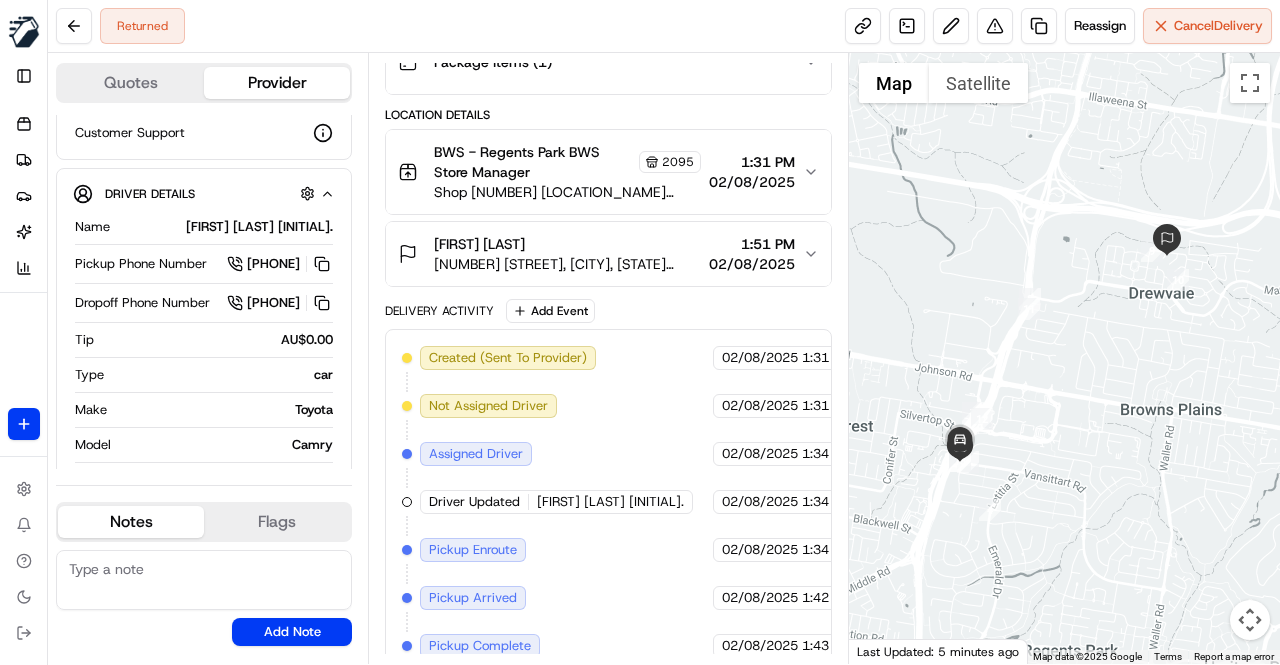 type 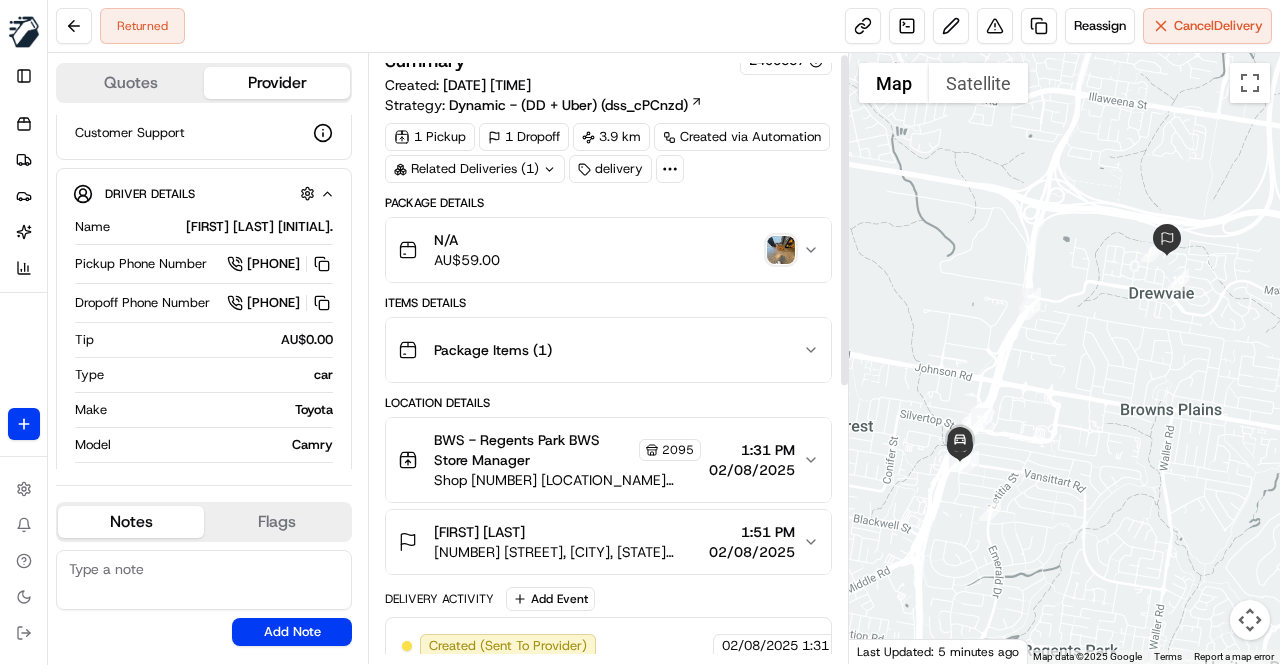 scroll, scrollTop: 4, scrollLeft: 0, axis: vertical 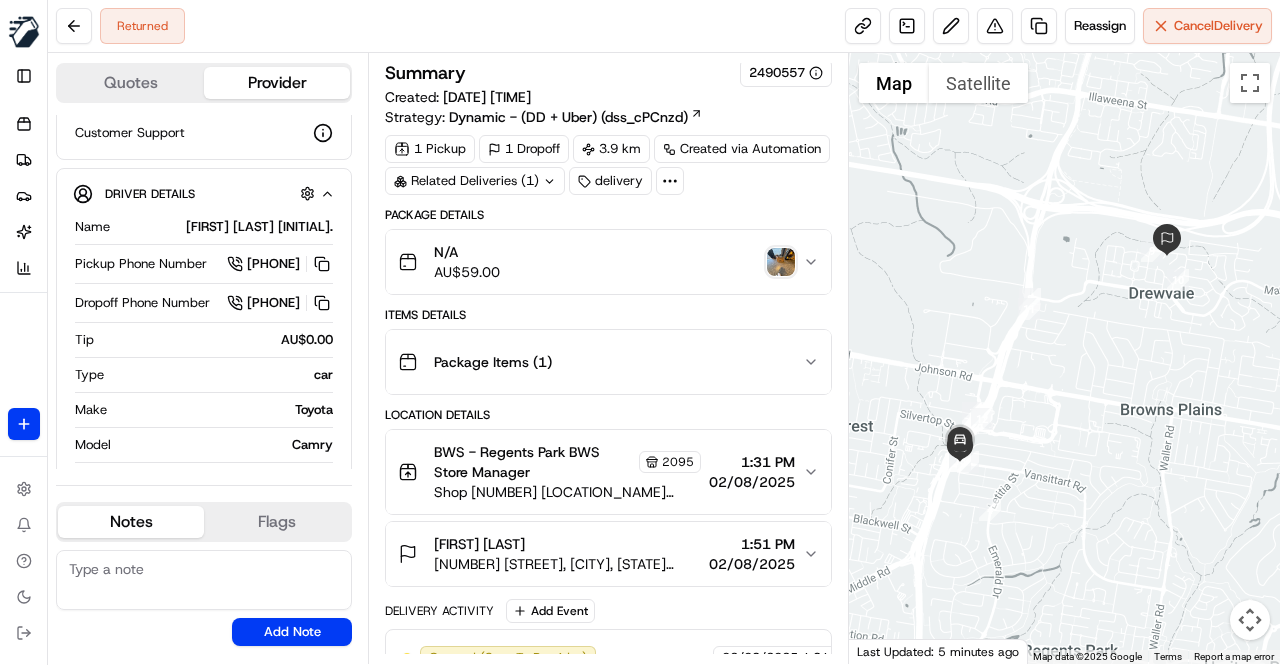click on "N/A AU$ 59.00" at bounding box center [600, 262] 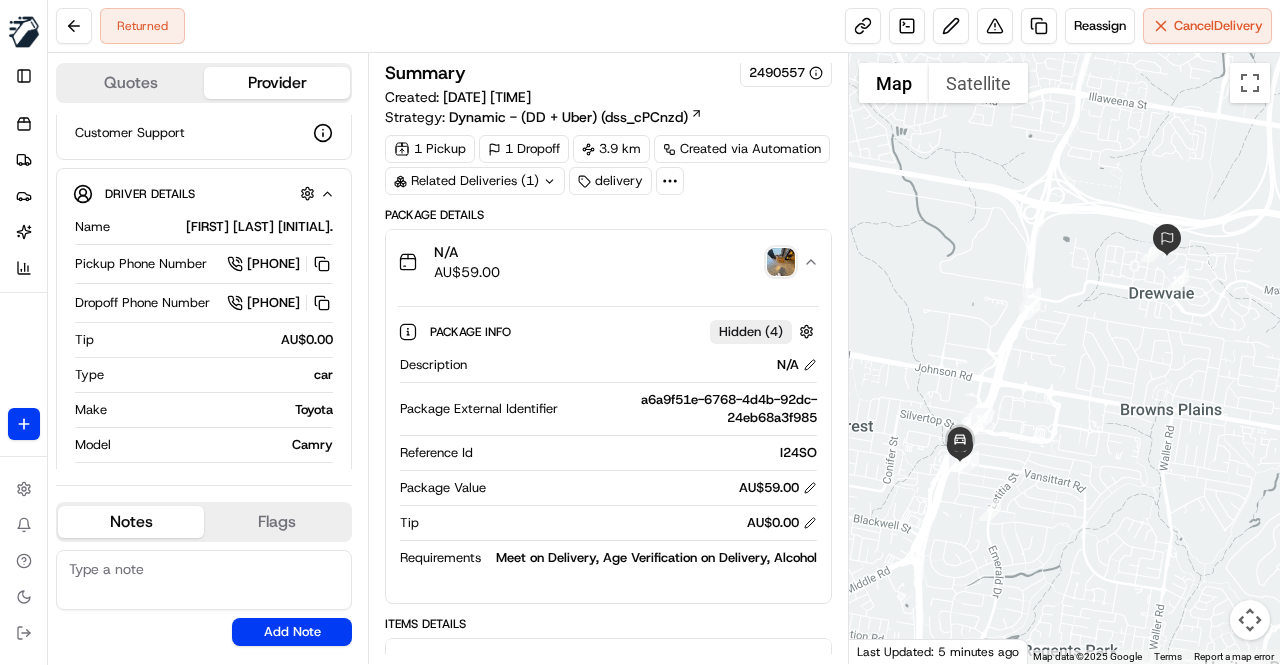 click on "N/A AU$ 59.00" at bounding box center [600, 262] 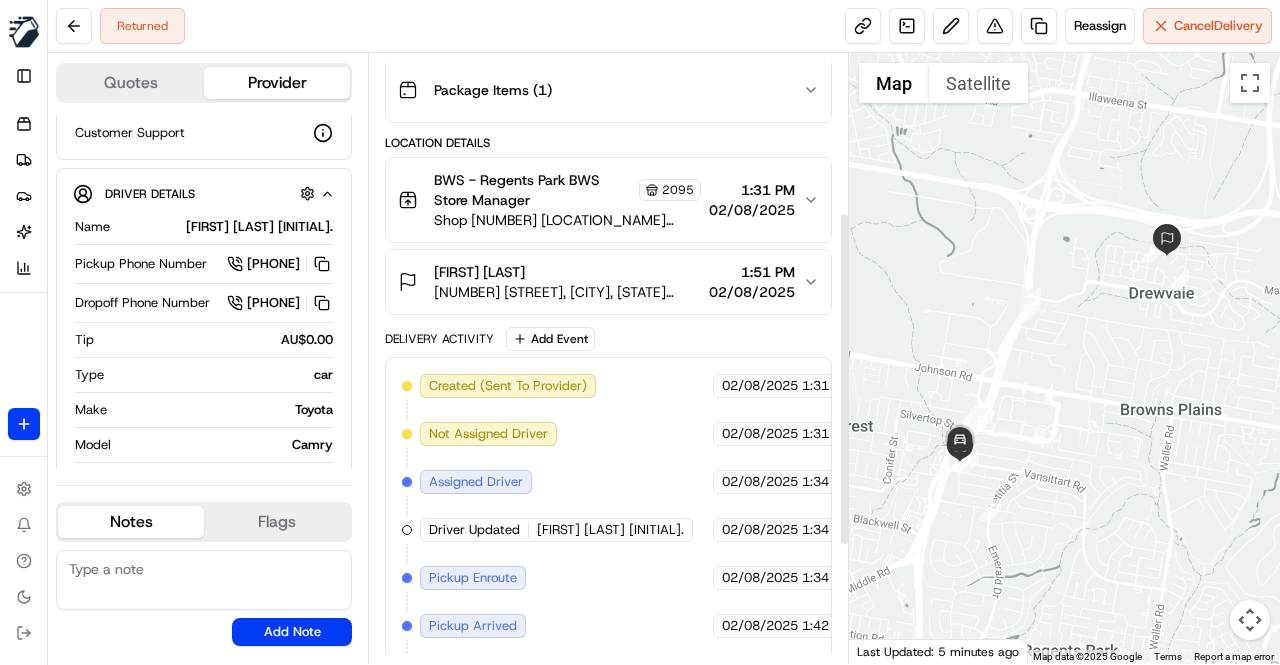 scroll, scrollTop: 304, scrollLeft: 0, axis: vertical 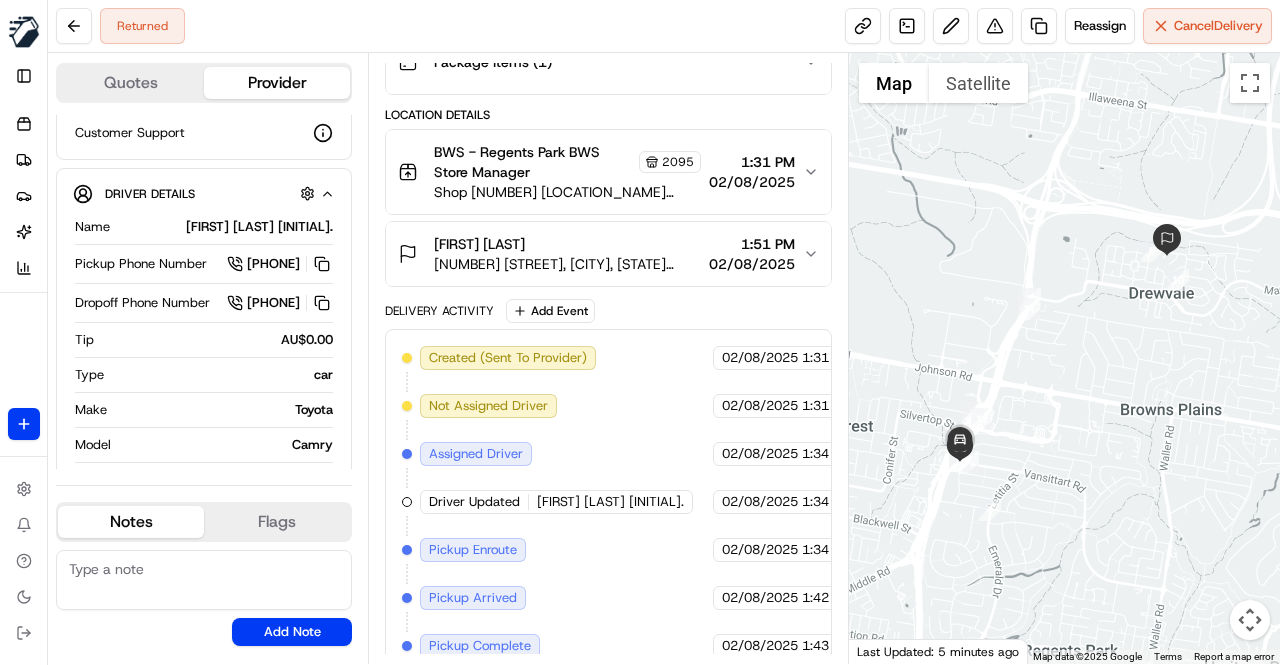 click on "Delivery Activity Add Event" at bounding box center (608, 311) 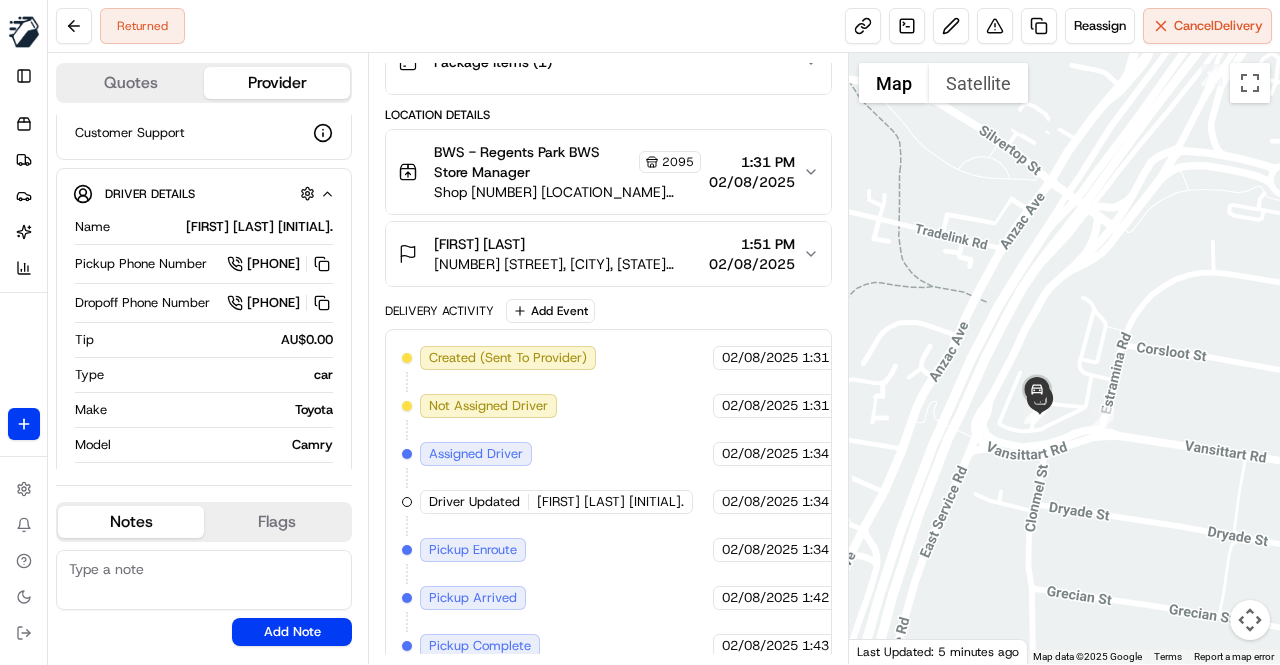 drag, startPoint x: 1026, startPoint y: 501, endPoint x: 974, endPoint y: 450, distance: 72.835434 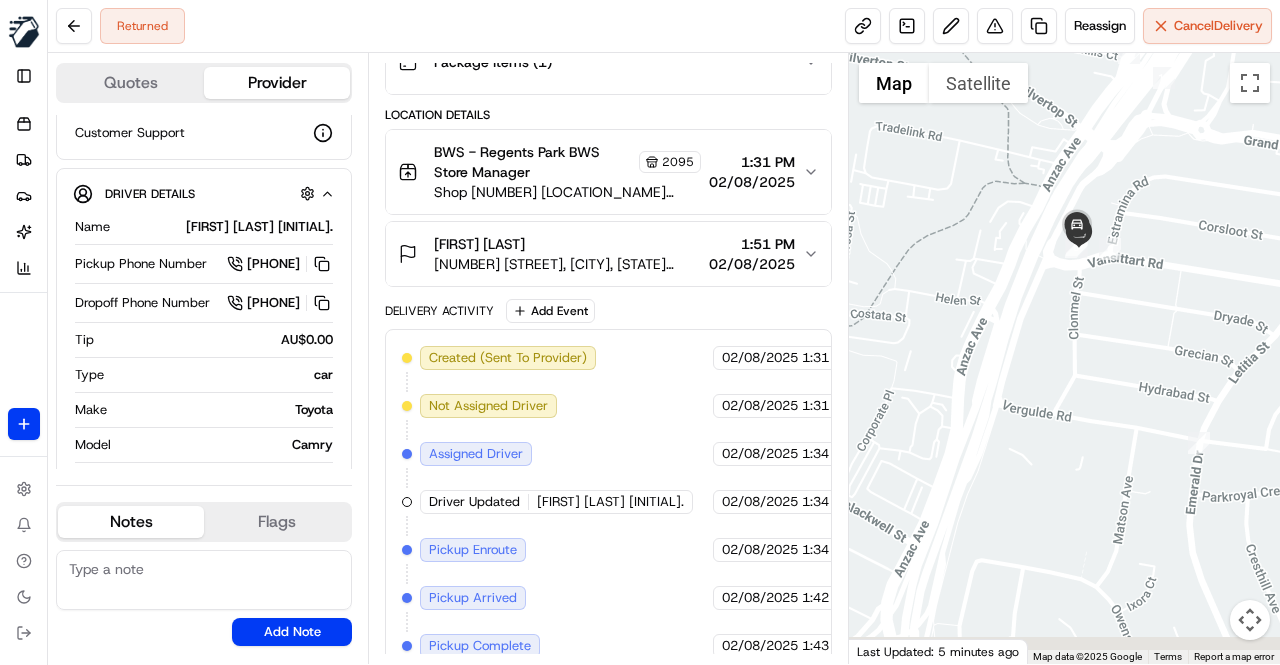 drag, startPoint x: 968, startPoint y: 503, endPoint x: 1035, endPoint y: 309, distance: 205.24376 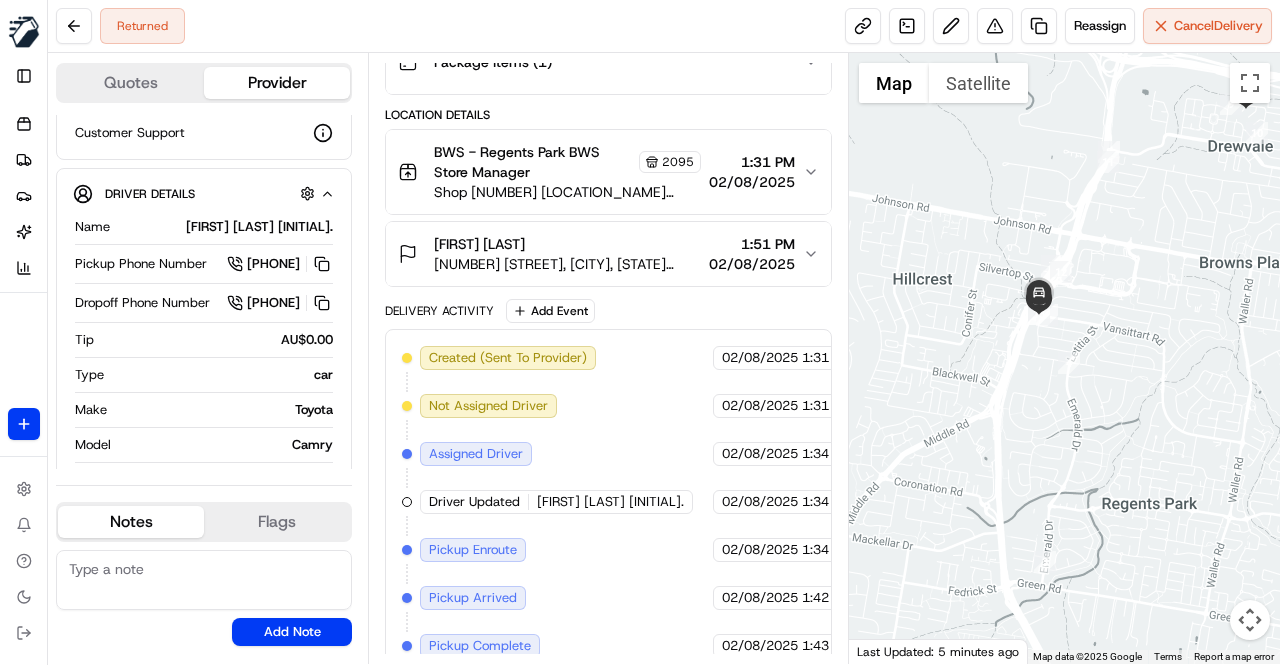 click on "Created (Sent To Provider) Uber 02/08/2025 1:31 PM AEST Not Assigned Driver Uber 02/08/2025 1:31 PM AEST Assigned Driver Uber 02/08/2025 1:34 PM AEST Driver Updated SUKHBINDERPREET KAUR S. Uber 02/08/2025 1:34 PM AEST Pickup Enroute Uber 02/08/2025 1:34 PM AEST Pickup Arrived Uber 02/08/2025 1:42 PM AEST Pickup Complete Uber 02/08/2025 1:43 PM AEST Dropoff Enroute Uber 02/08/2025 1:43 PM AEST Dropoff Arrived Uber 02/08/2025 1:51 PM AEST Return In Progress Uber 02/08/2025 1:52 PM AEST Returned Uber 02/08/2025 1:59 PM AEST" at bounding box center (608, 598) 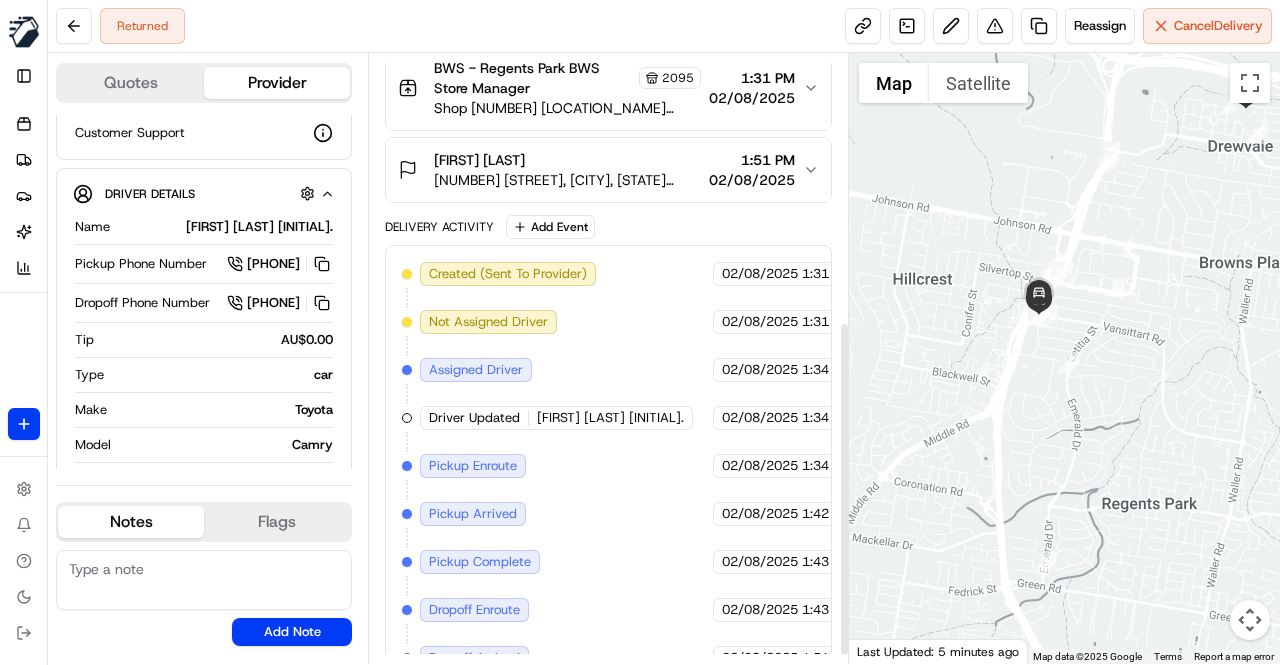 scroll, scrollTop: 504, scrollLeft: 0, axis: vertical 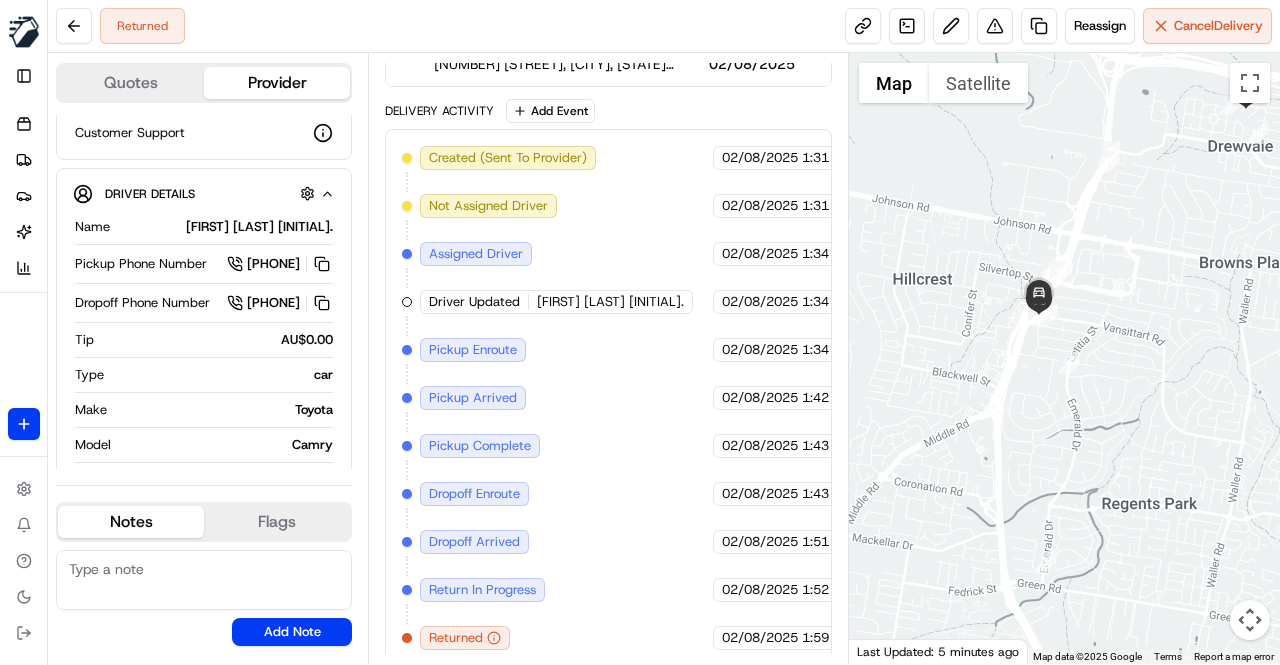 click on "Created (Sent To Provider) Uber 02/08/2025 1:31 PM AEST Not Assigned Driver Uber 02/08/2025 1:31 PM AEST Assigned Driver Uber 02/08/2025 1:34 PM AEST Driver Updated SUKHBINDERPREET KAUR S. Uber 02/08/2025 1:34 PM AEST Pickup Enroute Uber 02/08/2025 1:34 PM AEST Pickup Arrived Uber 02/08/2025 1:42 PM AEST Pickup Complete Uber 02/08/2025 1:43 PM AEST Dropoff Enroute Uber 02/08/2025 1:43 PM AEST Dropoff Arrived Uber 02/08/2025 1:51 PM AEST Return In Progress Uber 02/08/2025 1:52 PM AEST Returned Uber 02/08/2025 1:59 PM AEST" at bounding box center [608, 398] 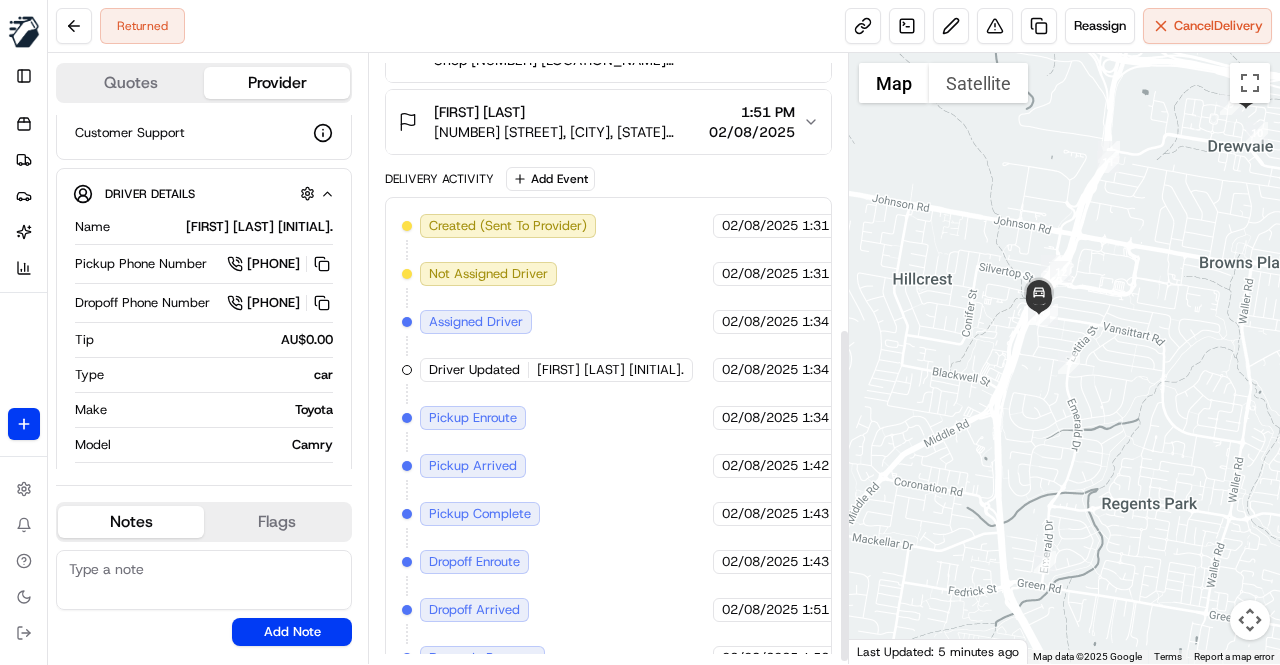 scroll, scrollTop: 504, scrollLeft: 0, axis: vertical 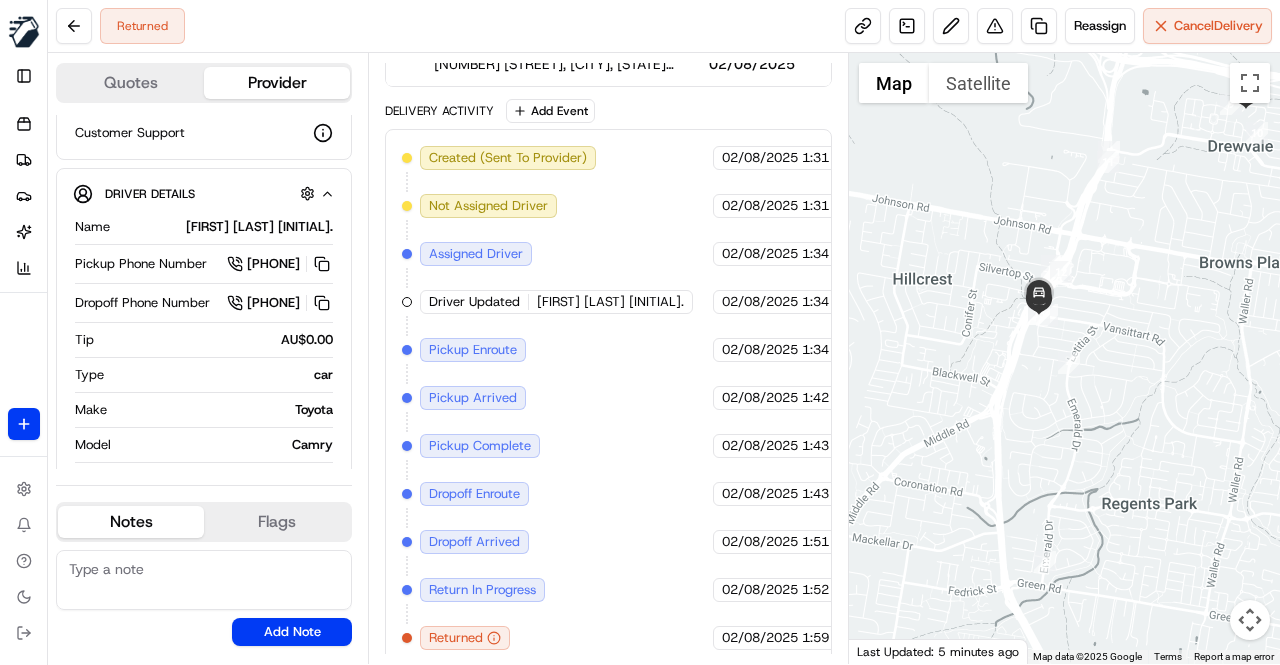 click on "Created (Sent To Provider) Uber 02/08/2025 1:31 PM AEST Not Assigned Driver Uber 02/08/2025 1:31 PM AEST Assigned Driver Uber 02/08/2025 1:34 PM AEST Driver Updated SUKHBINDERPREET KAUR S. Uber 02/08/2025 1:34 PM AEST Pickup Enroute Uber 02/08/2025 1:34 PM AEST Pickup Arrived Uber 02/08/2025 1:42 PM AEST Pickup Complete Uber 02/08/2025 1:43 PM AEST Dropoff Enroute Uber 02/08/2025 1:43 PM AEST Dropoff Arrived Uber 02/08/2025 1:51 PM AEST Return In Progress Uber 02/08/2025 1:52 PM AEST Returned Uber 02/08/2025 1:59 PM AEST" at bounding box center [608, 398] 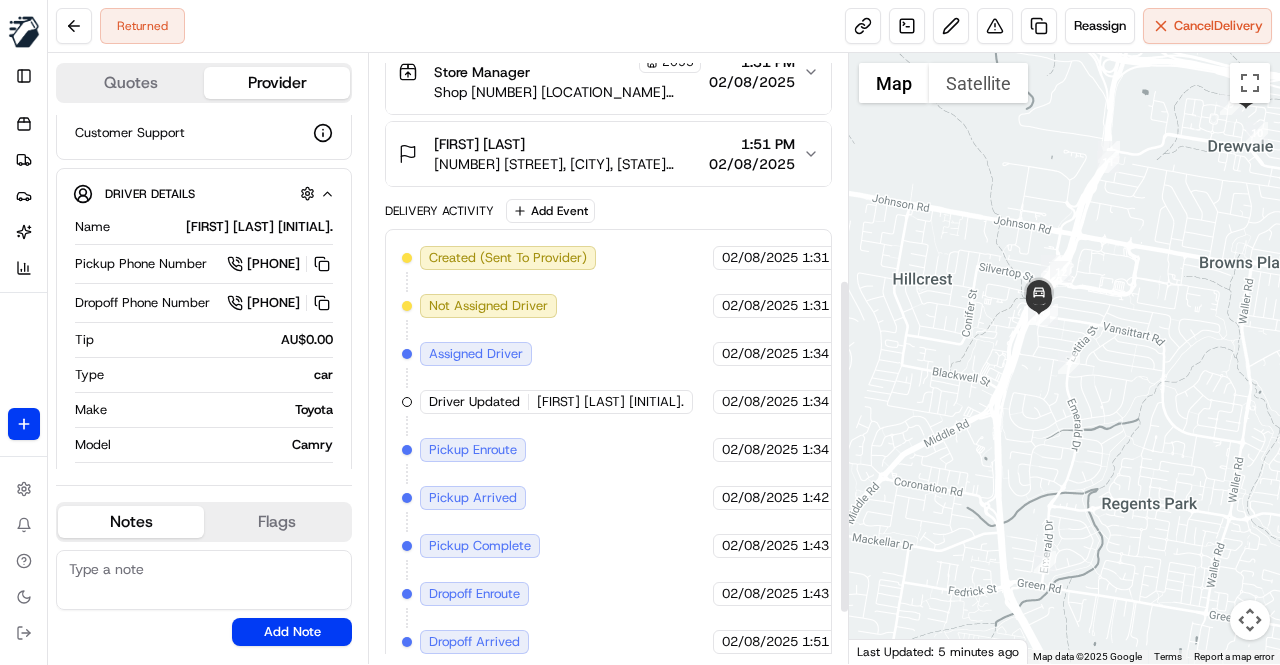 scroll, scrollTop: 504, scrollLeft: 0, axis: vertical 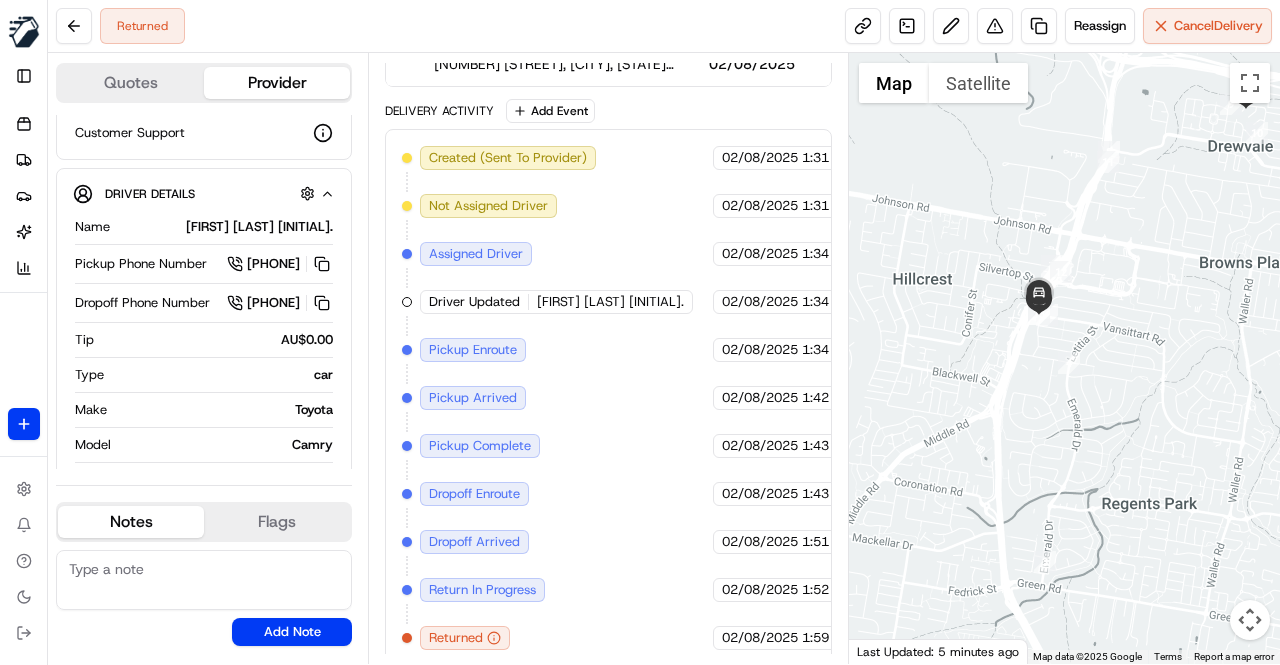 click on "Created (Sent To Provider) Uber 02/08/2025 1:31 PM AEST Not Assigned Driver Uber 02/08/2025 1:31 PM AEST Assigned Driver Uber 02/08/2025 1:34 PM AEST Driver Updated SUKHBINDERPREET KAUR S. Uber 02/08/2025 1:34 PM AEST Pickup Enroute Uber 02/08/2025 1:34 PM AEST Pickup Arrived Uber 02/08/2025 1:42 PM AEST Pickup Complete Uber 02/08/2025 1:43 PM AEST Dropoff Enroute Uber 02/08/2025 1:43 PM AEST Dropoff Arrived Uber 02/08/2025 1:51 PM AEST Return In Progress Uber 02/08/2025 1:52 PM AEST Returned Uber 02/08/2025 1:59 PM AEST" at bounding box center [608, 398] 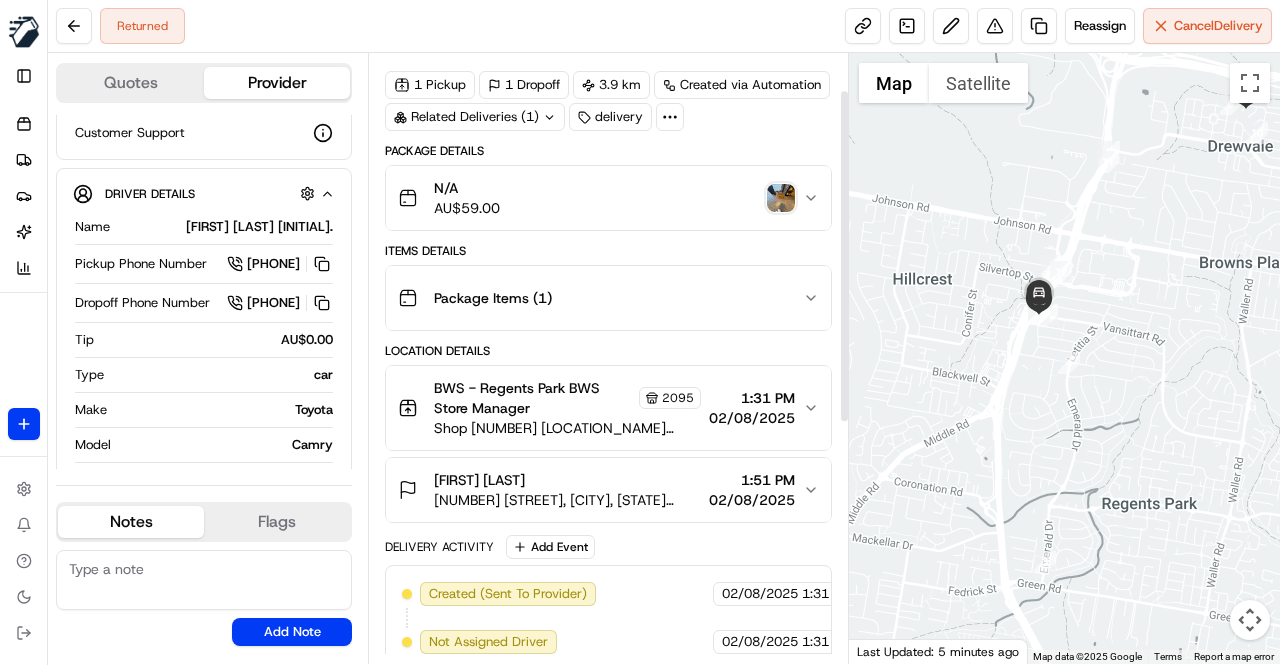 scroll, scrollTop: 100, scrollLeft: 0, axis: vertical 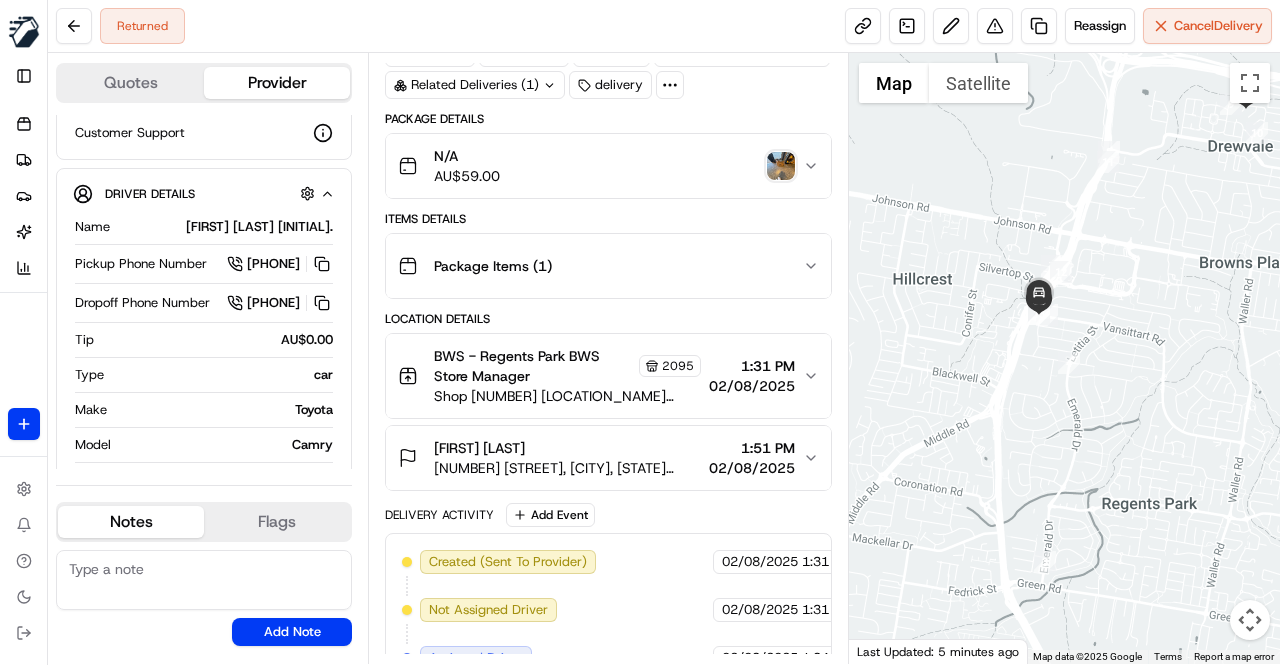 click on "Package Details N/A AU$ 59.00 Items Details Package Items ( 1 ) Location Details BWS - Regents Park BWS Store Manager 2095 Shop 30 Regency Plaza Shopping centre, Vansittart Road, Regents Park, QLD 4118, AU 1:31 PM 02/08/2025  Katie Park 44 Hume St, Drewvale, QLD 4116, AU 1:51 PM 02/08/2025 Delivery Activity Add Event Created (Sent To Provider) Uber 02/08/2025 1:31 PM AEST Not Assigned Driver Uber 02/08/2025 1:31 PM AEST Assigned Driver Uber 02/08/2025 1:34 PM AEST Driver Updated SUKHBINDERPREET KAUR S. Uber 02/08/2025 1:34 PM AEST Pickup Enroute Uber 02/08/2025 1:34 PM AEST Pickup Arrived Uber 02/08/2025 1:42 PM AEST Pickup Complete Uber 02/08/2025 1:43 PM AEST Dropoff Enroute Uber 02/08/2025 1:43 PM AEST Dropoff Arrived Uber 02/08/2025 1:51 PM AEST Return In Progress Uber 02/08/2025 1:52 PM AEST Returned Uber 02/08/2025 1:59 PM AEST" at bounding box center (608, 591) 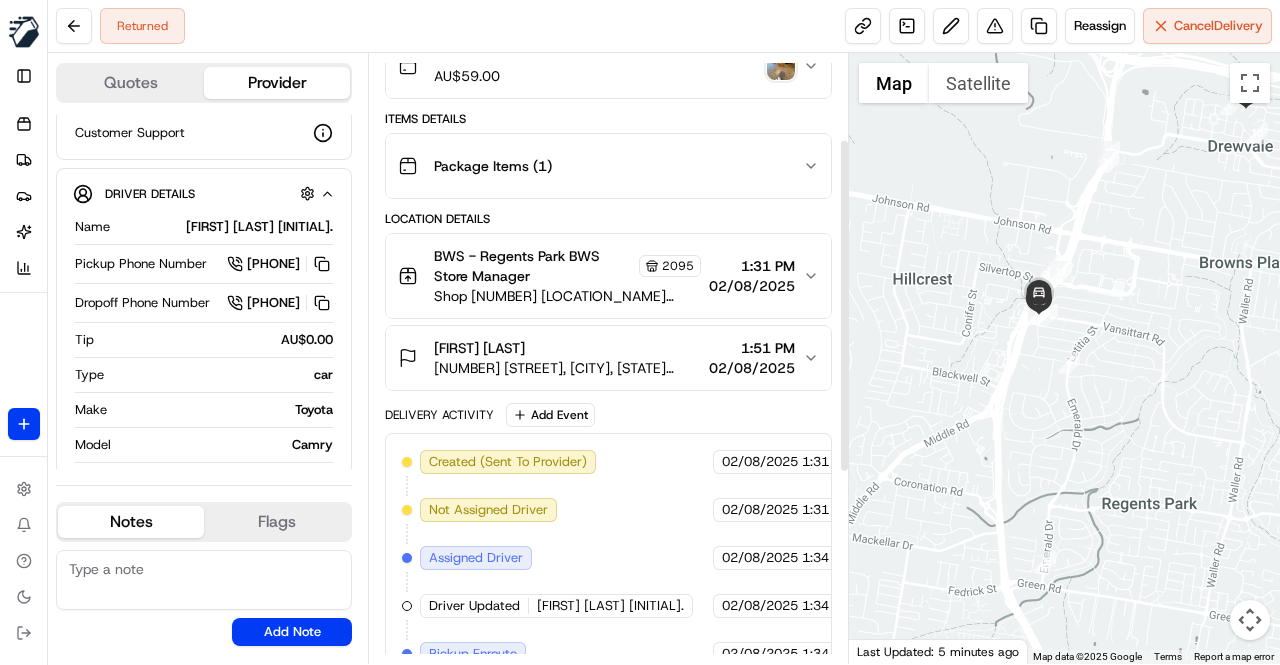 scroll, scrollTop: 100, scrollLeft: 0, axis: vertical 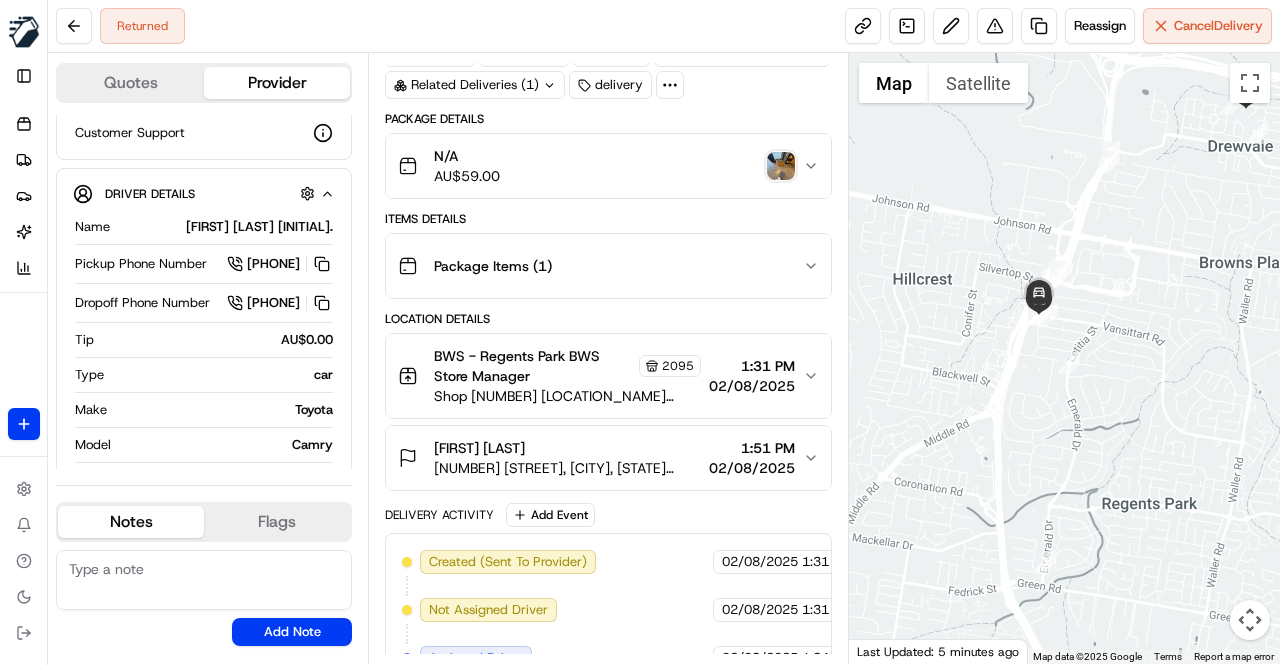click on "Location Details" at bounding box center (608, 319) 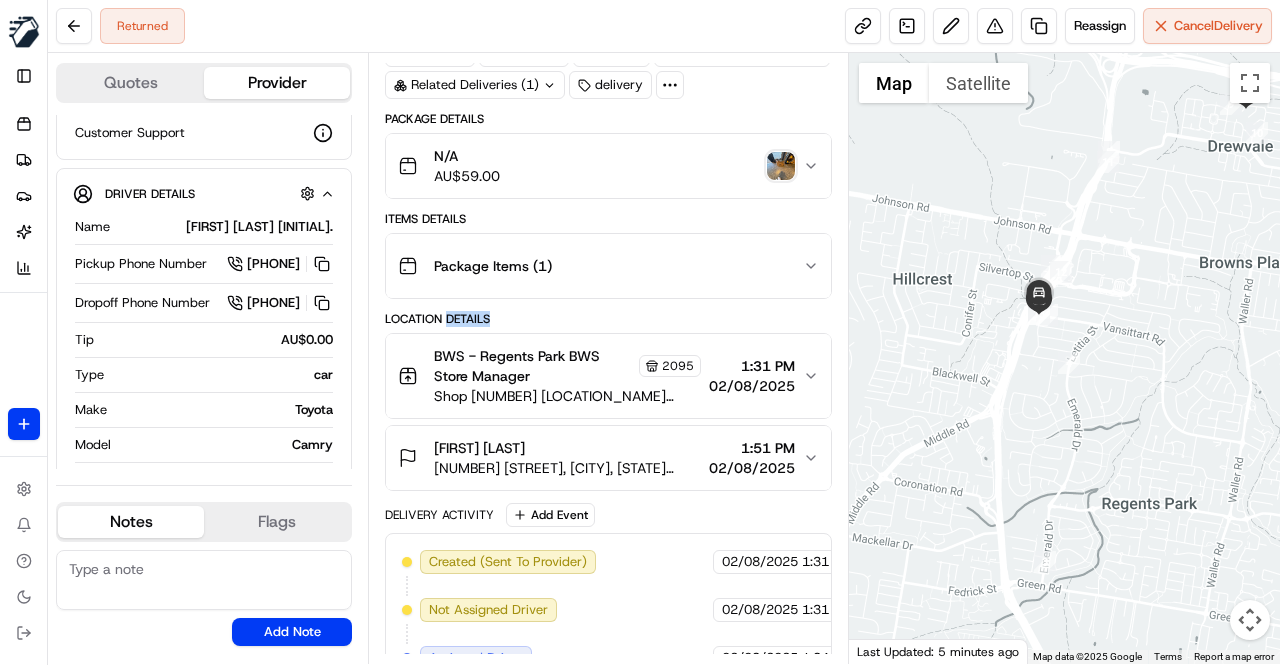 click on "Location Details" at bounding box center (608, 319) 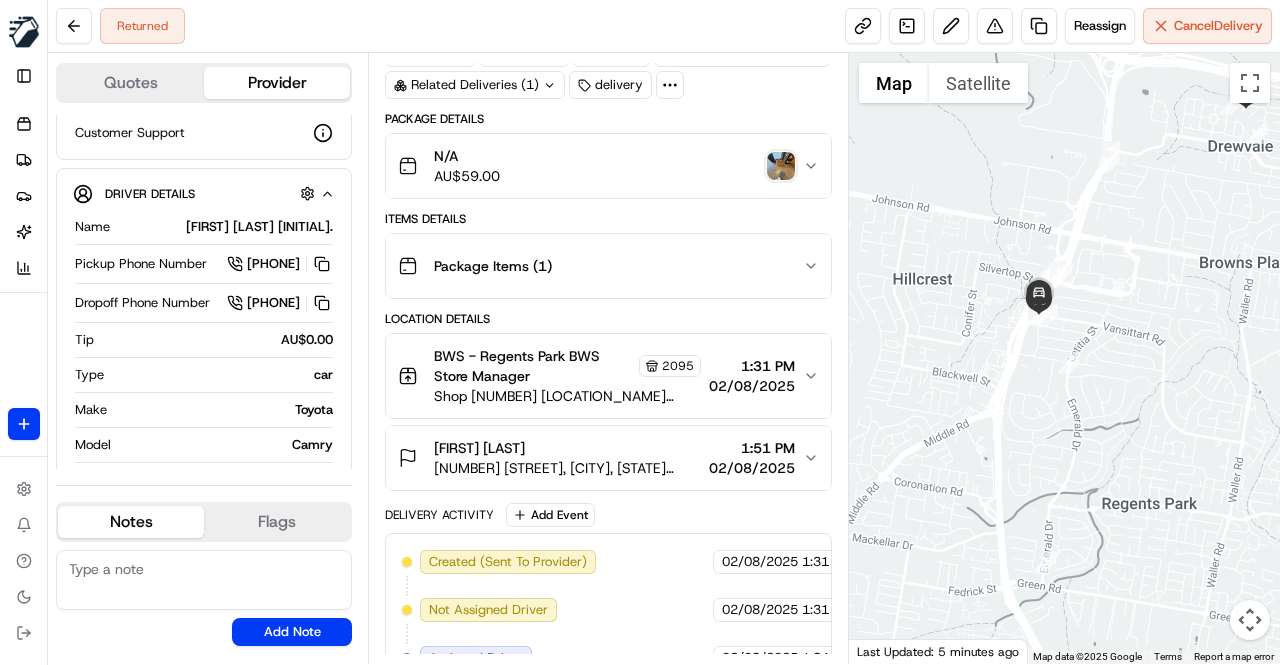 click on "Location Details" at bounding box center [608, 319] 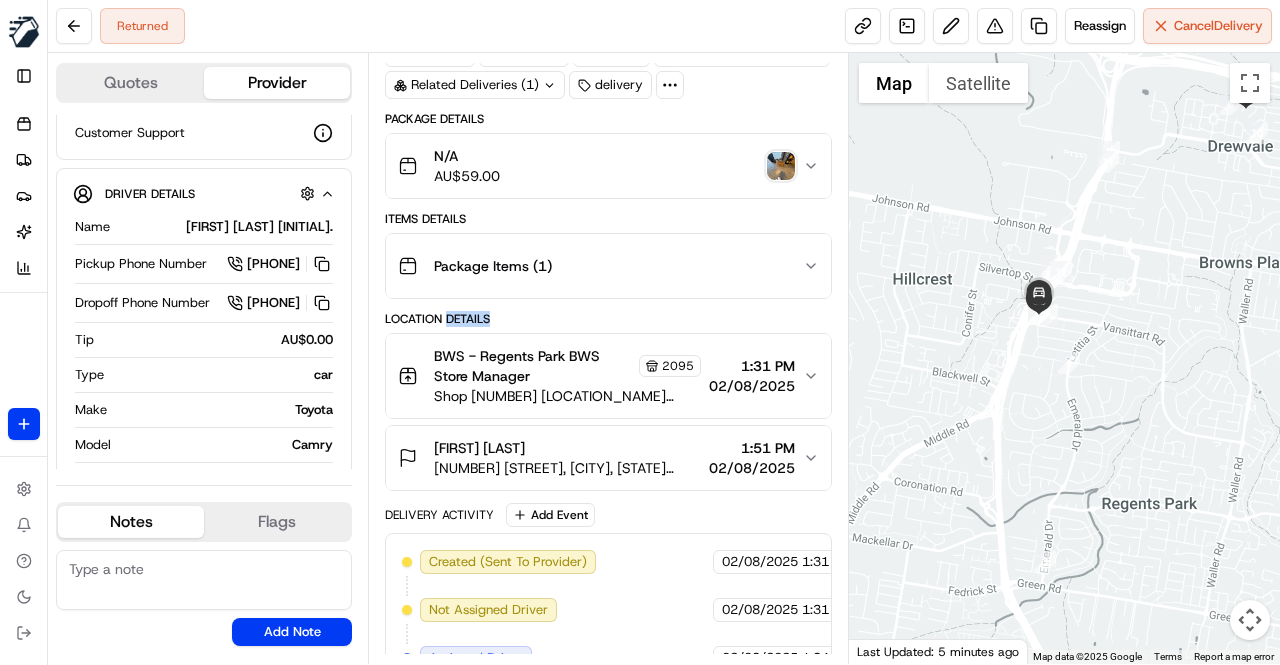 click on "Location Details" at bounding box center [608, 319] 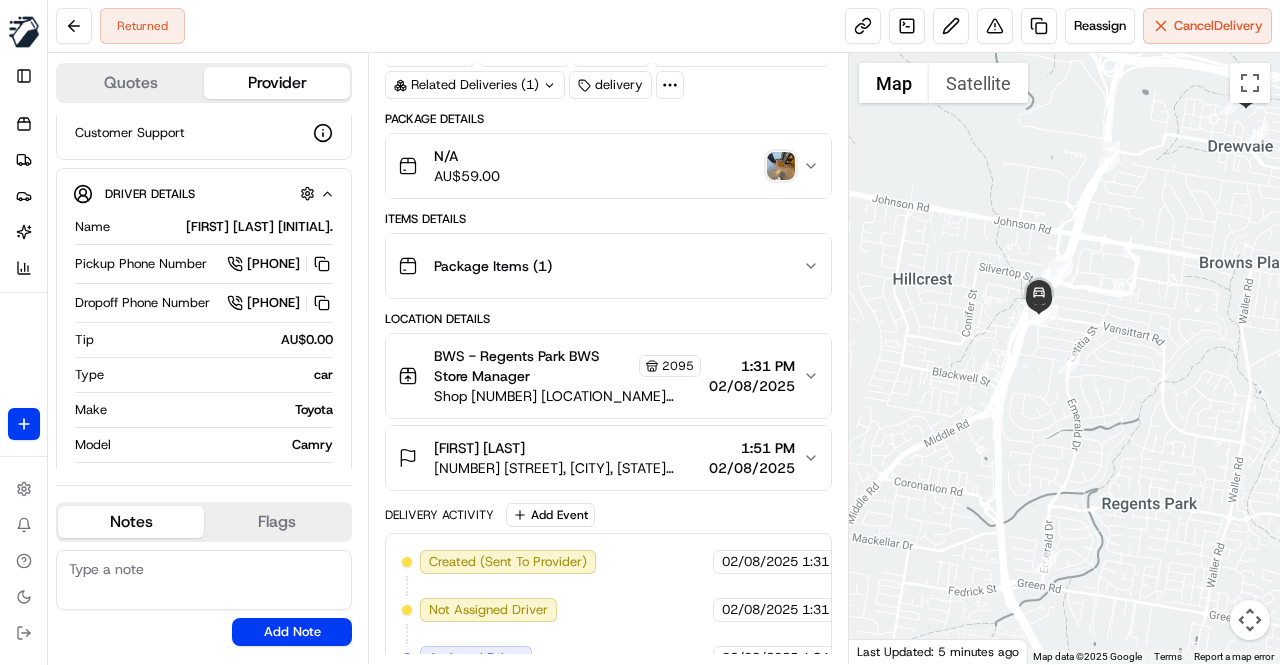 click on "Location Details" at bounding box center (608, 319) 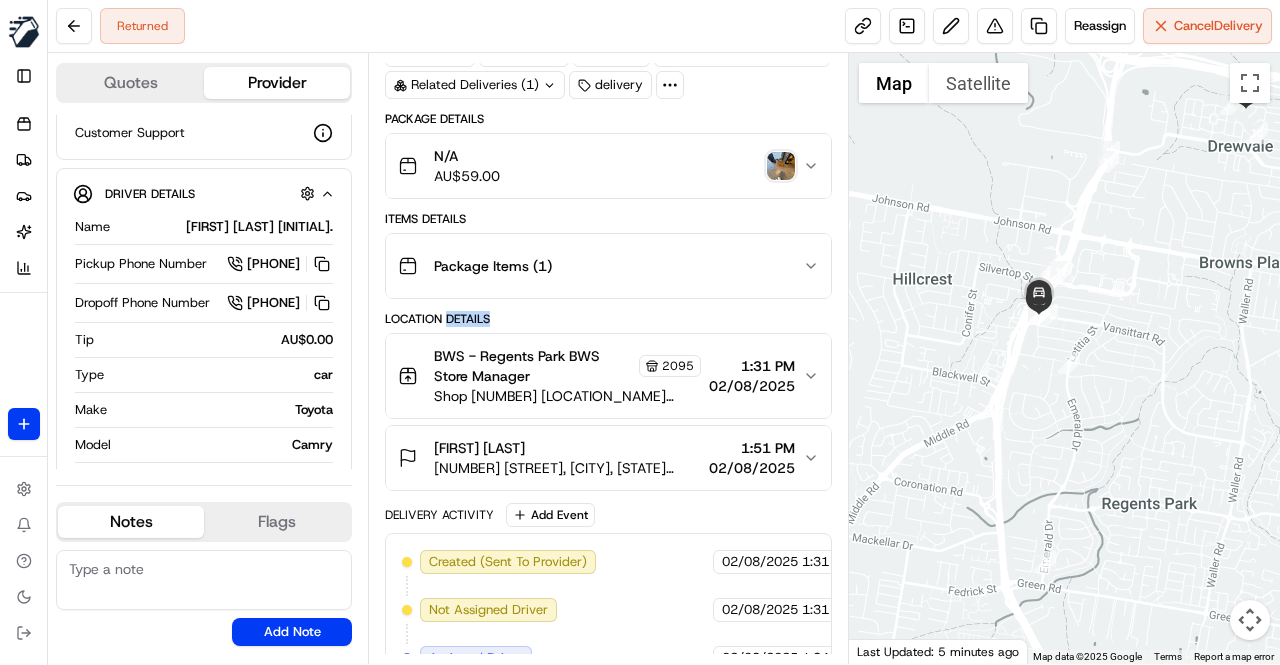 click on "Location Details" at bounding box center (608, 319) 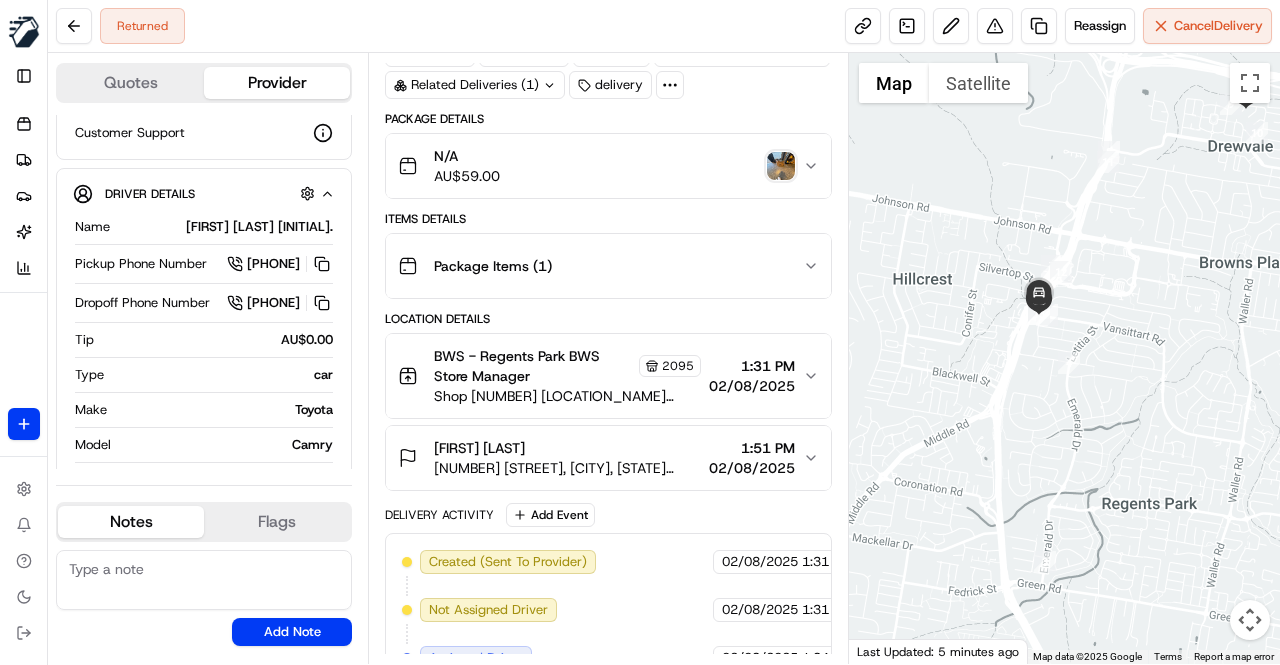 click on "Location Details" at bounding box center (608, 319) 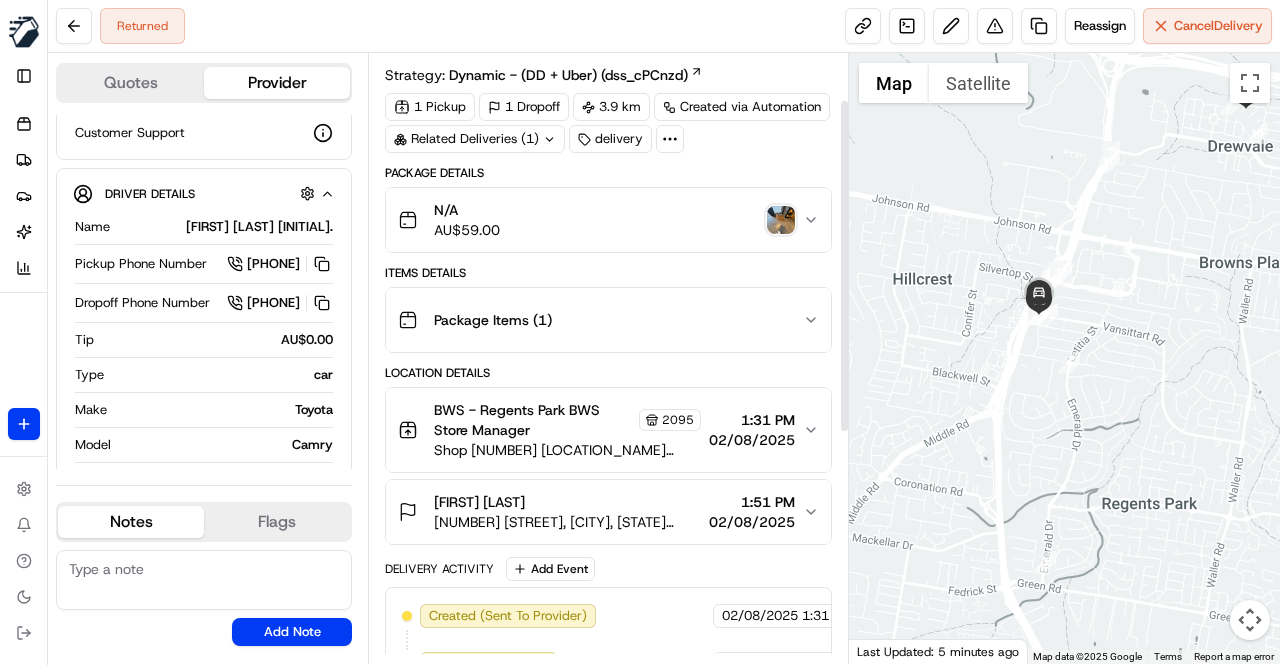 scroll, scrollTop: 0, scrollLeft: 0, axis: both 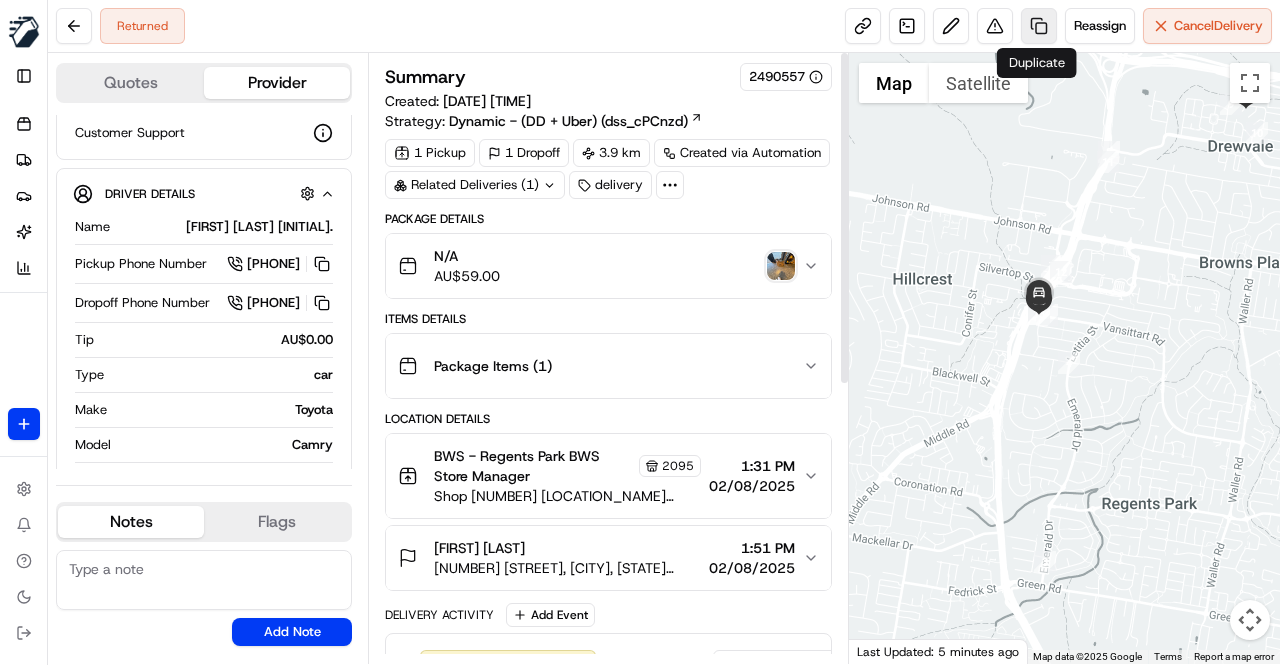 click at bounding box center [1039, 26] 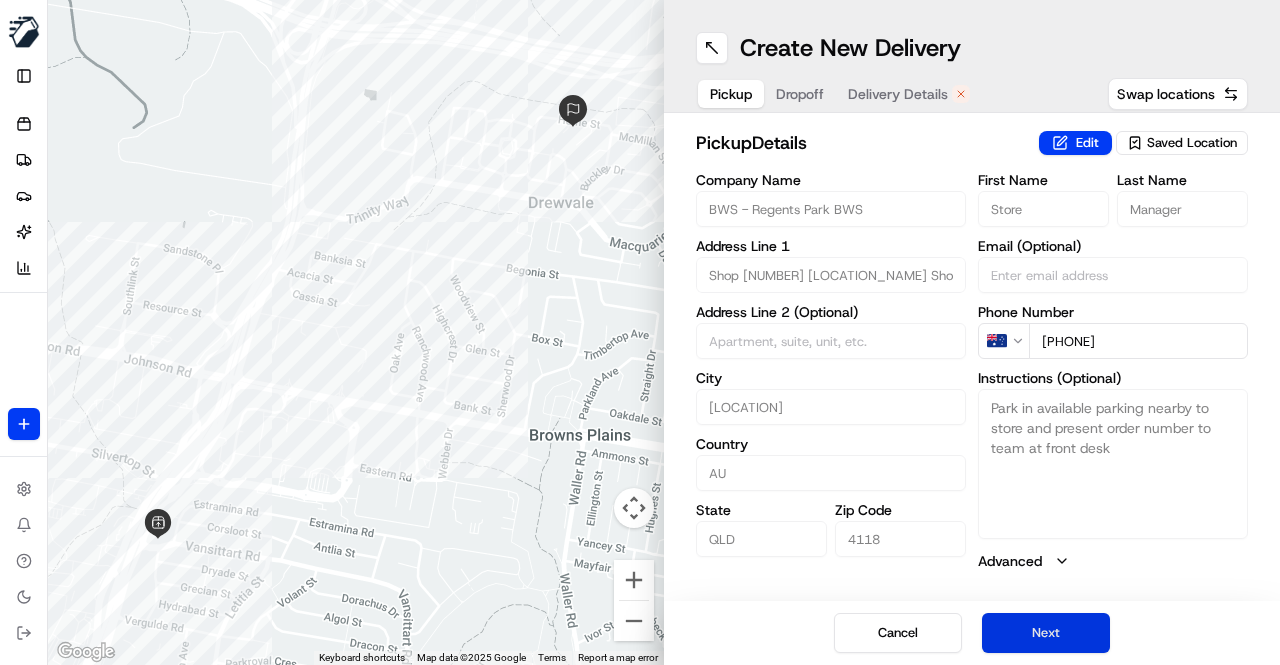 click on "Next" at bounding box center [1046, 633] 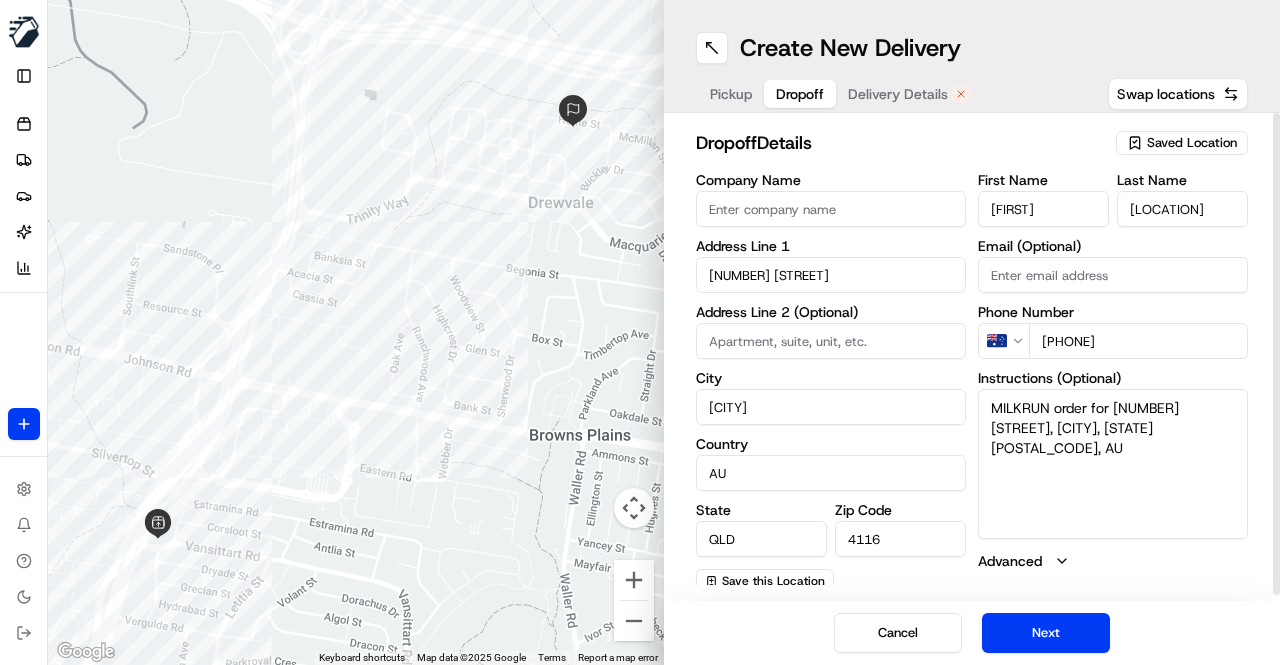 drag, startPoint x: 1014, startPoint y: 628, endPoint x: 946, endPoint y: 592, distance: 76.941536 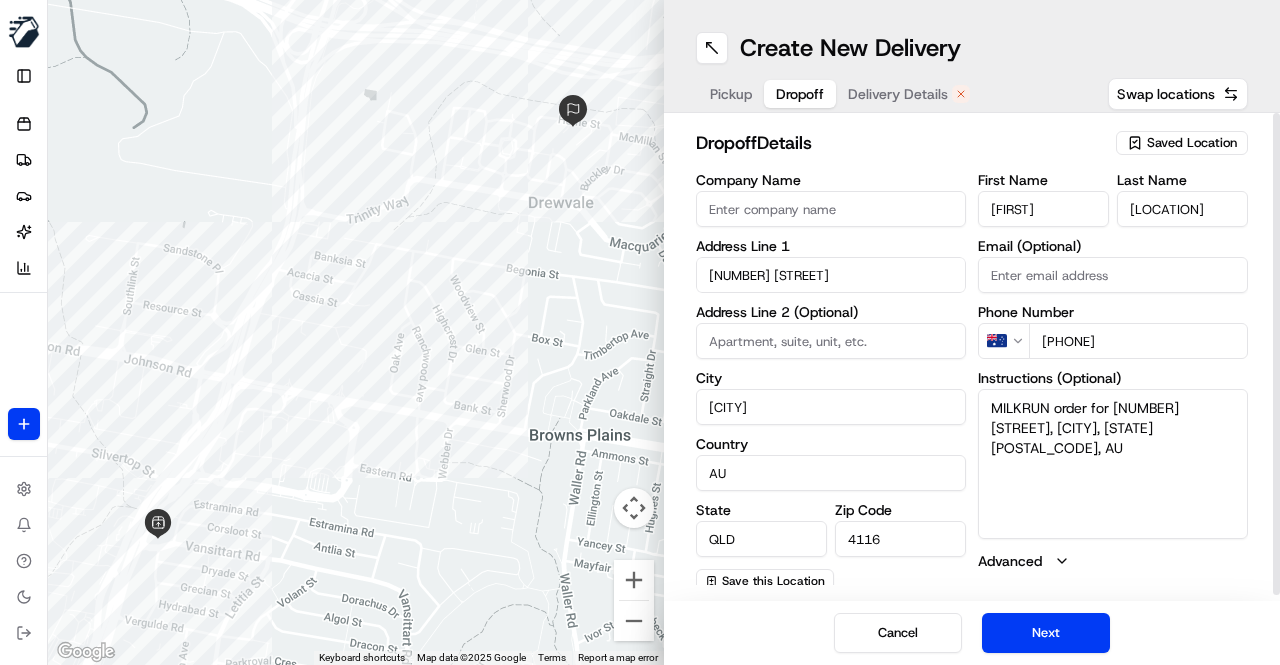 click on "Create New Delivery Pickup Dropoff Delivery Details Swap locations dropoff  Details Saved Location Company Name Address Line 1 44 Hume St Address Line 2 (Optional) City Drewvale Country AU State QLD Zip Code 4116 Save this Location First Name Katie Last Name Park Email (Optional) Phone Number AU +61 403 055 391 Instructions (Optional) MILKRUN order for 44 Hume St, Drewvale, QLD 4116, AU Advanced Cancel Next" at bounding box center [972, 332] 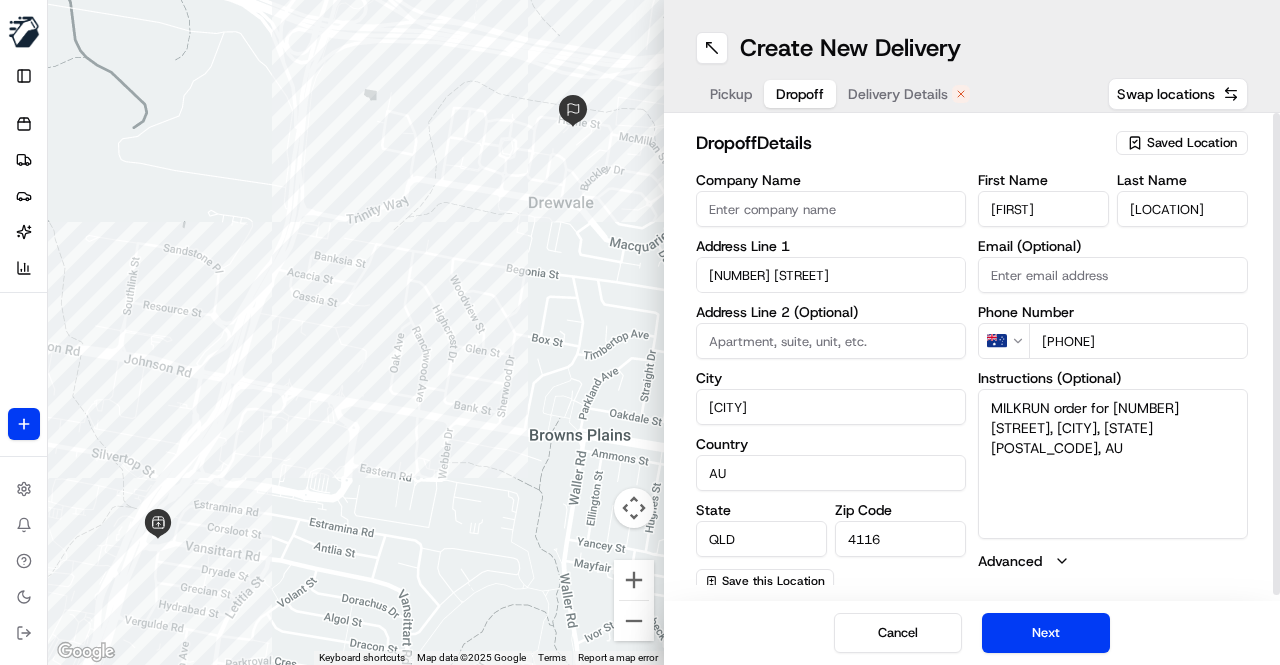 type 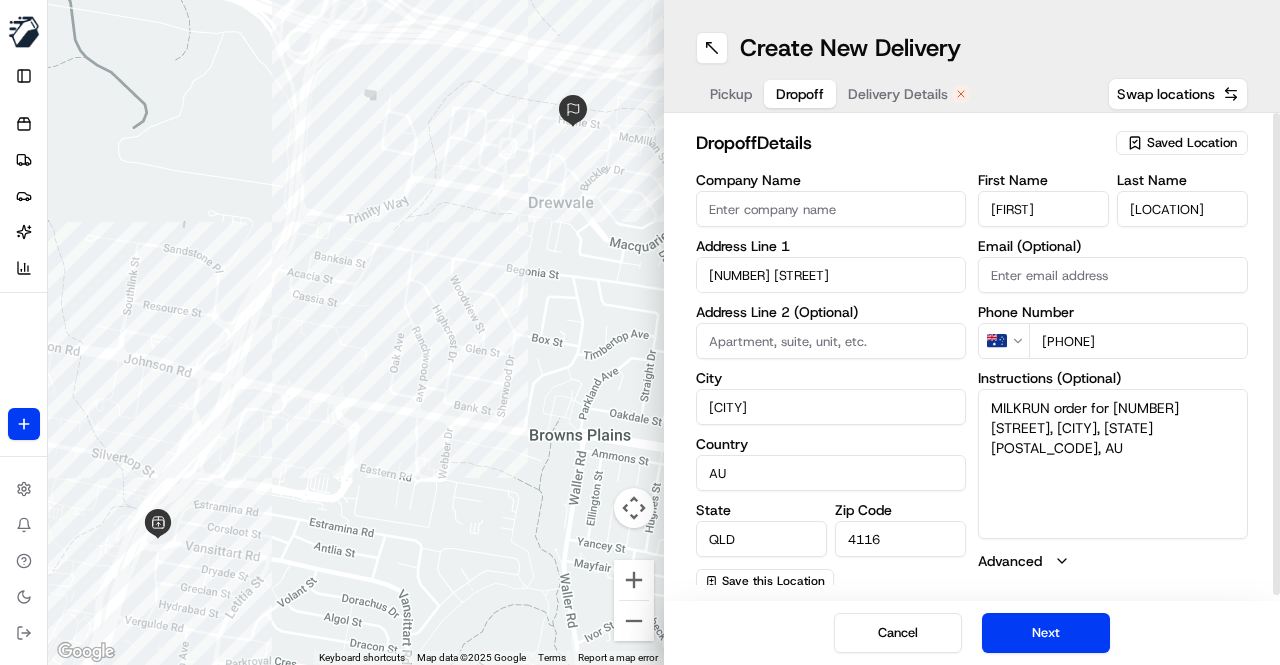 click on "MILKRUN order for 44 Hume St, Drewvale, QLD 4116, AU" at bounding box center (1113, 464) 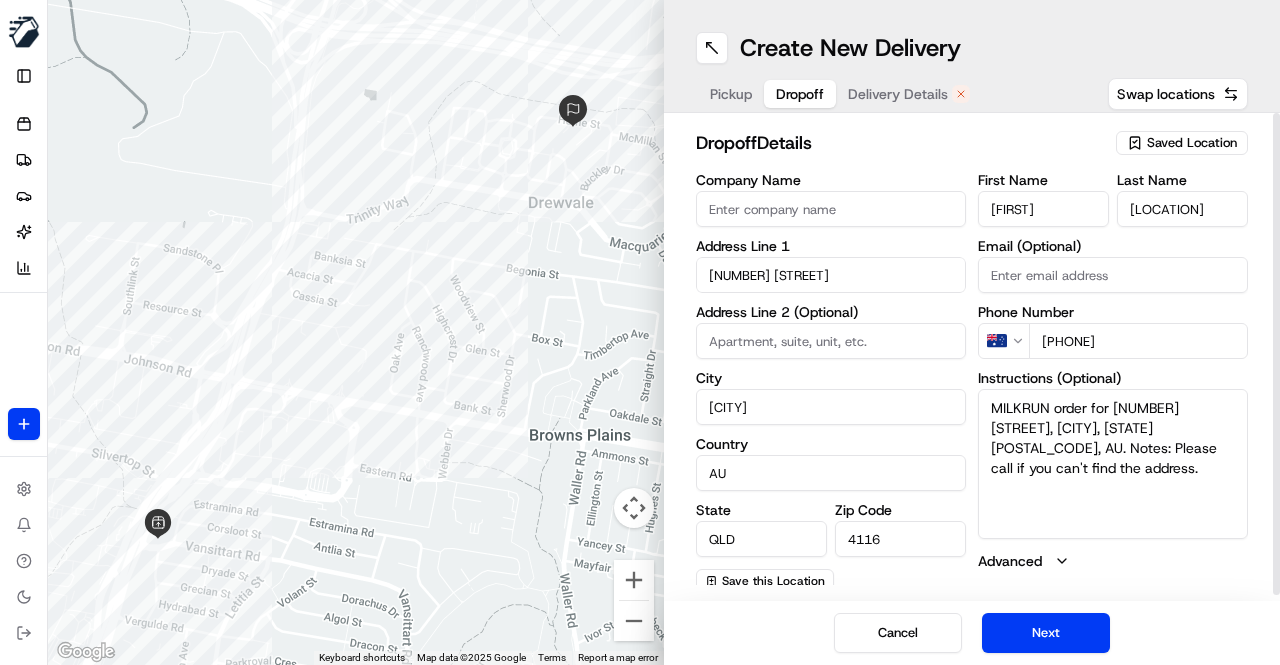 type on "MILKRUN order for 44 Hume St, Drewvale, QLD 4116, AU. Notes: Please call if you can't find the address." 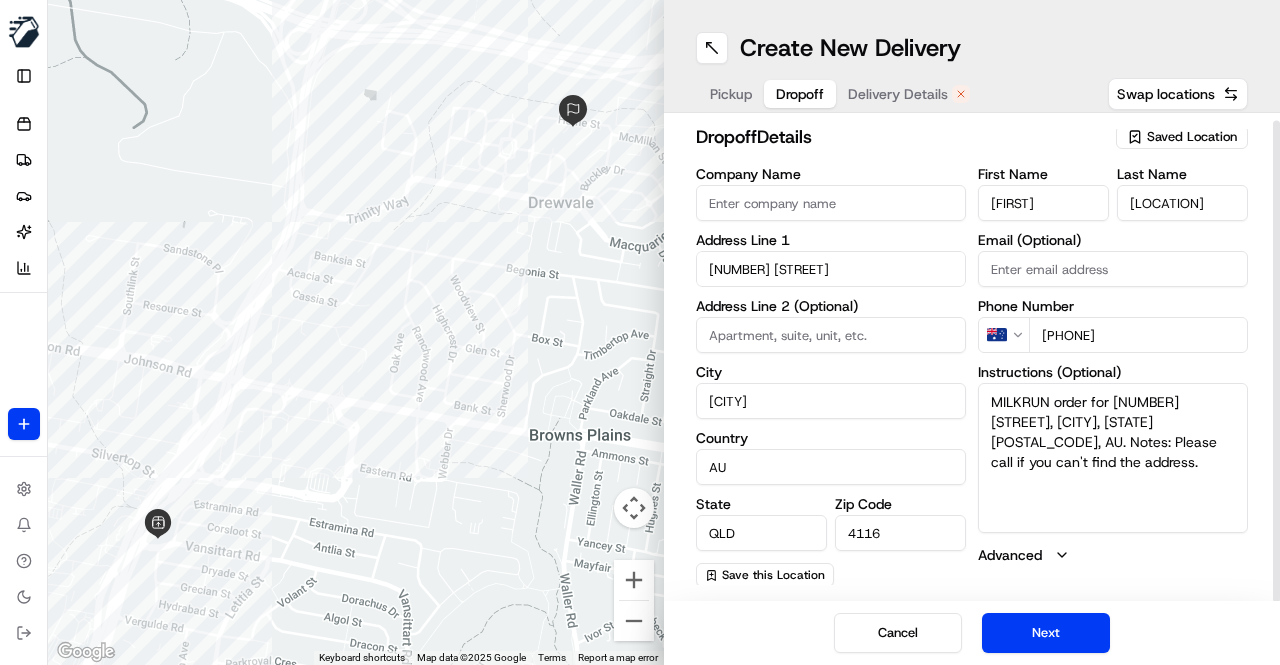 scroll, scrollTop: 7, scrollLeft: 0, axis: vertical 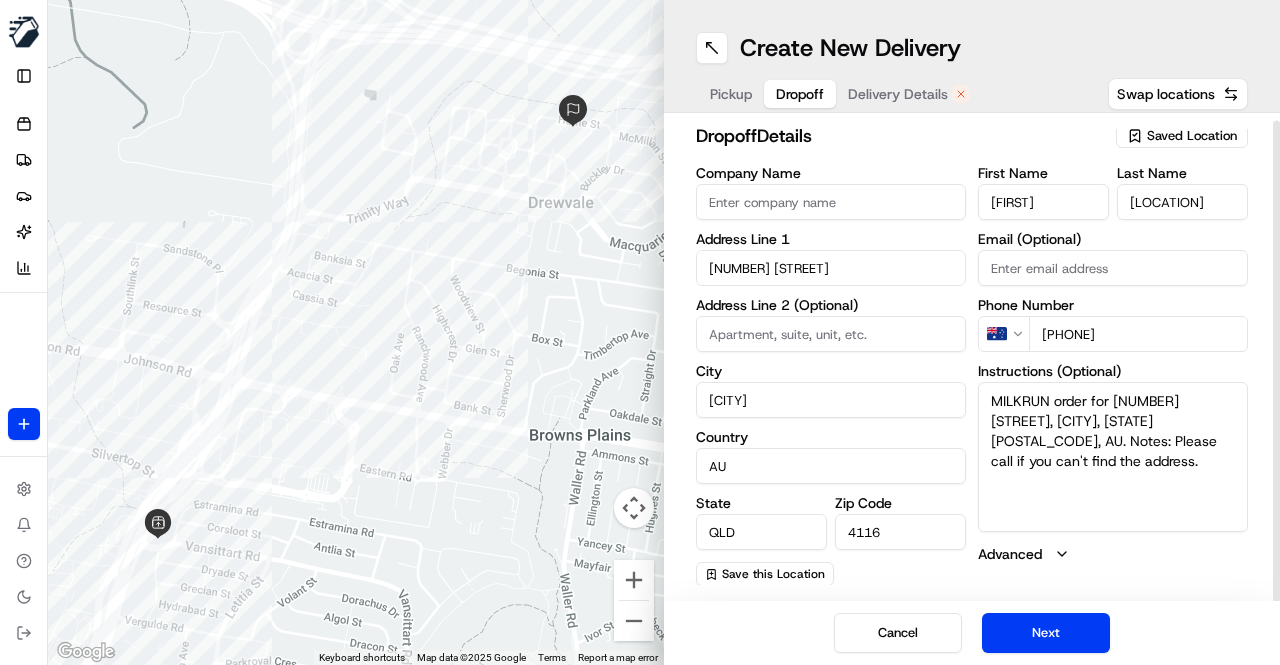 click on "MILKRUN order for 44 Hume St, Drewvale, QLD 4116, AU. Notes: Please call if you can't find the address." at bounding box center [1113, 457] 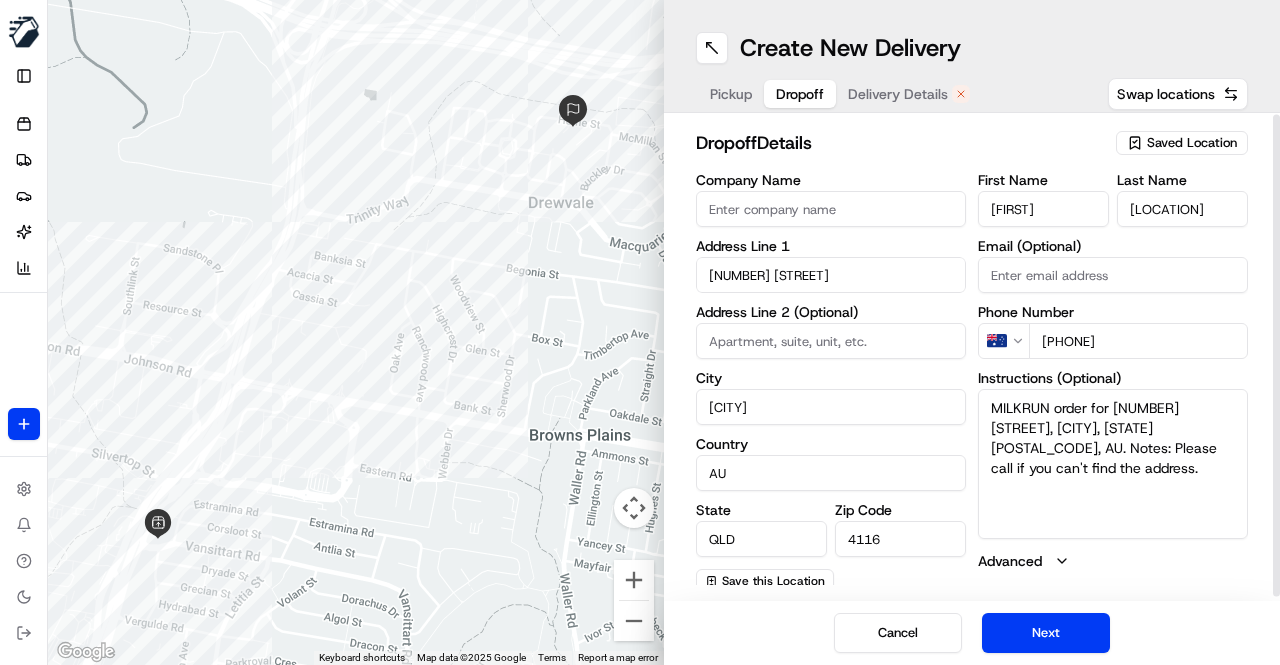 scroll, scrollTop: 7, scrollLeft: 0, axis: vertical 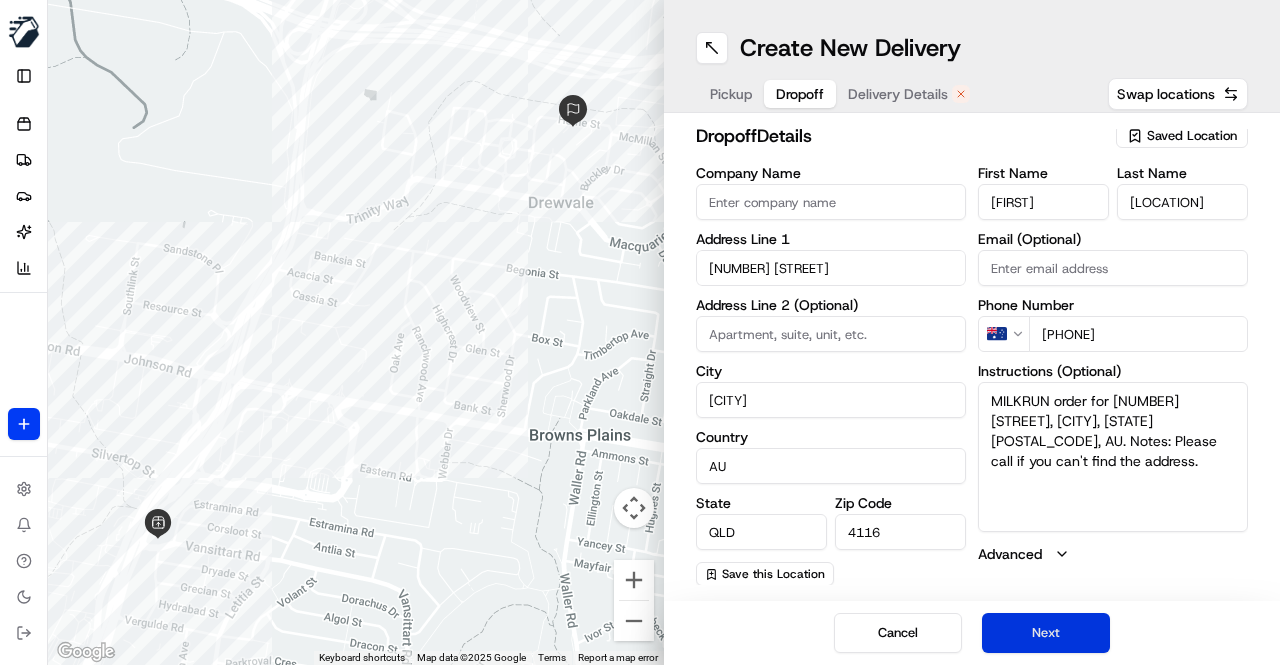 click on "Next" at bounding box center [1046, 633] 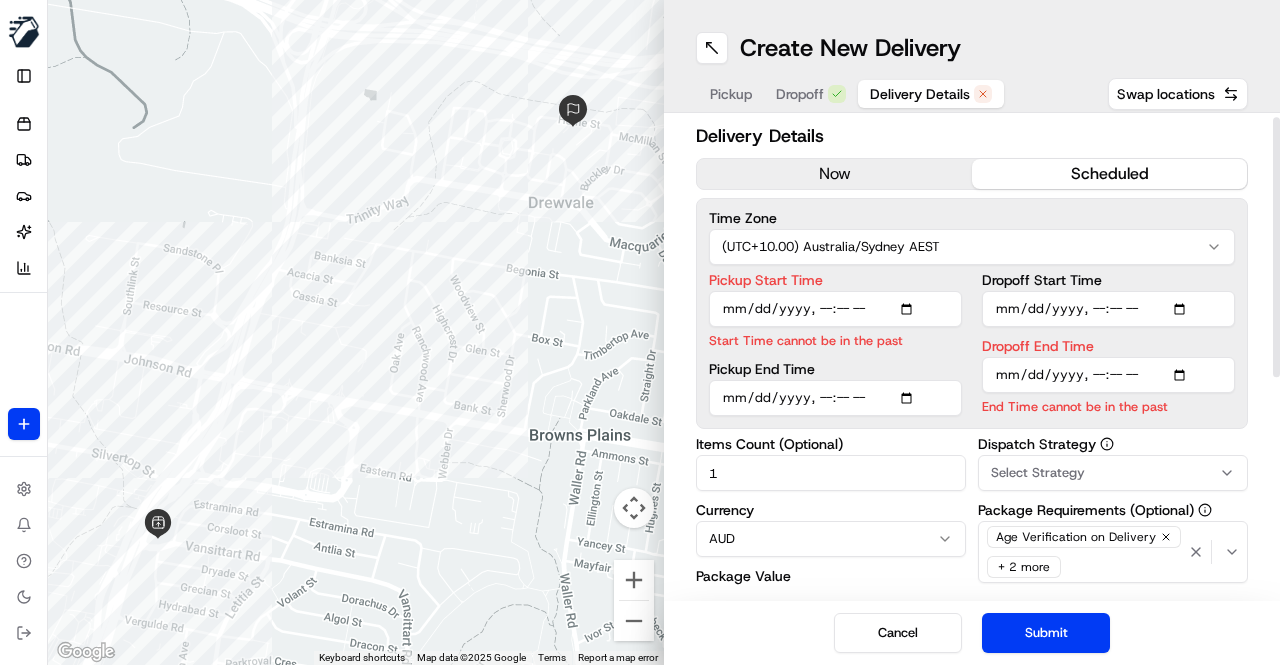click on "now" at bounding box center (834, 174) 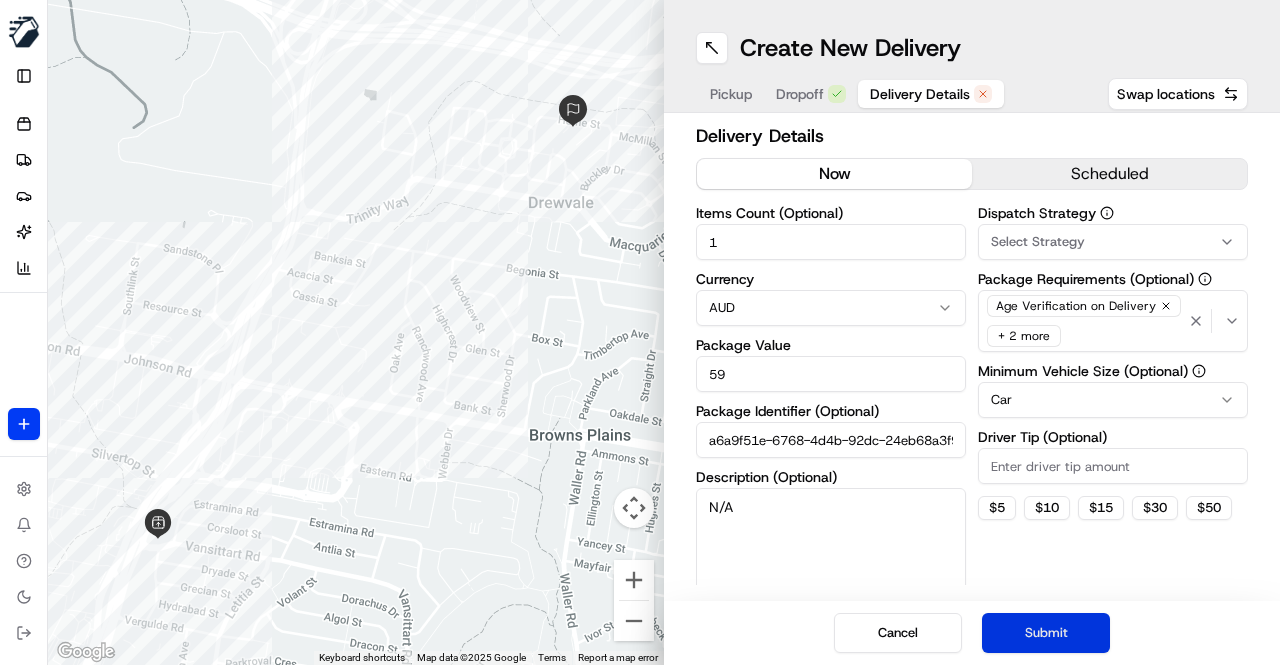 click on "Submit" at bounding box center (1046, 633) 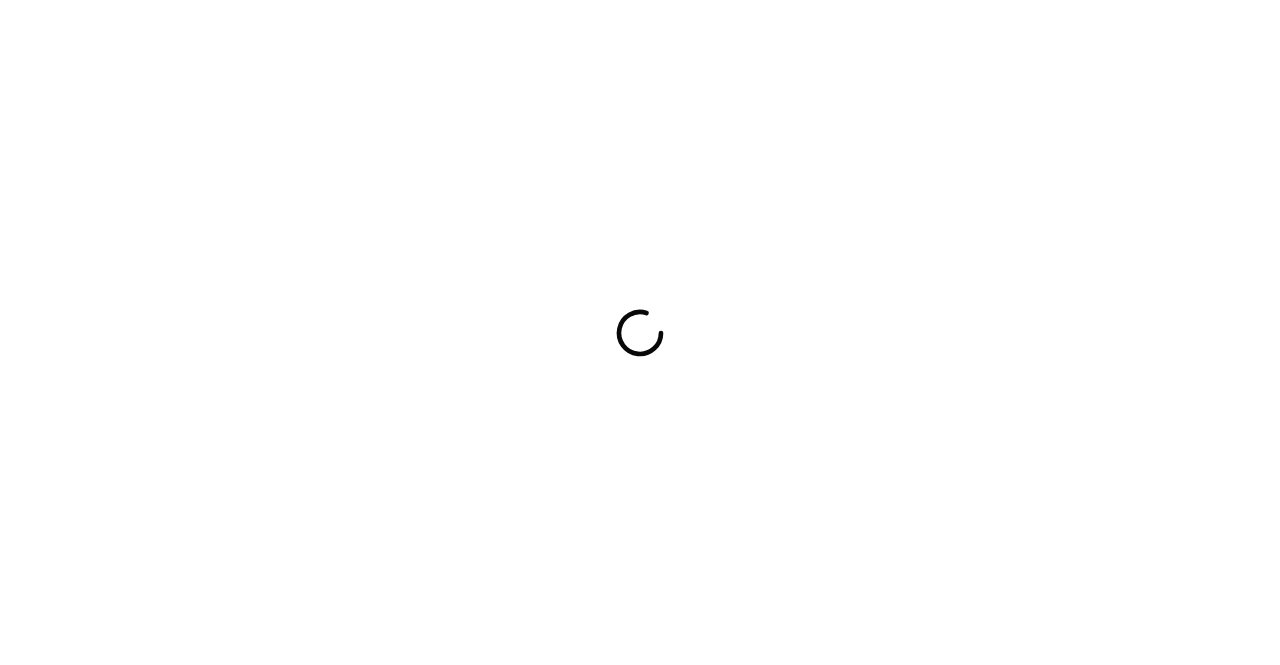 scroll, scrollTop: 0, scrollLeft: 0, axis: both 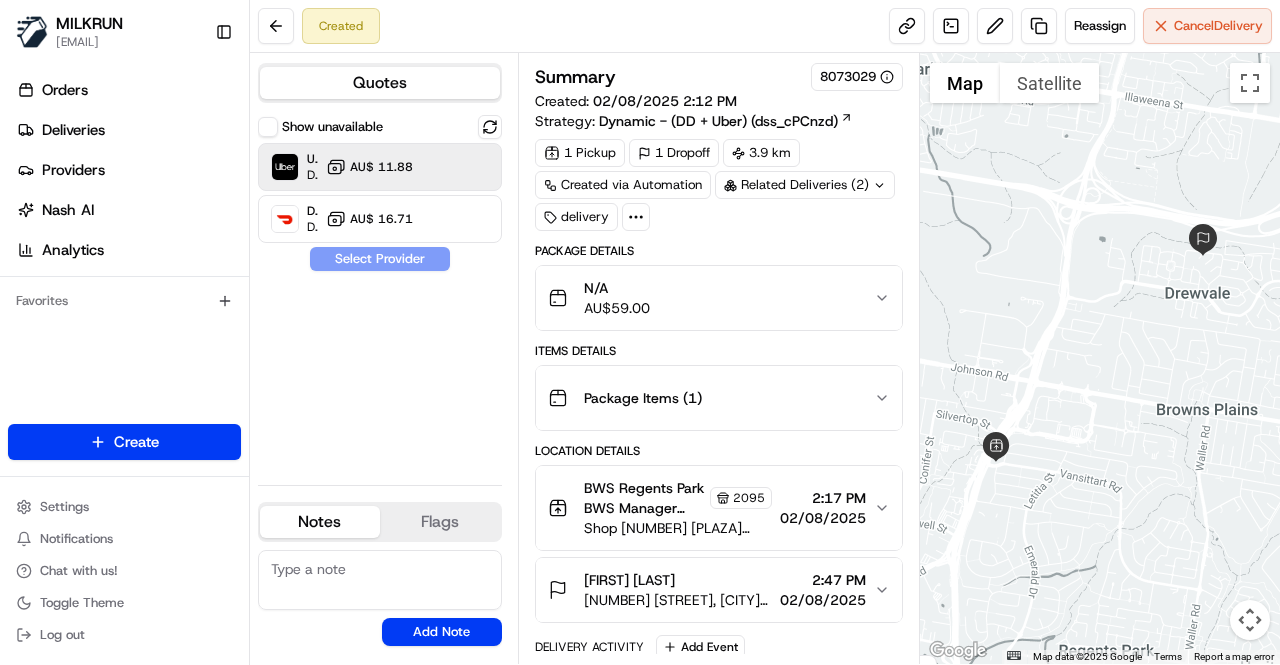 click on "AU$   11.88" at bounding box center (369, 167) 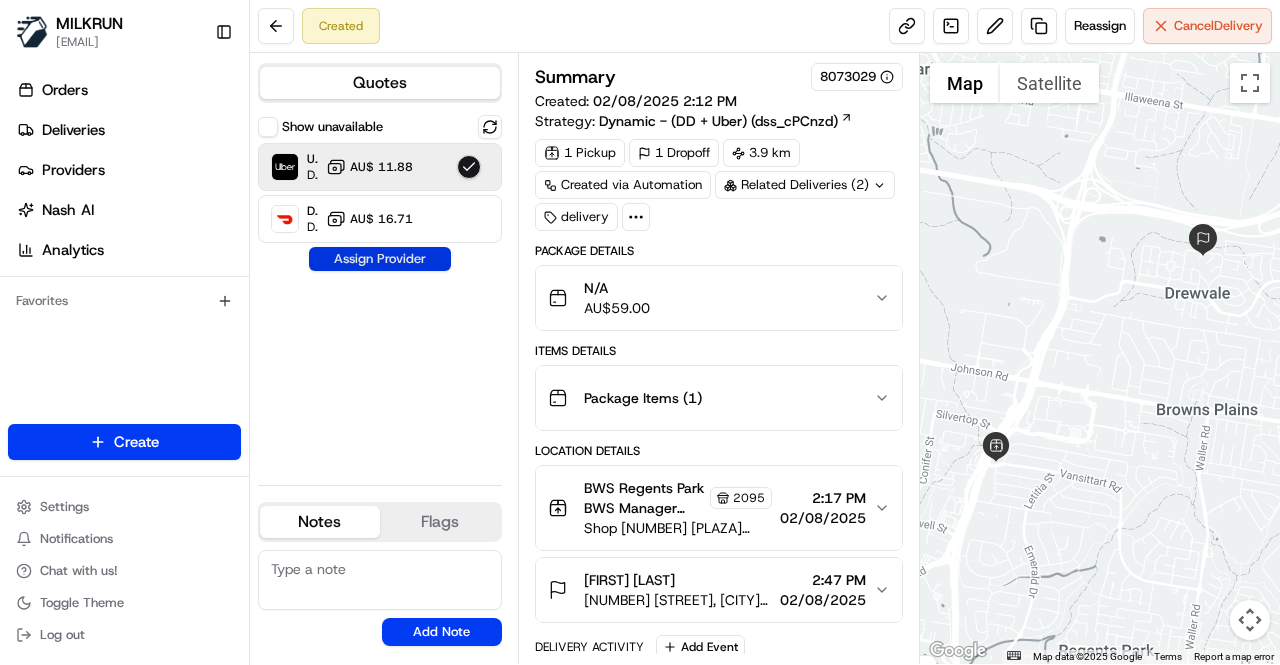 click on "Assign Provider" at bounding box center [380, 259] 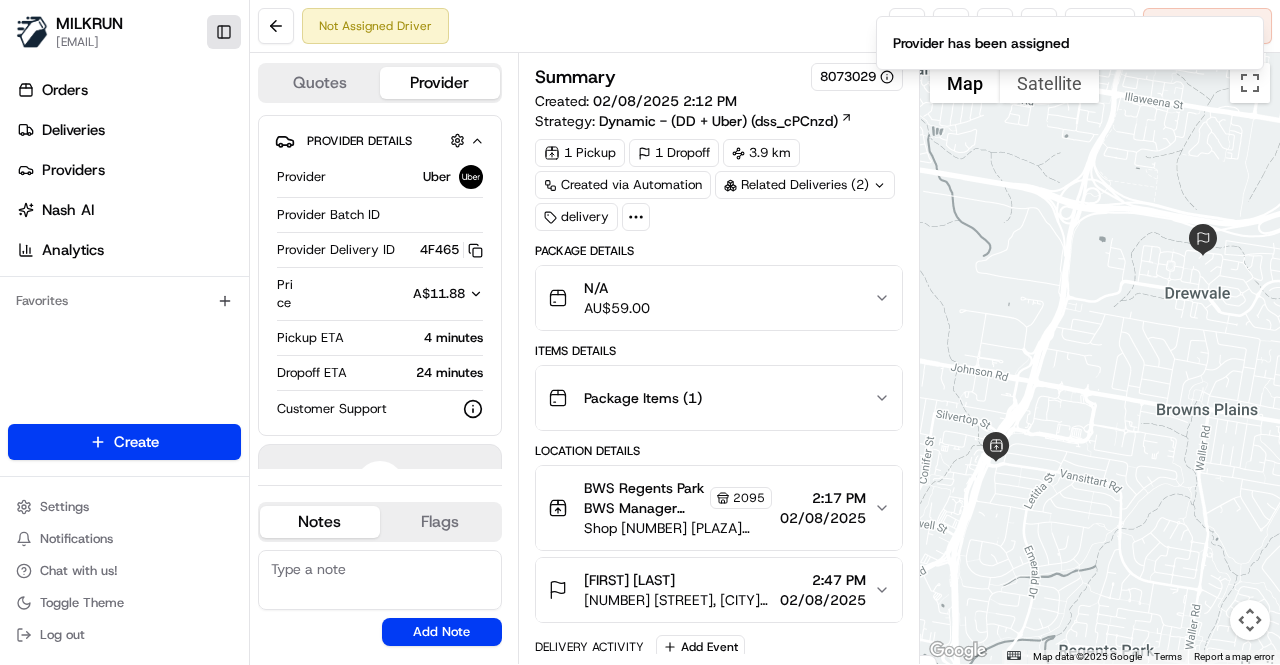 click on "Toggle Sidebar" at bounding box center [224, 32] 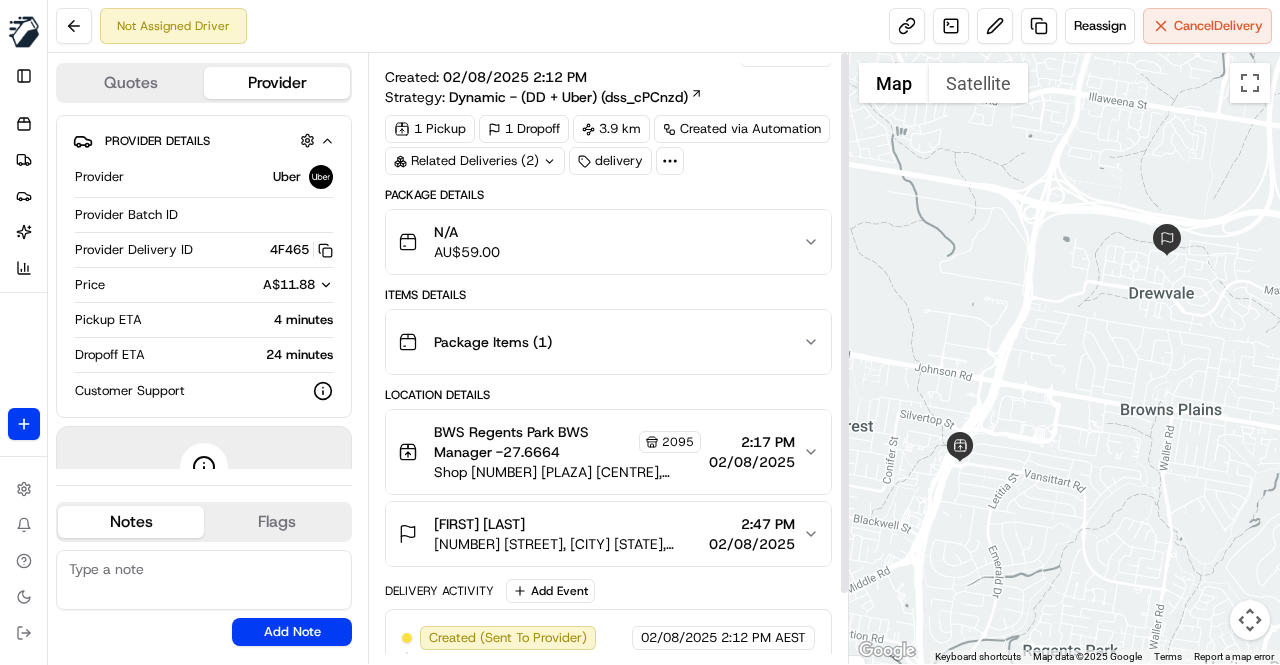 scroll, scrollTop: 0, scrollLeft: 0, axis: both 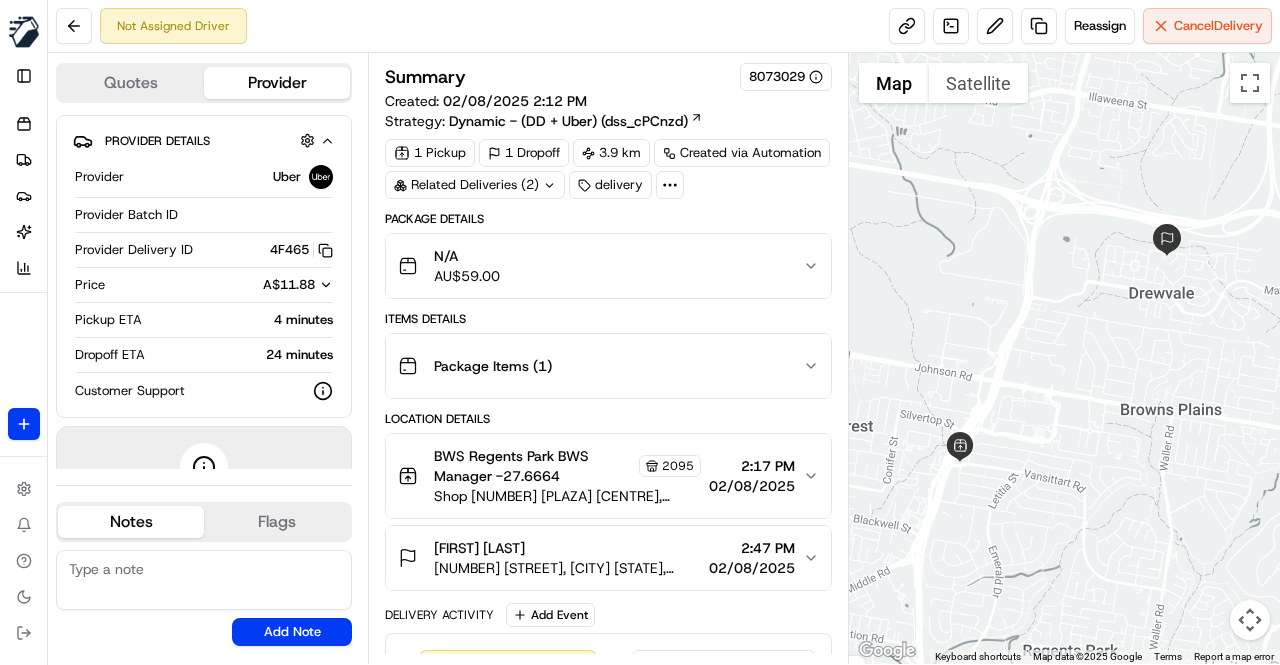 click on "N/A AU$ 59.00" at bounding box center (600, 266) 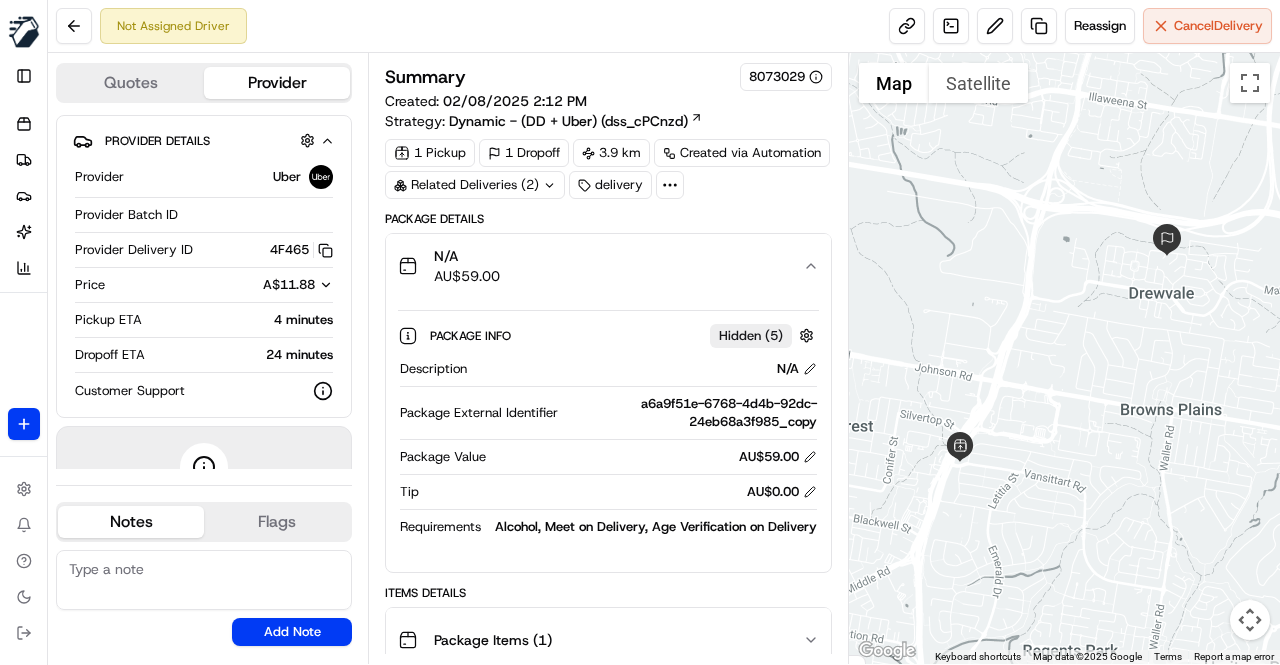 click on "N/A AU$ 59.00" at bounding box center (600, 266) 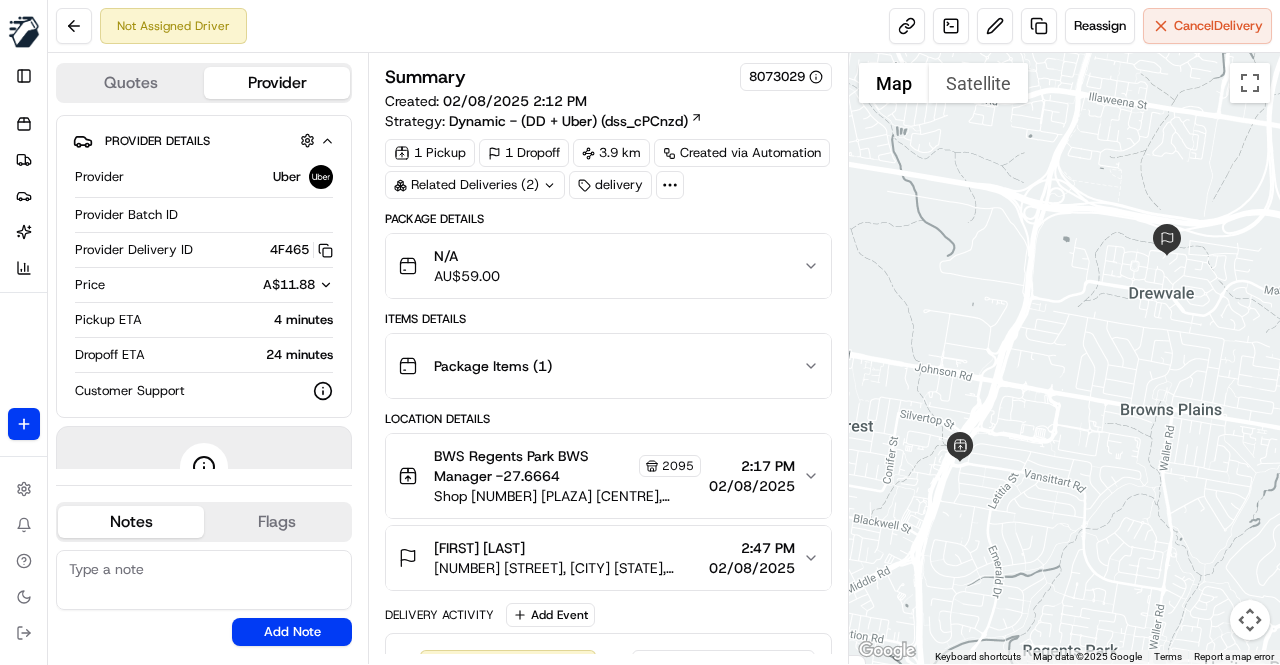 click on "Package Items ( 1 )" at bounding box center [600, 366] 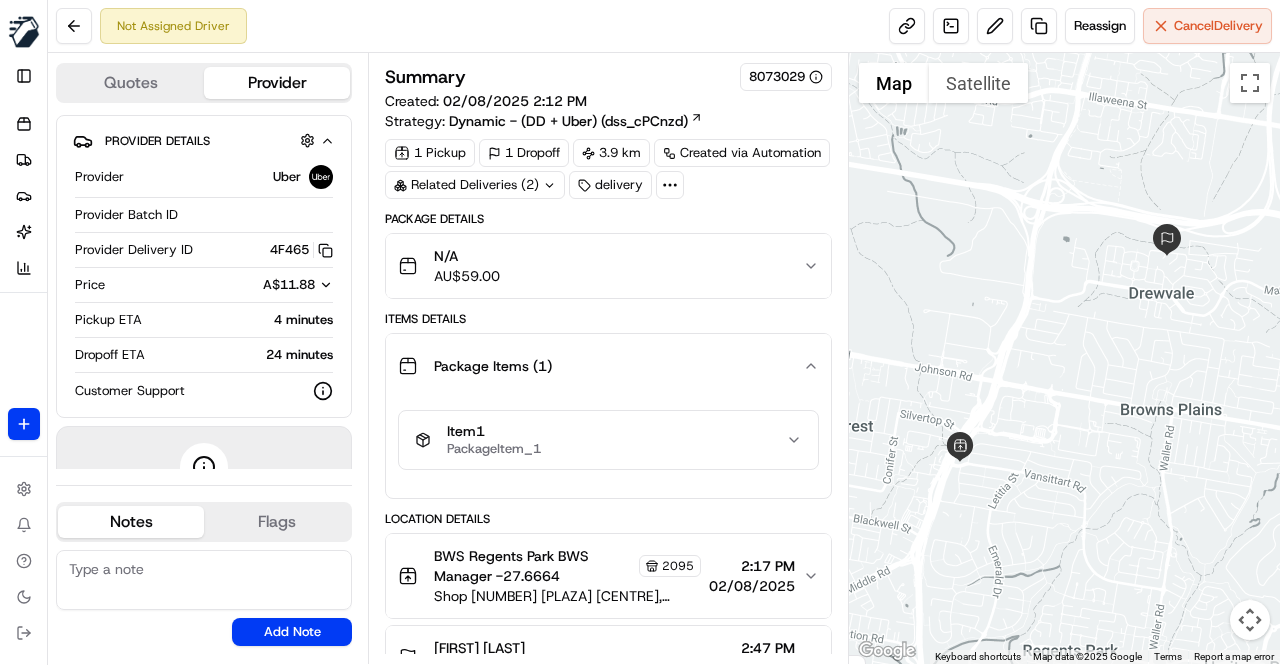 click on "Package Items ( 1 )" at bounding box center [600, 366] 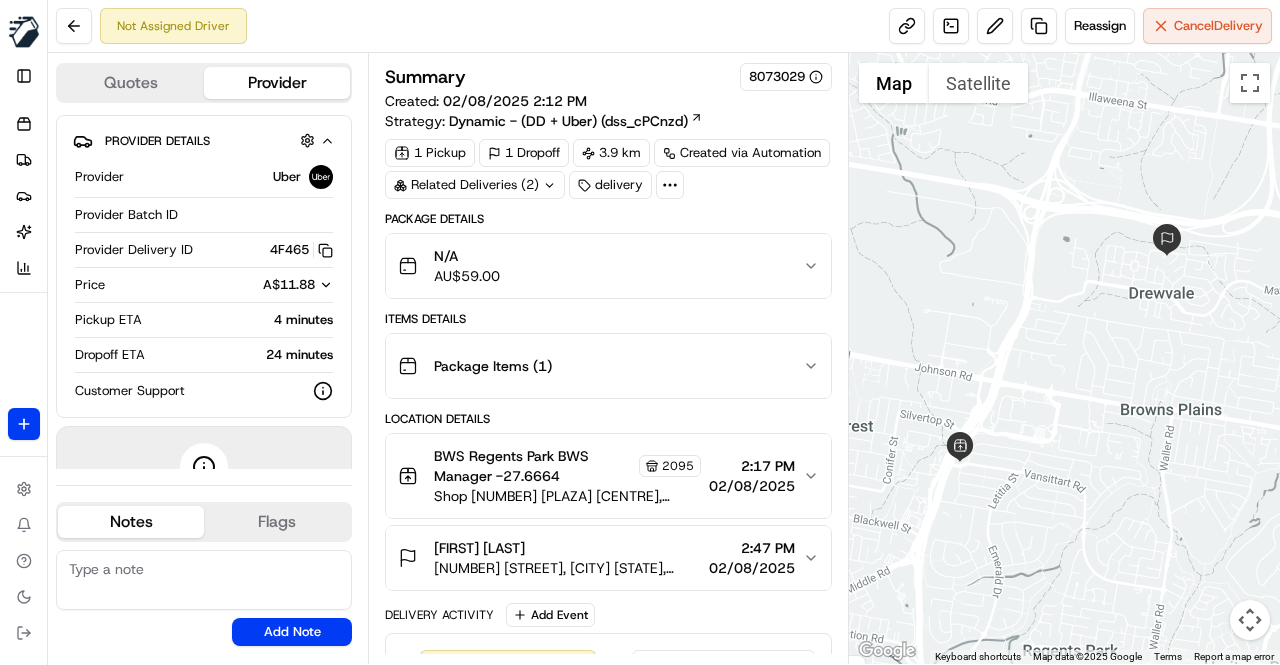 click on "44 Hume St, Drewvale QLD 4116, Australia" at bounding box center (567, 568) 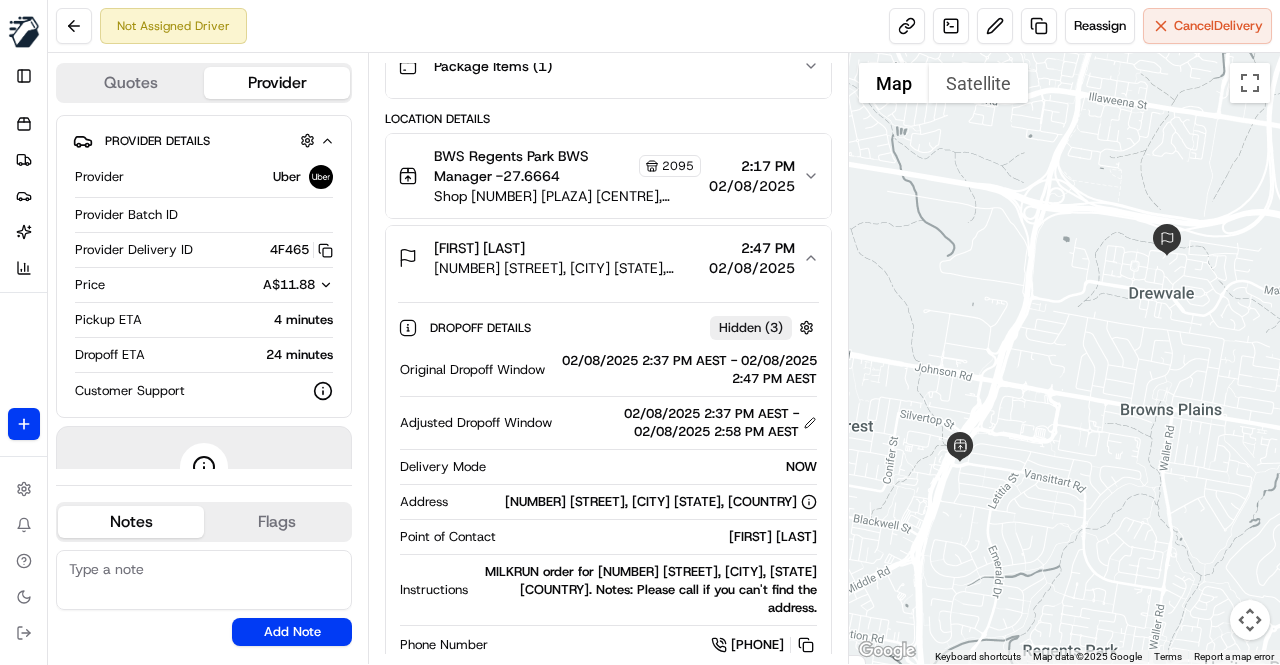 scroll, scrollTop: 200, scrollLeft: 0, axis: vertical 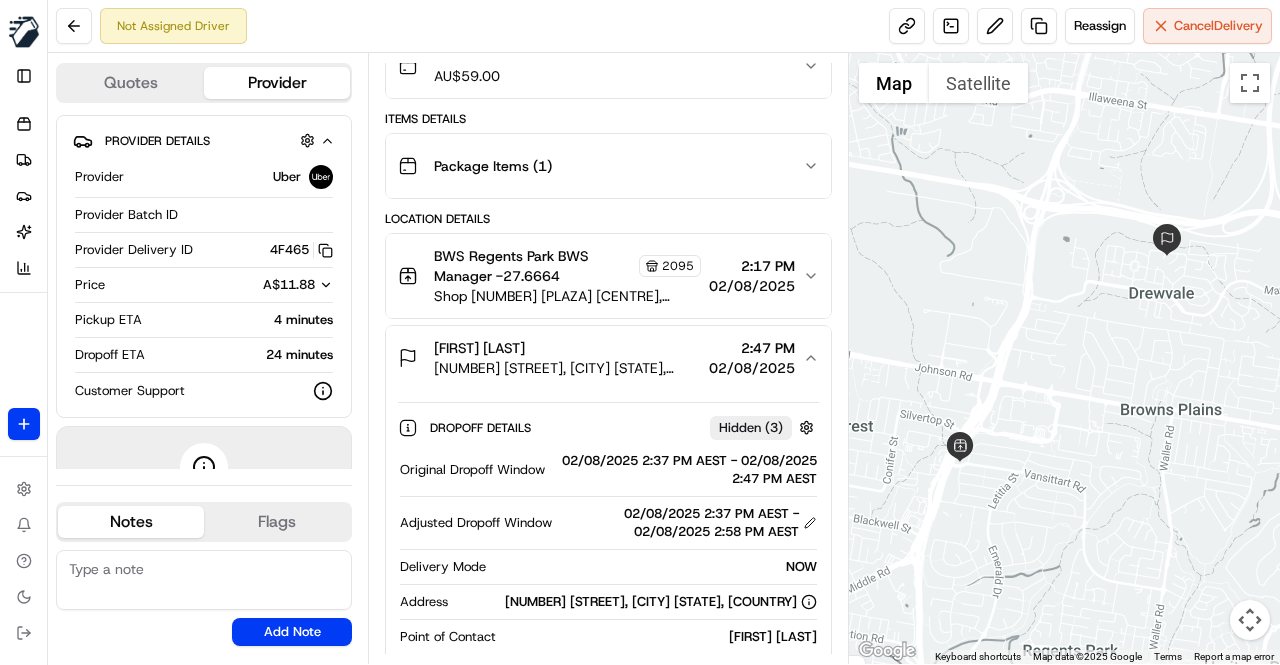 click on "44 Hume St, Drewvale QLD 4116, Australia" at bounding box center [567, 368] 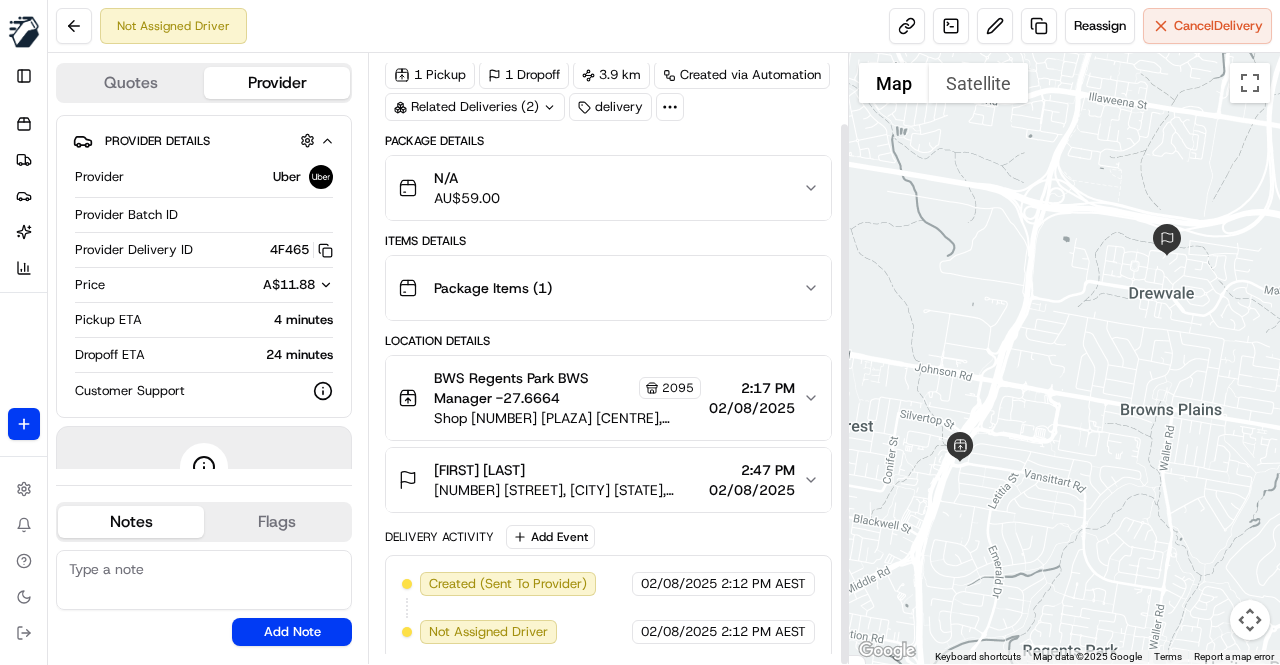 scroll, scrollTop: 78, scrollLeft: 0, axis: vertical 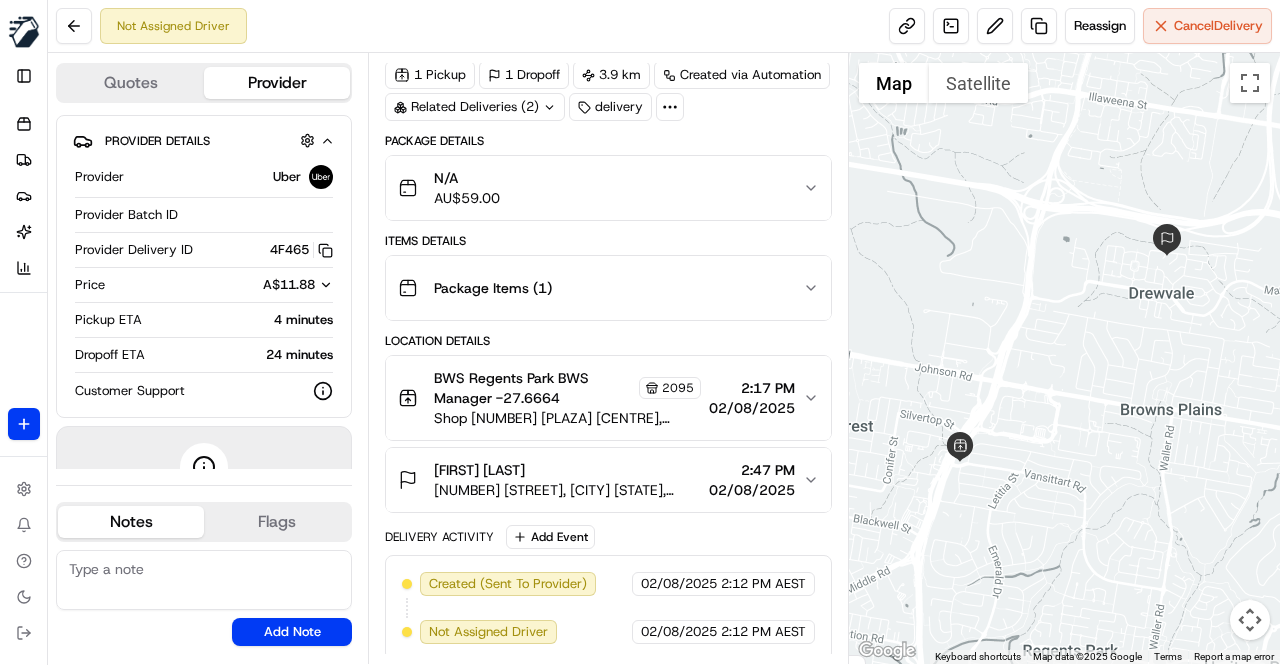 click on "Delivery Activity Add Event" at bounding box center [608, 537] 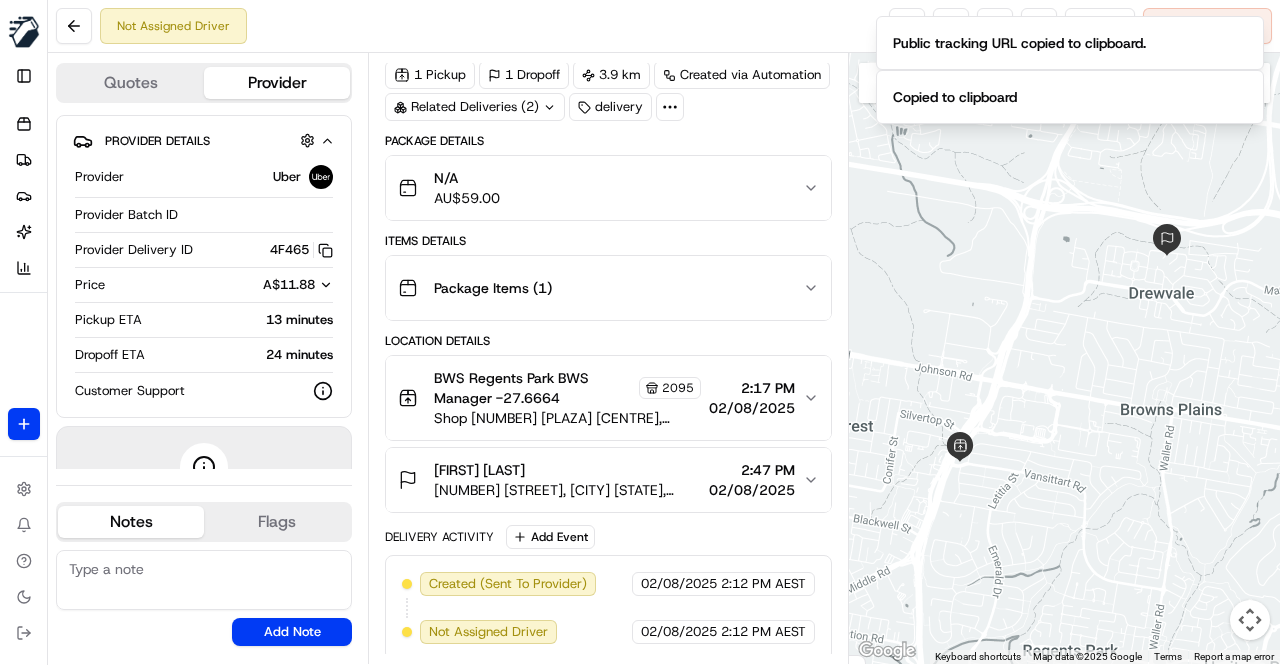 click on "Location Details" at bounding box center (608, 341) 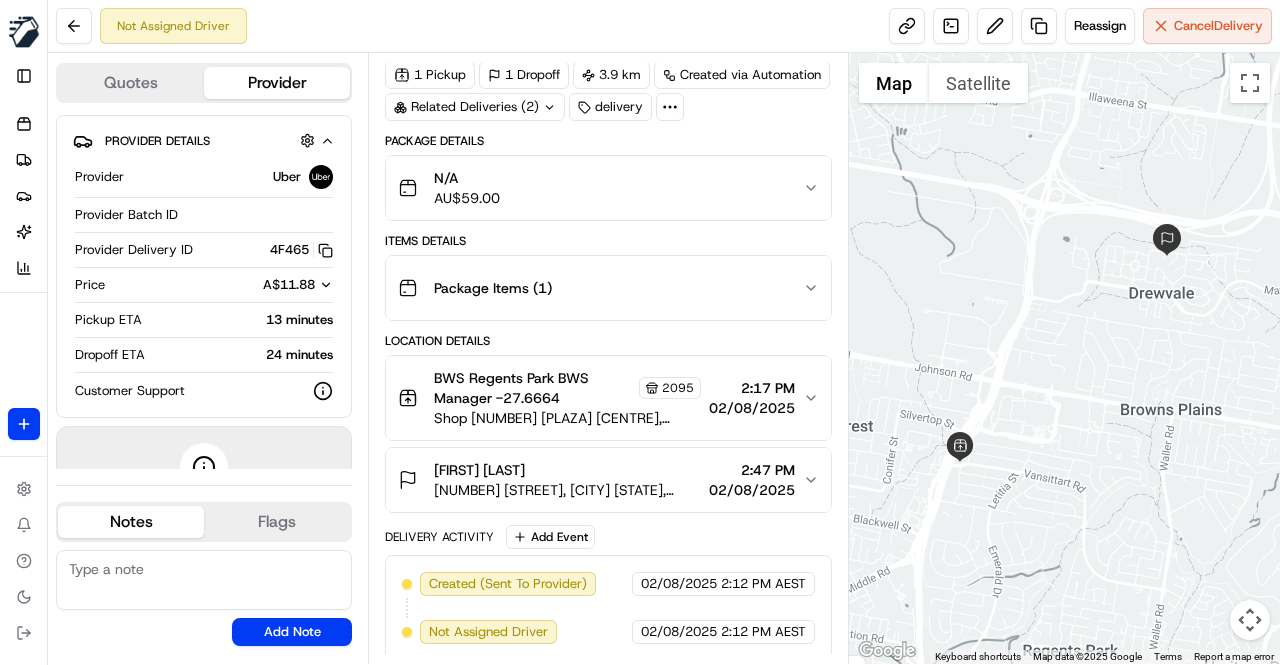 click on "Delivery Activity Add Event" at bounding box center [608, 537] 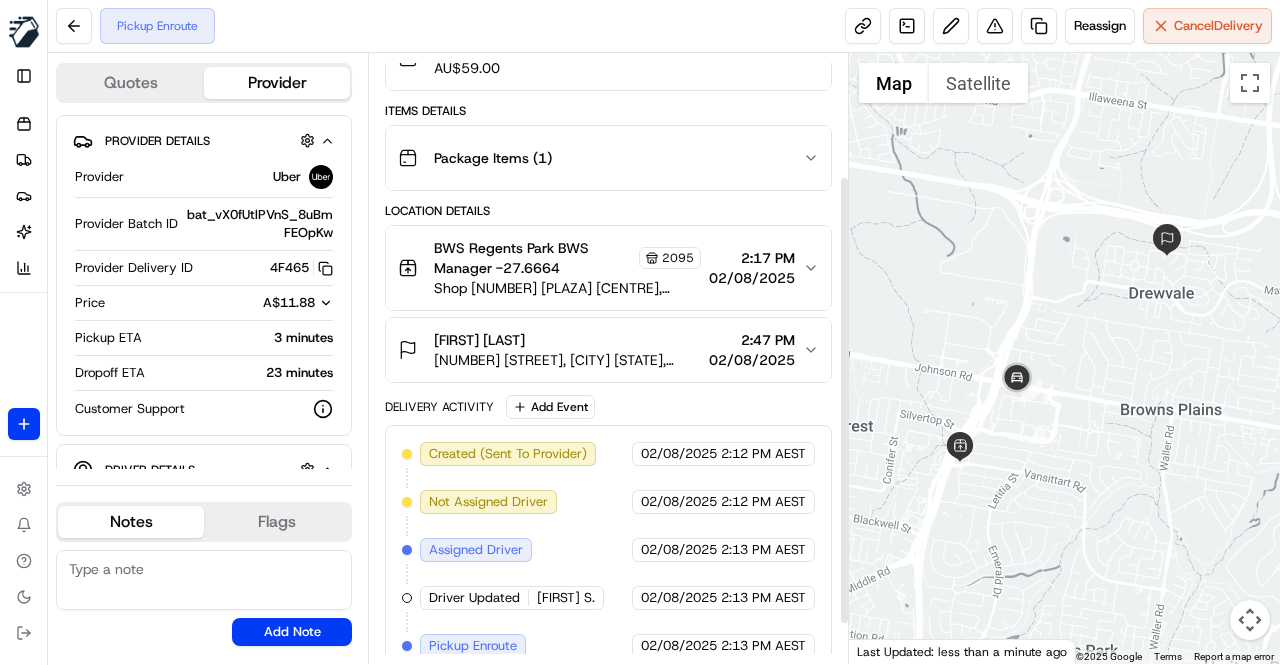 scroll, scrollTop: 220, scrollLeft: 0, axis: vertical 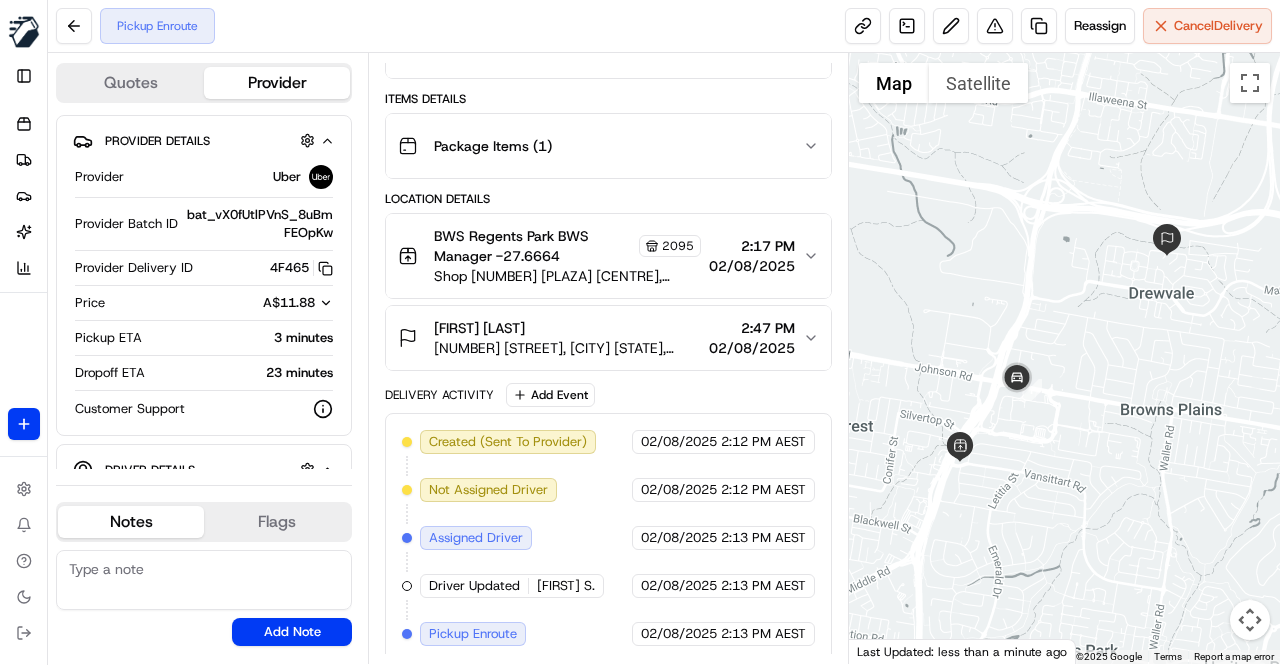 click on "Delivery Activity Add Event" at bounding box center [608, 395] 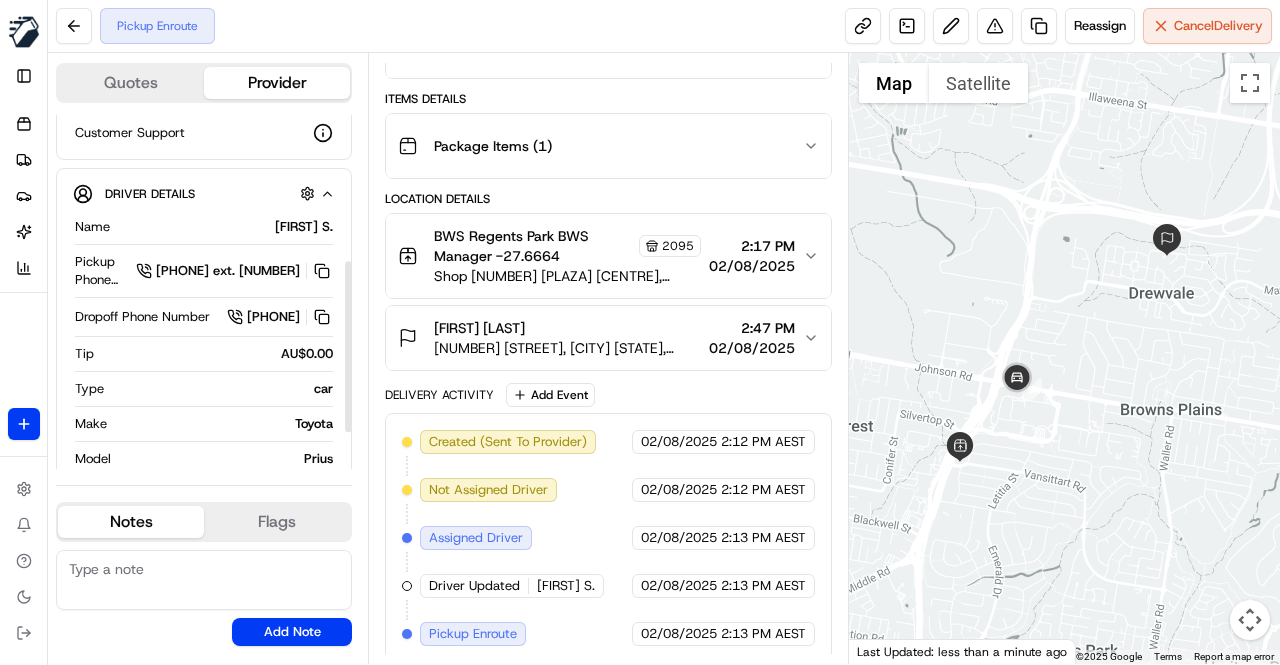 scroll, scrollTop: 376, scrollLeft: 0, axis: vertical 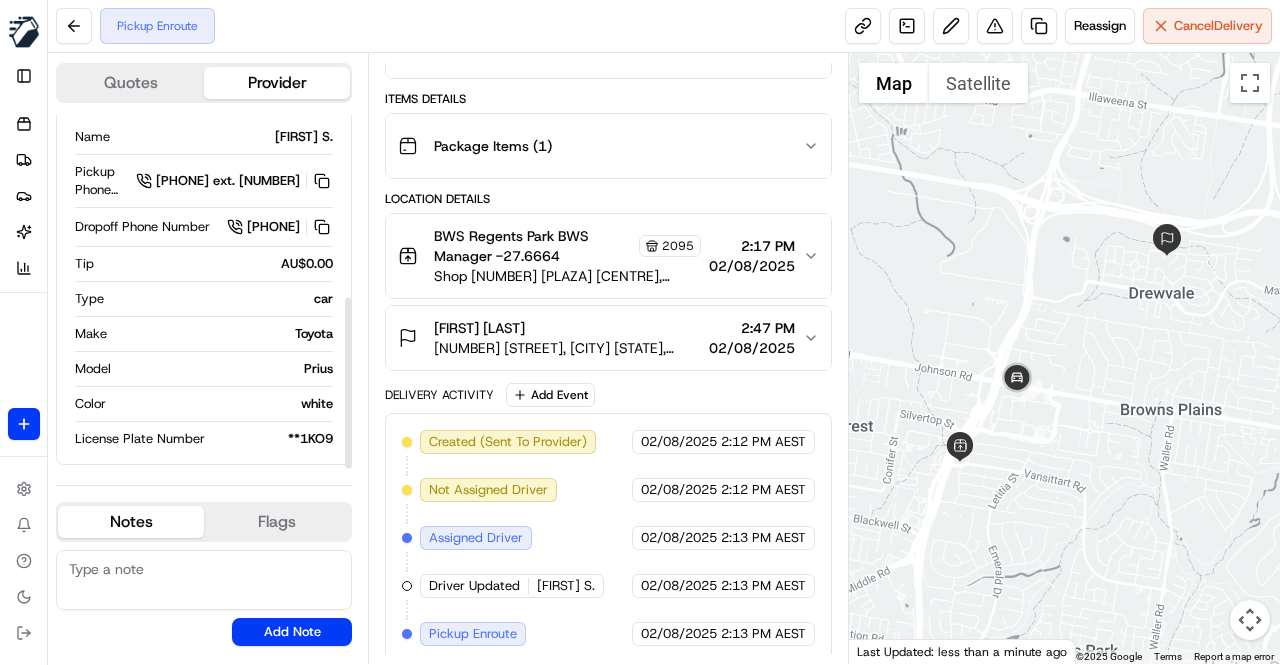 click on "Delivery Activity Add Event" at bounding box center [608, 395] 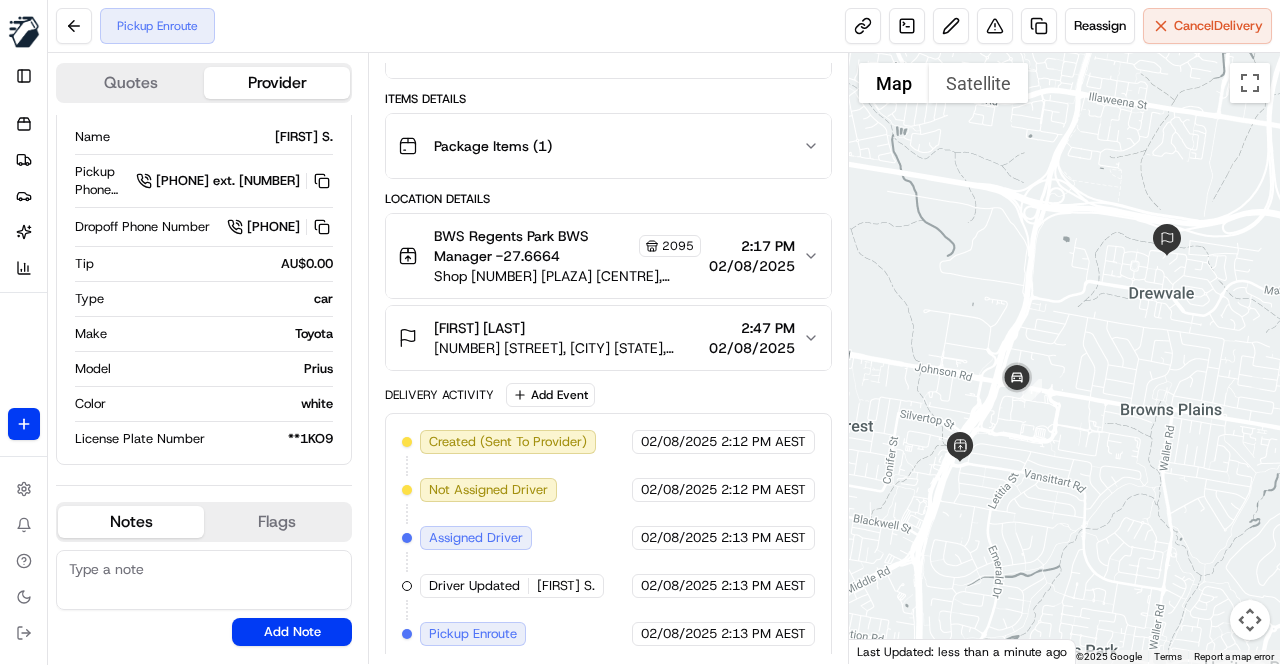 click on "Delivery Activity Add Event" at bounding box center [608, 395] 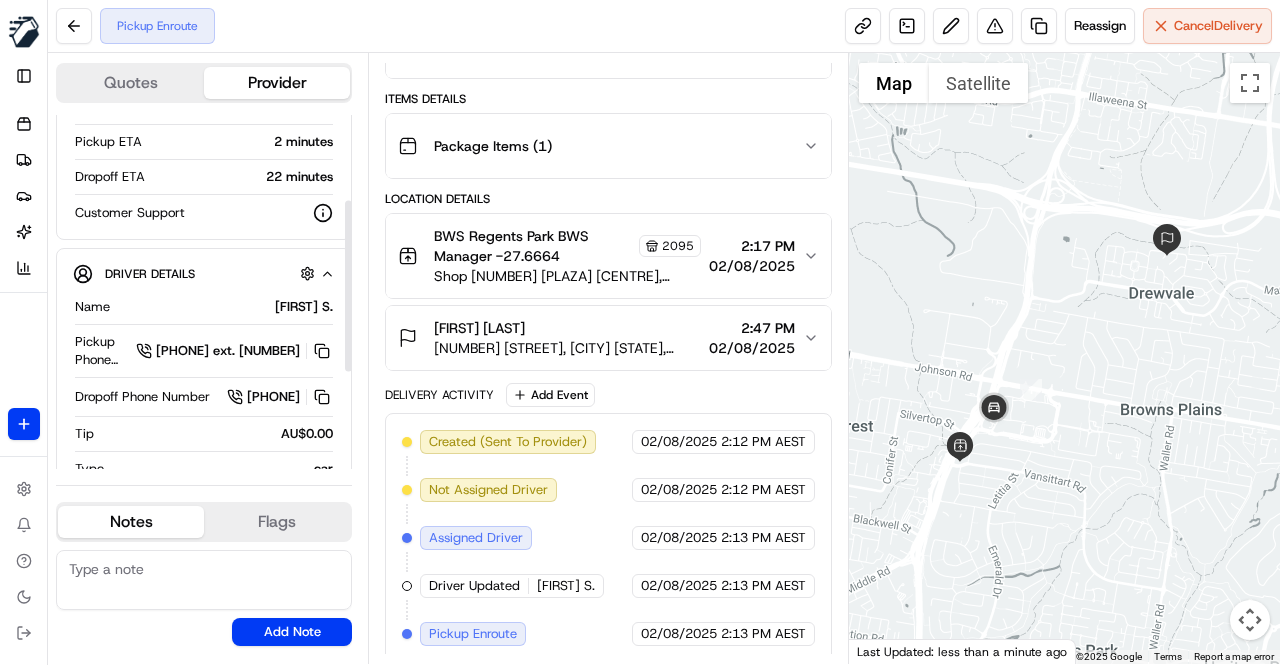 scroll, scrollTop: 176, scrollLeft: 0, axis: vertical 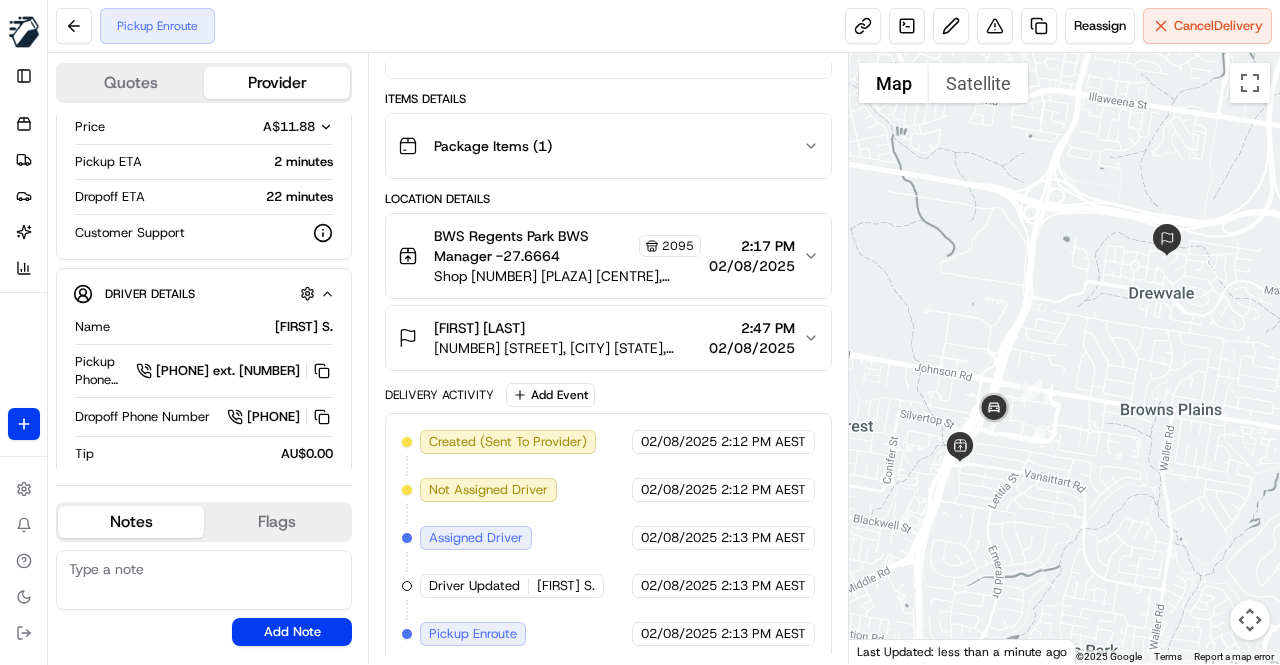 click on "Created (Sent To Provider) Uber 02/08/2025 2:12 PM AEST Not Assigned Driver Uber 02/08/2025 2:12 PM AEST Assigned Driver Uber 02/08/2025 2:13 PM AEST Driver Updated JOBANDEEP S. Uber 02/08/2025 2:13 PM AEST Pickup Enroute Uber 02/08/2025 2:13 PM AEST" at bounding box center (608, 538) 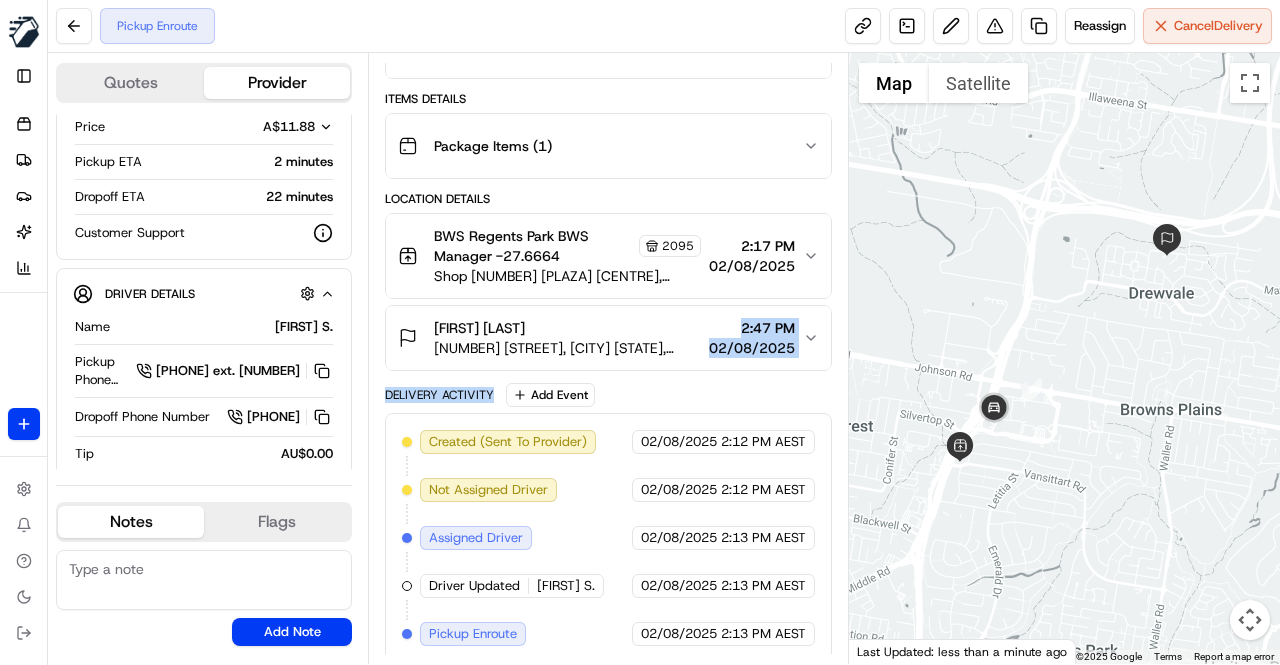 click on "Package Details N/A AU$ 59.00 Items Details Package Items ( 1 ) Location Details BWS Regents Park BWS Manager -27.6664 2095 Shop 30 Regency Plaza Shopping centre, Vansittart Road, Regents Park, QLD 4118, AU 2:17 PM 02/08/2025  Katie Park 44 Hume St, Drewvale QLD 4116, Australia 2:47 PM 02/08/2025 Delivery Activity Add Event Created (Sent To Provider) Uber 02/08/2025 2:12 PM AEST Not Assigned Driver Uber 02/08/2025 2:12 PM AEST Assigned Driver Uber 02/08/2025 2:13 PM AEST Driver Updated JOBANDEEP S. Uber 02/08/2025 2:13 PM AEST Pickup Enroute Uber 02/08/2025 2:13 PM AEST" at bounding box center (608, 327) 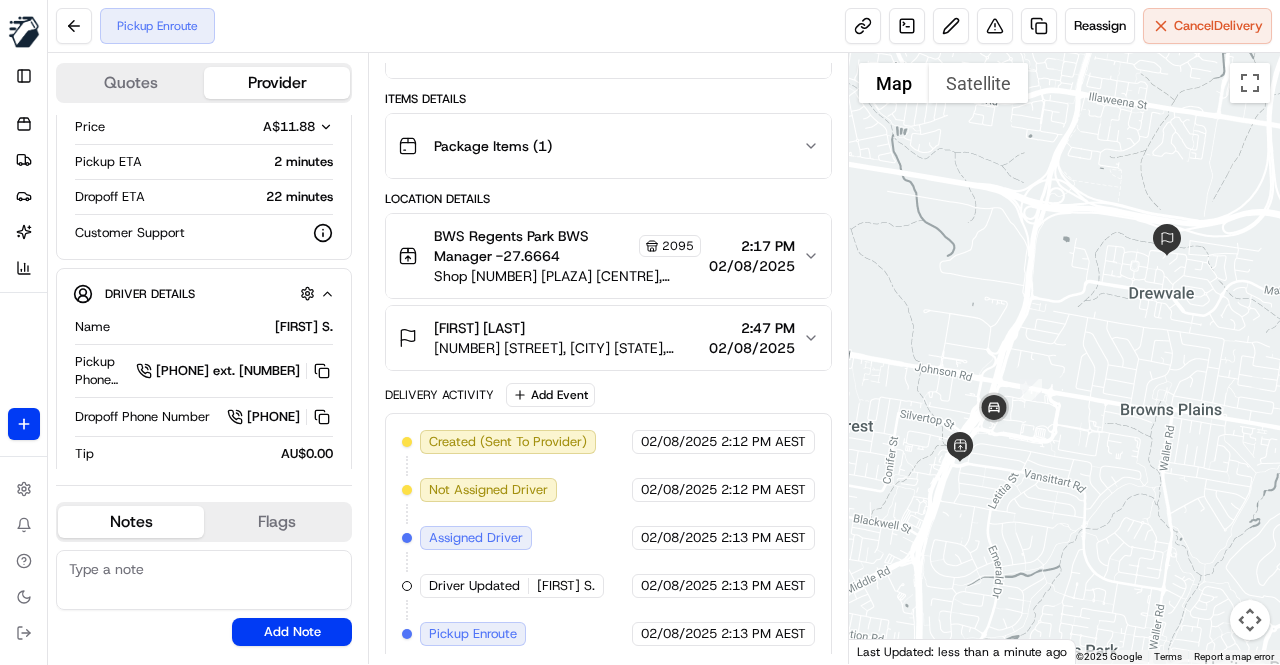 click on "Delivery Activity Add Event" at bounding box center [608, 395] 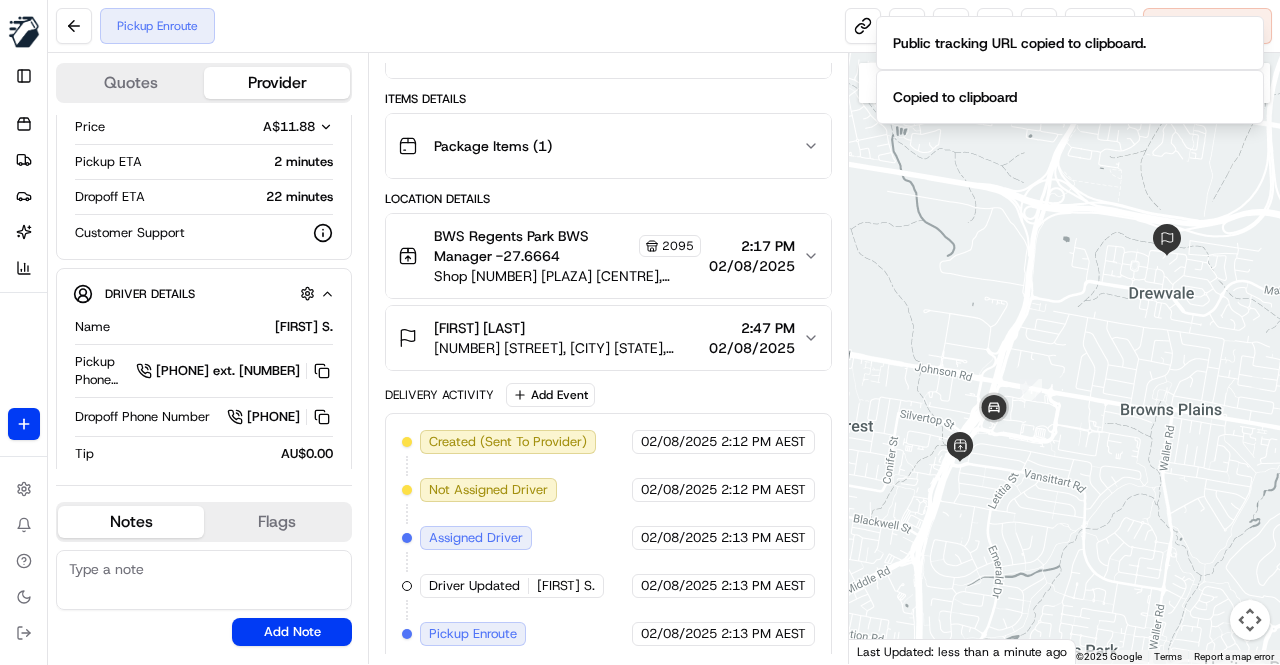 click on "Location Details" at bounding box center [608, 199] 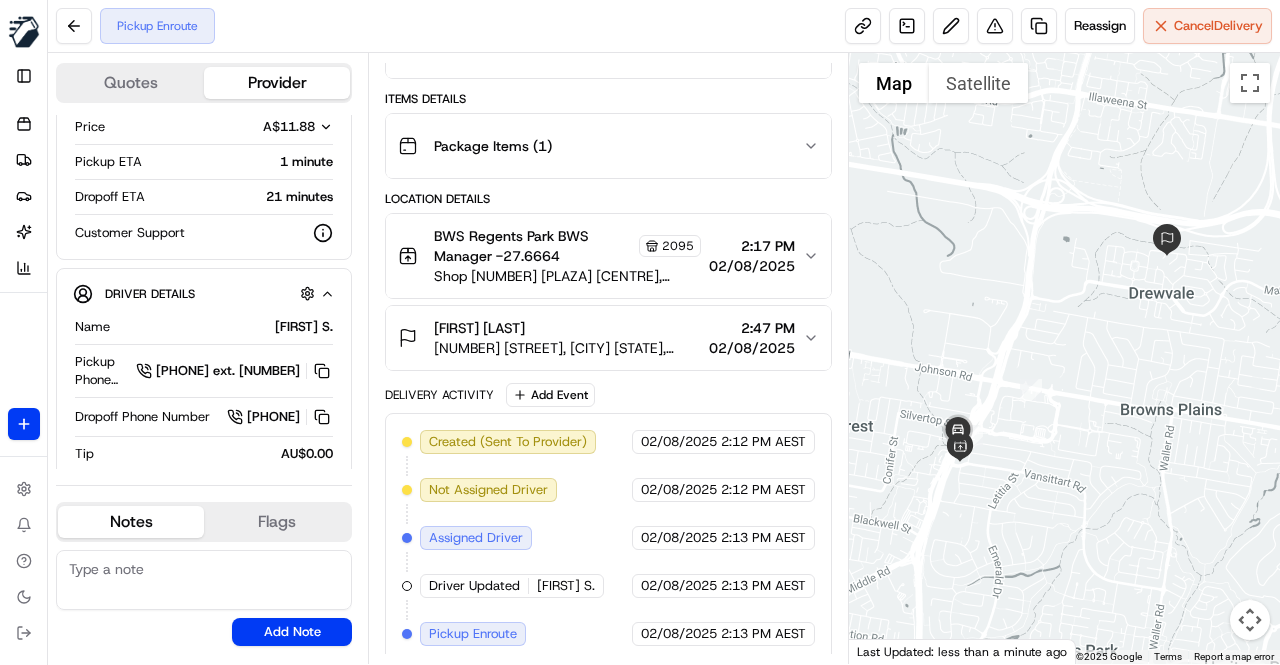 click on "Katie Park" at bounding box center [567, 328] 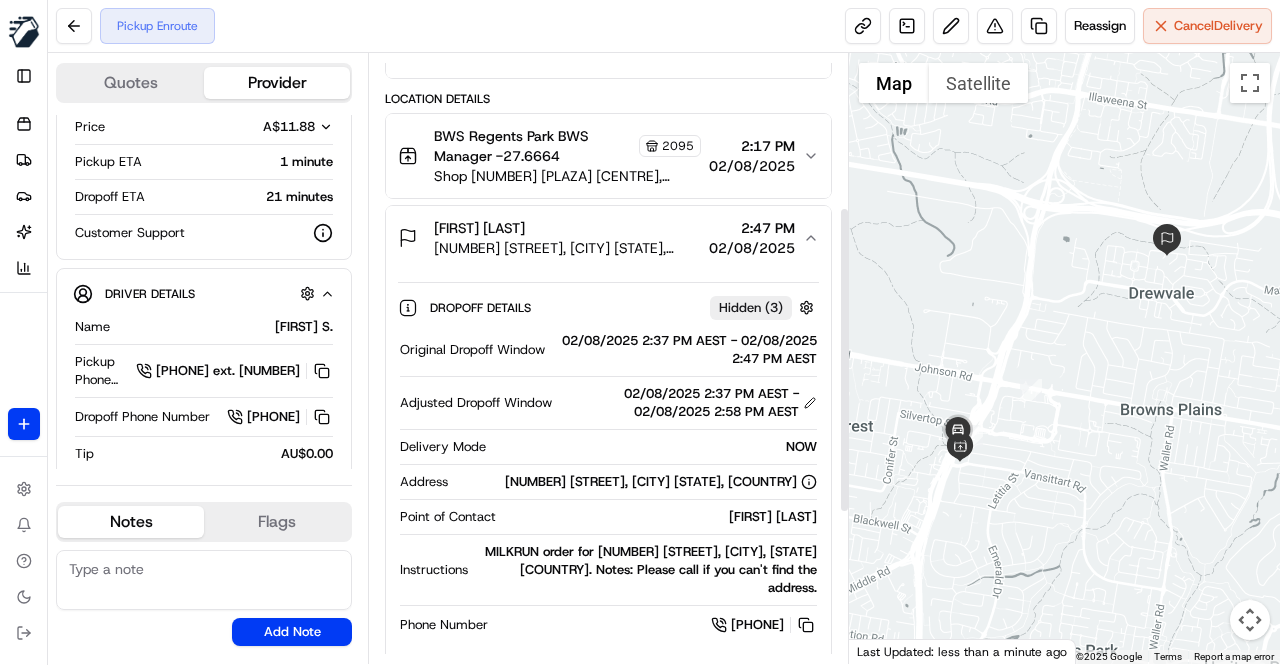 scroll, scrollTop: 220, scrollLeft: 0, axis: vertical 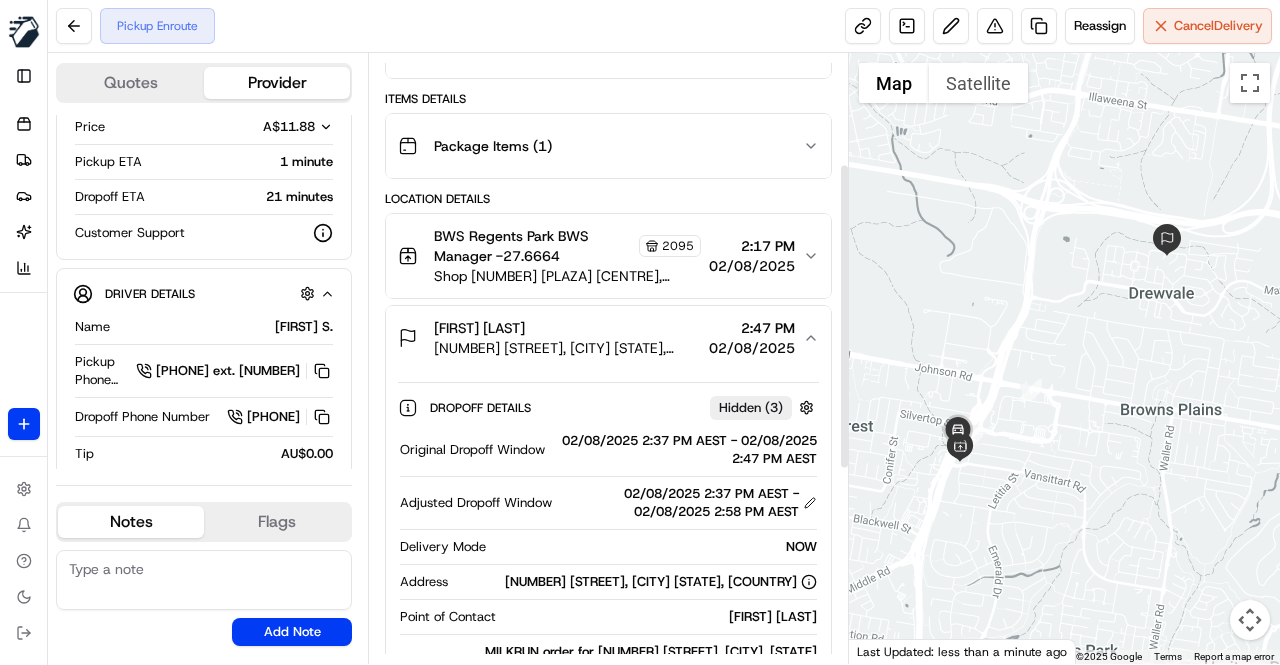 click on "Katie Park" at bounding box center (567, 328) 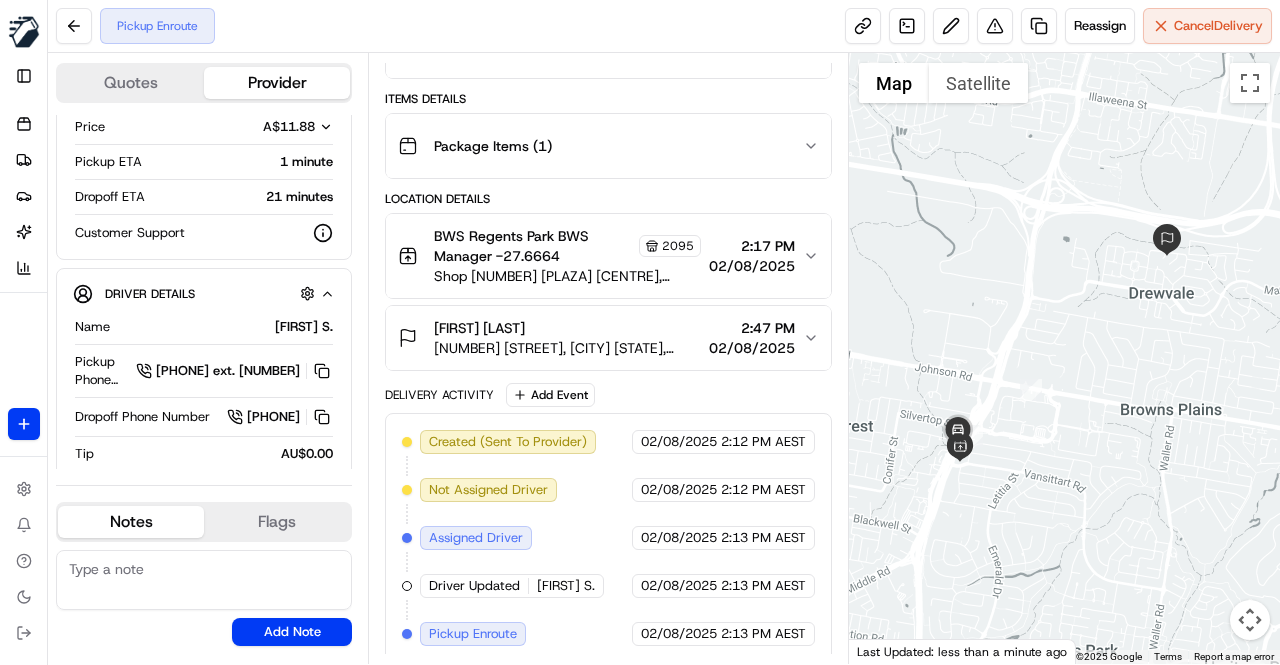 type 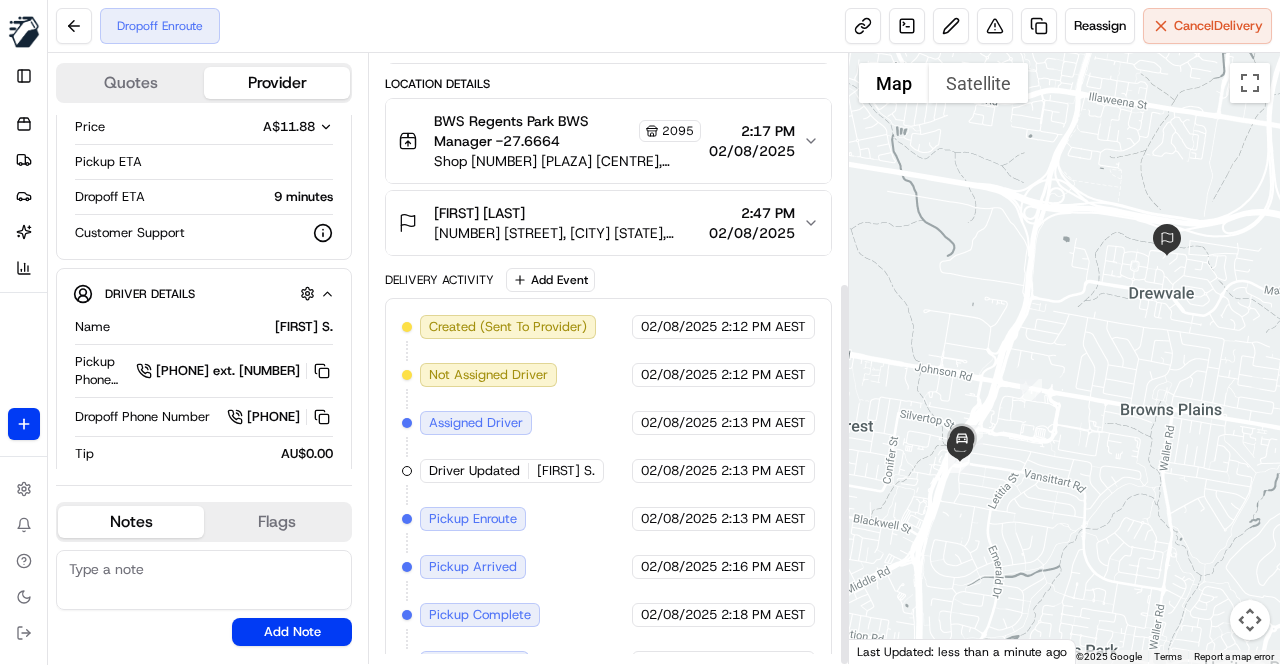 scroll, scrollTop: 362, scrollLeft: 0, axis: vertical 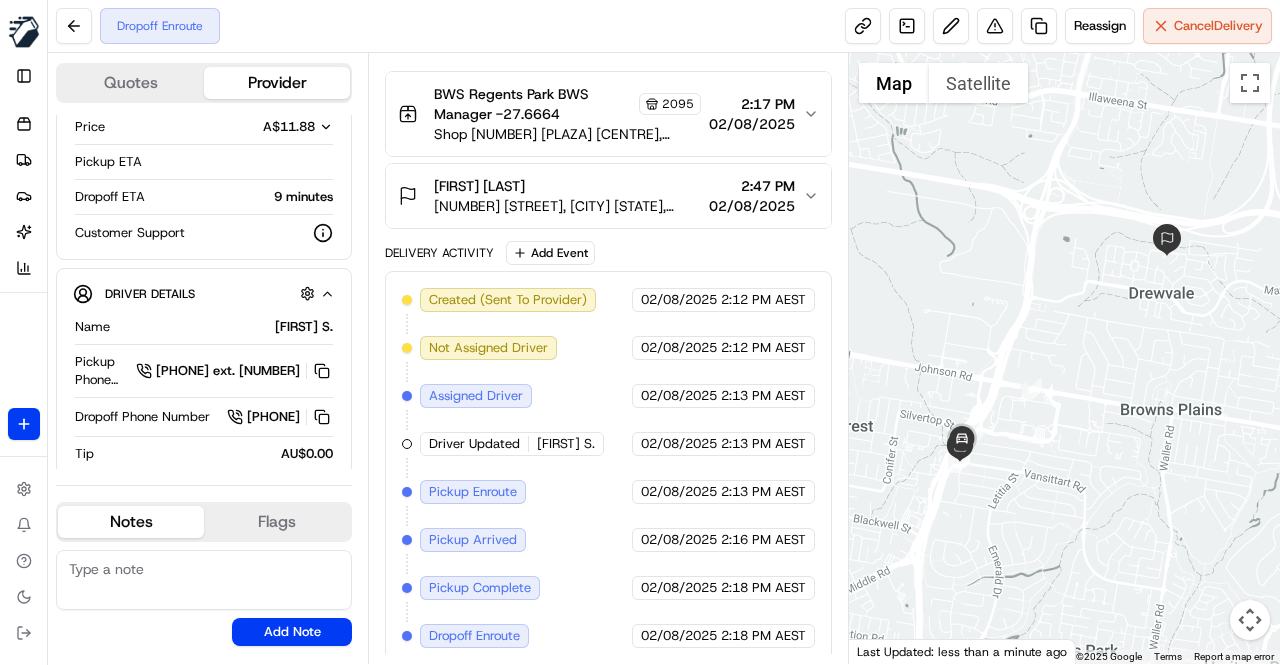click on "Created (Sent To Provider) Uber 02/08/2025 2:12 PM AEST Not Assigned Driver Uber 02/08/2025 2:12 PM AEST Assigned Driver Uber 02/08/2025 2:13 PM AEST Driver Updated JOBANDEEP S. Uber 02/08/2025 2:13 PM AEST Pickup Enroute Uber 02/08/2025 2:13 PM AEST Pickup Arrived Uber 02/08/2025 2:16 PM AEST Pickup Complete Uber 02/08/2025 2:18 PM AEST Dropoff Enroute Uber 02/08/2025 2:18 PM AEST" at bounding box center (608, 468) 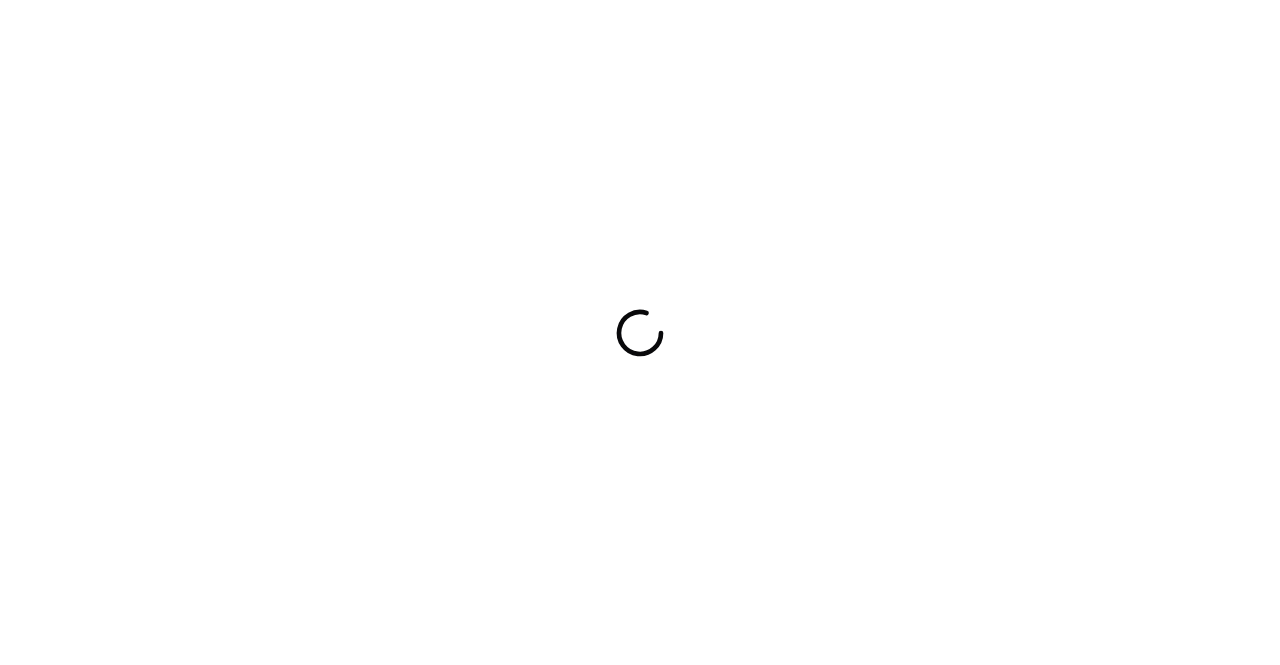 scroll, scrollTop: 0, scrollLeft: 0, axis: both 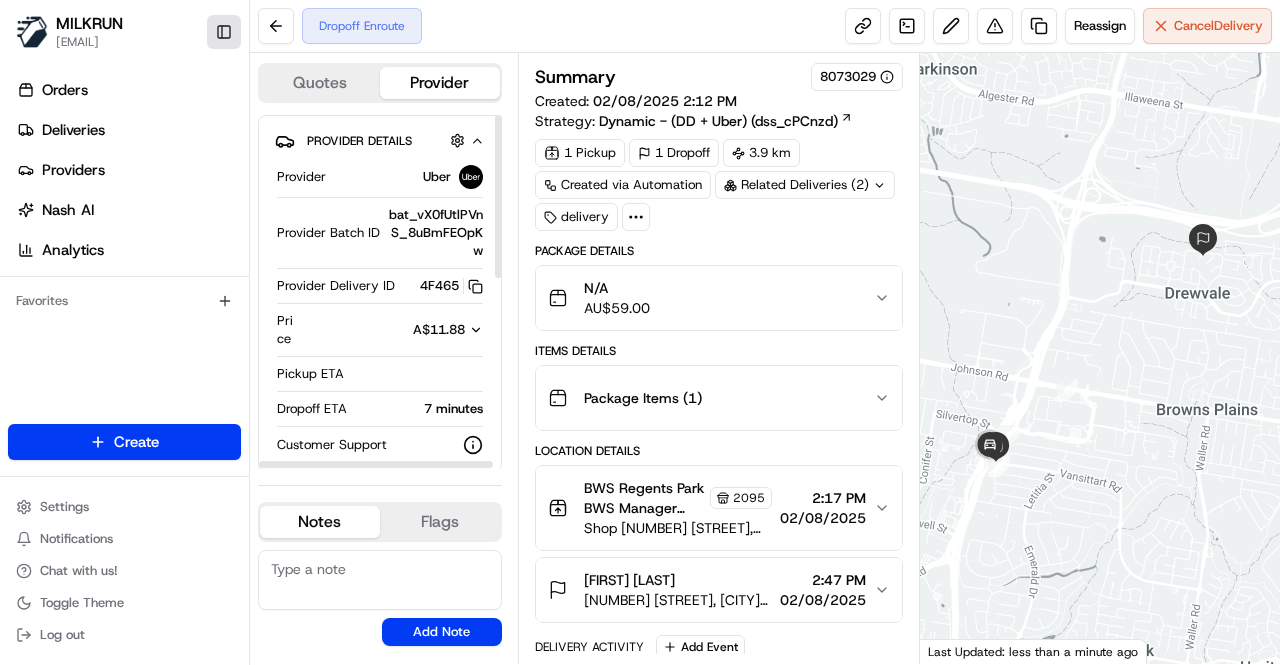 click on "Toggle Sidebar" at bounding box center (224, 32) 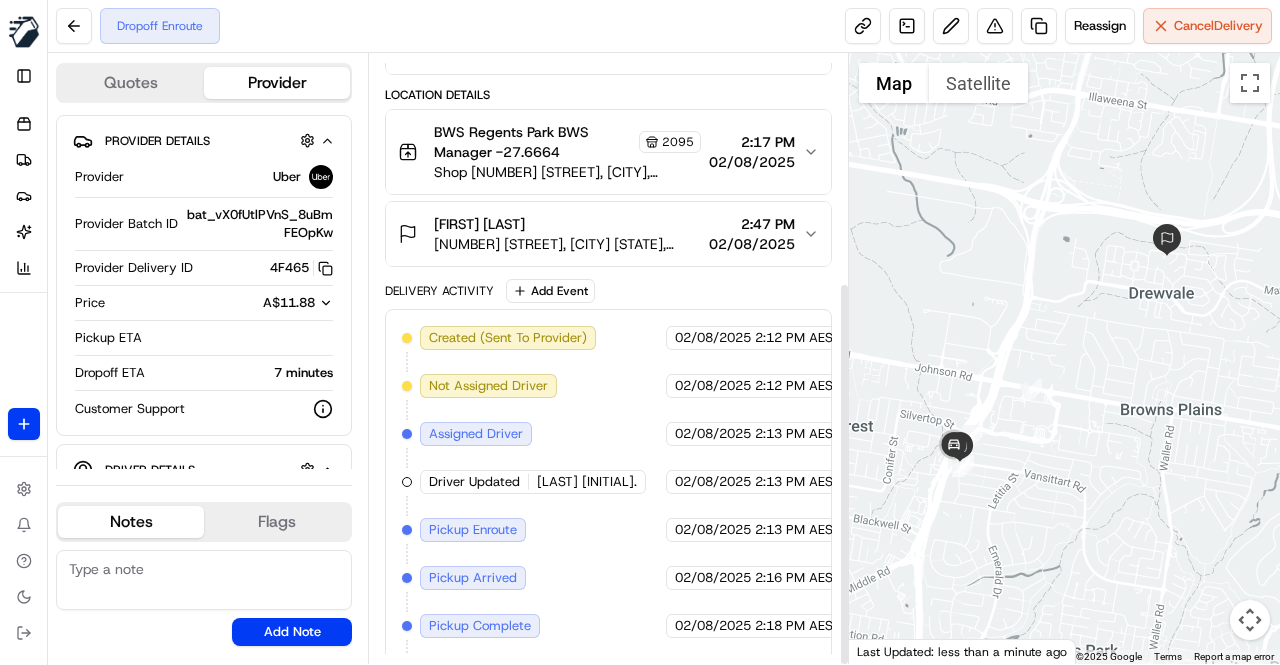 scroll, scrollTop: 362, scrollLeft: 0, axis: vertical 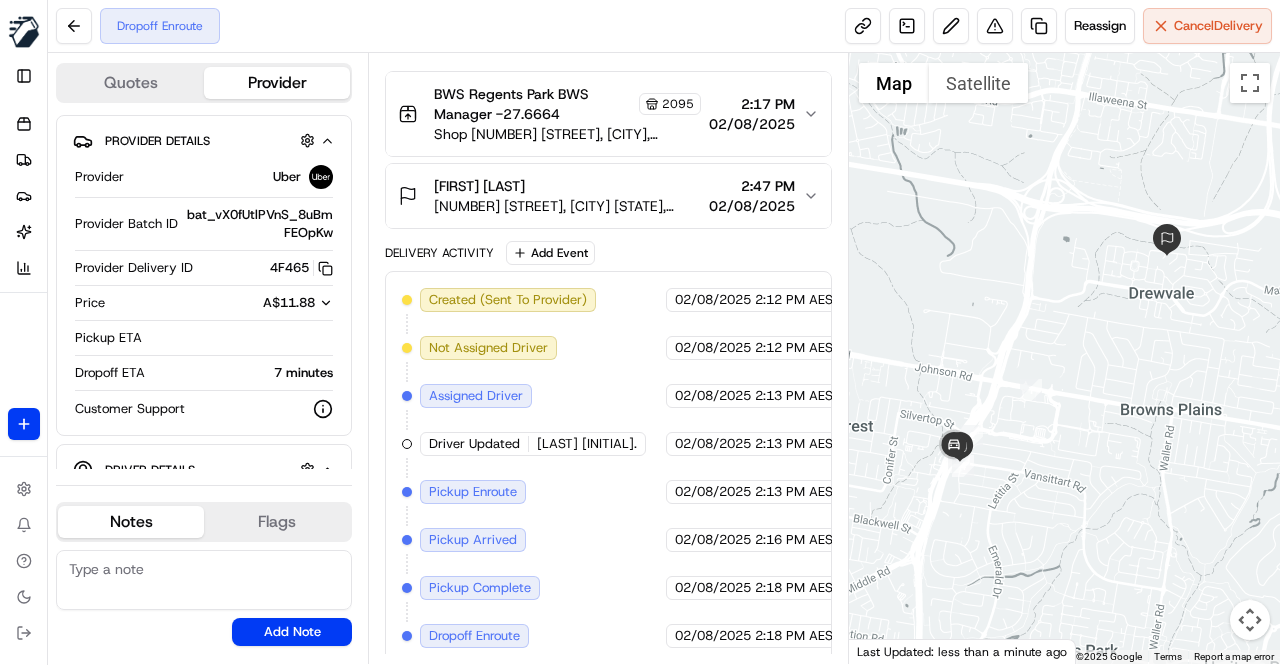 click on "Created (Sent To Provider) Uber [DATE] [TIME] [TIMEZONE] Not Assigned Driver Uber [DATE] [TIME] [TIMEZONE] Assigned Driver Uber [DATE] [TIME] [TIMEZONE] Driver Updated [LAST] [INITIAL]. Uber [DATE] [TIME] [TIMEZONE] Pickup Enroute Uber [DATE] [TIME] [TIMEZONE] Pickup Arrived Uber [DATE] [TIME] [TIMEZONE] Pickup Complete Uber [DATE] [TIME] [TIMEZONE] Dropoff Enroute Uber [DATE] [TIME] [TIMEZONE]" at bounding box center (608, 468) 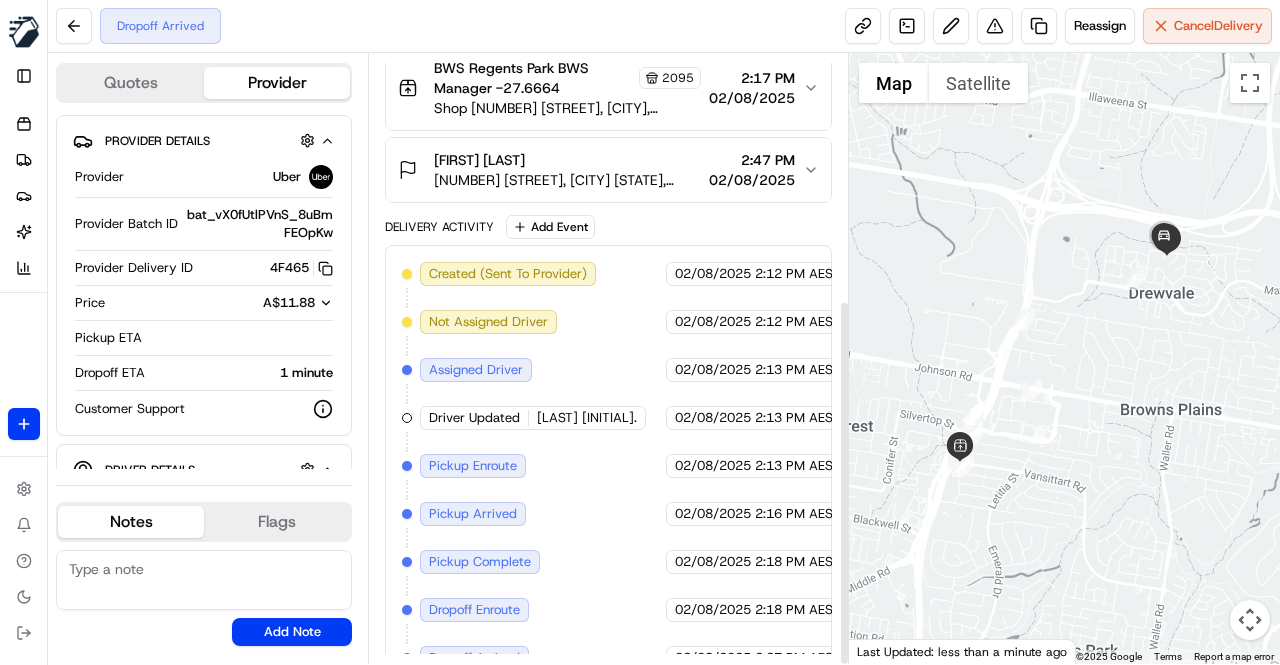 scroll, scrollTop: 409, scrollLeft: 0, axis: vertical 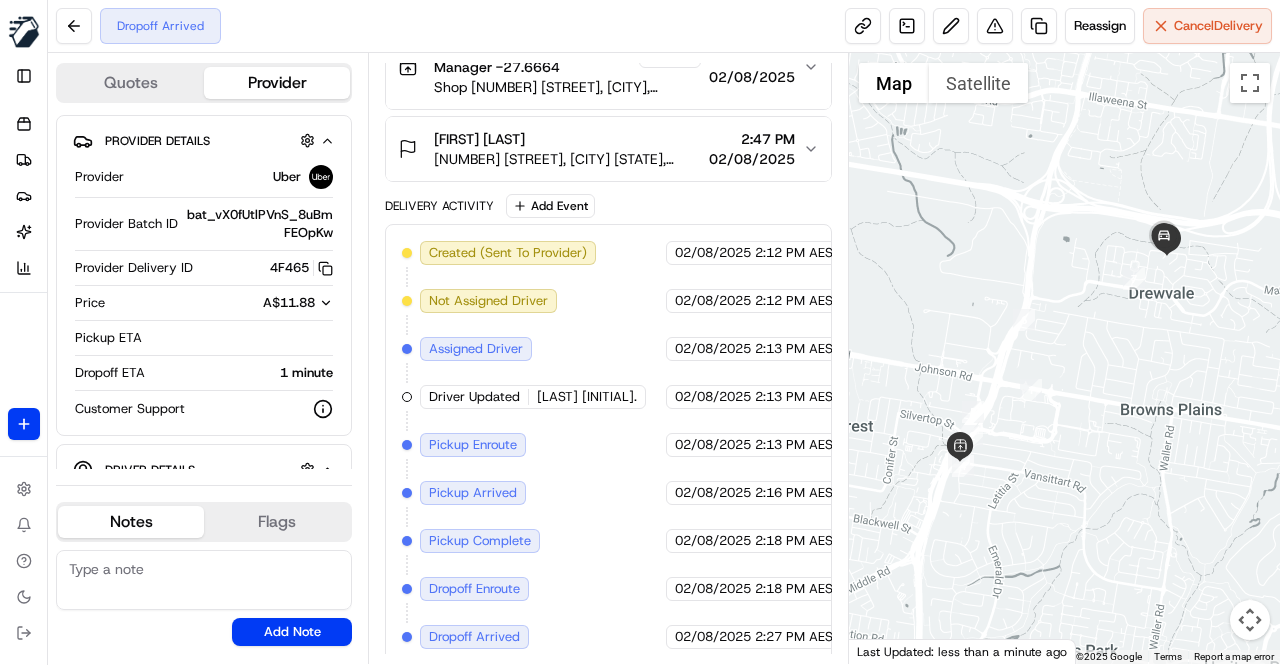 click on "Created (Sent To Provider) Uber [DATE] [TIME] [TIMEZONE] Not Assigned Driver Uber [DATE] [TIME] [TIMEZONE] Assigned Driver Uber [DATE] [TIME] [TIMEZONE] Driver Updated [LAST] [INITIAL]. Uber [DATE] [TIME] [TIMEZONE] Pickup Enroute Uber [DATE] [TIME] [TIMEZONE] Pickup Arrived Uber [DATE] [TIME] [TIMEZONE] Pickup Complete Uber [DATE] [TIME] [TIMEZONE] Dropoff Enroute Uber [DATE] [TIME] [TIMEZONE] Dropoff Arrived Uber [DATE] [TIME] [TIMEZONE]" at bounding box center (608, 445) 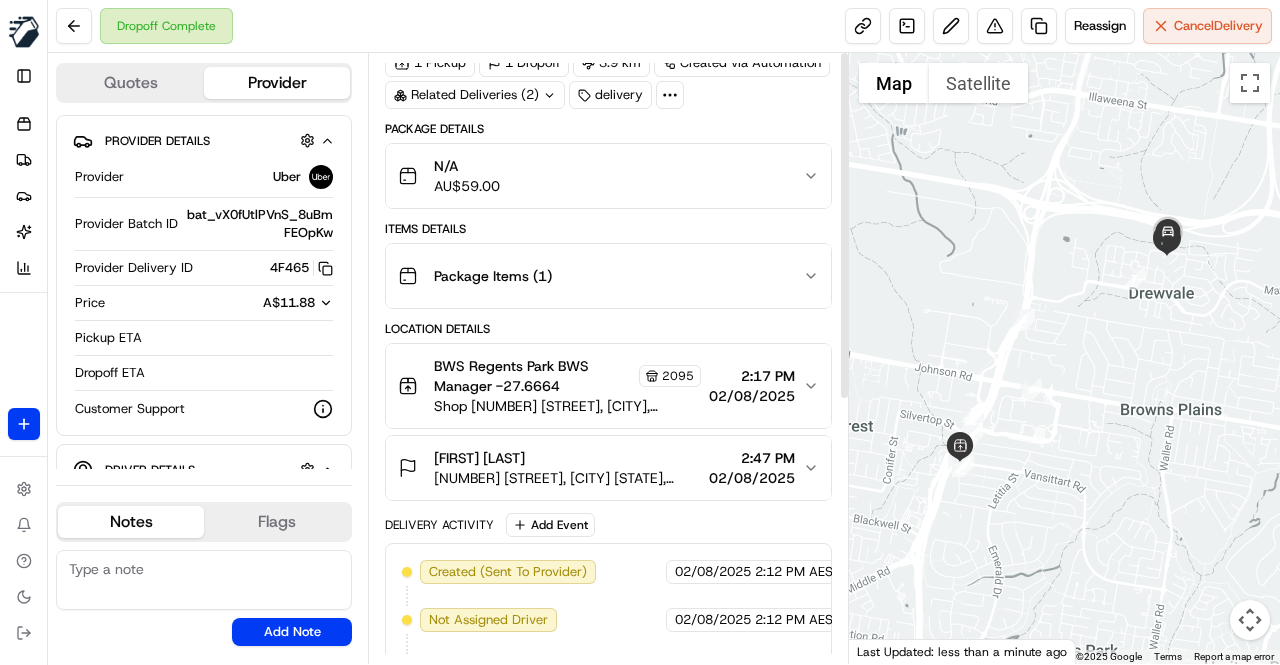 scroll, scrollTop: 0, scrollLeft: 0, axis: both 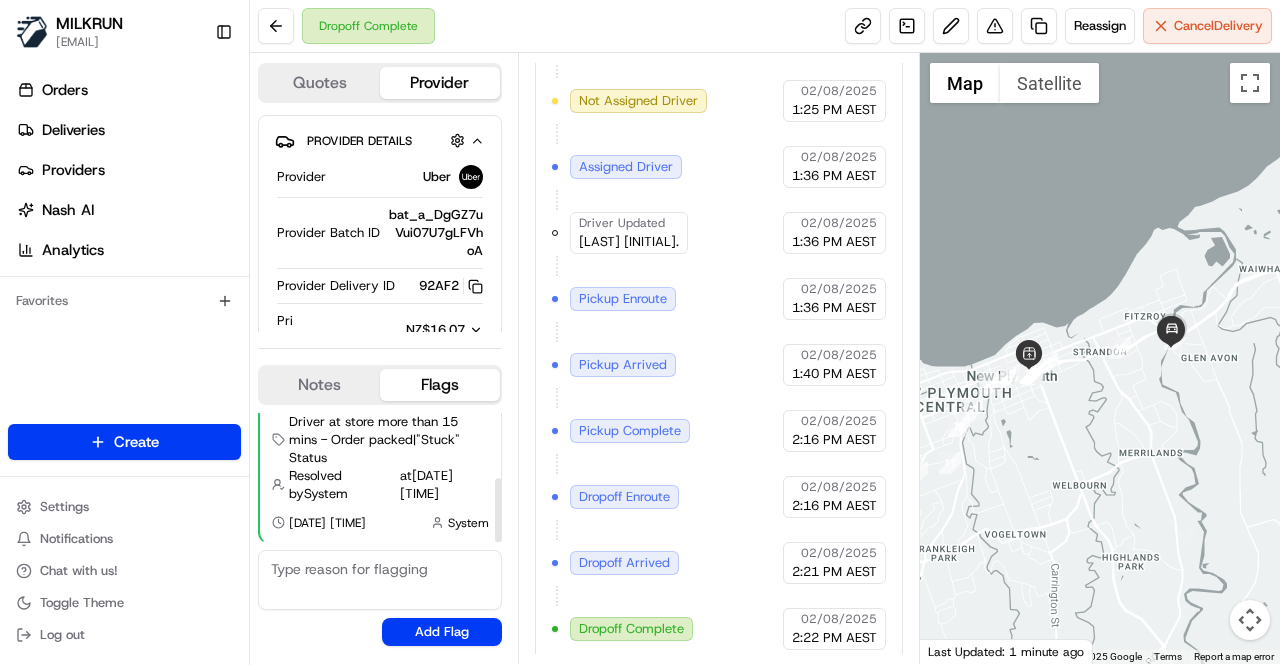 click on "Created (Sent To Provider) Uber [DATE] [TIME] [TIMEZONE] Not Assigned Driver Uber [DATE] [TIME] [TIMEZONE] Assigned Driver Uber [DATE] [TIME] [TIMEZONE] Driver Updated [LAST] [INITIAL]. Uber [DATE] [TIME] [TIMEZONE] Pickup Enroute Uber [DATE] [TIME] [TIMEZONE] Pickup Arrived Uber [DATE] [TIME] [TIMEZONE] Pickup Complete Uber [DATE] [TIME] [TIMEZONE] Dropoff Enroute Uber [DATE] [TIME] [TIMEZONE] Dropoff Arrived Uber [DATE] [TIME] [TIMEZONE] Dropoff Complete Uber [DATE] [TIME] [TIMEZONE]" at bounding box center (719, 332) 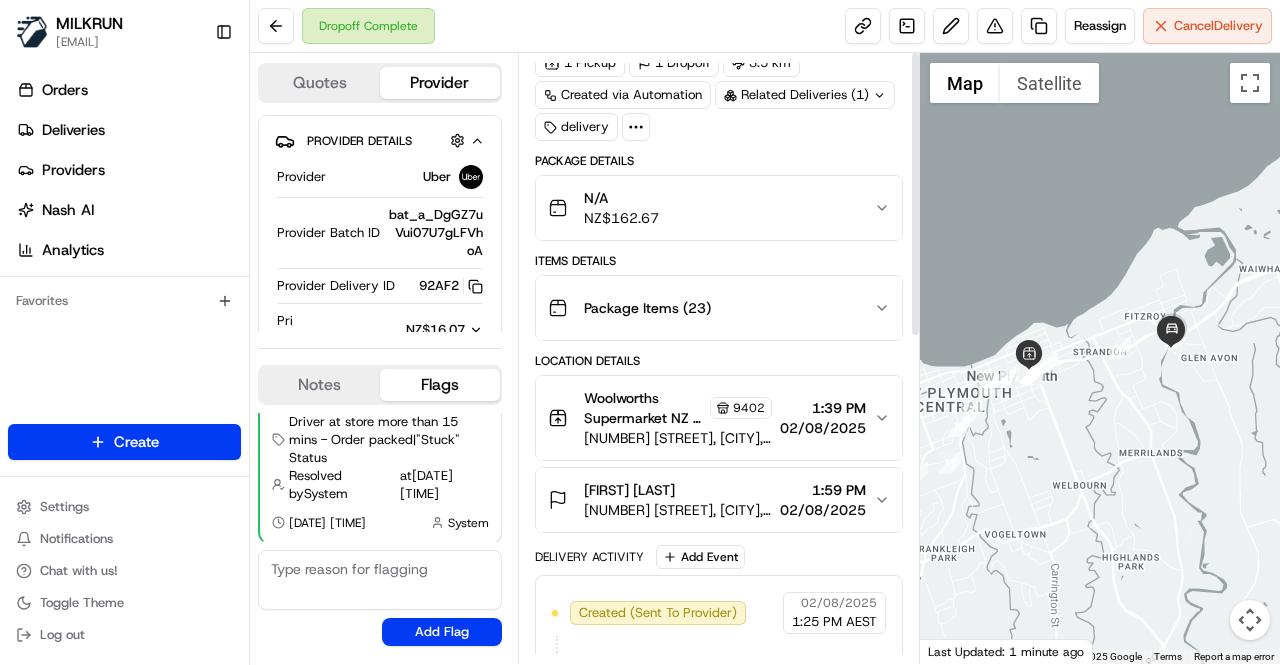 scroll, scrollTop: 0, scrollLeft: 0, axis: both 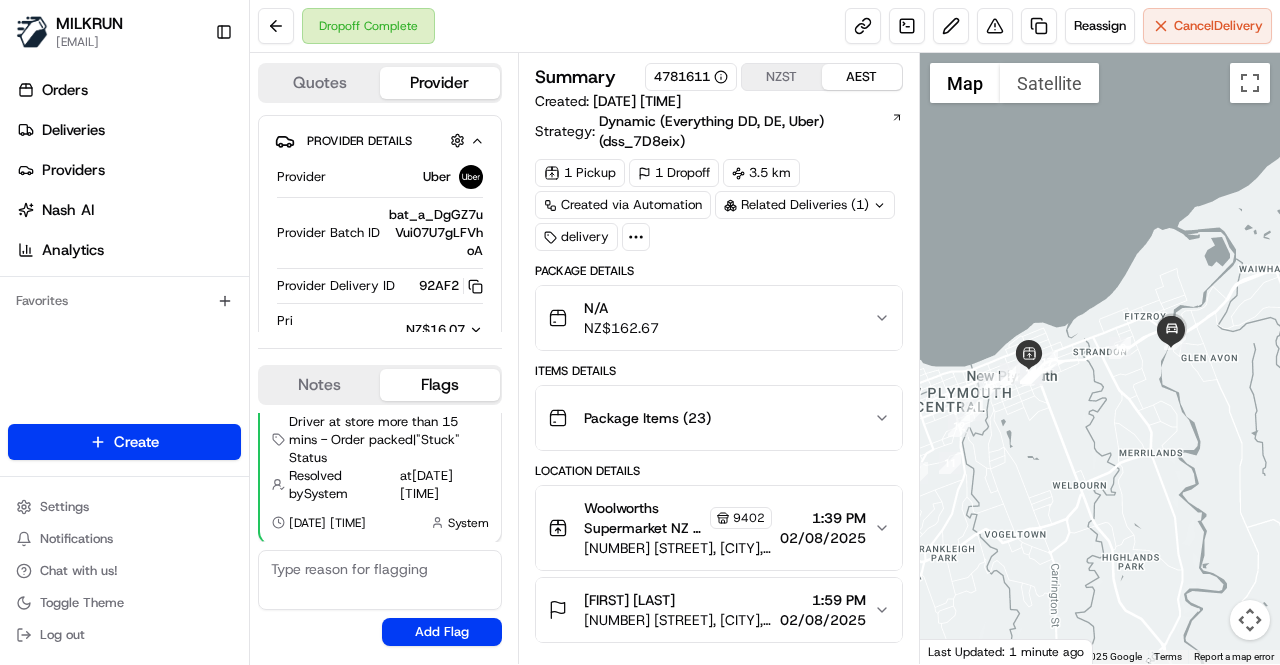 click on "Related Deliveries   (1)" at bounding box center (805, 205) 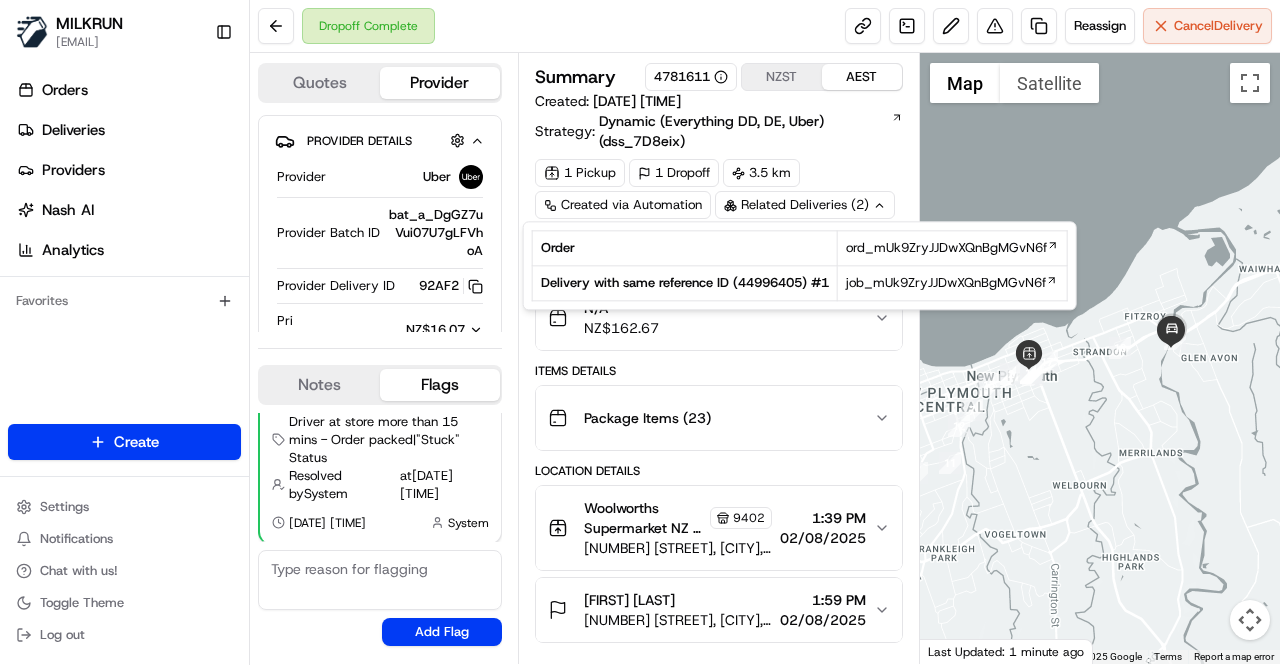 click on "1   Pickup 1   Dropoff 3.5 km Created via Automation Related Deliveries   (2) delivery" at bounding box center [719, 205] 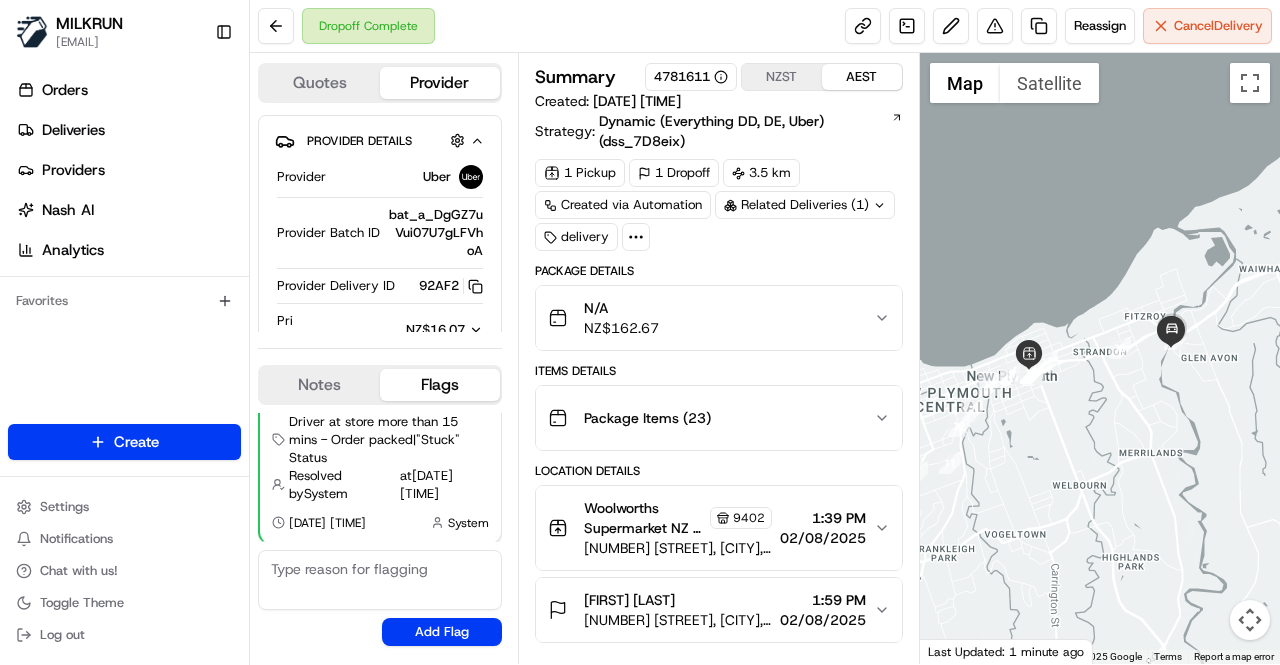 click on "Related Deliveries   (1)" at bounding box center [805, 205] 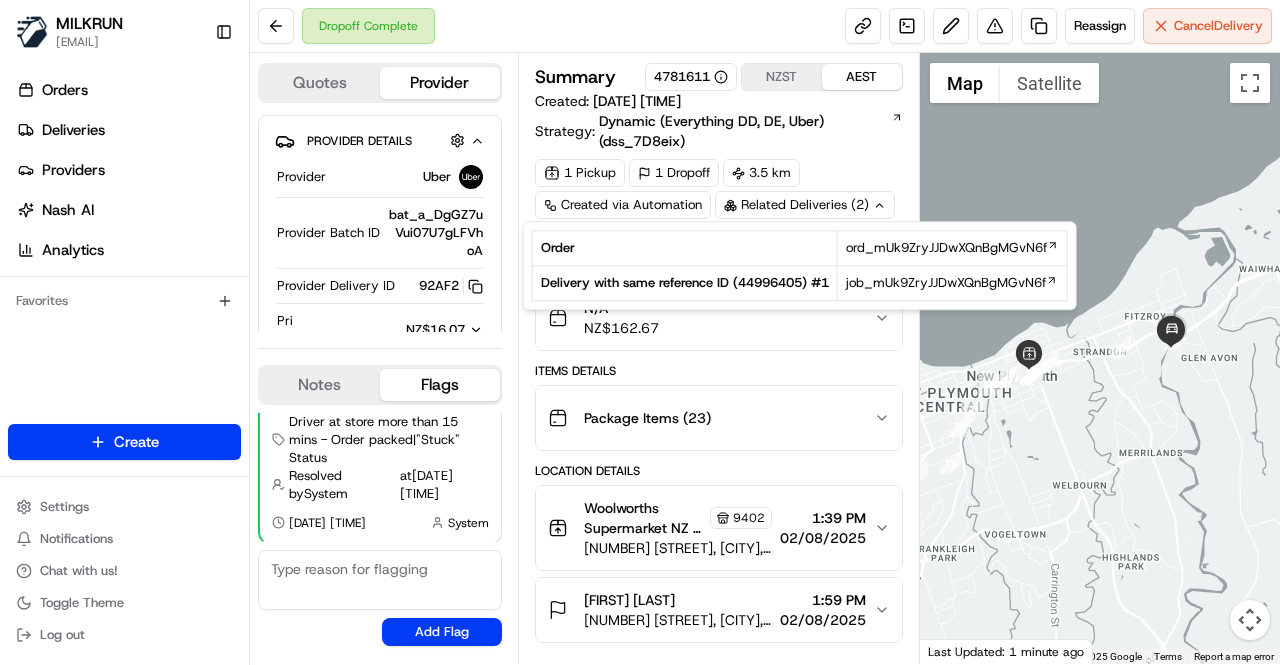 click on "Summary 4781611 NZST AEST Created:   02/08/2025 1:25 PM Strategy:   Dynamic (Everything DD, DE, Uber) (dss_7D8eix) 1   Pickup 1   Dropoff 3.5 km Created via Automation Related Deliveries   (2) delivery" at bounding box center (719, 157) 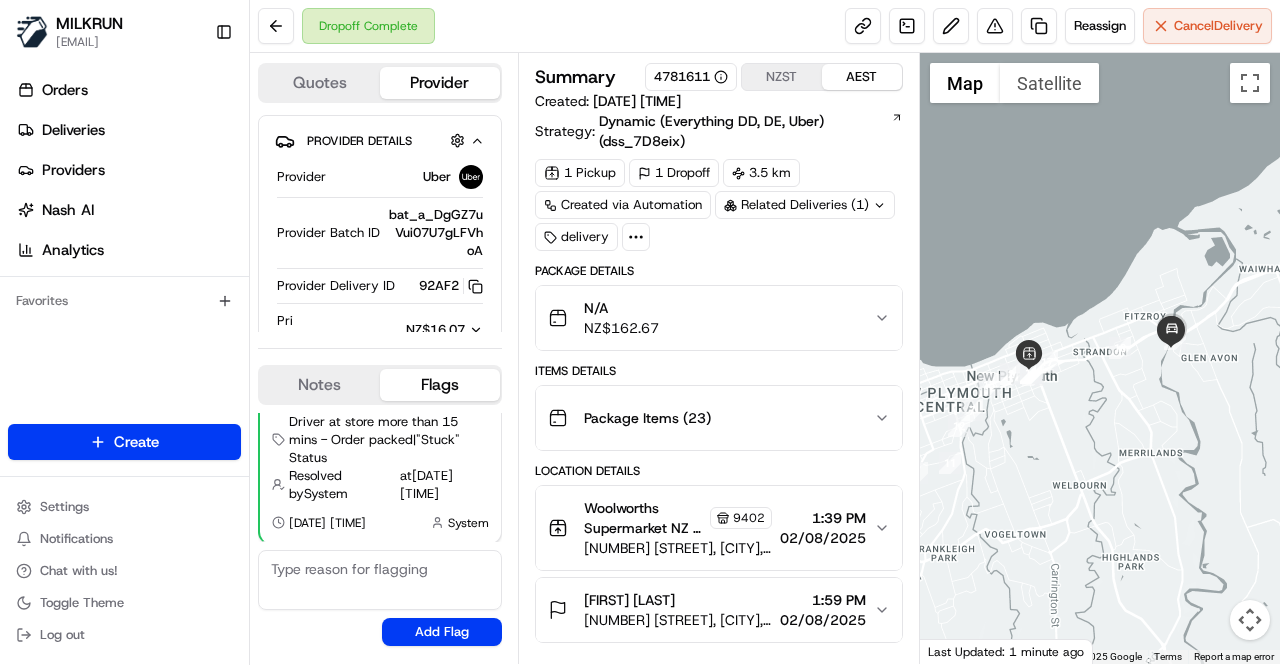 click on "1   Pickup 1   Dropoff 3.5 km Created via Automation Related Deliveries   (1) delivery" at bounding box center (719, 205) 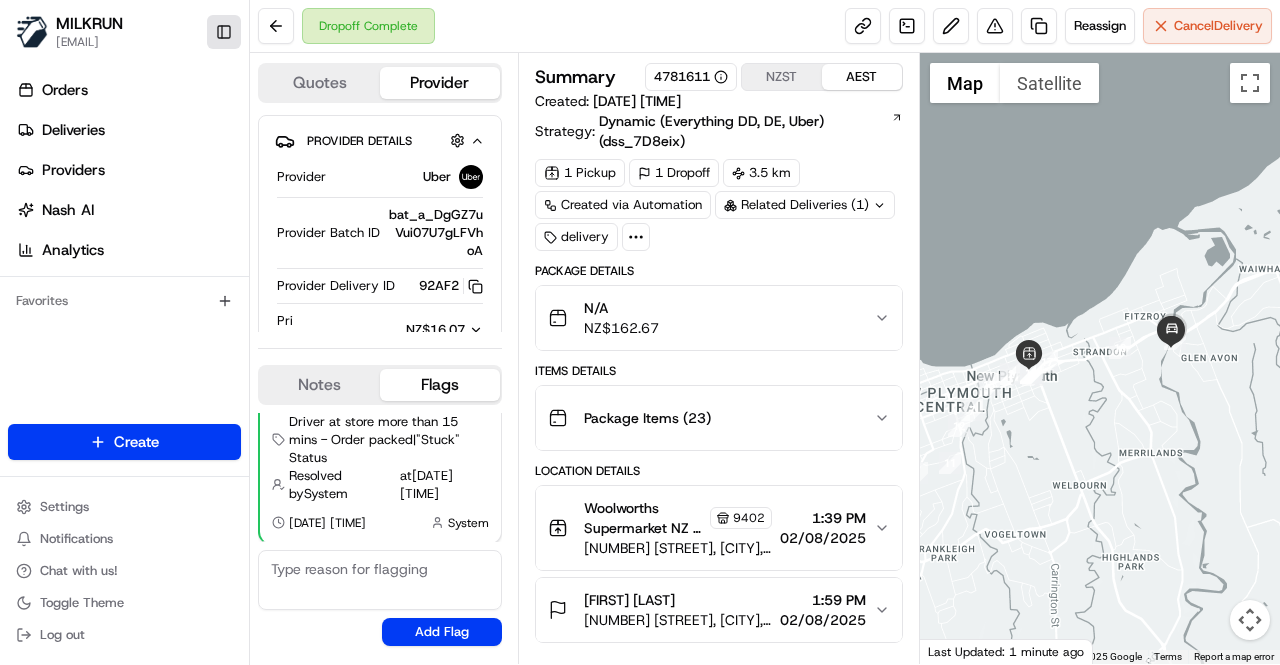 click on "Toggle Sidebar" at bounding box center [224, 32] 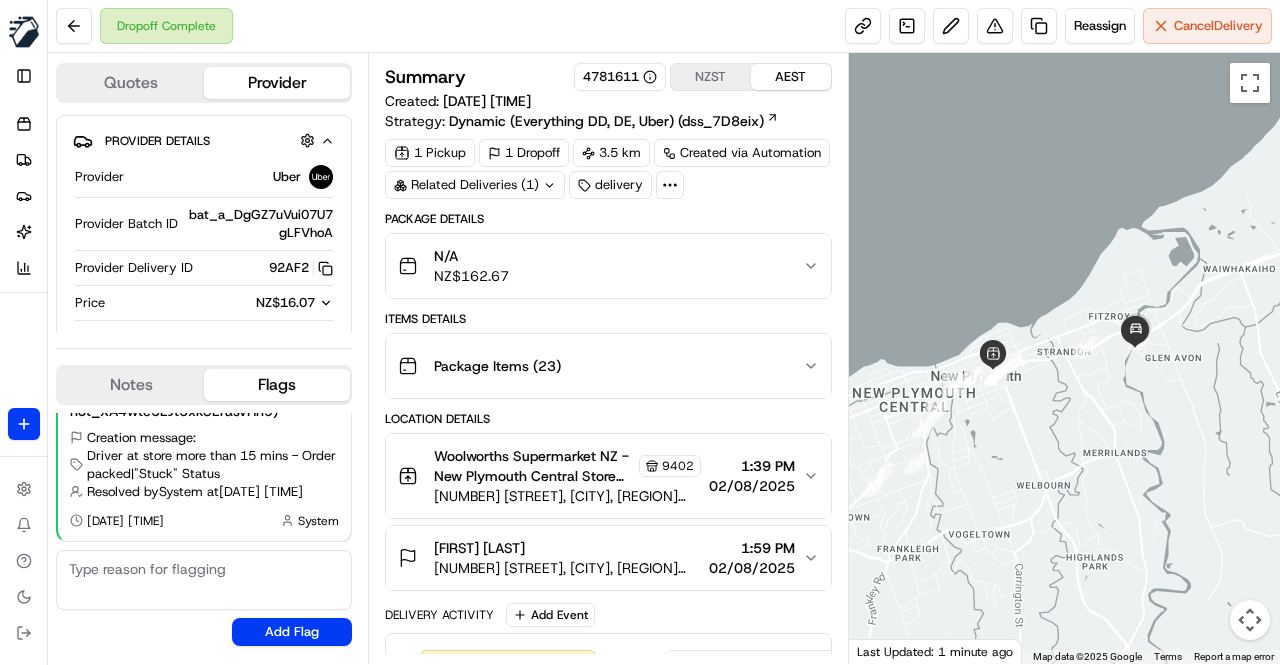 scroll, scrollTop: 93, scrollLeft: 0, axis: vertical 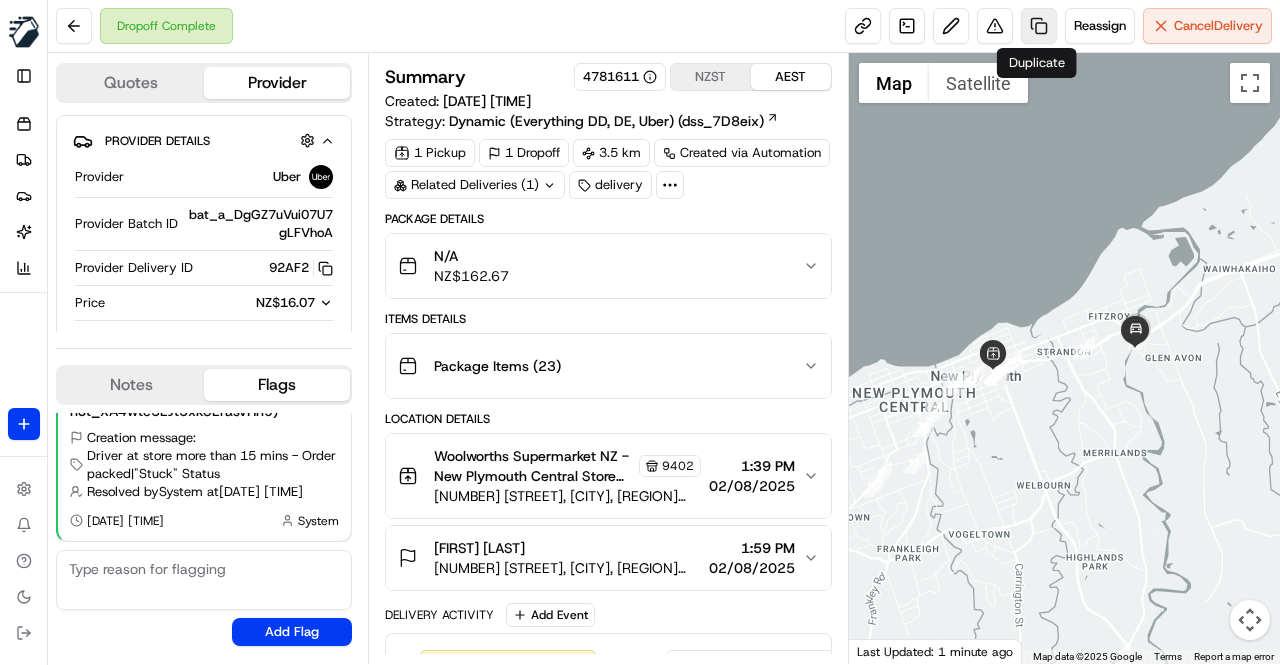 click at bounding box center [1039, 26] 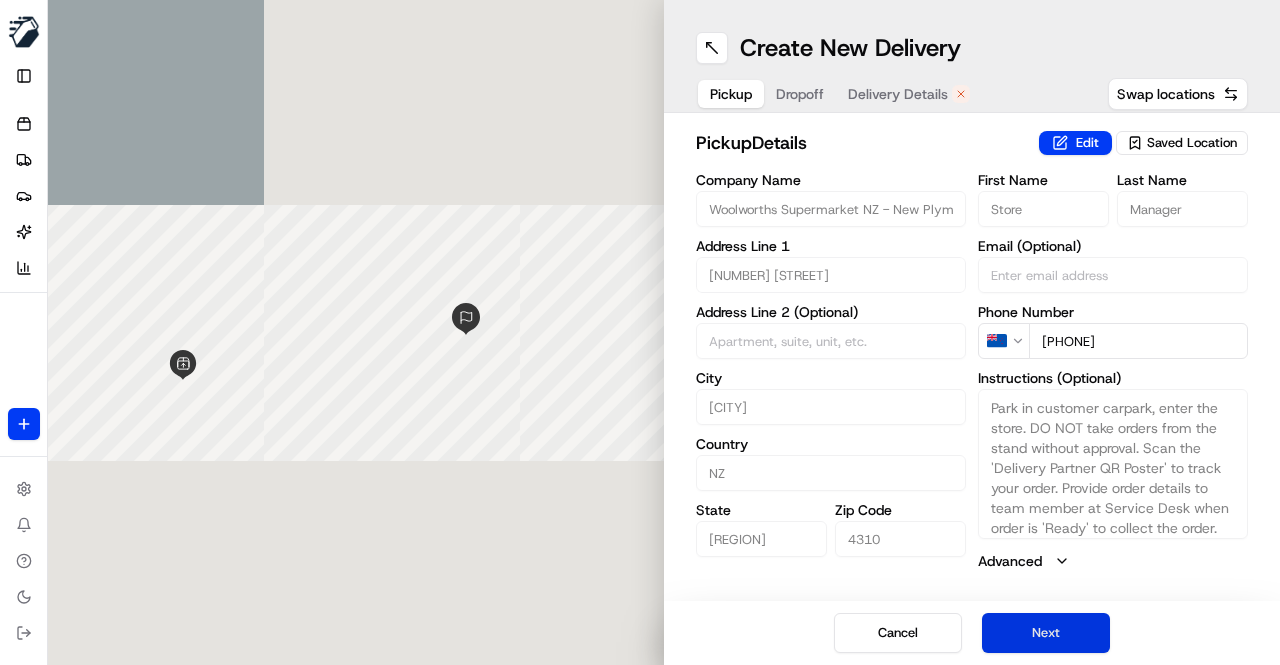 click on "Next" at bounding box center [1046, 633] 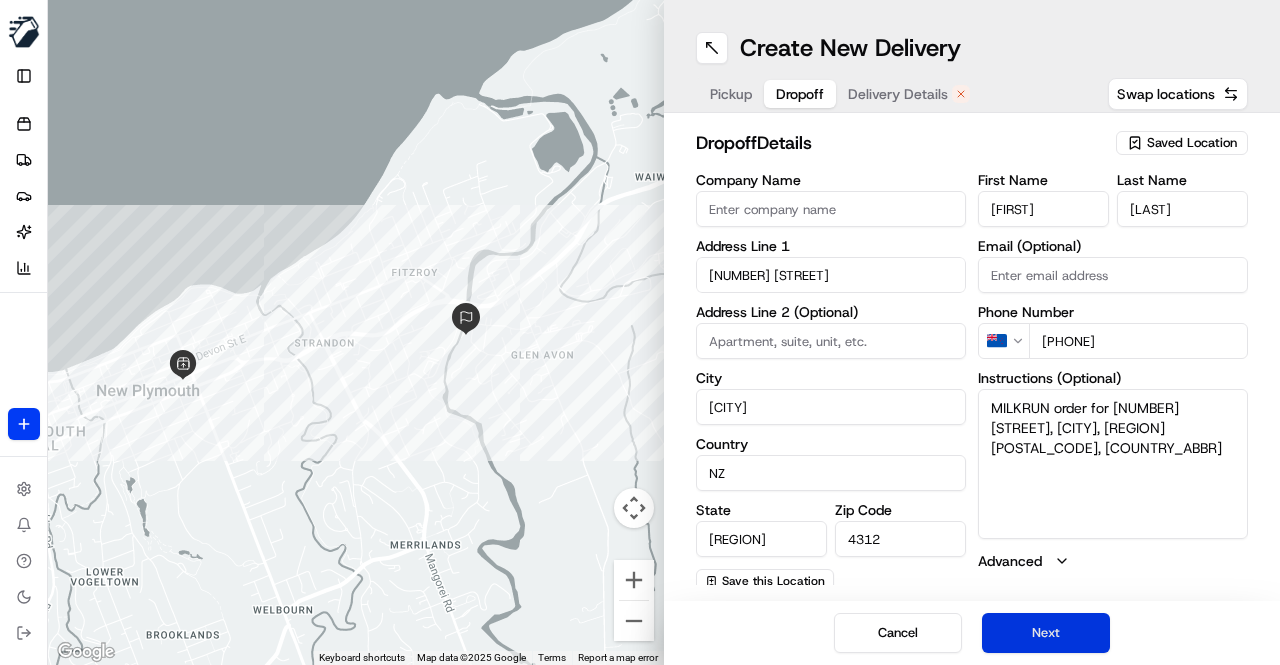 click on "Next" at bounding box center [1046, 633] 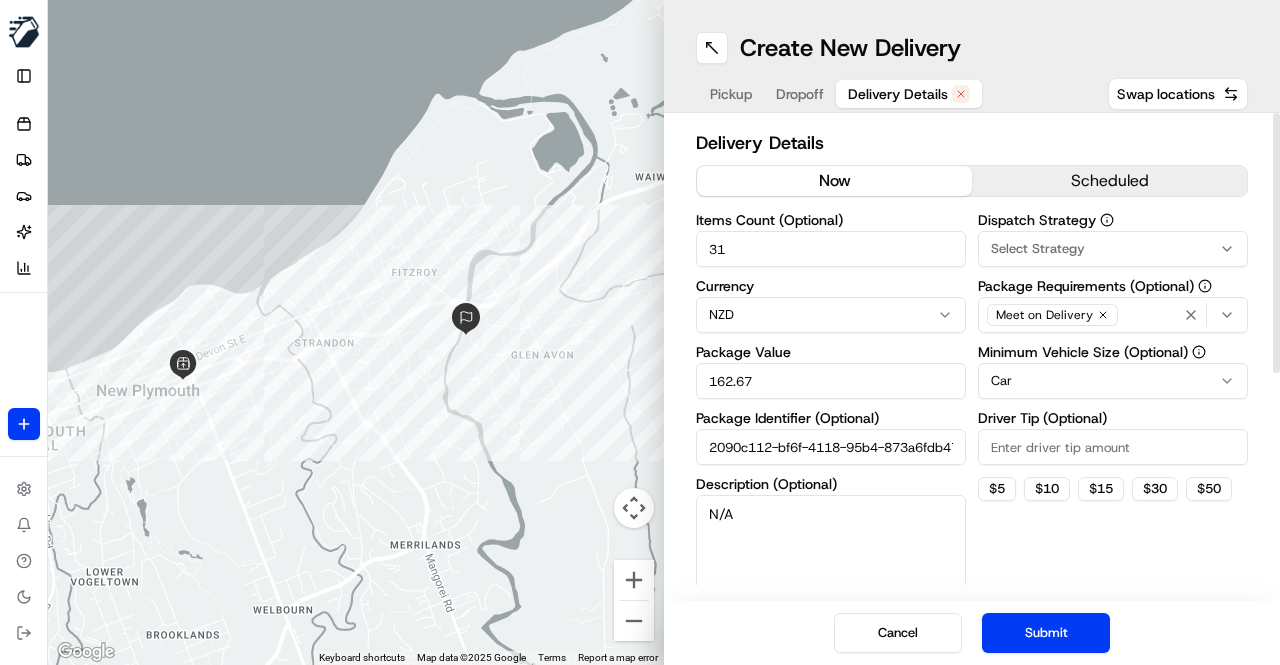 click on "now" at bounding box center [834, 181] 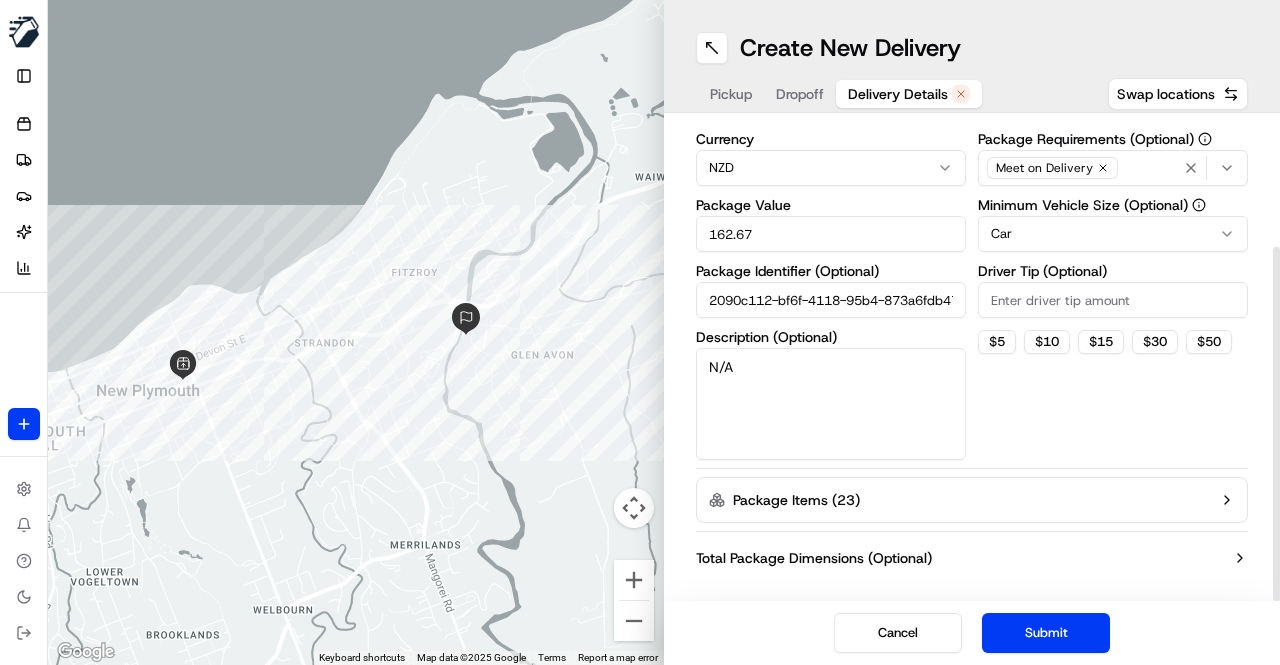 scroll, scrollTop: 172, scrollLeft: 0, axis: vertical 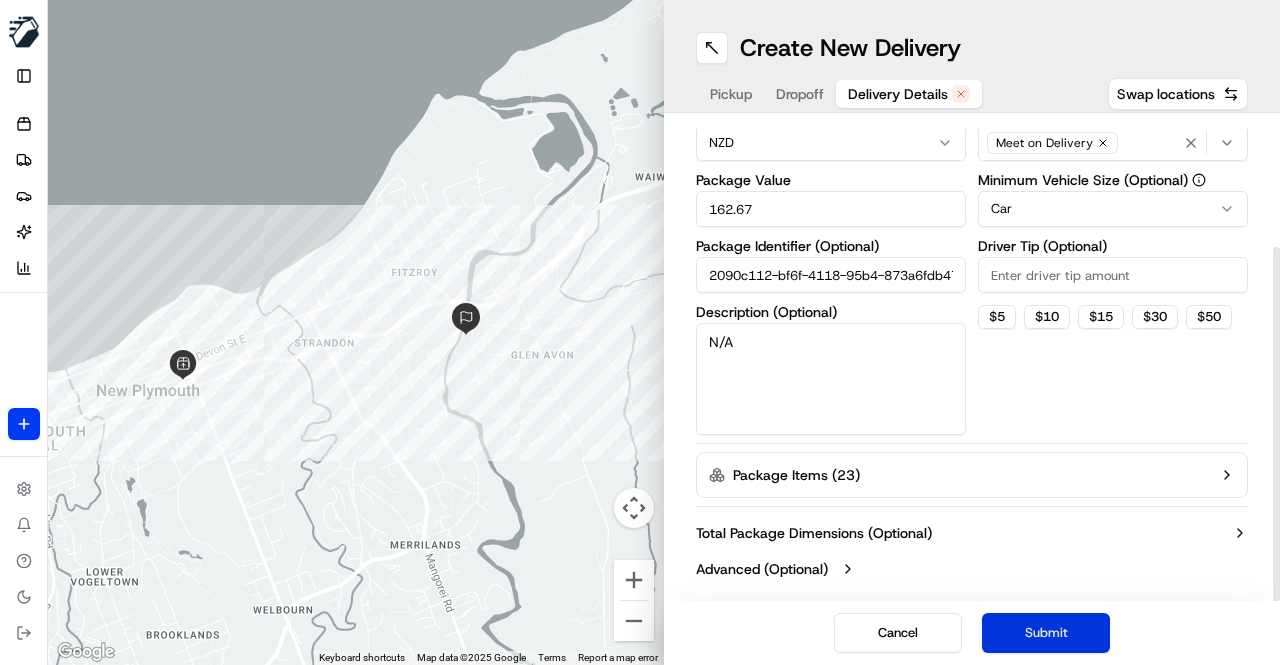 click on "Submit" at bounding box center [1046, 633] 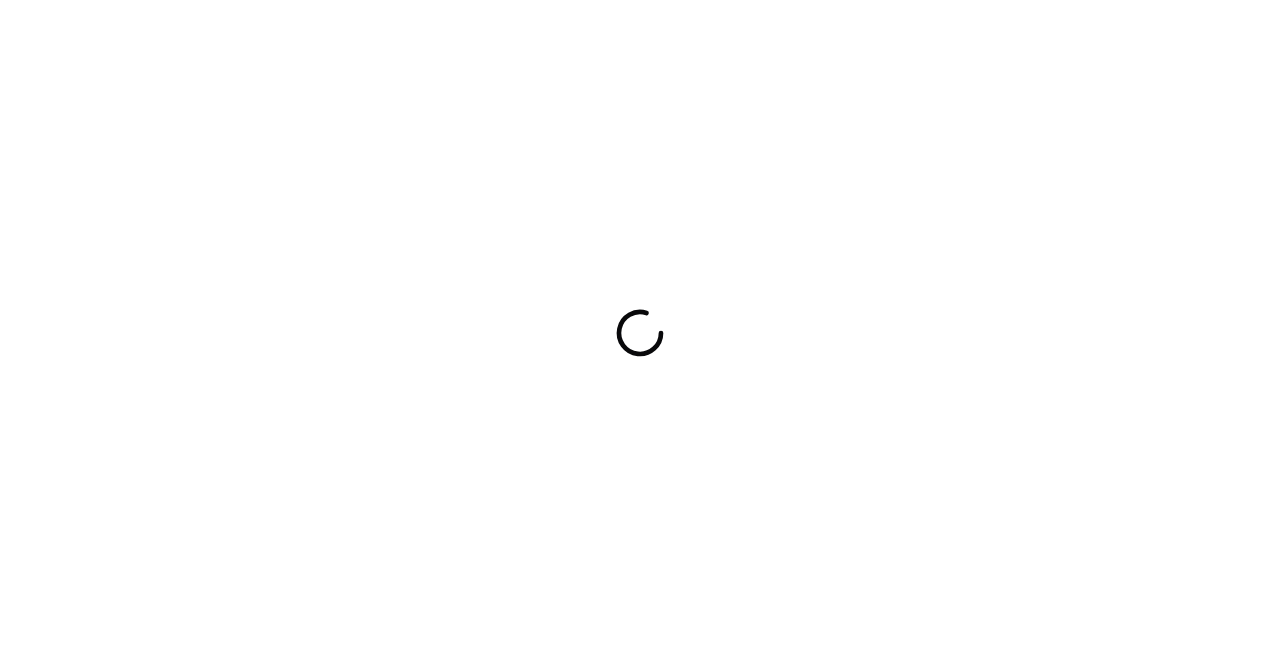 scroll, scrollTop: 0, scrollLeft: 0, axis: both 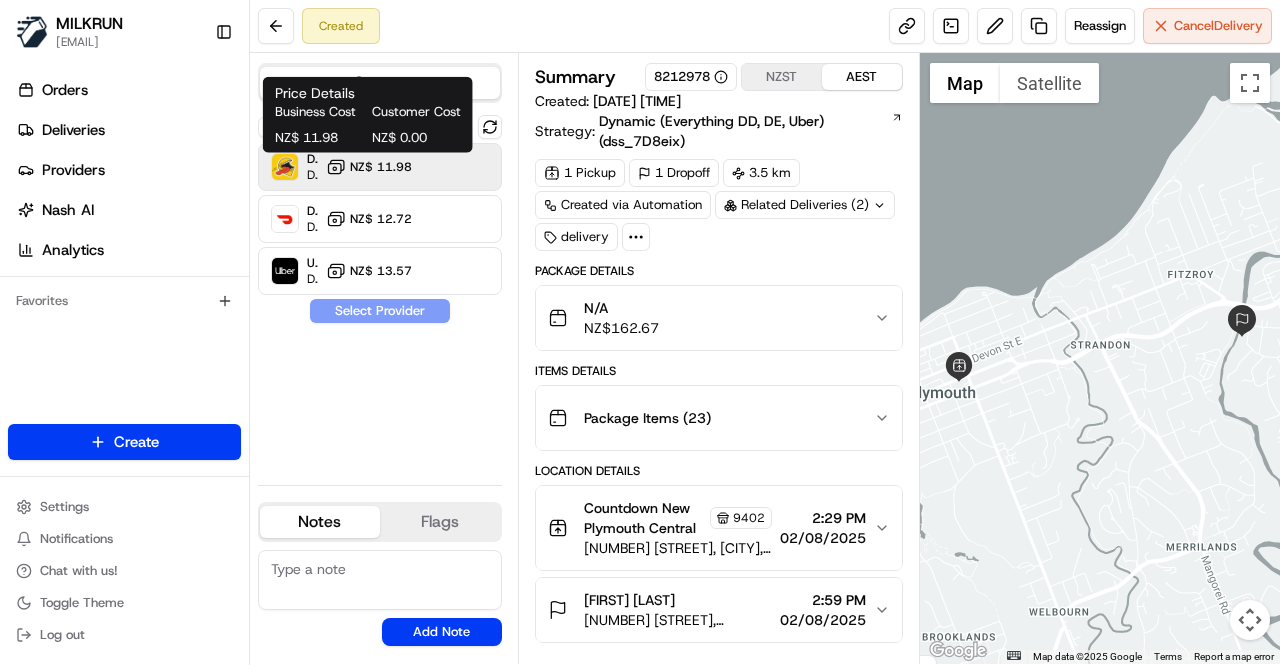 click on "NZ$   11.98" at bounding box center (381, 167) 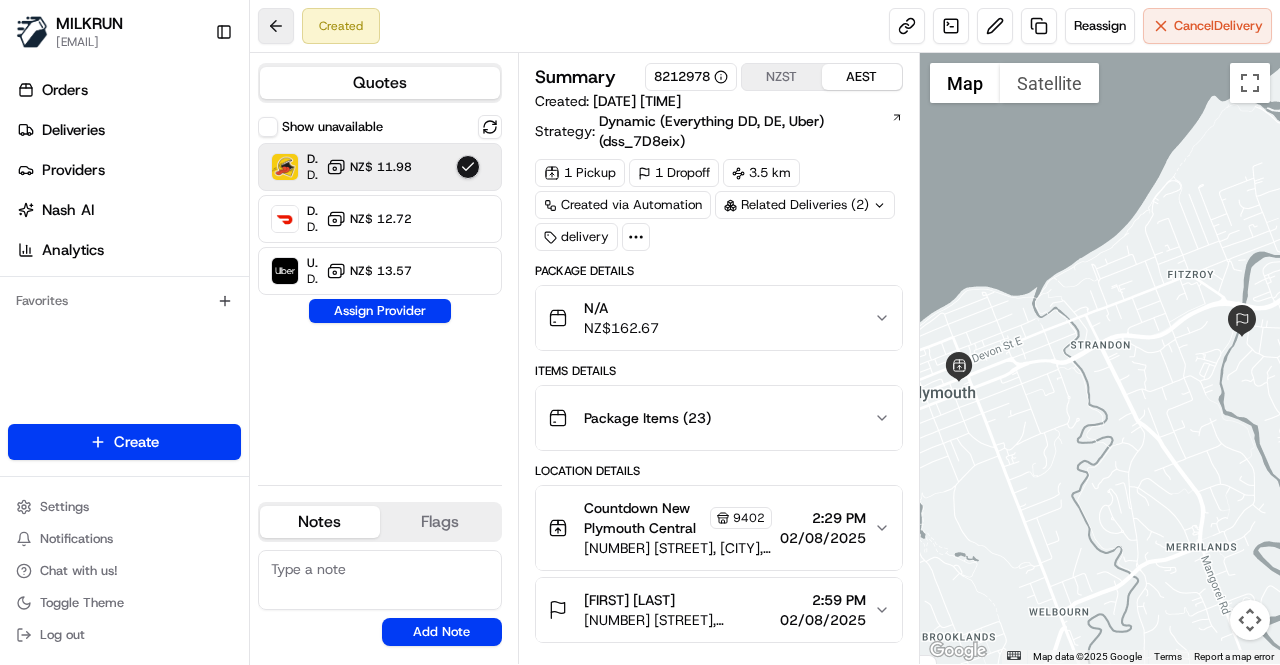 click on "Toggle Sidebar" at bounding box center (224, 32) 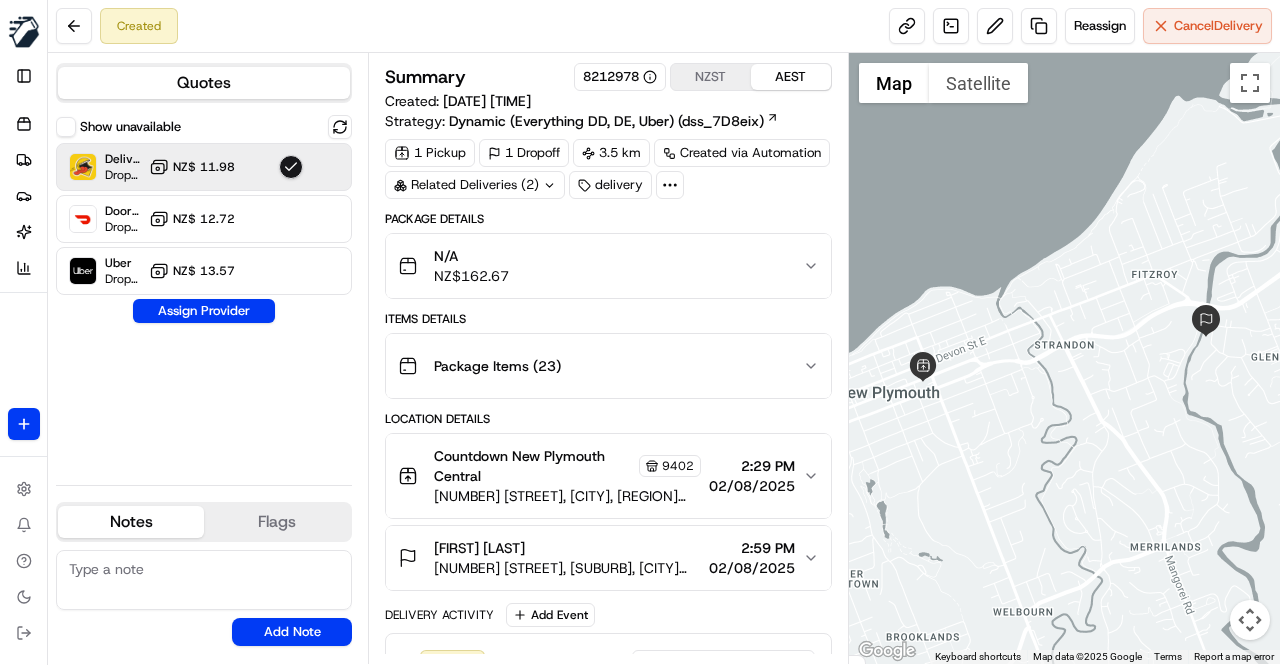 click on "Show unavailable DeliverEasy Dropoff ETA   30 minutes NZ$   11.98 DoorDash Drive Dropoff ETA   46 minutes NZ$   12.72 Uber Dropoff ETA   36 minutes NZ$   13.57 Assign Provider" at bounding box center [204, 292] 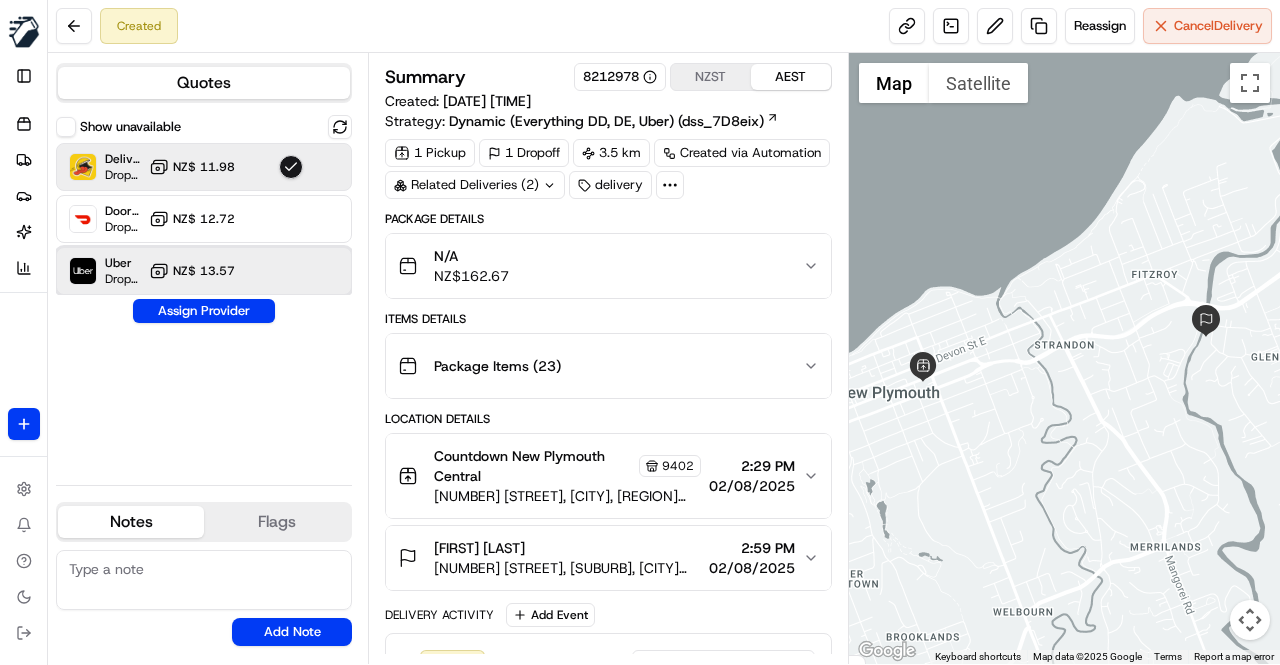 click on "Uber Dropoff ETA   36 minutes NZ$   13.57" at bounding box center (204, 271) 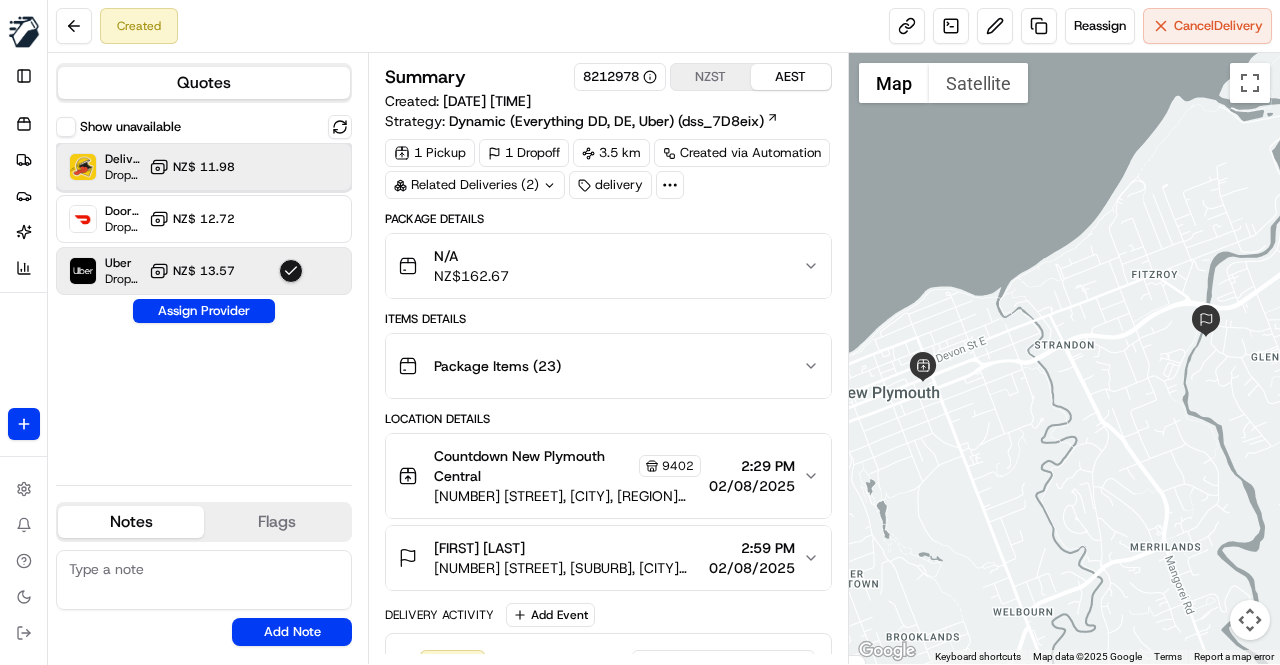 click on "DeliverEasy Dropoff ETA   29 minutes NZ$   11.98" at bounding box center [204, 167] 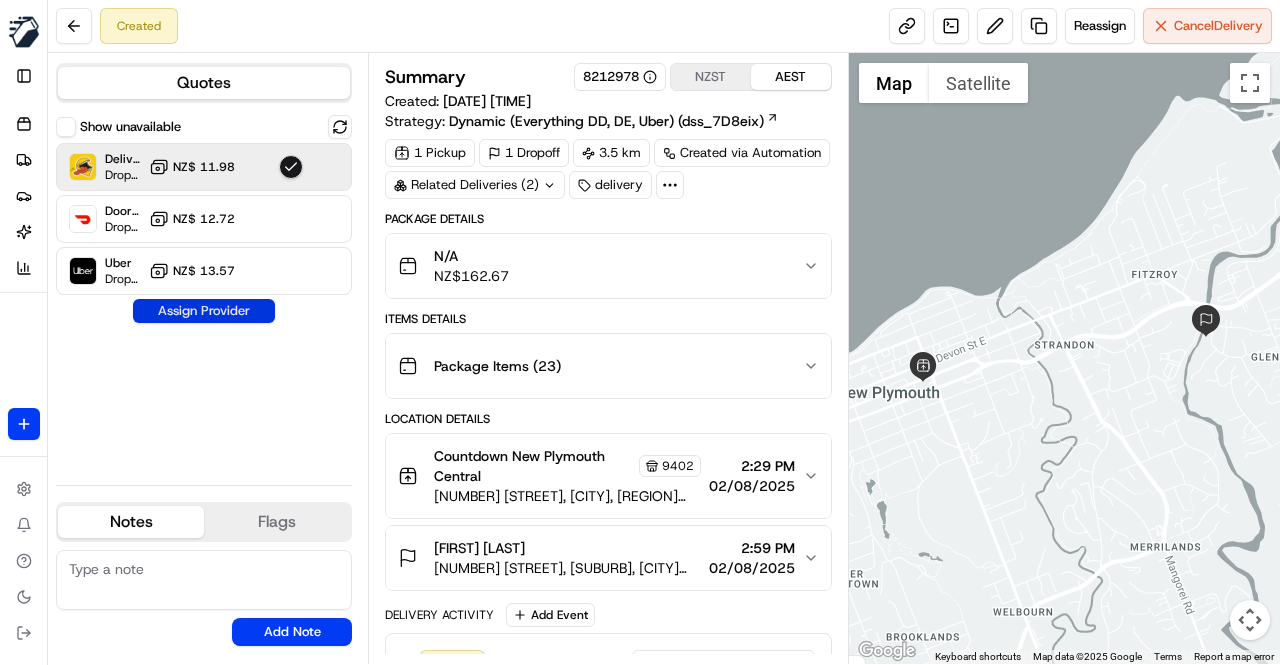 click on "Assign Provider" at bounding box center [204, 311] 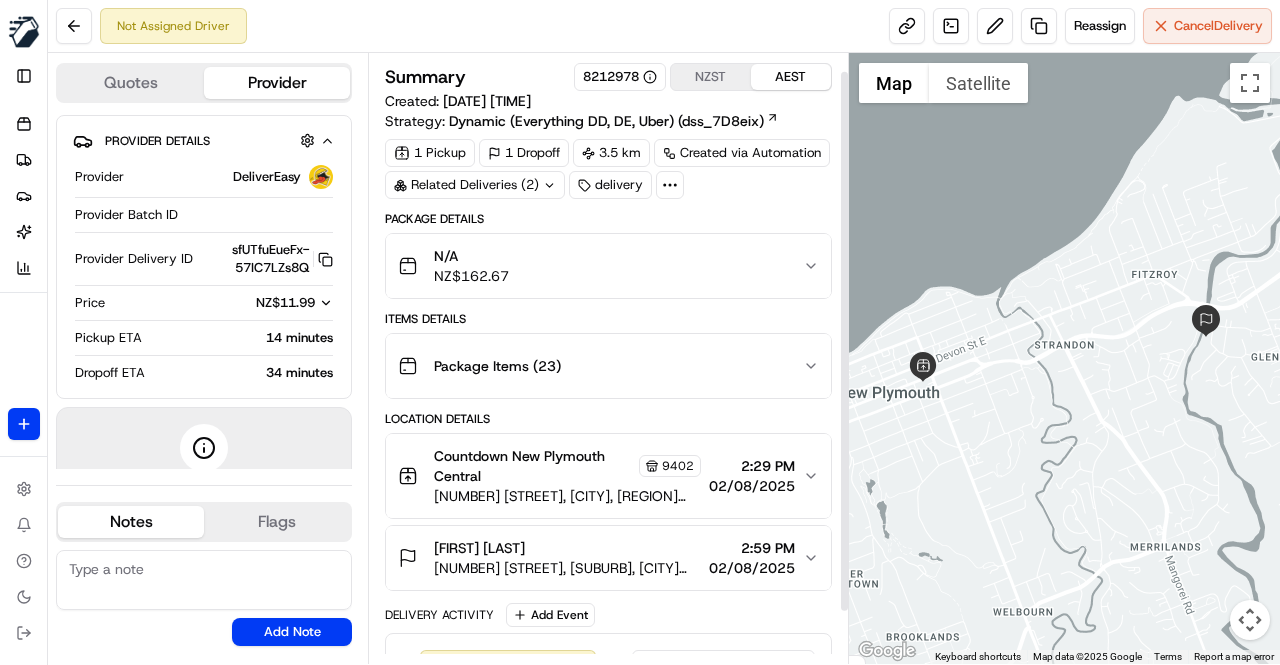 scroll, scrollTop: 78, scrollLeft: 0, axis: vertical 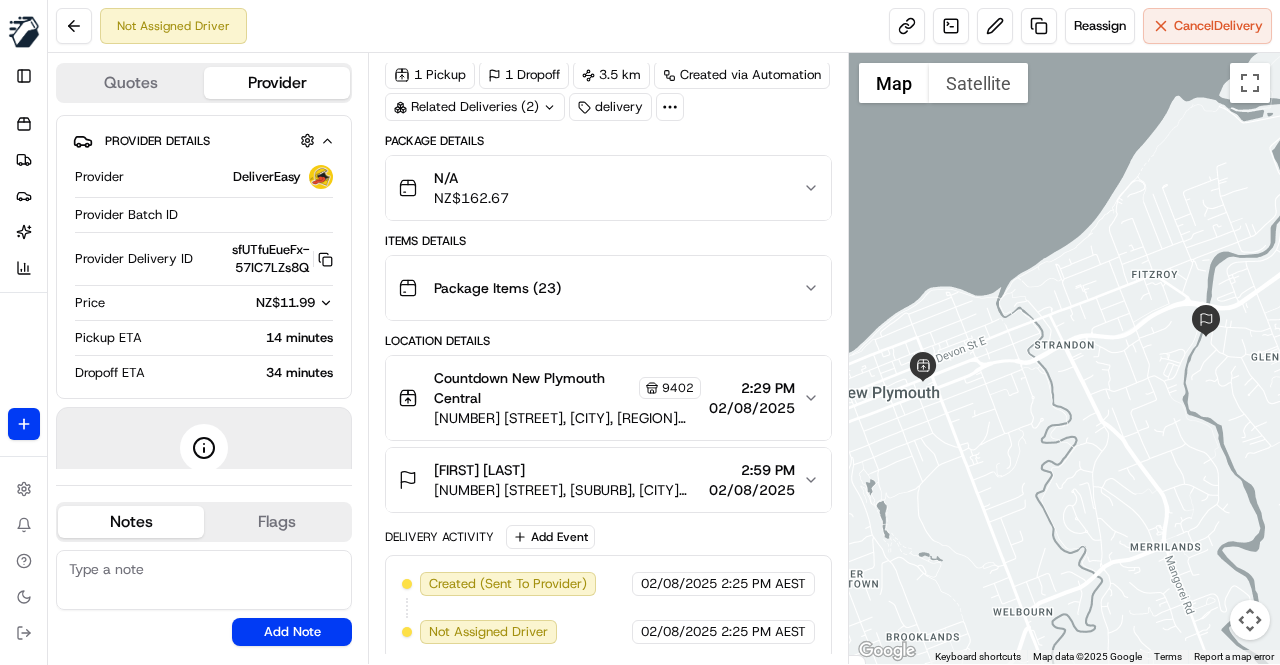 click on "Location Details" at bounding box center [608, 341] 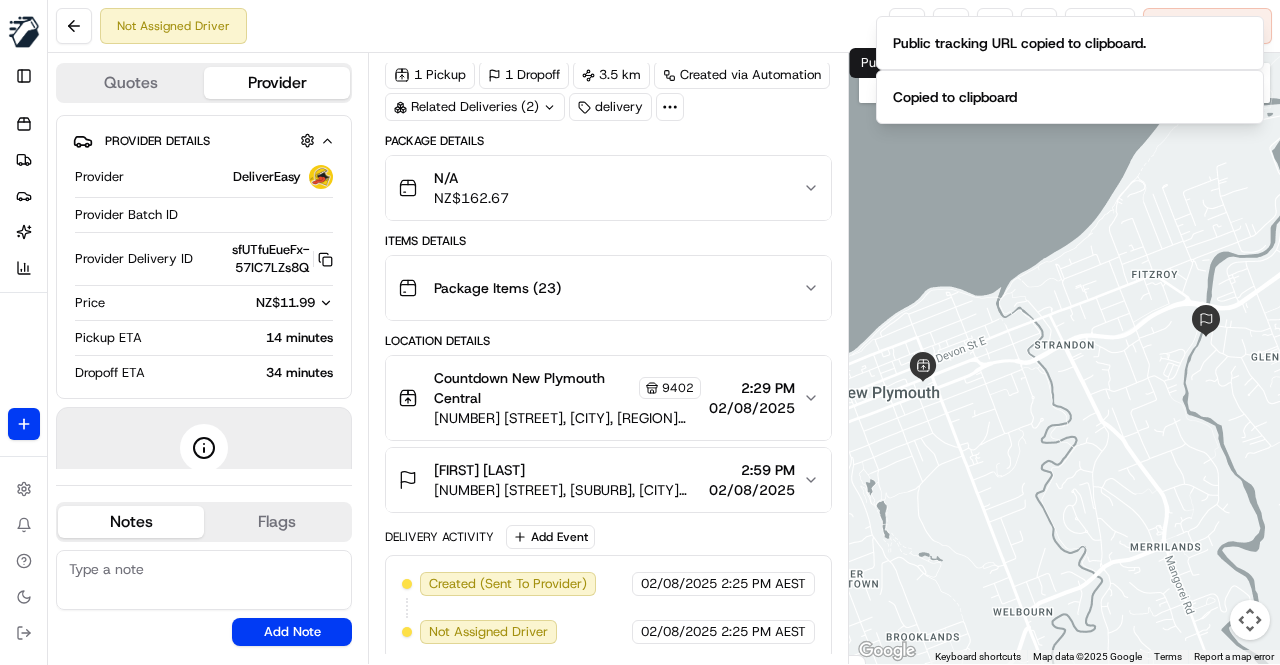 click on "Package Details N/A NZ$ 162.67 Items Details Package Items ( 23 ) Location Details Countdown [CITY] Central [POSTAL_CODE] [COUNTRY] [NUMBER] [STREET], [CITY], [REGION] [POSTAL_CODE], [COUNTRY] [TIME] [DATE] [FIRST] [LAST] [NUMBER] [STREET], [SUBURB], [CITY] [POSTAL_CODE], [COUNTRY] [TIME] [DATE] Delivery Activity Add Event Created (Sent To Provider) DeliverEasy [DATE] [TIME] AEST Not Assigned Driver DeliverEasy [DATE] [TIME] AEST" at bounding box center [608, 397] 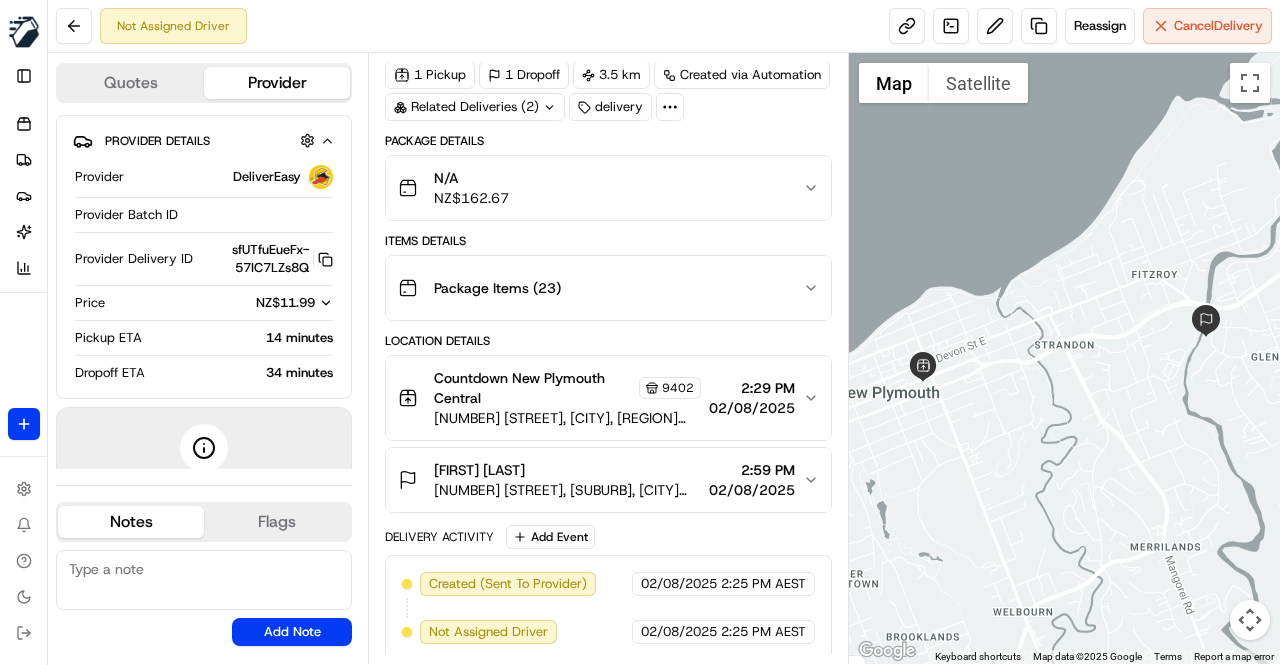 click on "Location Details" at bounding box center [608, 341] 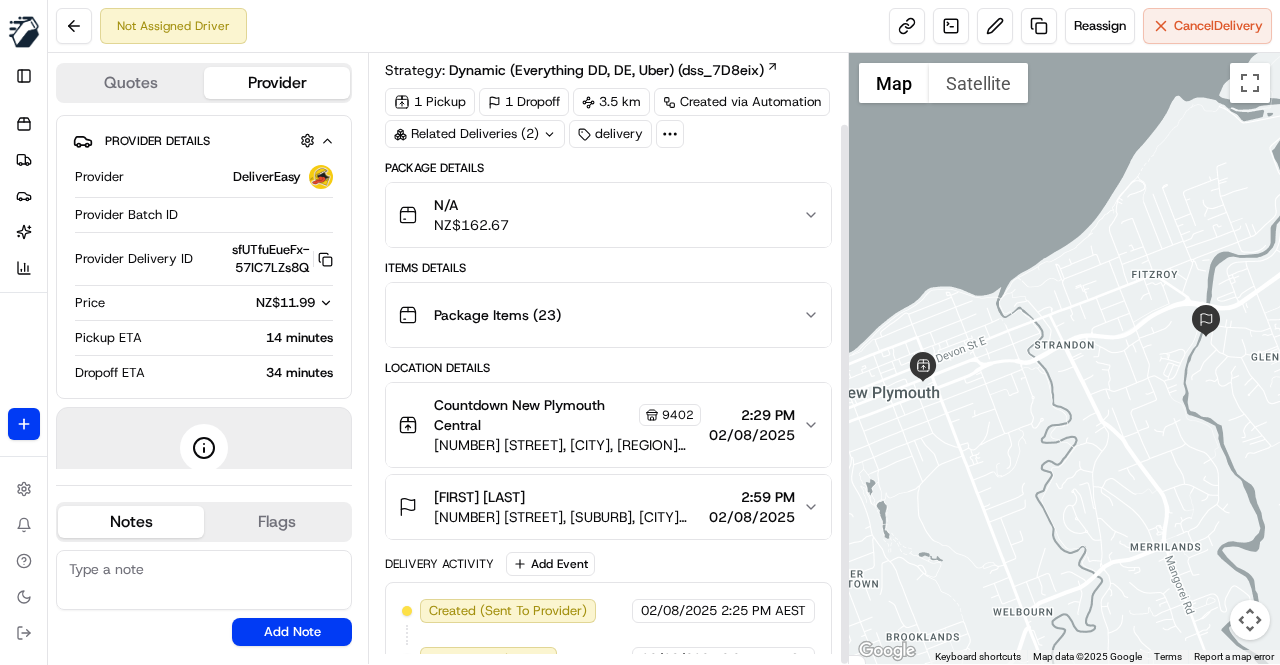 scroll, scrollTop: 78, scrollLeft: 0, axis: vertical 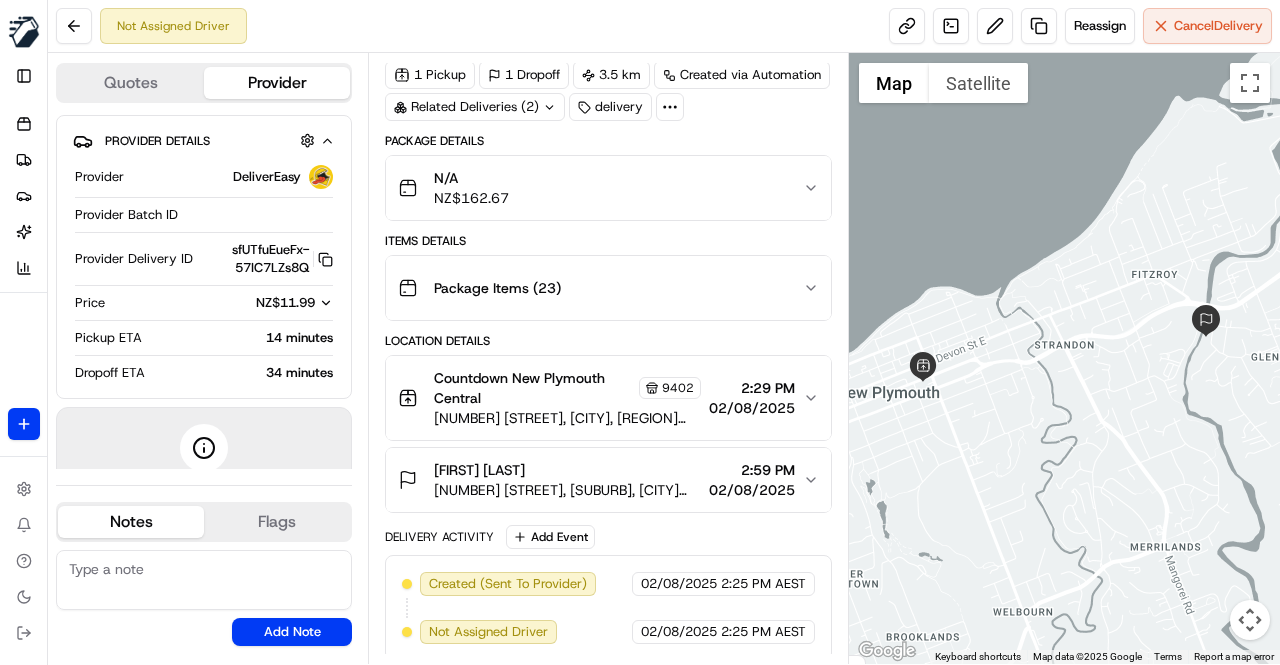 click on "Location Details" at bounding box center (608, 341) 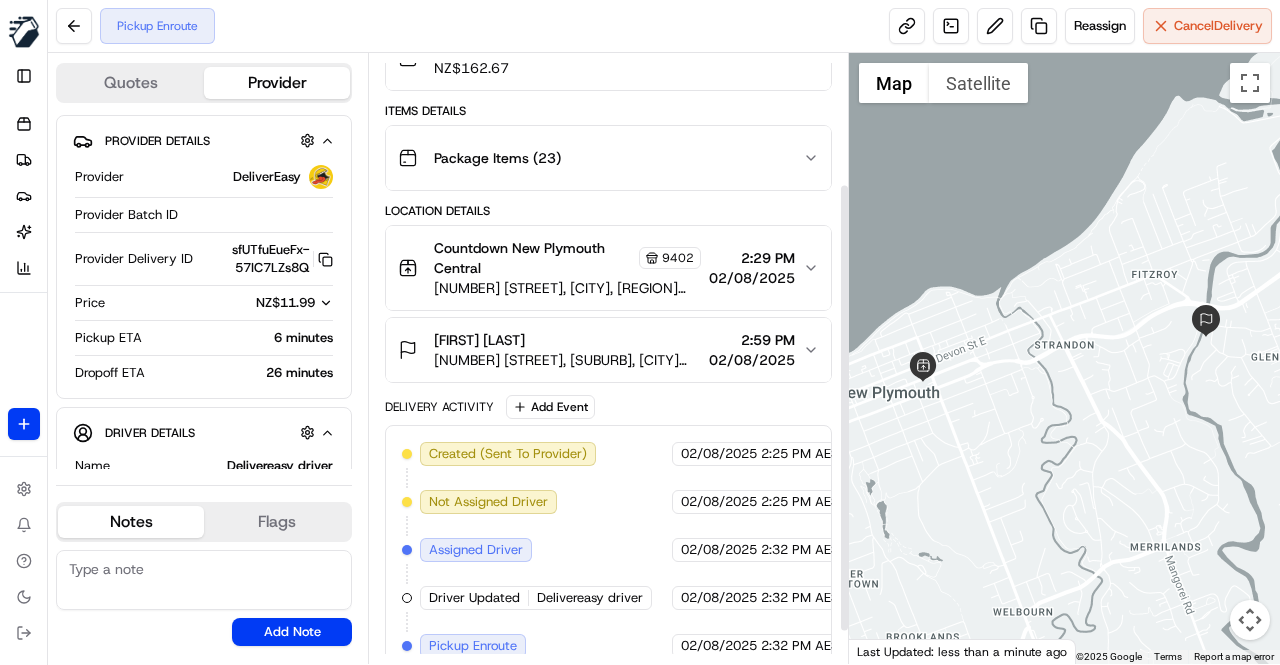 scroll, scrollTop: 220, scrollLeft: 0, axis: vertical 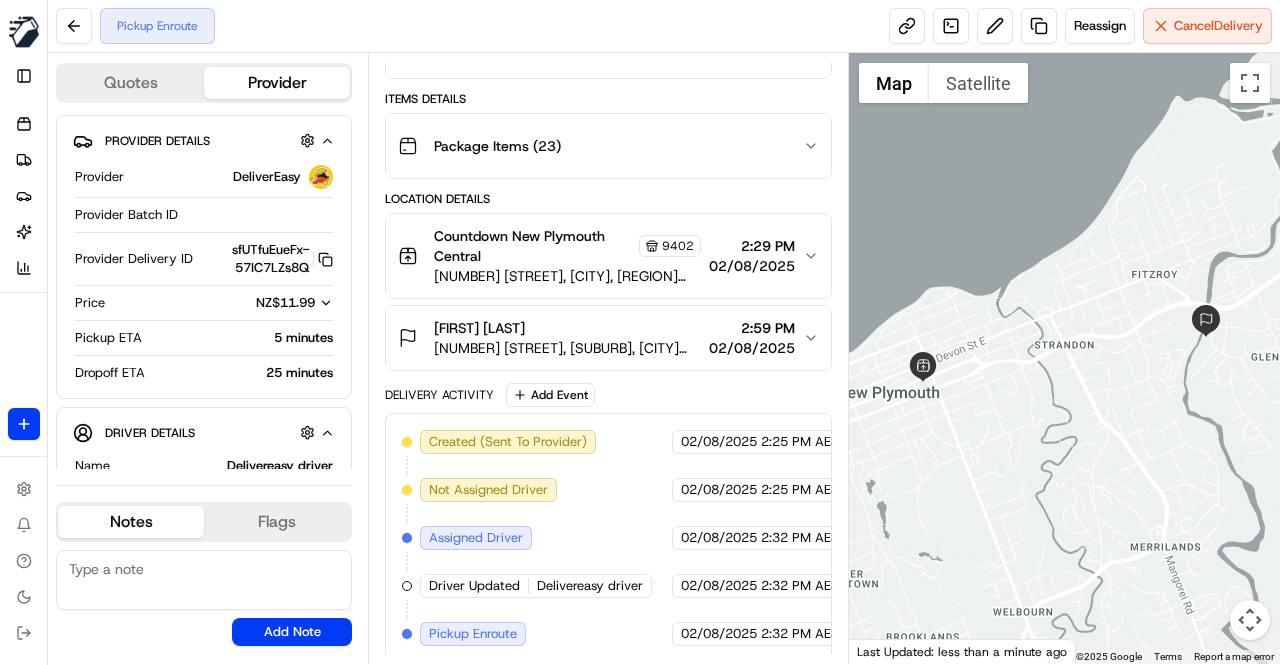click on "Delivery Activity Add Event" at bounding box center [608, 395] 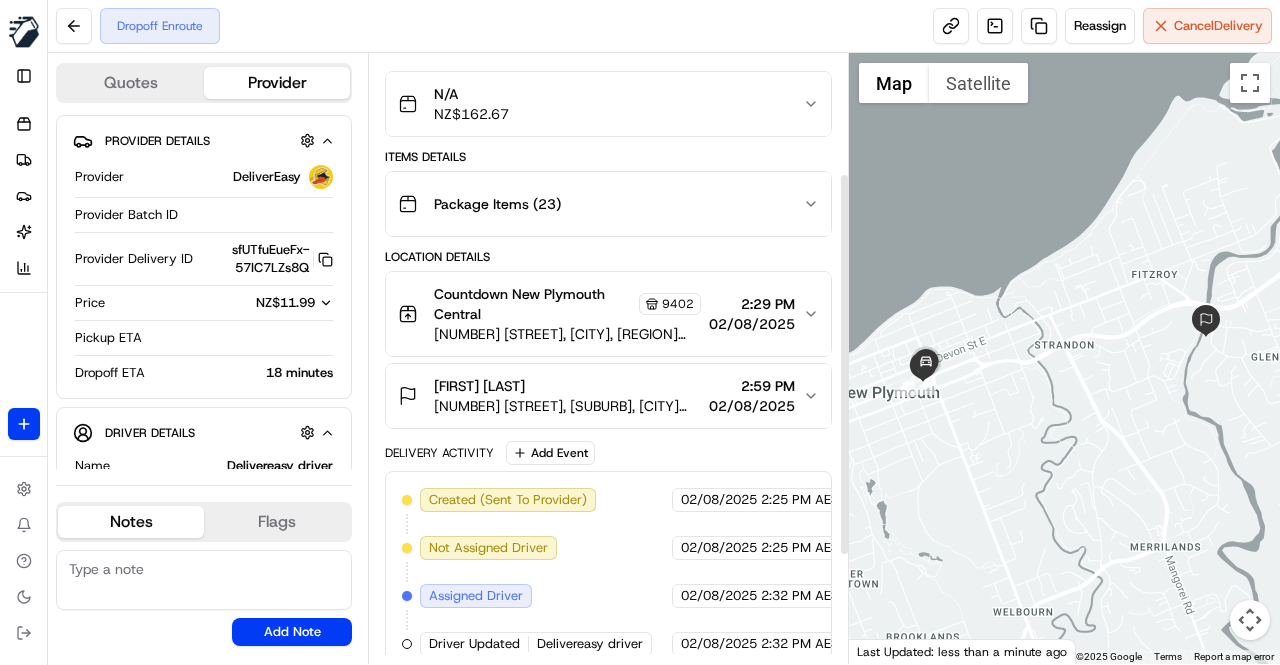 scroll, scrollTop: 362, scrollLeft: 0, axis: vertical 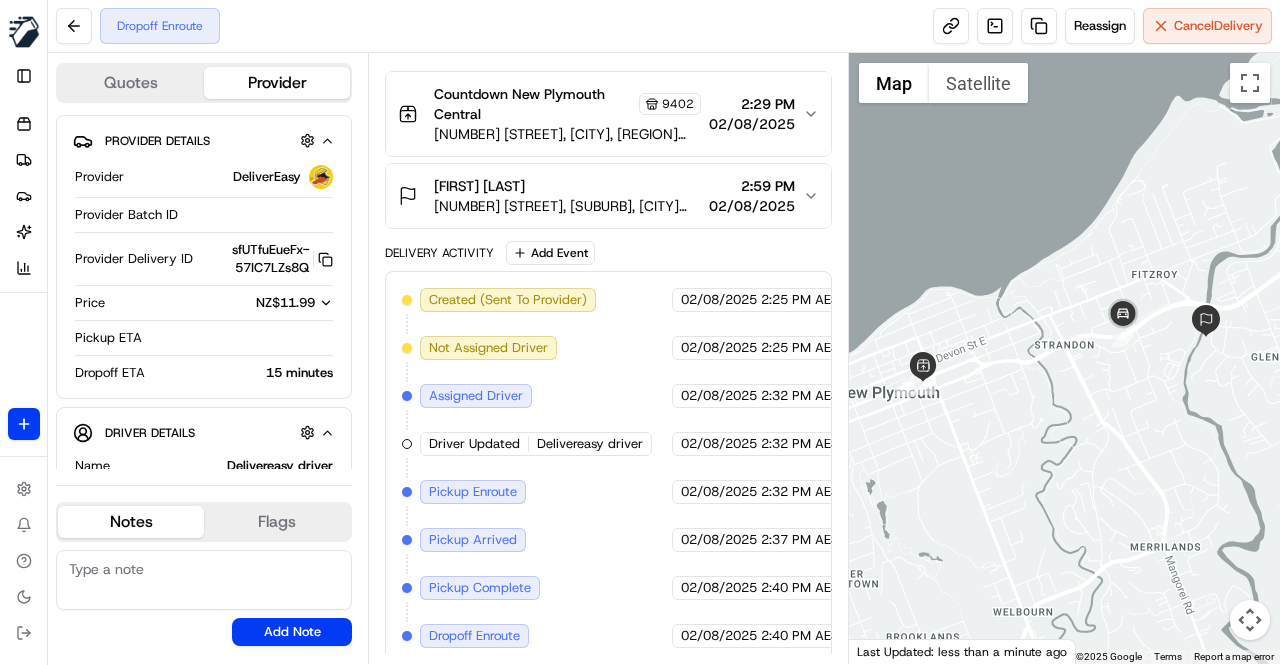 click on "Delivery Activity Add Event" at bounding box center (608, 253) 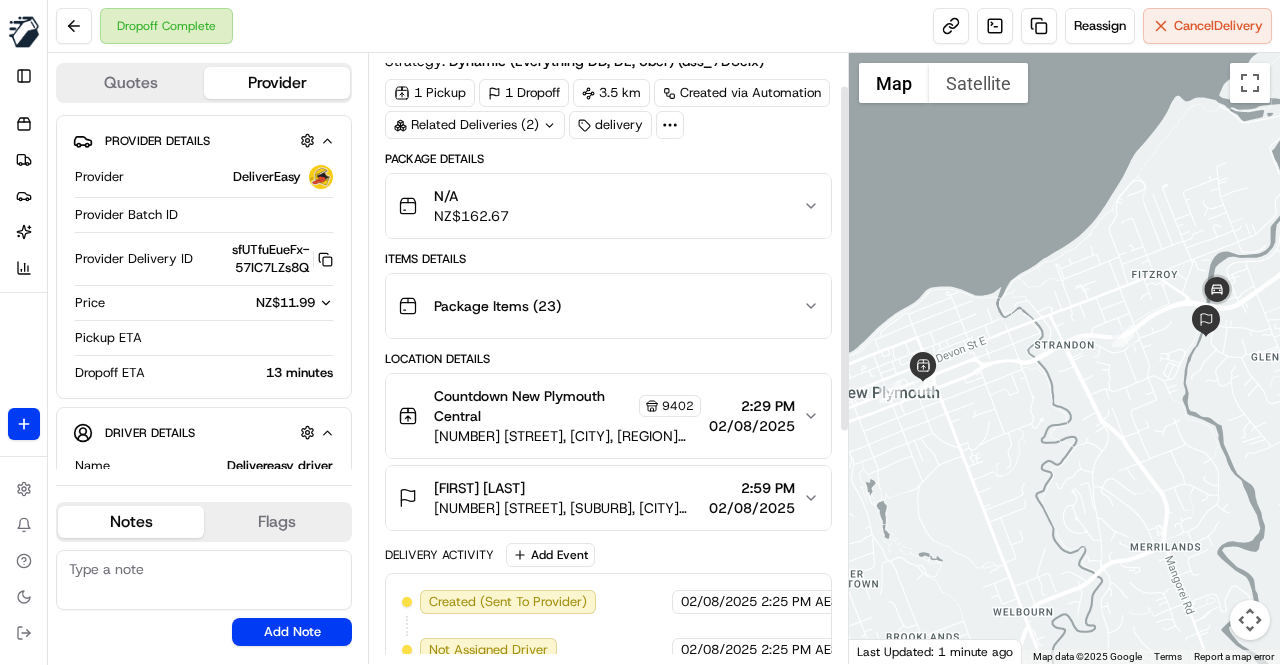 scroll, scrollTop: 57, scrollLeft: 0, axis: vertical 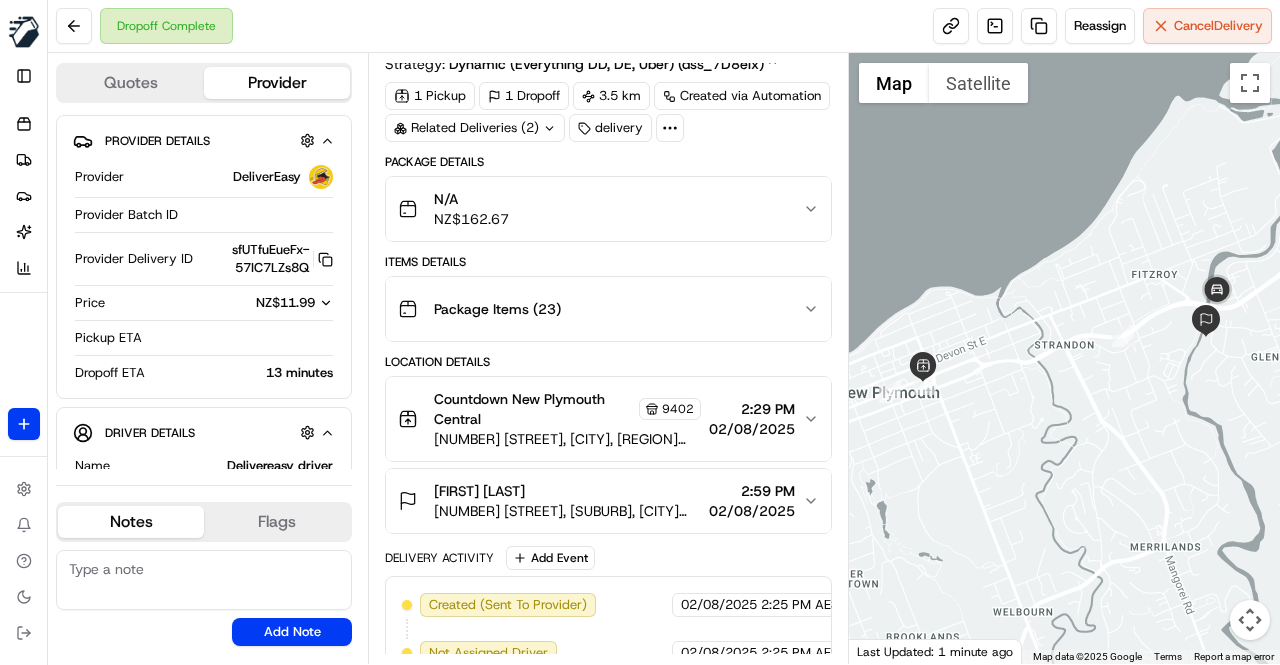 click on "N/A NZ$ 162.67" at bounding box center [600, 209] 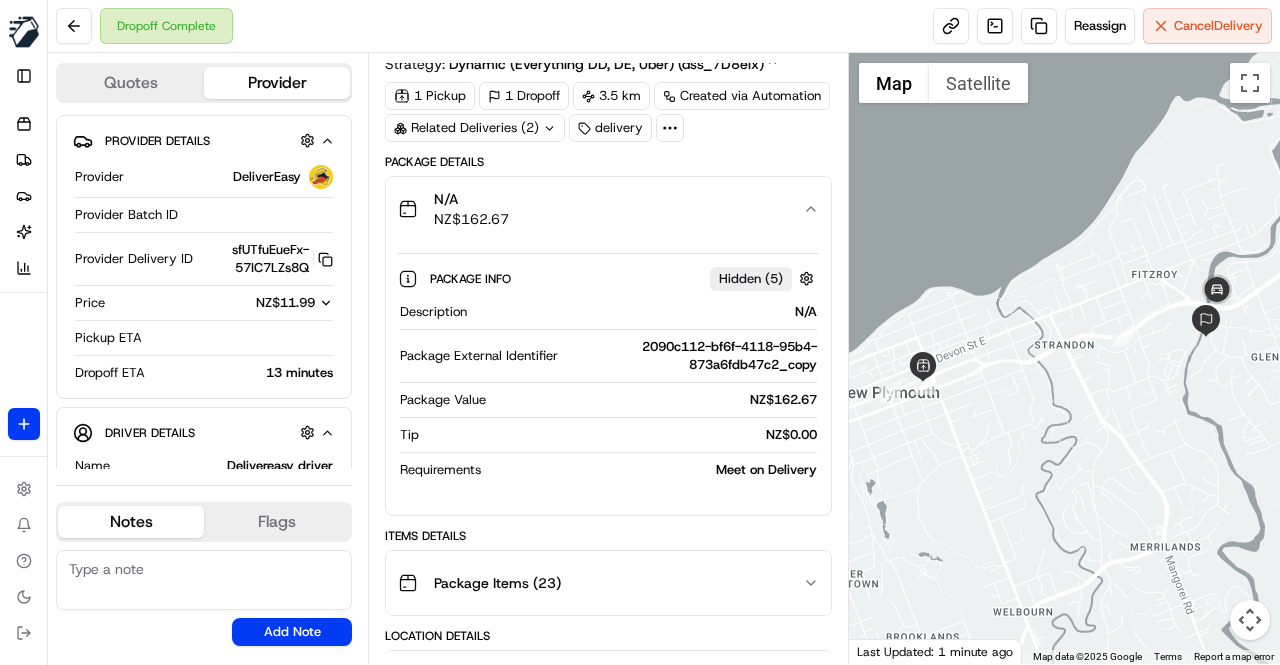 click on "N/A NZ$ 162.67" at bounding box center [600, 209] 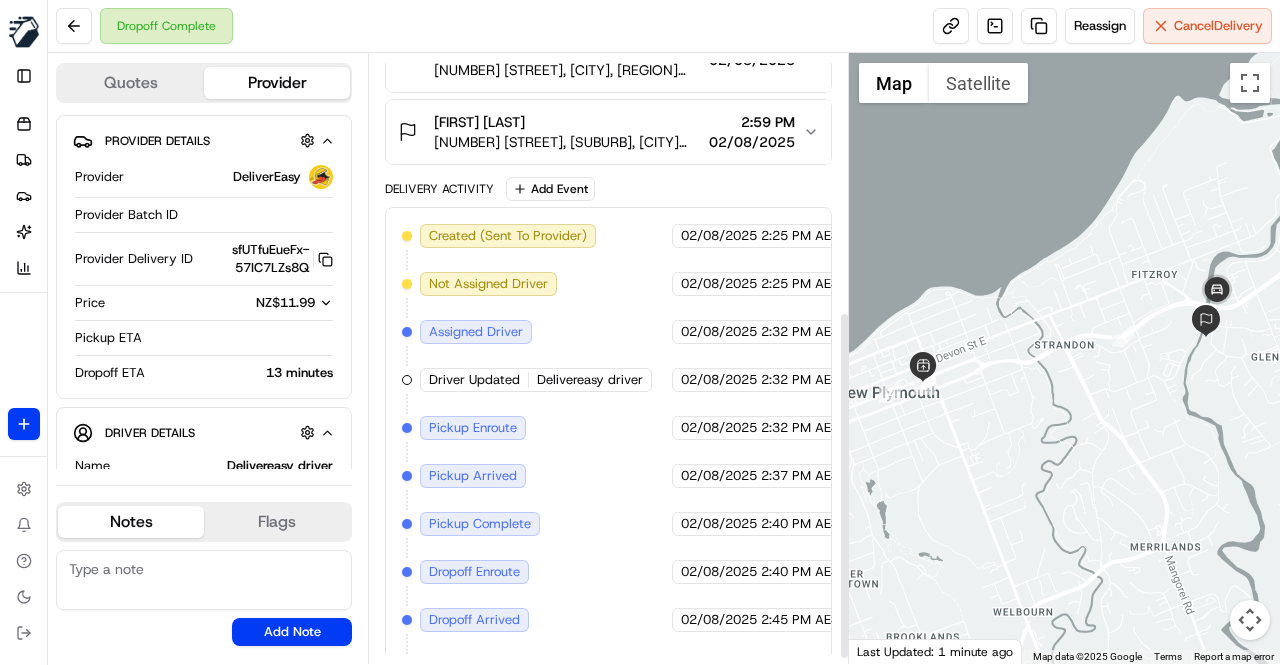 scroll, scrollTop: 457, scrollLeft: 0, axis: vertical 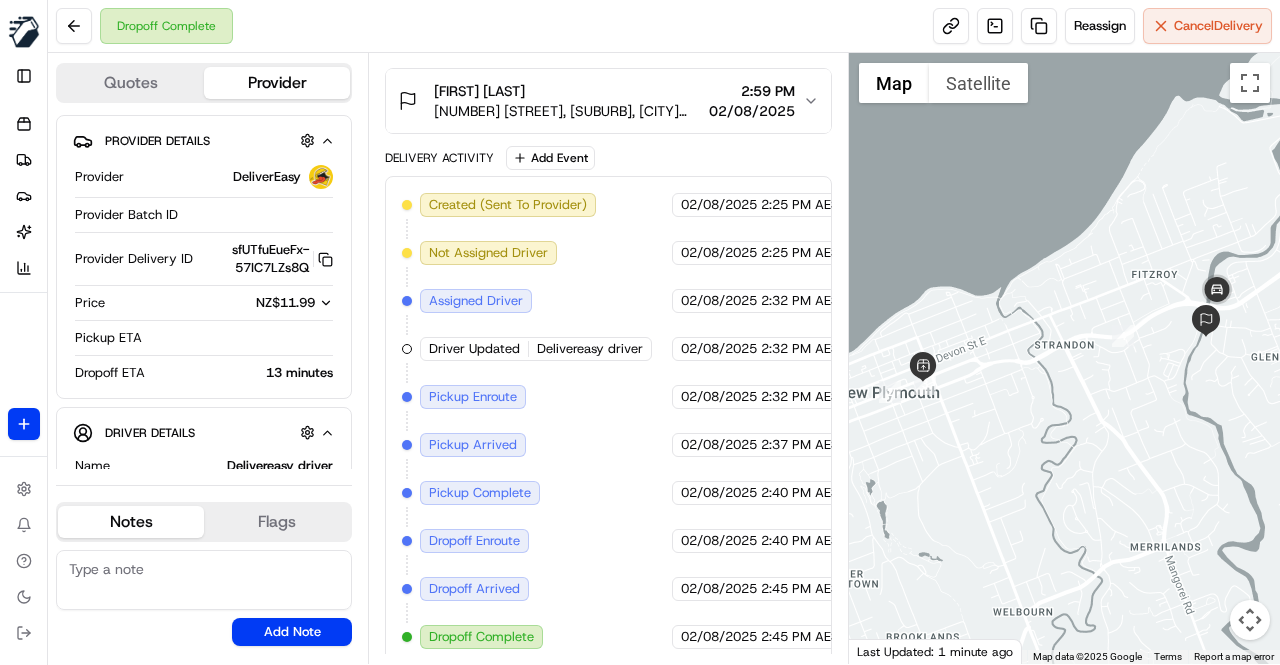 click on "Delivery Activity Add Event" at bounding box center (608, 158) 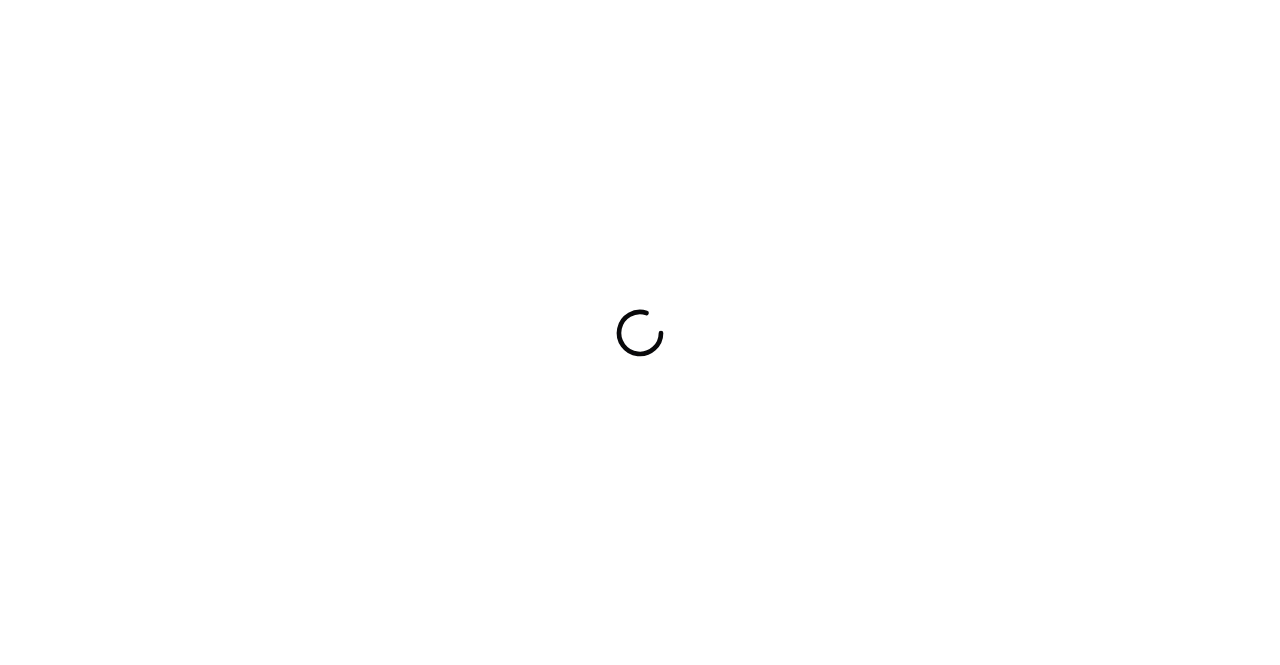 scroll, scrollTop: 0, scrollLeft: 0, axis: both 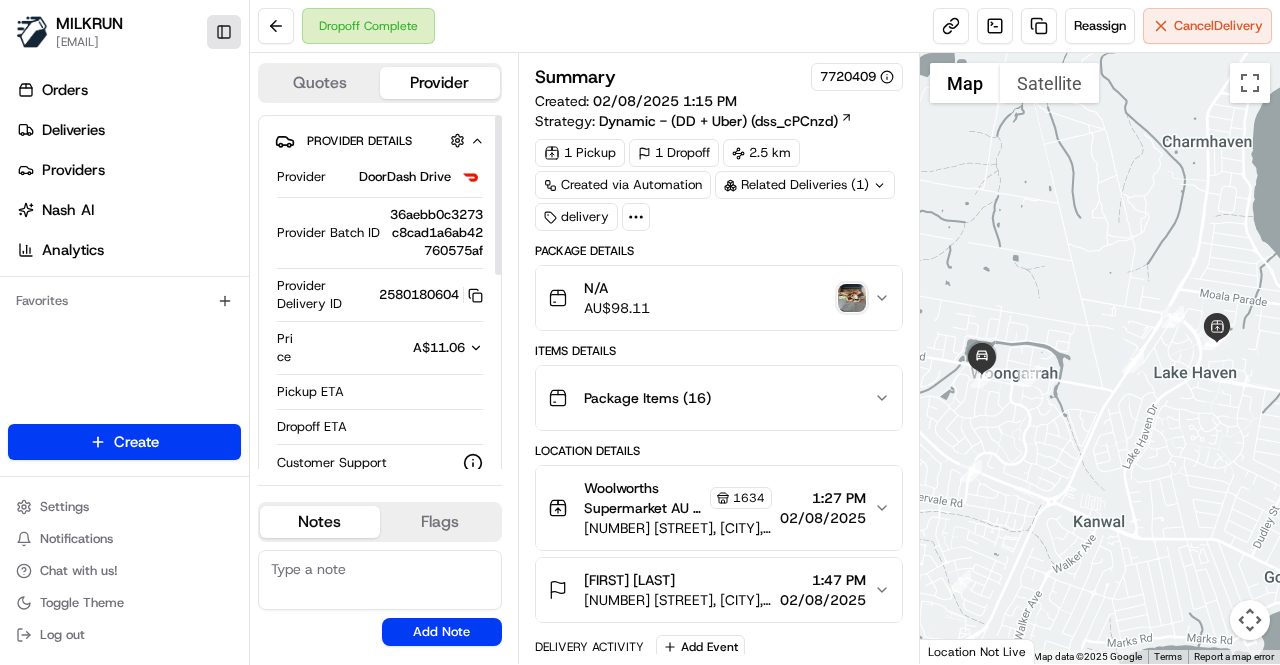 click on "Toggle Sidebar" at bounding box center (224, 32) 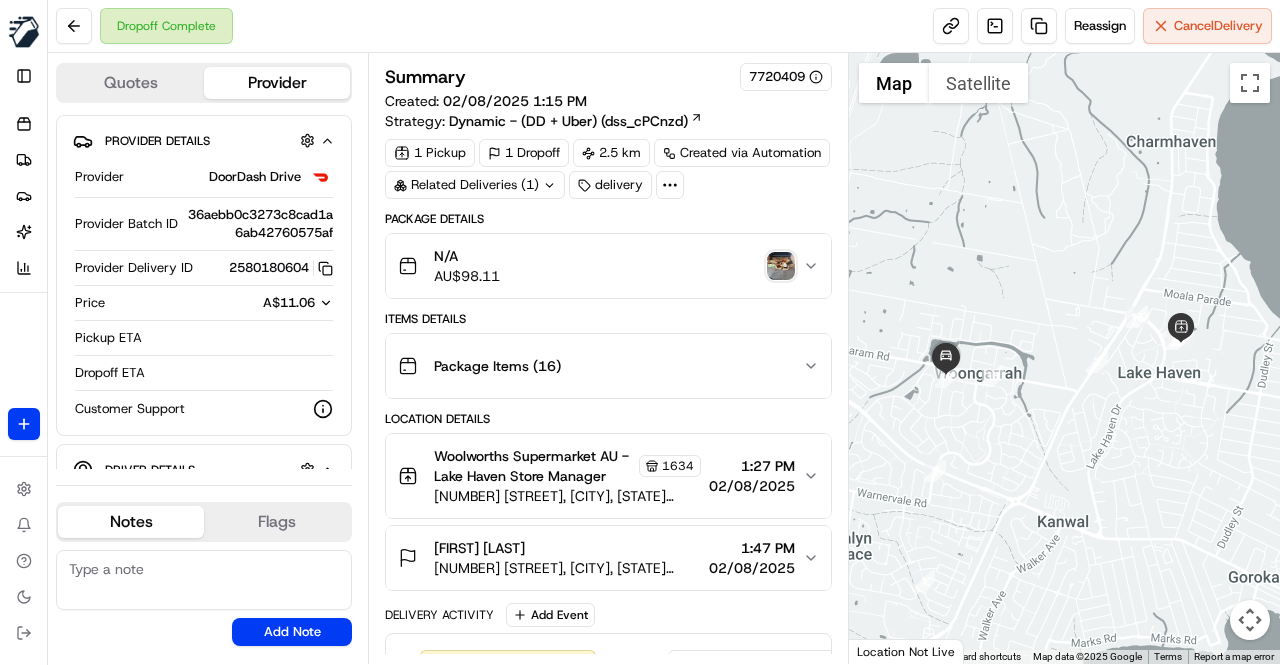 click at bounding box center (781, 266) 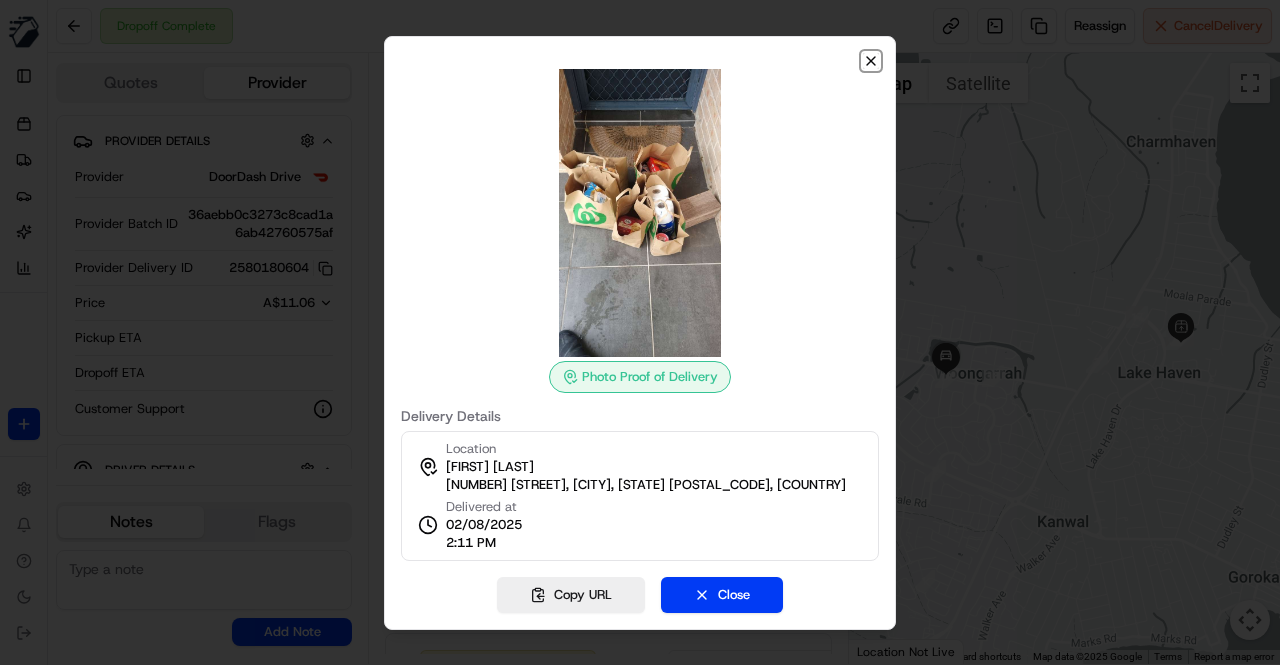 click 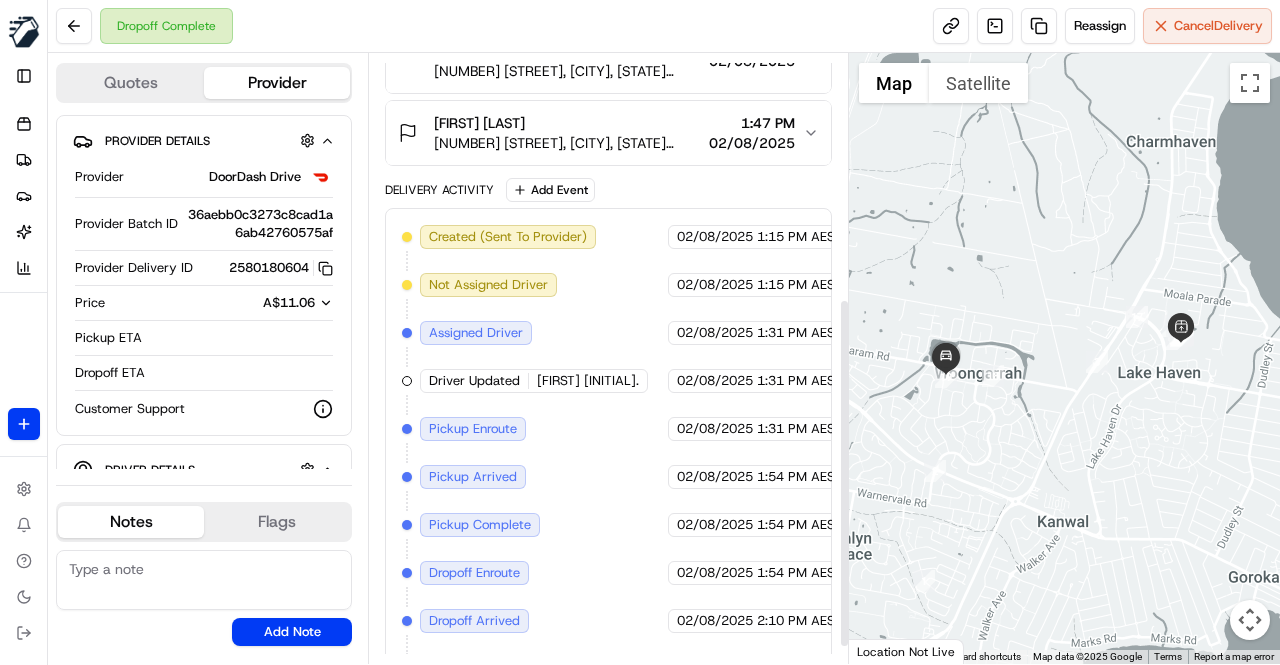 scroll, scrollTop: 456, scrollLeft: 0, axis: vertical 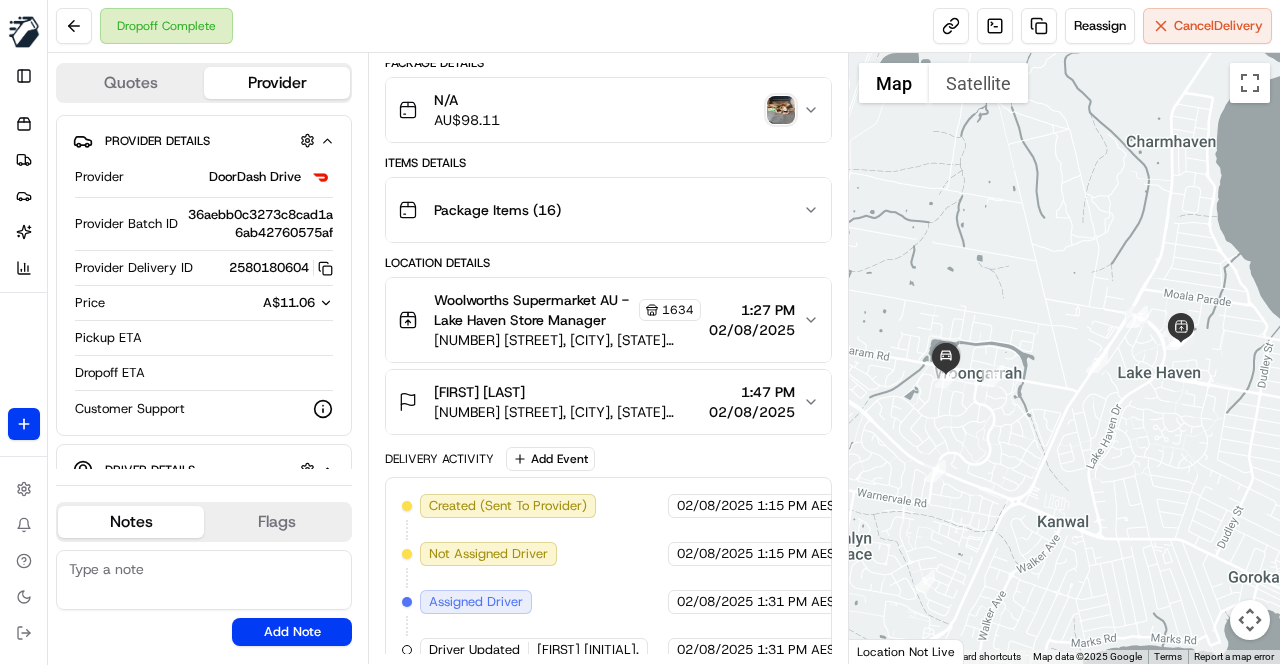 click on "Kellie Holdom" at bounding box center [567, 392] 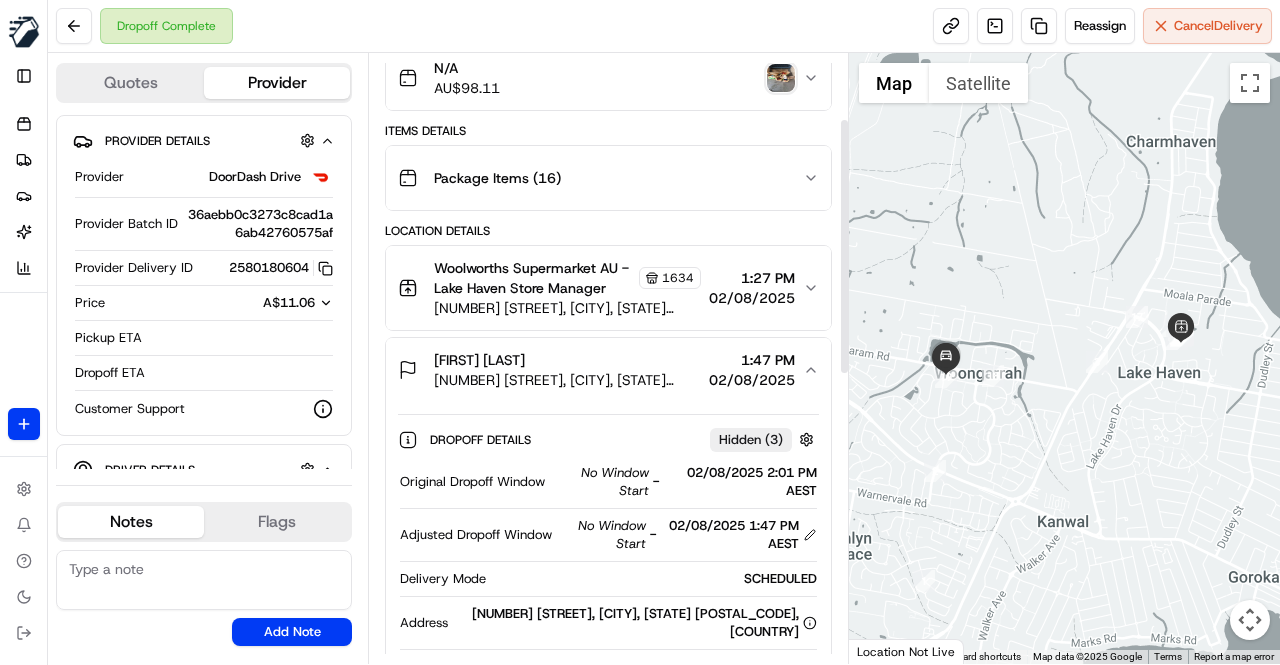 scroll, scrollTop: 156, scrollLeft: 0, axis: vertical 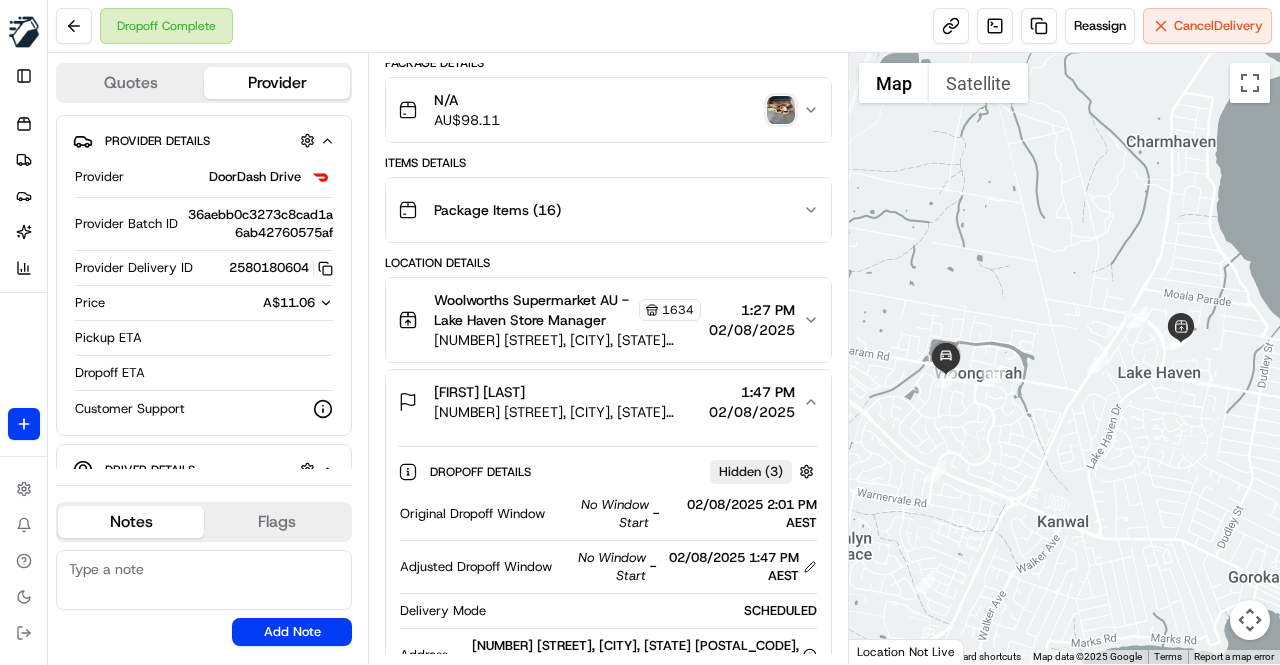 click on "Kellie Holdom" at bounding box center (567, 392) 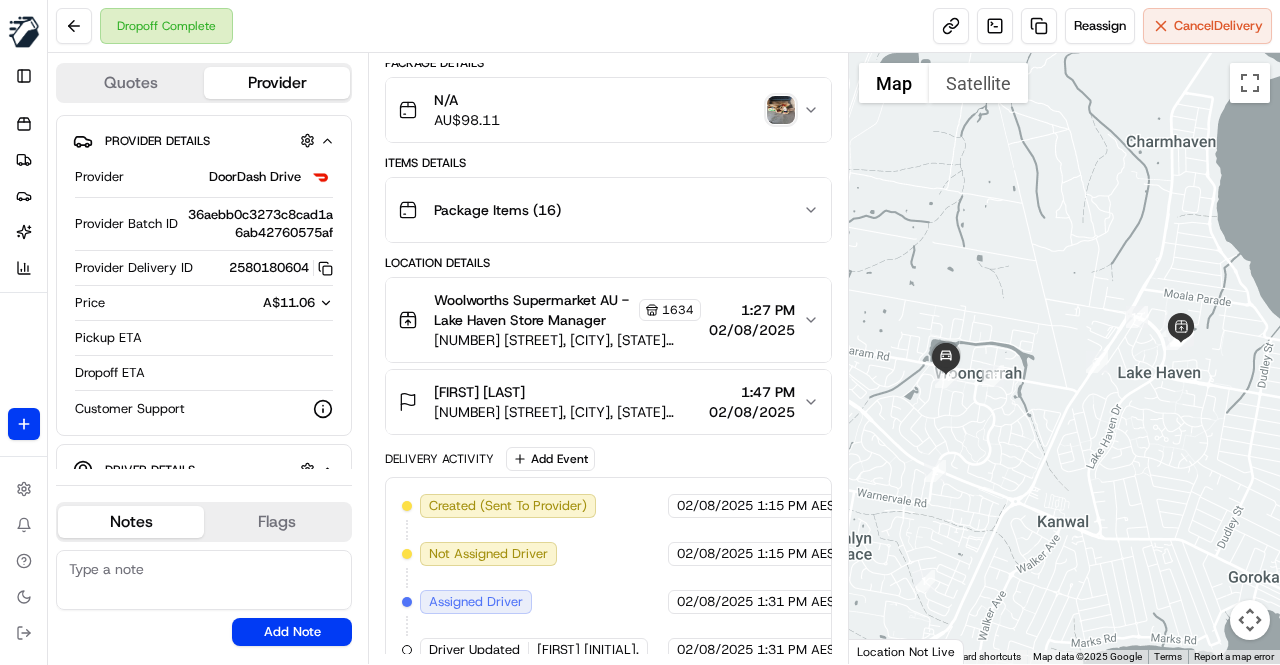 click on "N/A AU$ 98.11" at bounding box center (600, 110) 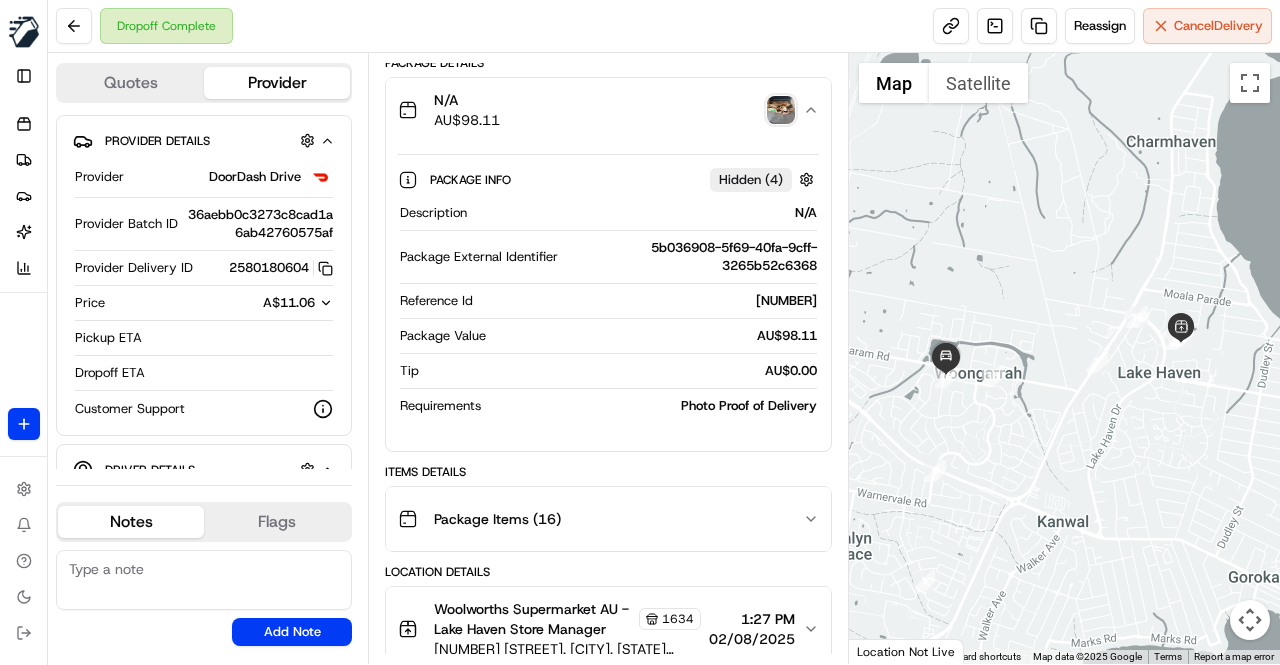 click on "N/A AU$ 98.11" at bounding box center [600, 110] 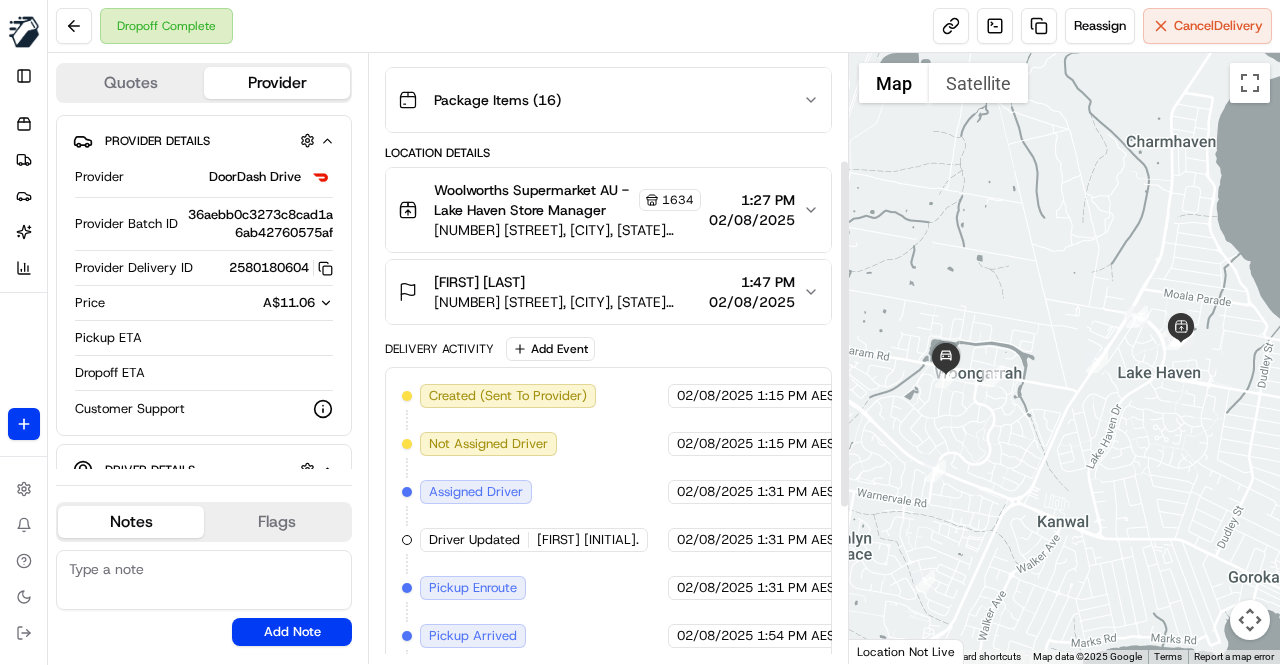scroll, scrollTop: 456, scrollLeft: 0, axis: vertical 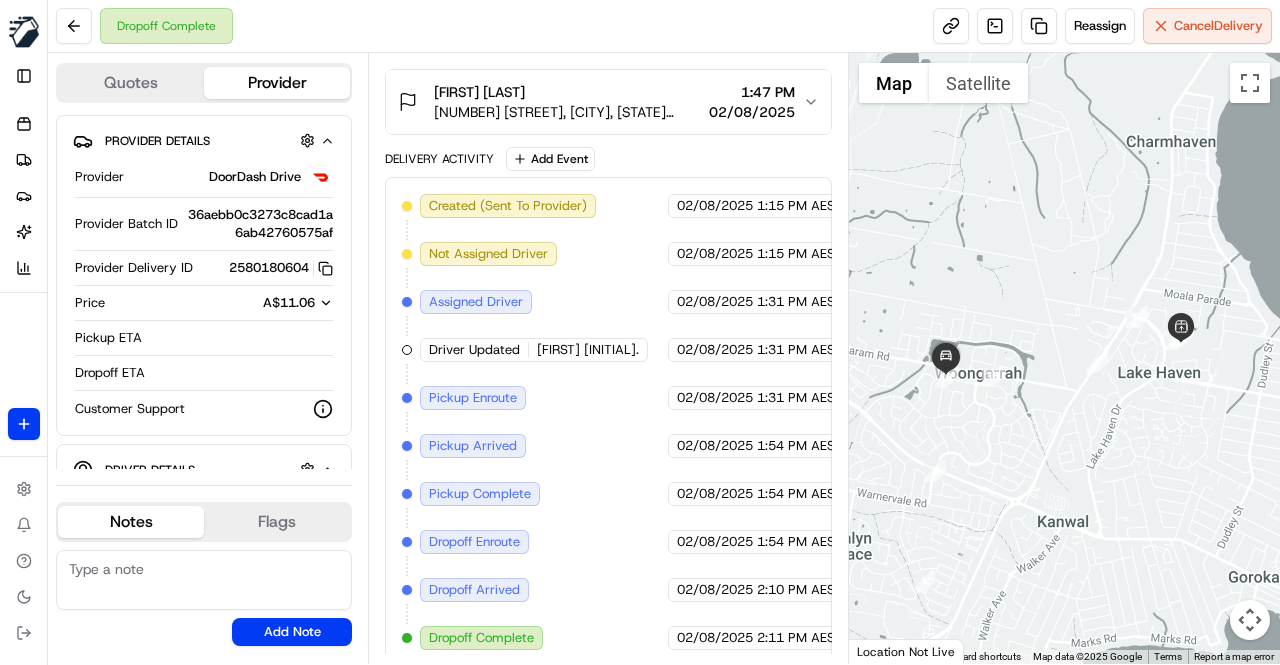 click on "Dropoff Complete Reassign Cancel  Delivery" at bounding box center [664, 26] 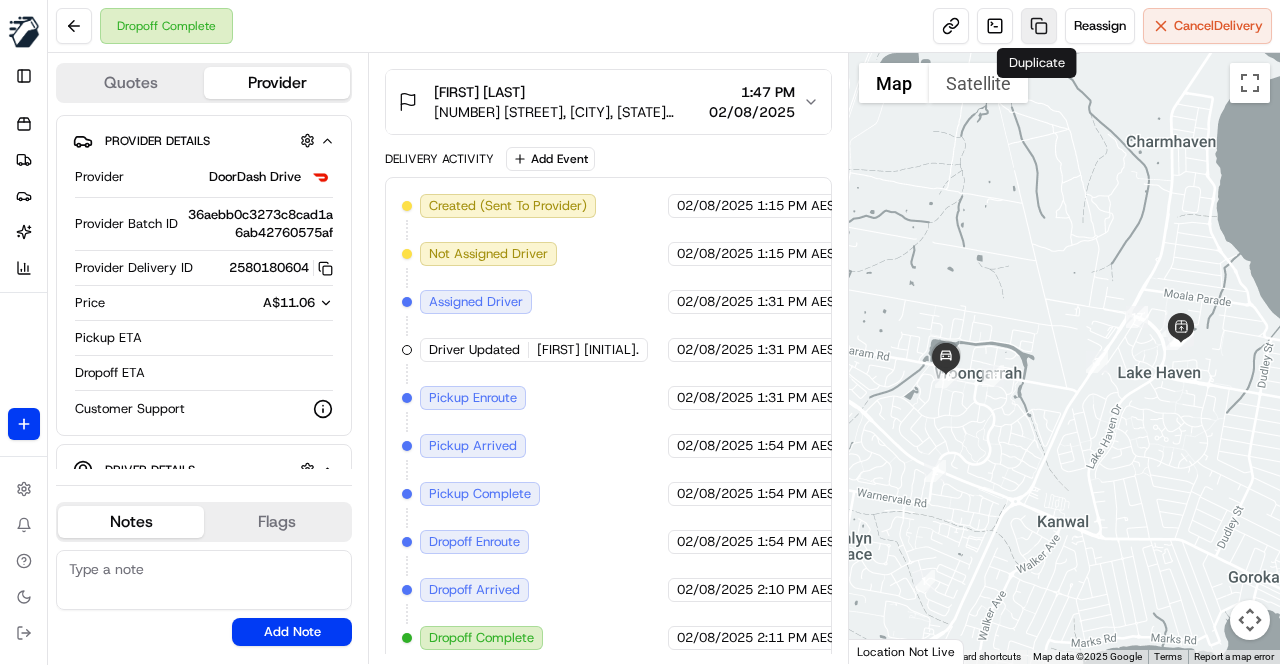 click at bounding box center [1039, 26] 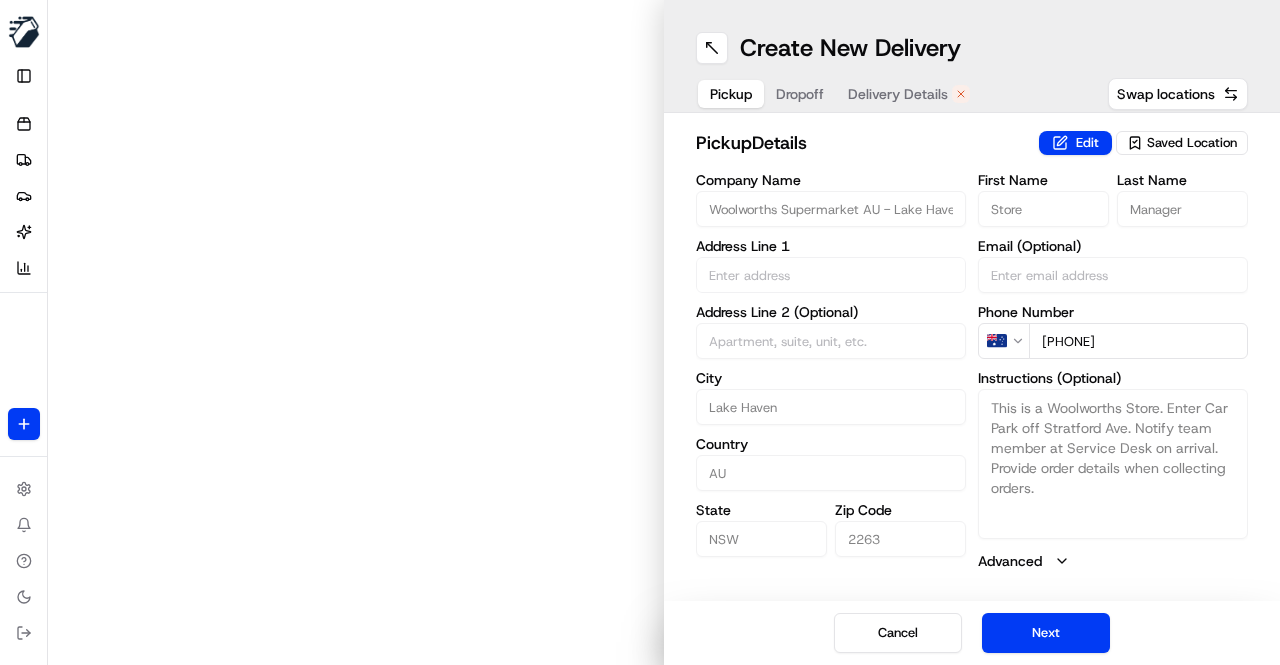 type on "53 Lake Haven Drive" 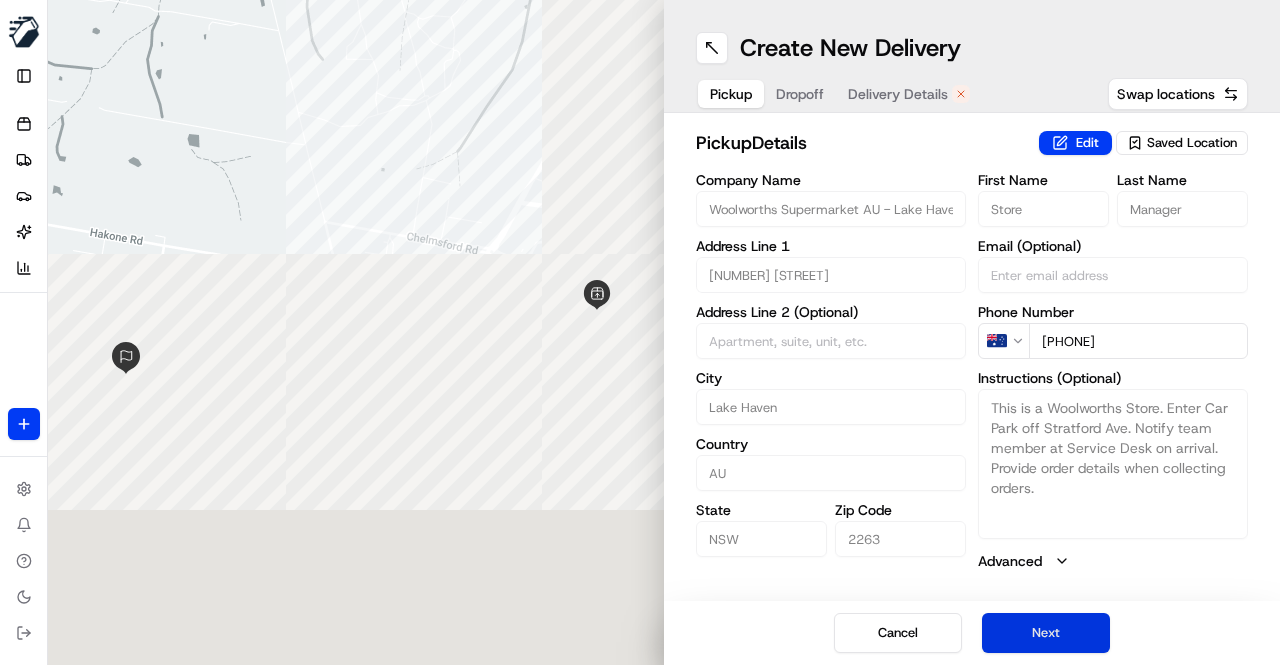 click on "Next" at bounding box center (1046, 633) 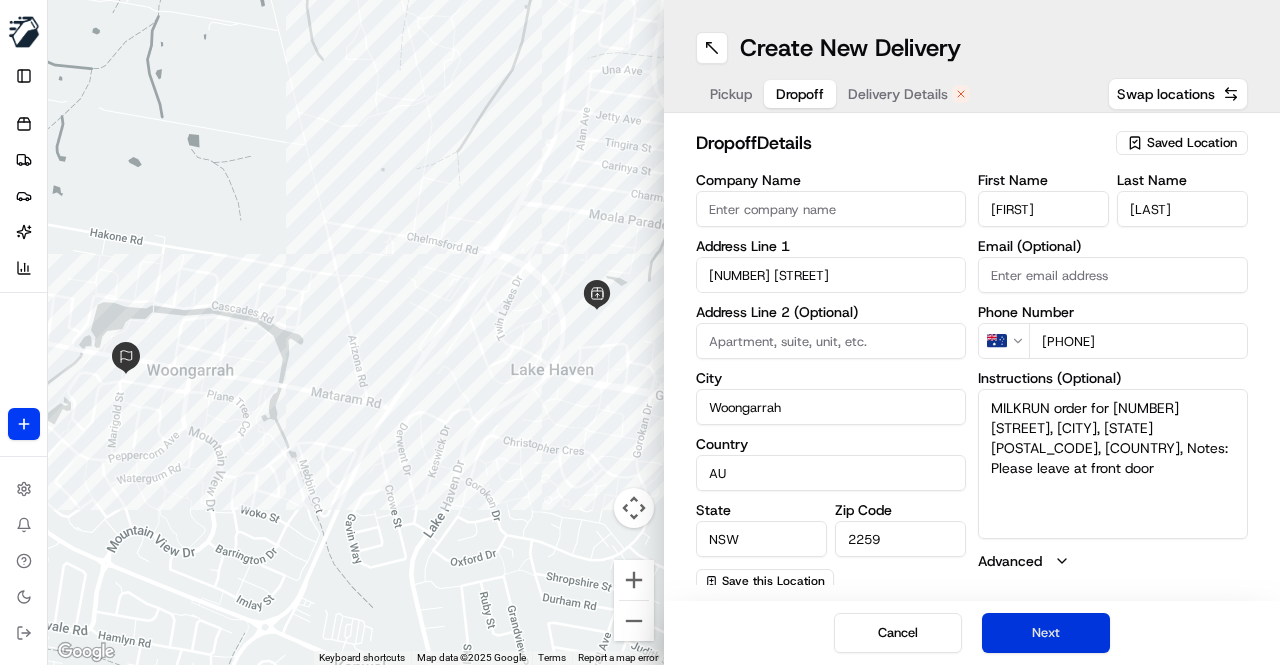 click on "Next" at bounding box center (1046, 633) 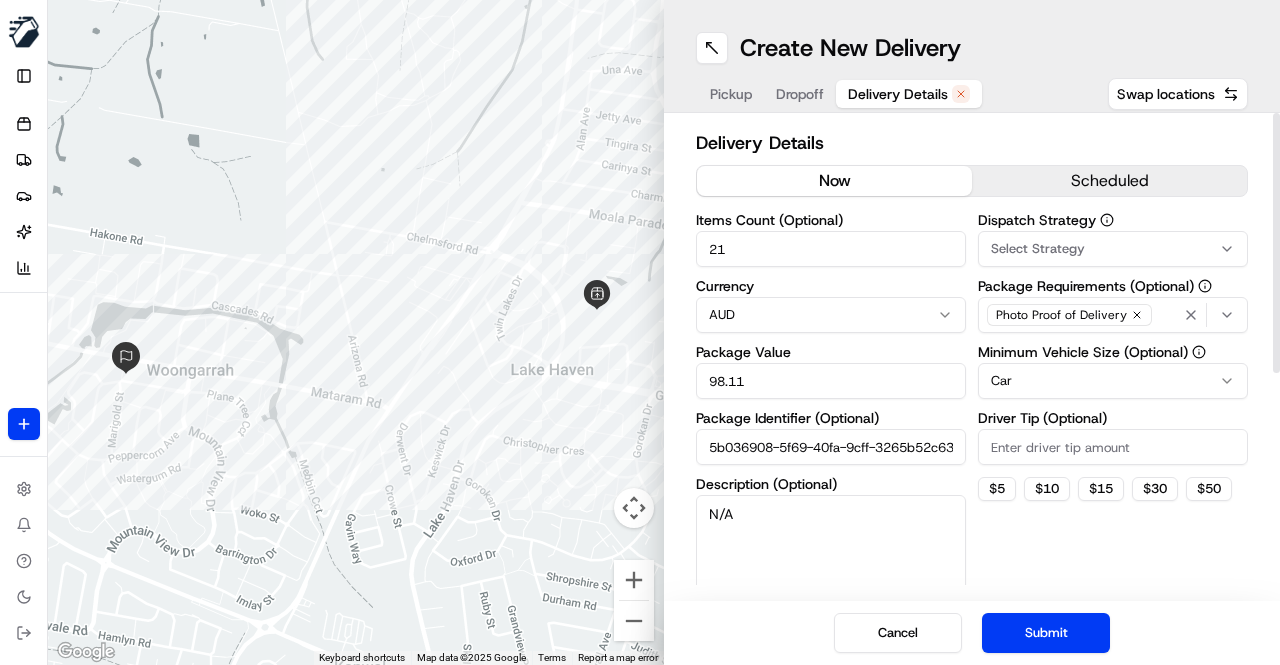 click on "now" at bounding box center [834, 181] 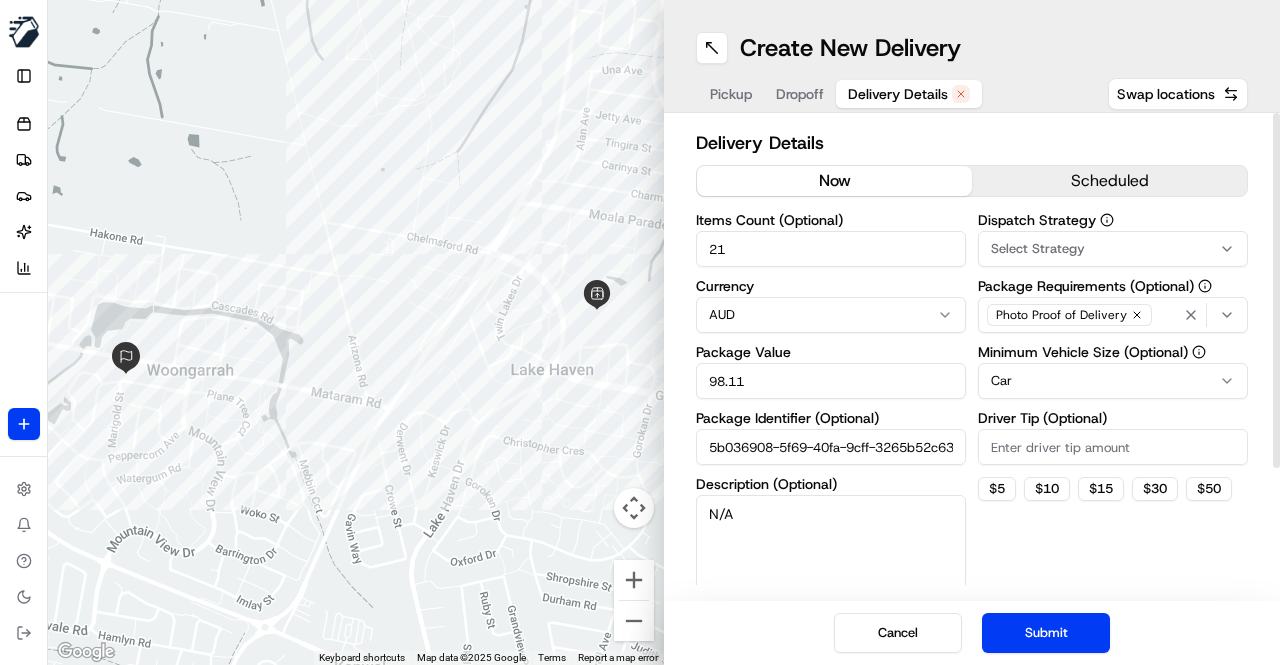 click on "21" at bounding box center (831, 249) 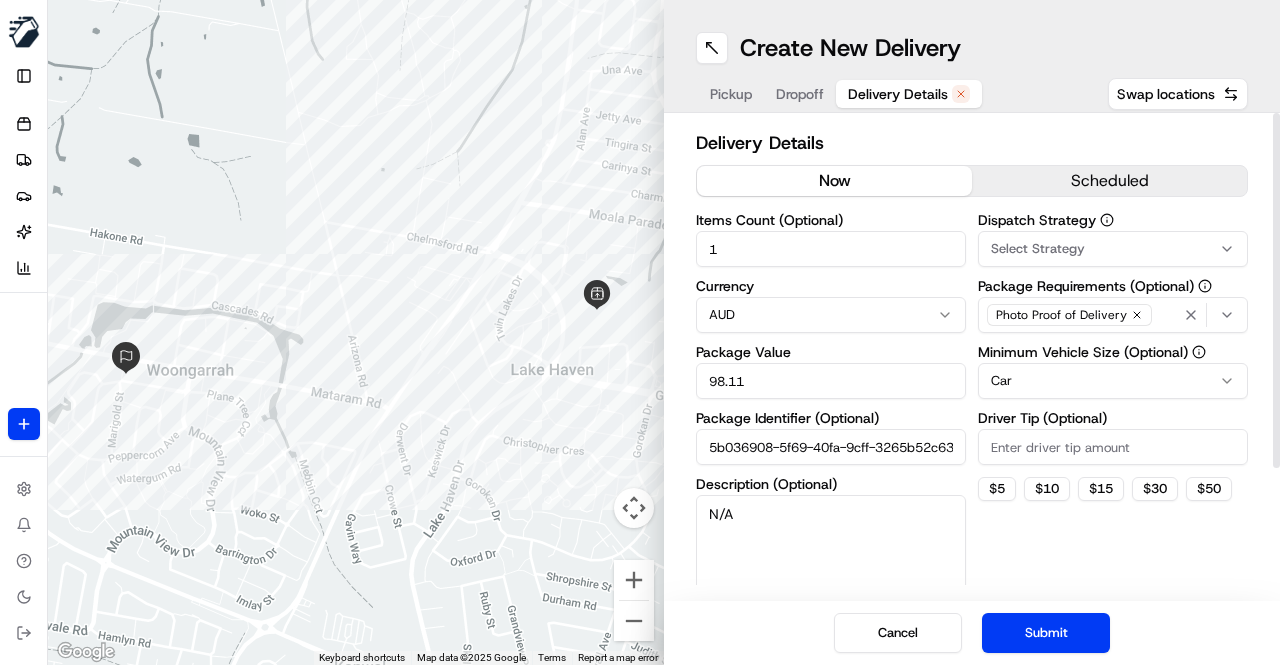 type on "1" 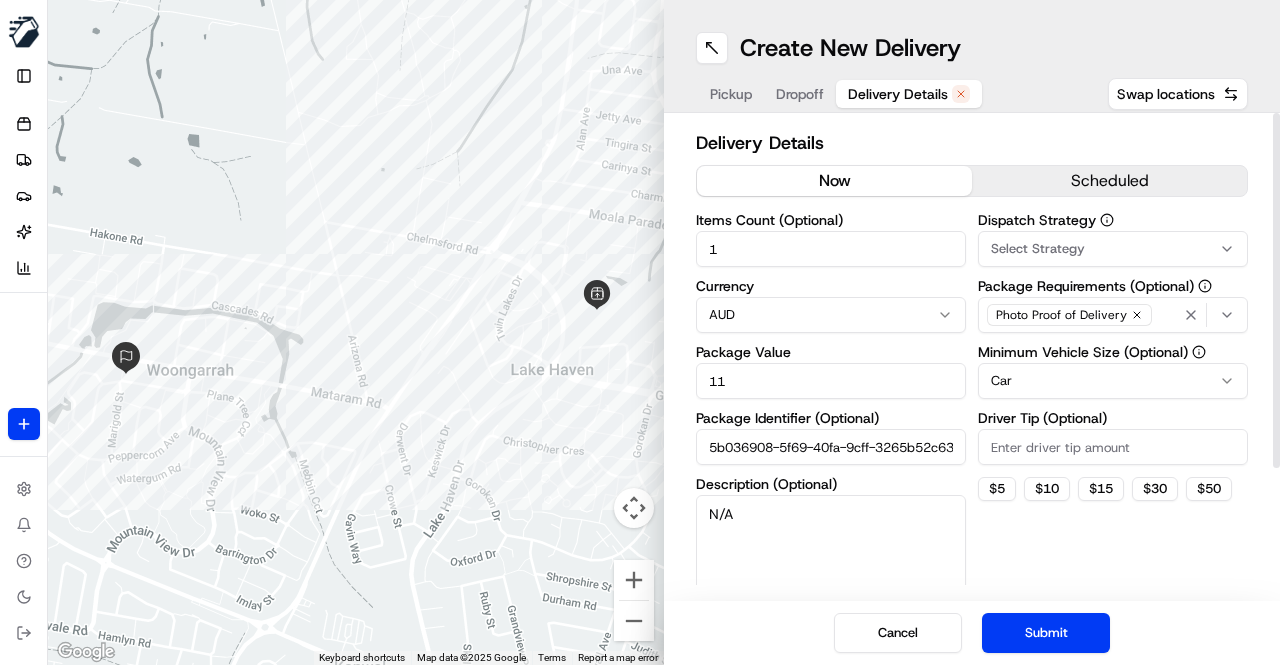 type on "11" 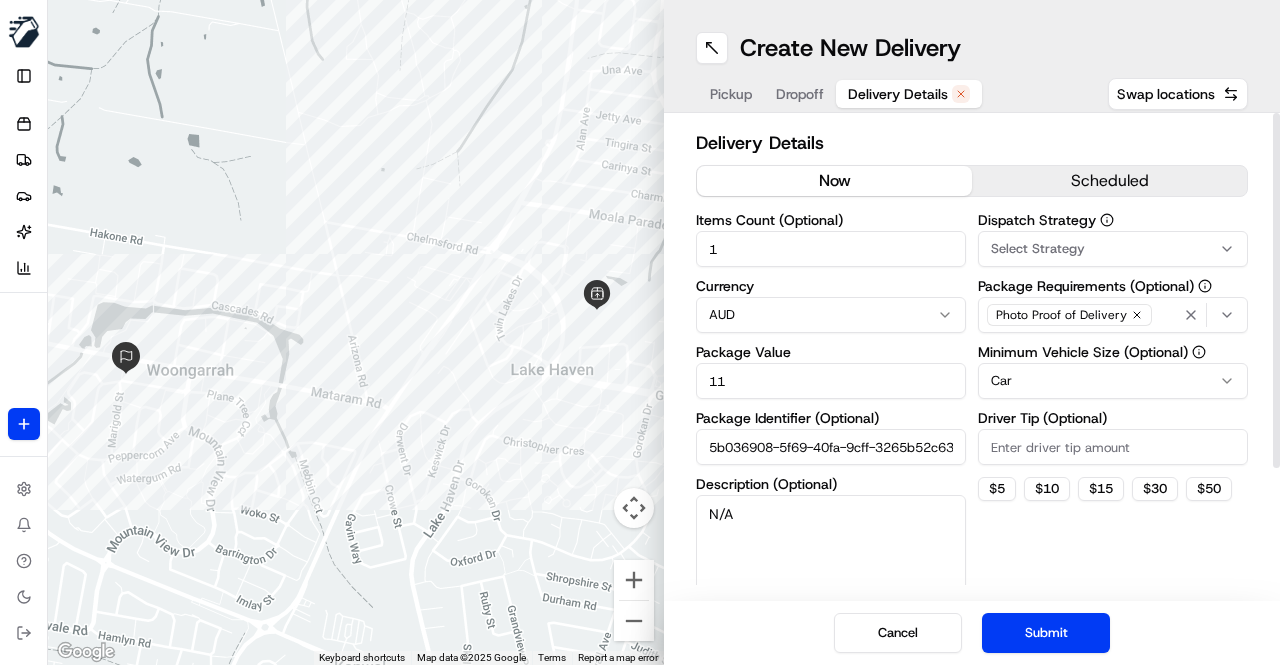 paste on "Beef Lasagne 1kg" 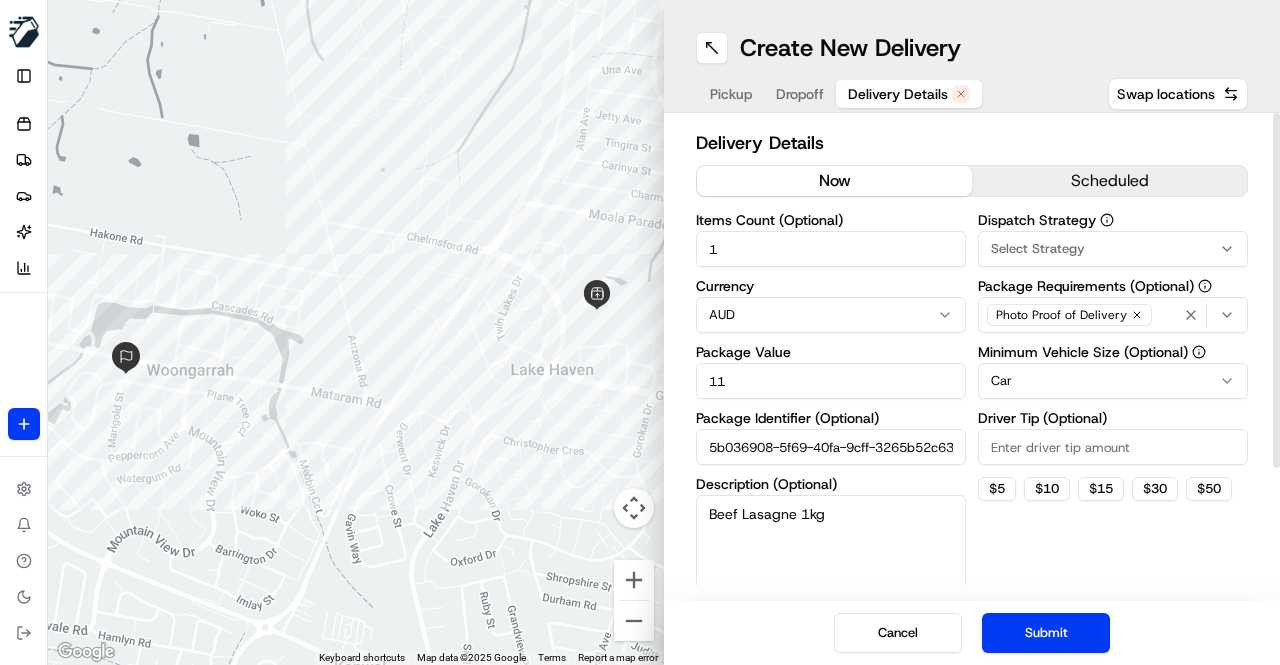 type on "Beef Lasagne 1kg" 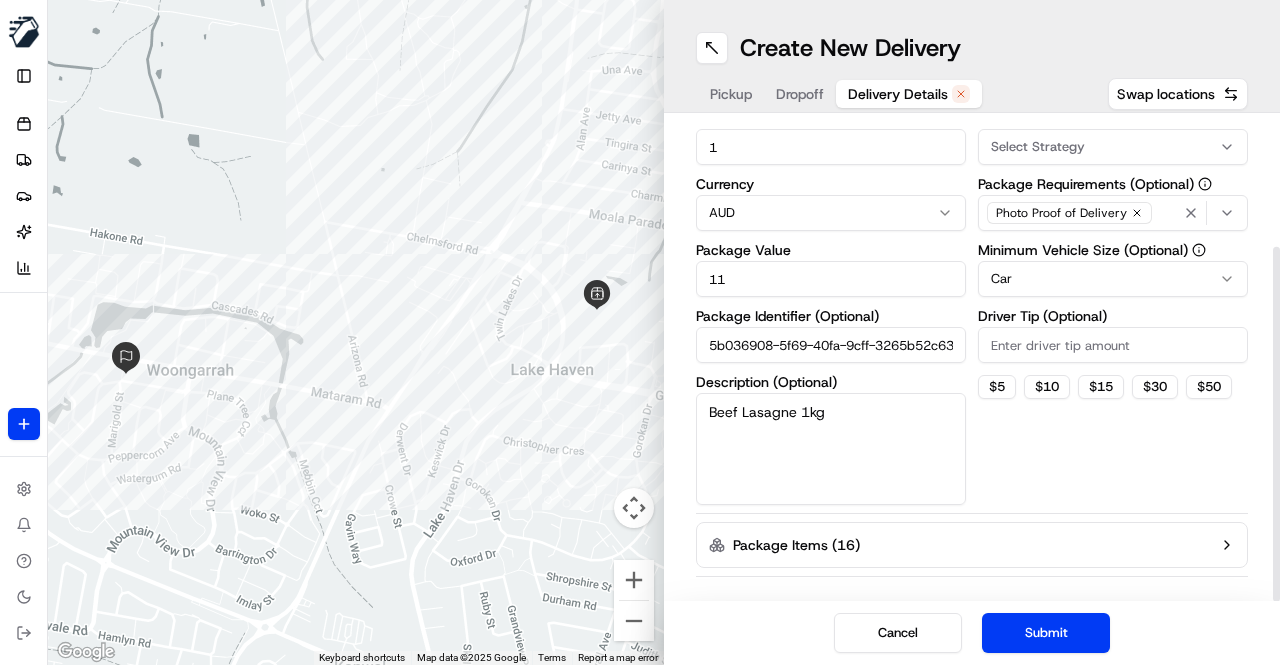 scroll, scrollTop: 172, scrollLeft: 0, axis: vertical 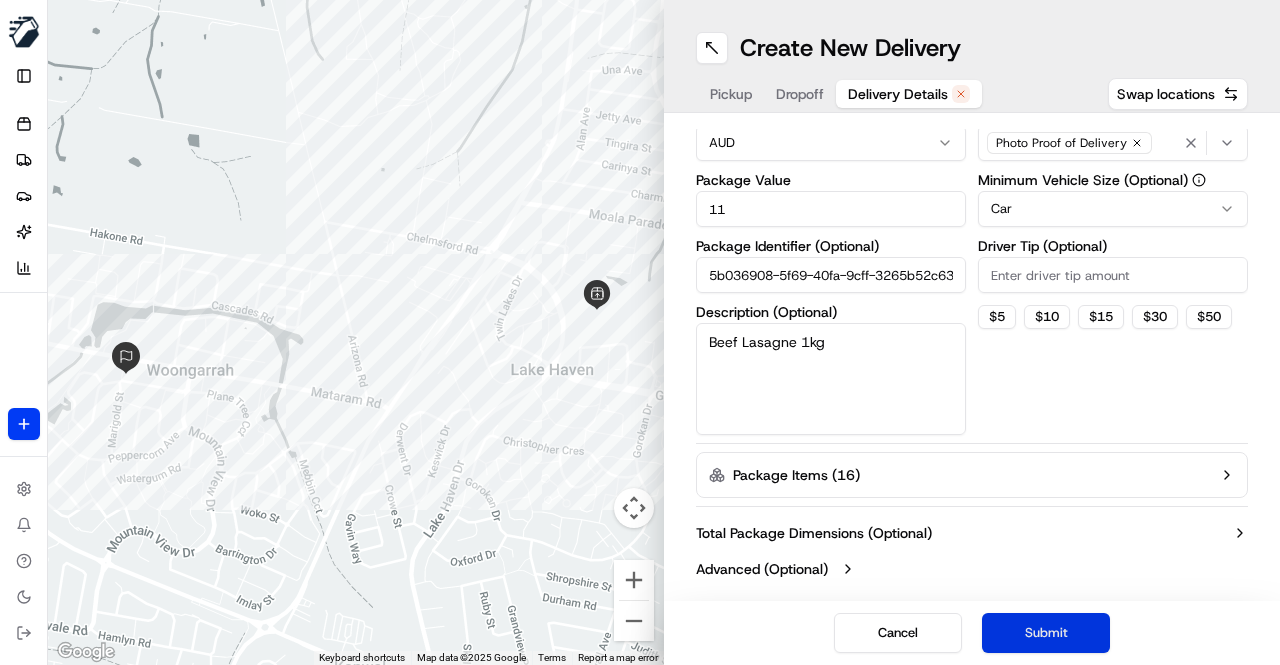 click on "Submit" at bounding box center (1046, 633) 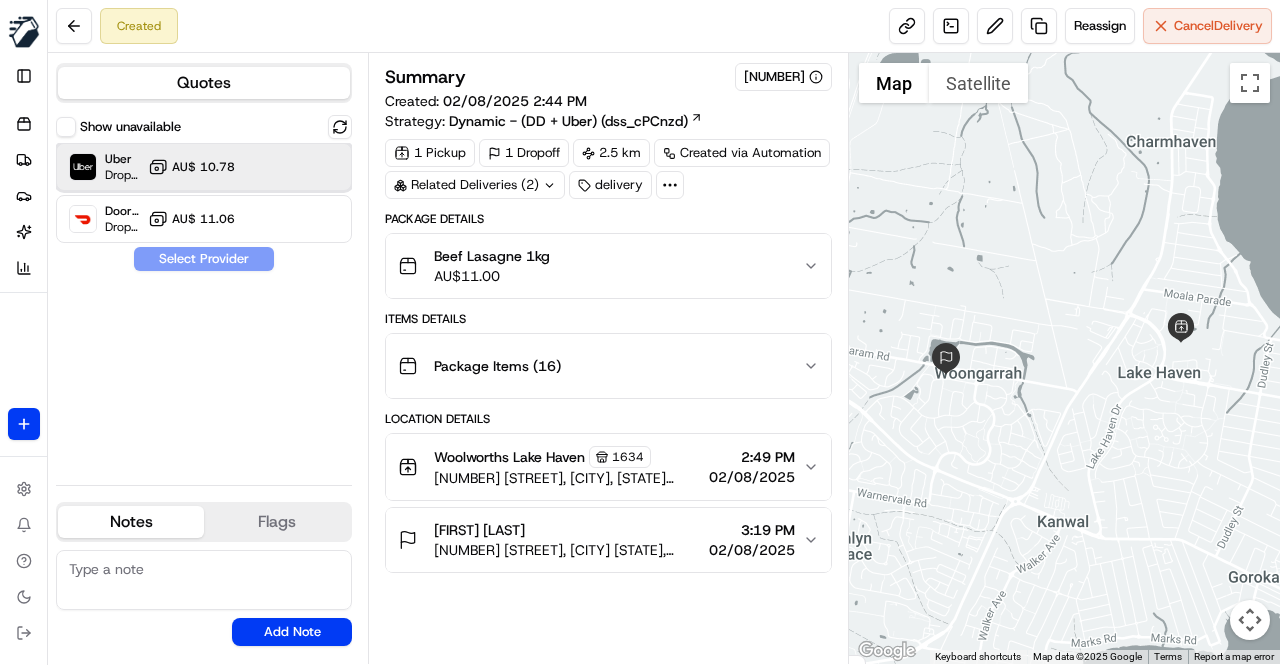 drag, startPoint x: 266, startPoint y: 173, endPoint x: 263, endPoint y: 193, distance: 20.22375 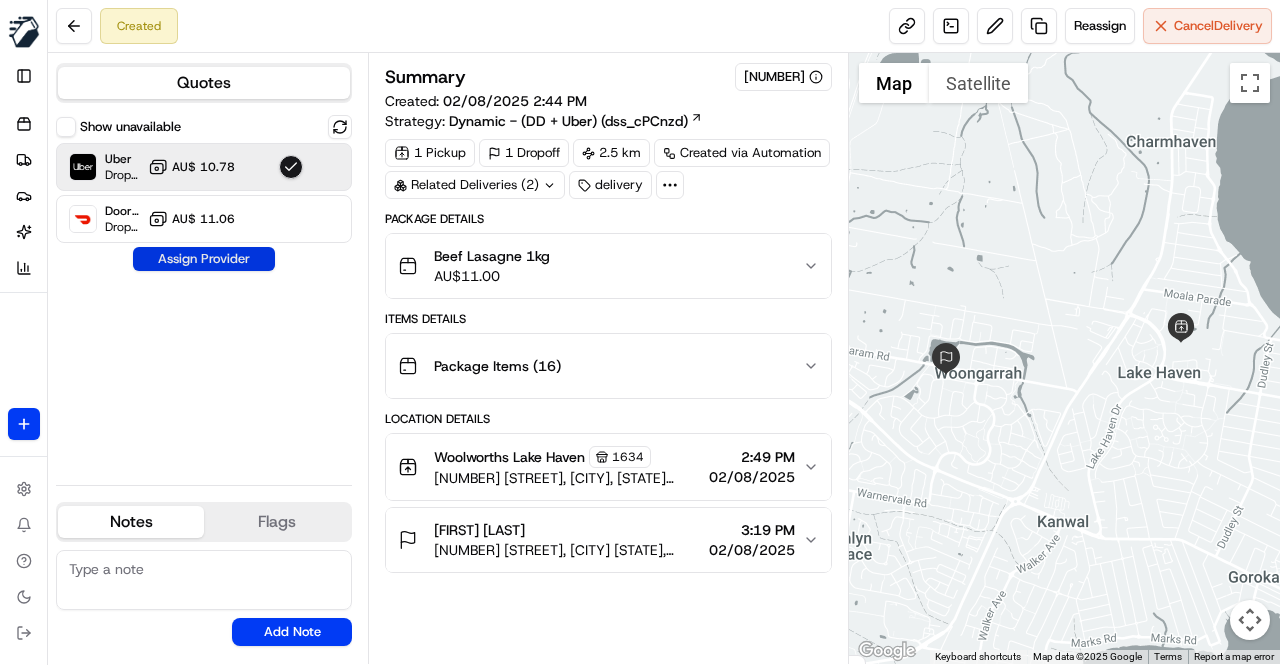 click on "Assign Provider" at bounding box center (204, 259) 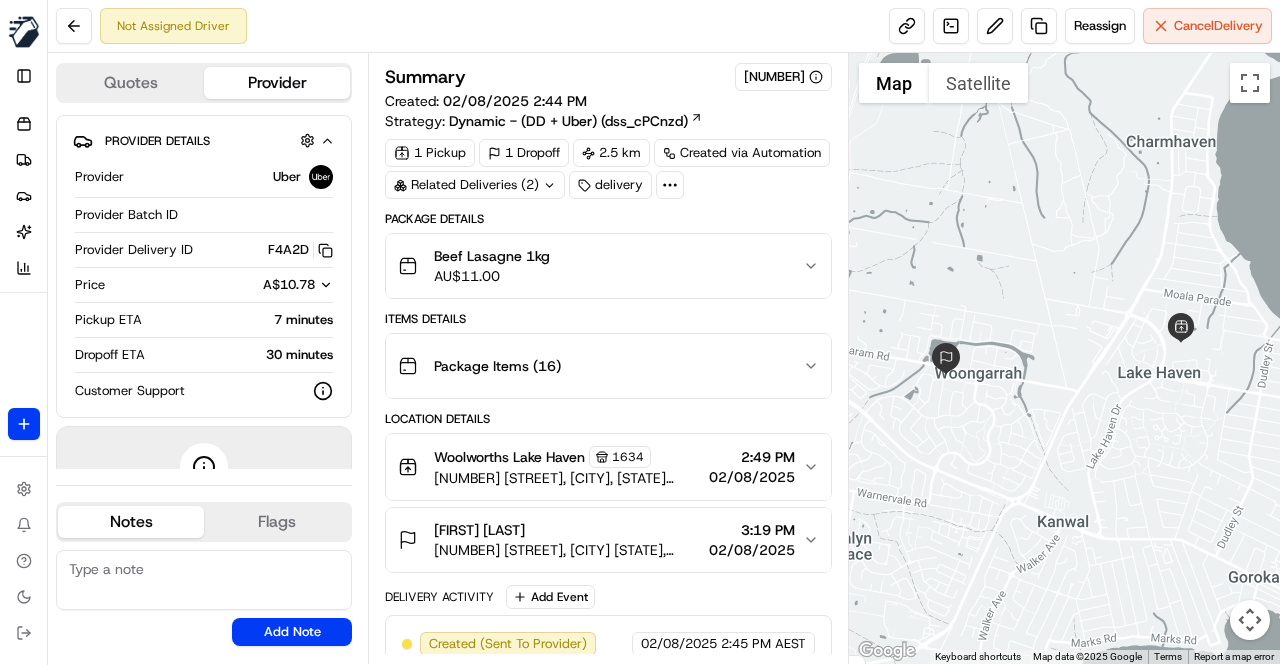 click on "Items Details" at bounding box center [608, 319] 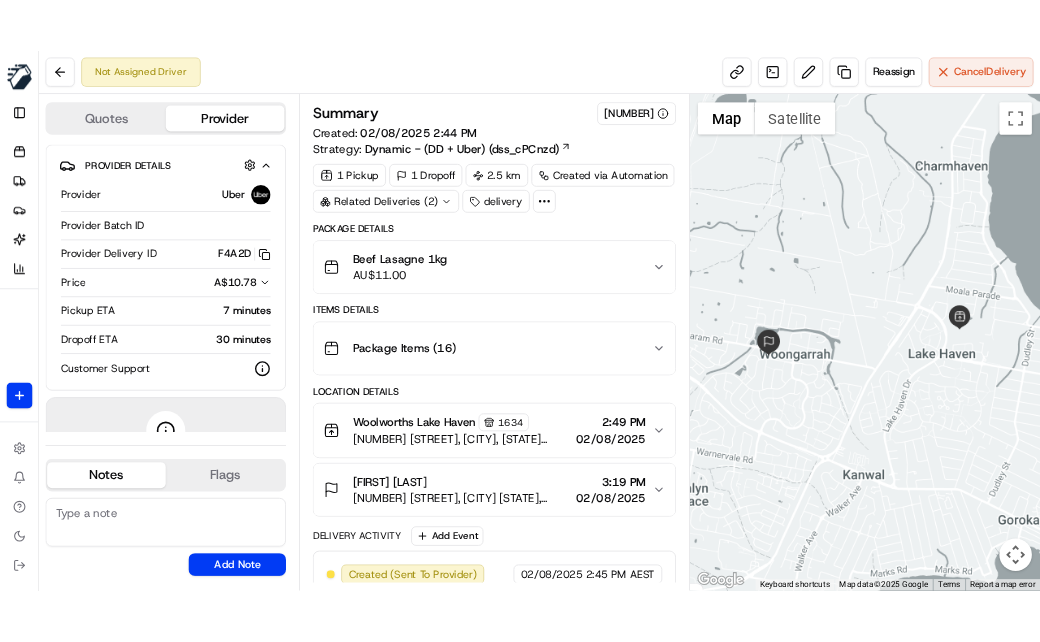 scroll, scrollTop: 59, scrollLeft: 0, axis: vertical 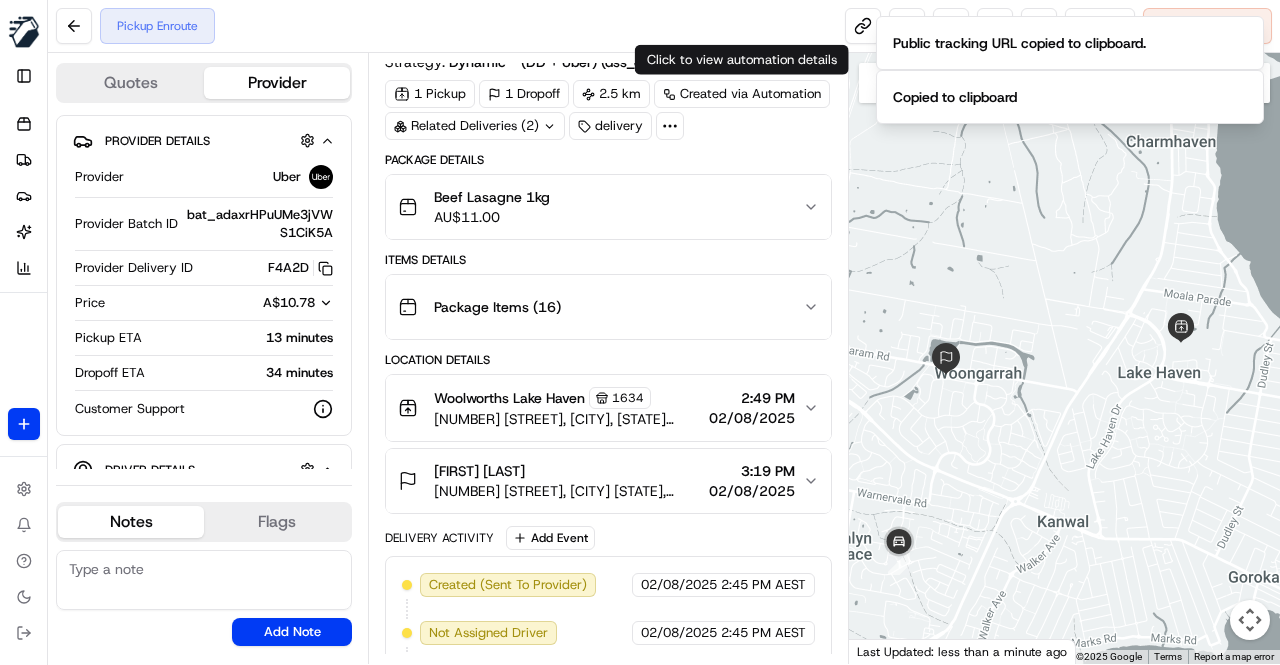click on "Pickup Enroute Reassign Cancel  Delivery" at bounding box center (664, 26) 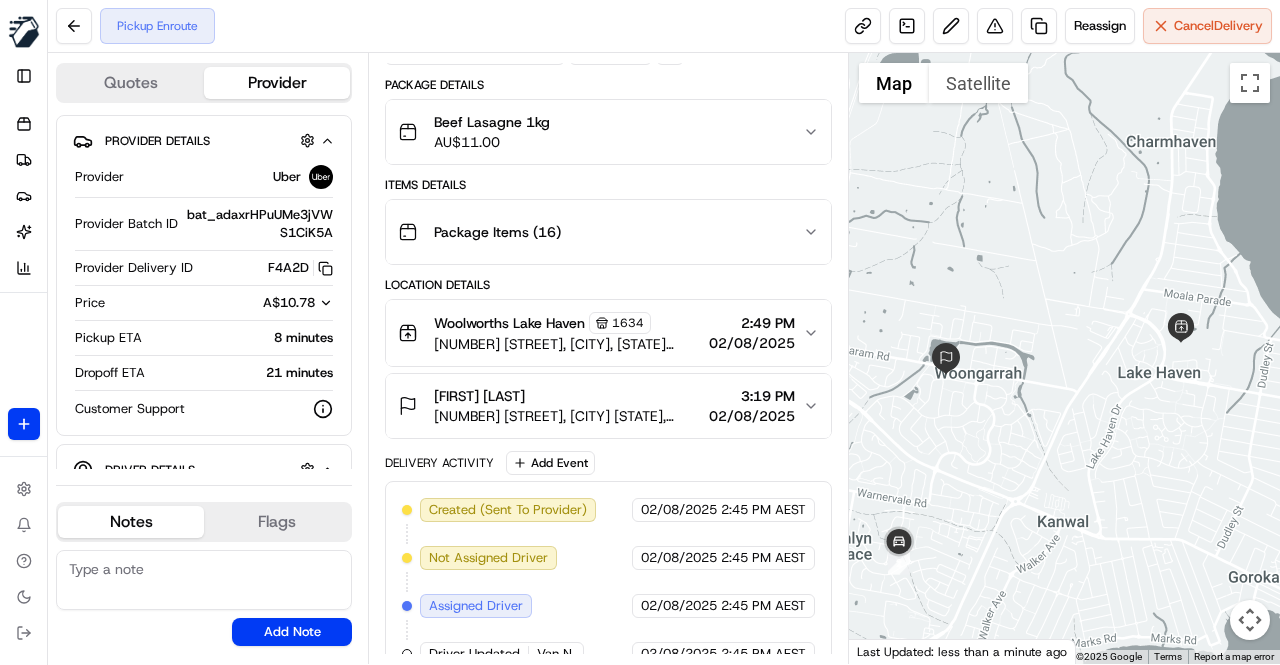 scroll, scrollTop: 201, scrollLeft: 0, axis: vertical 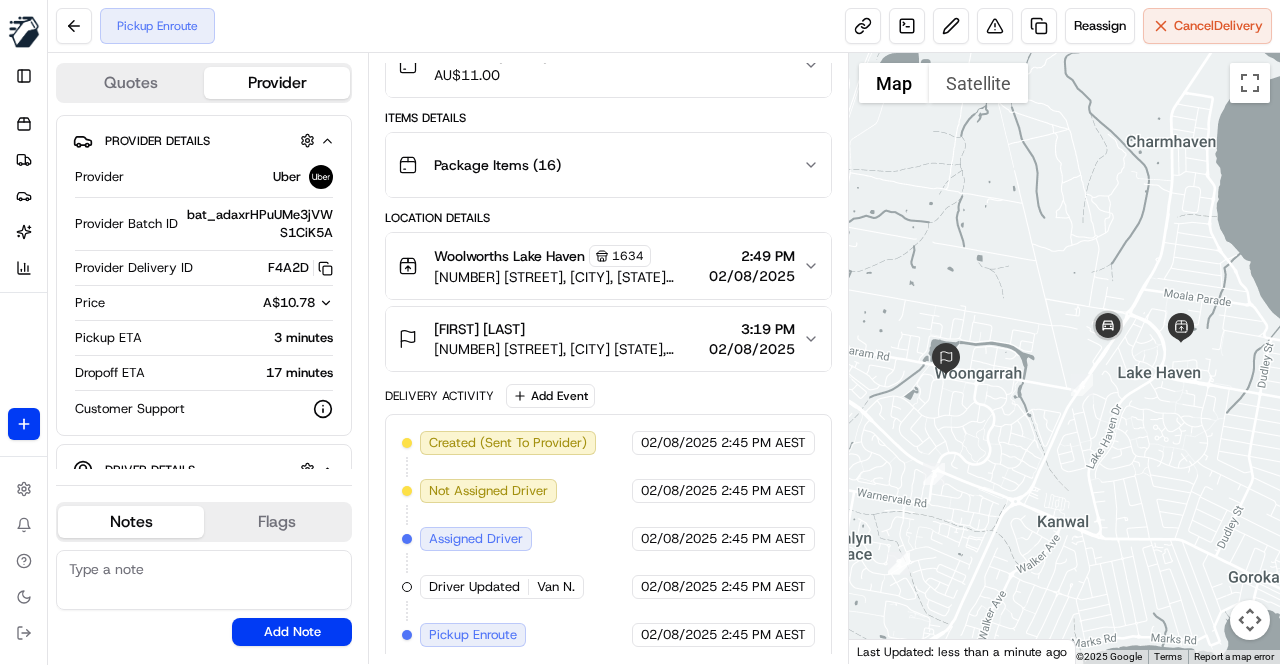 click on "Created (Sent To Provider) Uber 02/08/2025 2:45 PM AEST Not Assigned Driver Uber 02/08/2025 2:45 PM AEST Assigned Driver Uber 02/08/2025 2:45 PM AEST Driver Updated Van N. Uber 02/08/2025 2:45 PM AEST Pickup Enroute Uber 02/08/2025 2:45 PM AEST" at bounding box center [608, 539] 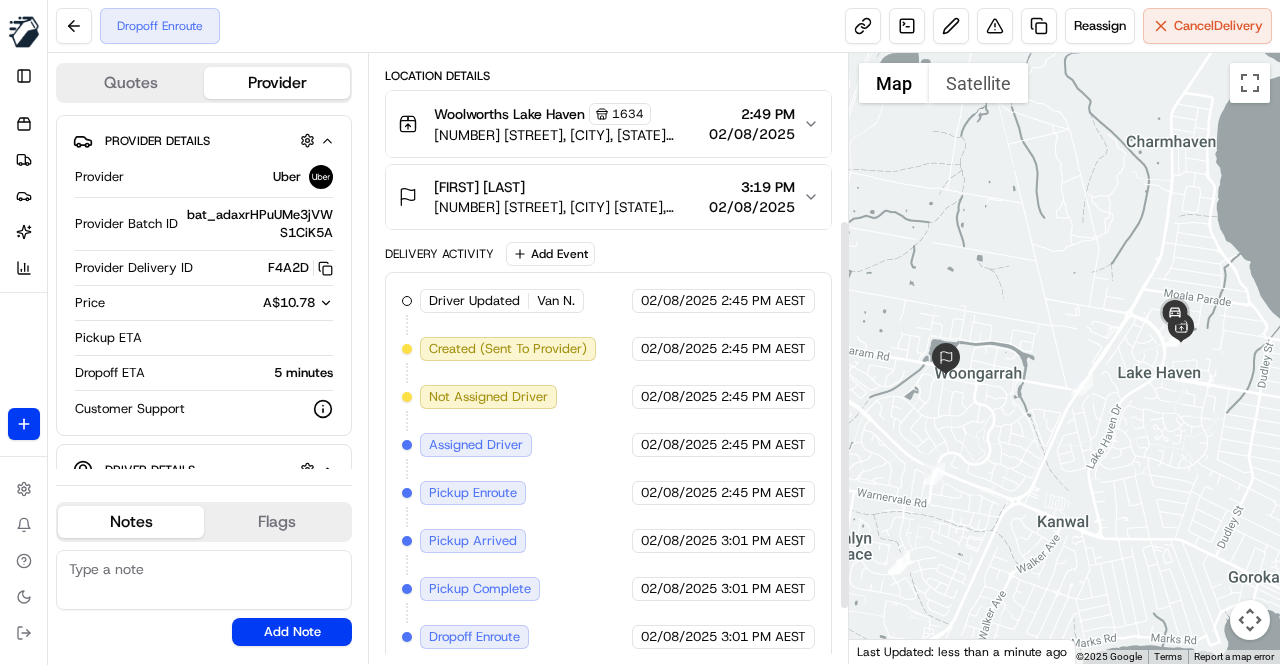 scroll, scrollTop: 0, scrollLeft: 0, axis: both 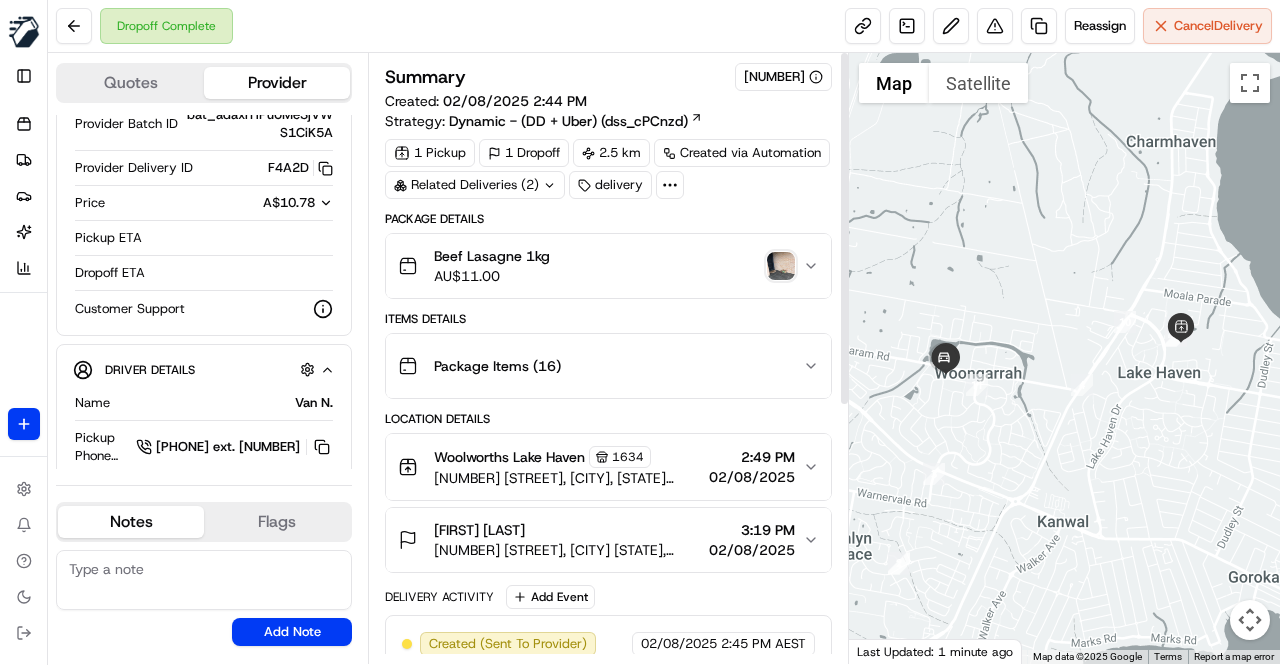 click at bounding box center (781, 266) 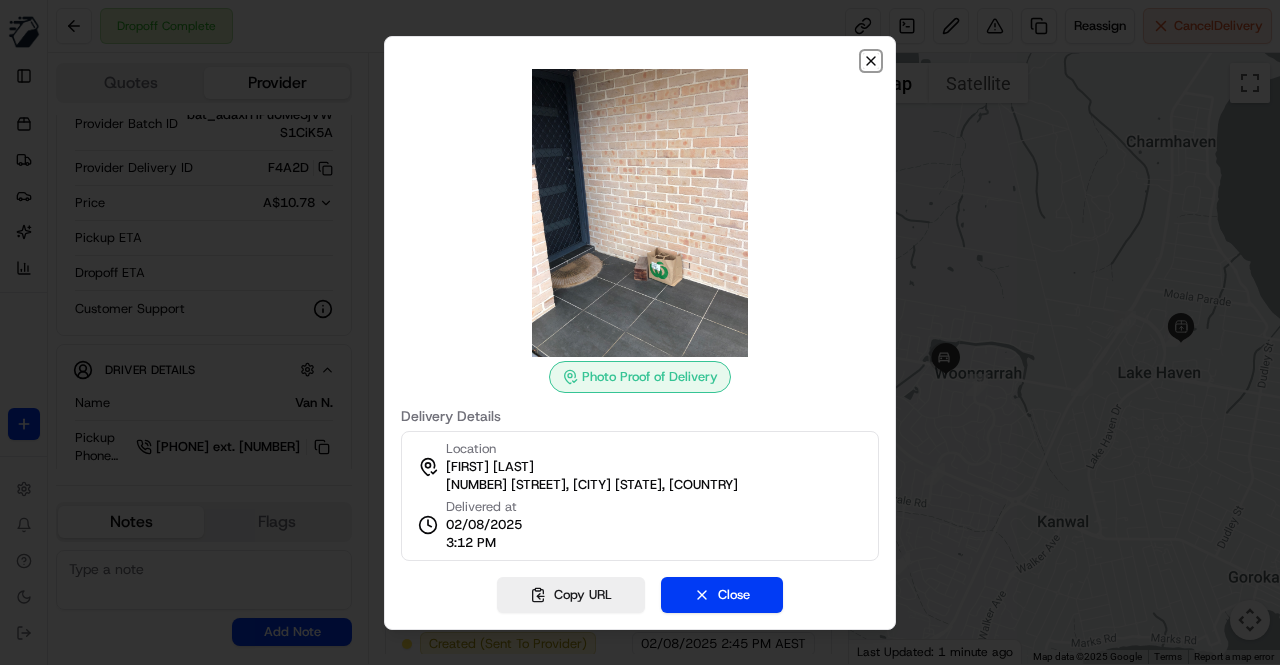 click 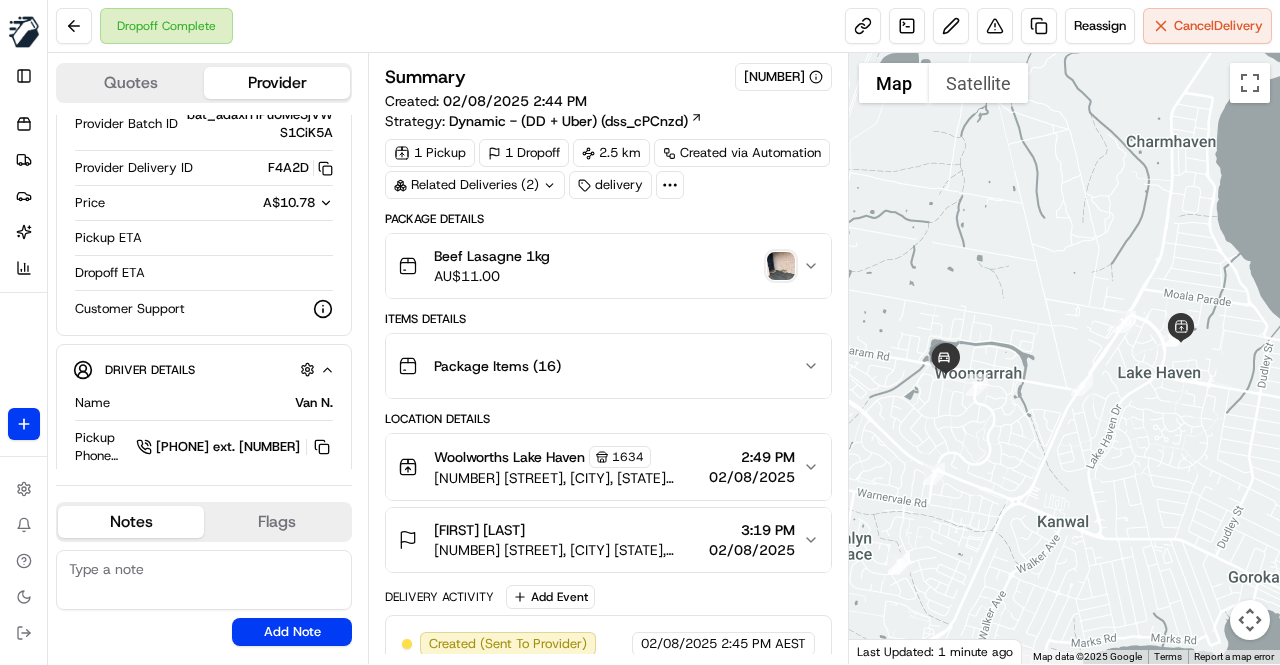 click on "Package Details" at bounding box center [608, 219] 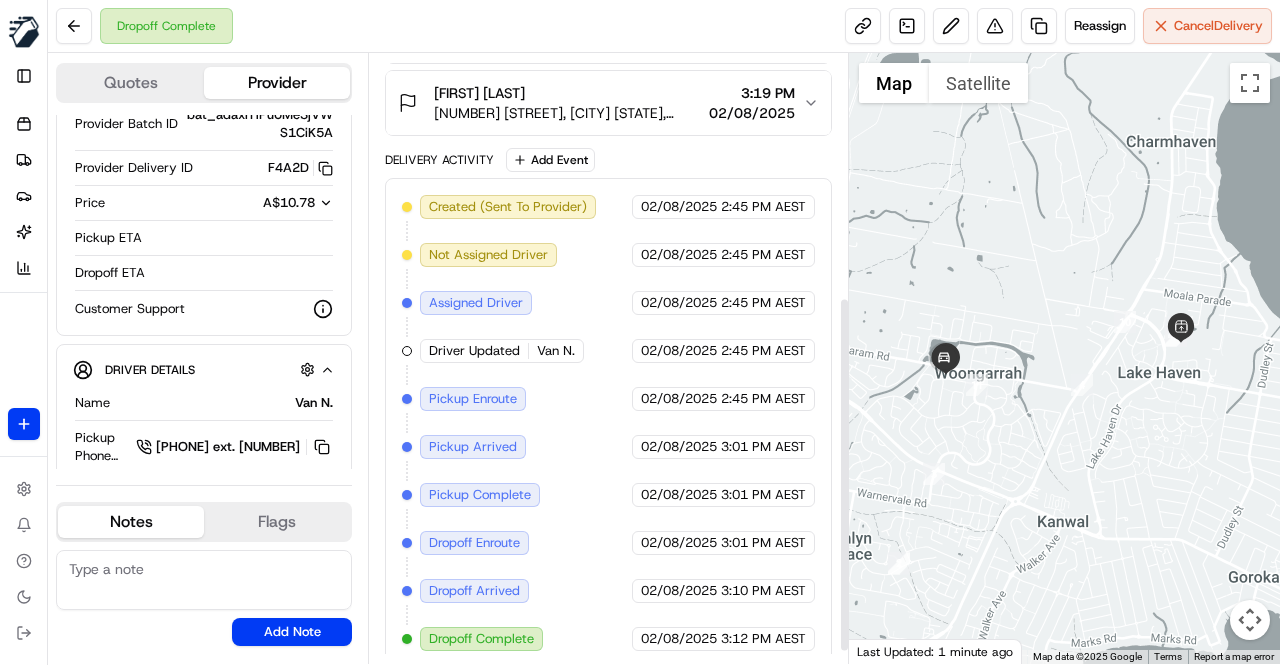 scroll, scrollTop: 438, scrollLeft: 0, axis: vertical 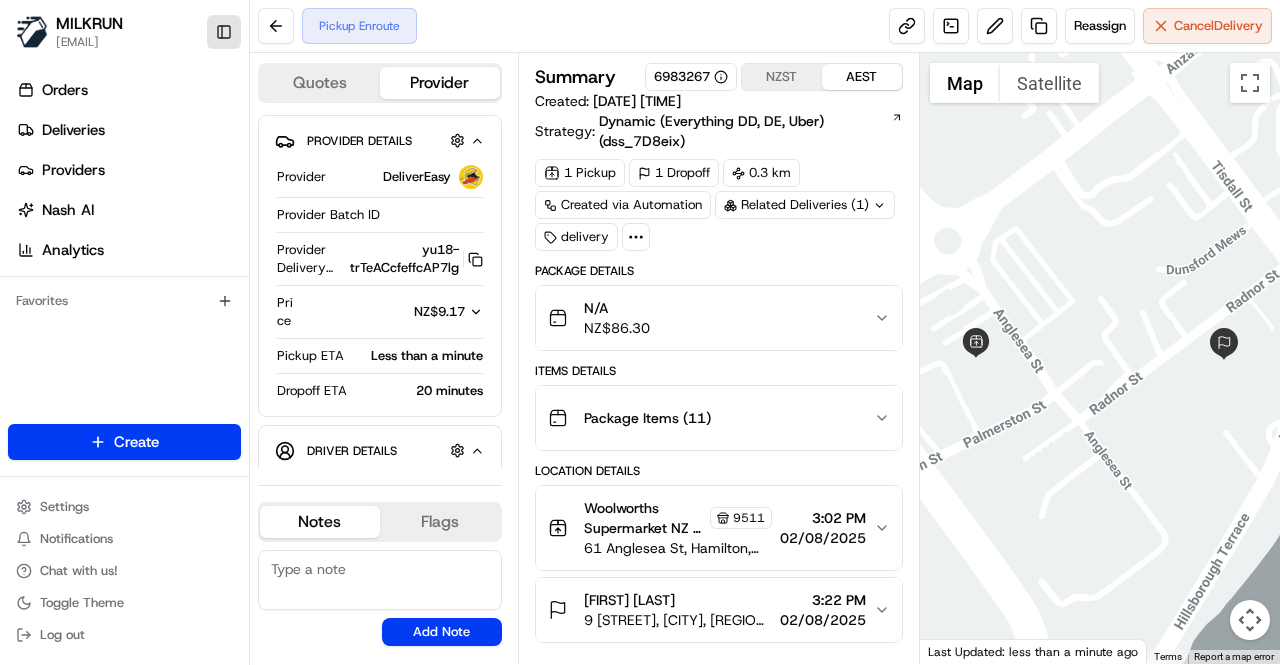 click on "Toggle Sidebar" at bounding box center (224, 32) 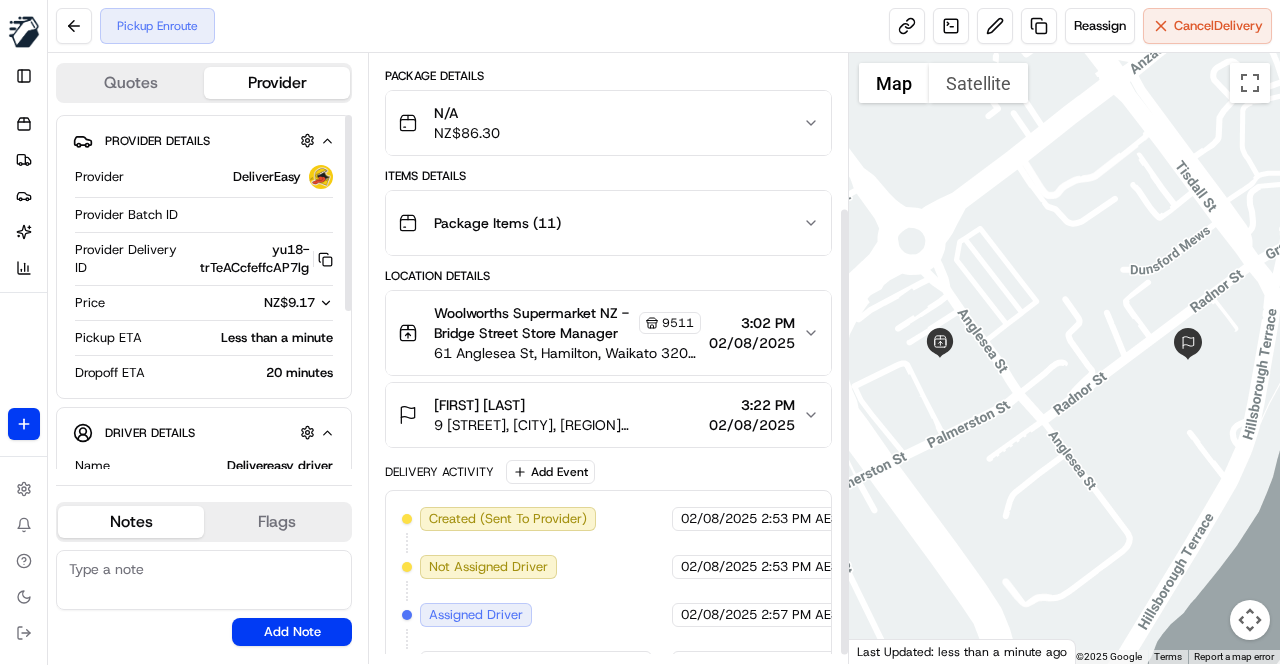 scroll, scrollTop: 220, scrollLeft: 0, axis: vertical 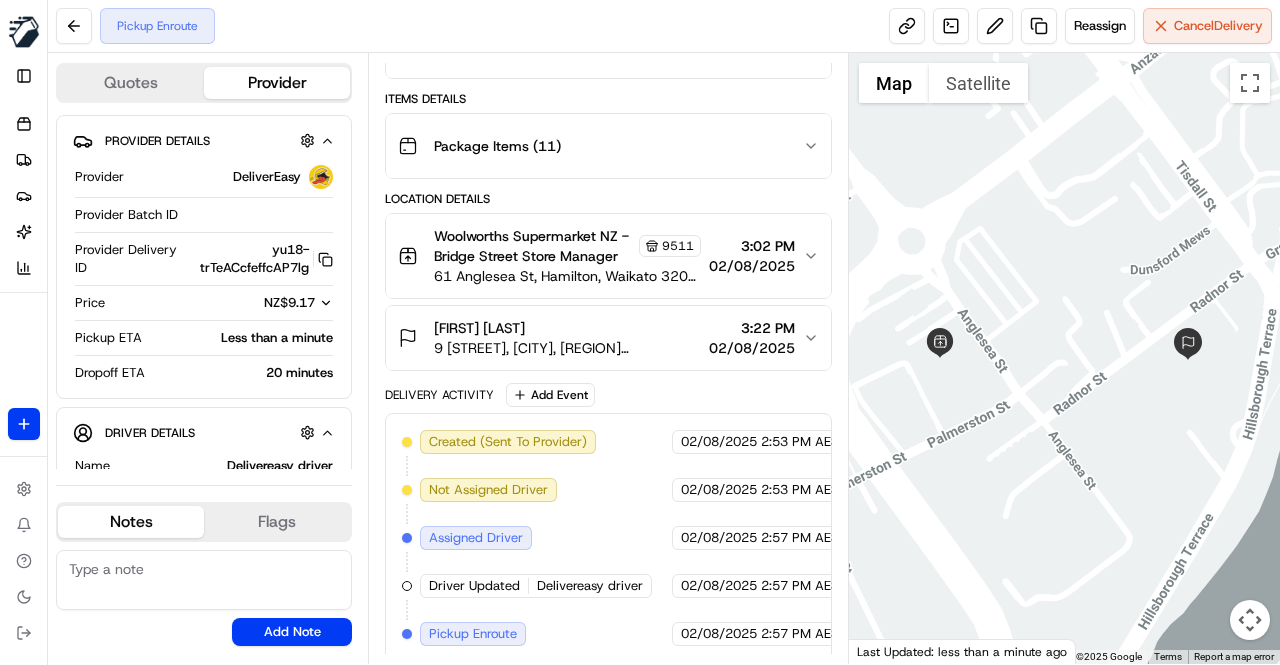 click on "Delivery Activity Add Event" at bounding box center (608, 395) 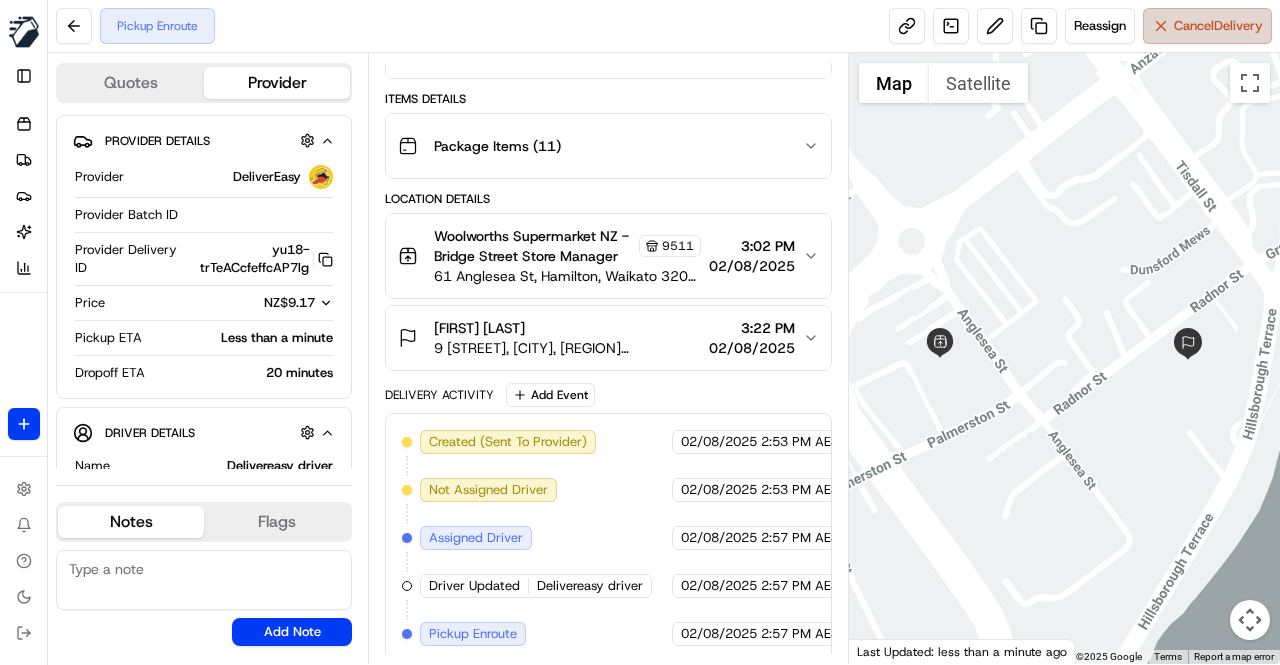 click on "Cancel  Delivery" at bounding box center [1207, 26] 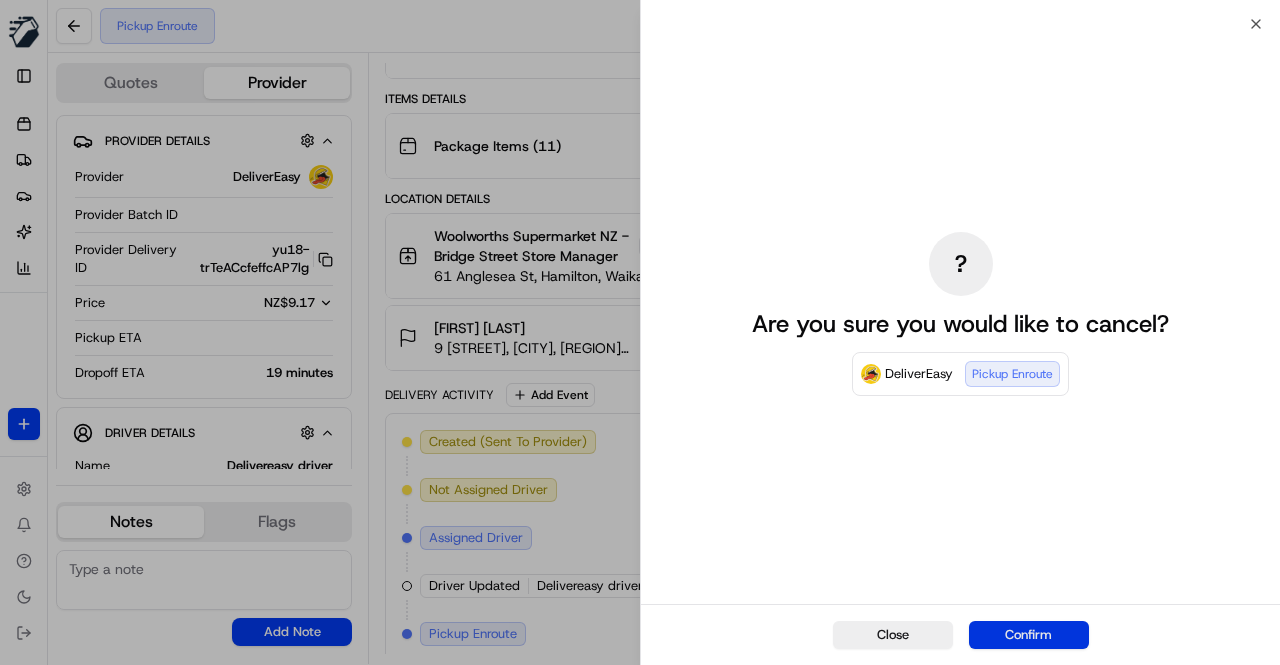 click on "Confirm" at bounding box center [1029, 635] 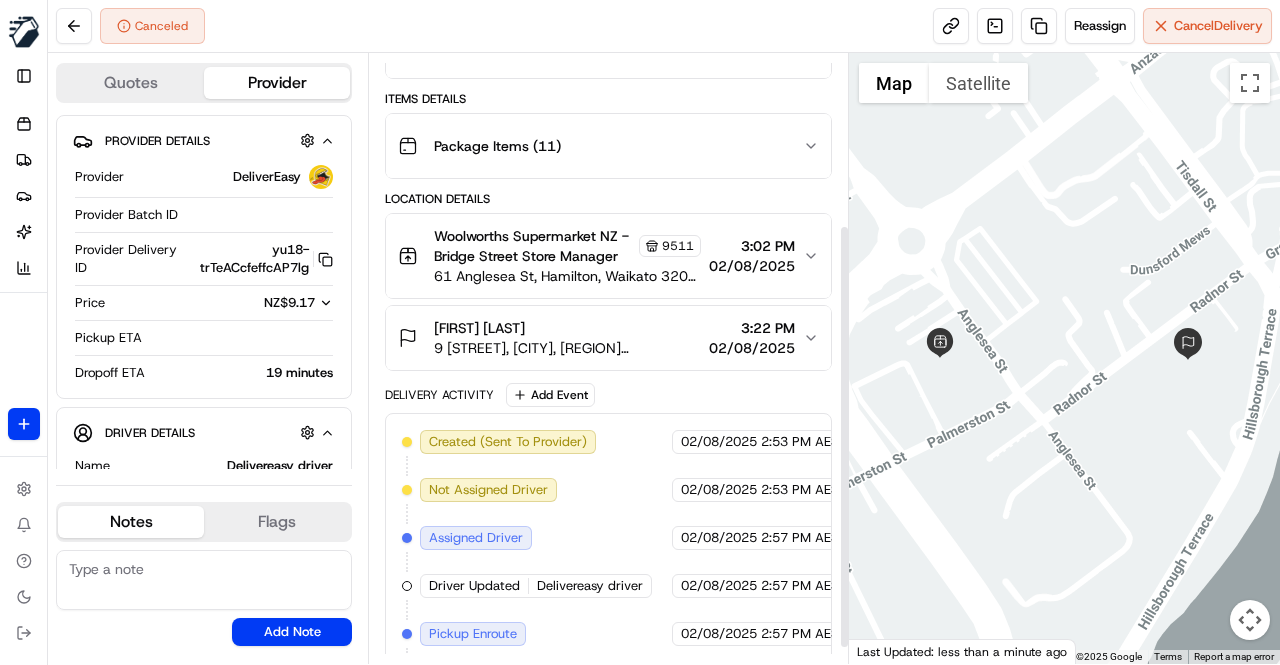 scroll, scrollTop: 268, scrollLeft: 0, axis: vertical 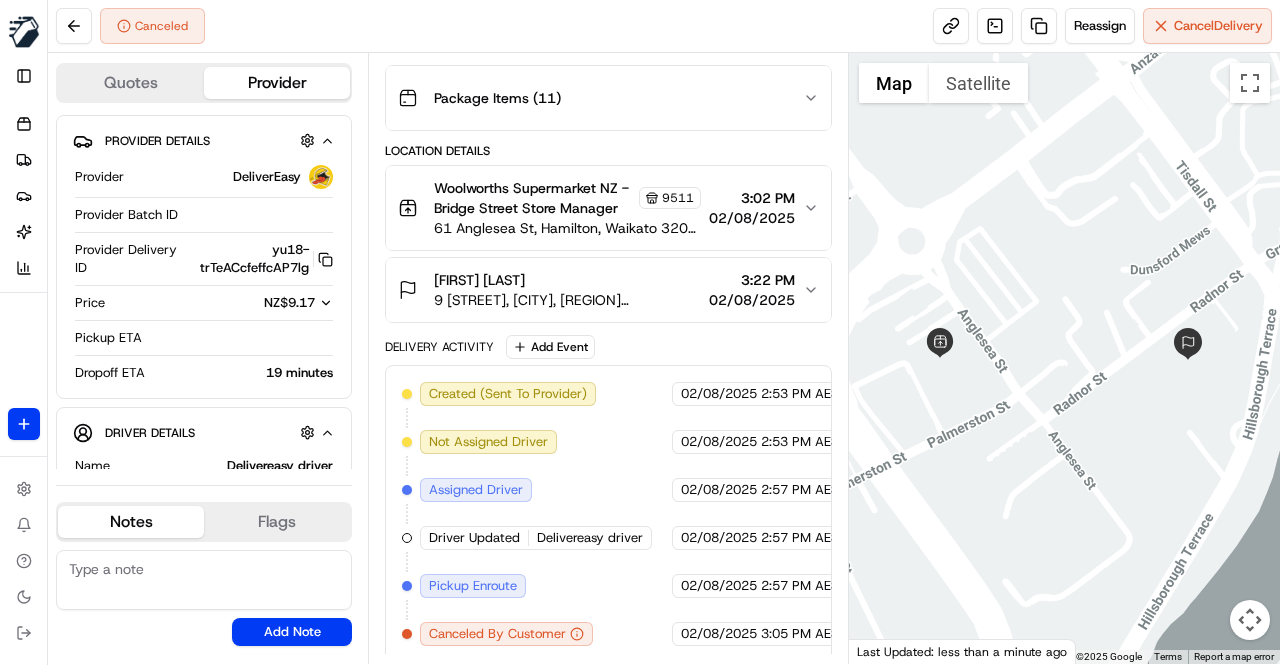 click on "Delivery Activity Add Event" at bounding box center (608, 347) 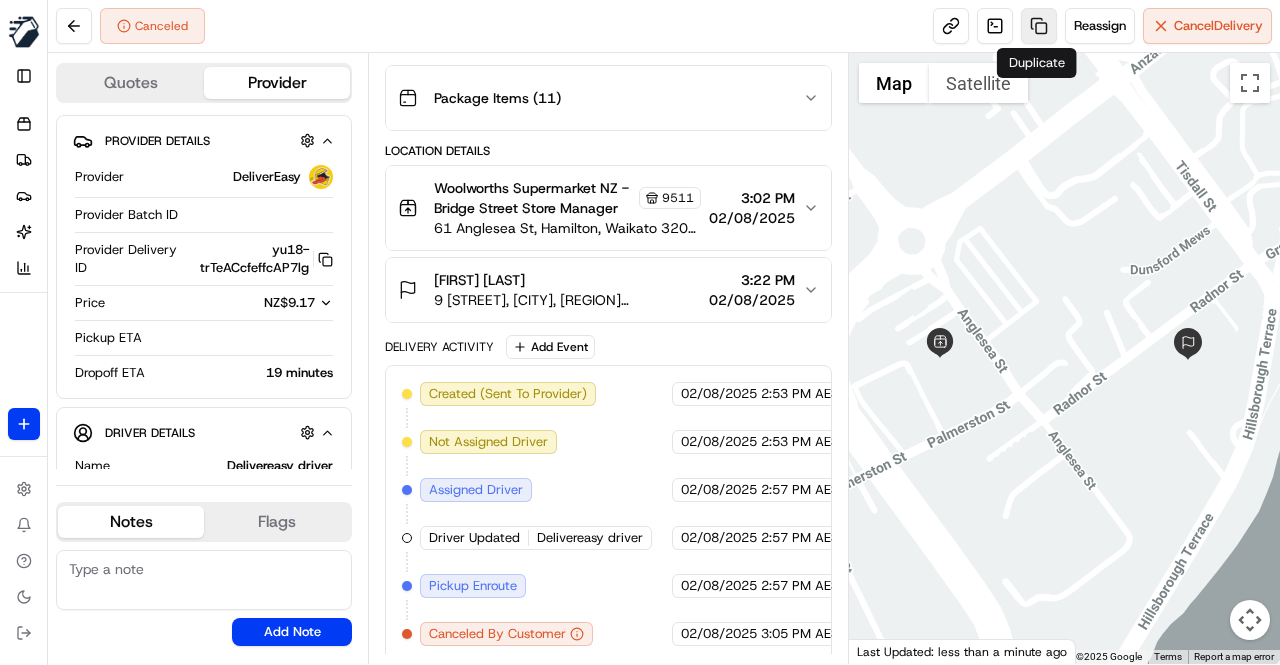 click at bounding box center (1039, 26) 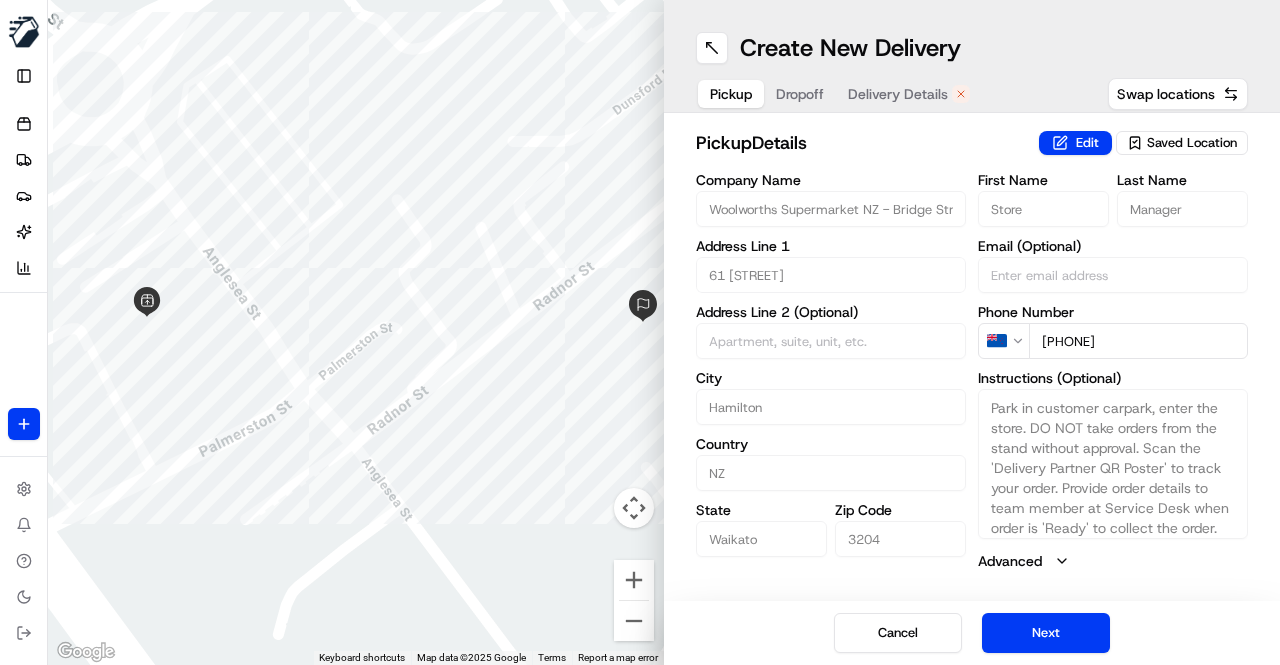 click on "Dropoff" at bounding box center [800, 94] 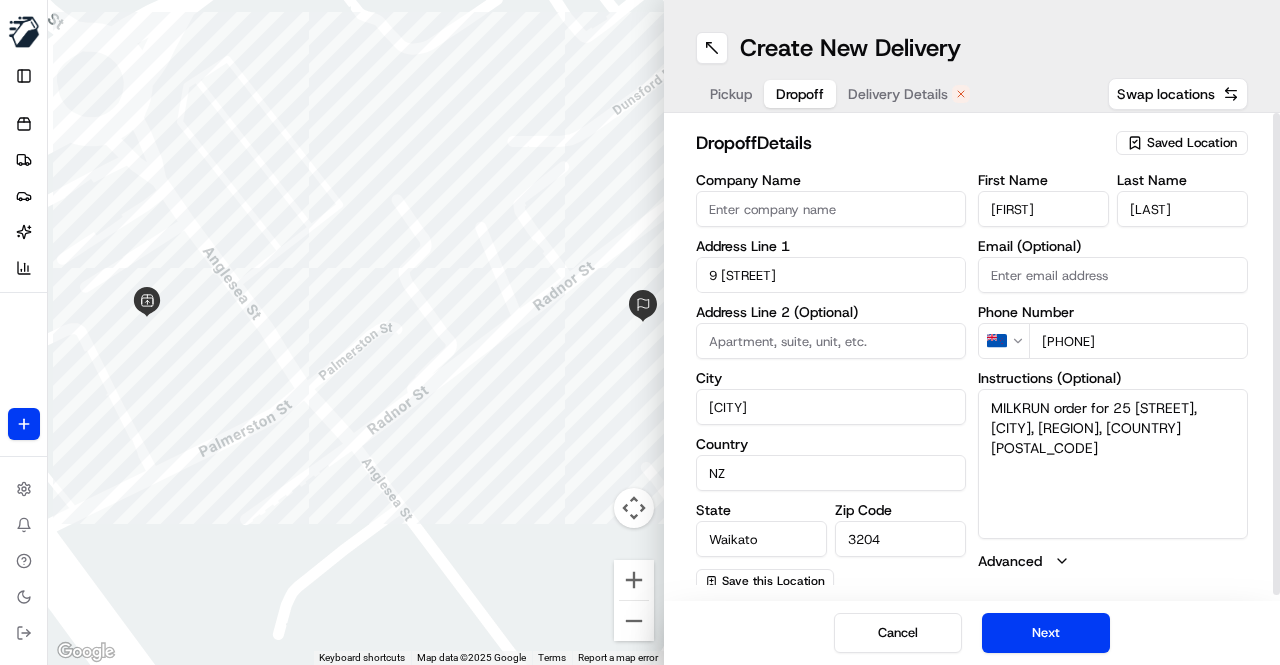 click on "9 [STREET]" at bounding box center (831, 275) 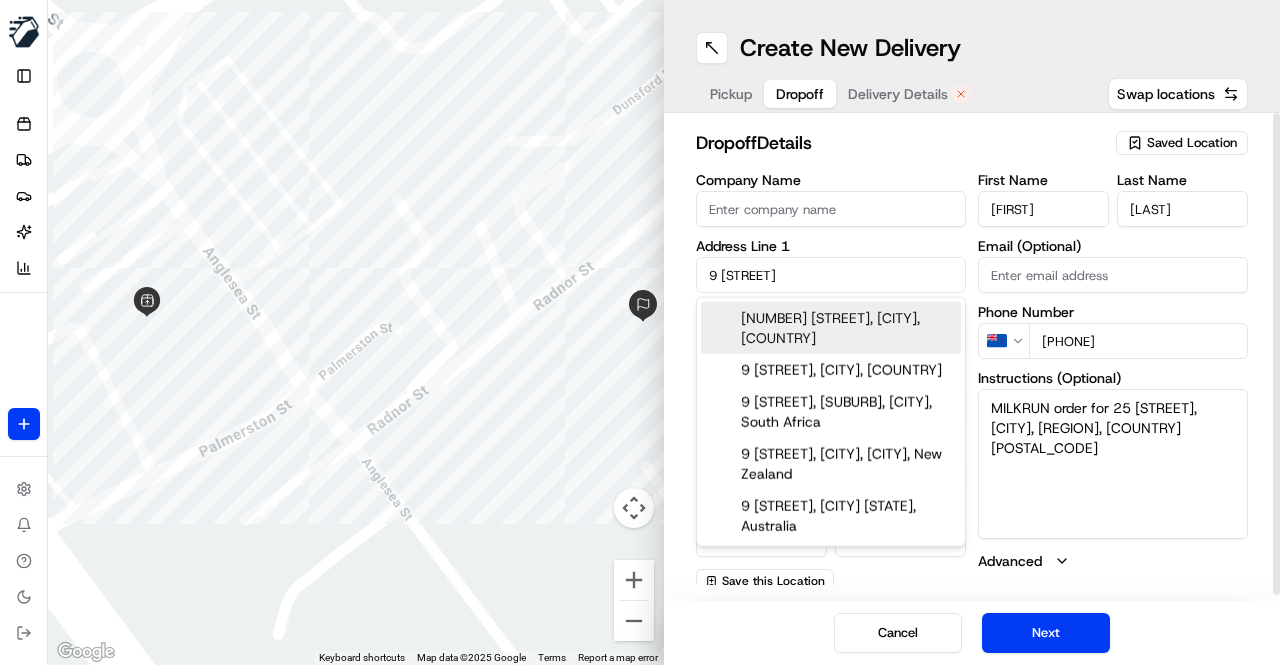 drag, startPoint x: 846, startPoint y: 272, endPoint x: 648, endPoint y: 274, distance: 198.0101 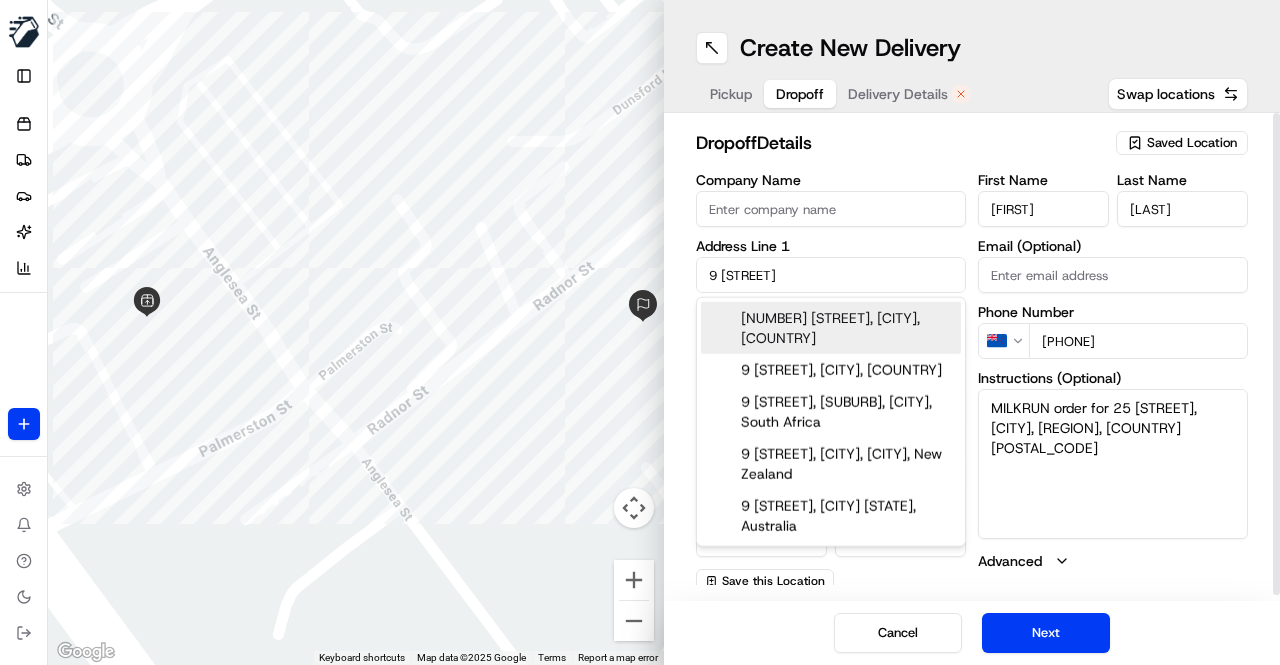 paste on "25 clarkin rd, fairfield nz" 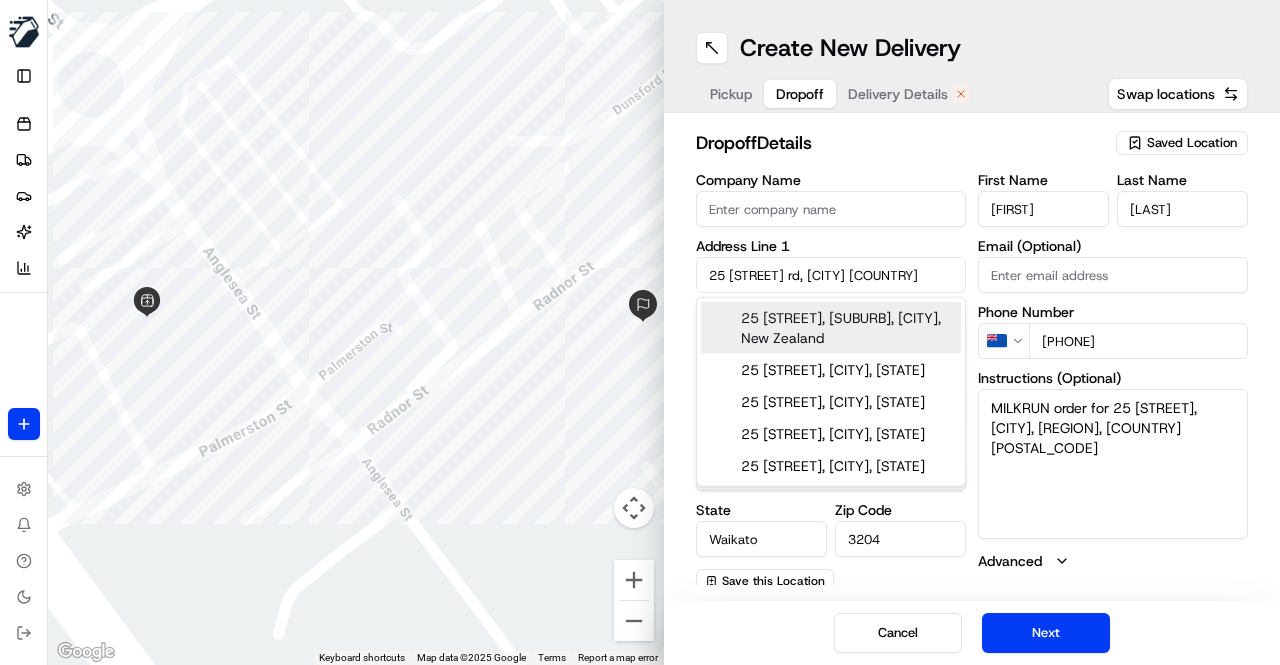 click on "25 Clarkin Rd, Chartwell, Hamilton, New Zealand" at bounding box center [831, 328] 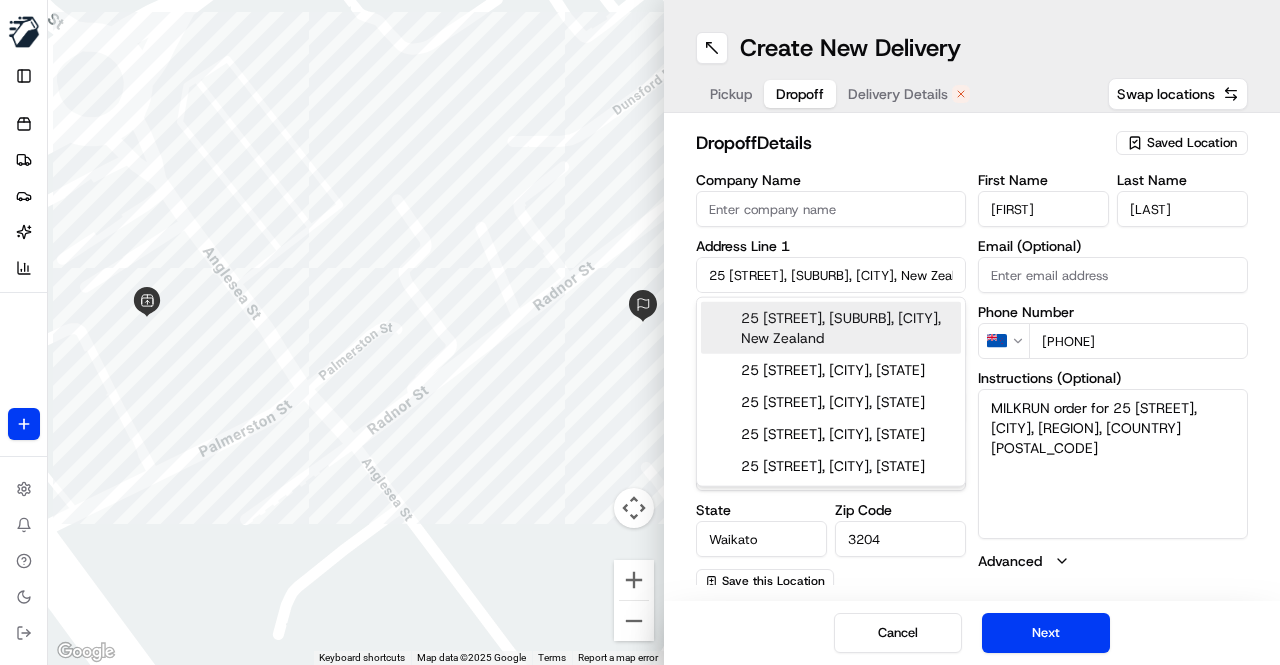type on "25 Clarkin Road, Chartwell, Hamilton 3210, New Zealand" 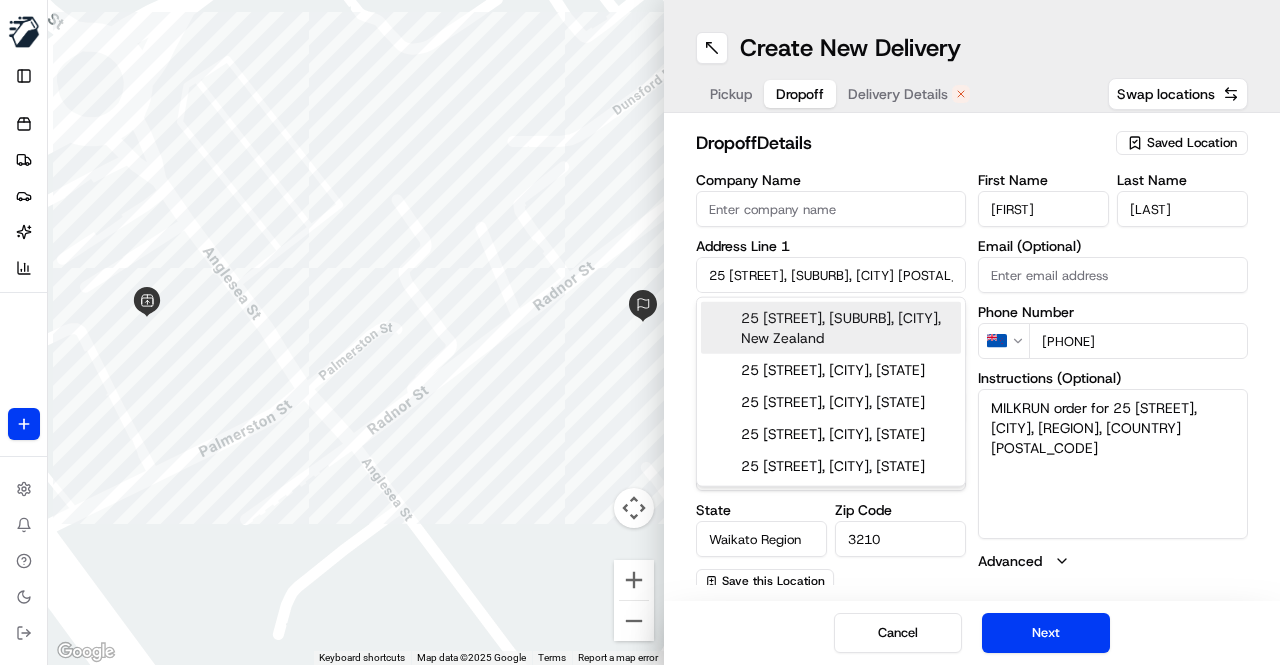 type on "25 Clarkin Road" 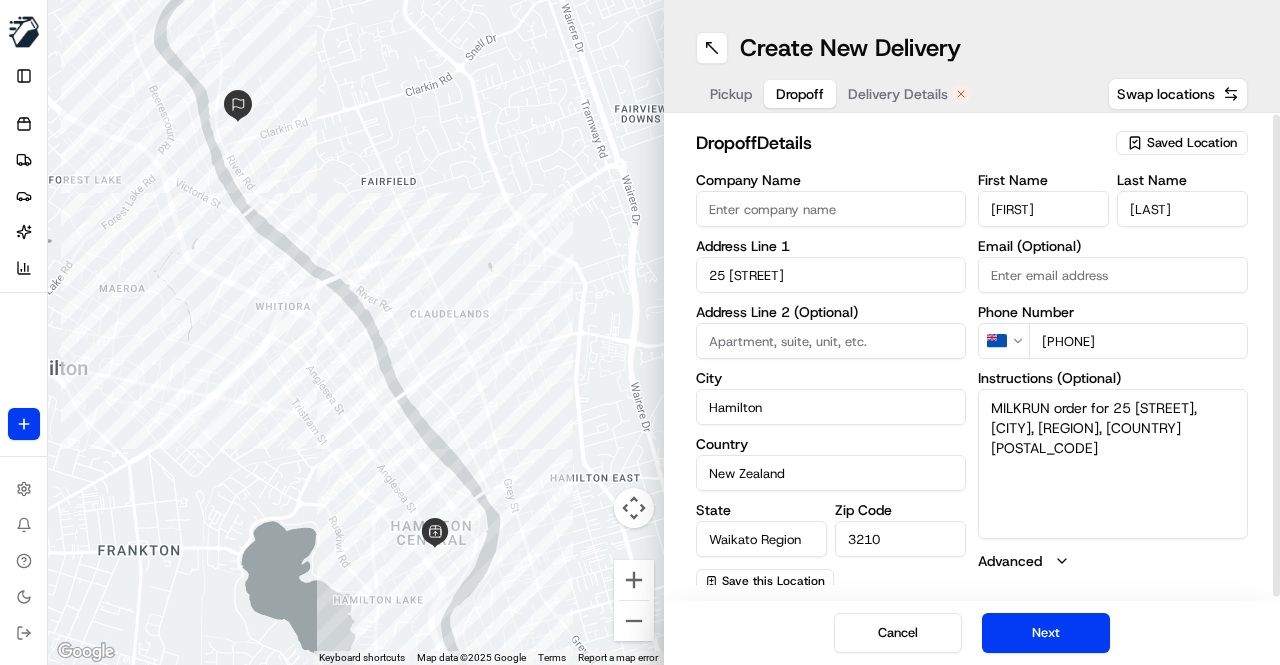 scroll, scrollTop: 7, scrollLeft: 0, axis: vertical 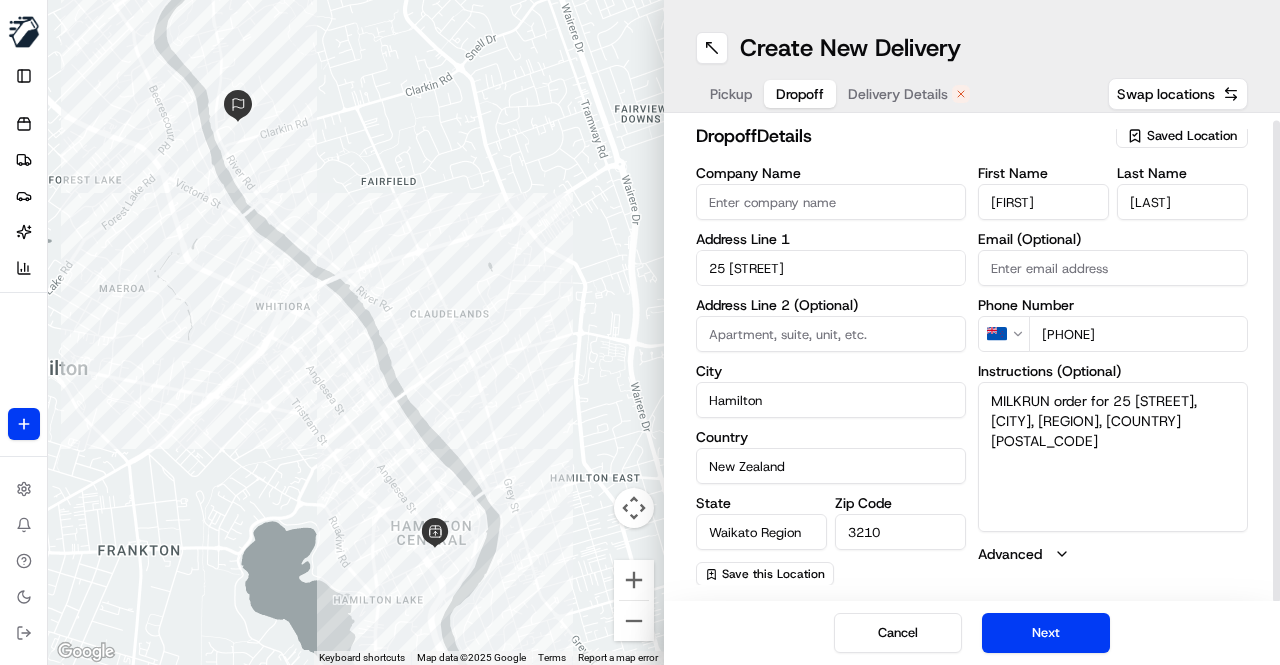 drag, startPoint x: 1113, startPoint y: 399, endPoint x: 1194, endPoint y: 422, distance: 84.20214 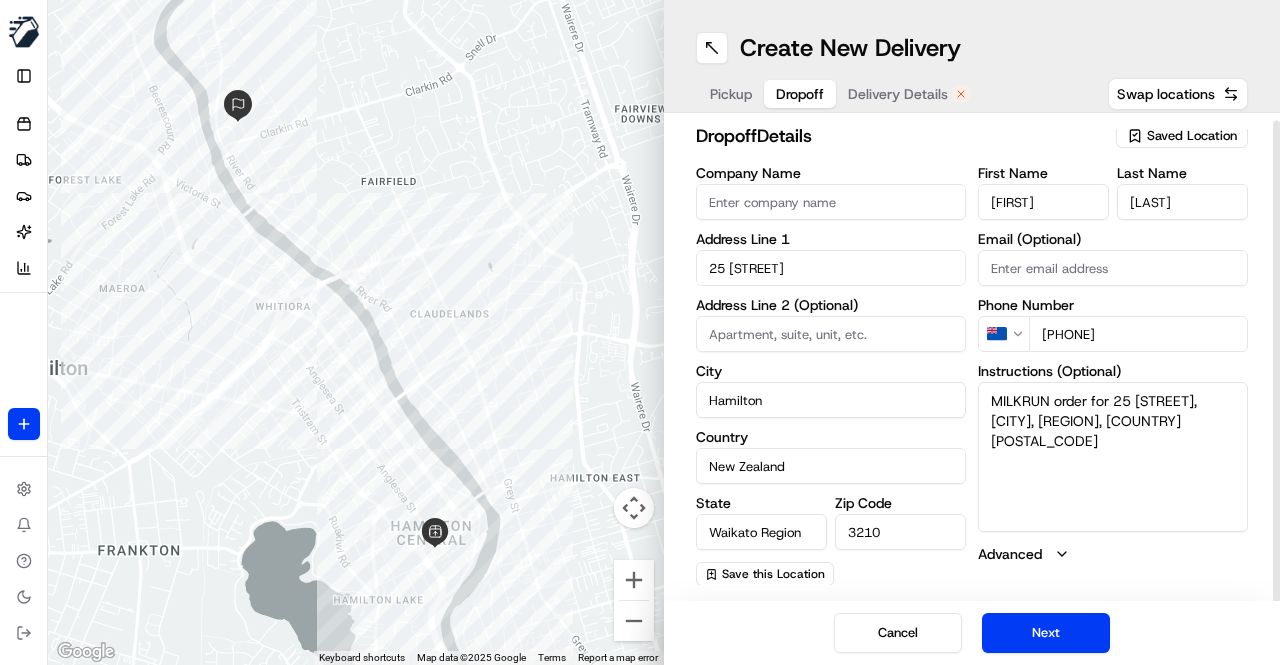 click on "MILKRUN order for 9 Radnor Street, Hamilton Central, Waikato 3204, NZ" at bounding box center (1113, 457) 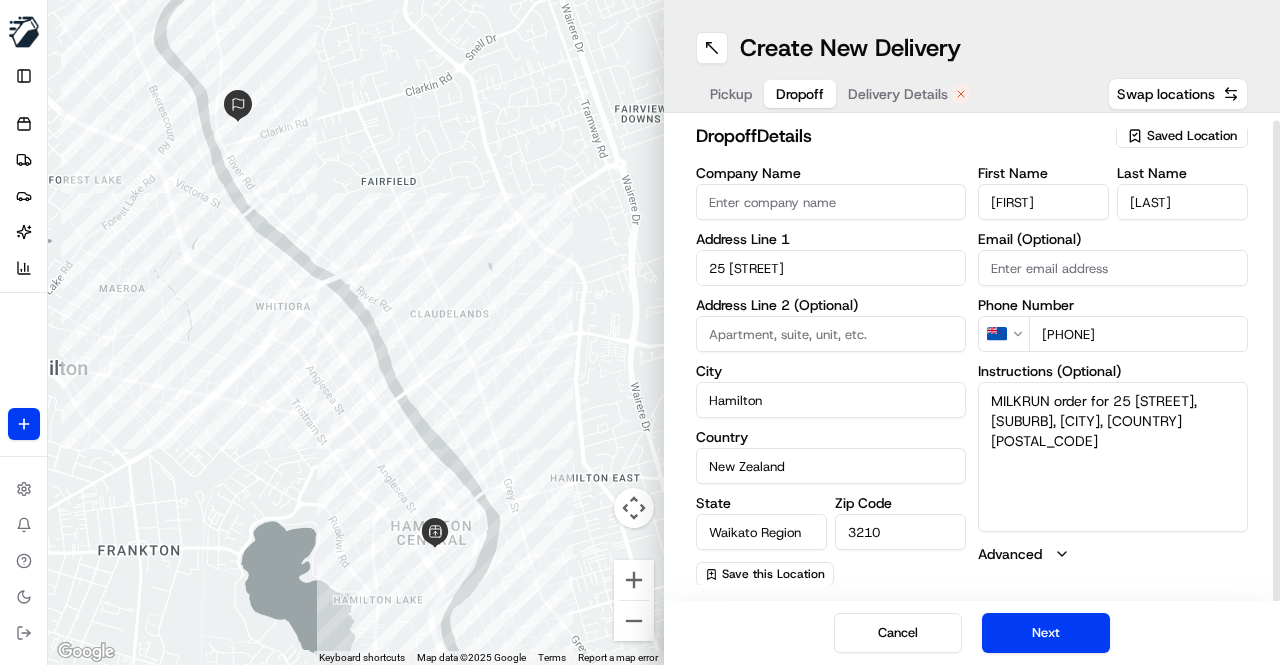 drag, startPoint x: 1052, startPoint y: 421, endPoint x: 990, endPoint y: 419, distance: 62.03225 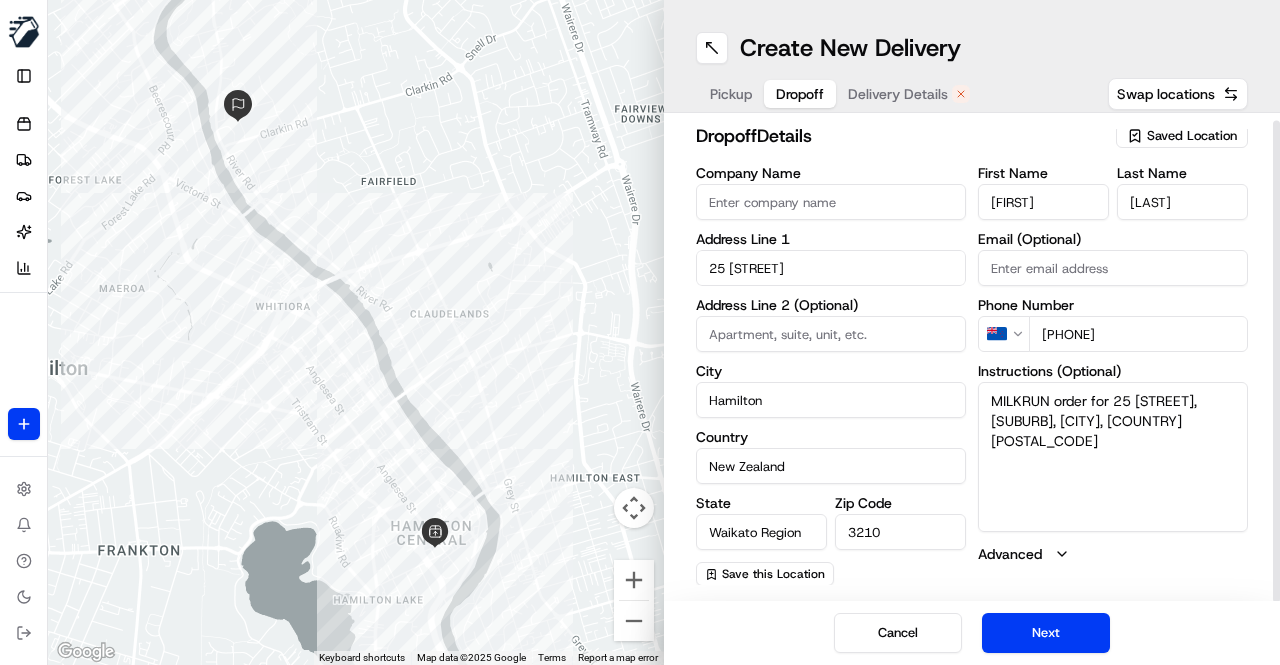 click on "MILKRUN order for 25 Clarkin Road, Chartwell, Hamilton, NZ 3210" at bounding box center (1113, 457) 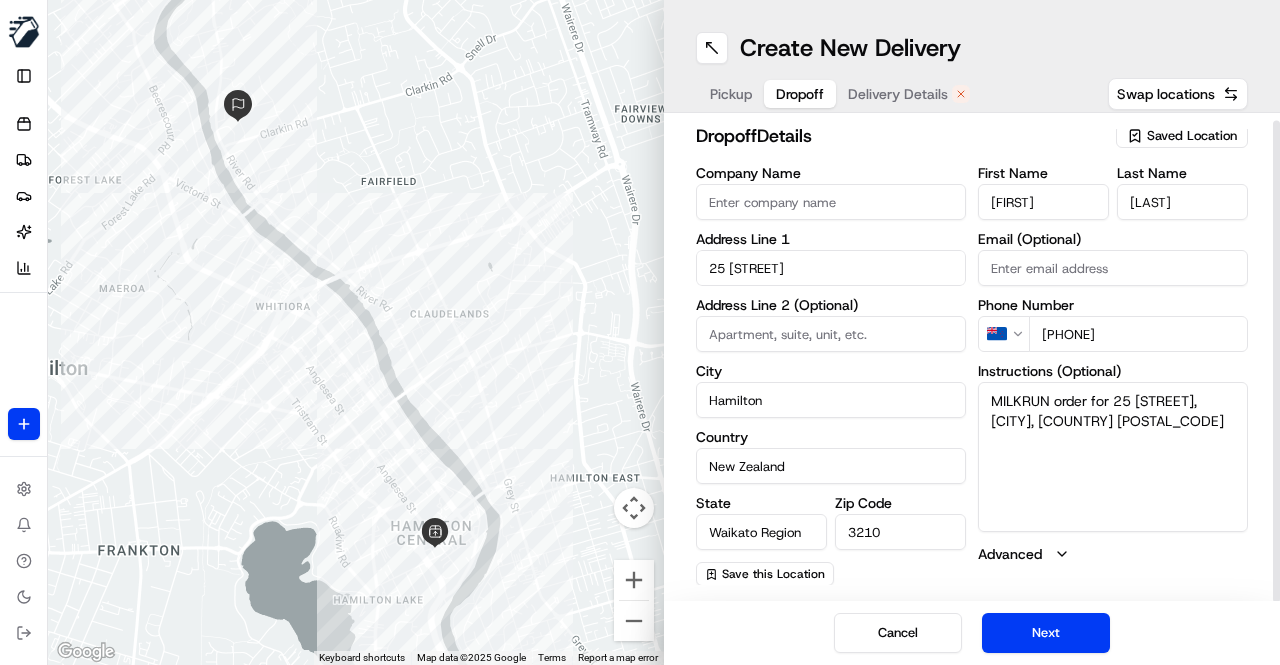 click on "MILKRUN order for 25 Clarkin Road, , Hamilton, NZ 3210" at bounding box center (1113, 457) 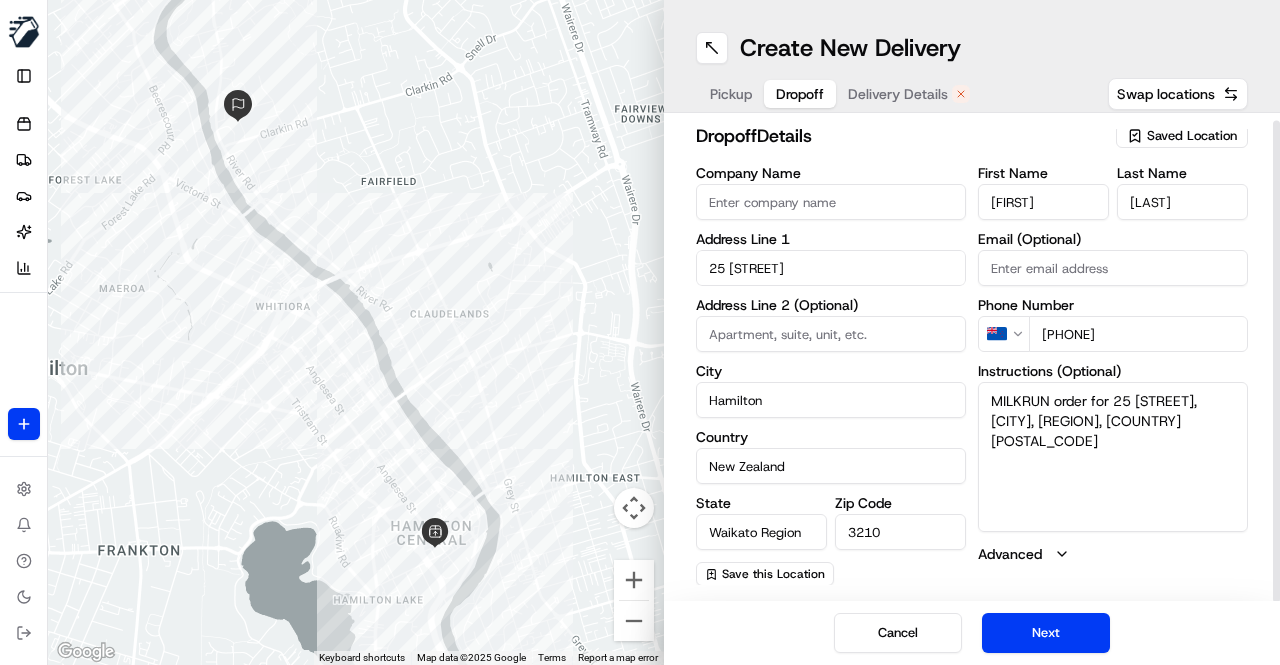 click on "MILKRUN order for 25 Clarkin Road, , Hamilton, Waikato, NZ 3210" at bounding box center [1113, 457] 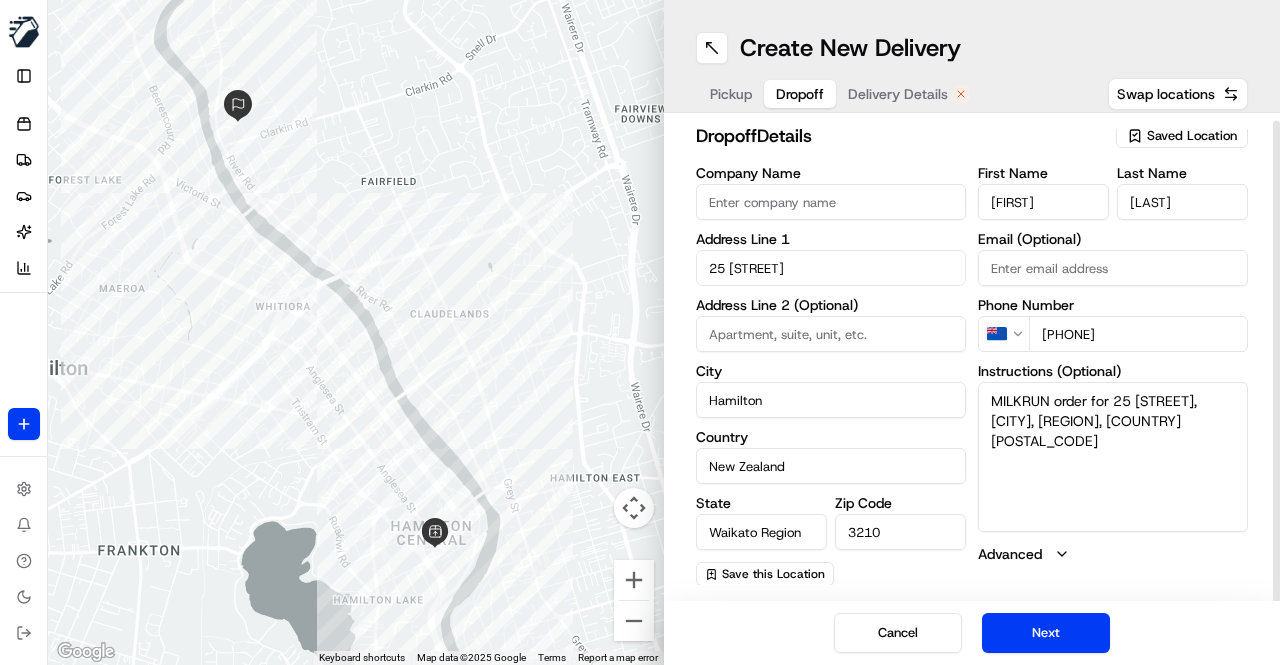 click on "MILKRUN order for 25 Clarkin Road, Hamilton, Waikato, NZ 3210" at bounding box center [1113, 457] 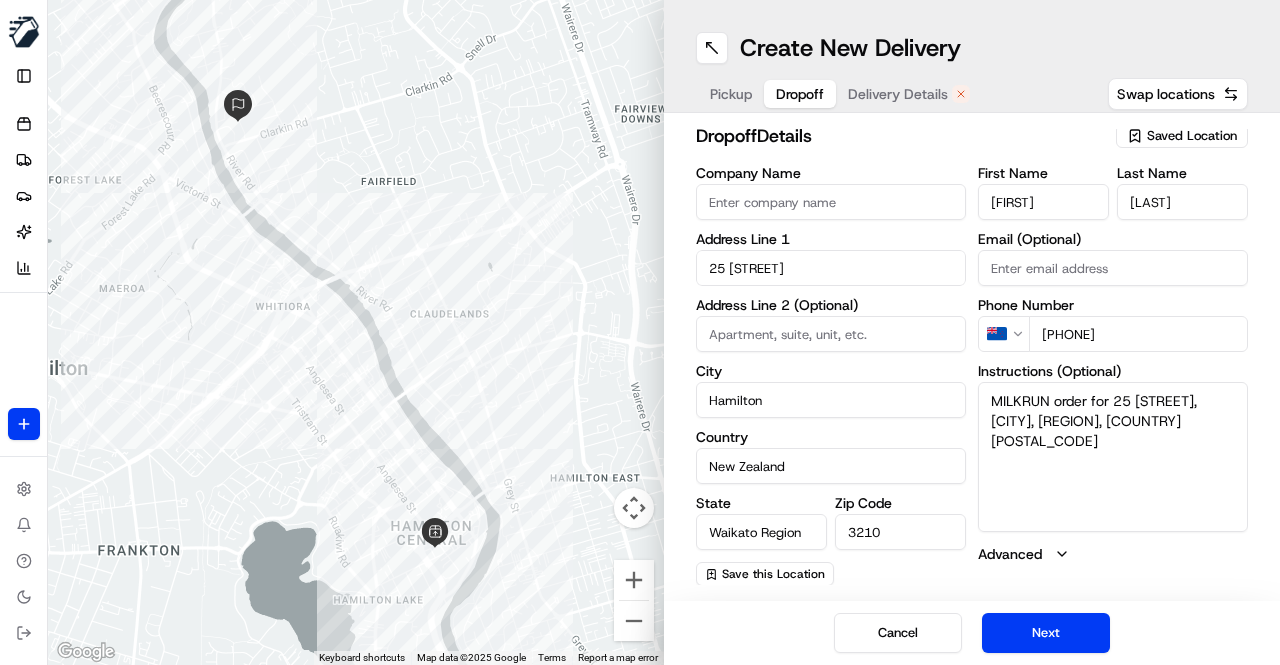 type on "MILKRUN order for 25 Clarkin Road, Hamilton, Waikato, NZ 3210" 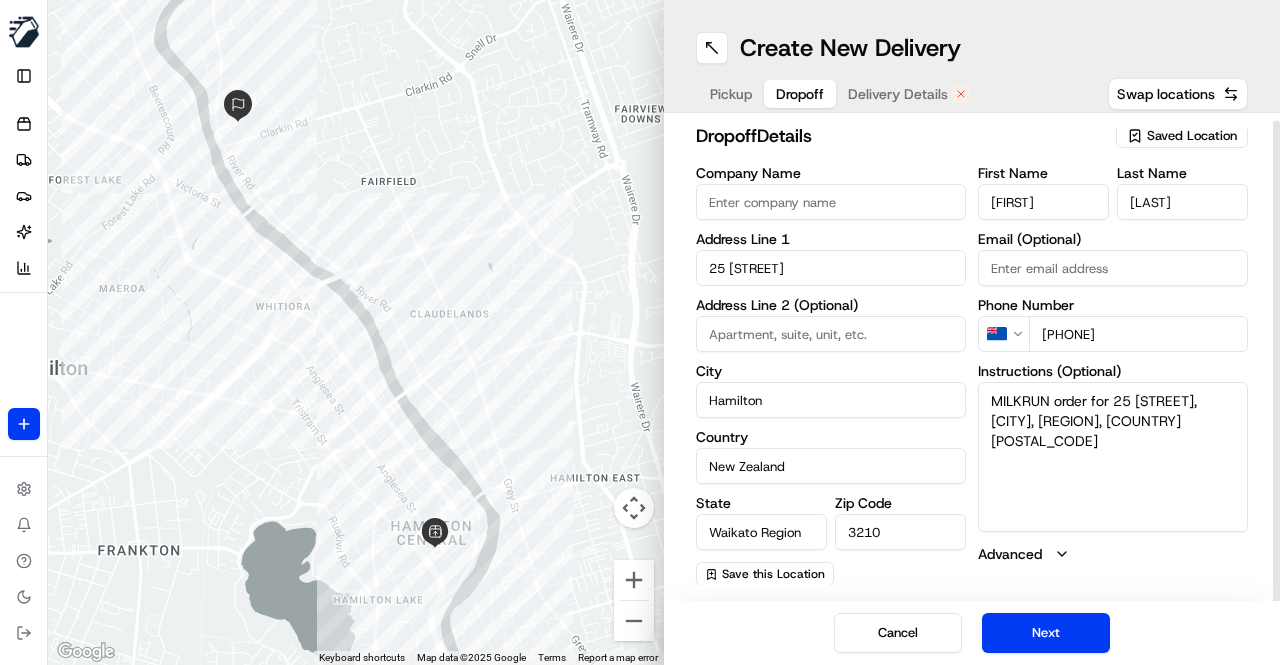 click on "MILKRUN order for 25 Clarkin Road, Hamilton, Waikato, NZ 3210" at bounding box center [1113, 457] 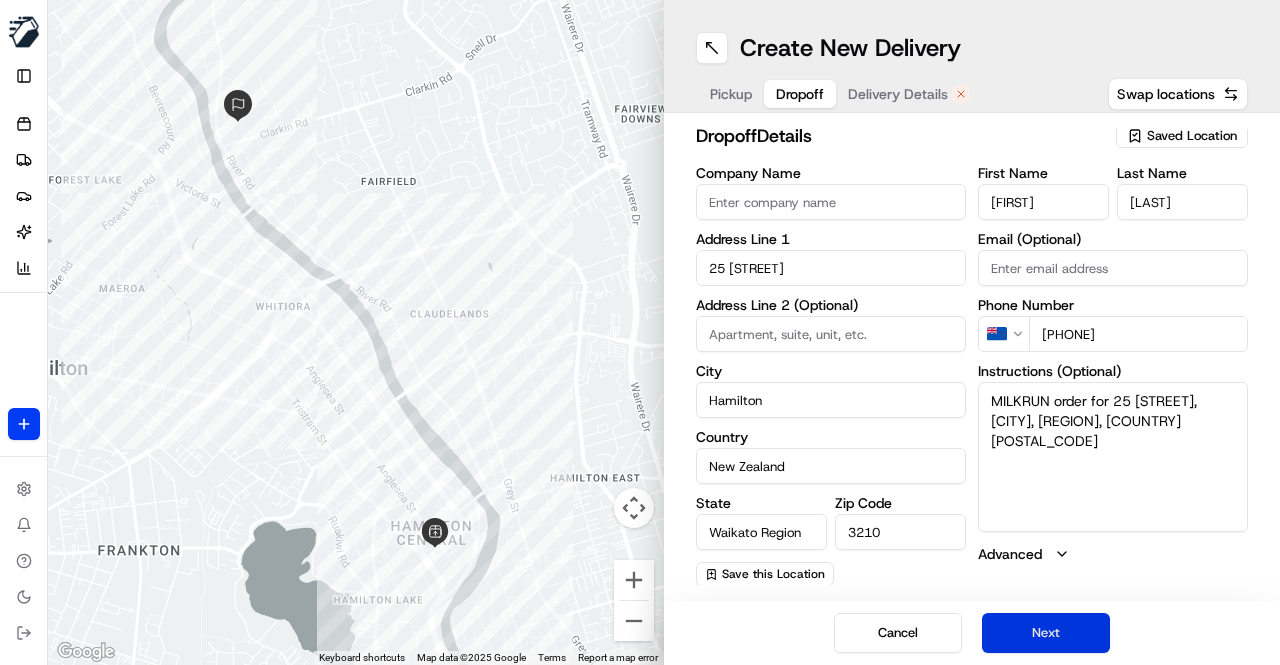 click on "Next" at bounding box center (1046, 633) 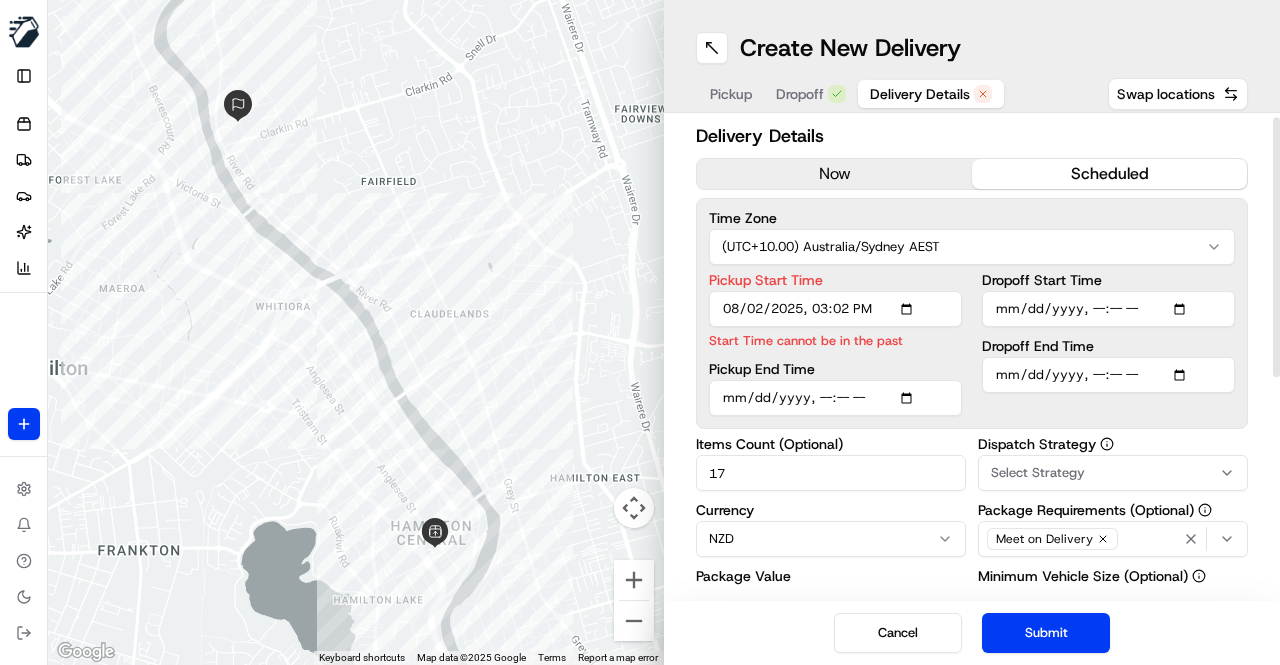 click on "now" at bounding box center [834, 174] 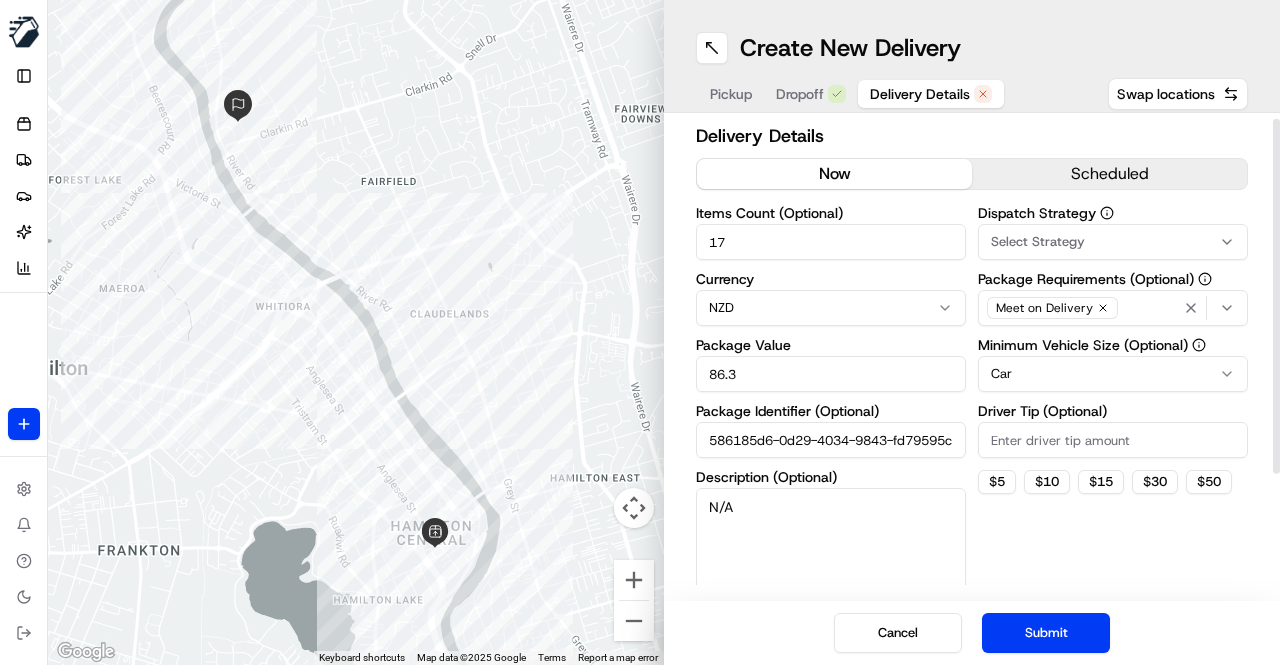 click on "Dispatch Strategy Select Strategy Package Requirements (Optional) Meet on Delivery Minimum Vehicle Size (Optional) Car Driver Tip (Optional) $ 5 $ 10 $ 15 $ 30 $ 50" at bounding box center (1113, 403) 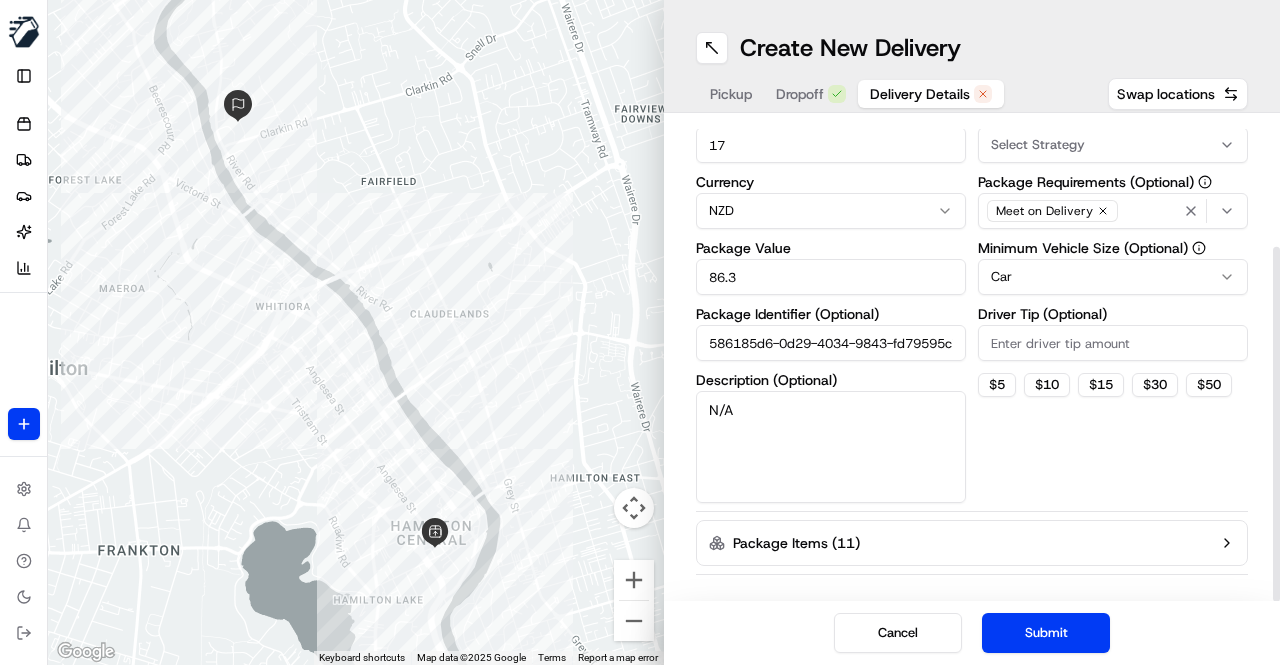 scroll, scrollTop: 172, scrollLeft: 0, axis: vertical 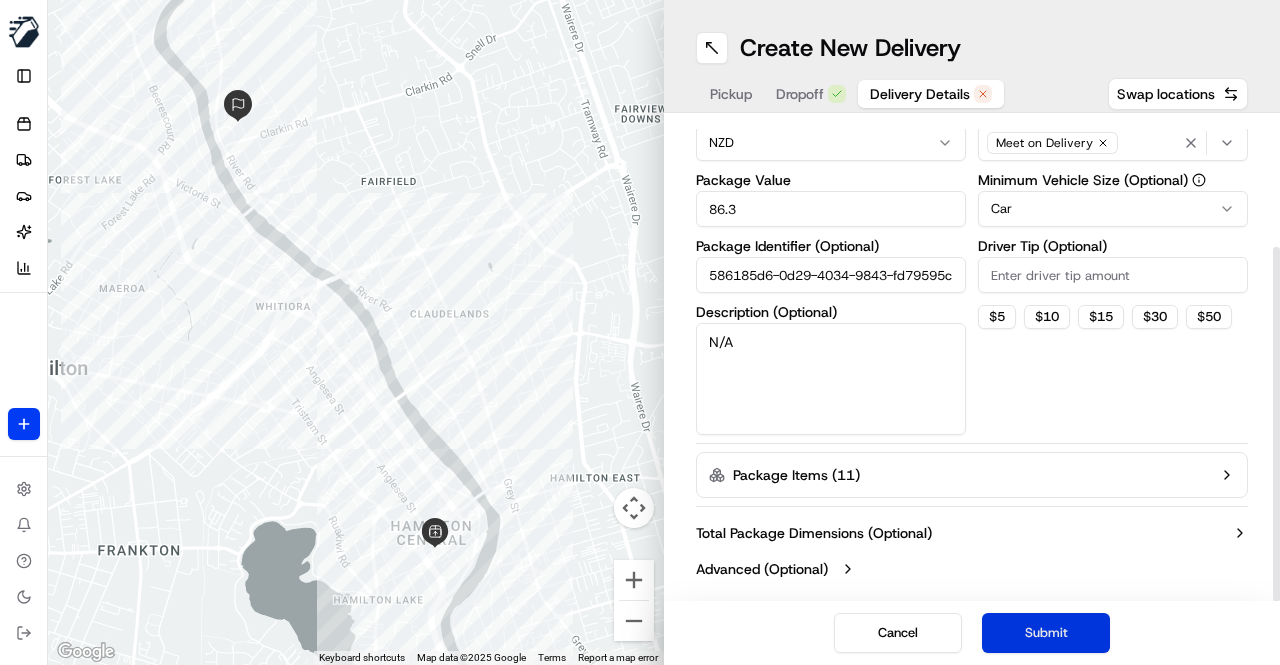 click on "Submit" at bounding box center (1046, 633) 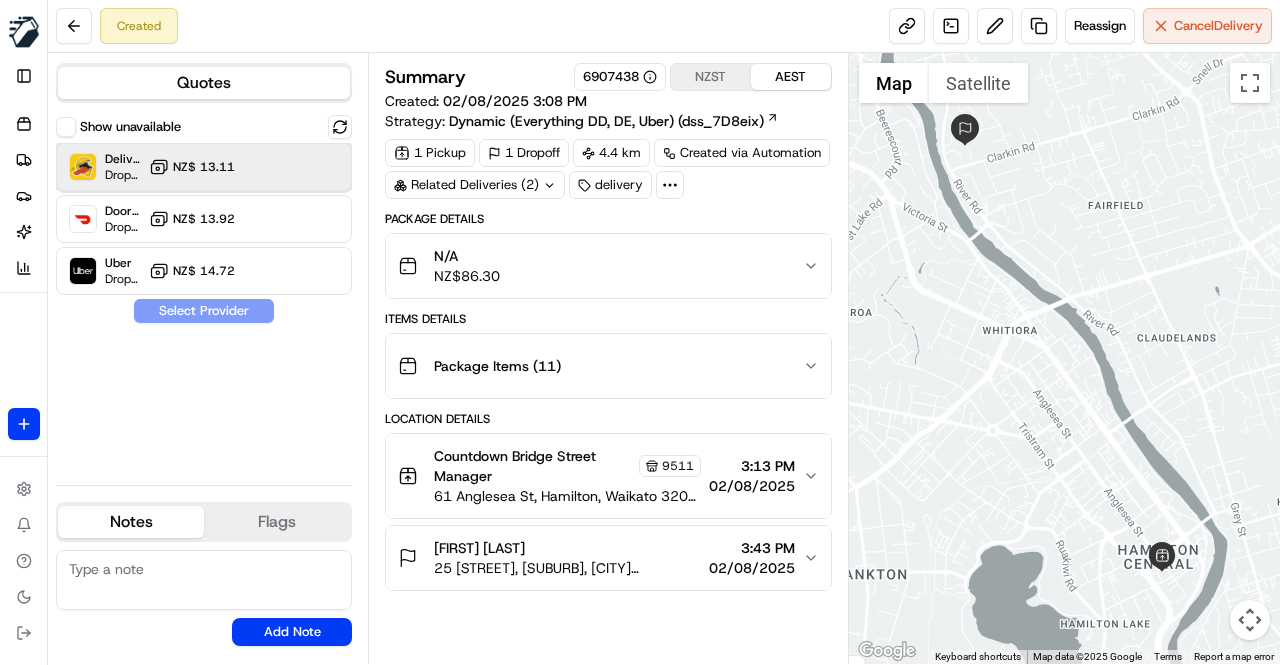 click on "DeliverEasy Dropoff ETA   41 minutes NZ$   13.11" at bounding box center (204, 167) 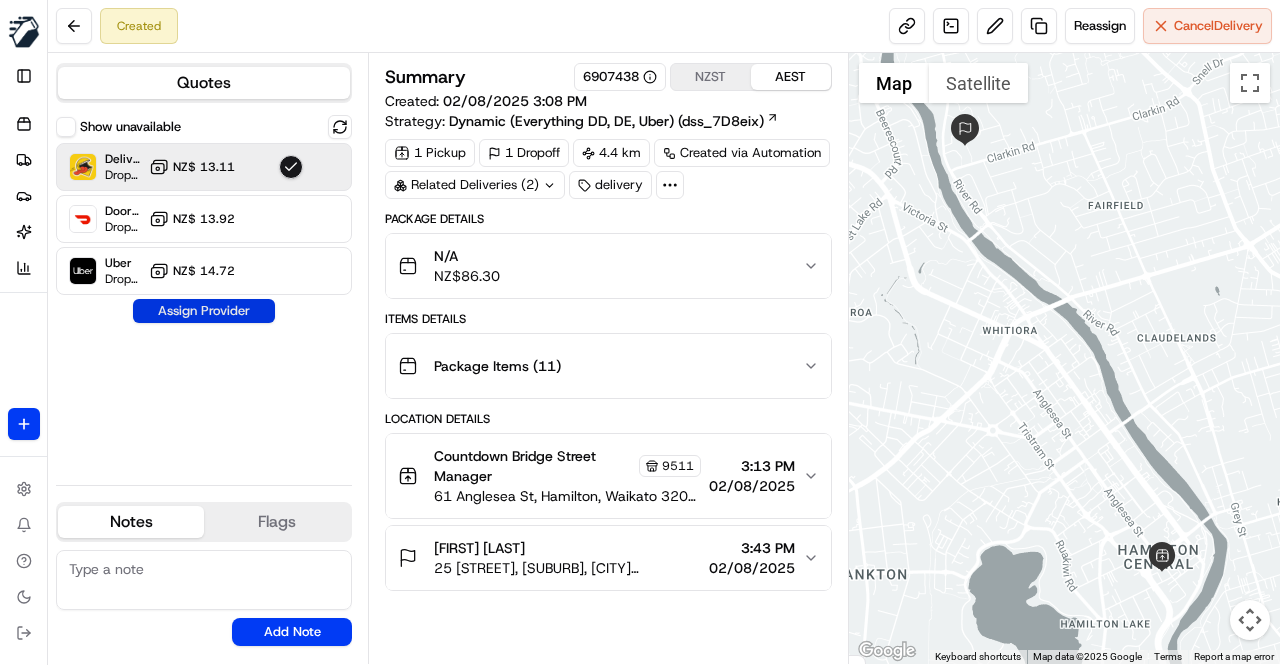 click on "Assign Provider" at bounding box center [204, 311] 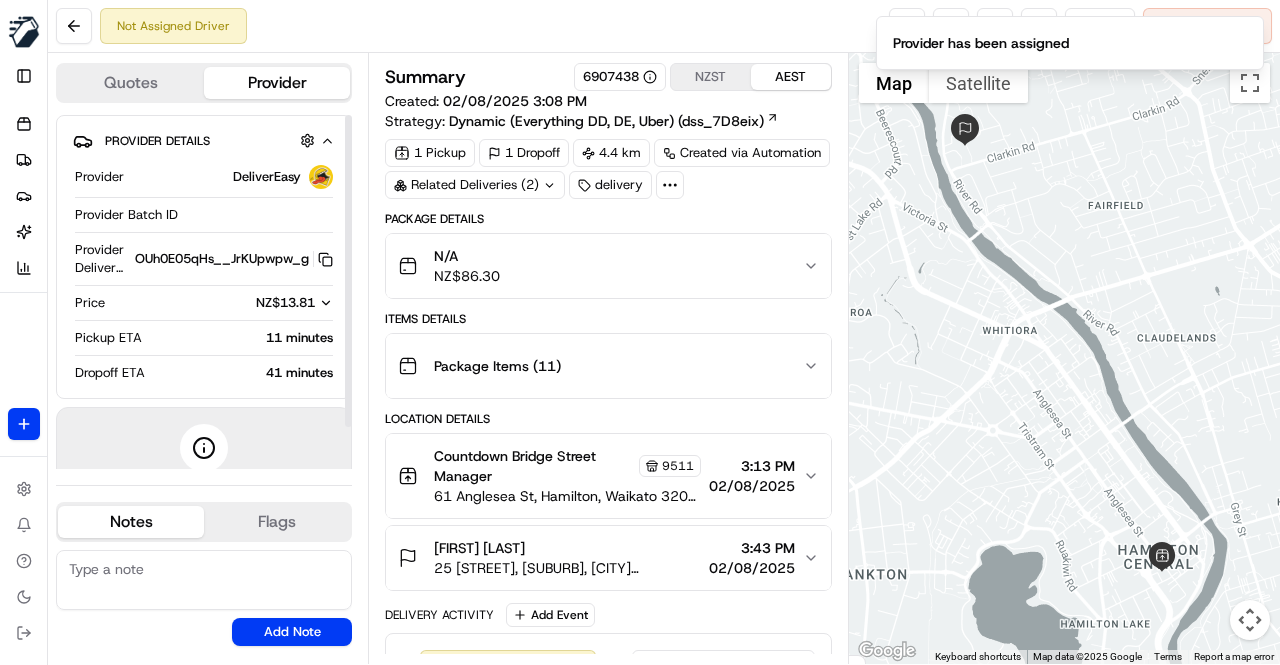 click on "Not Assigned Driver Reassign Cancel  Delivery" at bounding box center (664, 26) 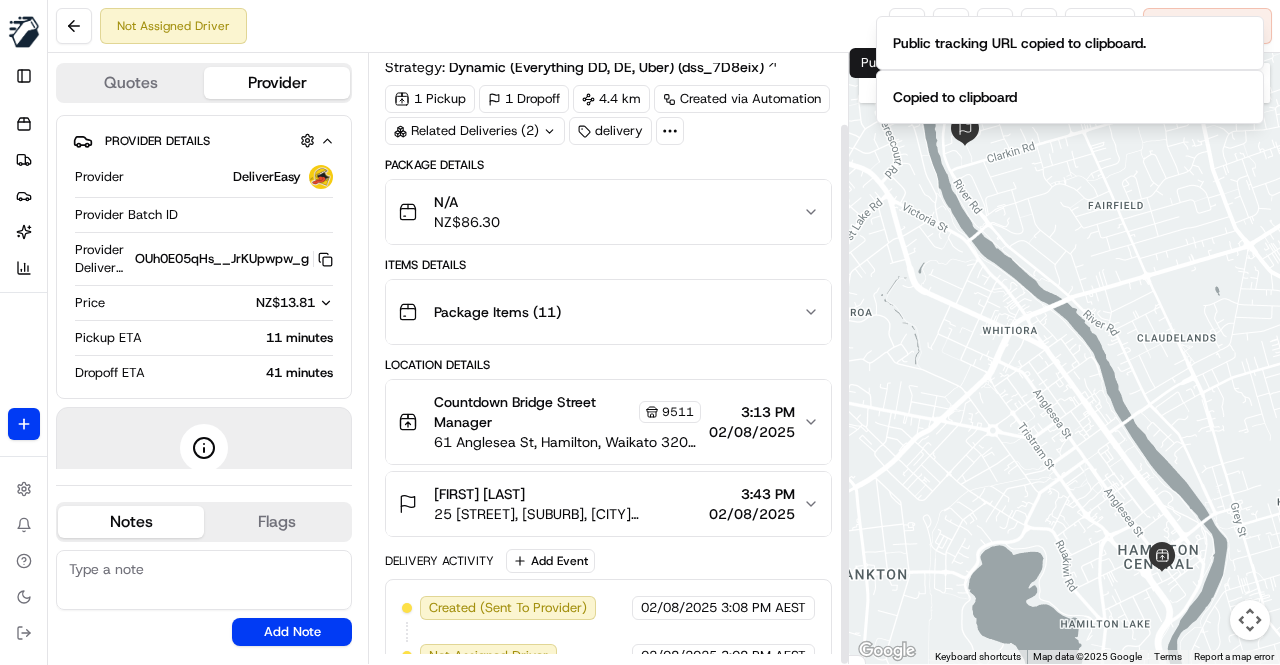 scroll, scrollTop: 78, scrollLeft: 0, axis: vertical 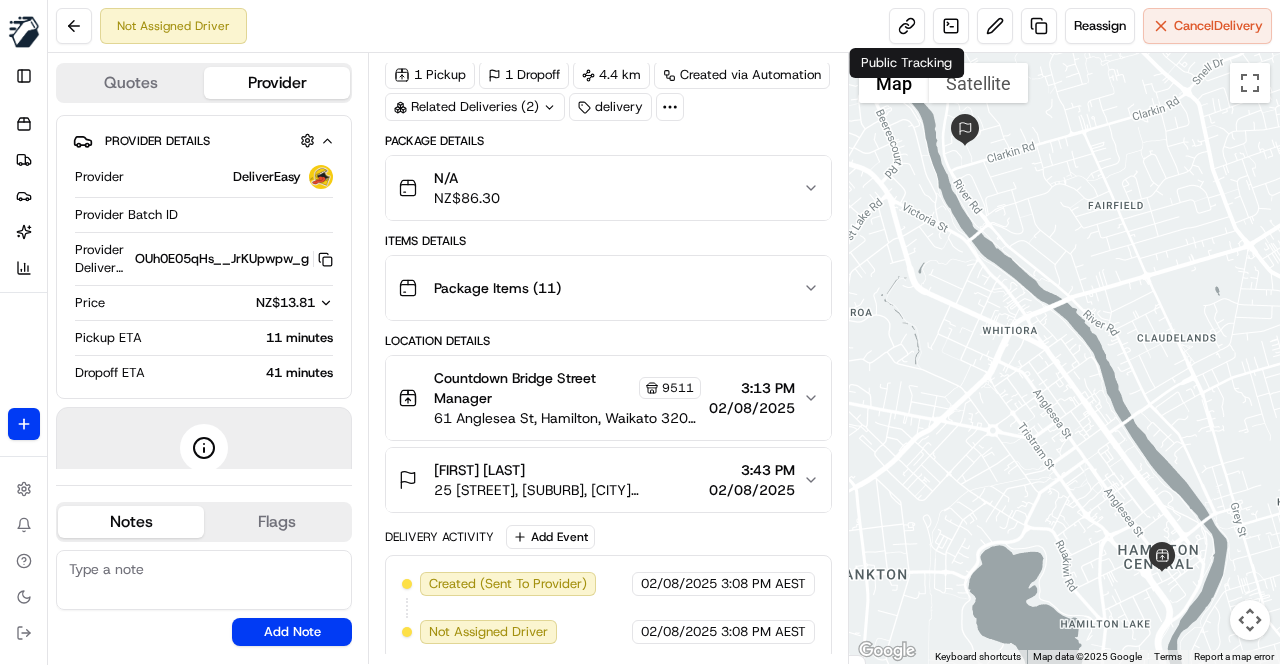click on "Location Details" at bounding box center [608, 341] 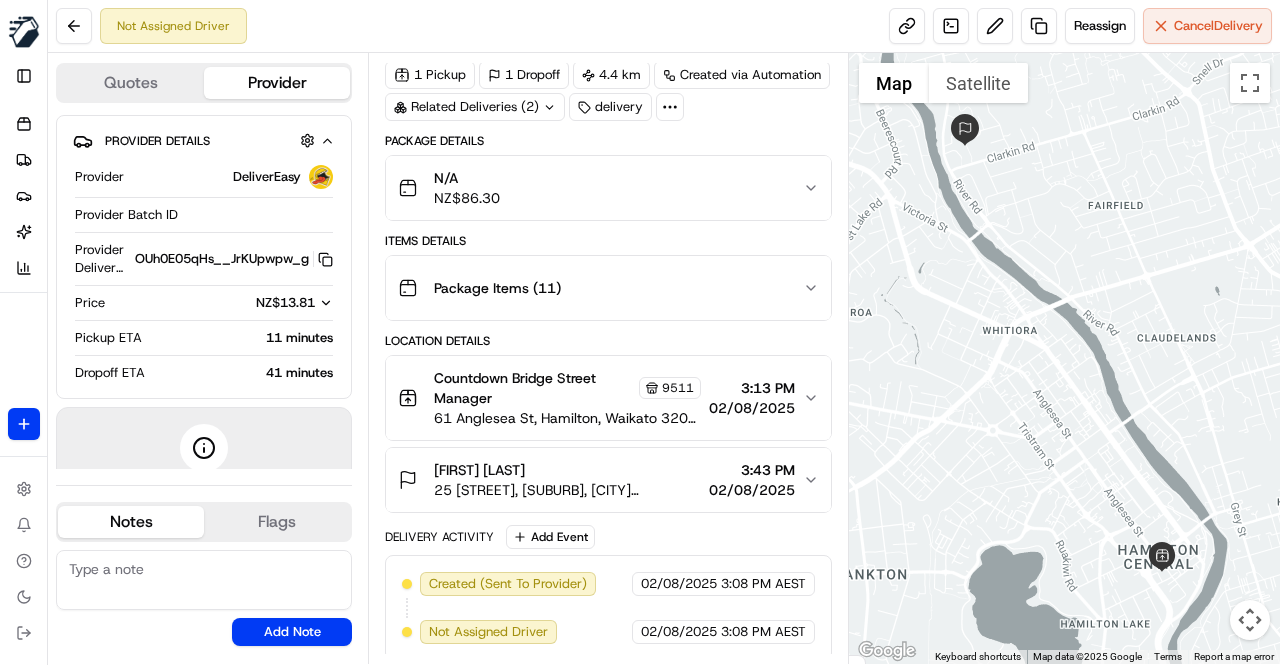 click on "Location Details" at bounding box center (608, 341) 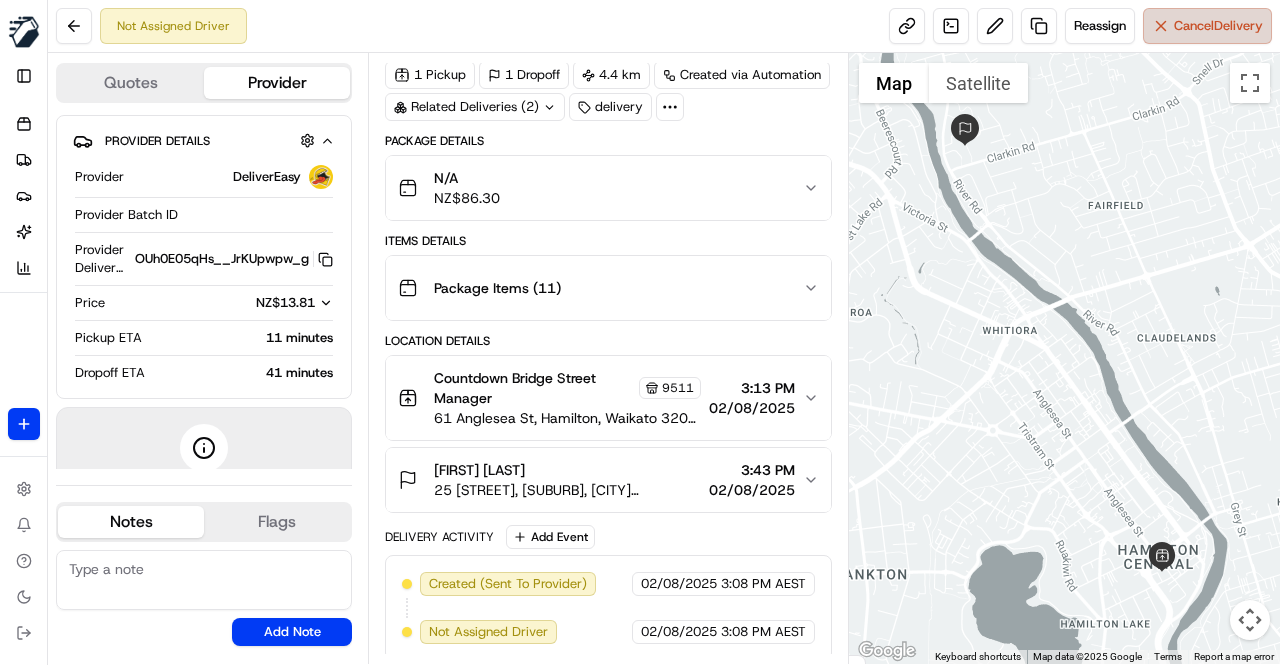 click on "Cancel  Delivery" at bounding box center [1218, 26] 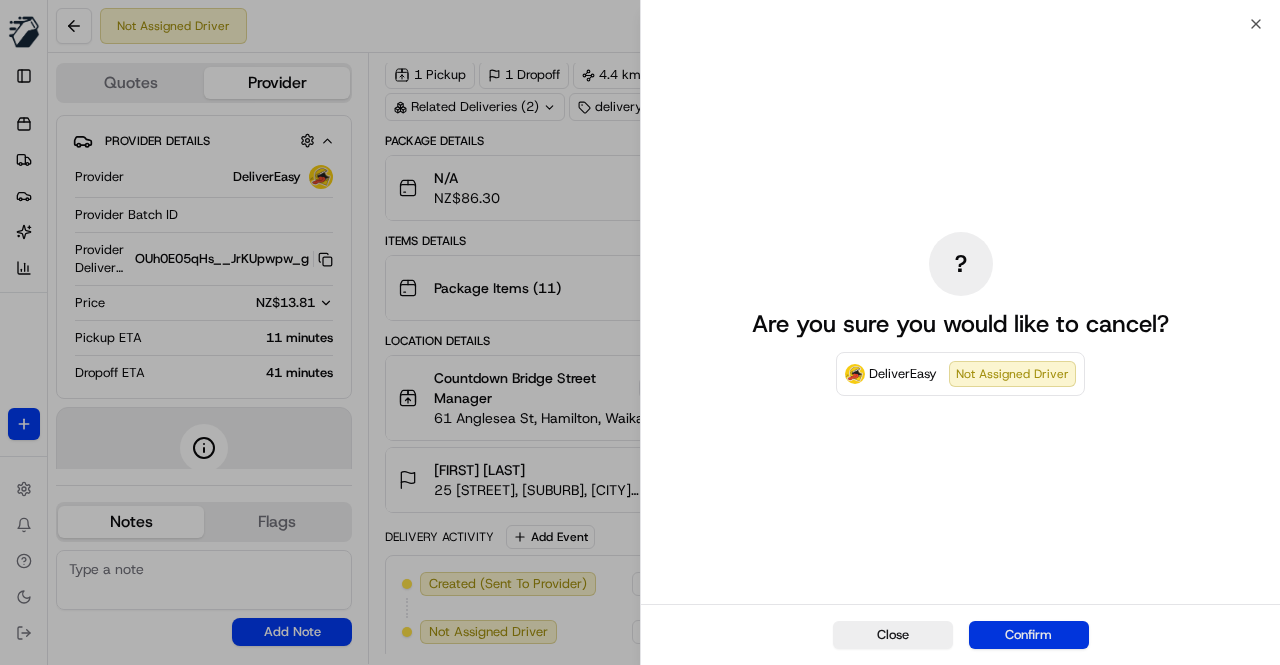 click on "Confirm" at bounding box center [1029, 635] 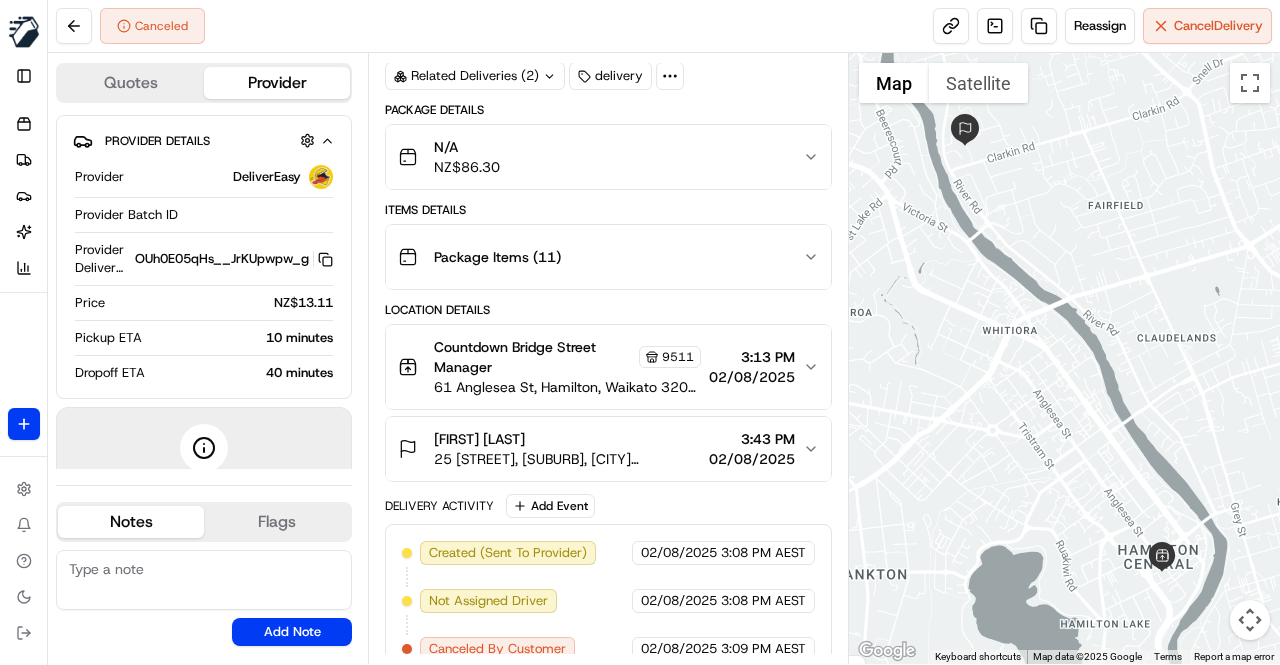 scroll, scrollTop: 126, scrollLeft: 0, axis: vertical 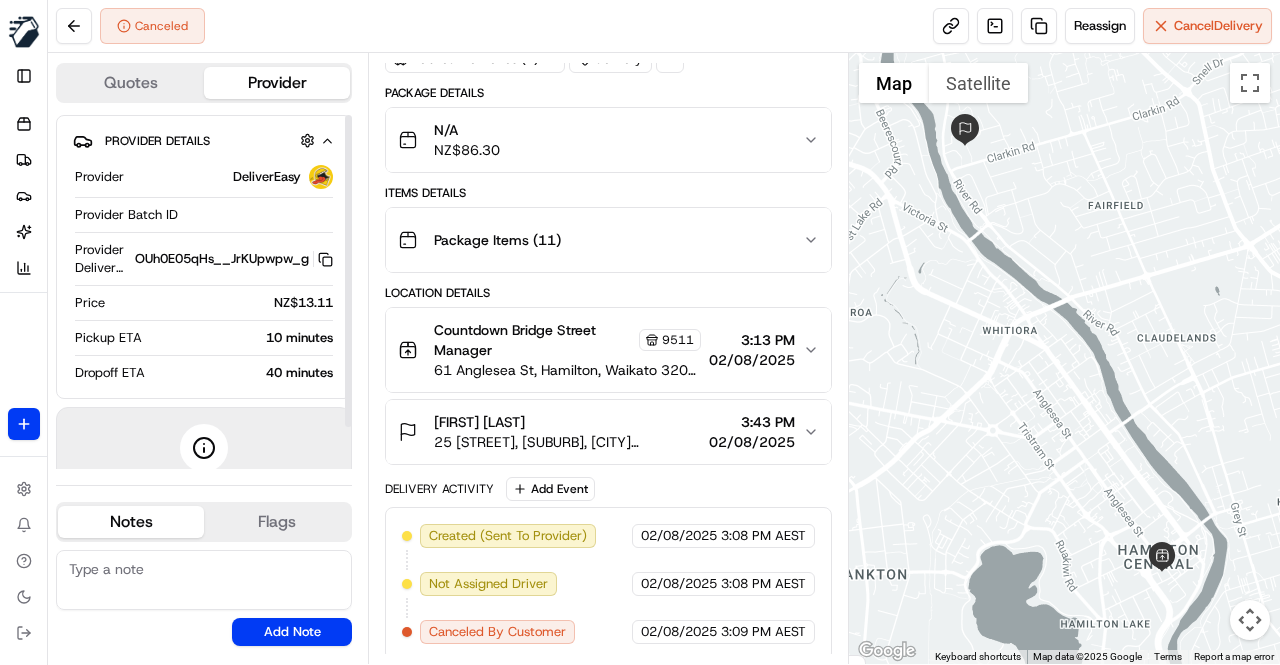 click at bounding box center [204, 580] 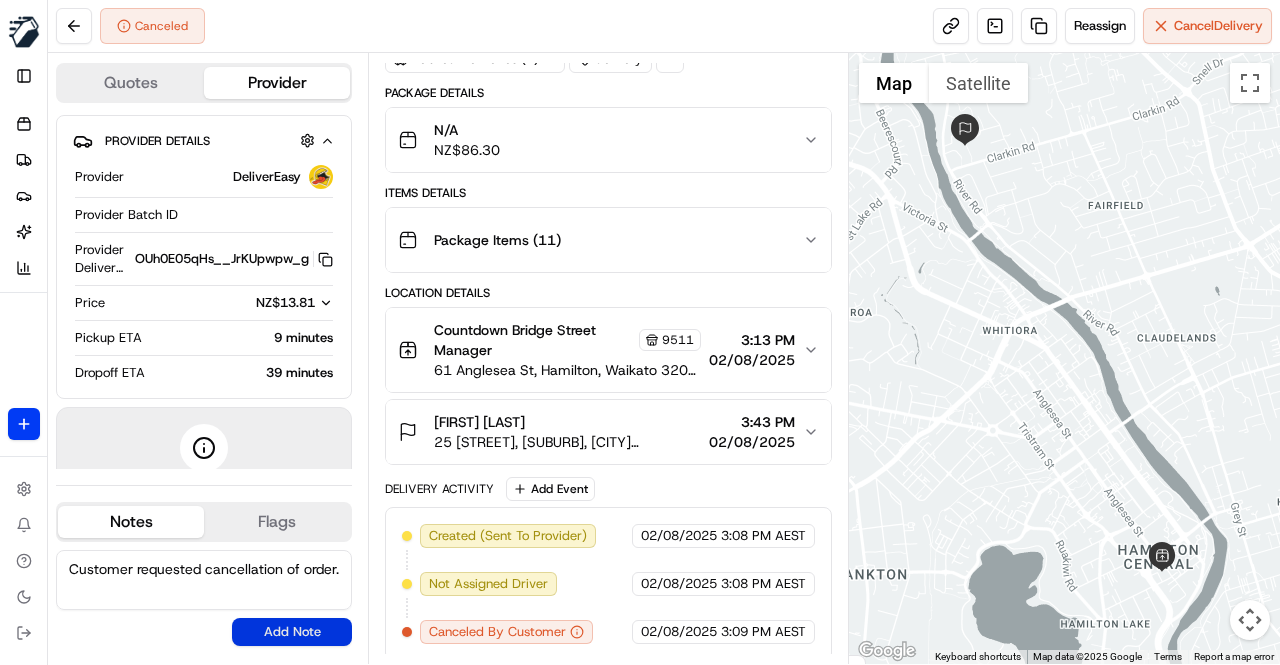 type on "Customer requested cancellation of order." 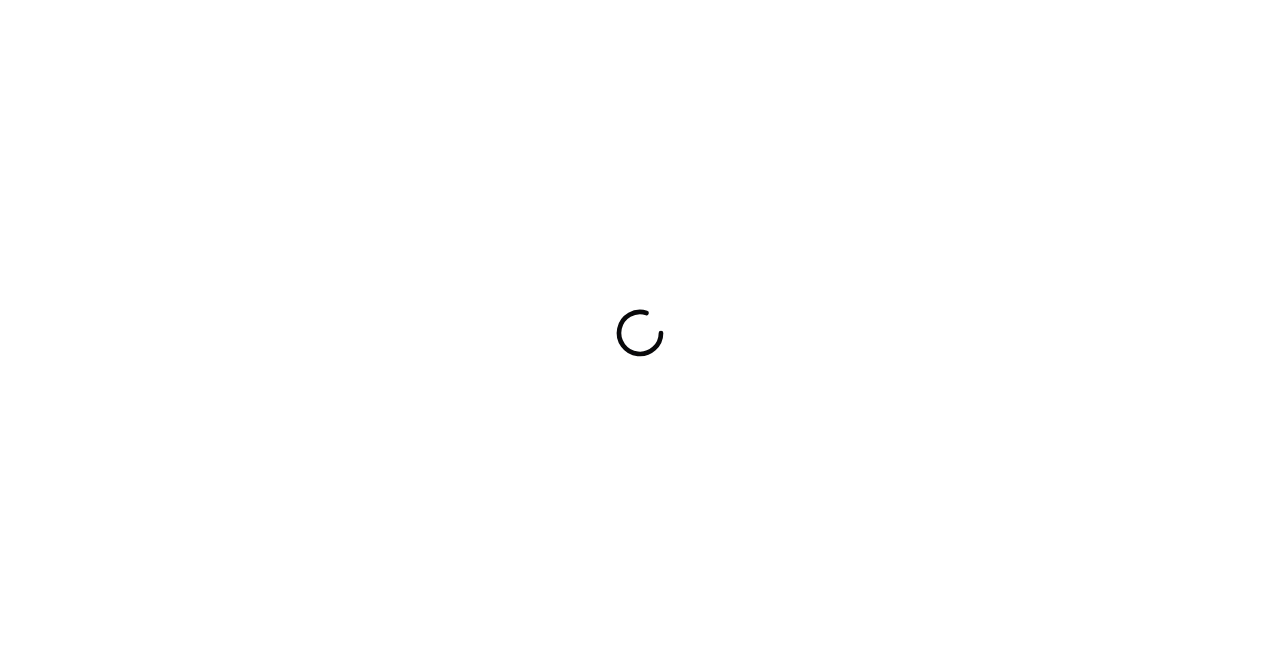 scroll, scrollTop: 0, scrollLeft: 0, axis: both 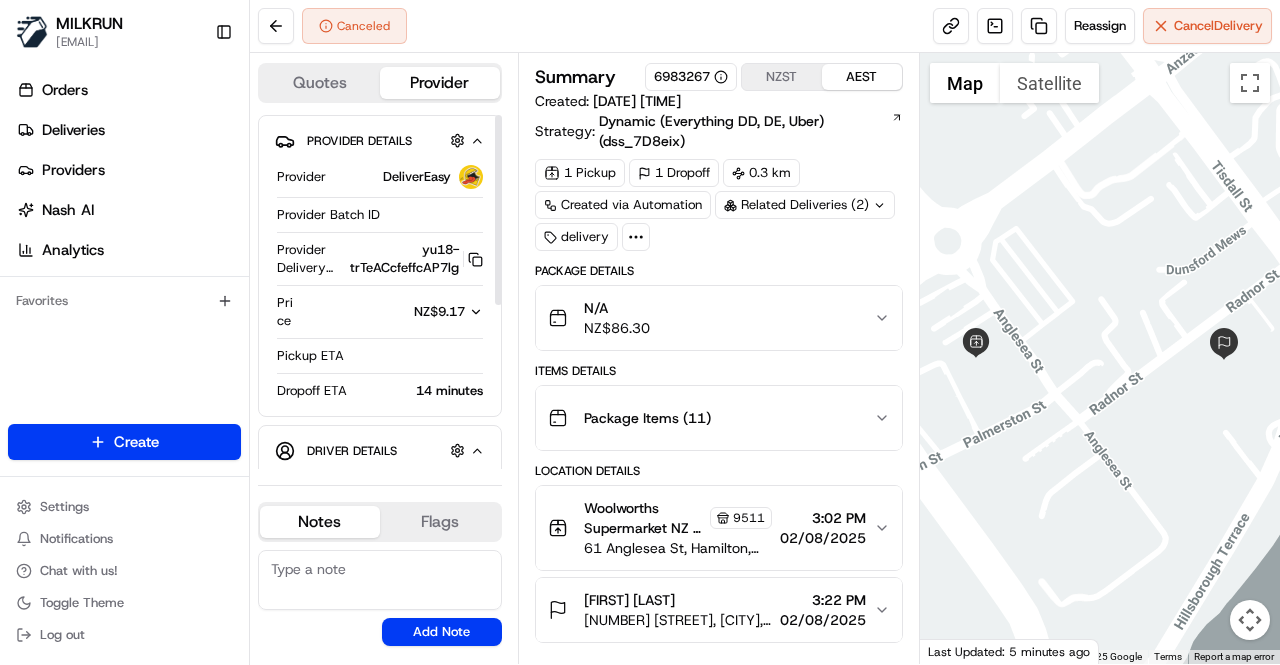 click on "Toggle Sidebar" at bounding box center [224, 32] 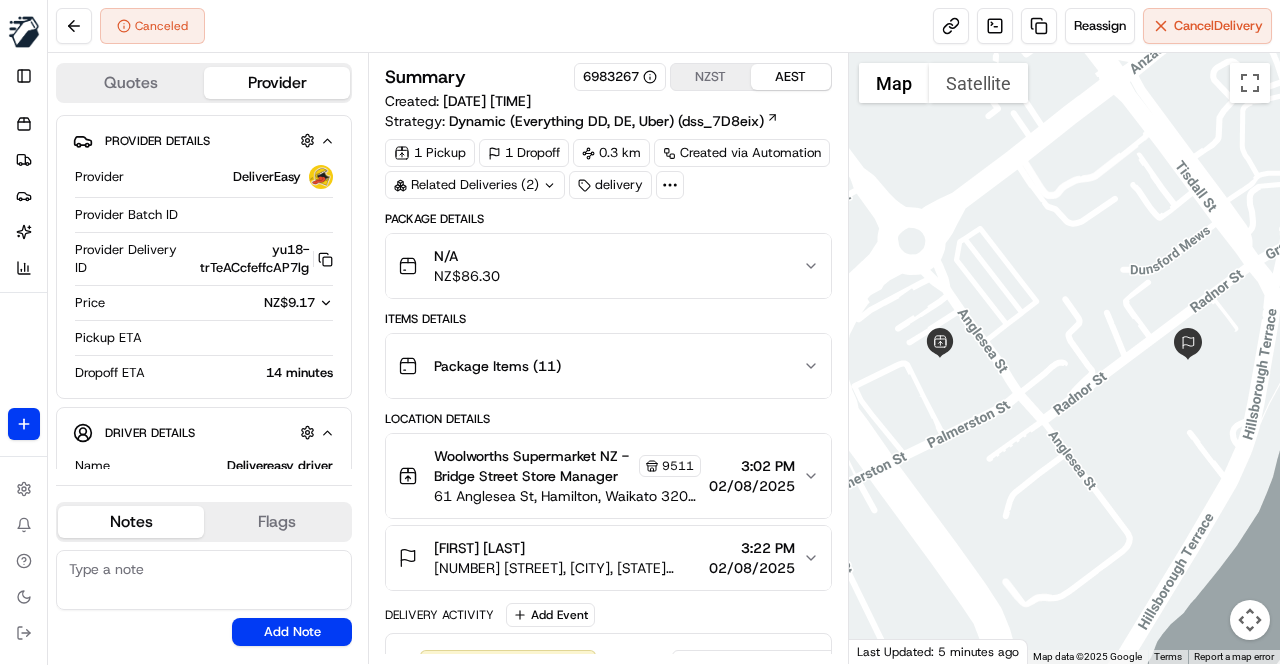click at bounding box center (204, 580) 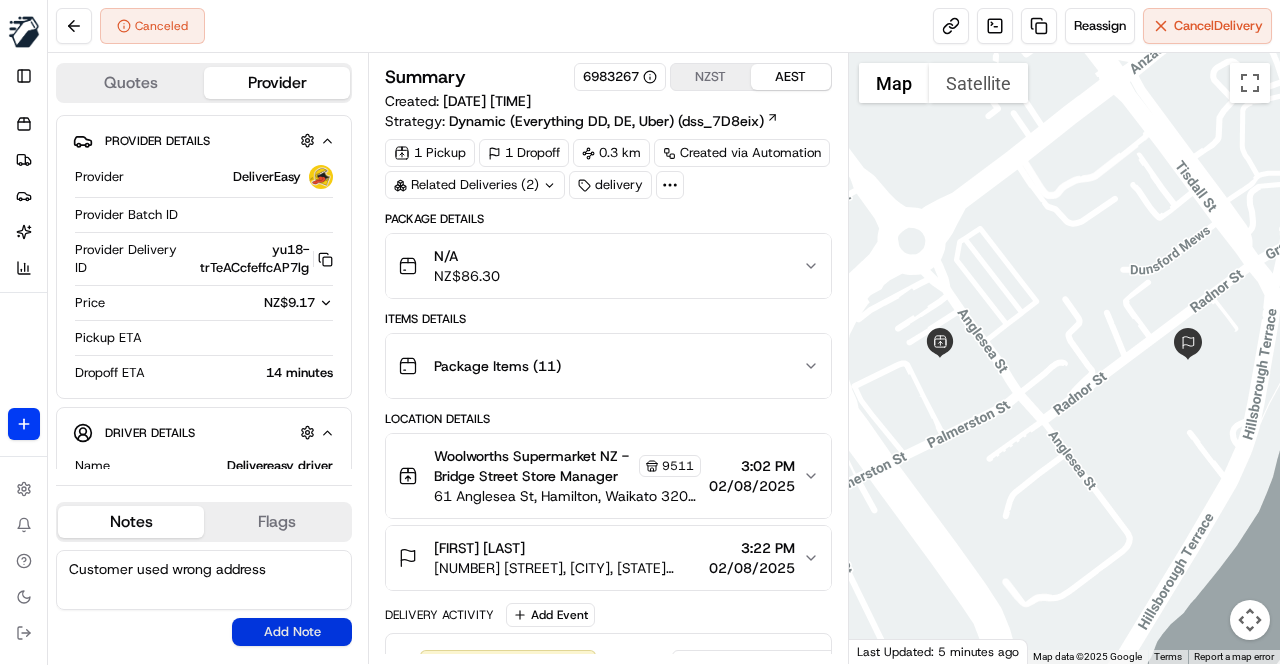 type on "Customer used wrong address" 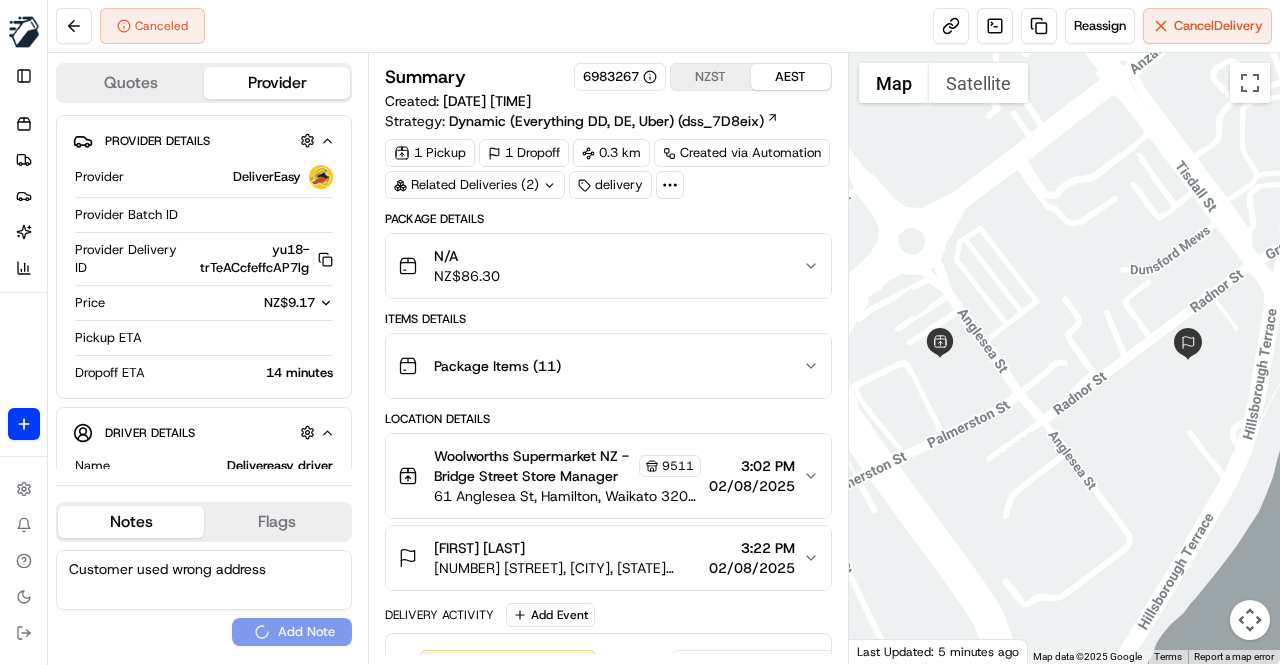 type 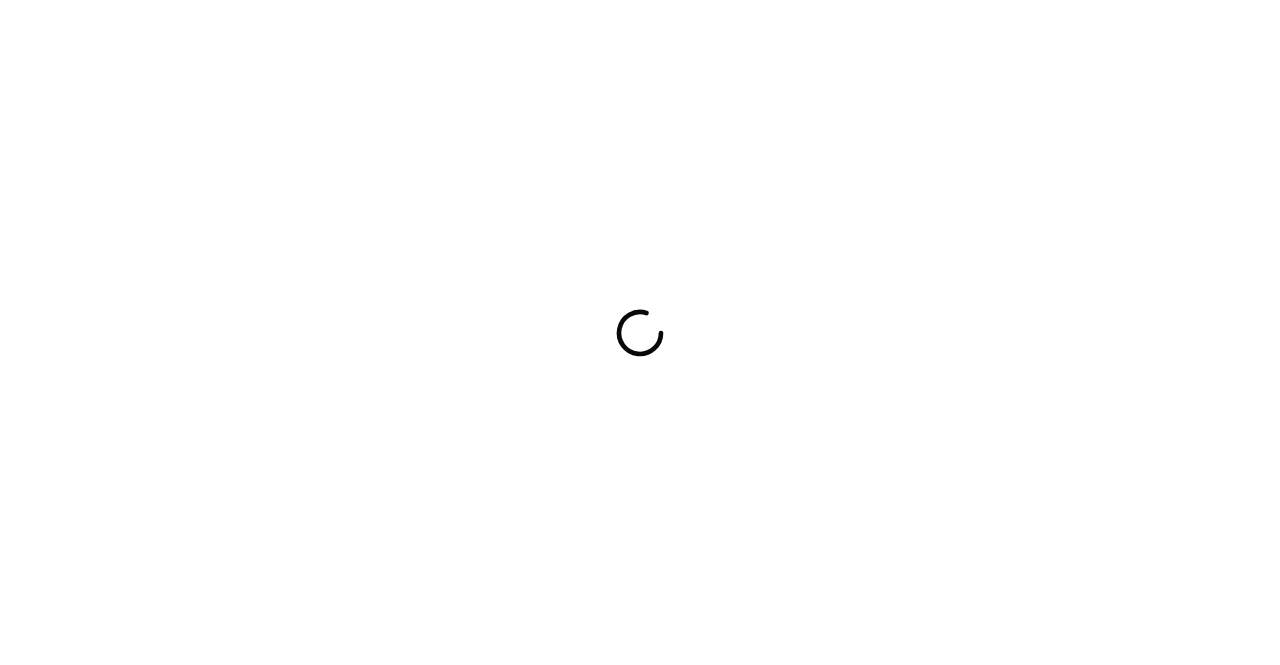 scroll, scrollTop: 0, scrollLeft: 0, axis: both 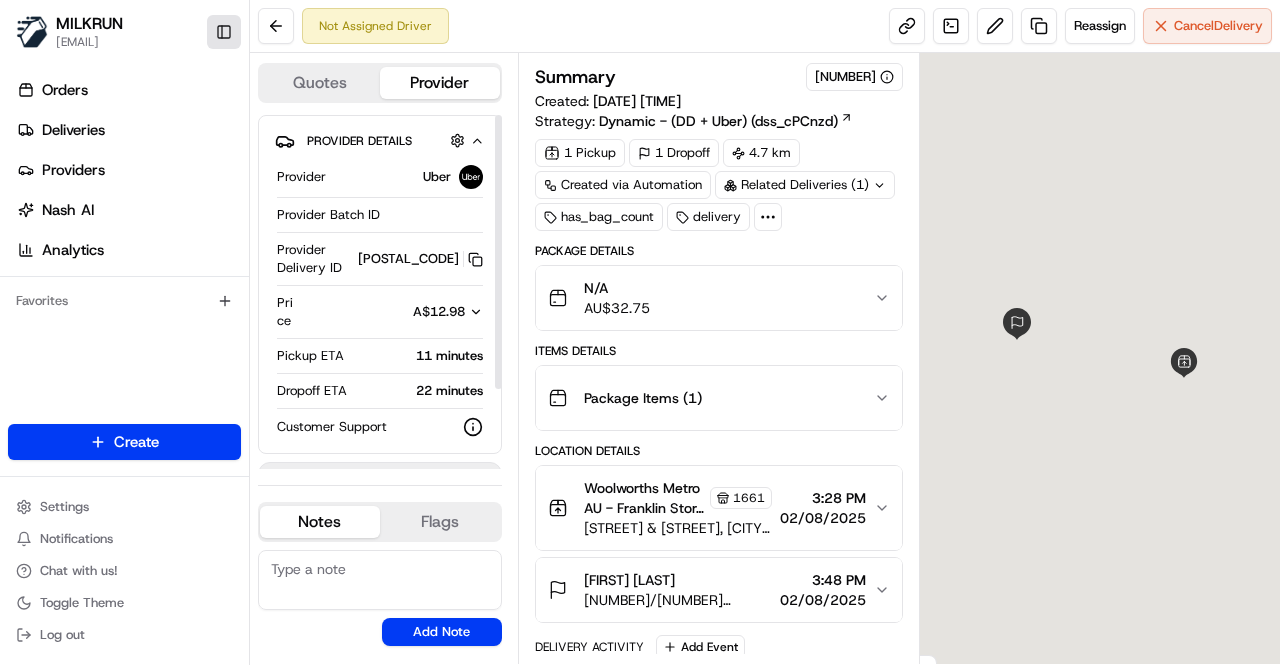 click on "Toggle Sidebar" at bounding box center (224, 32) 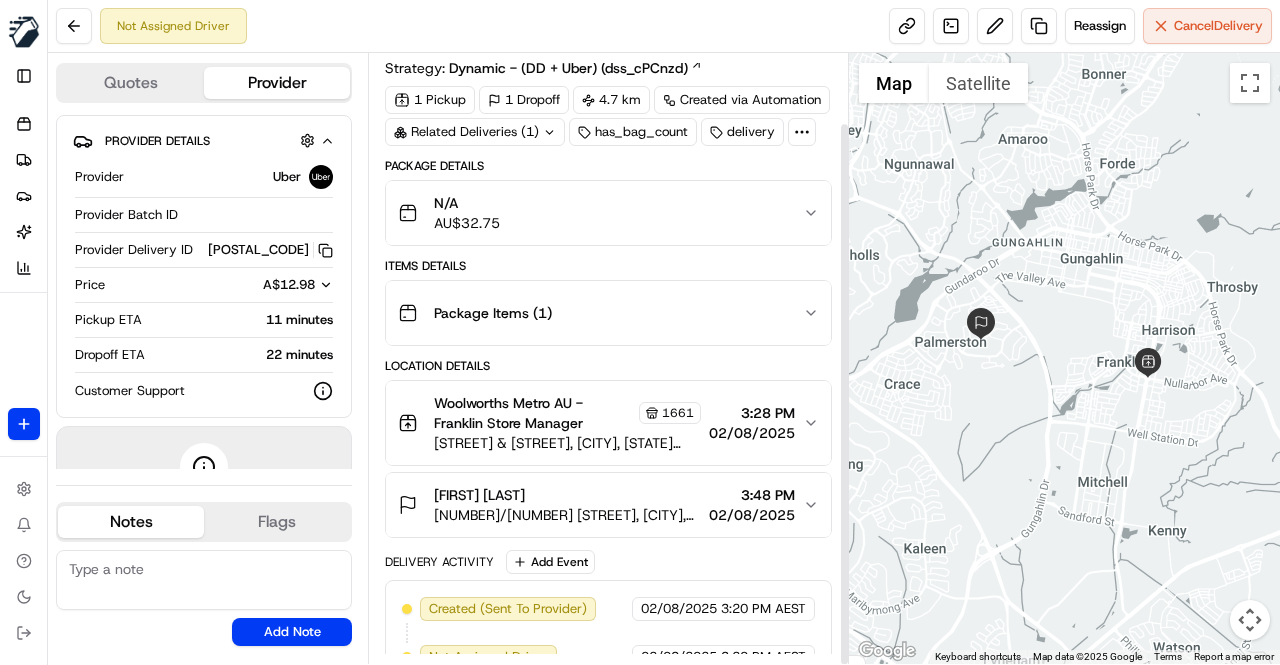 scroll, scrollTop: 78, scrollLeft: 0, axis: vertical 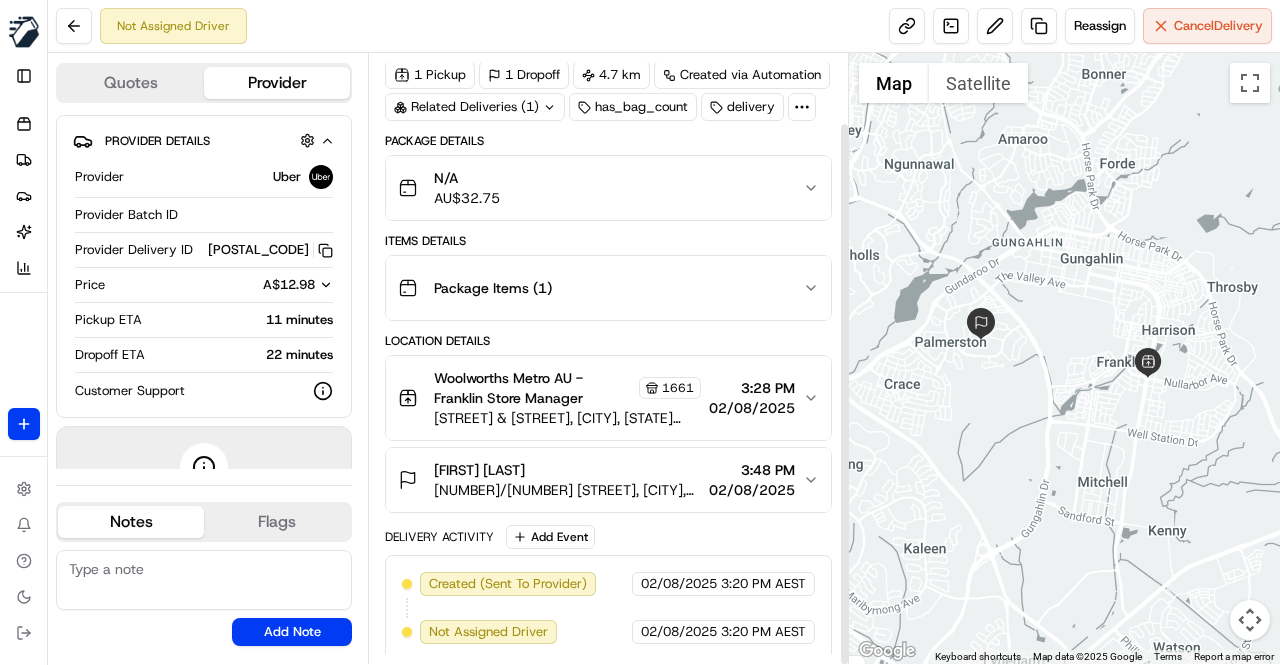 click on "Location Details" at bounding box center (608, 341) 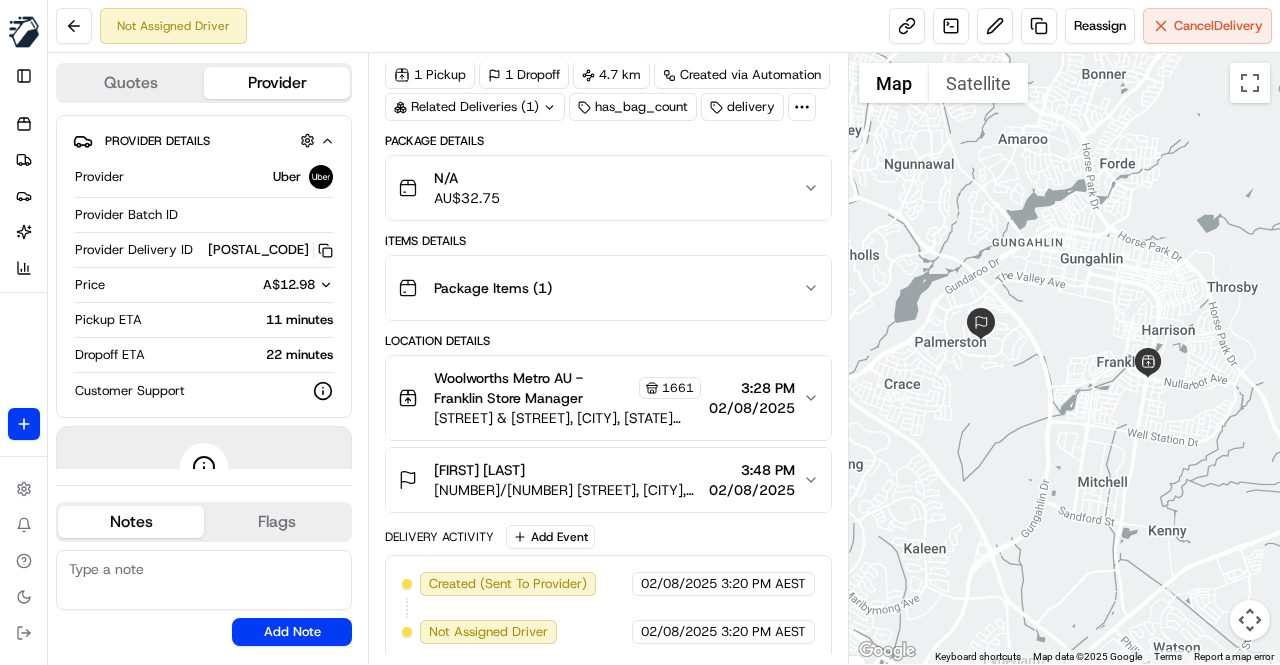 click on "Location Details" at bounding box center [608, 341] 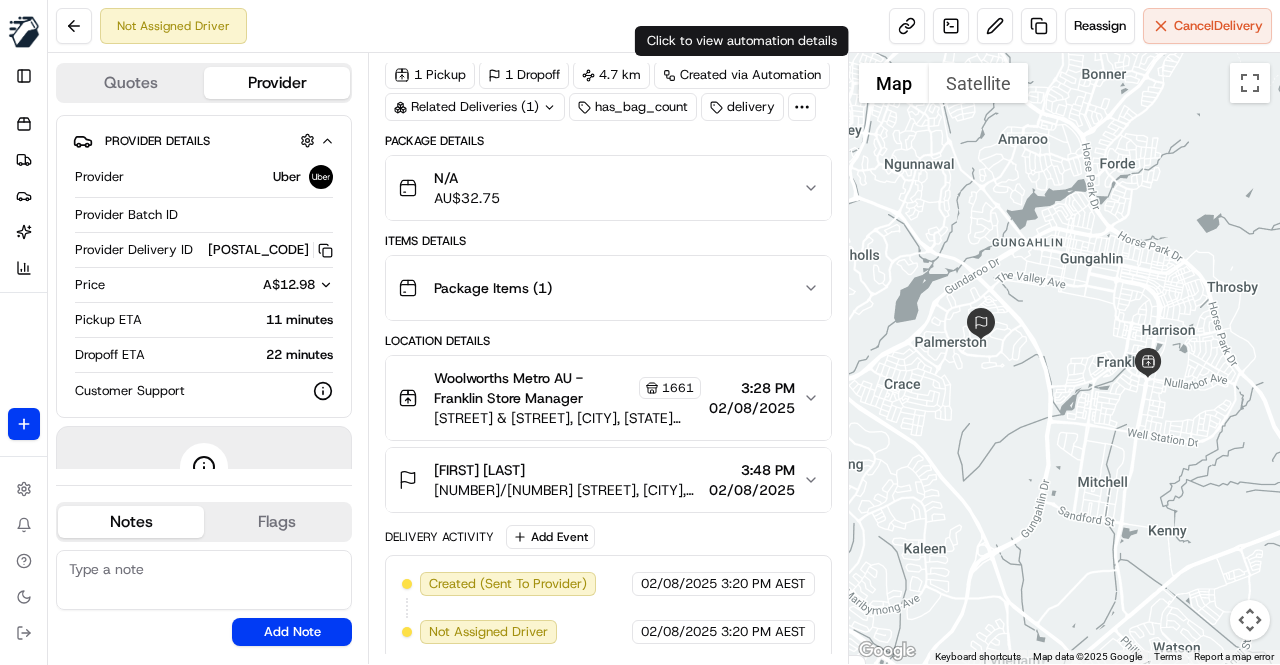 click on "Not Assigned Driver Reassign Cancel  Delivery" at bounding box center (664, 26) 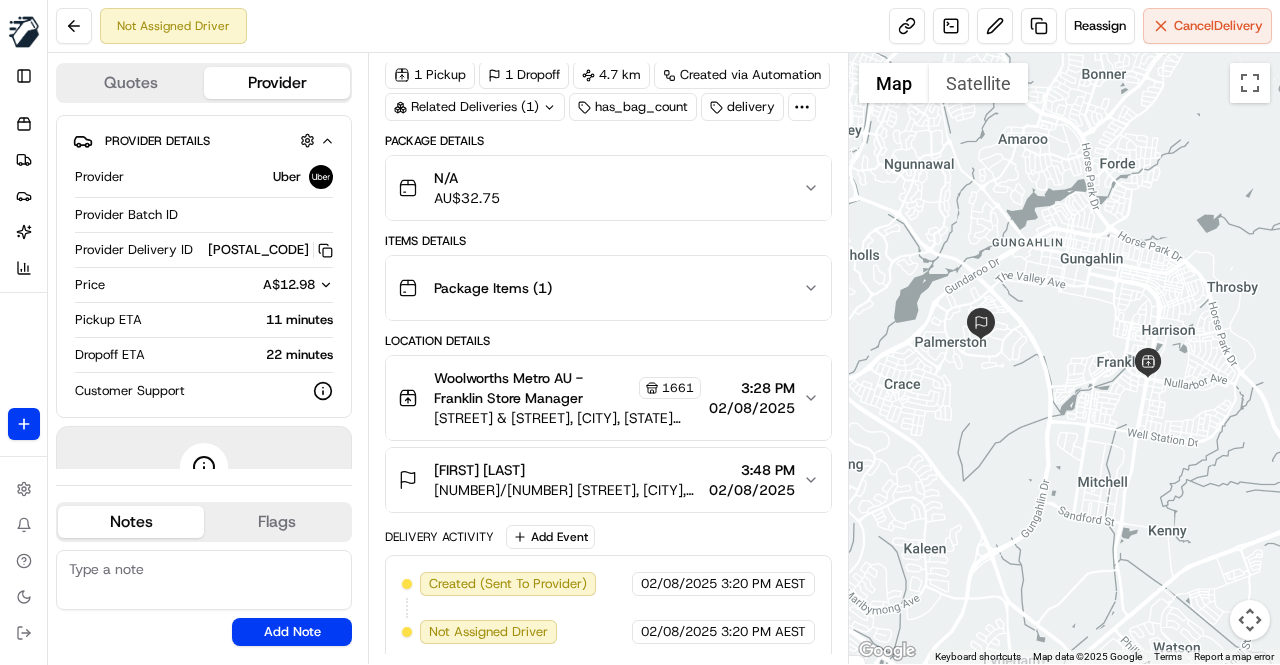 click on "Not Assigned Driver Reassign Cancel  Delivery" at bounding box center [664, 26] 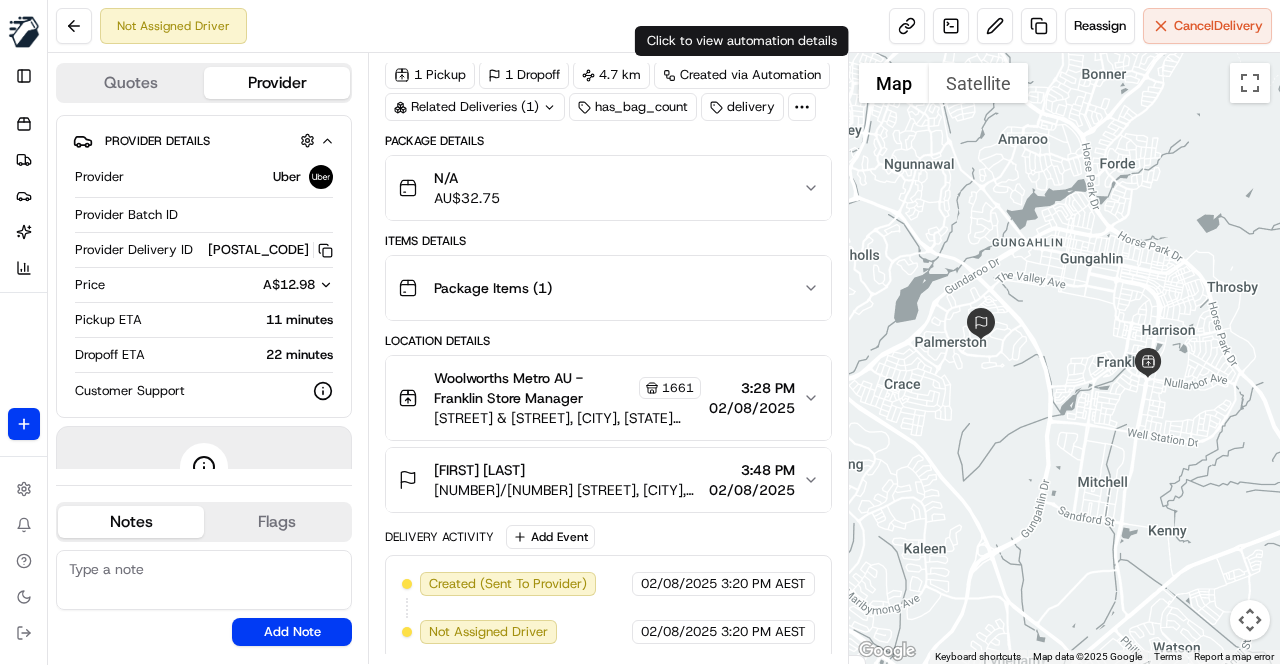 click on "Not Assigned Driver Reassign Cancel  Delivery" at bounding box center [664, 26] 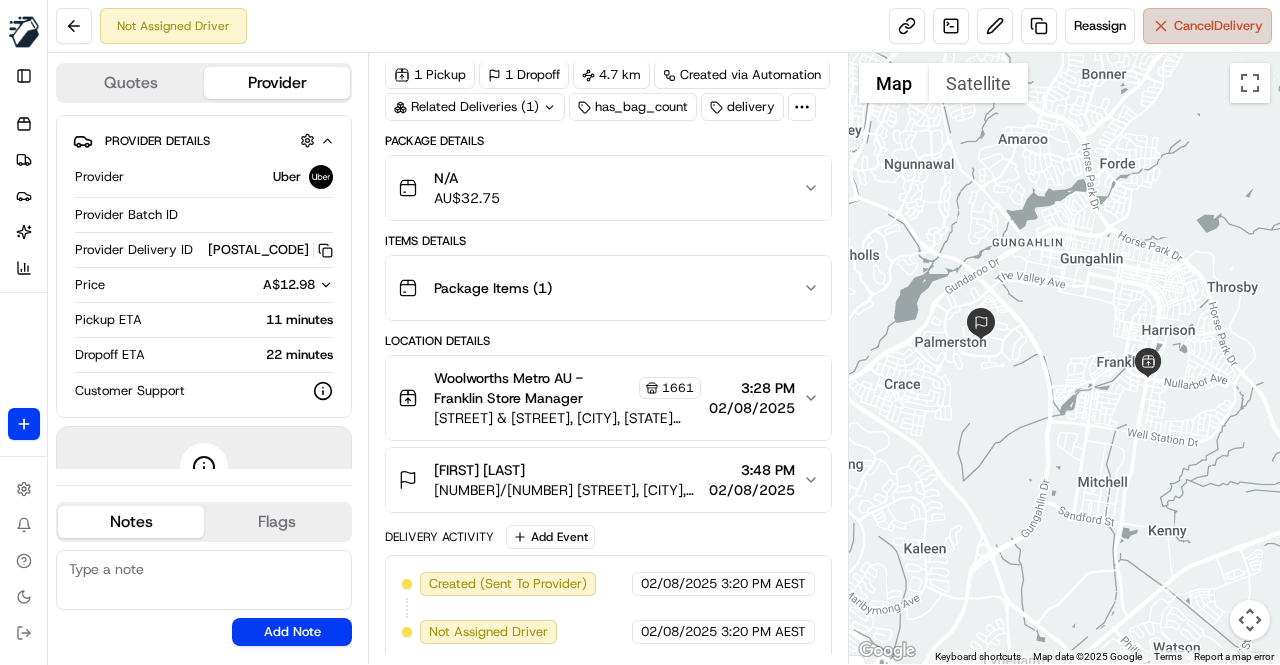 click on "Cancel  Delivery" at bounding box center [1207, 26] 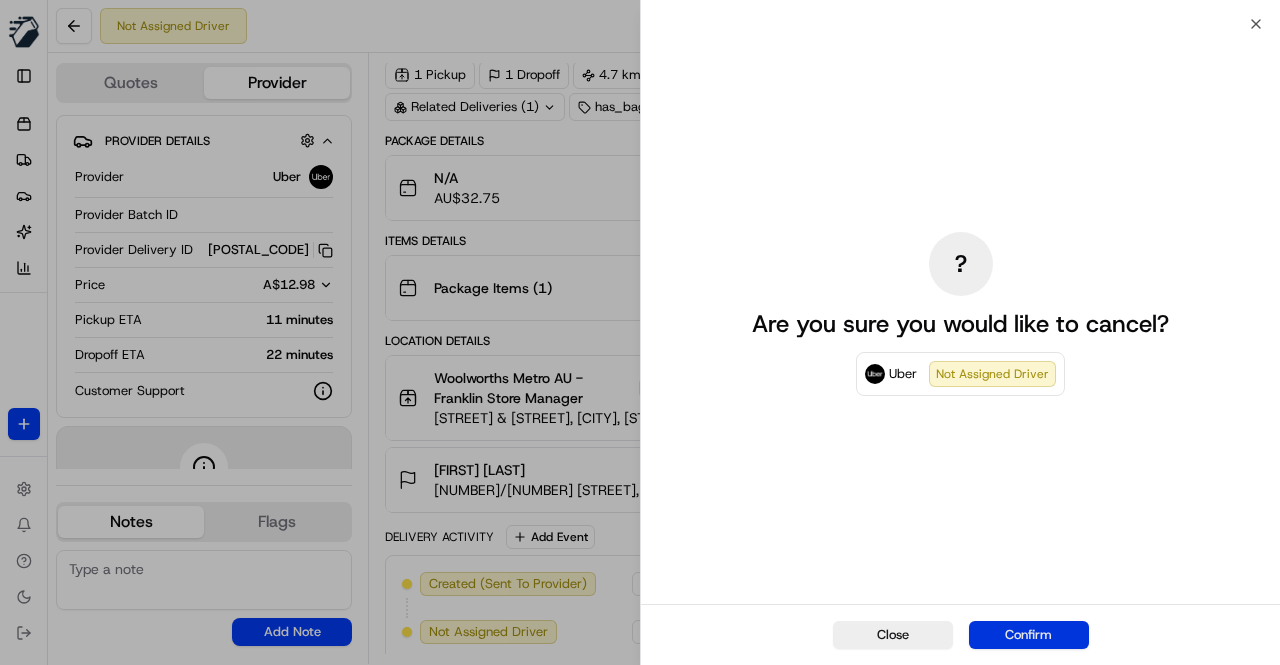 click on "Confirm" at bounding box center (1029, 635) 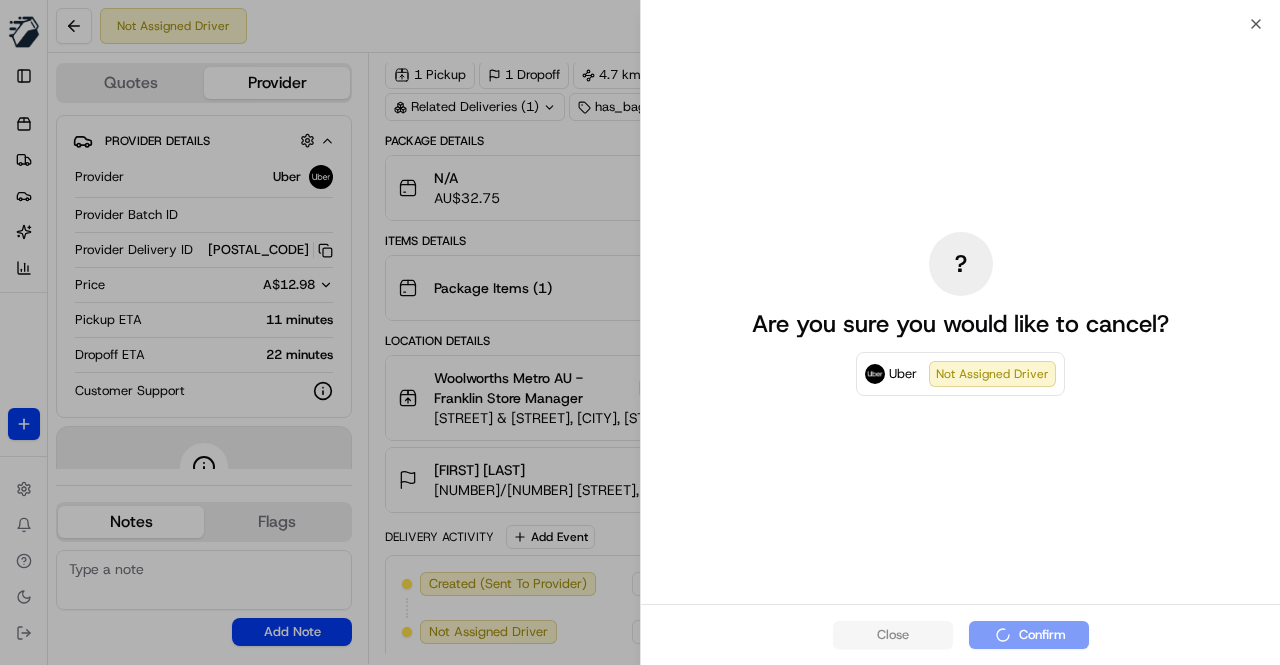 scroll, scrollTop: 78, scrollLeft: 0, axis: vertical 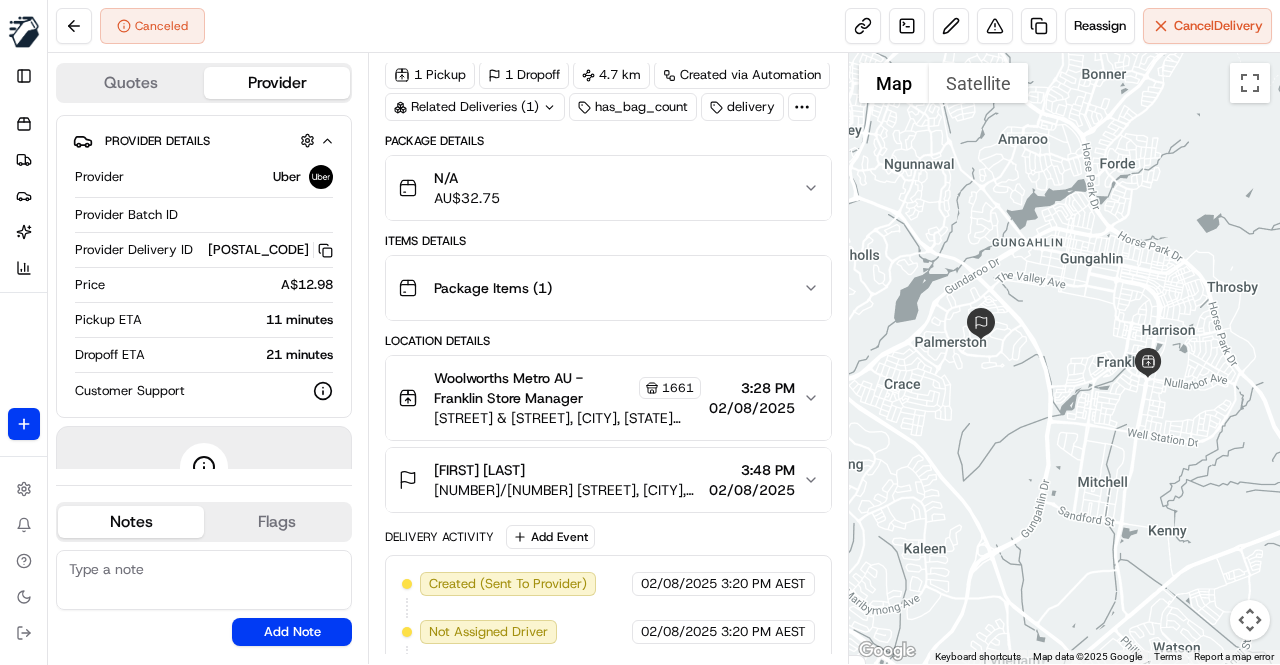 click at bounding box center (204, 580) 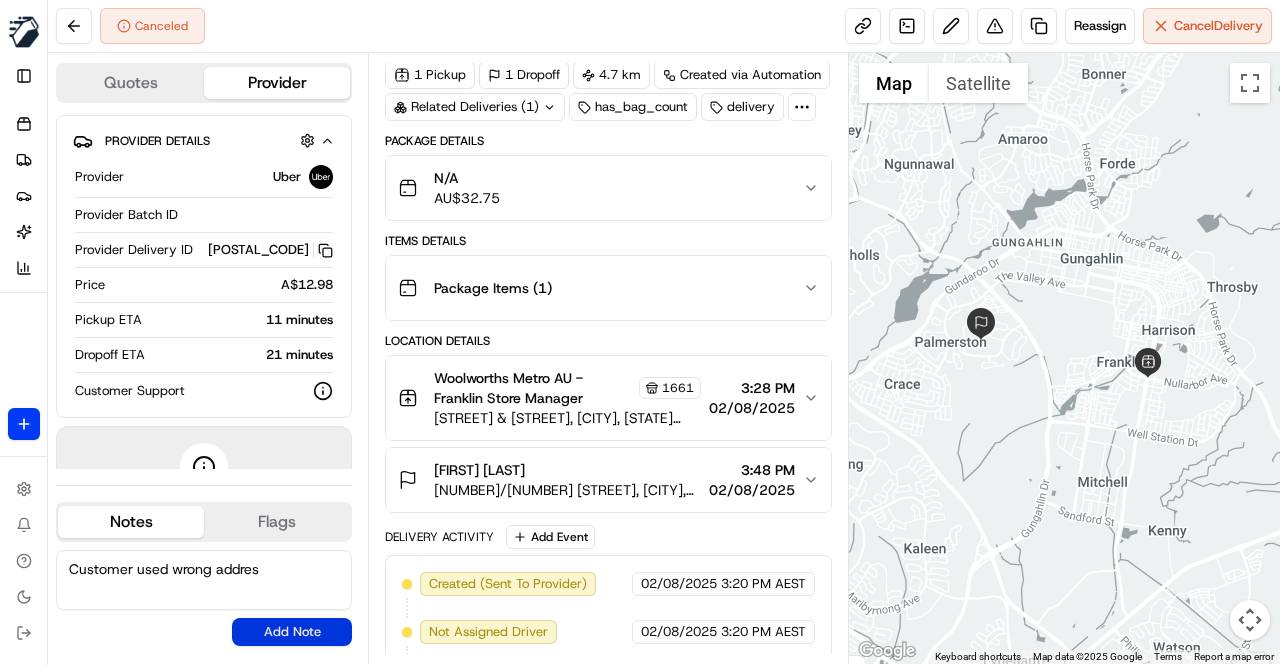 type on "Customer used wrong addres" 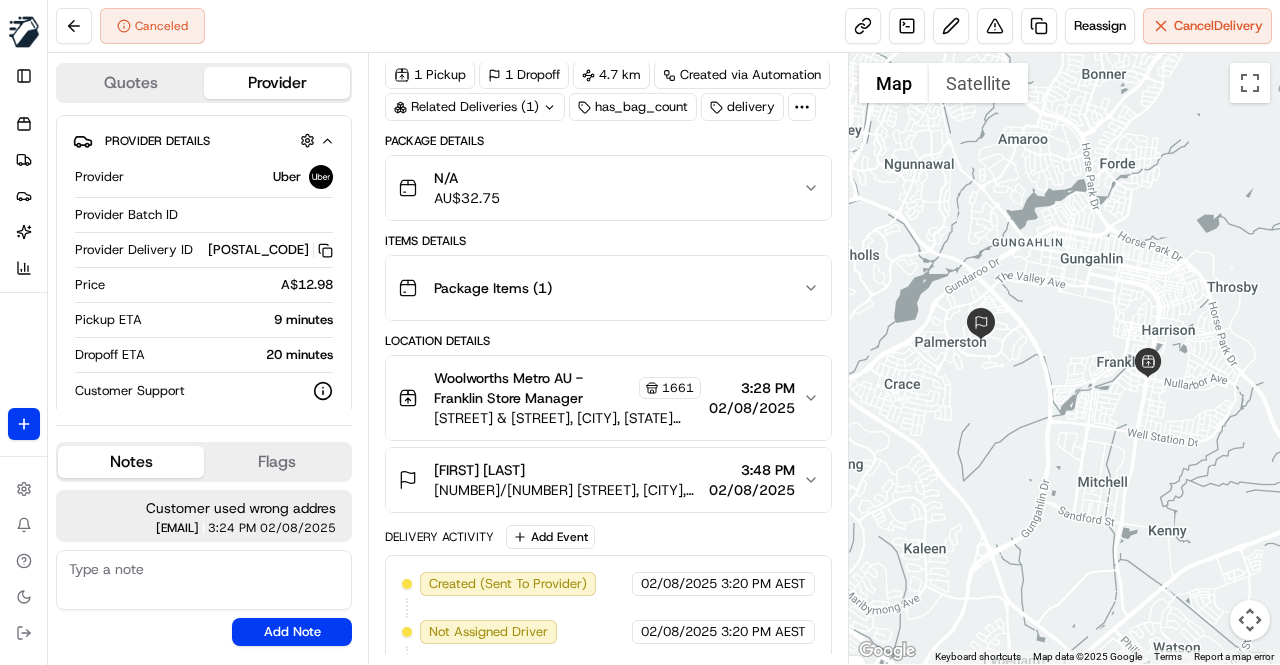 scroll, scrollTop: 125, scrollLeft: 0, axis: vertical 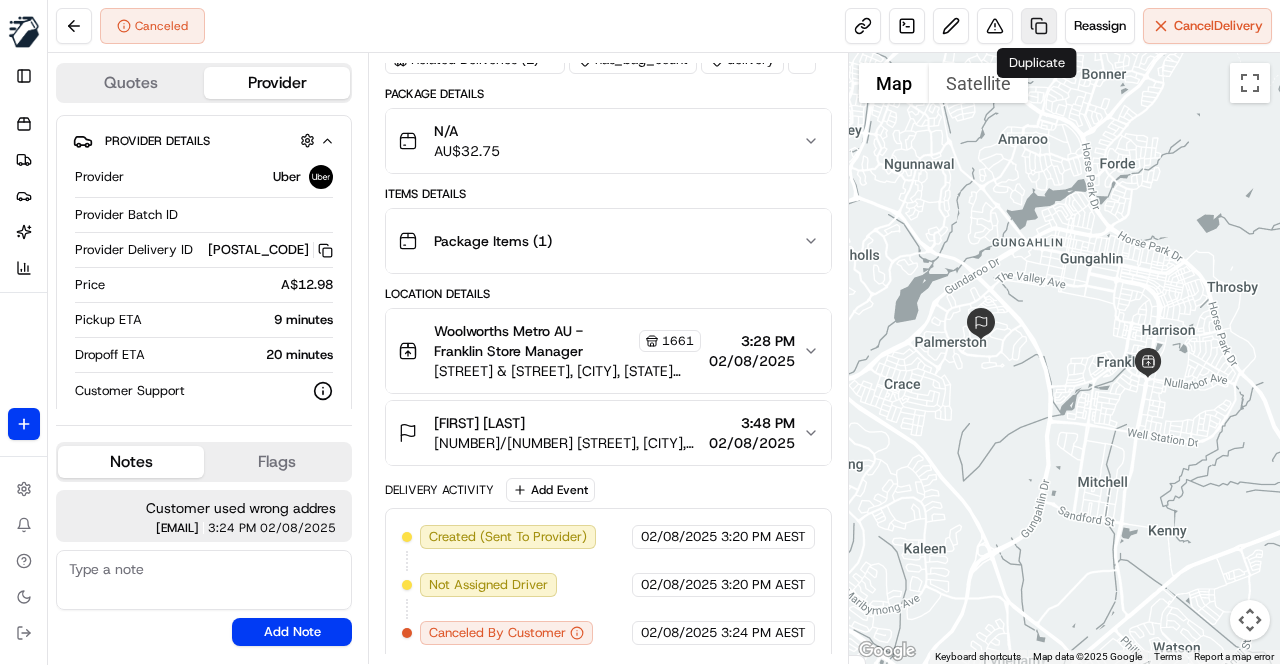 click at bounding box center (1039, 26) 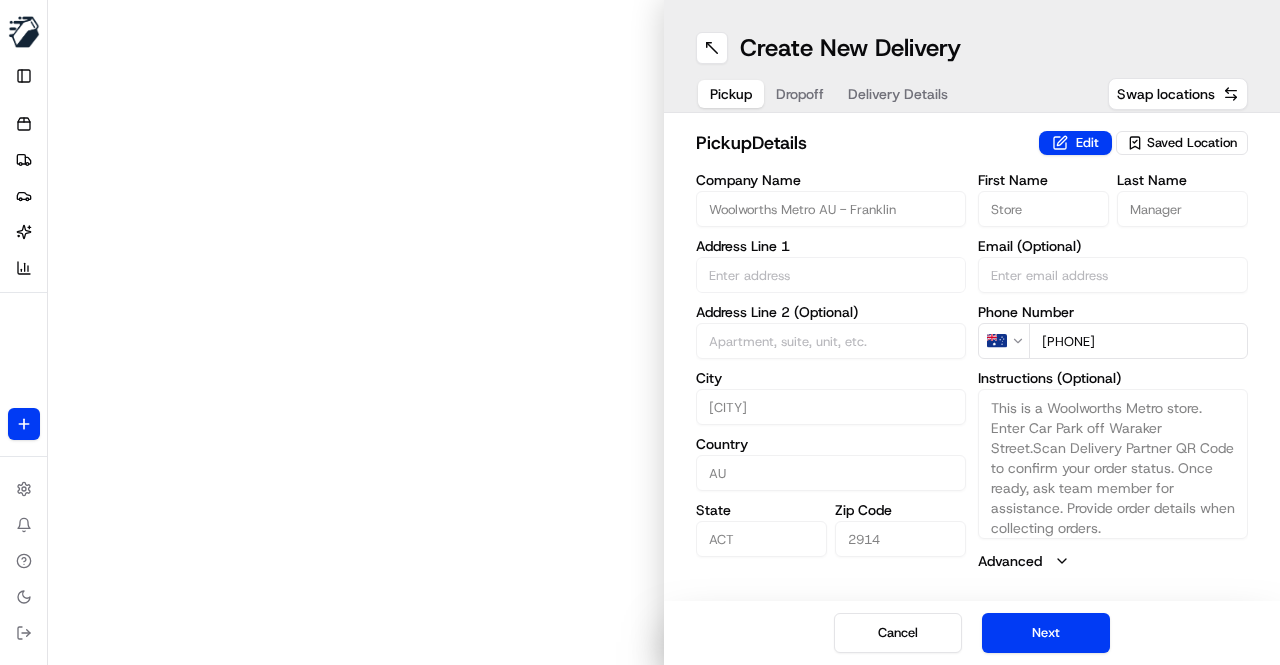 type on "[STREET] & [STREET]" 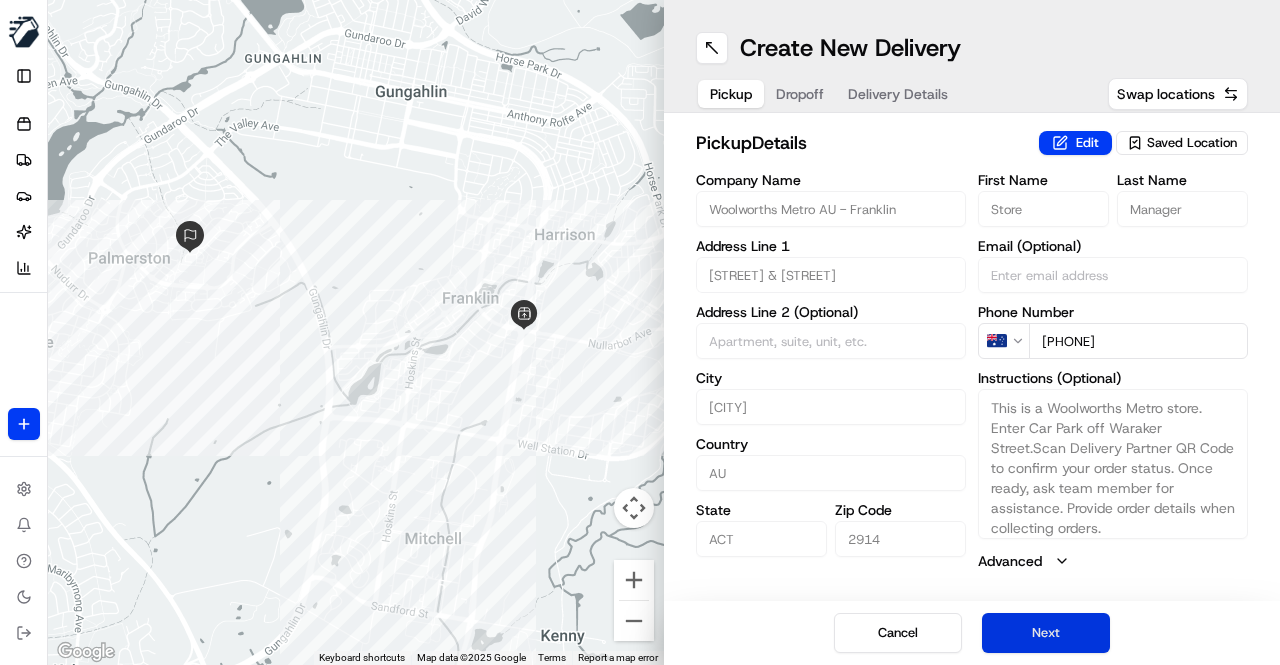 click on "Next" at bounding box center [1046, 633] 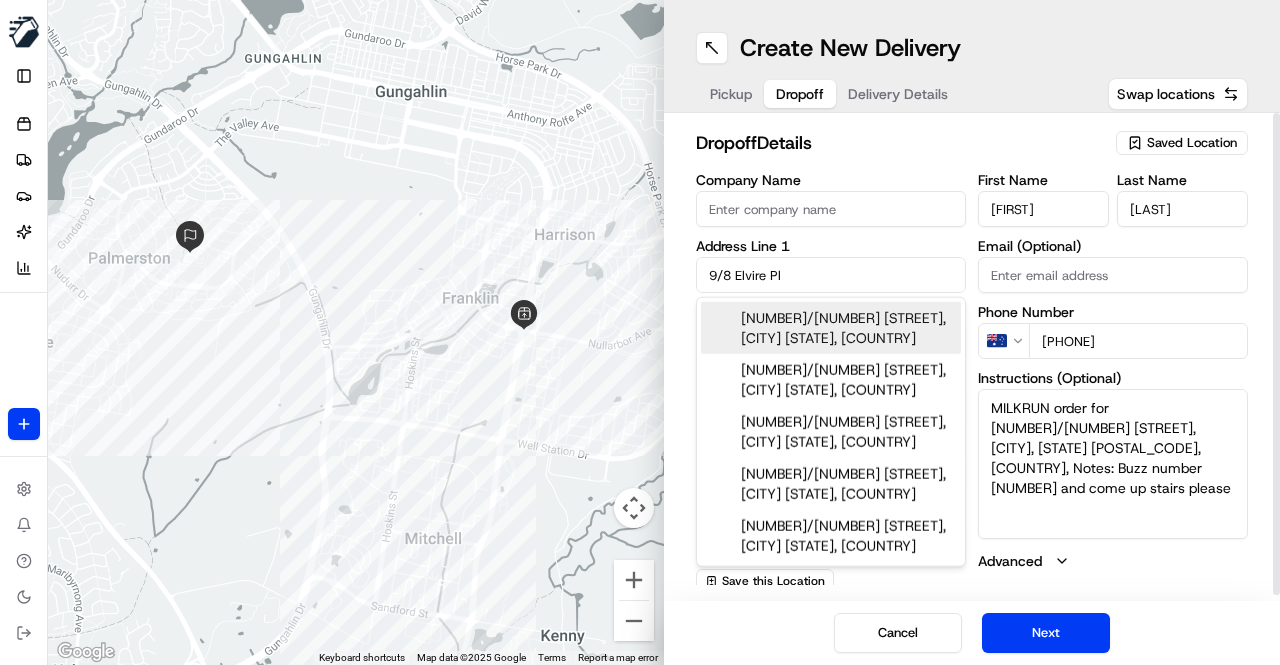 click on "9/8 Elvire Pl" at bounding box center [831, 275] 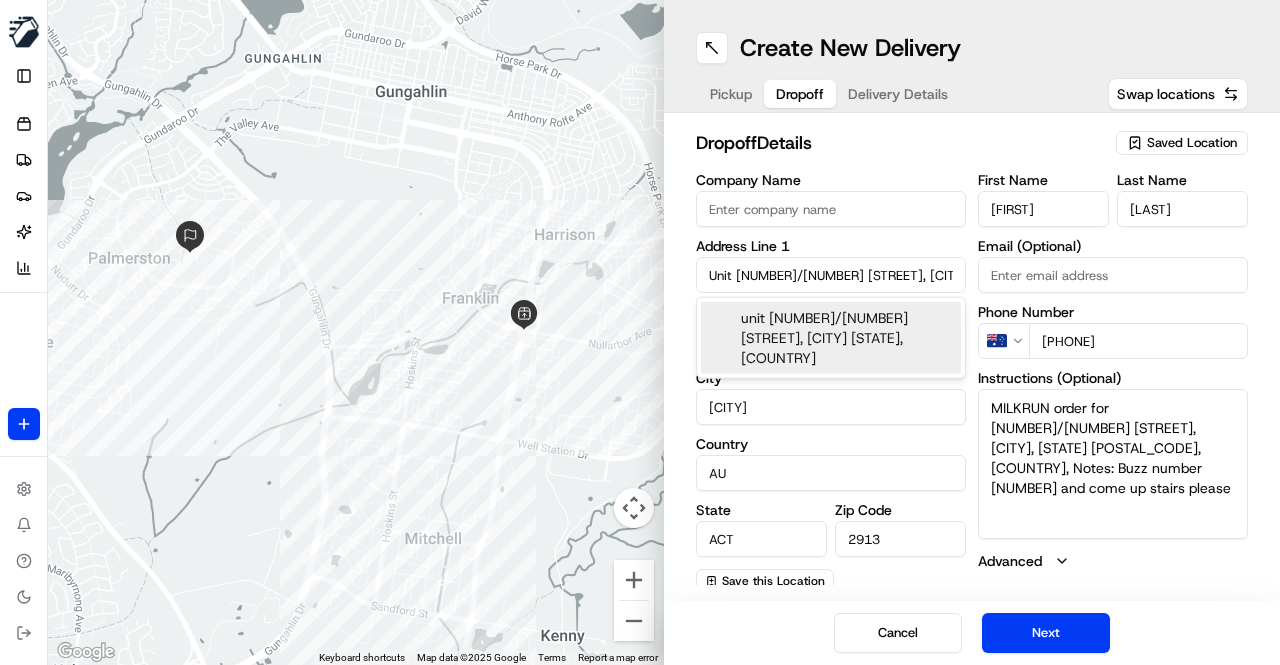 click on "unit 8/29 Gussey St, Moncrieff ACT, Australia" at bounding box center (831, 338) 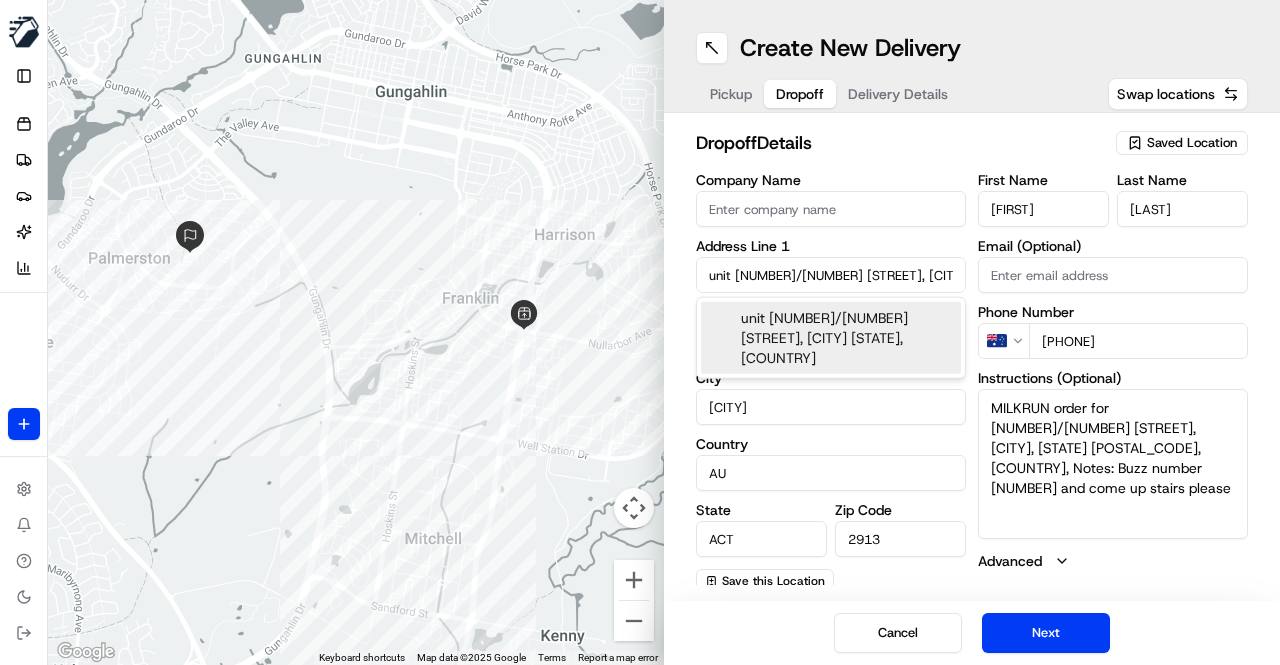 type on "[UNIT] [NUMBER]/[NUMBER] [STREET], [CITY] [STATE], [COUNTRY]" 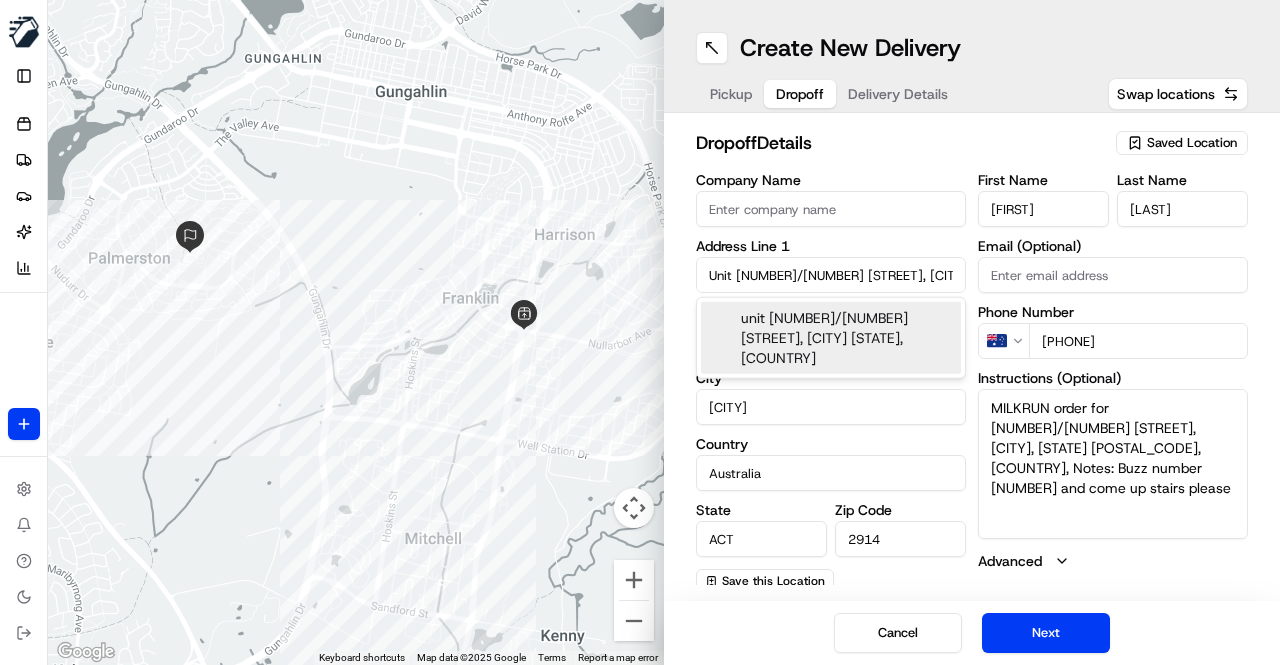type on "29 Gussey Street" 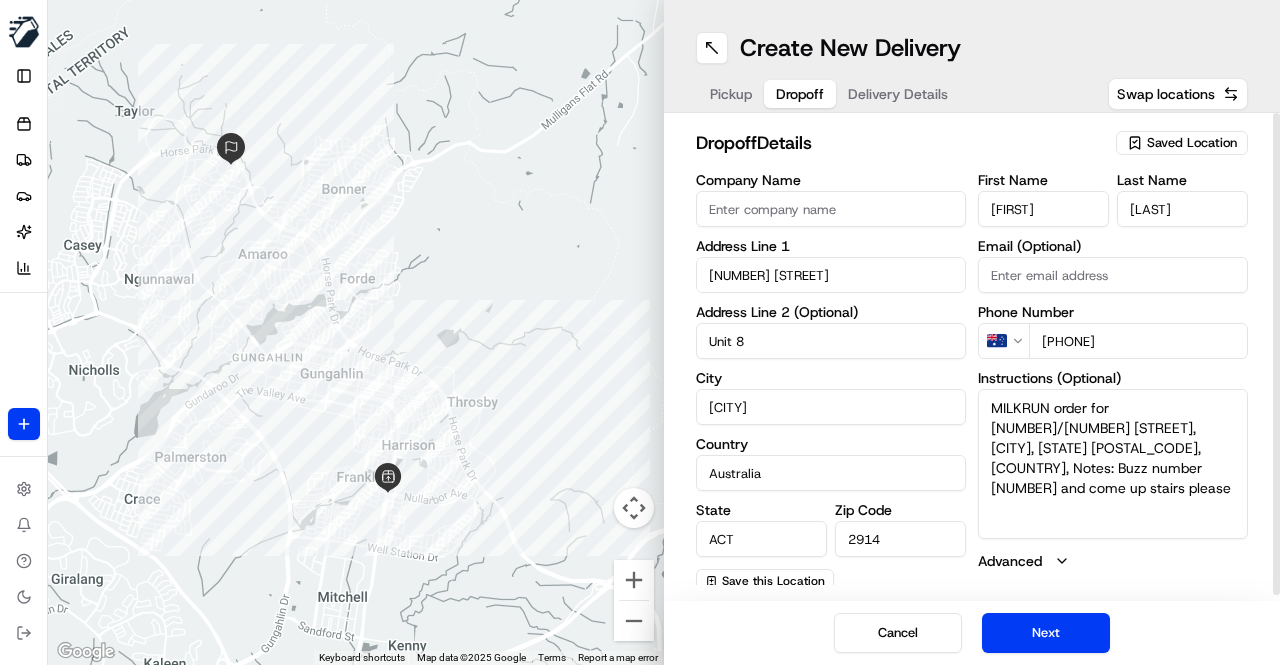 drag, startPoint x: 1114, startPoint y: 407, endPoint x: 1132, endPoint y: 427, distance: 26.907248 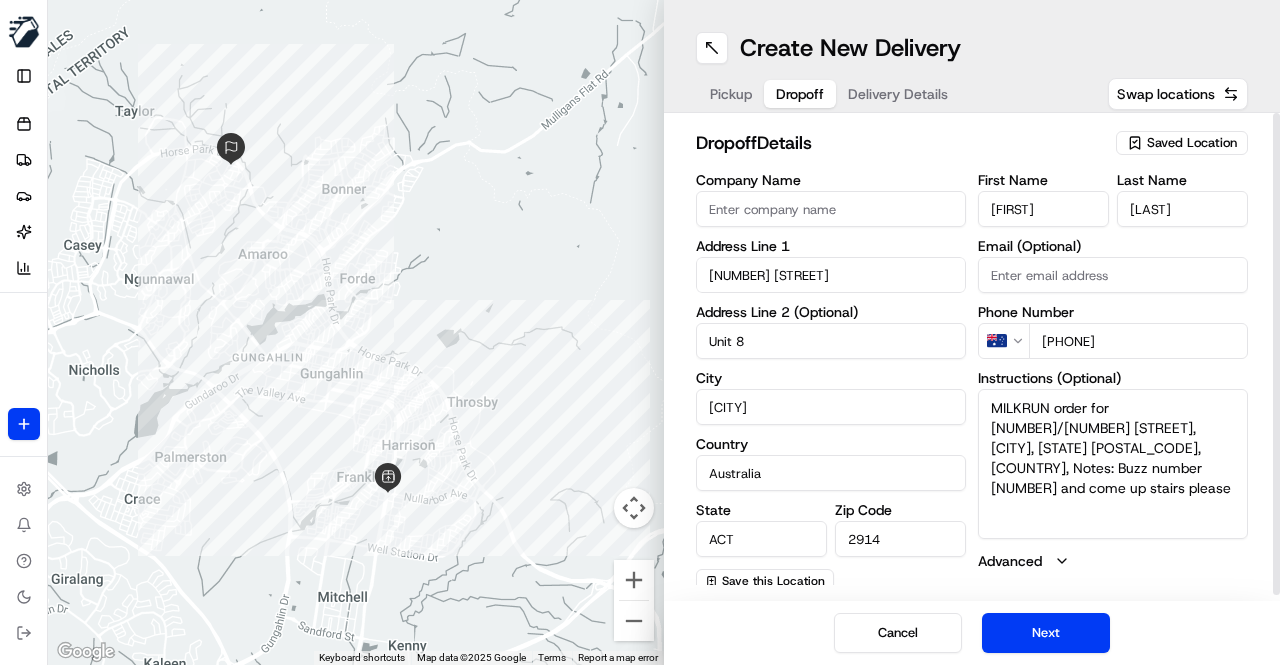 click on "MILKRUN order for 9/8 Elvire Pl, Palmerston, ACT 2913, AU, Notes: Buzz number 8 and come up stairs please" at bounding box center (1113, 464) 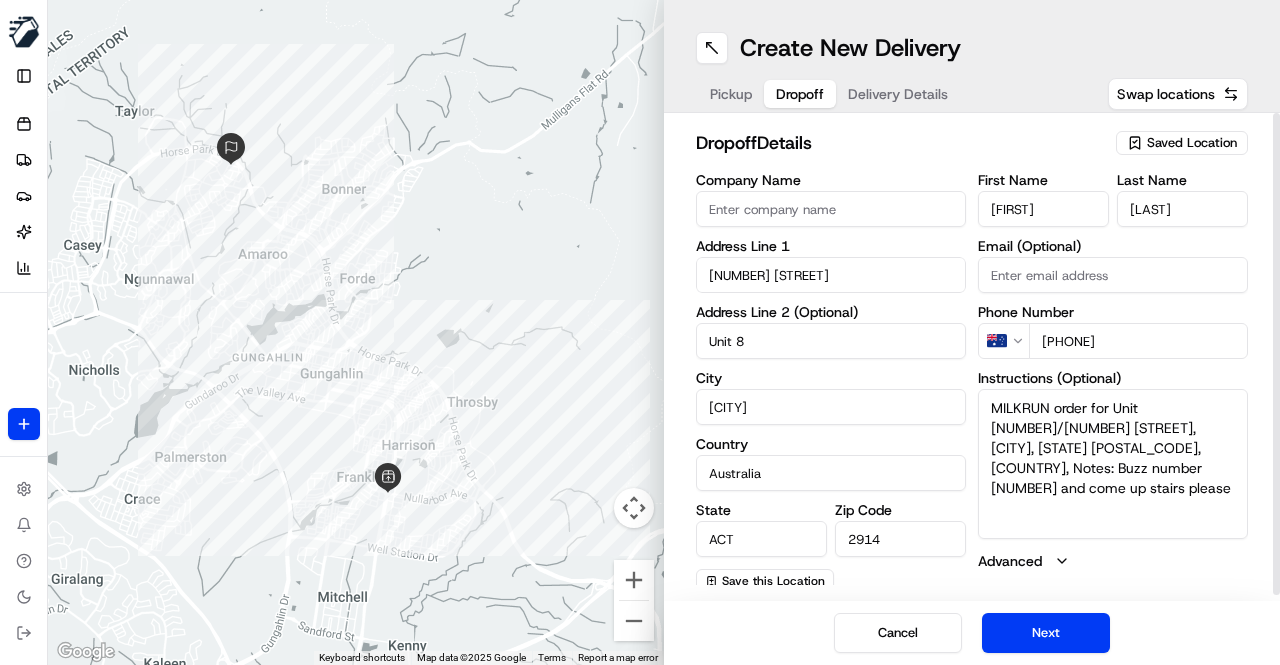 click on "MILKRUN order for Unit 8/29 Gussey St, Moncrieff, ACT 2914, AU, Notes: Buzz number 8 and come up stairs please" at bounding box center [1113, 464] 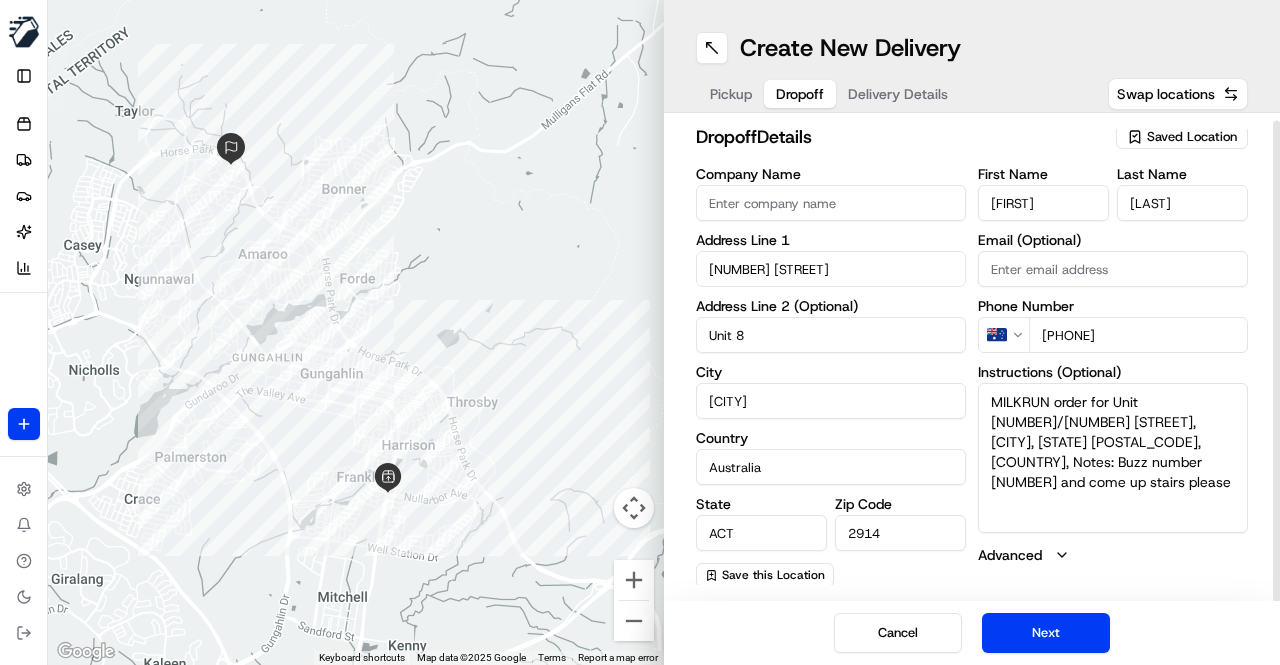 scroll, scrollTop: 7, scrollLeft: 0, axis: vertical 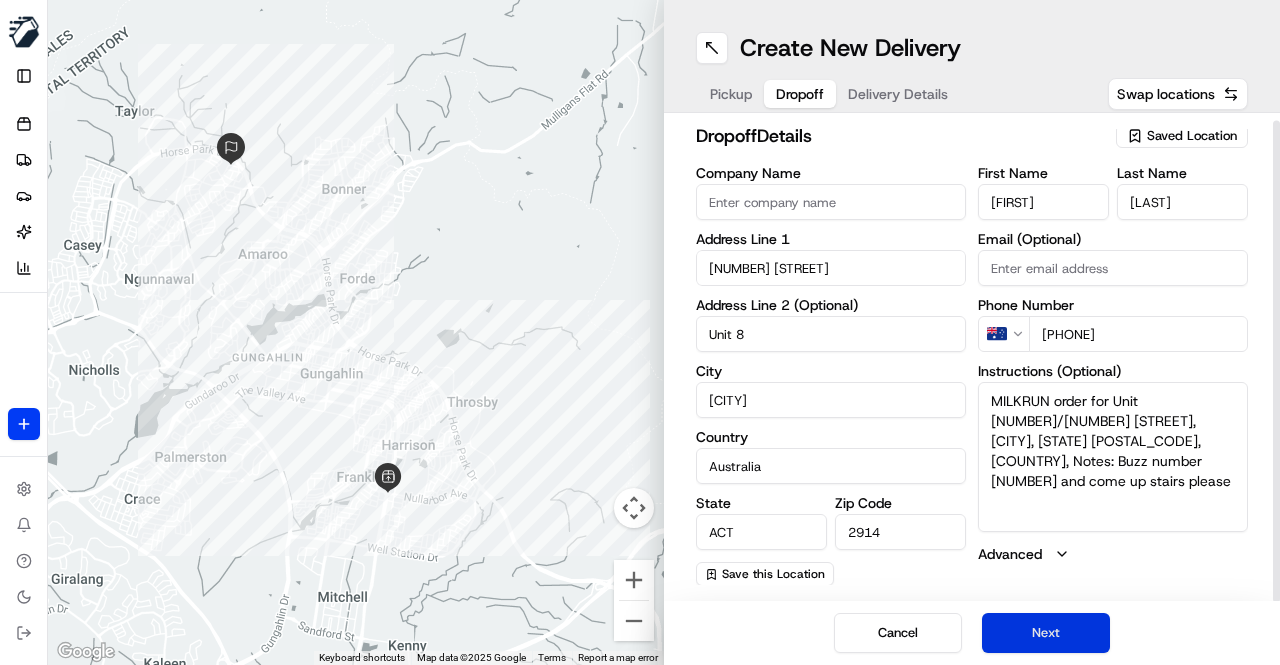 type on "MILKRUN order for Unit 8/29 Gussey St, Moncrieff, ACT 2914, AU, Notes: Buzz number 8 and come up stairs please" 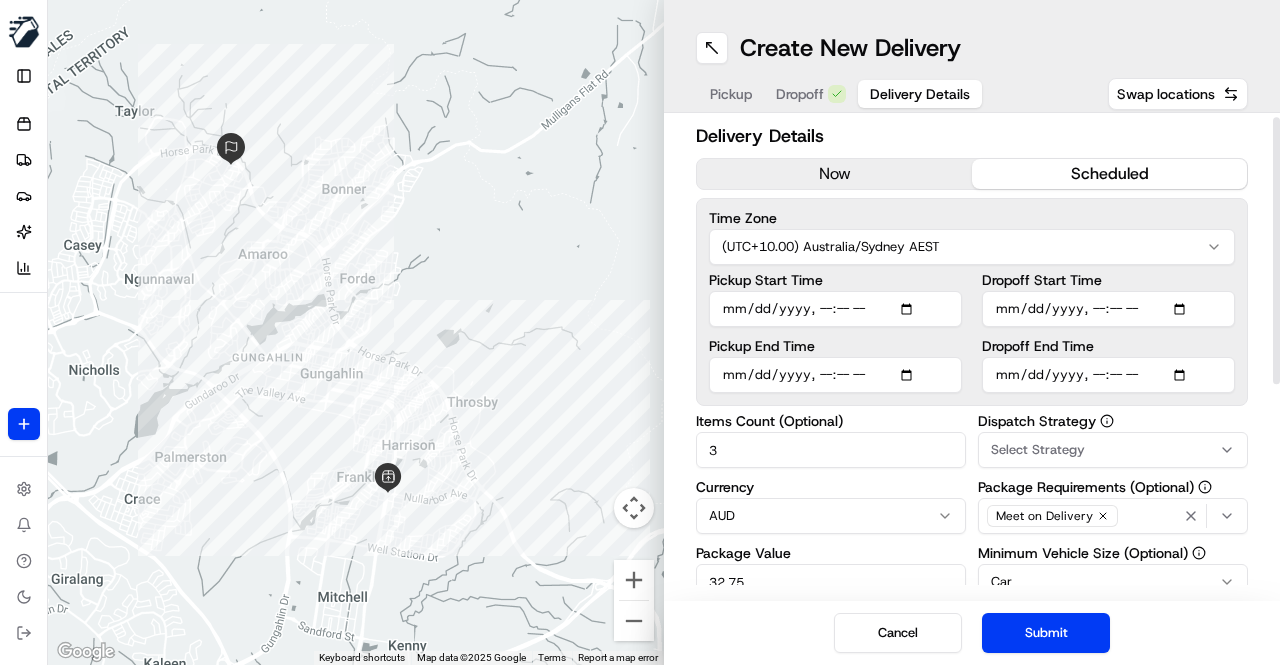 click on "now" at bounding box center (834, 174) 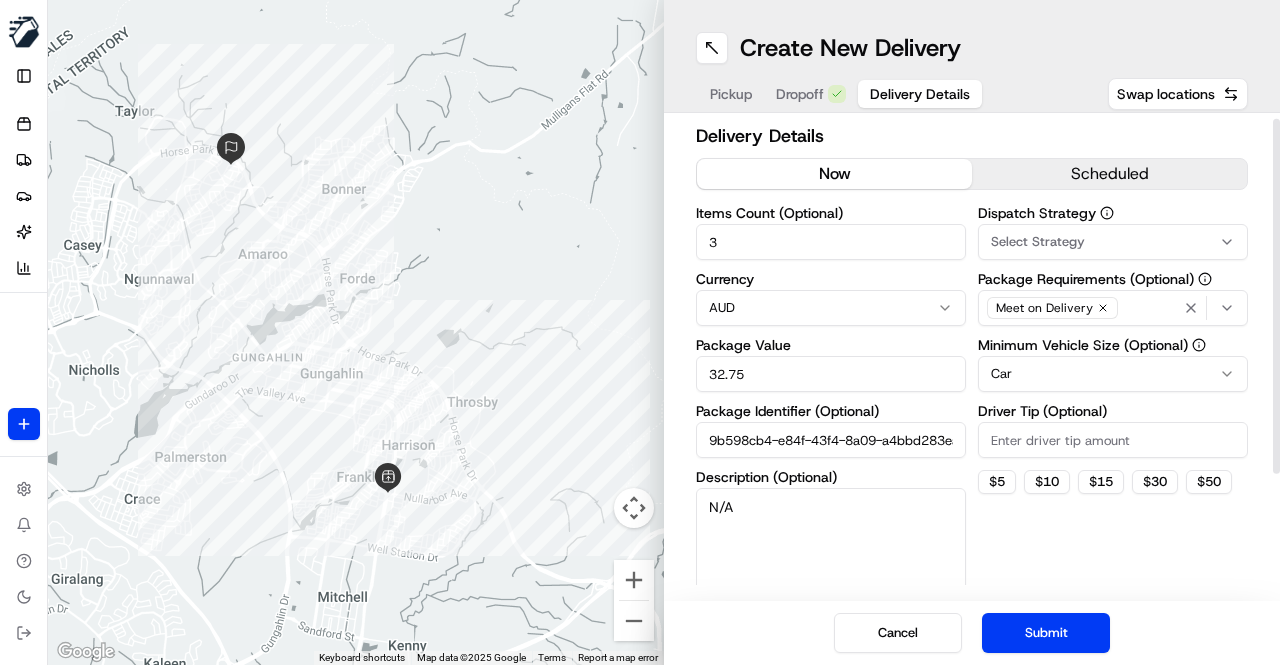click on "Dispatch Strategy Select Strategy Package Requirements (Optional) Meet on Delivery Minimum Vehicle Size (Optional) Car Driver Tip (Optional) $ 5 $ 10 $ 15 $ 30 $ 50" at bounding box center (1113, 403) 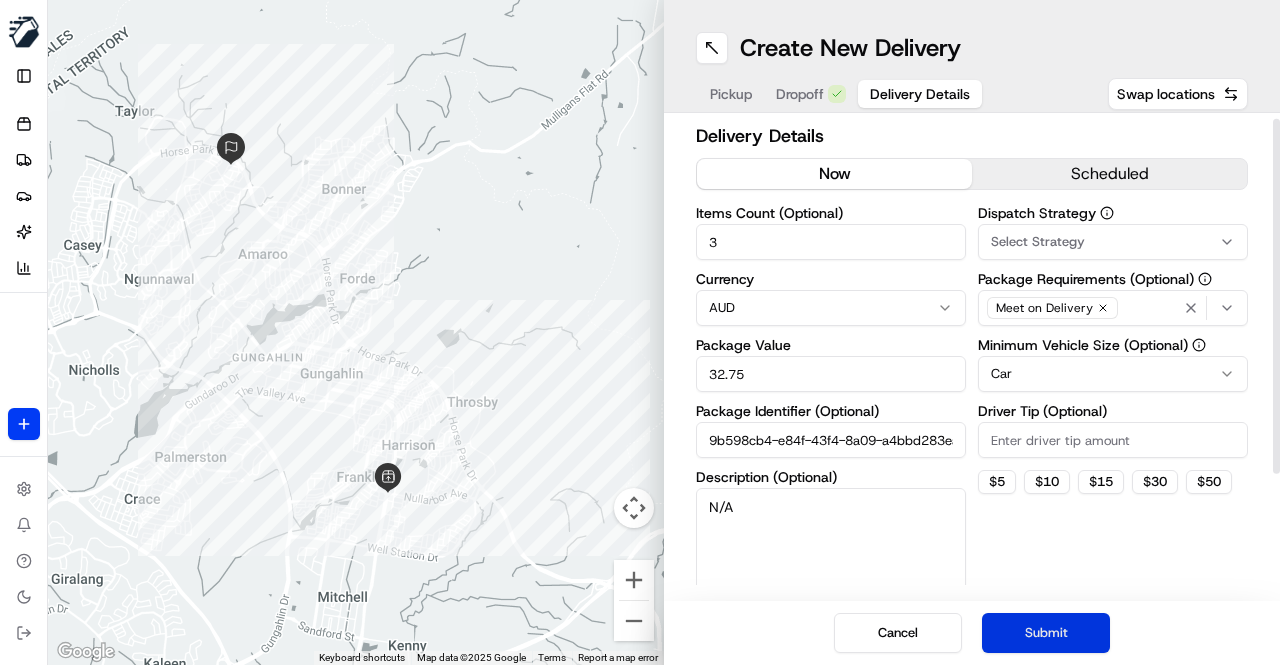 click on "Submit" at bounding box center [1046, 633] 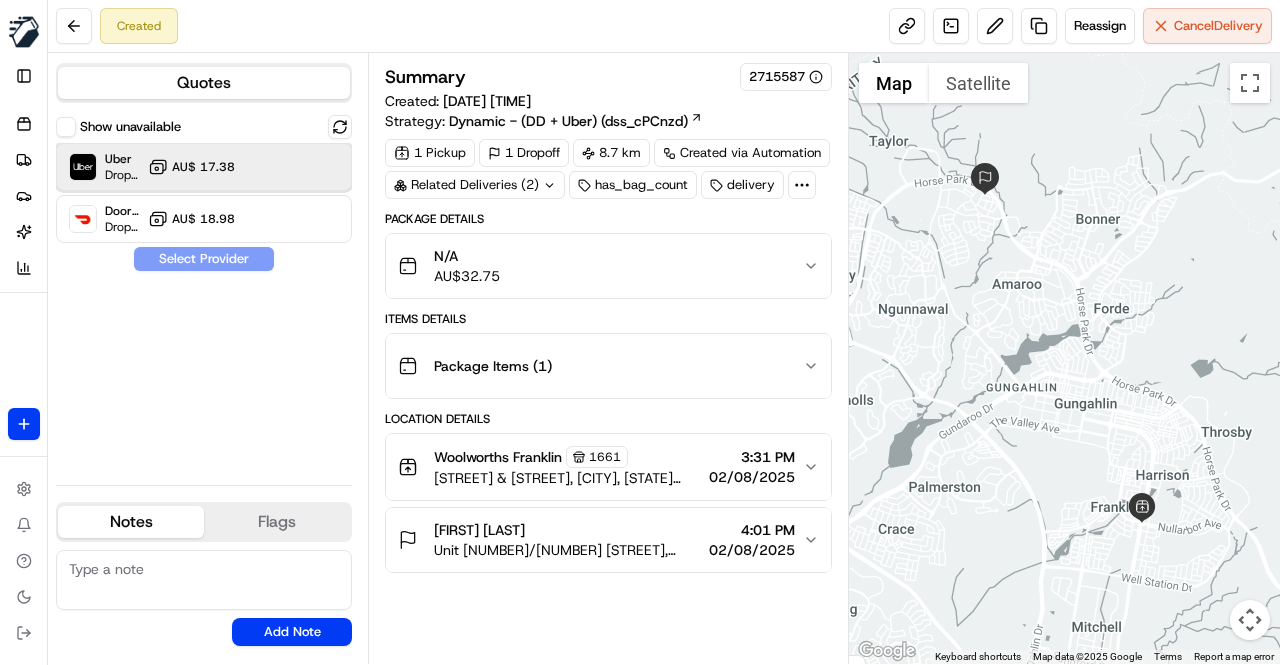 click on "Uber Dropoff ETA   34 minutes AU$   17.38" at bounding box center [204, 167] 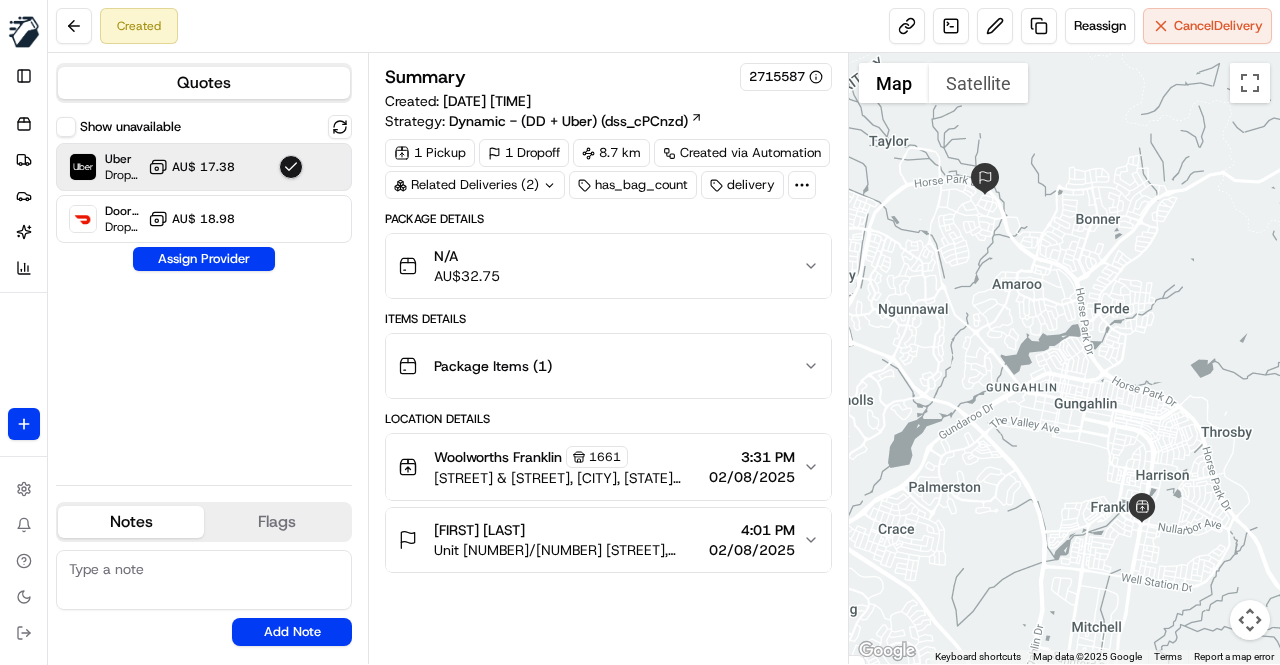 click on "Show unavailable Uber Dropoff ETA   34 minutes AU$   17.38 DoorDash Drive Dropoff ETA   45 minutes AU$   18.98 Assign Provider" at bounding box center (204, 292) 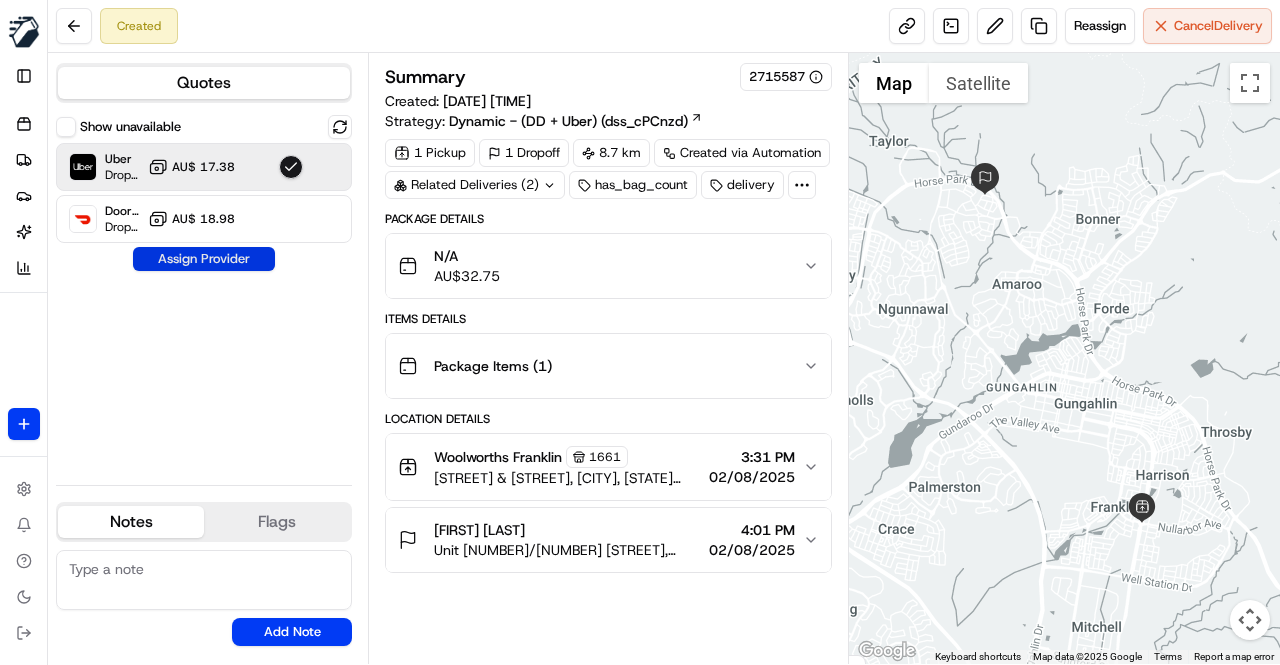 click on "Assign Provider" at bounding box center [204, 259] 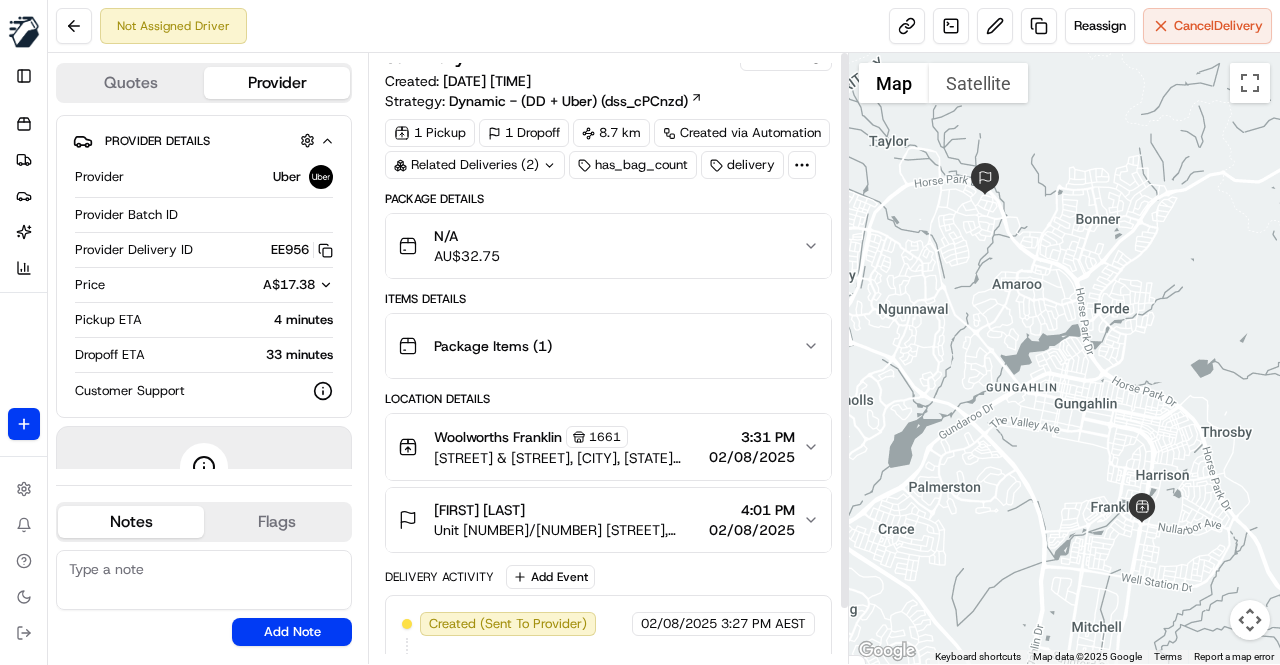scroll, scrollTop: 0, scrollLeft: 0, axis: both 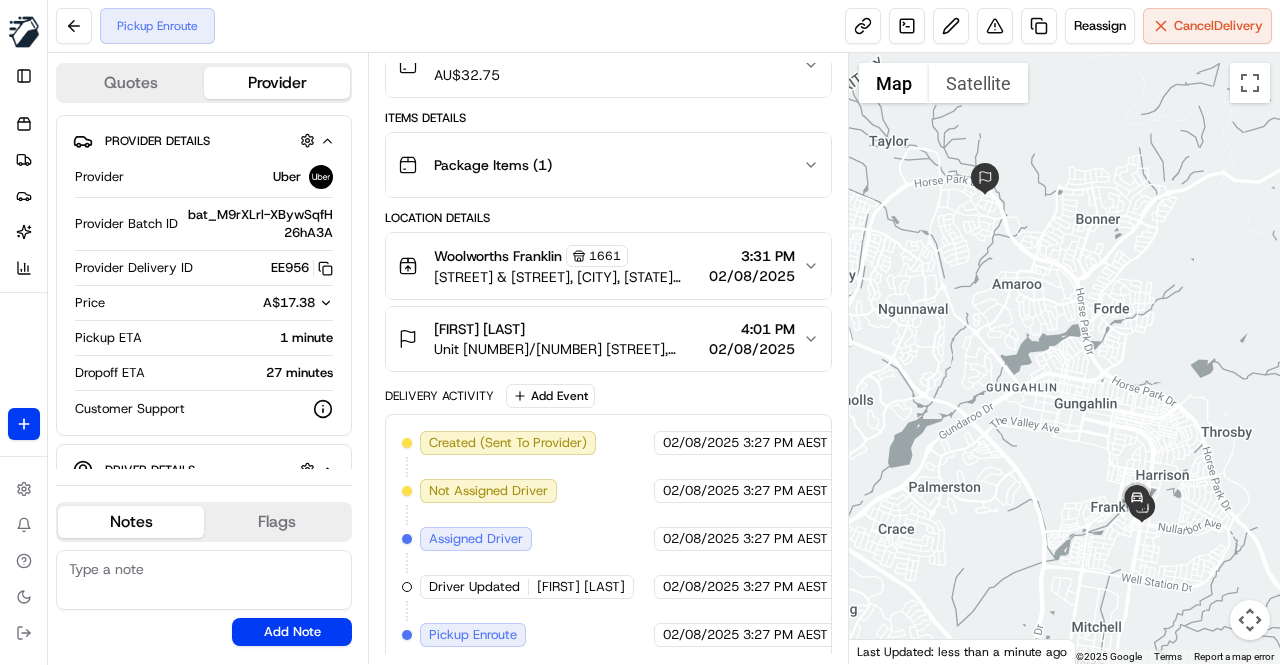 click on "Delivery Activity Add Event" at bounding box center (608, 396) 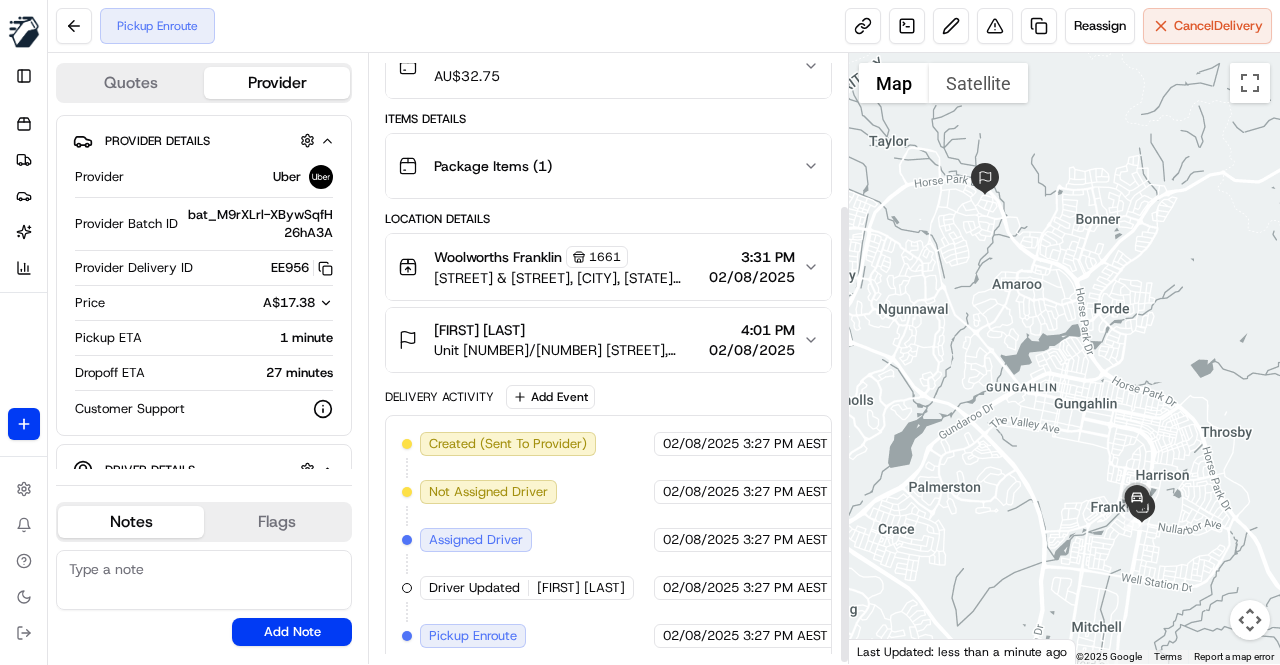 scroll, scrollTop: 201, scrollLeft: 0, axis: vertical 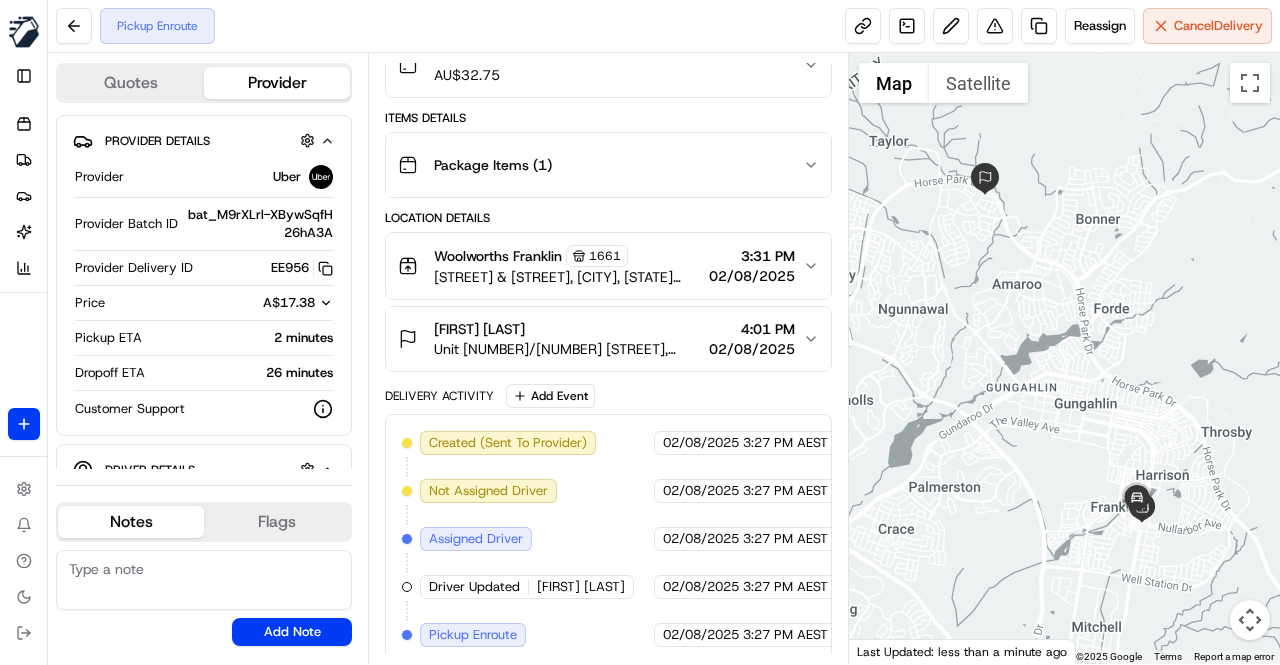 click on "Delivery Activity Add Event" at bounding box center [608, 396] 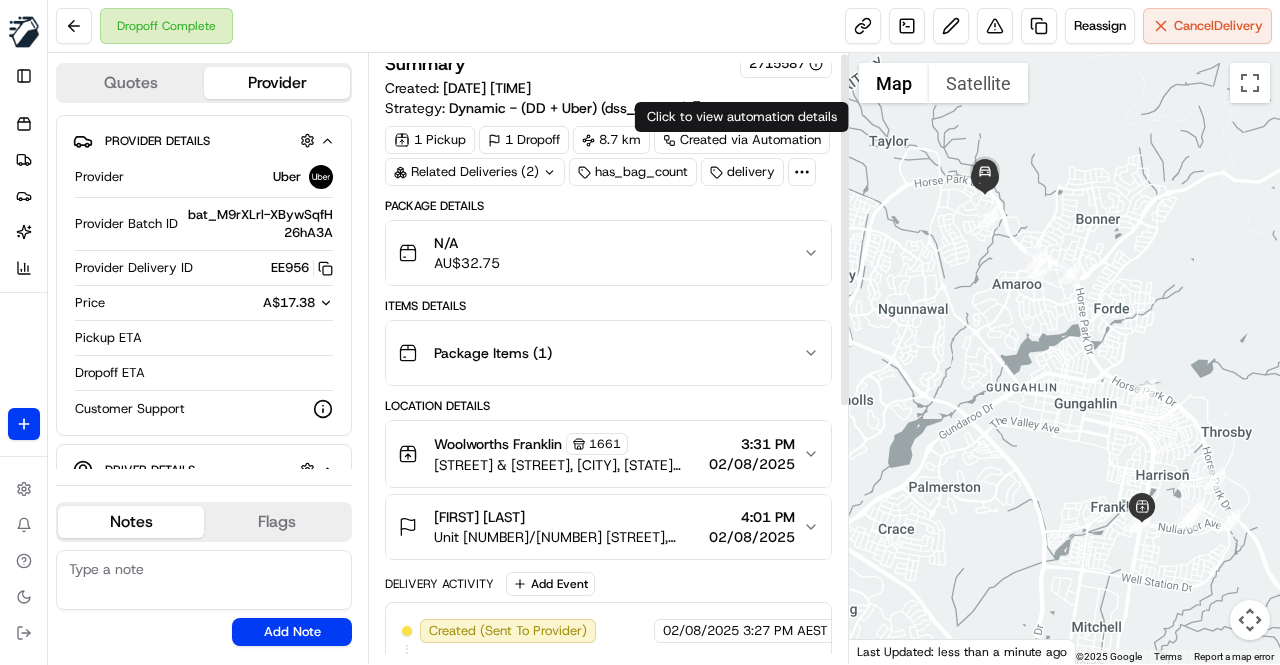 scroll, scrollTop: 0, scrollLeft: 0, axis: both 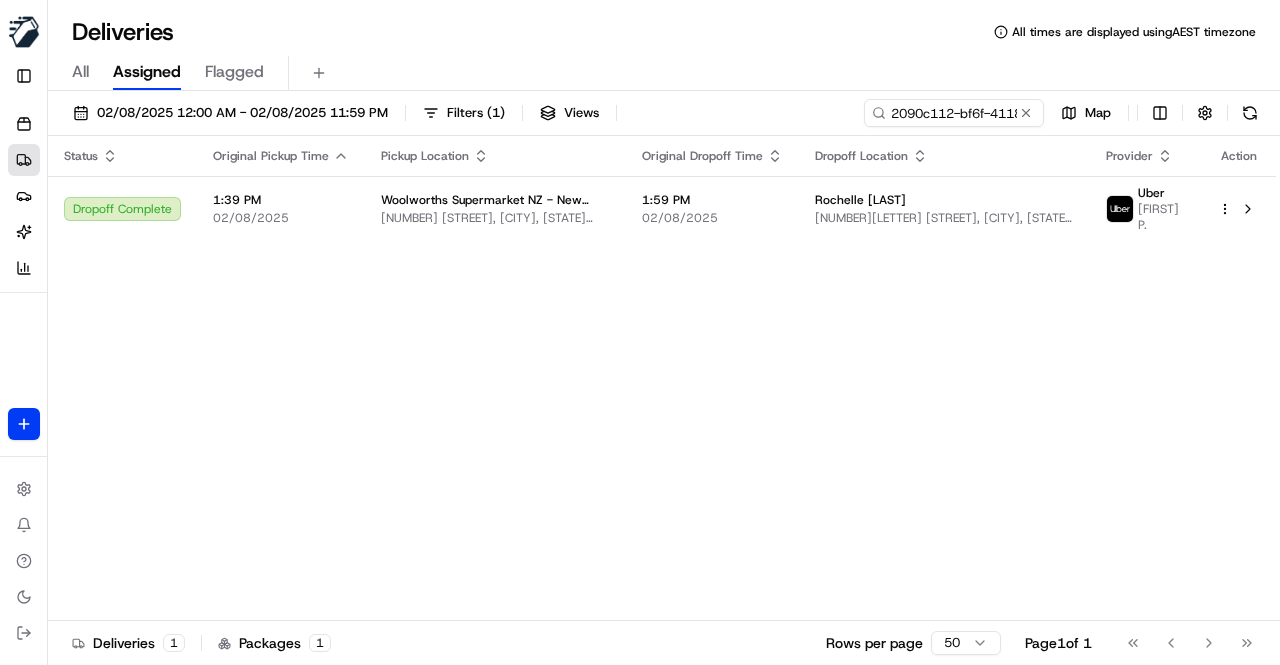 drag, startPoint x: 494, startPoint y: 409, endPoint x: 560, endPoint y: 431, distance: 69.57011 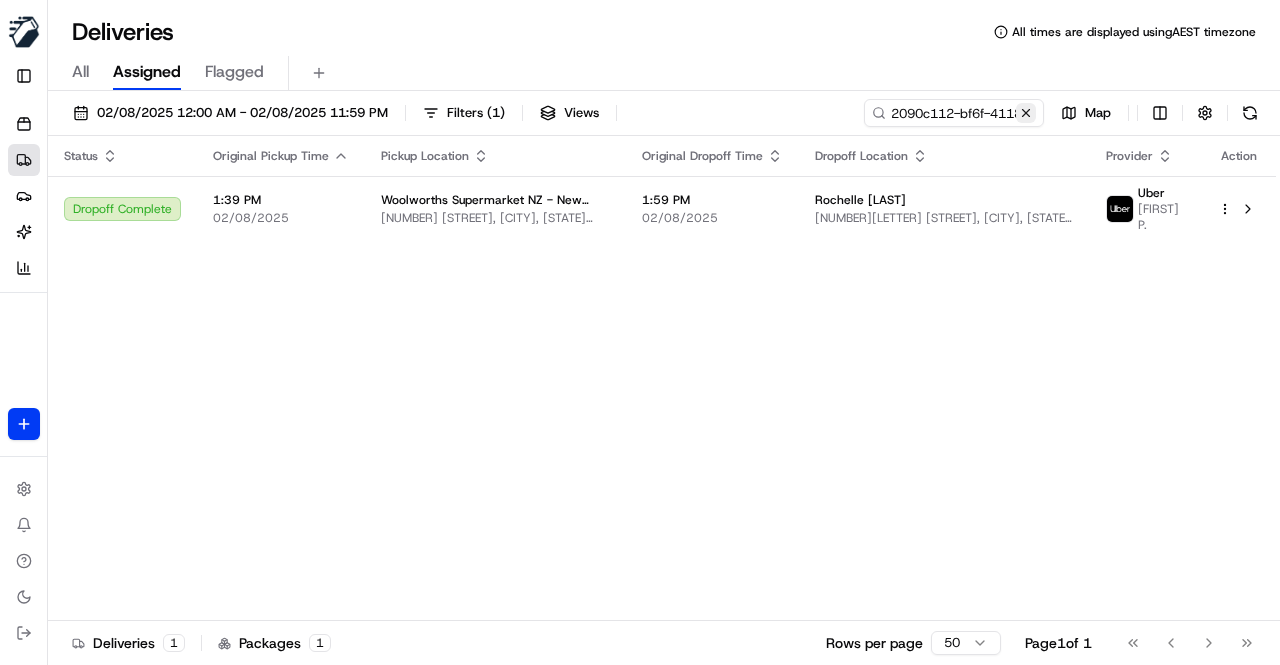 click at bounding box center (1026, 113) 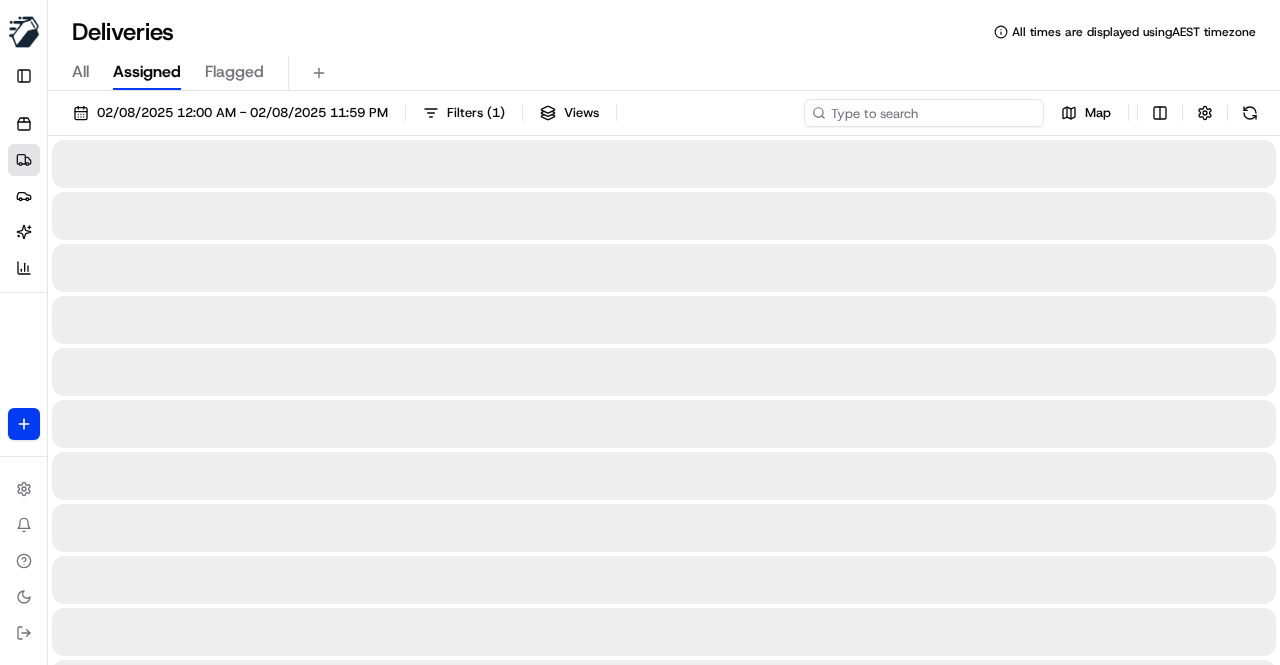 click at bounding box center (924, 113) 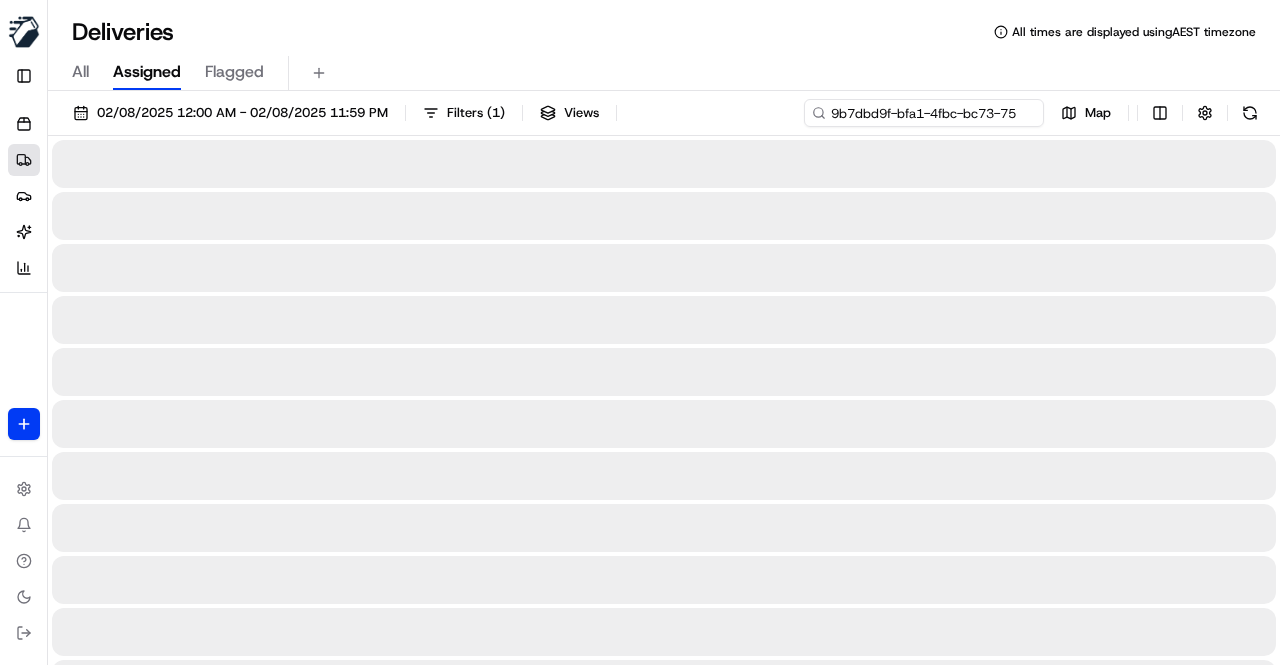 scroll, scrollTop: 0, scrollLeft: 78, axis: horizontal 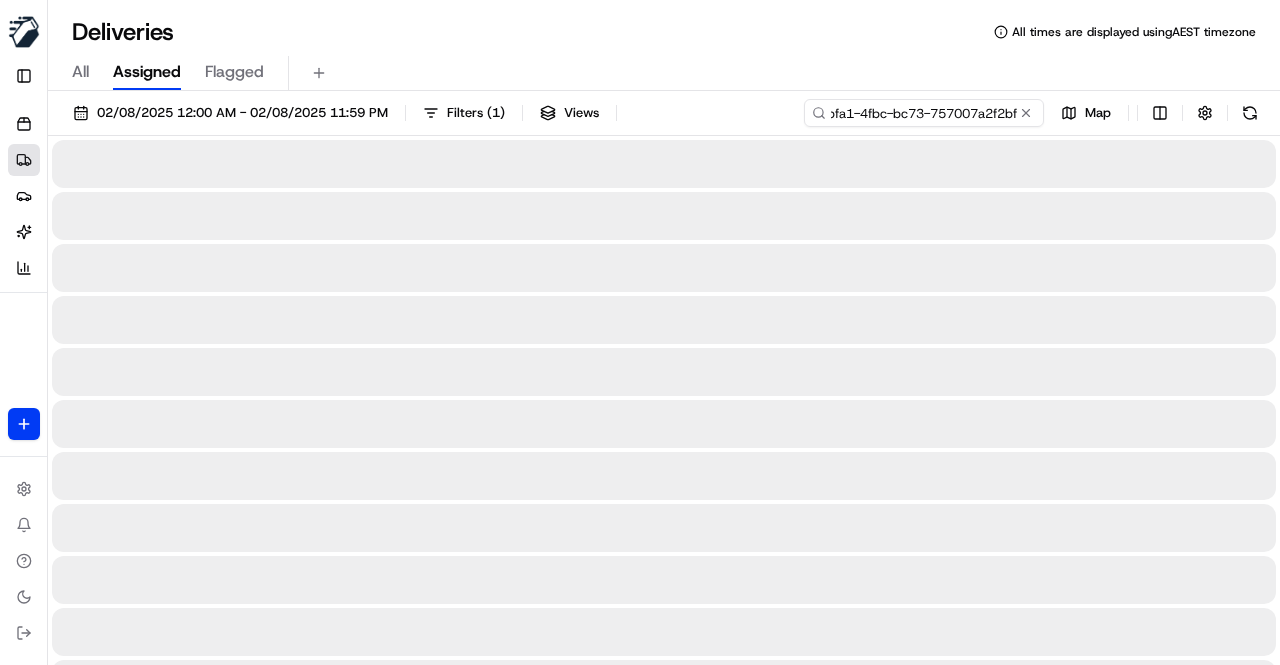 type on "9b7dbd9f-bfa1-4fbc-bc73-757007a2f2bf" 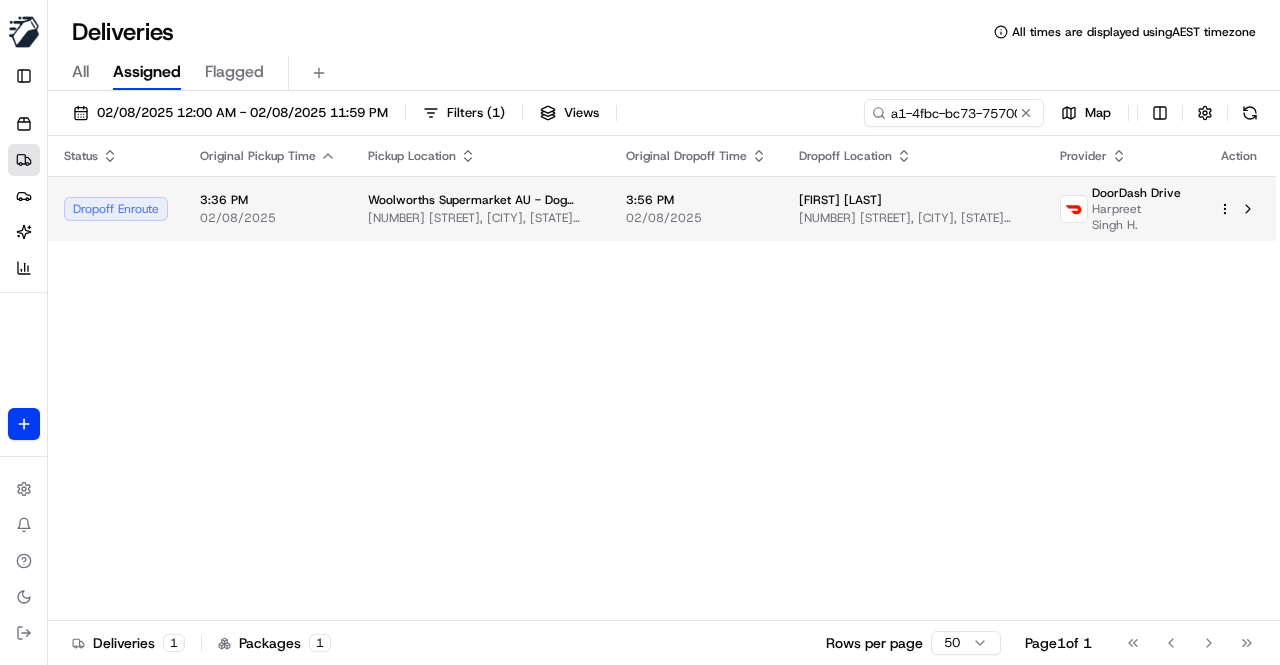 click on "3:56 PM" at bounding box center [696, 200] 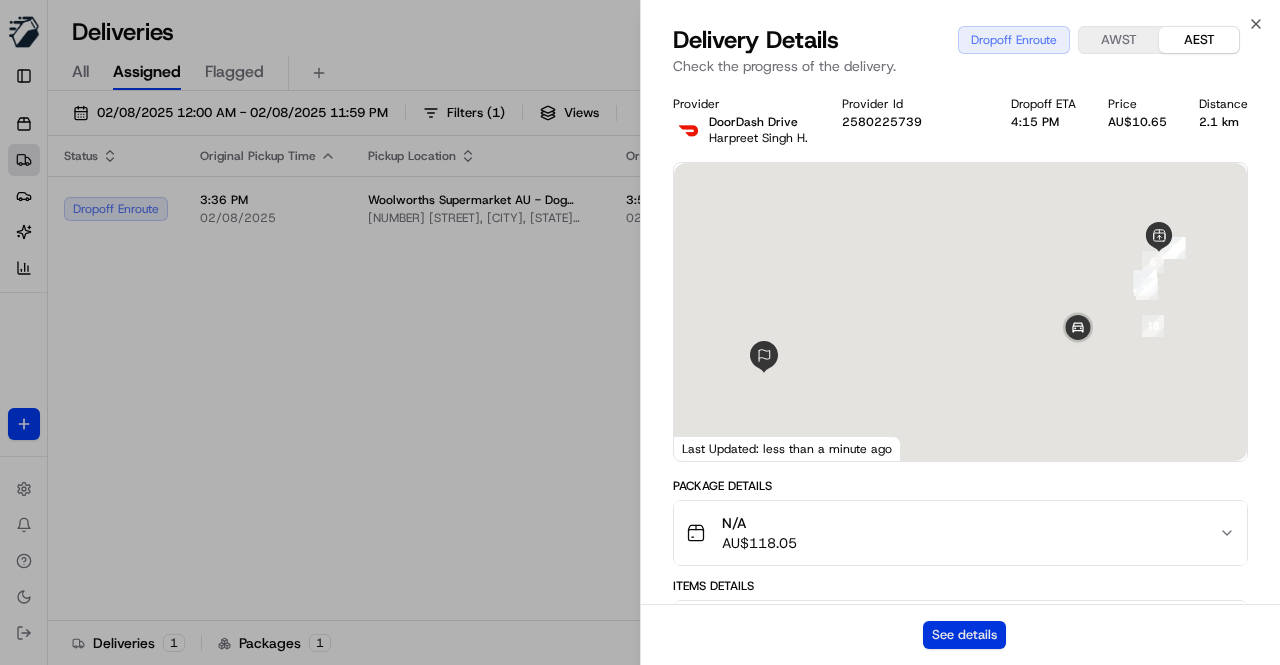click on "See details" at bounding box center (964, 635) 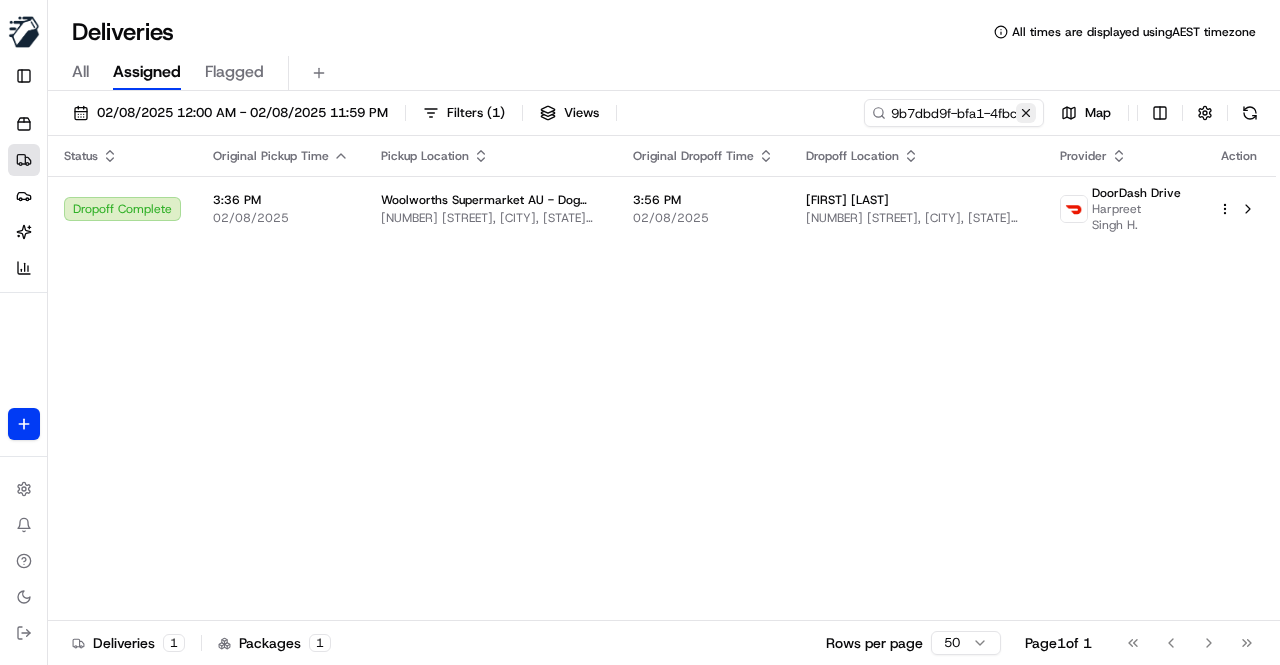 click at bounding box center [1026, 113] 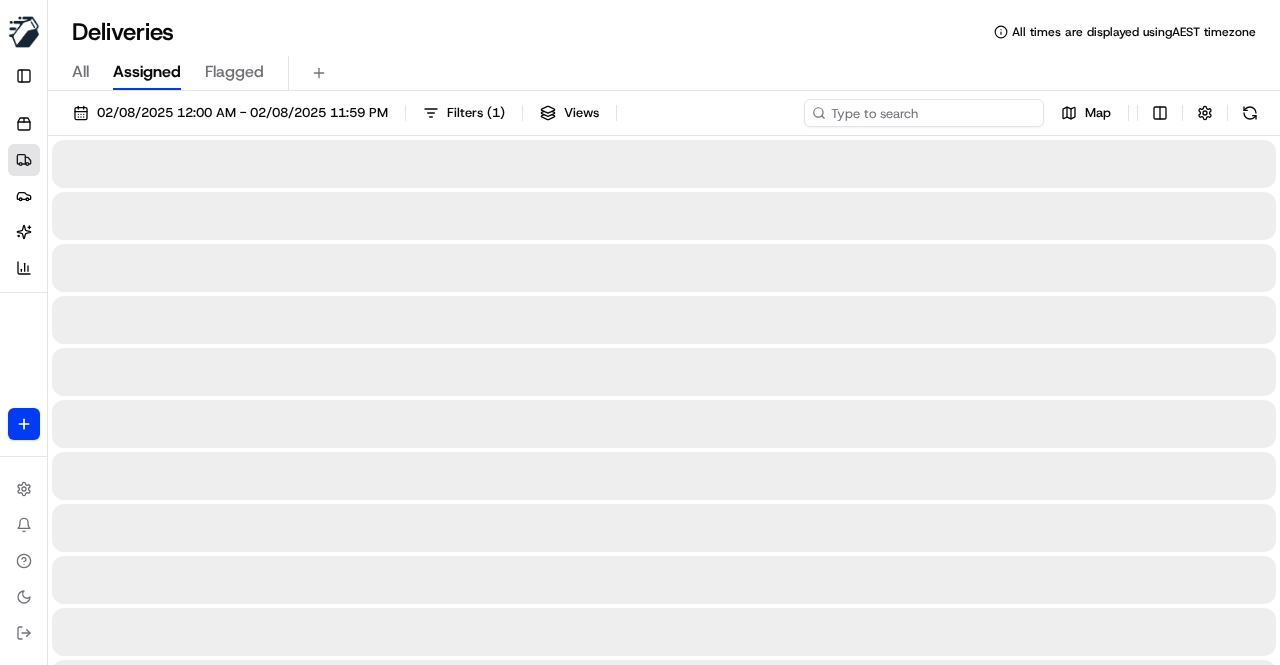 click at bounding box center [924, 113] 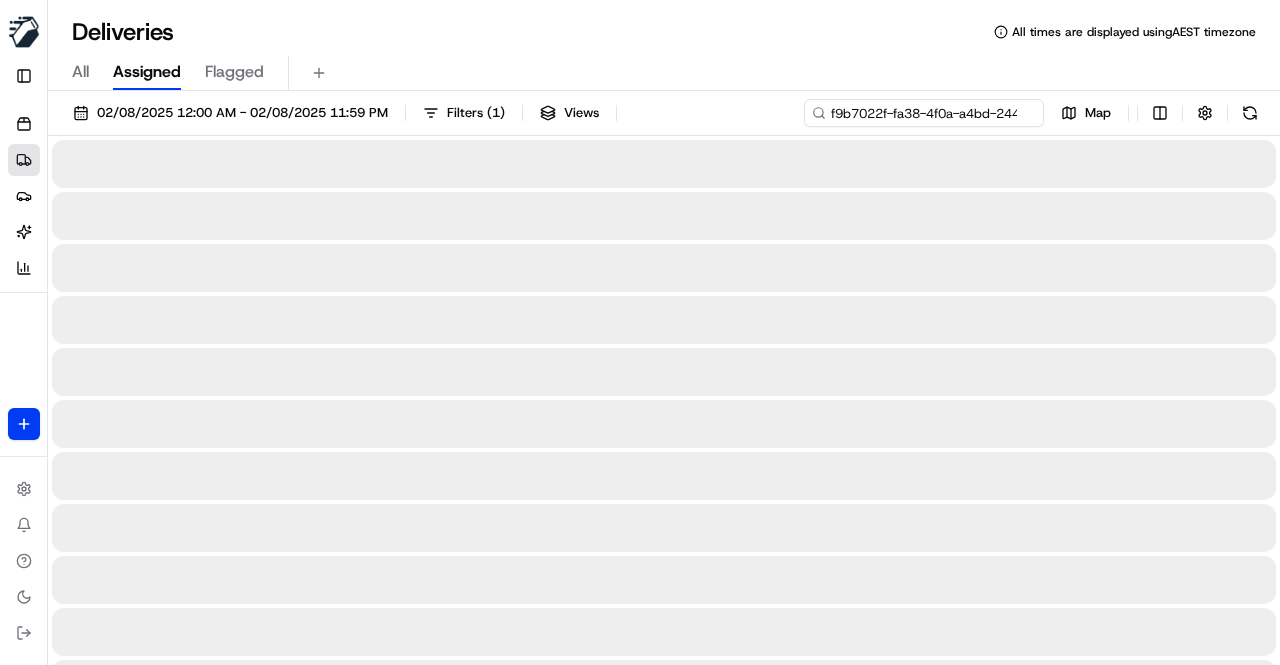 scroll, scrollTop: 0, scrollLeft: 82, axis: horizontal 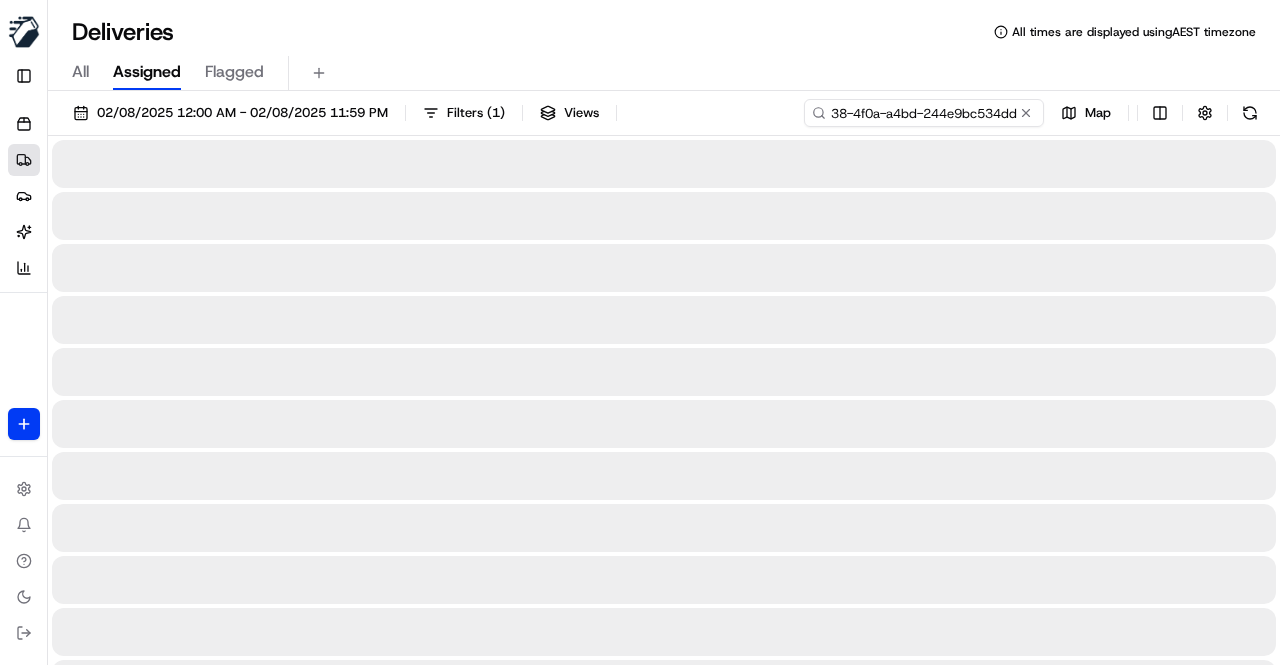 type on "f9b7022f-fa38-4f0a-a4bd-244e9bc534dd" 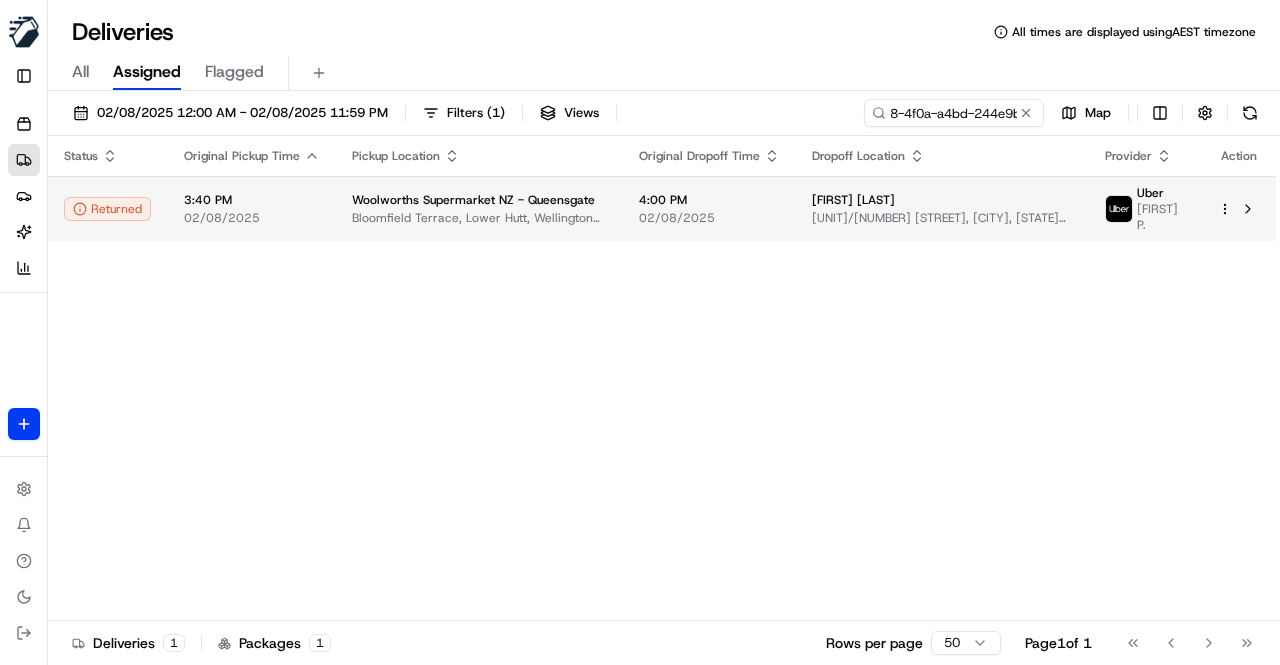 click on "Bloomfield Terrace, Lower Hutt, Wellington 5010, NZ" at bounding box center [479, 218] 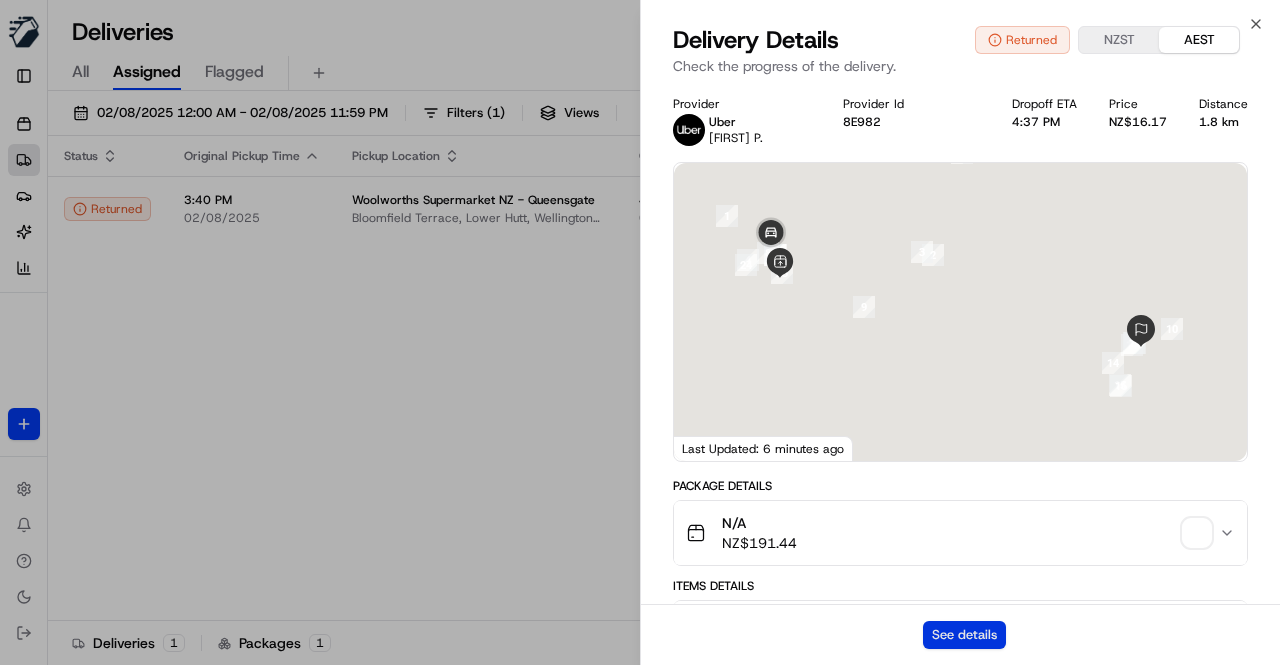 click on "See details" at bounding box center (964, 635) 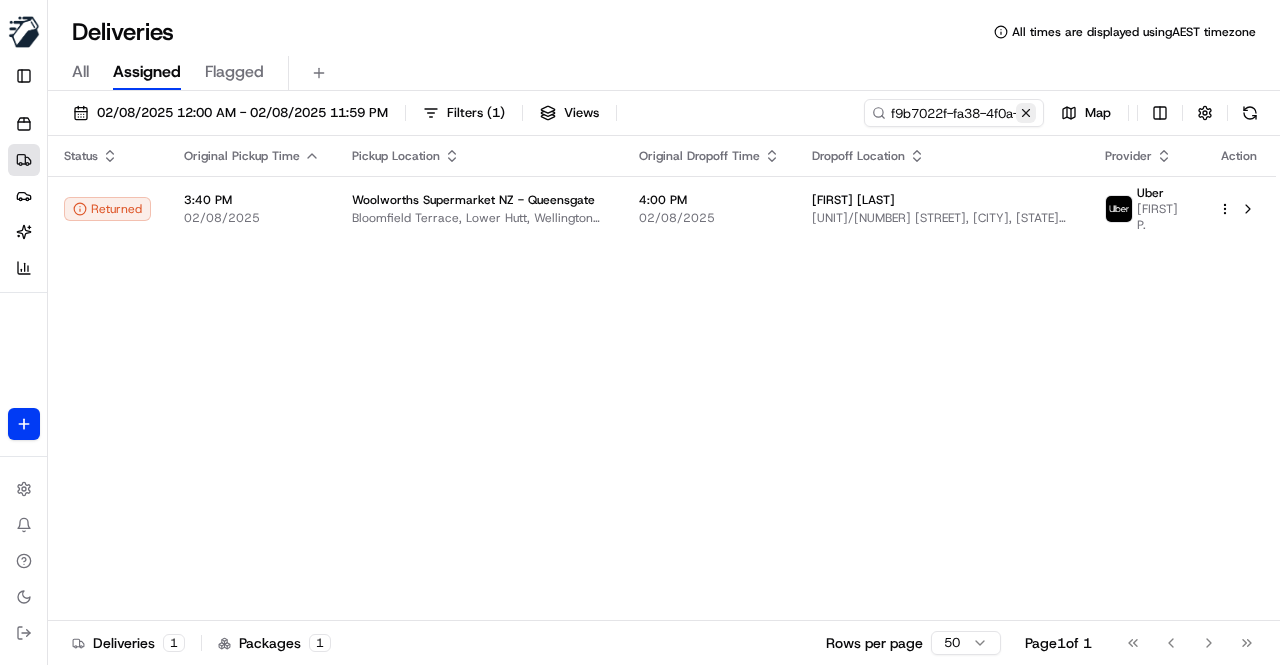 click at bounding box center (1026, 113) 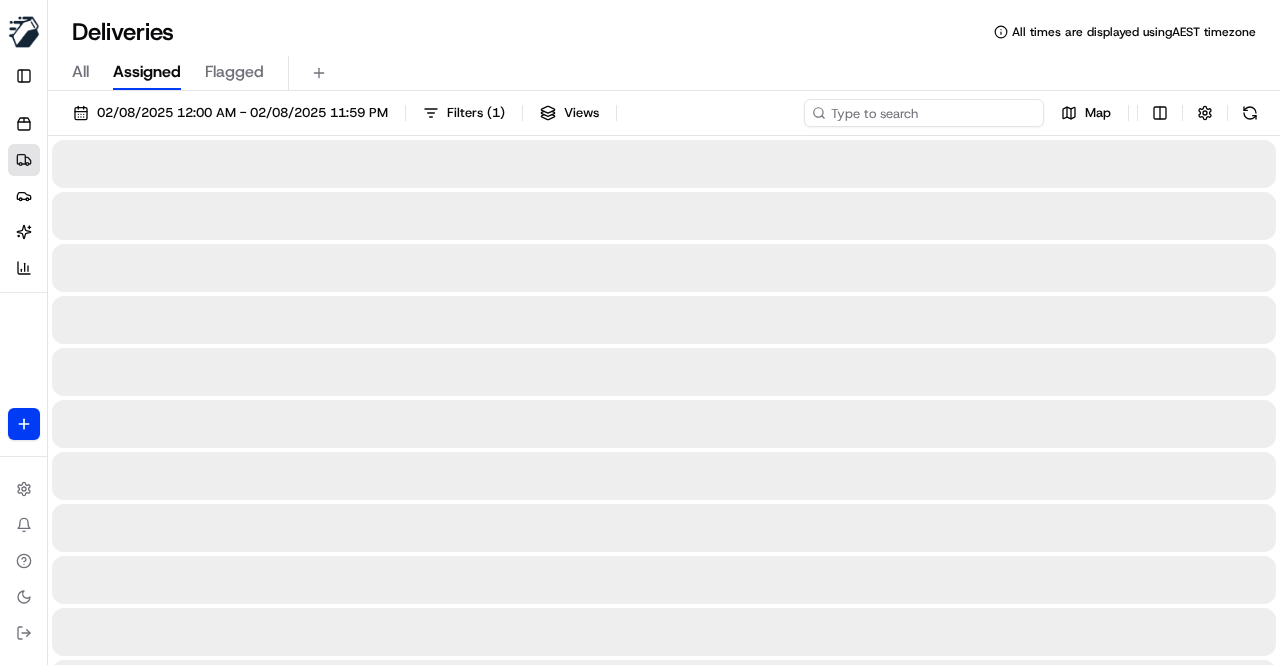 drag, startPoint x: 946, startPoint y: 109, endPoint x: 935, endPoint y: 110, distance: 11.045361 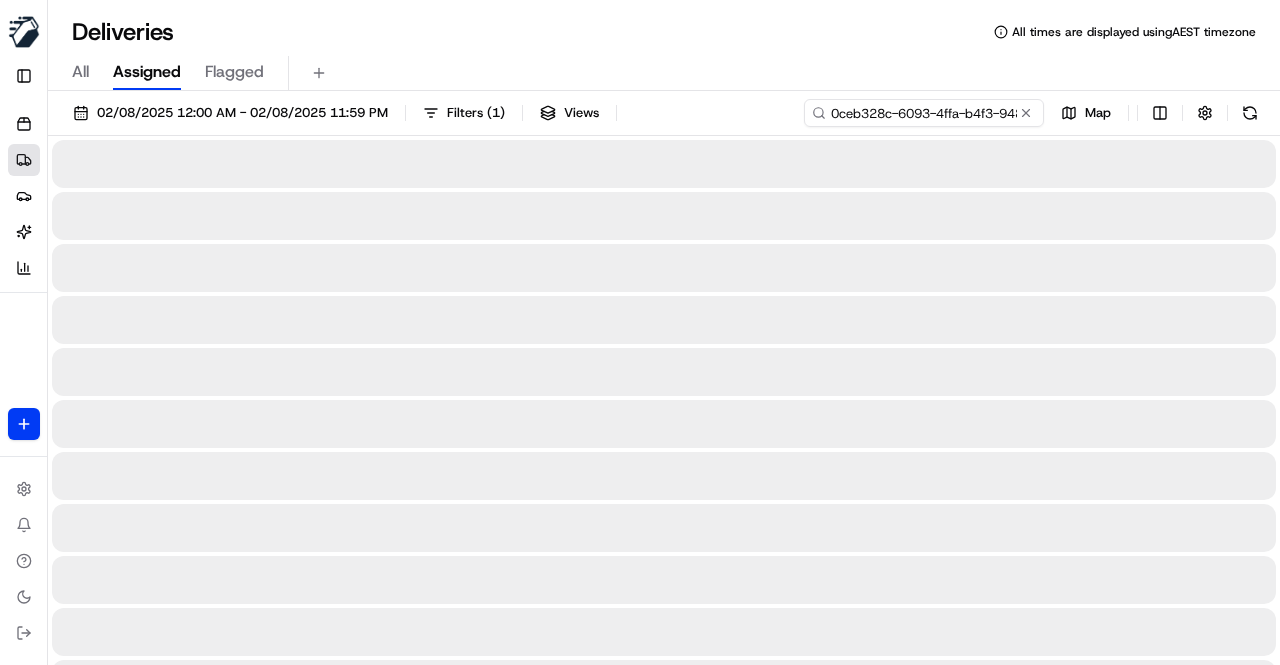 scroll, scrollTop: 0, scrollLeft: 78, axis: horizontal 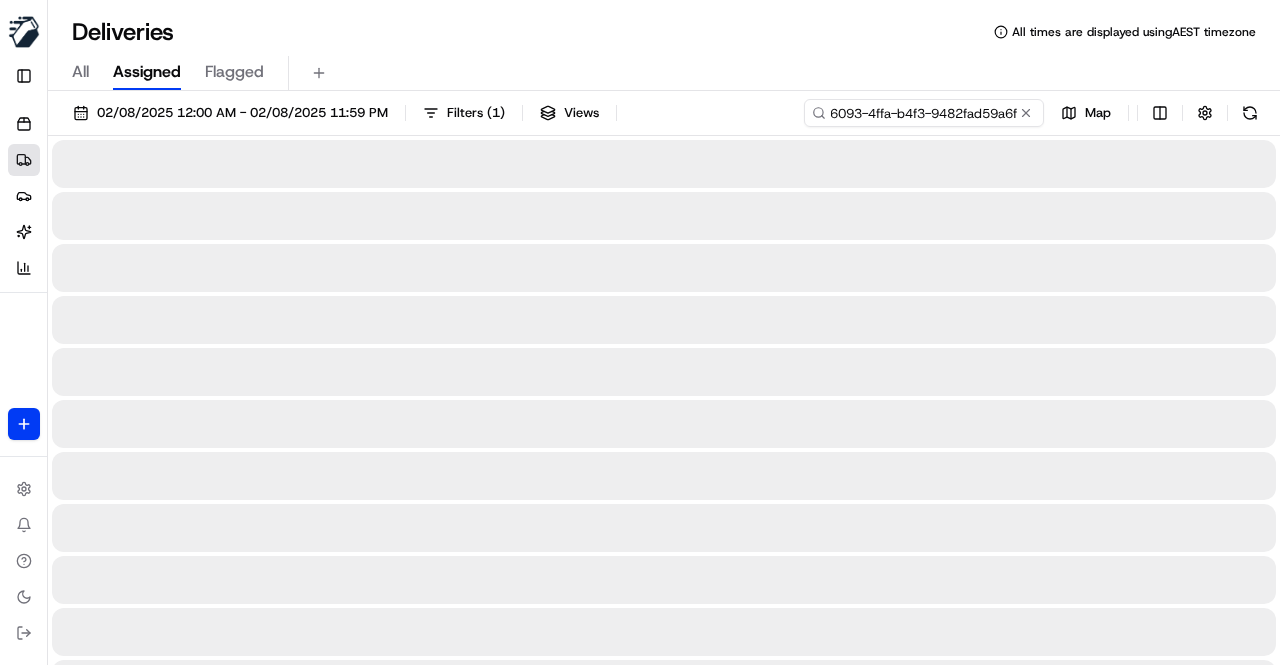 type on "0ceb328c-6093-4ffa-b4f3-9482fad59a6f" 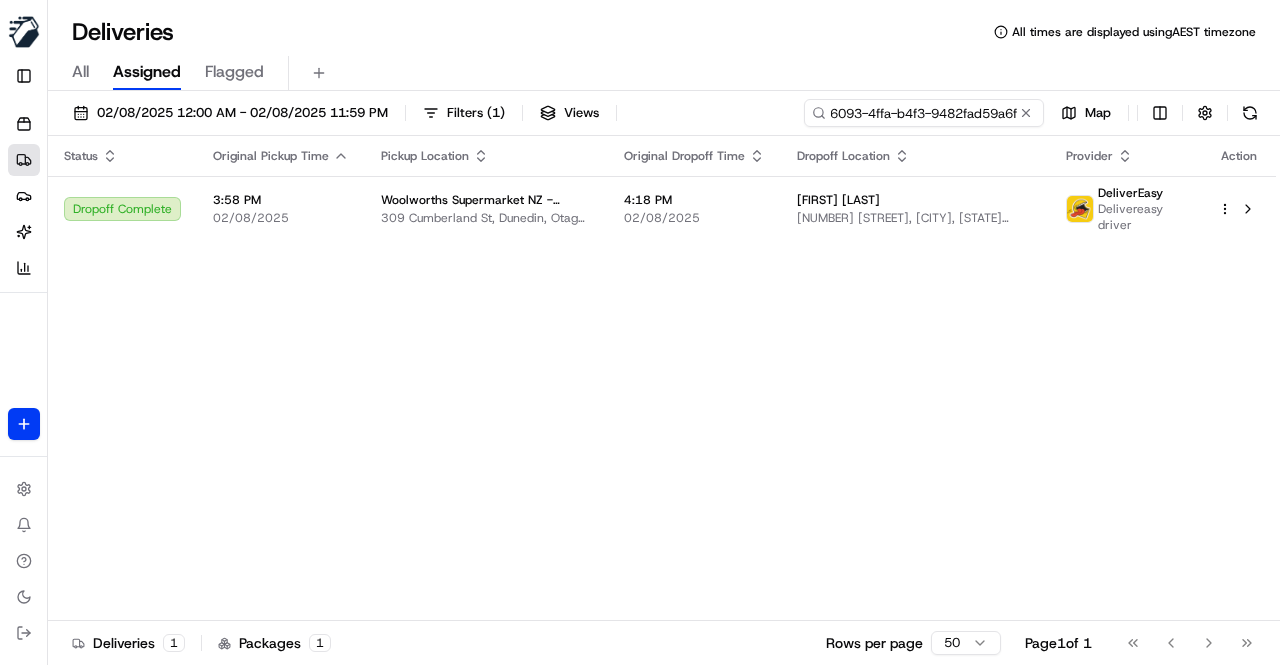 scroll, scrollTop: 0, scrollLeft: 0, axis: both 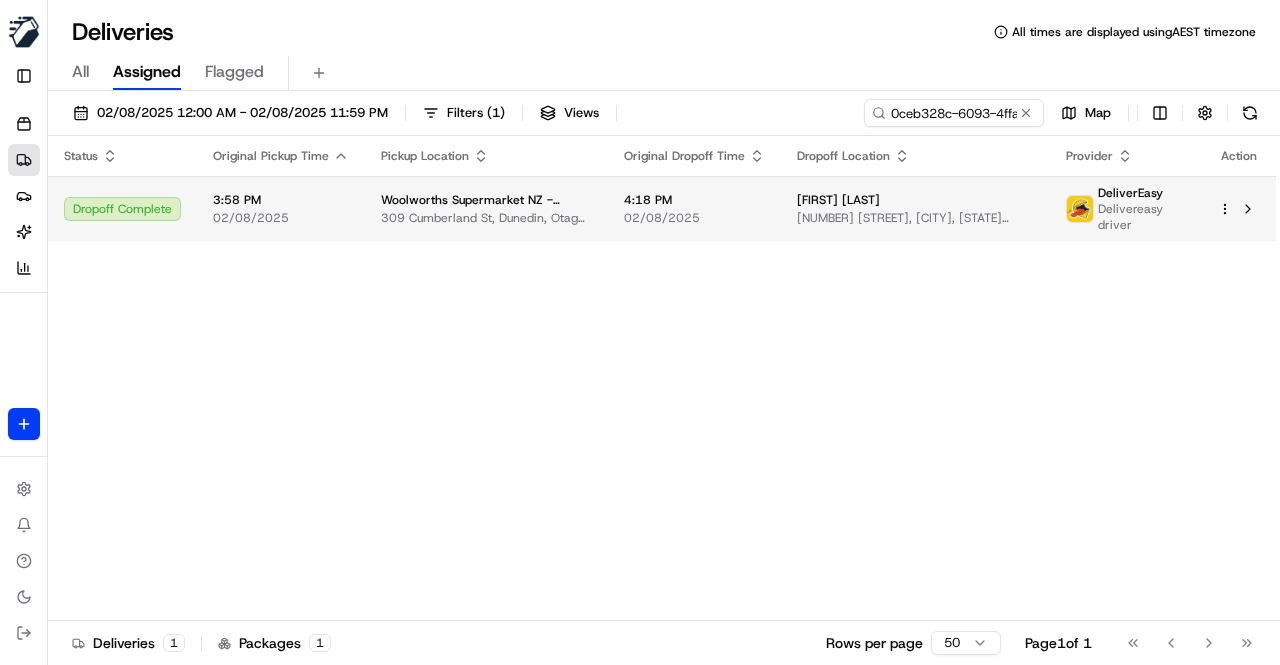 click on "4:18 PM" at bounding box center (694, 200) 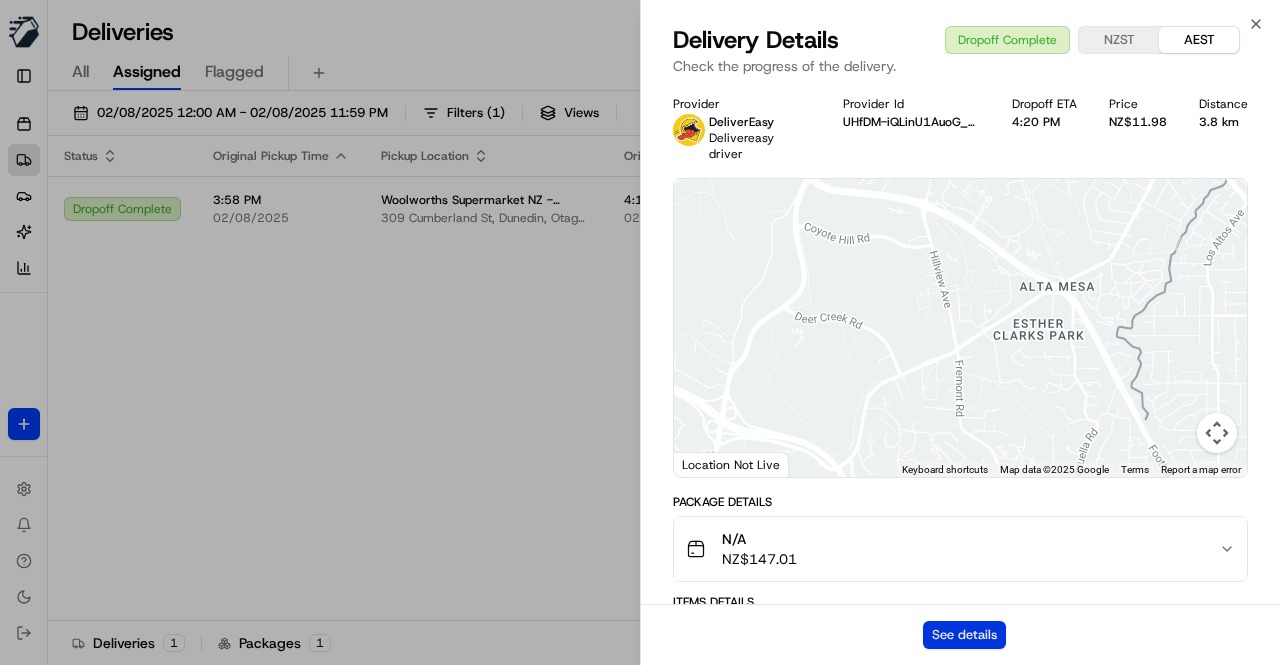 click on "See details" at bounding box center [964, 635] 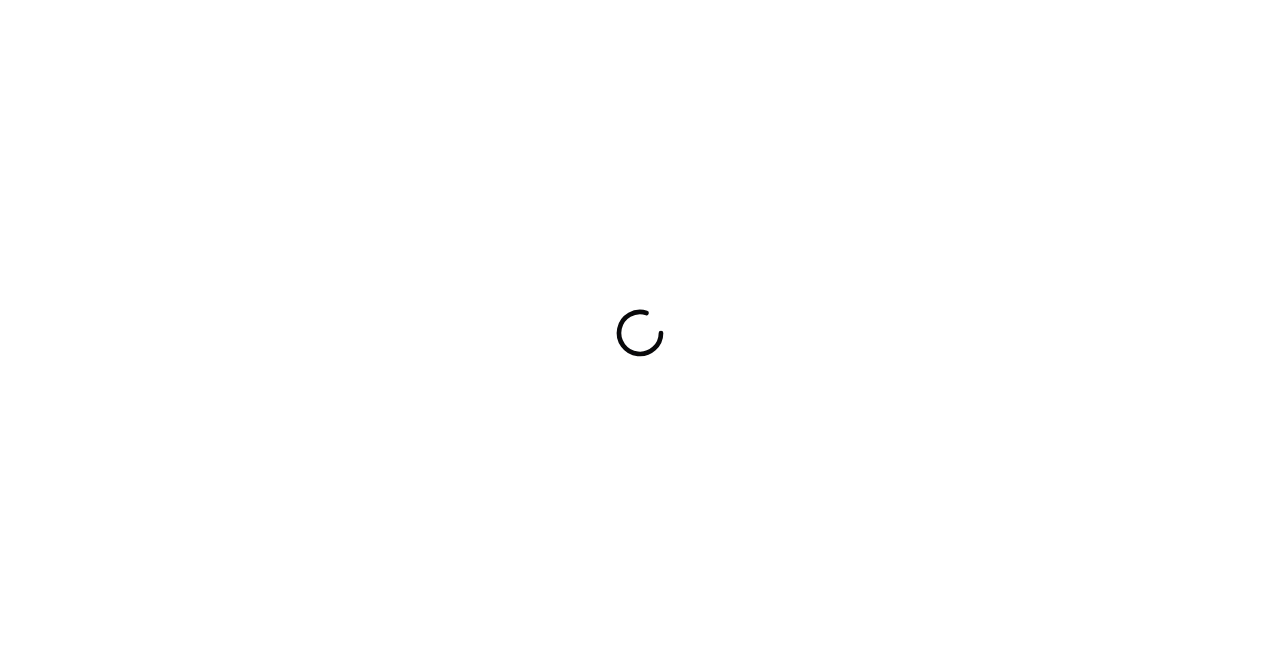 scroll, scrollTop: 0, scrollLeft: 0, axis: both 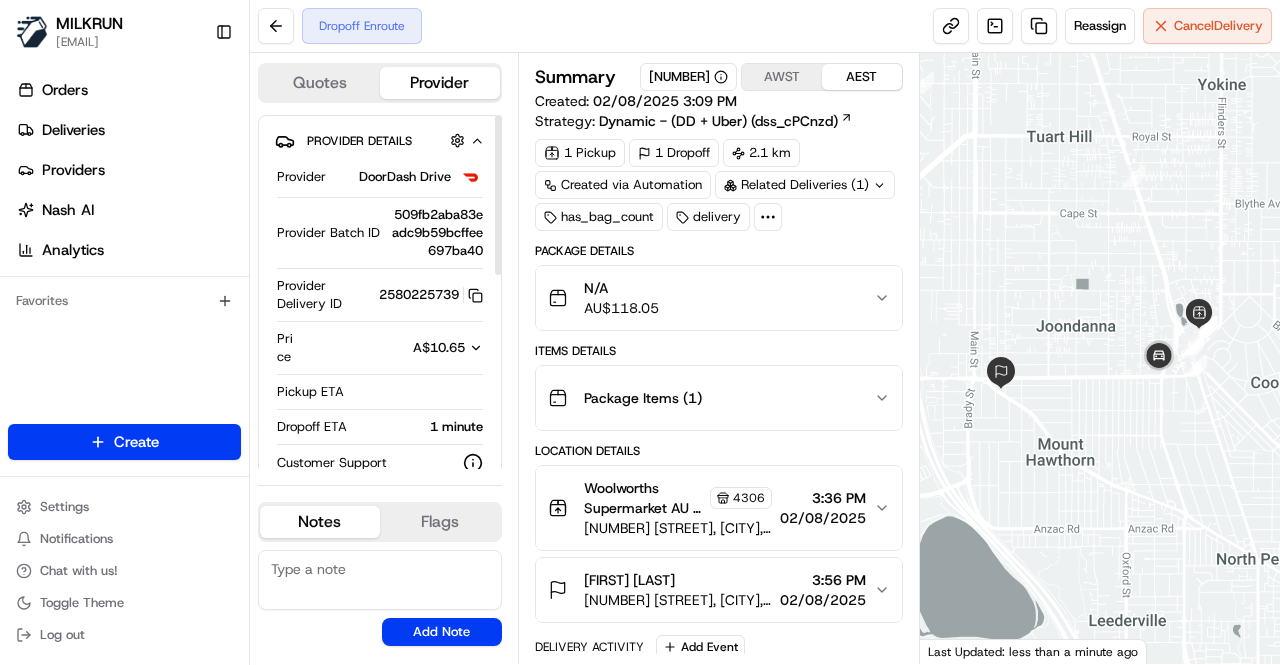 click on "Toggle Sidebar" at bounding box center (224, 32) 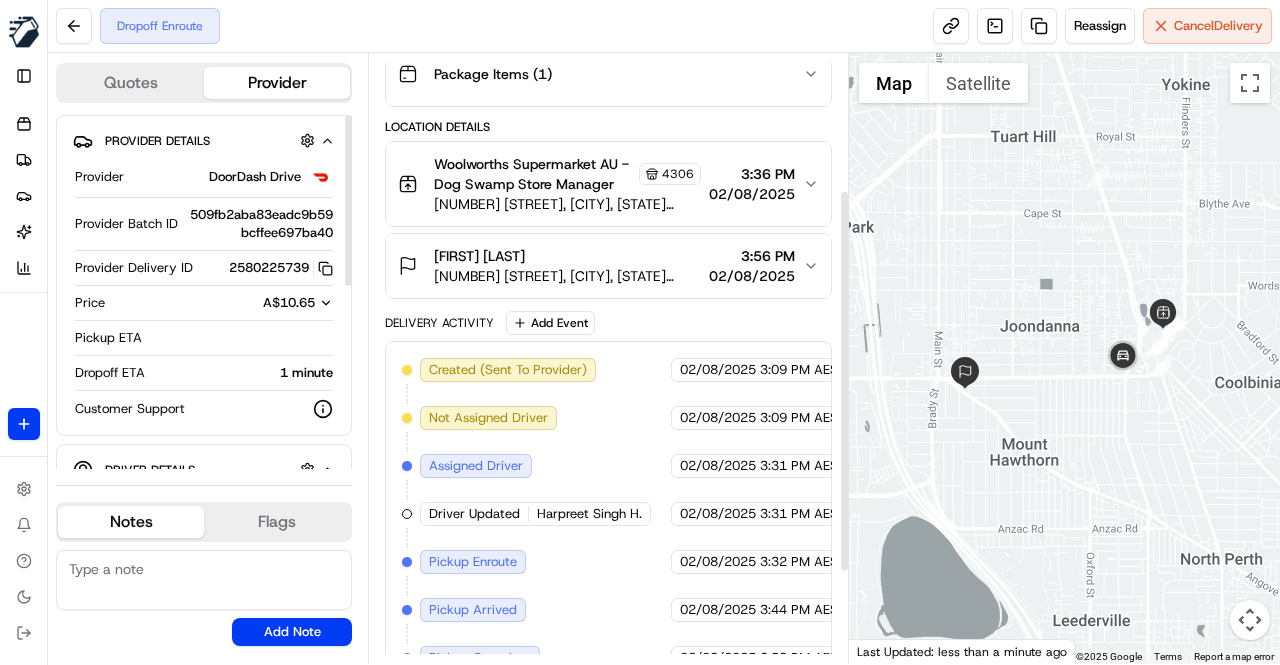 scroll, scrollTop: 362, scrollLeft: 0, axis: vertical 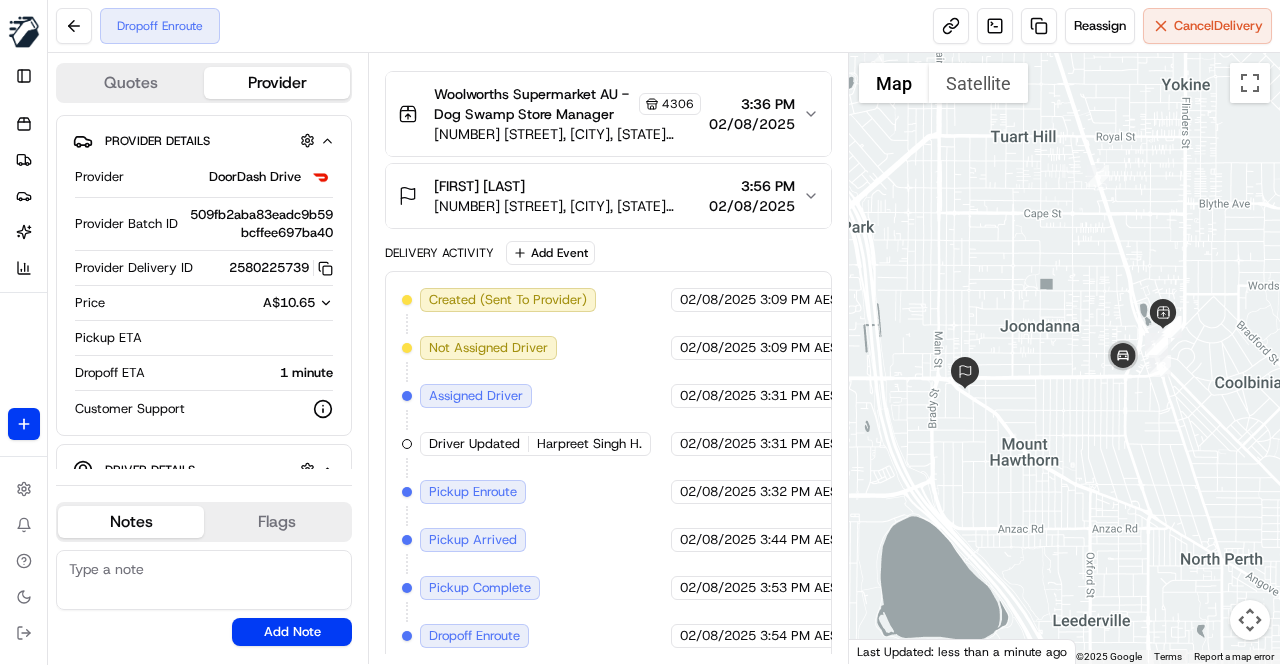 click on "Created (Sent To Provider) DoorDash Drive [DATE] [TIME] [TIMEZONE] Not Assigned Driver DoorDash Drive [DATE] [TIME] [TIMEZONE] Assigned Driver DoorDash Drive [DATE] [TIME] [TIMEZONE] Driver Updated [FIRST] [LAST] DoorDash Drive [DATE] [TIME] [TIMEZONE] Pickup Enroute DoorDash Drive [DATE] [TIME] [TIMEZONE] Pickup Arrived DoorDash Drive [DATE] [TIME] [TIMEZONE] Pickup Complete DoorDash Drive [DATE] [TIME] [TIMEZONE] Dropoff Enroute DoorDash Drive [DATE] [TIME] [TIMEZONE]" at bounding box center [608, 468] 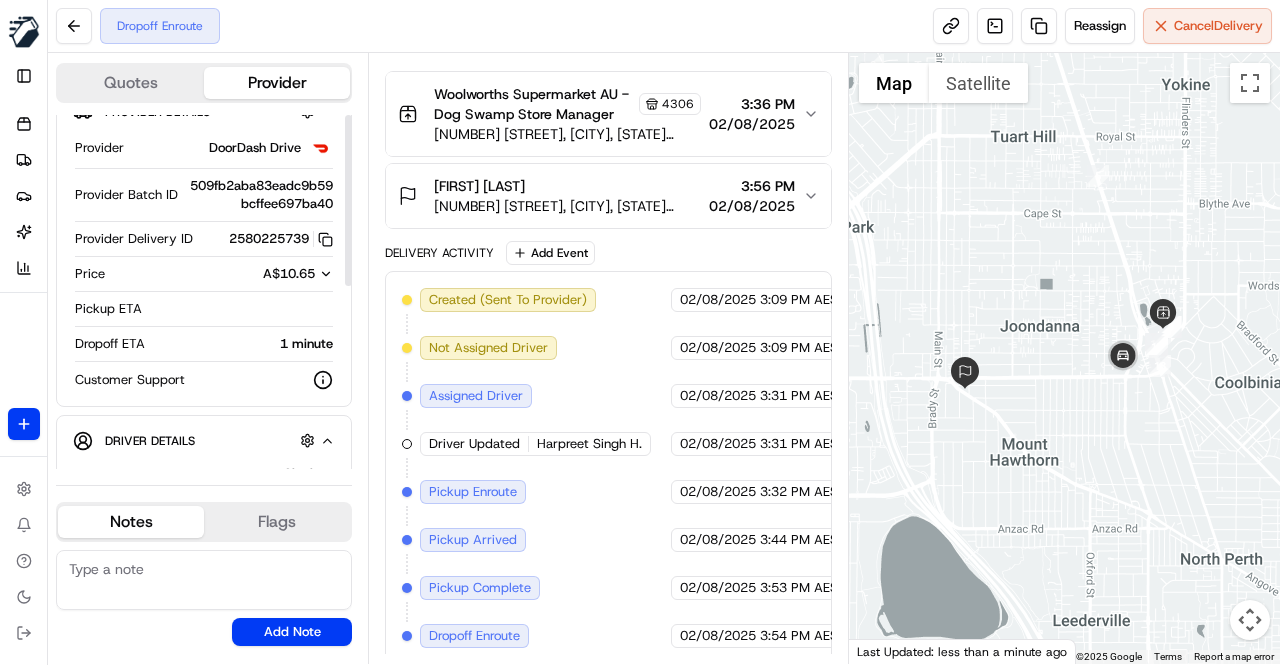scroll, scrollTop: 0, scrollLeft: 0, axis: both 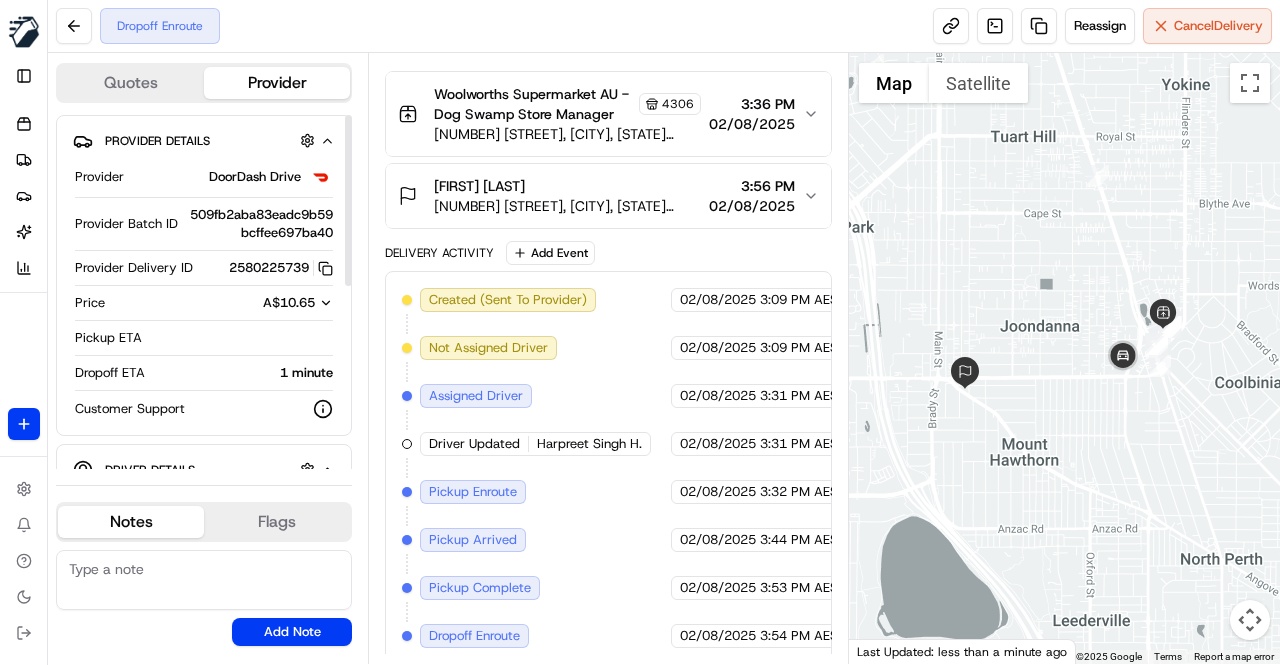click on "Created (Sent To Provider) DoorDash Drive [DATE] [TIME] [TIMEZONE] Not Assigned Driver DoorDash Drive [DATE] [TIME] [TIMEZONE] Assigned Driver DoorDash Drive [DATE] [TIME] [TIMEZONE] Driver Updated [FIRST] [LAST] DoorDash Drive [DATE] [TIME] [TIMEZONE] Pickup Enroute DoorDash Drive [DATE] [TIME] [TIMEZONE] Pickup Arrived DoorDash Drive [DATE] [TIME] [TIMEZONE] Pickup Complete DoorDash Drive [DATE] [TIME] [TIMEZONE] Dropoff Enroute DoorDash Drive [DATE] [TIME] [TIMEZONE]" at bounding box center [608, 468] 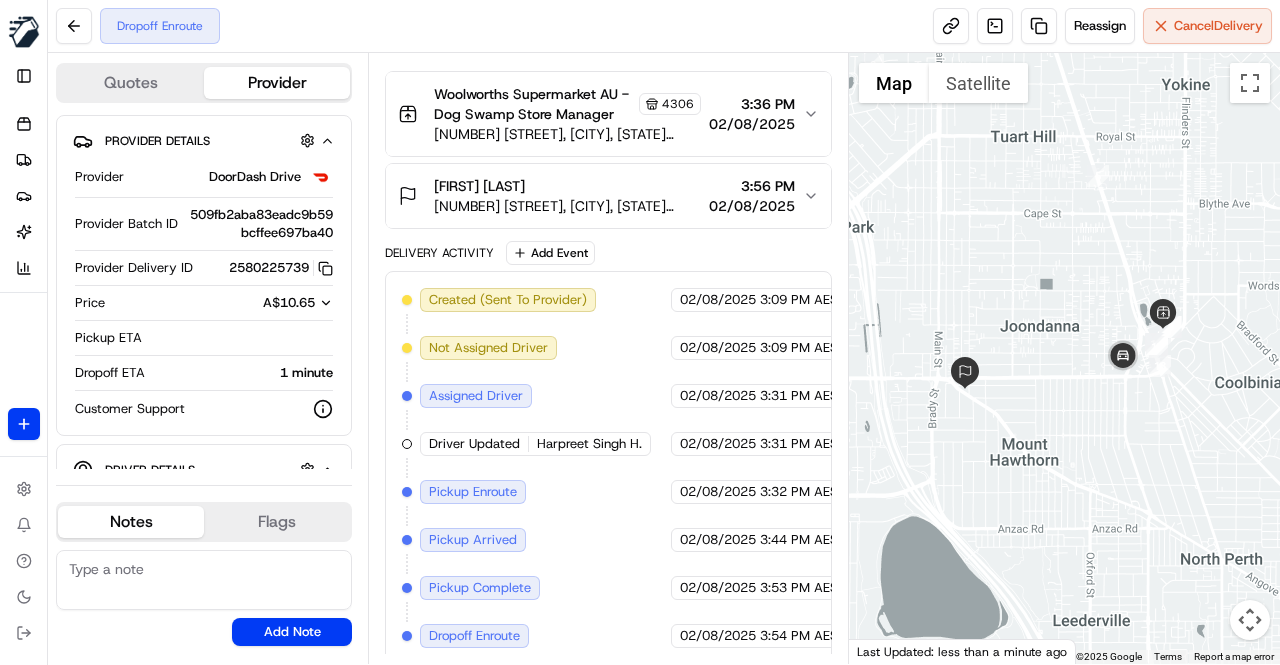 click on "Created (Sent To Provider) DoorDash Drive [DATE] [TIME] [TIMEZONE] Not Assigned Driver DoorDash Drive [DATE] [TIME] [TIMEZONE] Assigned Driver DoorDash Drive [DATE] [TIME] [TIMEZONE] Driver Updated [FIRST] [LAST] DoorDash Drive [DATE] [TIME] [TIMEZONE] Pickup Enroute DoorDash Drive [DATE] [TIME] [TIMEZONE] Pickup Arrived DoorDash Drive [DATE] [TIME] [TIMEZONE] Pickup Complete DoorDash Drive [DATE] [TIME] [TIMEZONE] Dropoff Enroute DoorDash Drive [DATE] [TIME] [TIMEZONE]" at bounding box center (608, 468) 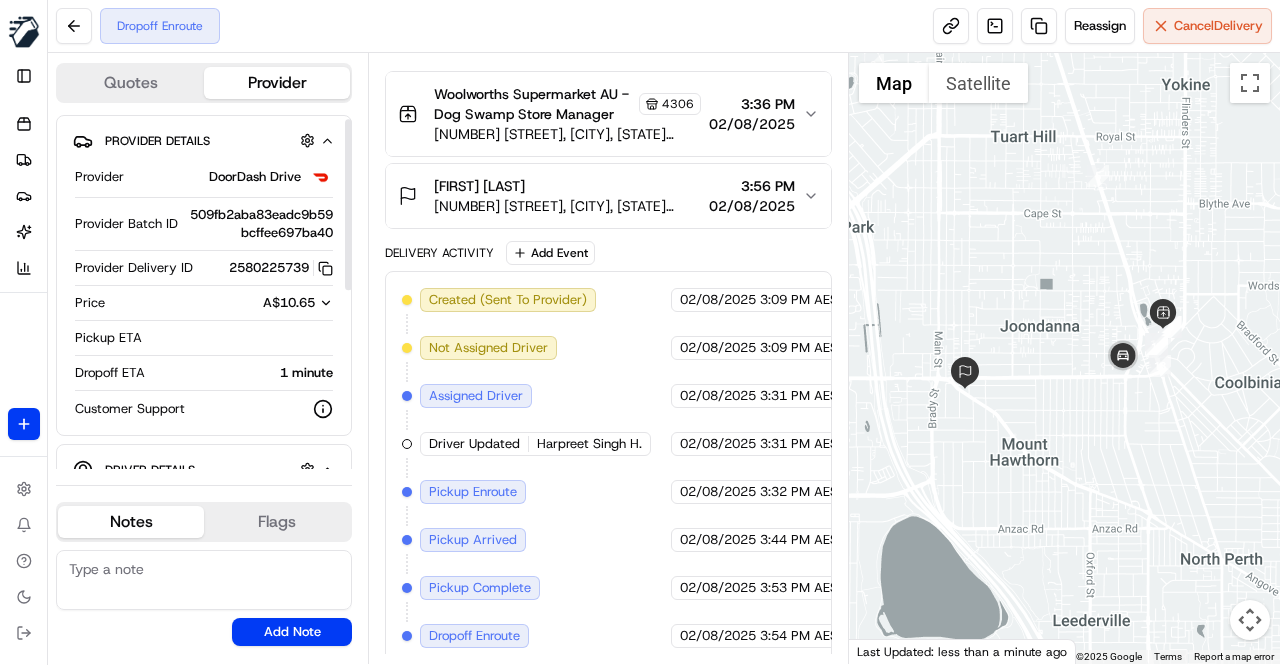 scroll, scrollTop: 0, scrollLeft: 0, axis: both 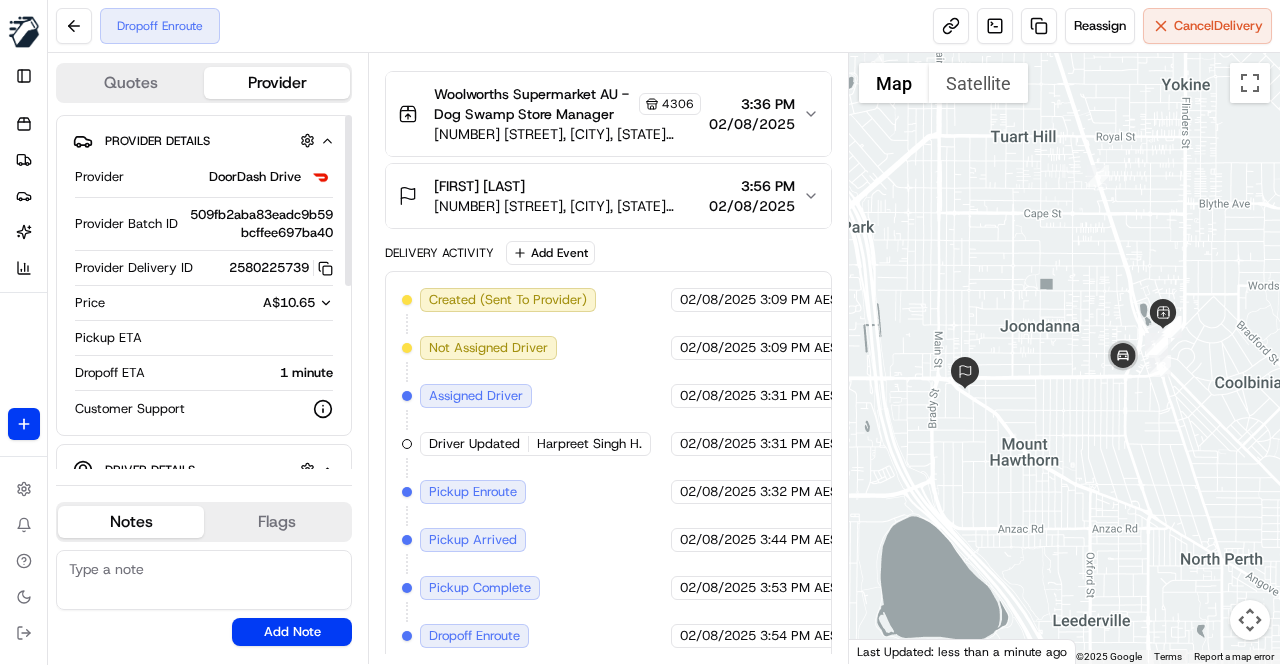 click on "Created (Sent To Provider) DoorDash Drive 02/08/2025 3:09 PM AEST Not Assigned Driver DoorDash Drive 02/08/2025 3:09 PM AEST Assigned Driver DoorDash Drive 02/08/2025 3:31 PM AEST Driver Updated Harpreet Singh H. DoorDash Drive 02/08/2025 3:31 PM AEST Pickup Enroute DoorDash Drive 02/08/2025 3:32 PM AEST Pickup Arrived DoorDash Drive 02/08/2025 3:44 PM AEST Pickup Complete DoorDash Drive 02/08/2025 3:53 PM AEST Dropoff Enroute DoorDash Drive 02/08/2025 3:54 PM AEST" at bounding box center (608, 468) 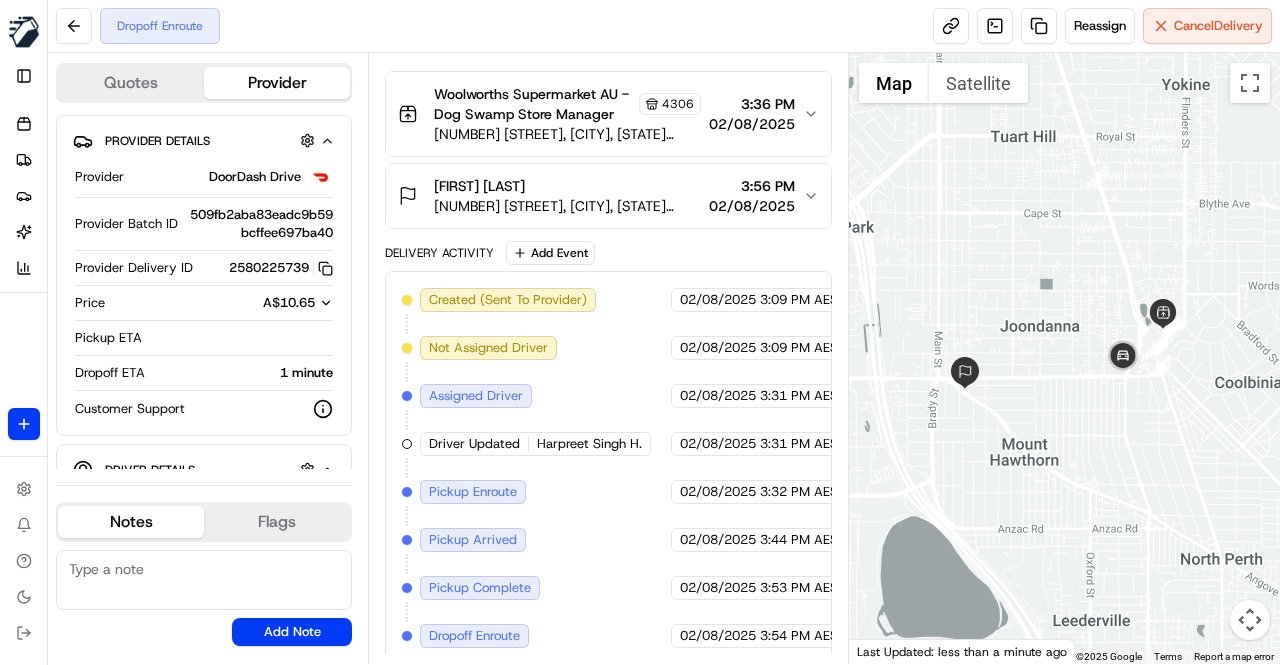 click on "Created (Sent To Provider) DoorDash Drive 02/08/2025 3:09 PM AEST Not Assigned Driver DoorDash Drive 02/08/2025 3:09 PM AEST Assigned Driver DoorDash Drive 02/08/2025 3:31 PM AEST Driver Updated Harpreet Singh H. DoorDash Drive 02/08/2025 3:31 PM AEST Pickup Enroute DoorDash Drive 02/08/2025 3:32 PM AEST Pickup Arrived DoorDash Drive 02/08/2025 3:44 PM AEST Pickup Complete DoorDash Drive 02/08/2025 3:53 PM AEST Dropoff Enroute DoorDash Drive 02/08/2025 3:54 PM AEST" at bounding box center (608, 468) 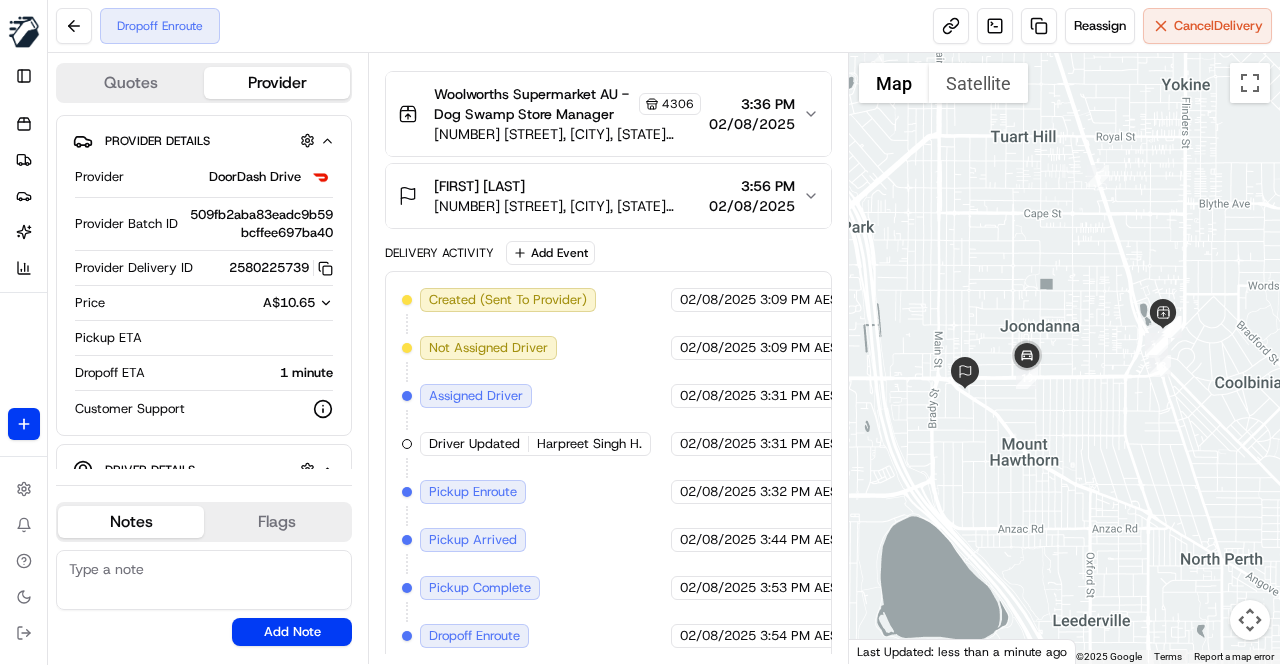 click on "Created (Sent To Provider) DoorDash Drive 02/08/2025 3:09 PM AEST Not Assigned Driver DoorDash Drive 02/08/2025 3:09 PM AEST Assigned Driver DoorDash Drive 02/08/2025 3:31 PM AEST Driver Updated Harpreet Singh H. DoorDash Drive 02/08/2025 3:31 PM AEST Pickup Enroute DoorDash Drive 02/08/2025 3:32 PM AEST Pickup Arrived DoorDash Drive 02/08/2025 3:44 PM AEST Pickup Complete DoorDash Drive 02/08/2025 3:53 PM AEST Dropoff Enroute DoorDash Drive 02/08/2025 3:54 PM AEST" at bounding box center (608, 468) 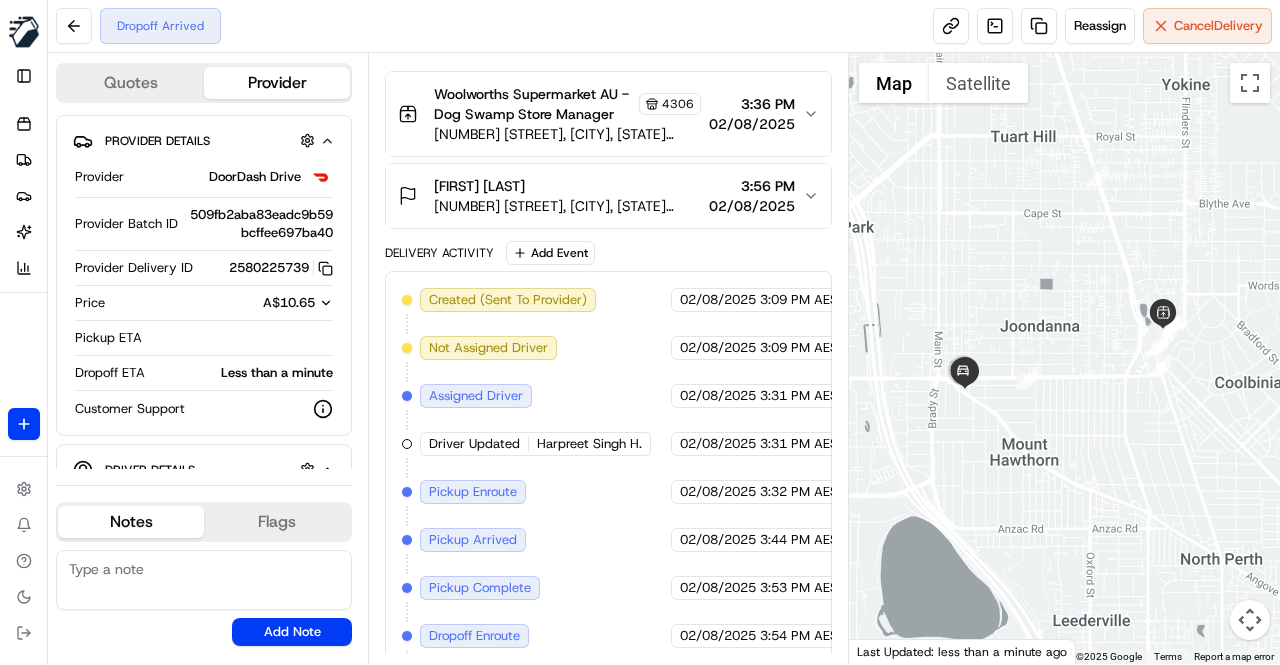 click on "Created (Sent To Provider) DoorDash Drive 02/08/2025 3:09 PM AEST Not Assigned Driver DoorDash Drive 02/08/2025 3:09 PM AEST Assigned Driver DoorDash Drive 02/08/2025 3:31 PM AEST Driver Updated Harpreet Singh H. DoorDash Drive 02/08/2025 3:31 PM AEST Pickup Enroute DoorDash Drive 02/08/2025 3:32 PM AEST Pickup Arrived DoorDash Drive 02/08/2025 3:44 PM AEST Pickup Complete DoorDash Drive 02/08/2025 3:53 PM AEST Dropoff Enroute DoorDash Drive 02/08/2025 3:54 PM AEST Dropoff Arrived DoorDash Drive 02/08/2025 4:15 PM AEST" at bounding box center [608, 492] 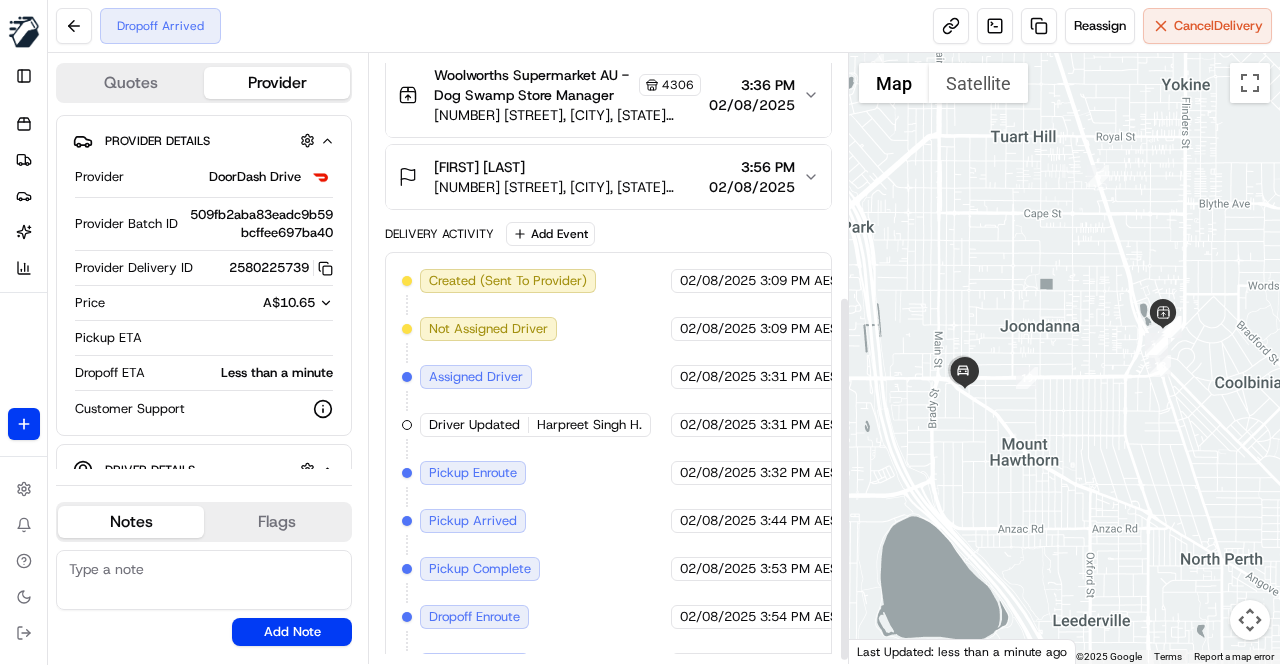 scroll, scrollTop: 410, scrollLeft: 0, axis: vertical 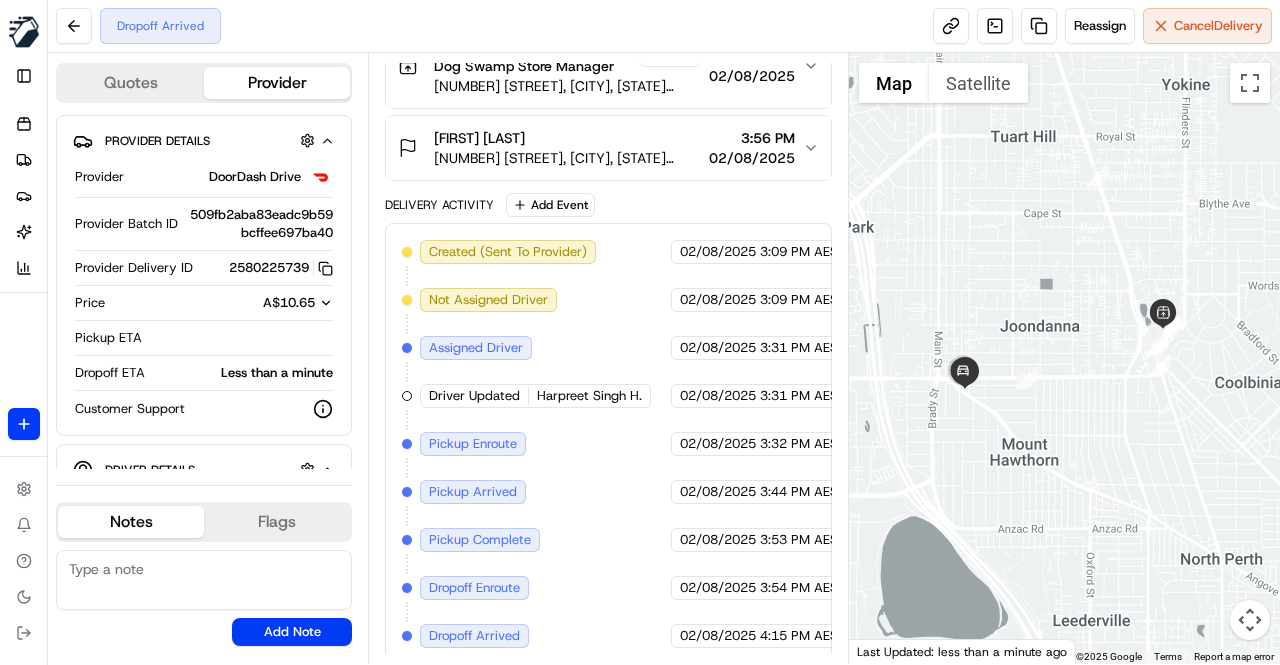 click on "Created (Sent To Provider) DoorDash Drive 02/08/2025 3:09 PM AEST Not Assigned Driver DoorDash Drive 02/08/2025 3:09 PM AEST Assigned Driver DoorDash Drive 02/08/2025 3:31 PM AEST Driver Updated Harpreet Singh H. DoorDash Drive 02/08/2025 3:31 PM AEST Pickup Enroute DoorDash Drive 02/08/2025 3:32 PM AEST Pickup Arrived DoorDash Drive 02/08/2025 3:44 PM AEST Pickup Complete DoorDash Drive 02/08/2025 3:53 PM AEST Dropoff Enroute DoorDash Drive 02/08/2025 3:54 PM AEST Dropoff Arrived DoorDash Drive 02/08/2025 4:15 PM AEST" at bounding box center [608, 444] 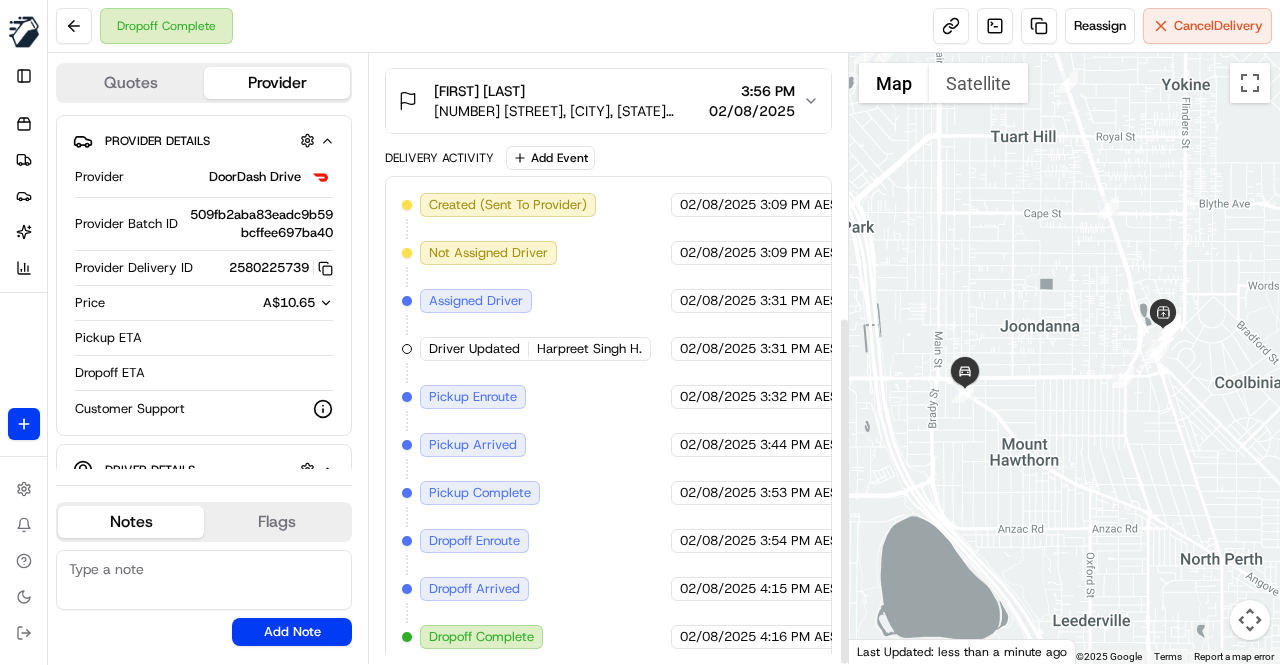 scroll, scrollTop: 357, scrollLeft: 0, axis: vertical 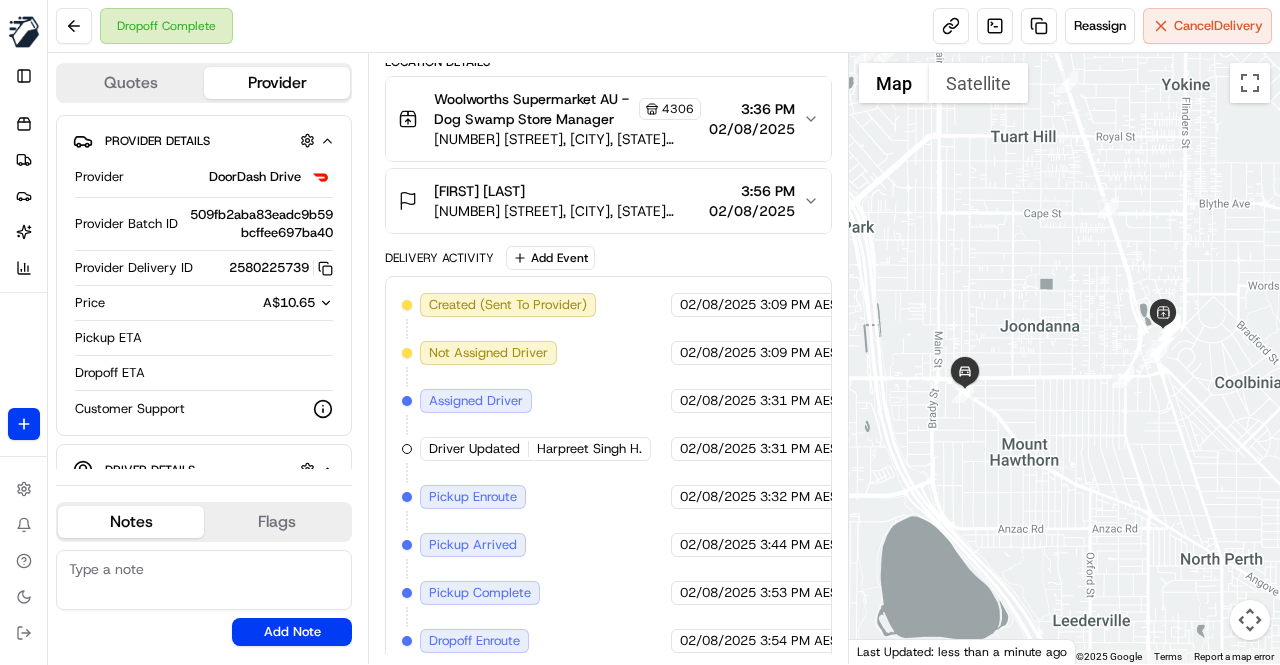 click on "Created (Sent To Provider) DoorDash Drive 02/08/2025 3:09 PM AEST Not Assigned Driver DoorDash Drive 02/08/2025 3:09 PM AEST Assigned Driver DoorDash Drive 02/08/2025 3:31 PM AEST Driver Updated Harpreet Singh H. DoorDash Drive 02/08/2025 3:31 PM AEST Pickup Enroute DoorDash Drive 02/08/2025 3:32 PM AEST Pickup Arrived DoorDash Drive 02/08/2025 3:44 PM AEST Pickup Complete DoorDash Drive 02/08/2025 3:53 PM AEST Dropoff Enroute DoorDash Drive 02/08/2025 3:54 PM AEST Dropoff Arrived DoorDash Drive 02/08/2025 4:15 PM AEST Dropoff Complete DoorDash Drive 02/08/2025 4:16 PM AEST" at bounding box center (608, 521) 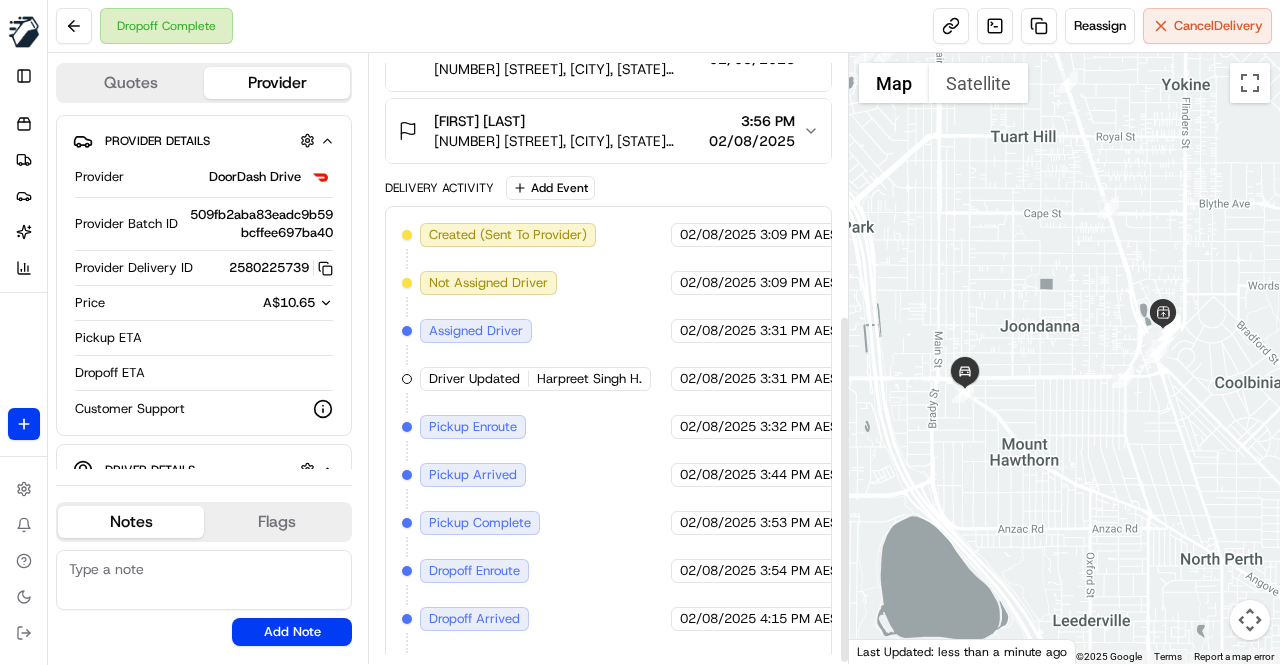scroll, scrollTop: 457, scrollLeft: 0, axis: vertical 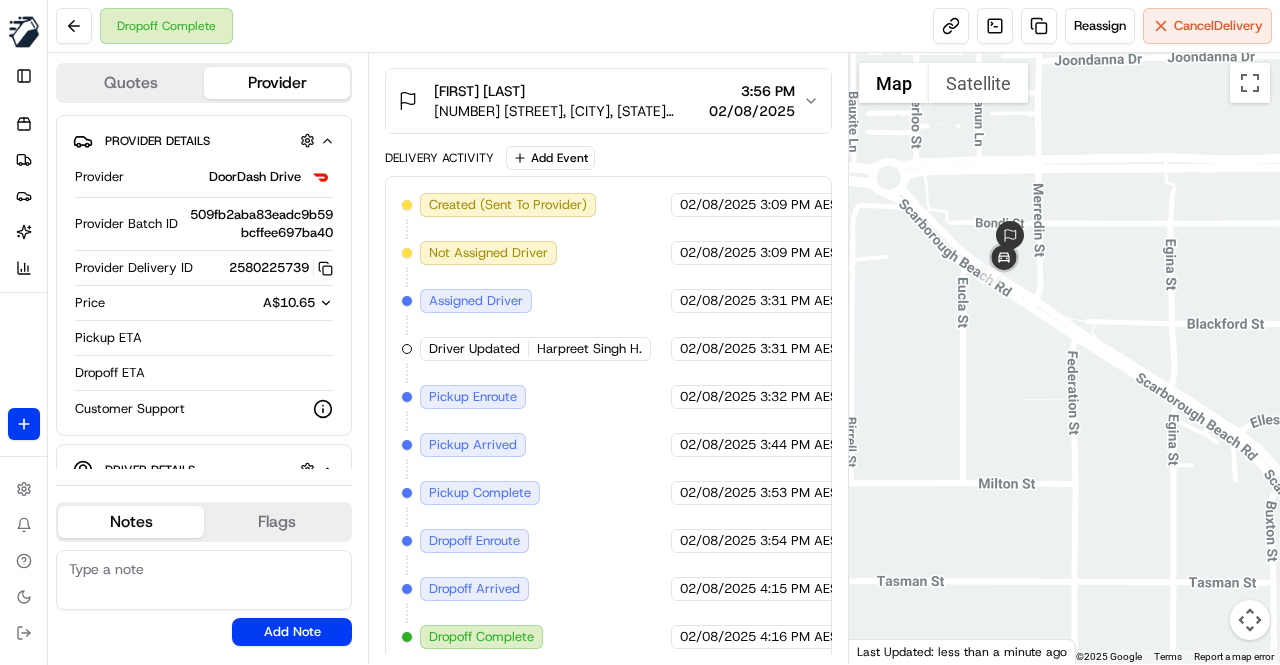 drag, startPoint x: 978, startPoint y: 308, endPoint x: 984, endPoint y: 395, distance: 87.20665 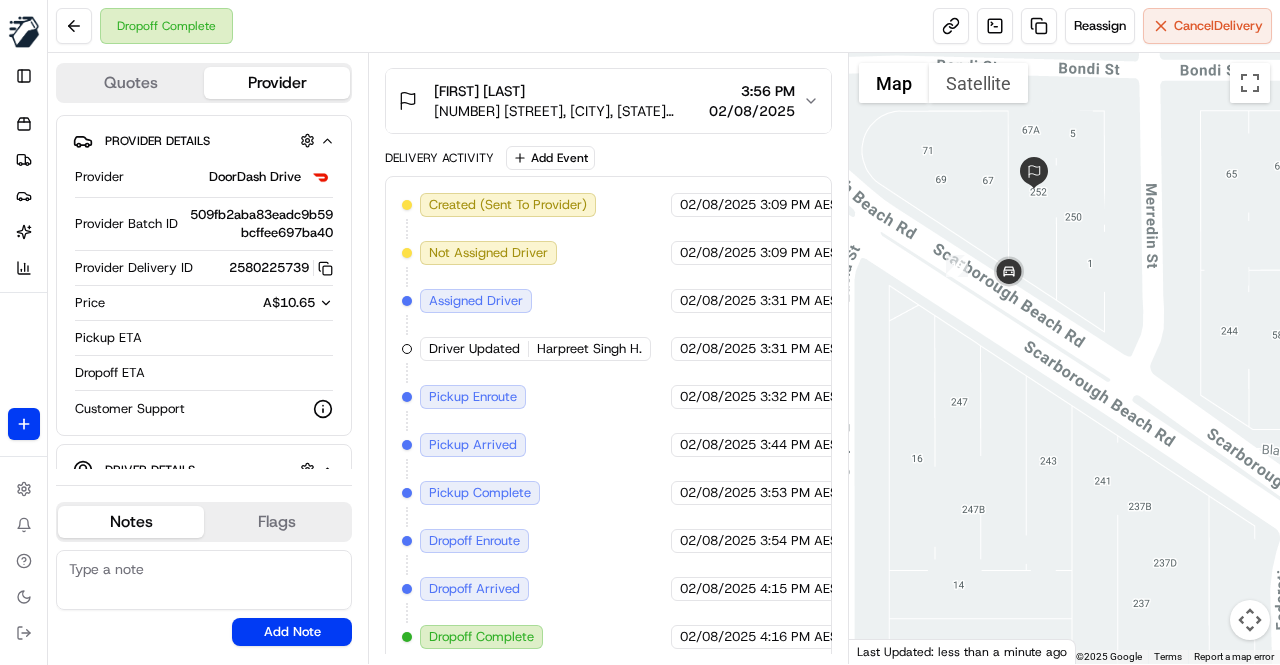 drag, startPoint x: 1008, startPoint y: 263, endPoint x: 998, endPoint y: 415, distance: 152.3286 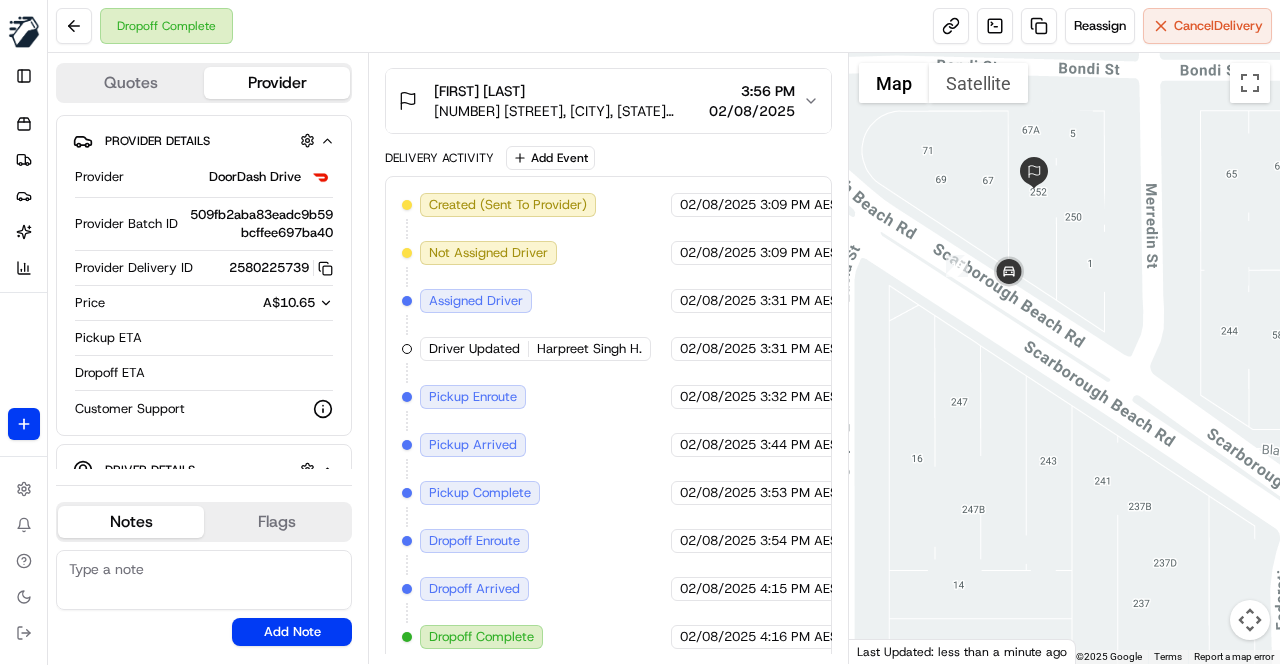 click on "Created (Sent To Provider) DoorDash Drive 02/08/2025 3:09 PM AEST Not Assigned Driver DoorDash Drive 02/08/2025 3:09 PM AEST Assigned Driver DoorDash Drive 02/08/2025 3:31 PM AEST Driver Updated Harpreet Singh H. DoorDash Drive 02/08/2025 3:31 PM AEST Pickup Enroute DoorDash Drive 02/08/2025 3:32 PM AEST Pickup Arrived DoorDash Drive 02/08/2025 3:44 PM AEST Pickup Complete DoorDash Drive 02/08/2025 3:53 PM AEST Dropoff Enroute DoorDash Drive 02/08/2025 3:54 PM AEST Dropoff Arrived DoorDash Drive 02/08/2025 4:15 PM AEST Dropoff Complete DoorDash Drive 02/08/2025 4:16 PM AEST" at bounding box center (608, 421) 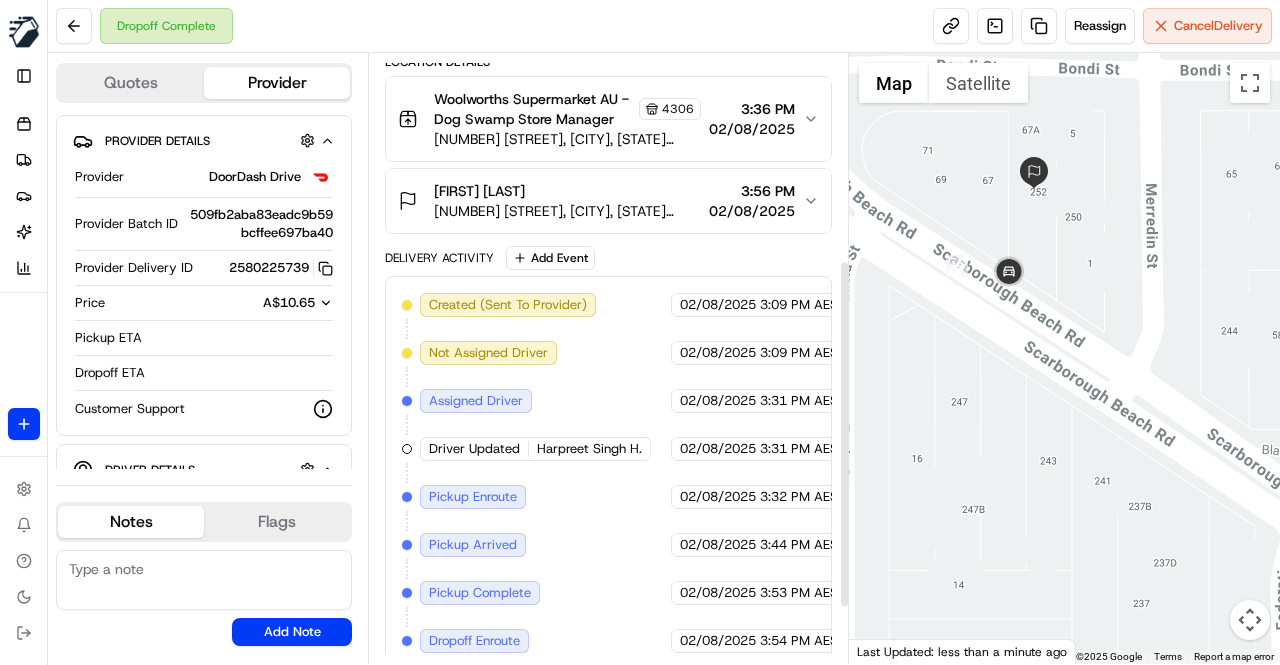 scroll, scrollTop: 457, scrollLeft: 0, axis: vertical 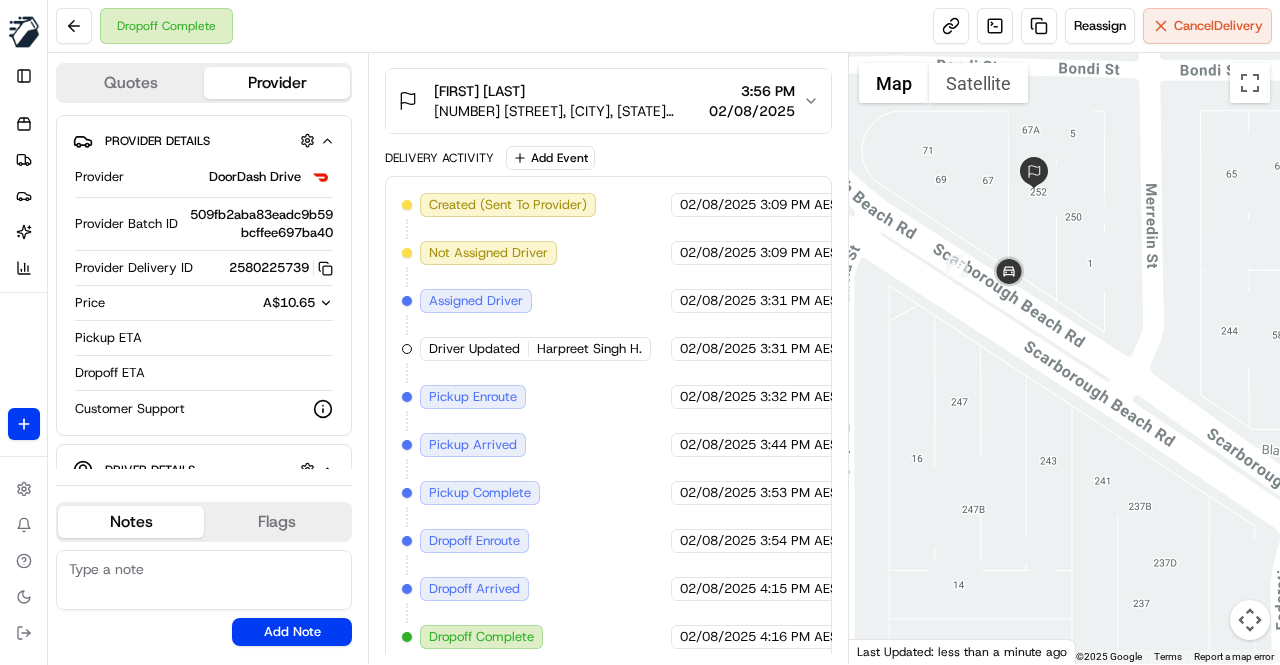 click on "Created (Sent To Provider) DoorDash Drive 02/08/2025 3:09 PM AEST Not Assigned Driver DoorDash Drive 02/08/2025 3:09 PM AEST Assigned Driver DoorDash Drive 02/08/2025 3:31 PM AEST Driver Updated Harpreet Singh H. DoorDash Drive 02/08/2025 3:31 PM AEST Pickup Enroute DoorDash Drive 02/08/2025 3:32 PM AEST Pickup Arrived DoorDash Drive 02/08/2025 3:44 PM AEST Pickup Complete DoorDash Drive 02/08/2025 3:53 PM AEST Dropoff Enroute DoorDash Drive 02/08/2025 3:54 PM AEST Dropoff Arrived DoorDash Drive 02/08/2025 4:15 PM AEST Dropoff Complete DoorDash Drive 02/08/2025 4:16 PM AEST" at bounding box center [608, 421] 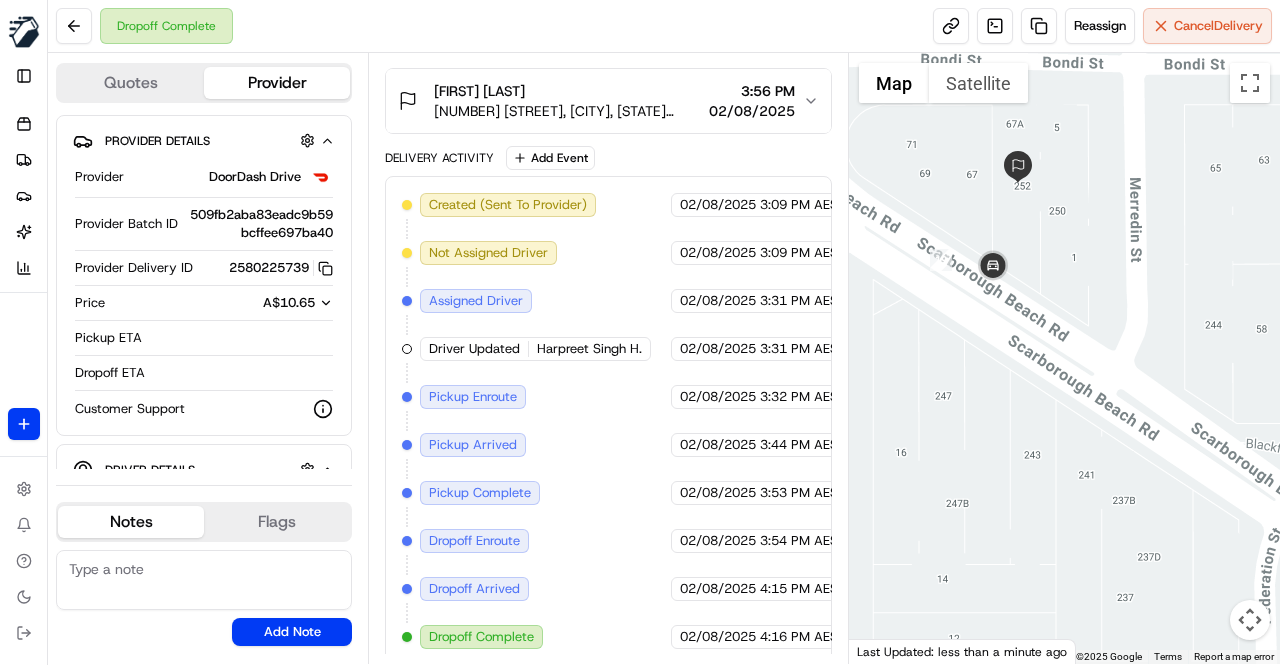drag, startPoint x: 986, startPoint y: 275, endPoint x: 968, endPoint y: 266, distance: 20.12461 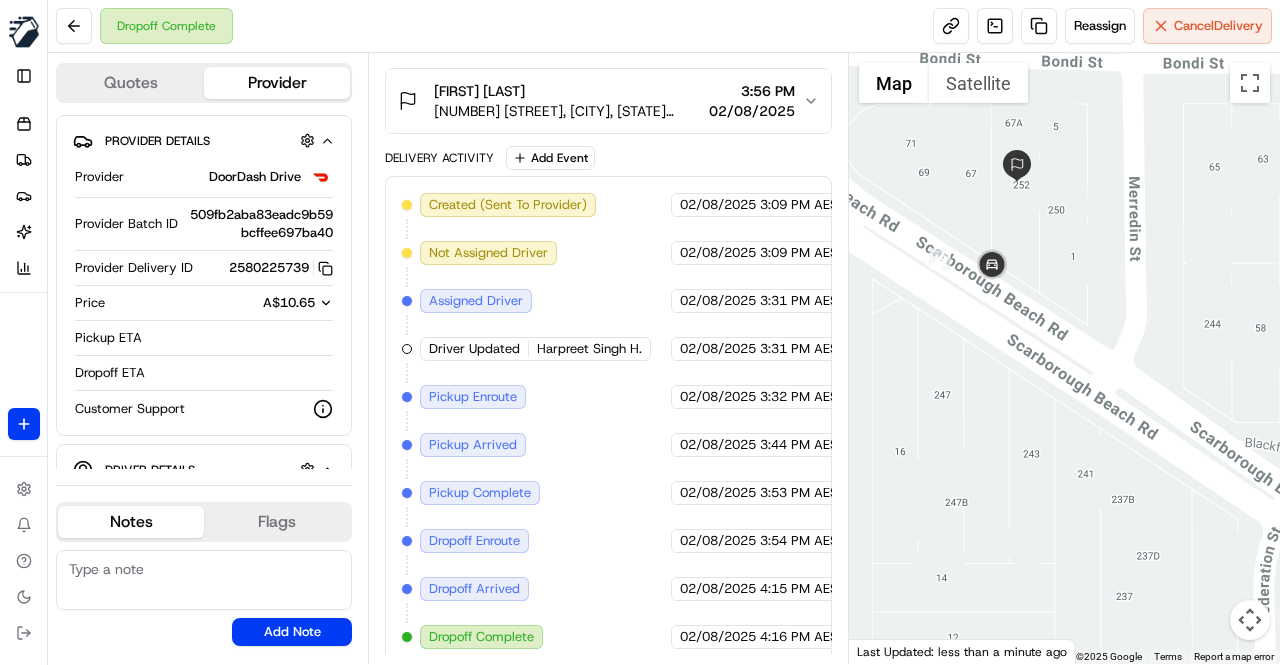 click on "Created (Sent To Provider) DoorDash Drive 02/08/2025 3:09 PM AEST Not Assigned Driver DoorDash Drive 02/08/2025 3:09 PM AEST Assigned Driver DoorDash Drive 02/08/2025 3:31 PM AEST Driver Updated Harpreet Singh H. DoorDash Drive 02/08/2025 3:31 PM AEST Pickup Enroute DoorDash Drive 02/08/2025 3:32 PM AEST Pickup Arrived DoorDash Drive 02/08/2025 3:44 PM AEST Pickup Complete DoorDash Drive 02/08/2025 3:53 PM AEST Dropoff Enroute DoorDash Drive 02/08/2025 3:54 PM AEST Dropoff Arrived DoorDash Drive 02/08/2025 4:15 PM AEST Dropoff Complete DoorDash Drive 02/08/2025 4:16 PM AEST" at bounding box center [608, 421] 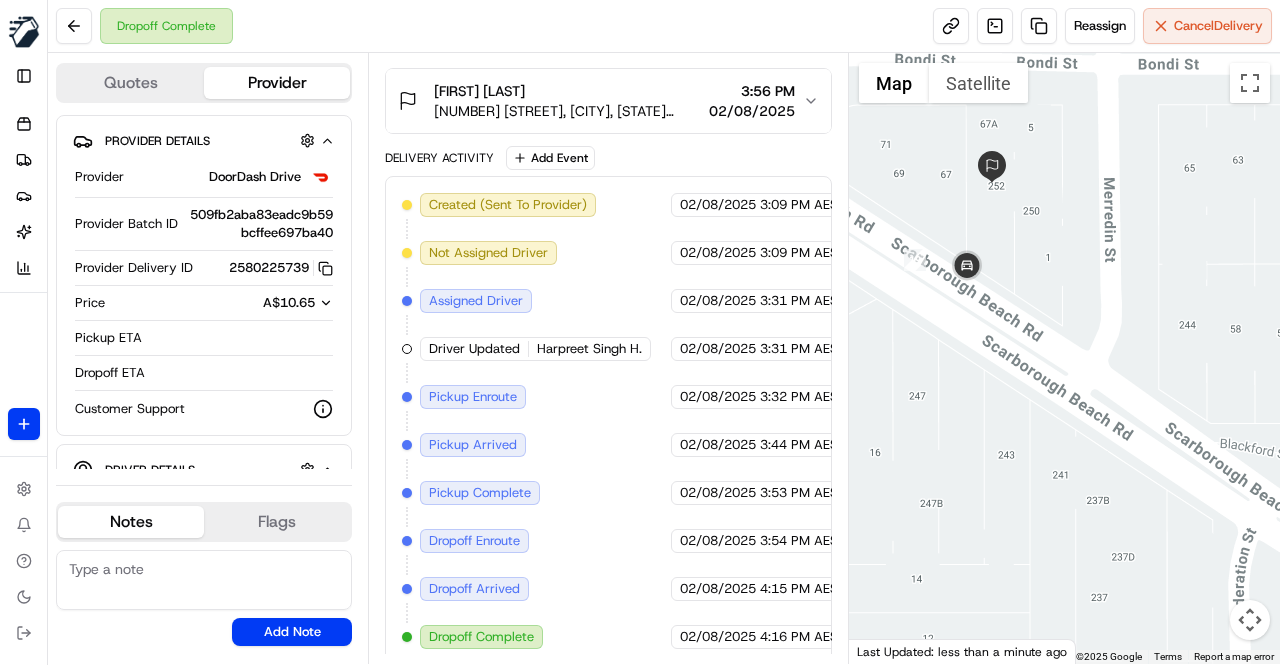 click on "Delivery Activity Add Event" at bounding box center [608, 158] 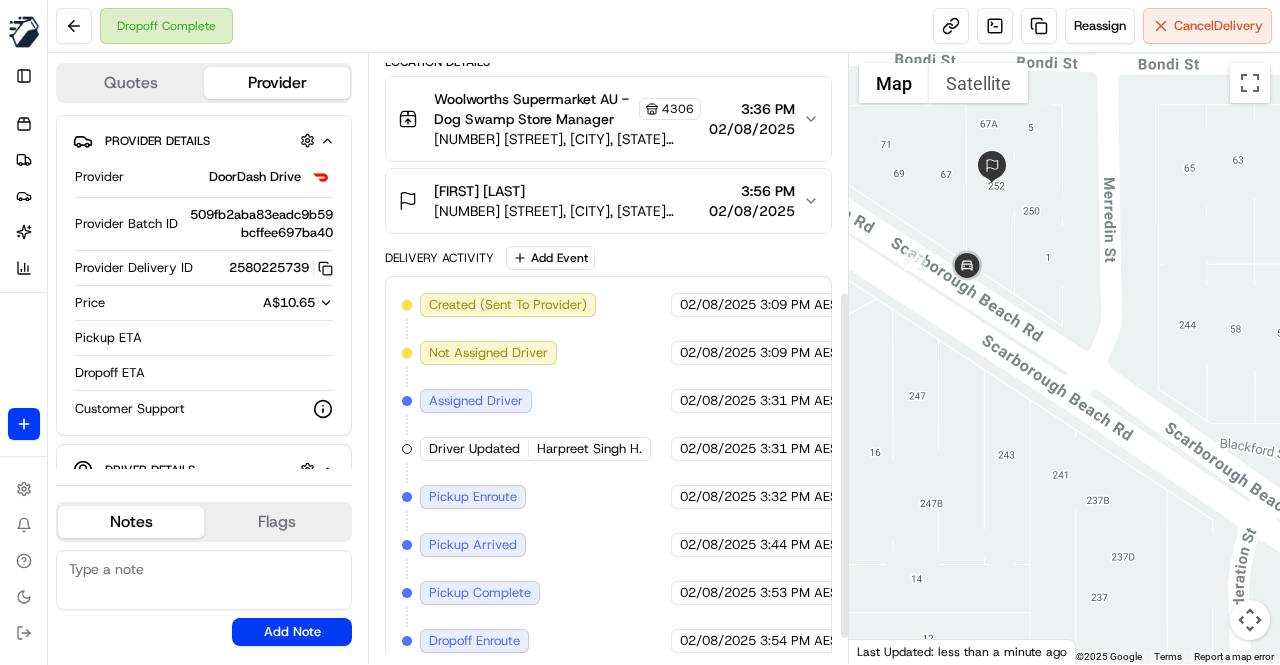 scroll, scrollTop: 457, scrollLeft: 0, axis: vertical 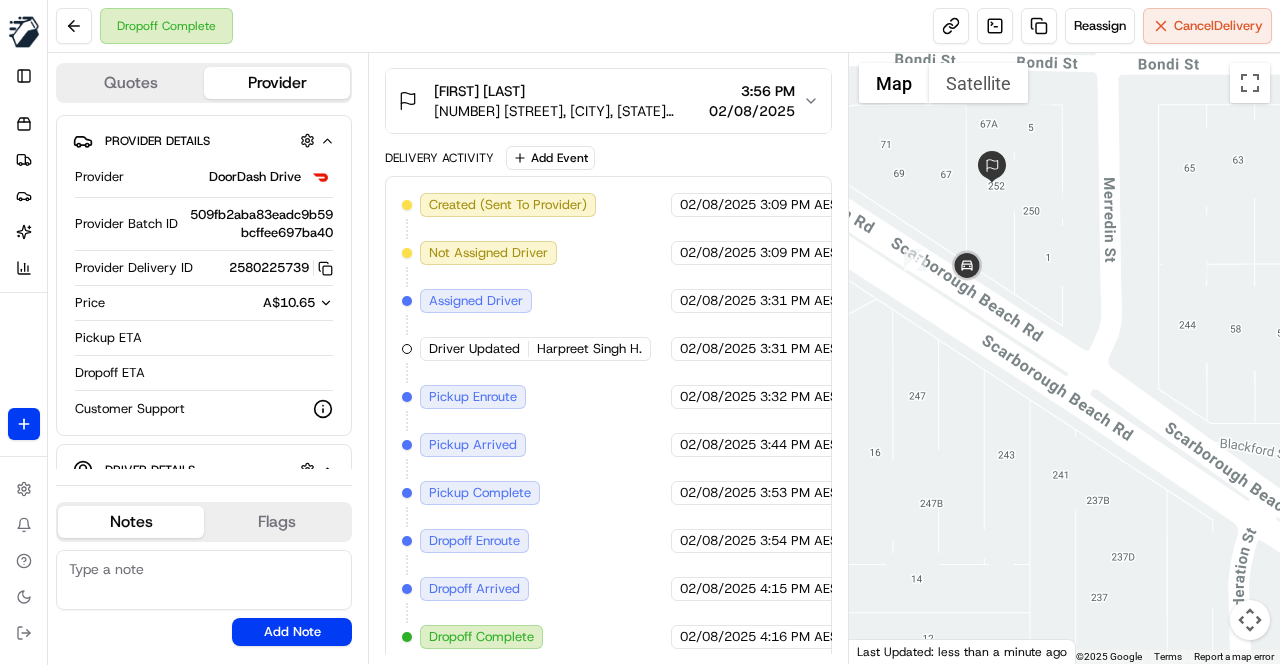 click on "Created (Sent To Provider) DoorDash Drive 02/08/2025 3:09 PM AEST Not Assigned Driver DoorDash Drive 02/08/2025 3:09 PM AEST Assigned Driver DoorDash Drive 02/08/2025 3:31 PM AEST Driver Updated Harpreet Singh H. DoorDash Drive 02/08/2025 3:31 PM AEST Pickup Enroute DoorDash Drive 02/08/2025 3:32 PM AEST Pickup Arrived DoorDash Drive 02/08/2025 3:44 PM AEST Pickup Complete DoorDash Drive 02/08/2025 3:53 PM AEST Dropoff Enroute DoorDash Drive 02/08/2025 3:54 PM AEST Dropoff Arrived DoorDash Drive 02/08/2025 4:15 PM AEST Dropoff Complete DoorDash Drive 02/08/2025 4:16 PM AEST" at bounding box center [608, 421] 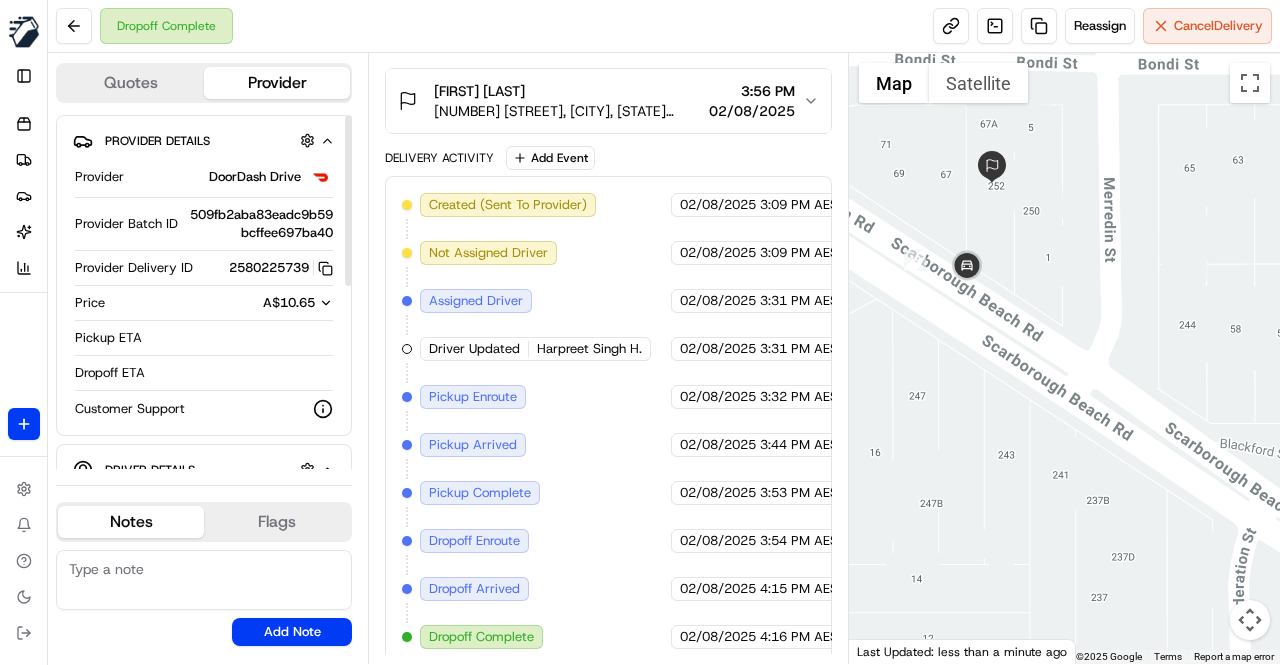 click at bounding box center [348, 200] 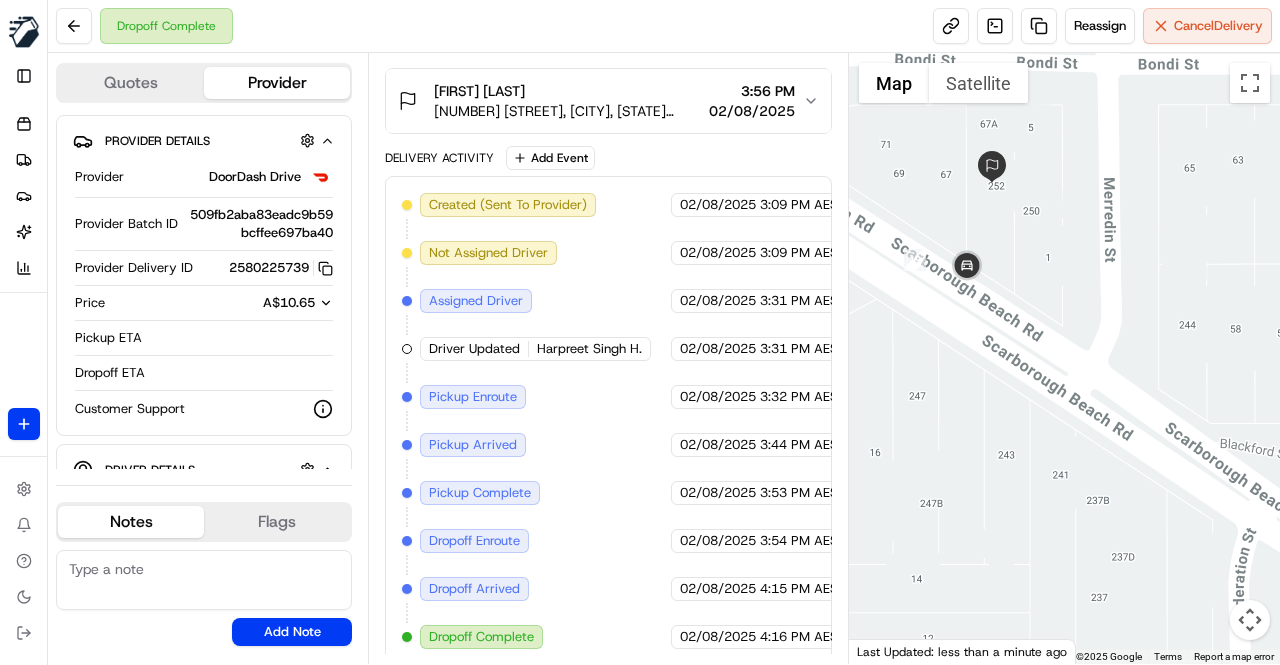 click on "Created (Sent To Provider) DoorDash Drive 02/08/2025 3:09 PM AEST Not Assigned Driver DoorDash Drive 02/08/2025 3:09 PM AEST Assigned Driver DoorDash Drive 02/08/2025 3:31 PM AEST Driver Updated Harpreet Singh H. DoorDash Drive 02/08/2025 3:31 PM AEST Pickup Enroute DoorDash Drive 02/08/2025 3:32 PM AEST Pickup Arrived DoorDash Drive 02/08/2025 3:44 PM AEST Pickup Complete DoorDash Drive 02/08/2025 3:53 PM AEST Dropoff Enroute DoorDash Drive 02/08/2025 3:54 PM AEST Dropoff Arrived DoorDash Drive 02/08/2025 4:15 PM AEST Dropoff Complete DoorDash Drive 02/08/2025 4:16 PM AEST" at bounding box center (608, 421) 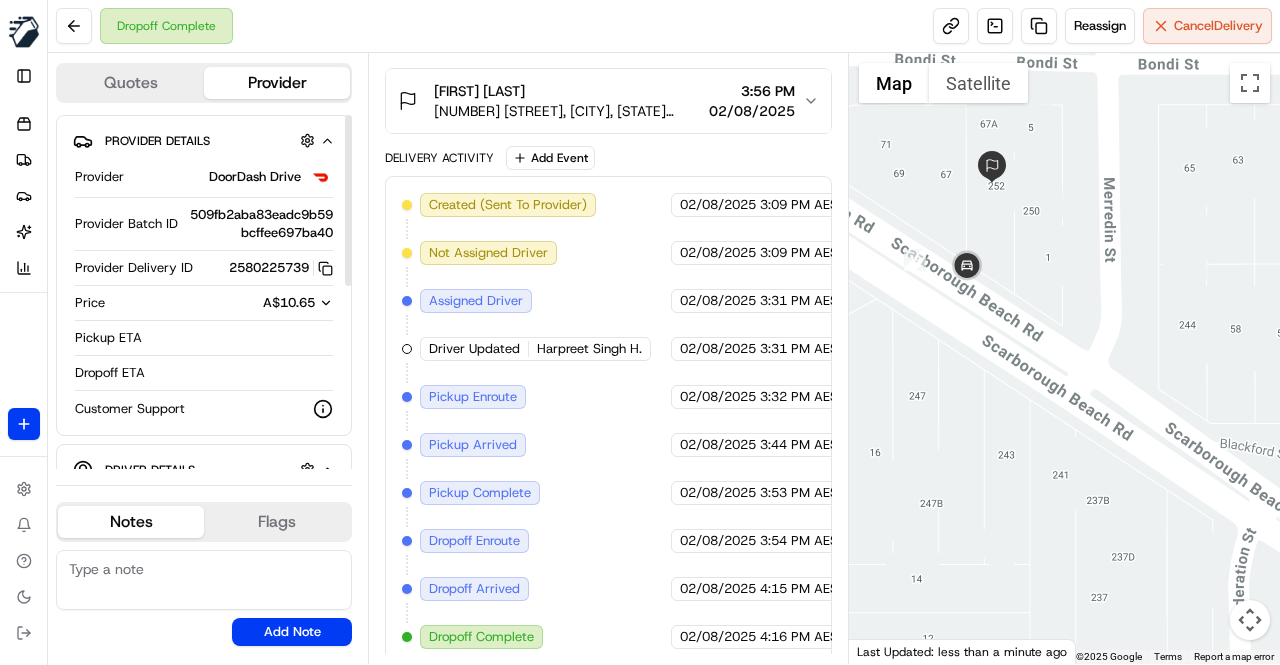 click on "Created (Sent To Provider) DoorDash Drive 02/08/2025 3:09 PM AEST Not Assigned Driver DoorDash Drive 02/08/2025 3:09 PM AEST Assigned Driver DoorDash Drive 02/08/2025 3:31 PM AEST Driver Updated Harpreet Singh H. DoorDash Drive 02/08/2025 3:31 PM AEST Pickup Enroute DoorDash Drive 02/08/2025 3:32 PM AEST Pickup Arrived DoorDash Drive 02/08/2025 3:44 PM AEST Pickup Complete DoorDash Drive 02/08/2025 3:53 PM AEST Dropoff Enroute DoorDash Drive 02/08/2025 3:54 PM AEST Dropoff Arrived DoorDash Drive 02/08/2025 4:15 PM AEST Dropoff Complete DoorDash Drive 02/08/2025 4:16 PM AEST" at bounding box center [608, 421] 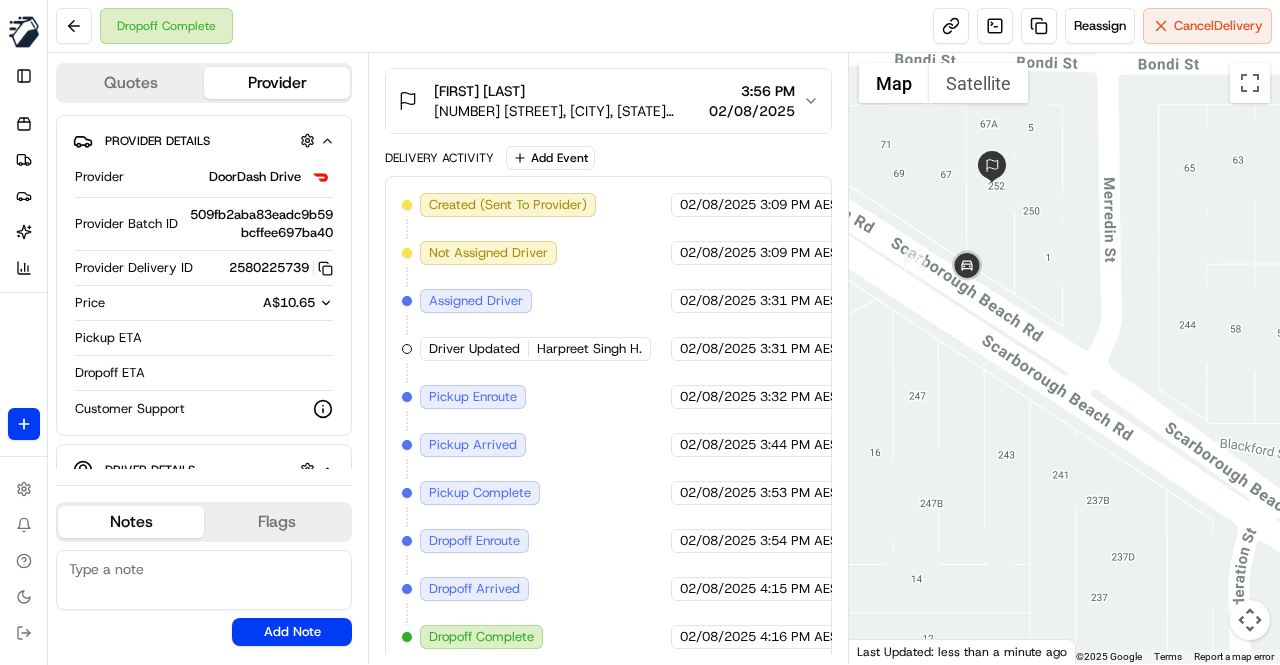 click on "Created (Sent To Provider) DoorDash Drive 02/08/2025 3:09 PM AEST Not Assigned Driver DoorDash Drive 02/08/2025 3:09 PM AEST Assigned Driver DoorDash Drive 02/08/2025 3:31 PM AEST Driver Updated Harpreet Singh H. DoorDash Drive 02/08/2025 3:31 PM AEST Pickup Enroute DoorDash Drive 02/08/2025 3:32 PM AEST Pickup Arrived DoorDash Drive 02/08/2025 3:44 PM AEST Pickup Complete DoorDash Drive 02/08/2025 3:53 PM AEST Dropoff Enroute DoorDash Drive 02/08/2025 3:54 PM AEST Dropoff Arrived DoorDash Drive 02/08/2025 4:15 PM AEST Dropoff Complete DoorDash Drive 02/08/2025 4:16 PM AEST" at bounding box center (608, 421) 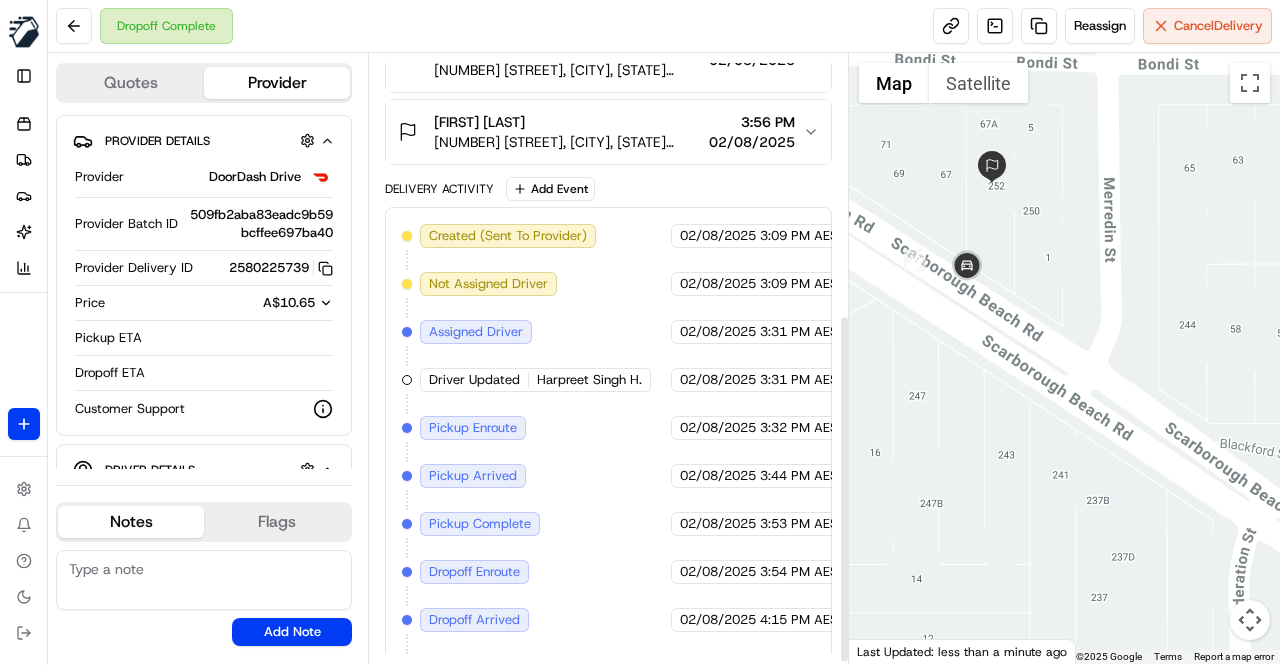 scroll, scrollTop: 457, scrollLeft: 0, axis: vertical 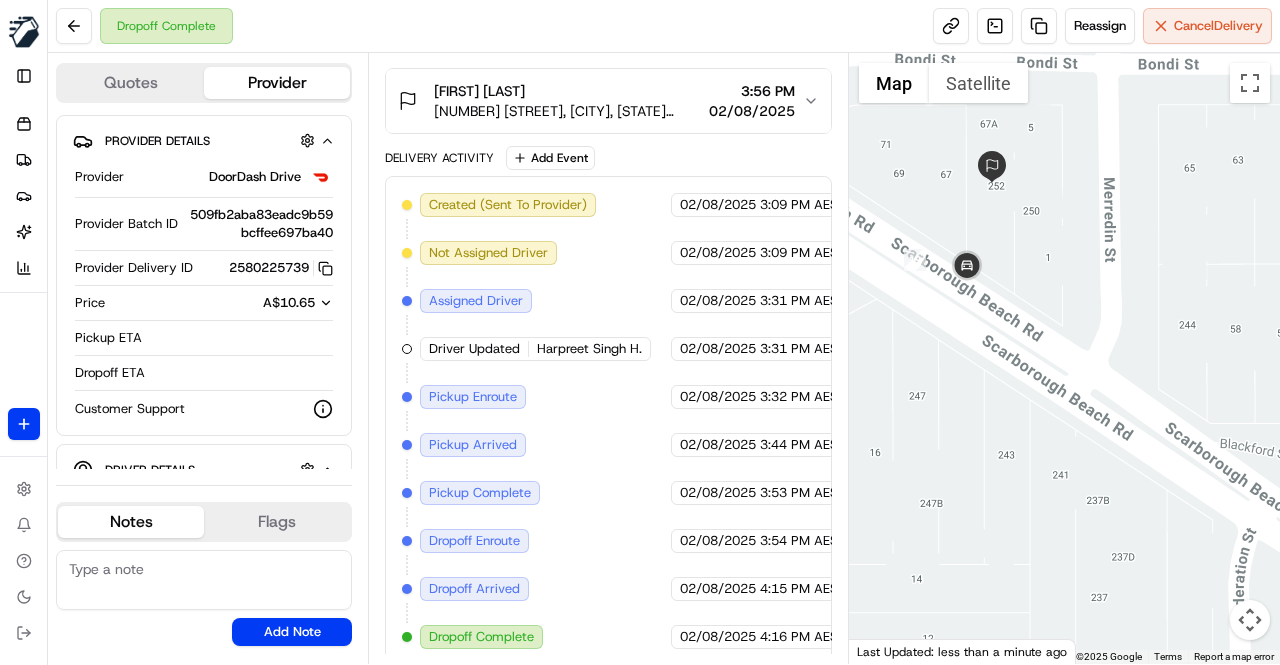 click on "Created (Sent To Provider) DoorDash Drive 02/08/2025 3:09 PM AEST Not Assigned Driver DoorDash Drive 02/08/2025 3:09 PM AEST Assigned Driver DoorDash Drive 02/08/2025 3:31 PM AEST Driver Updated Harpreet Singh H. DoorDash Drive 02/08/2025 3:31 PM AEST Pickup Enroute DoorDash Drive 02/08/2025 3:32 PM AEST Pickup Arrived DoorDash Drive 02/08/2025 3:44 PM AEST Pickup Complete DoorDash Drive 02/08/2025 3:53 PM AEST Dropoff Enroute DoorDash Drive 02/08/2025 3:54 PM AEST Dropoff Arrived DoorDash Drive 02/08/2025 4:15 PM AEST Dropoff Complete DoorDash Drive 02/08/2025 4:16 PM AEST" at bounding box center (608, 421) 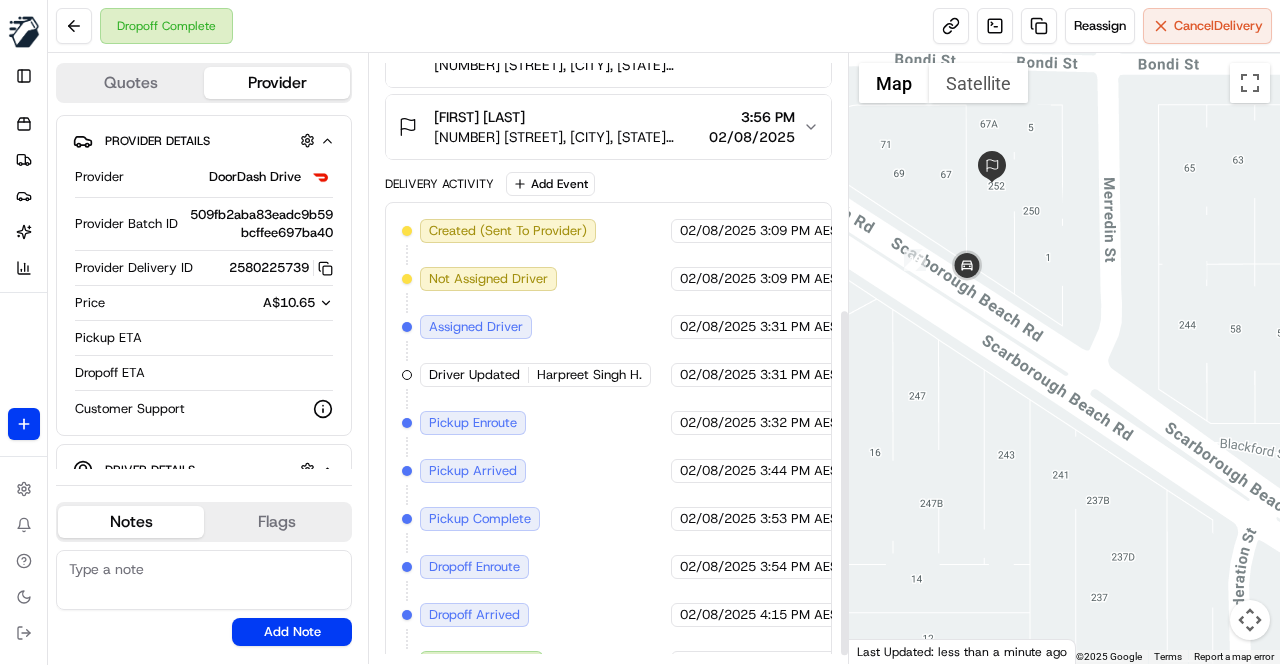 scroll, scrollTop: 457, scrollLeft: 0, axis: vertical 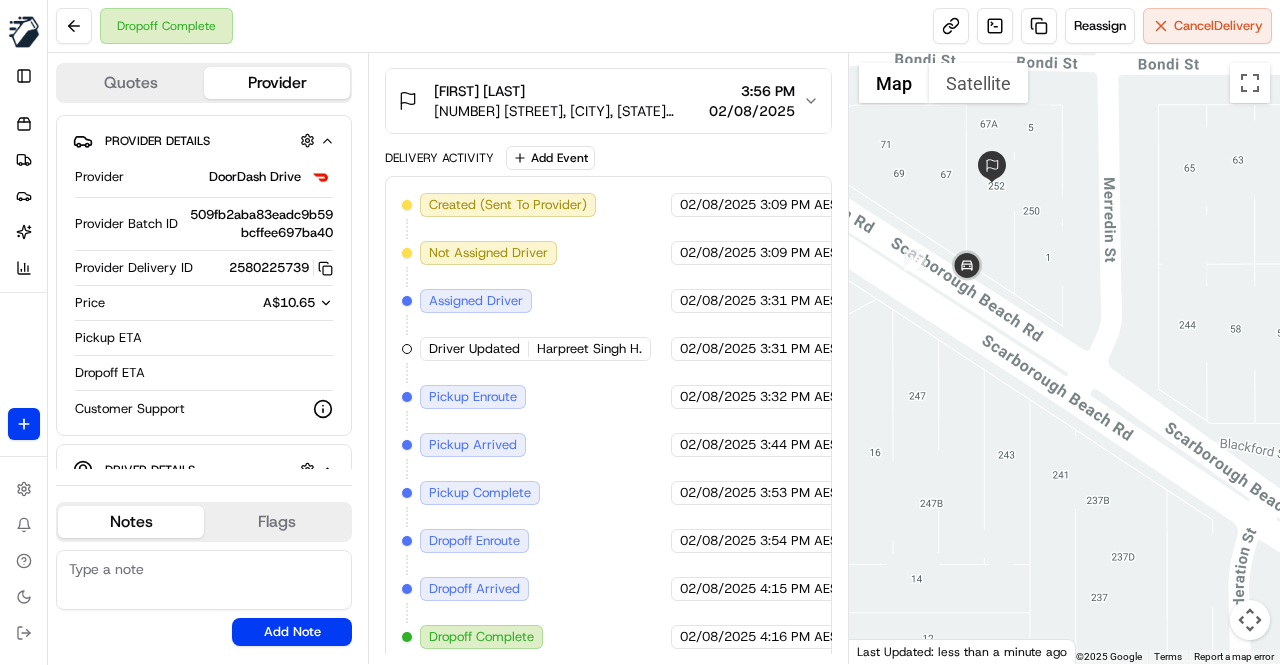 click on "Created (Sent To Provider) DoorDash Drive 02/08/2025 3:09 PM AEST Not Assigned Driver DoorDash Drive 02/08/2025 3:09 PM AEST Assigned Driver DoorDash Drive 02/08/2025 3:31 PM AEST Driver Updated Harpreet Singh H. DoorDash Drive 02/08/2025 3:31 PM AEST Pickup Enroute DoorDash Drive 02/08/2025 3:32 PM AEST Pickup Arrived DoorDash Drive 02/08/2025 3:44 PM AEST Pickup Complete DoorDash Drive 02/08/2025 3:53 PM AEST Dropoff Enroute DoorDash Drive 02/08/2025 3:54 PM AEST Dropoff Arrived DoorDash Drive 02/08/2025 4:15 PM AEST Dropoff Complete DoorDash Drive 02/08/2025 4:16 PM AEST" at bounding box center [608, 421] 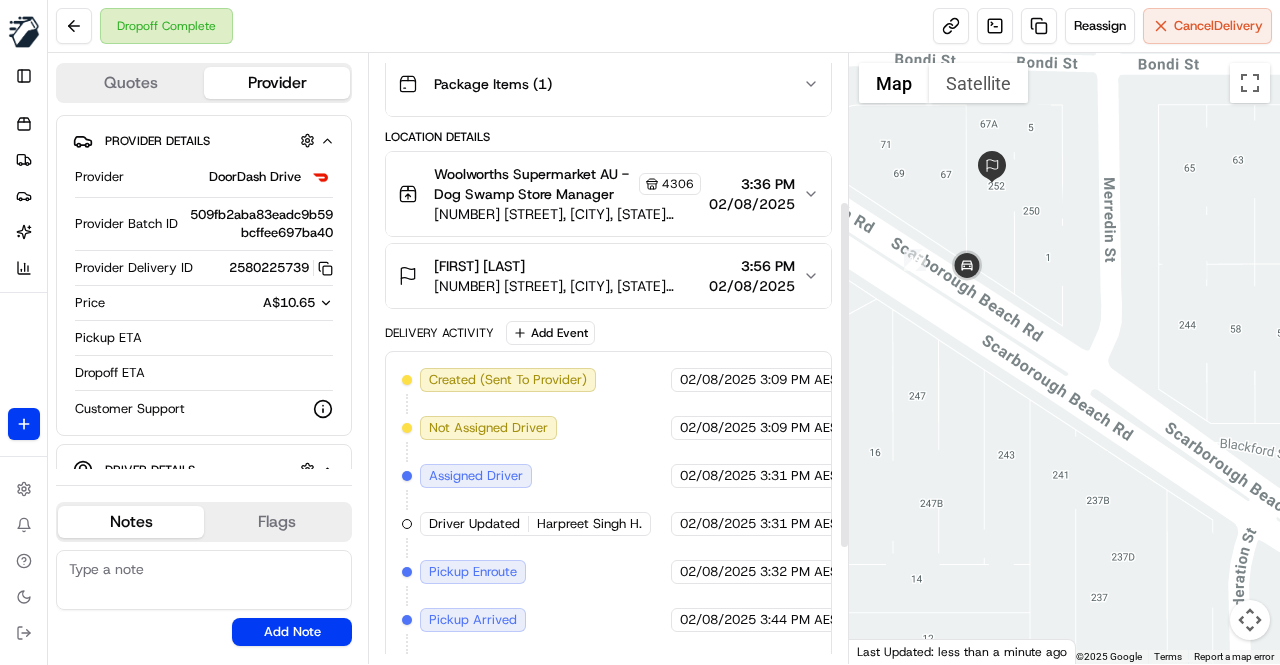 scroll, scrollTop: 257, scrollLeft: 0, axis: vertical 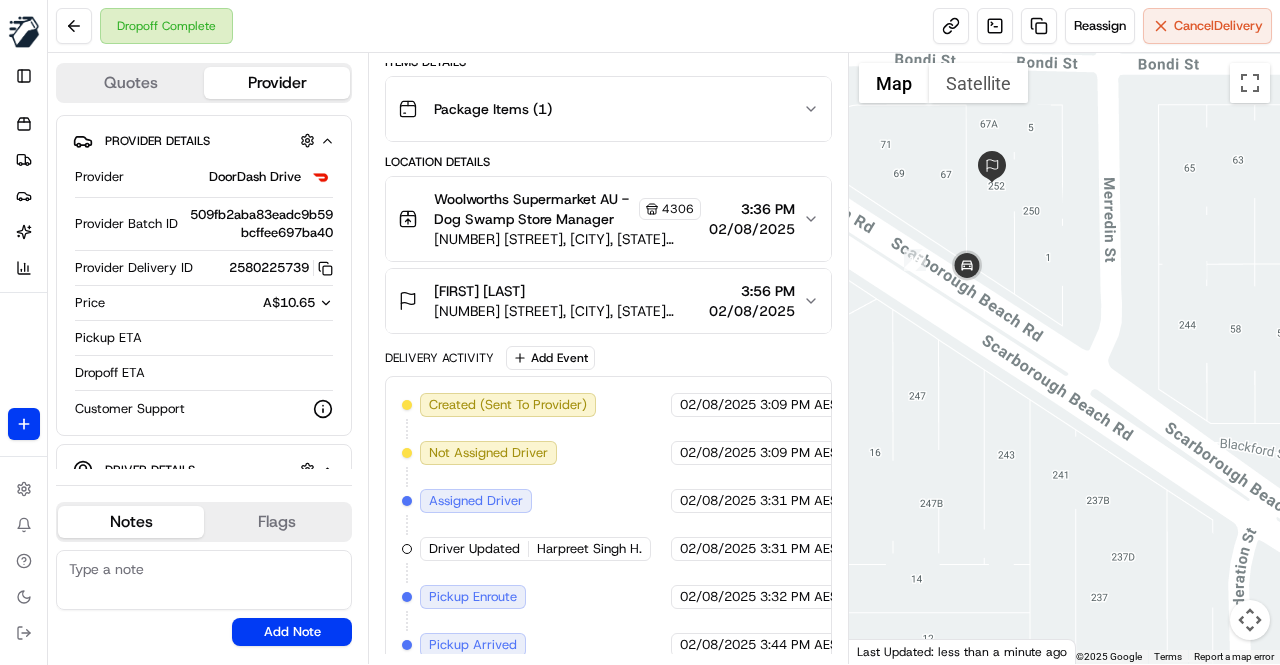 click on "Manish Tomar" at bounding box center [567, 291] 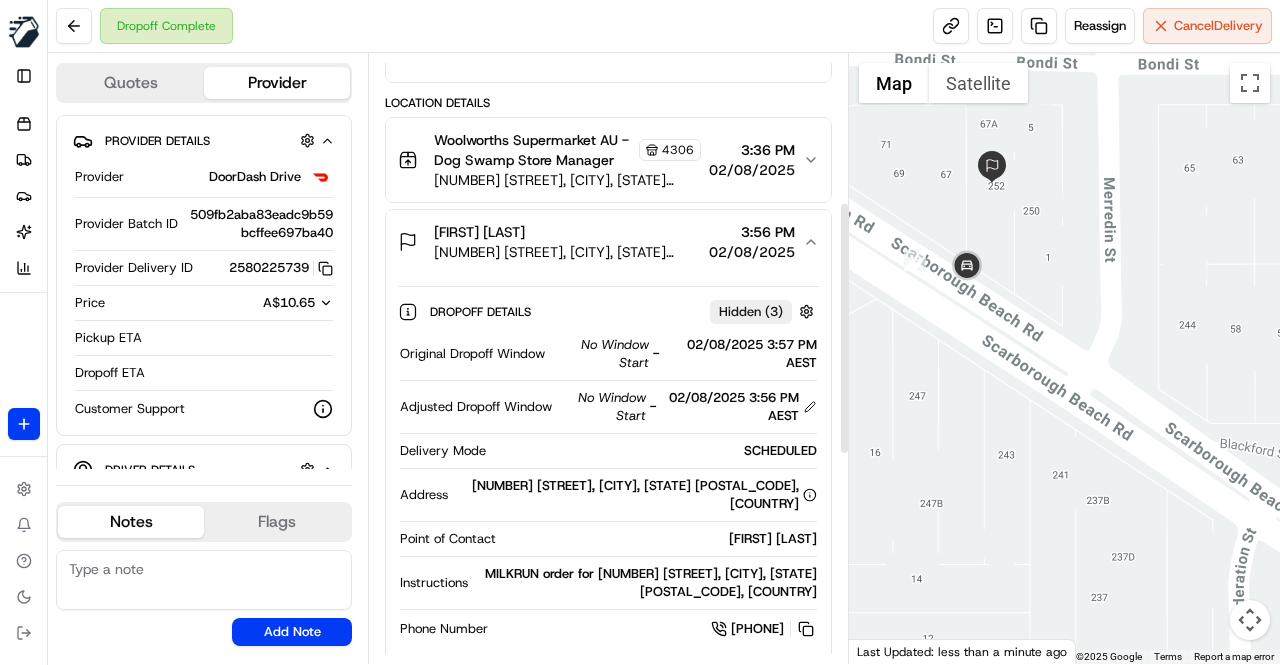 scroll, scrollTop: 357, scrollLeft: 0, axis: vertical 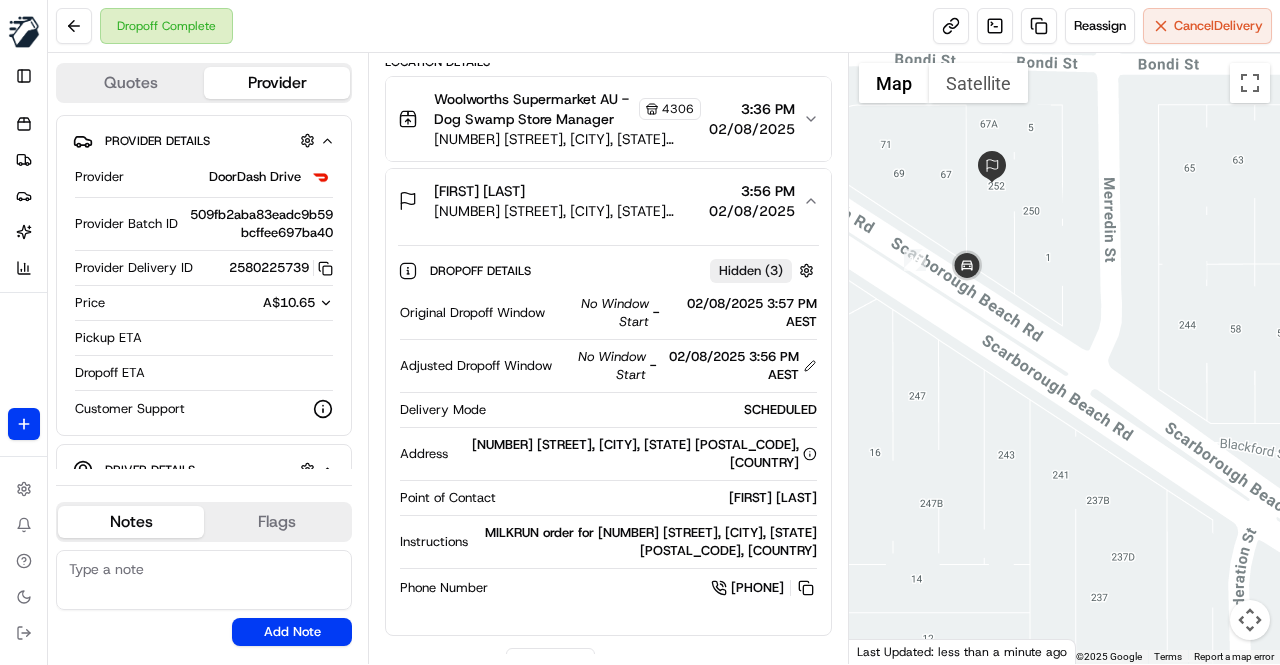 type 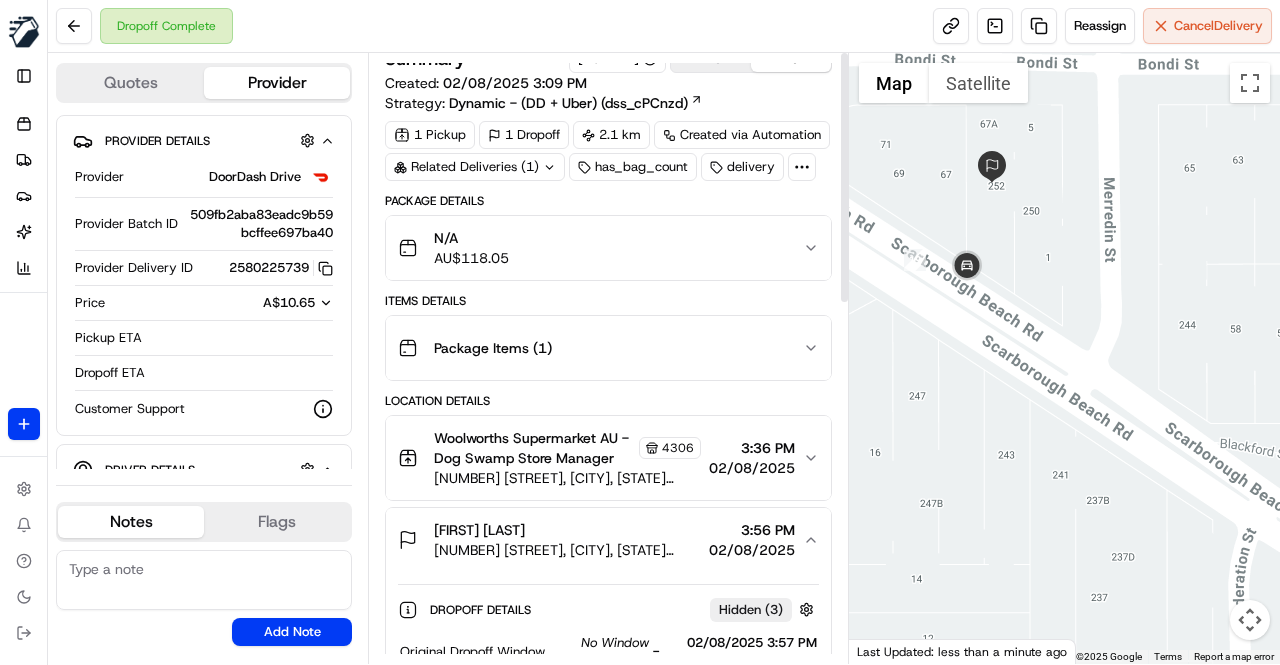 scroll, scrollTop: 0, scrollLeft: 0, axis: both 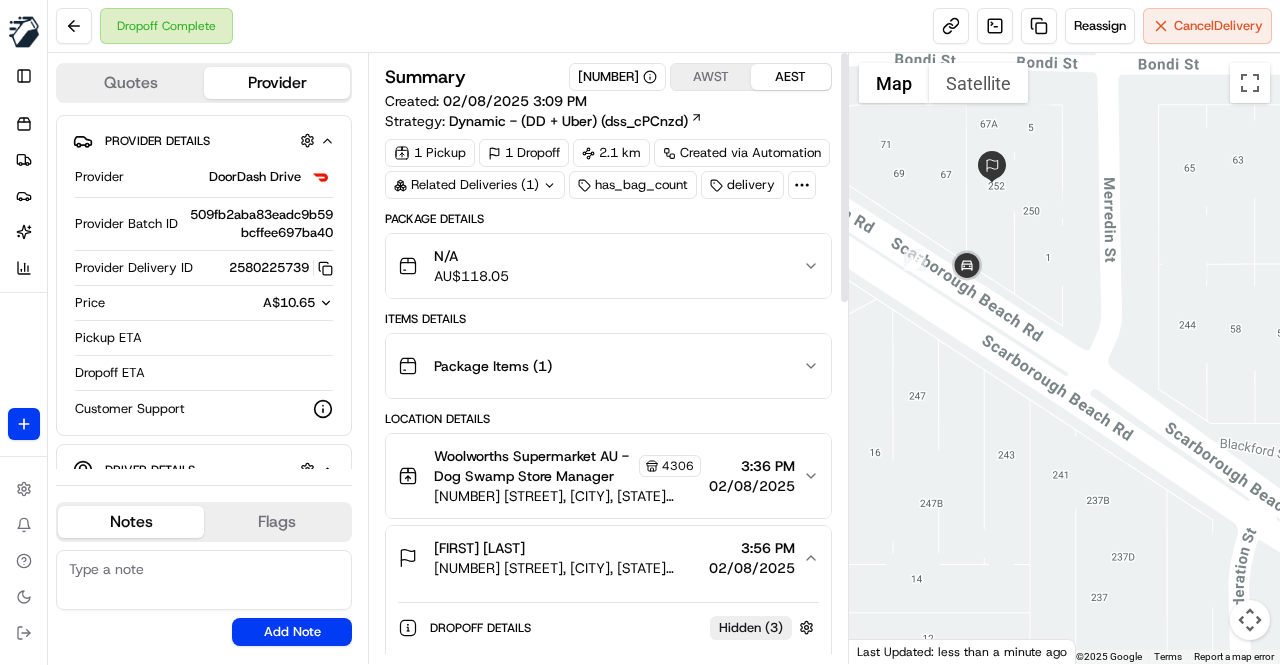 click on "N/A AU$ 118.05" at bounding box center [600, 266] 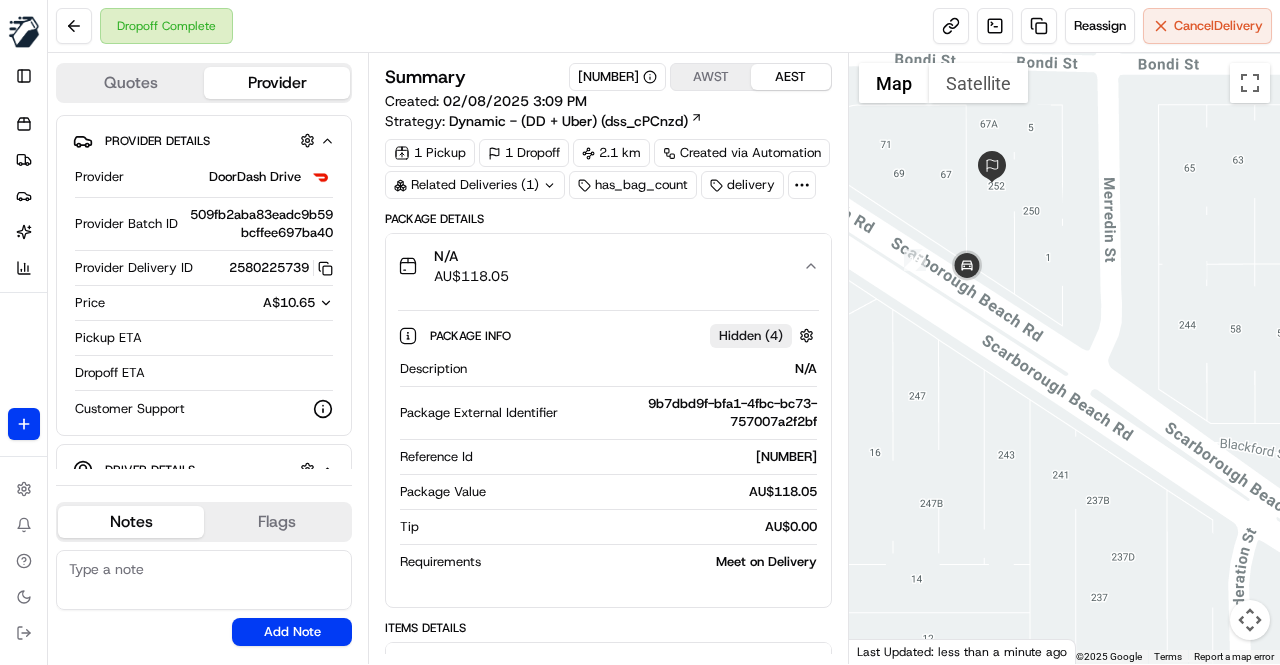 click on "N/A AU$ 118.05" at bounding box center [600, 266] 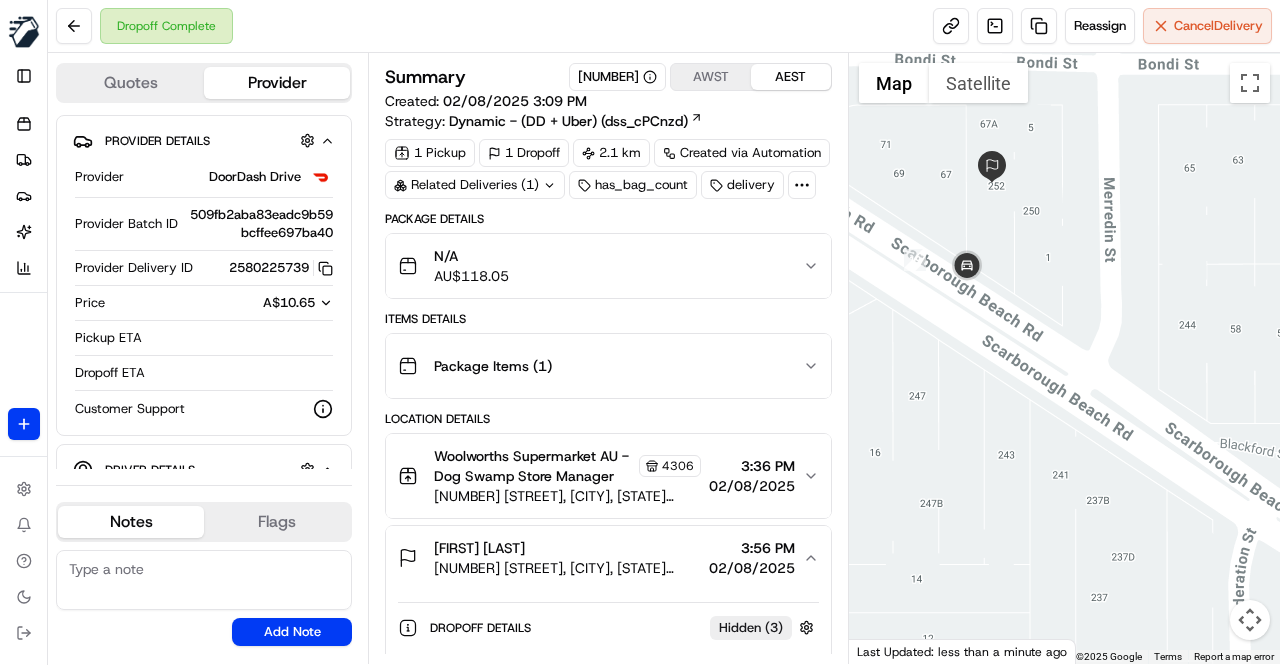 click on "Items Details" at bounding box center (608, 319) 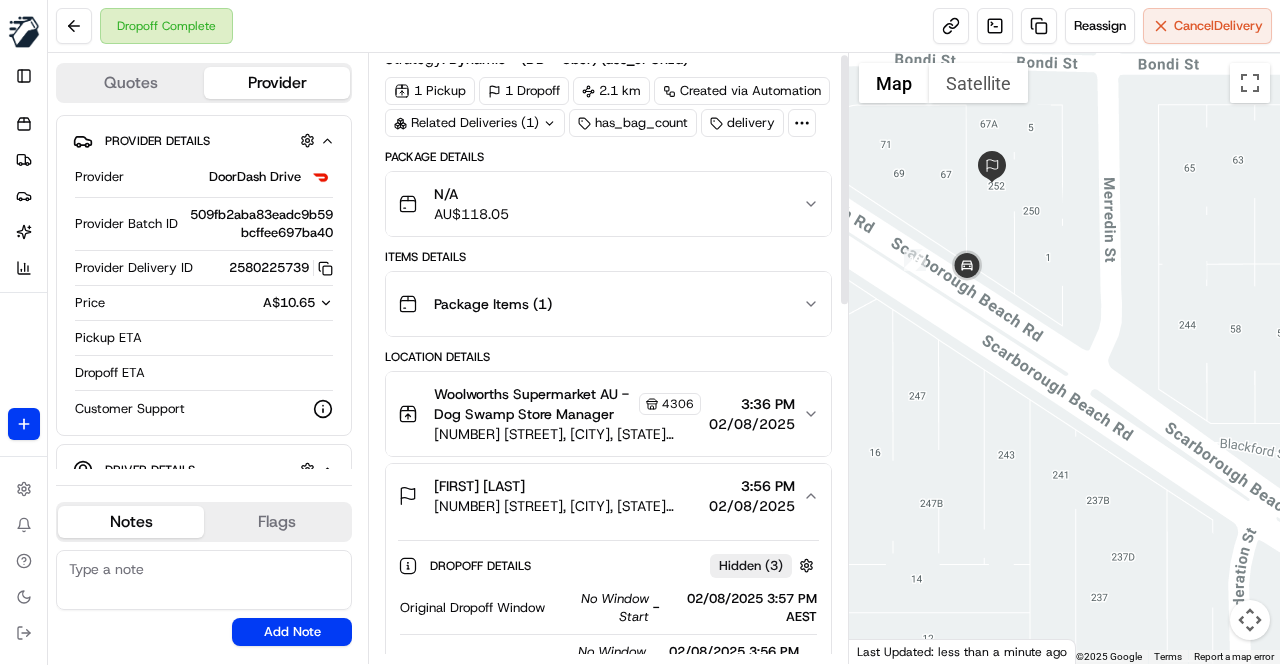 scroll, scrollTop: 0, scrollLeft: 0, axis: both 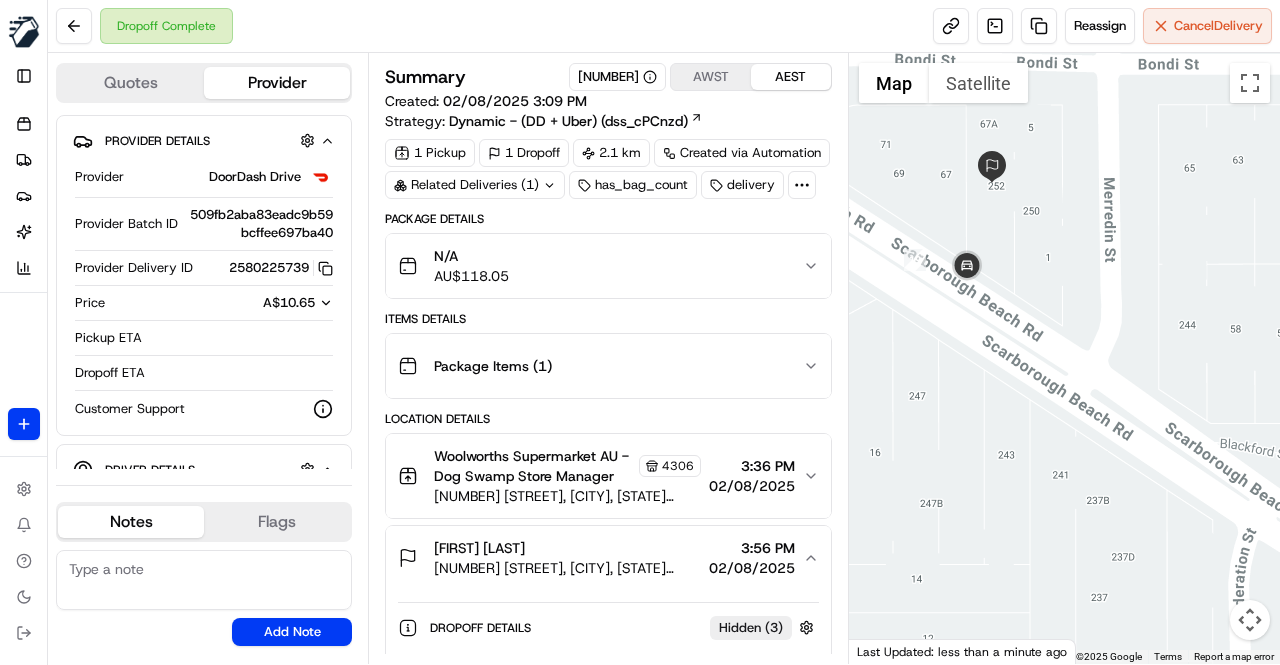 click on "Location Details" at bounding box center [608, 419] 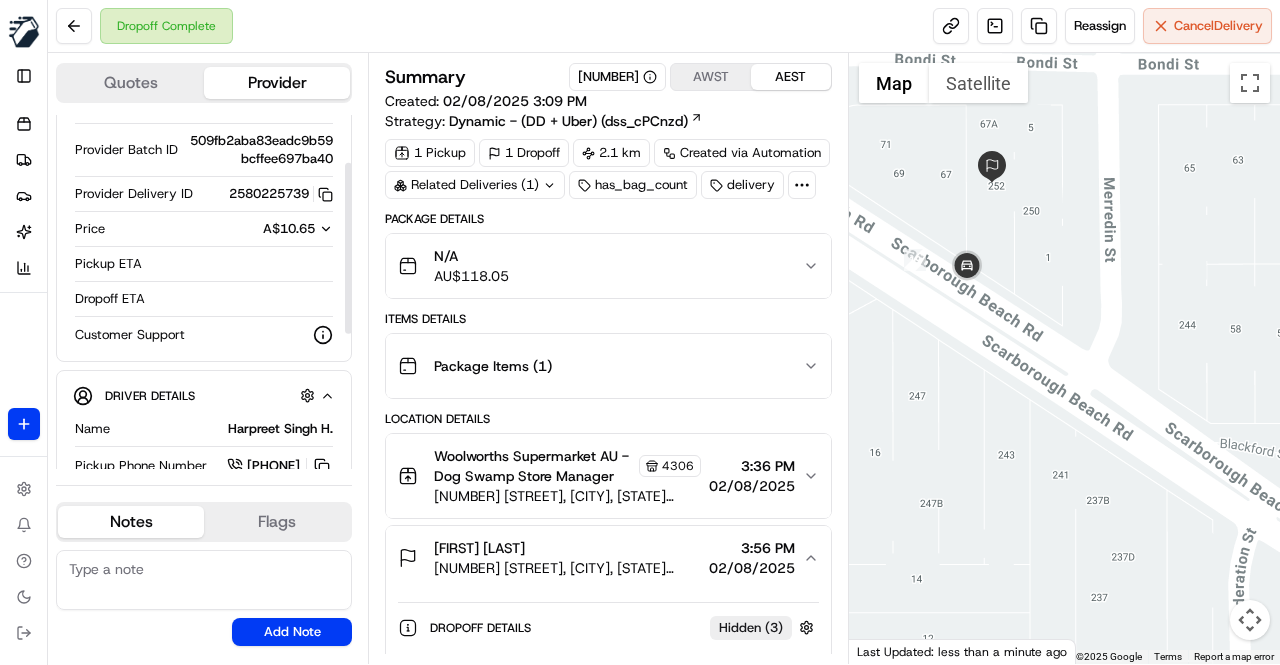 scroll, scrollTop: 100, scrollLeft: 0, axis: vertical 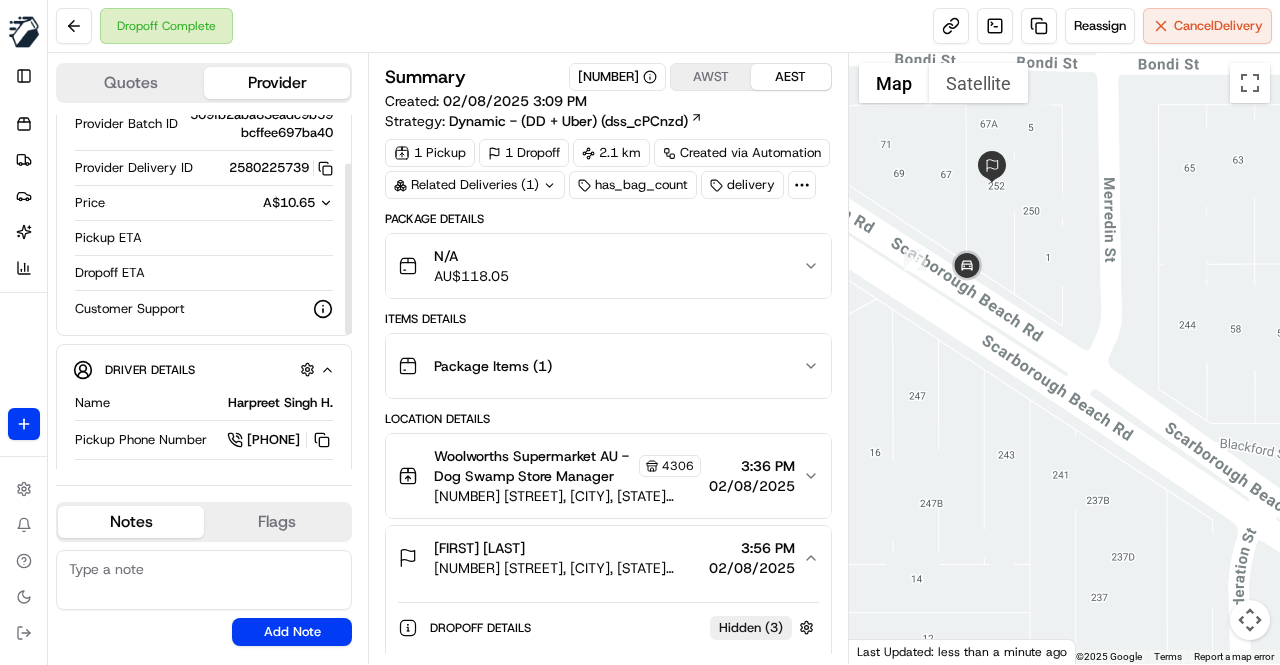 click on "Location Details" at bounding box center (608, 419) 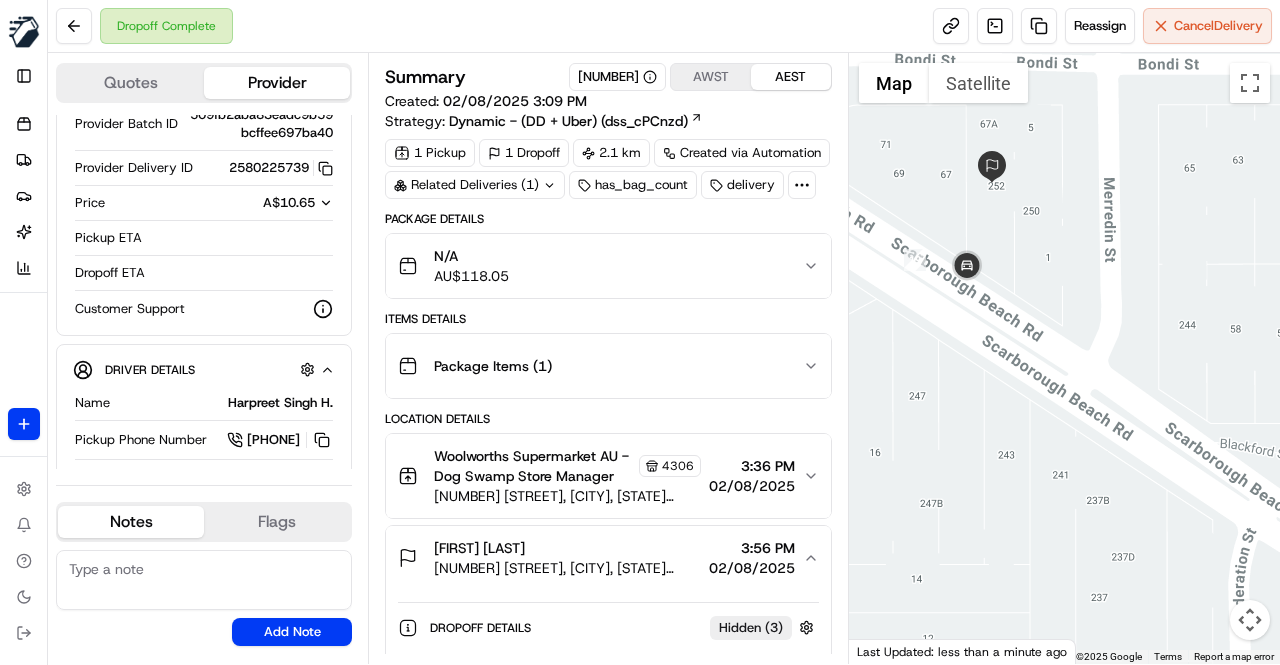 click on "Location Details" at bounding box center (608, 419) 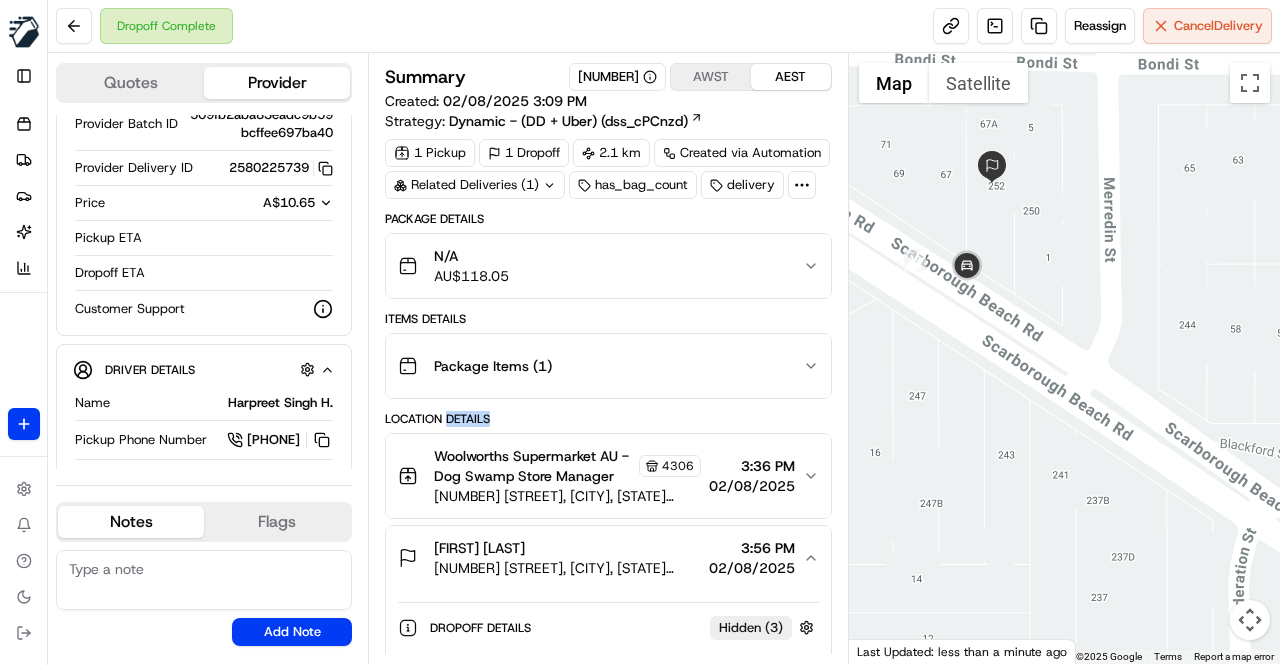 click on "Location Details" at bounding box center [608, 419] 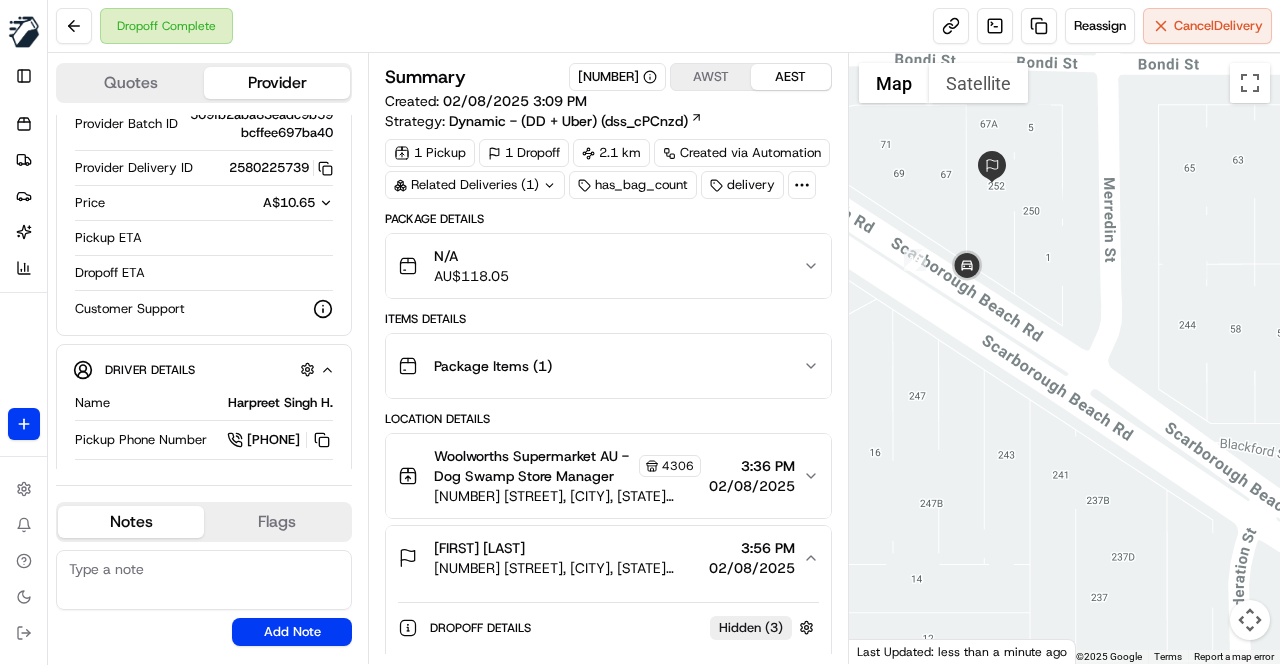 click on "Location Details" at bounding box center [608, 419] 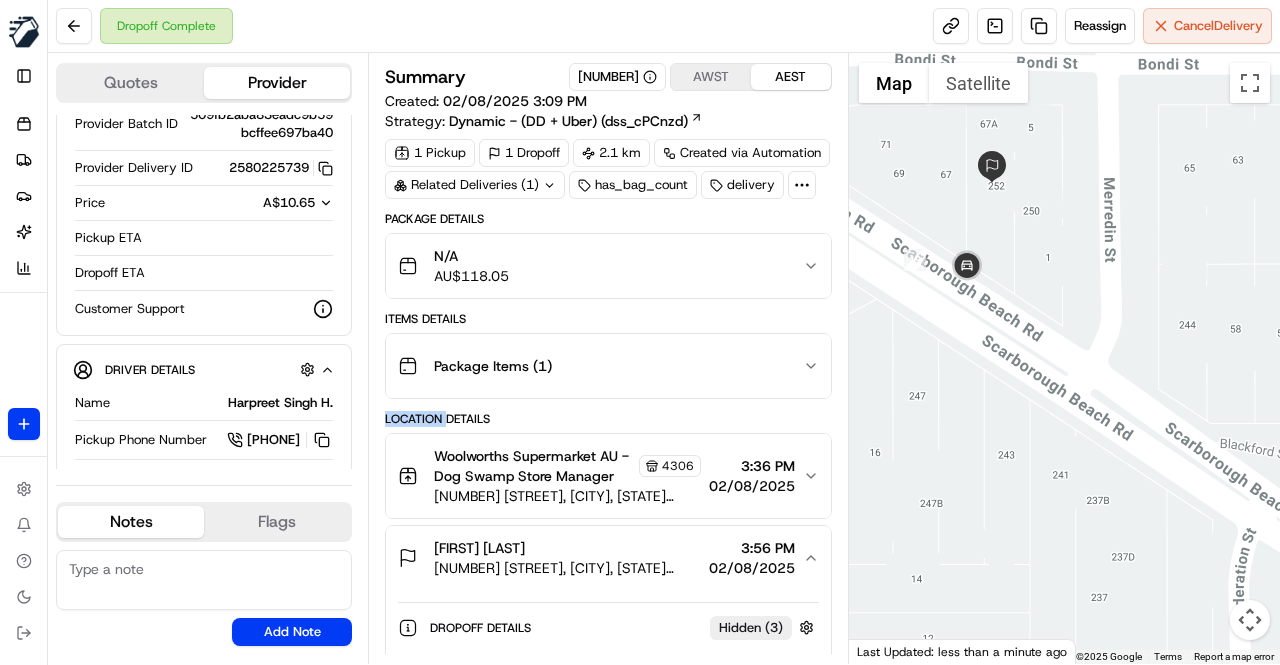 click on "Location Details" at bounding box center (608, 419) 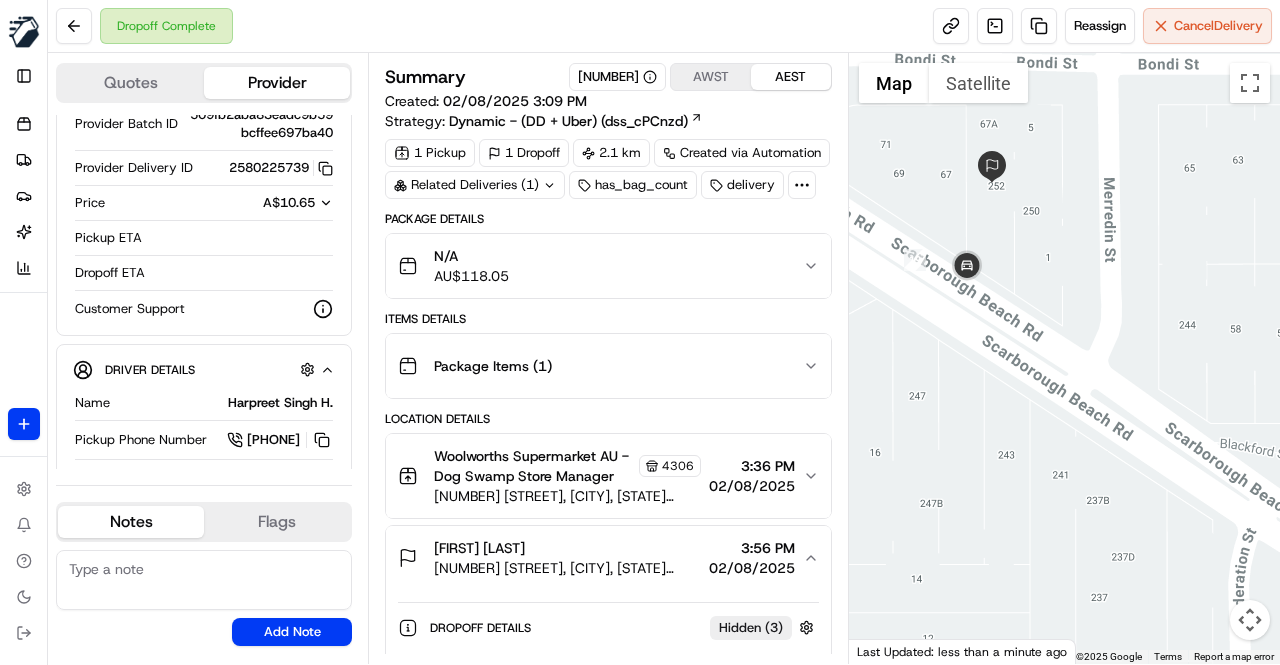 click on "Location Details" at bounding box center (608, 419) 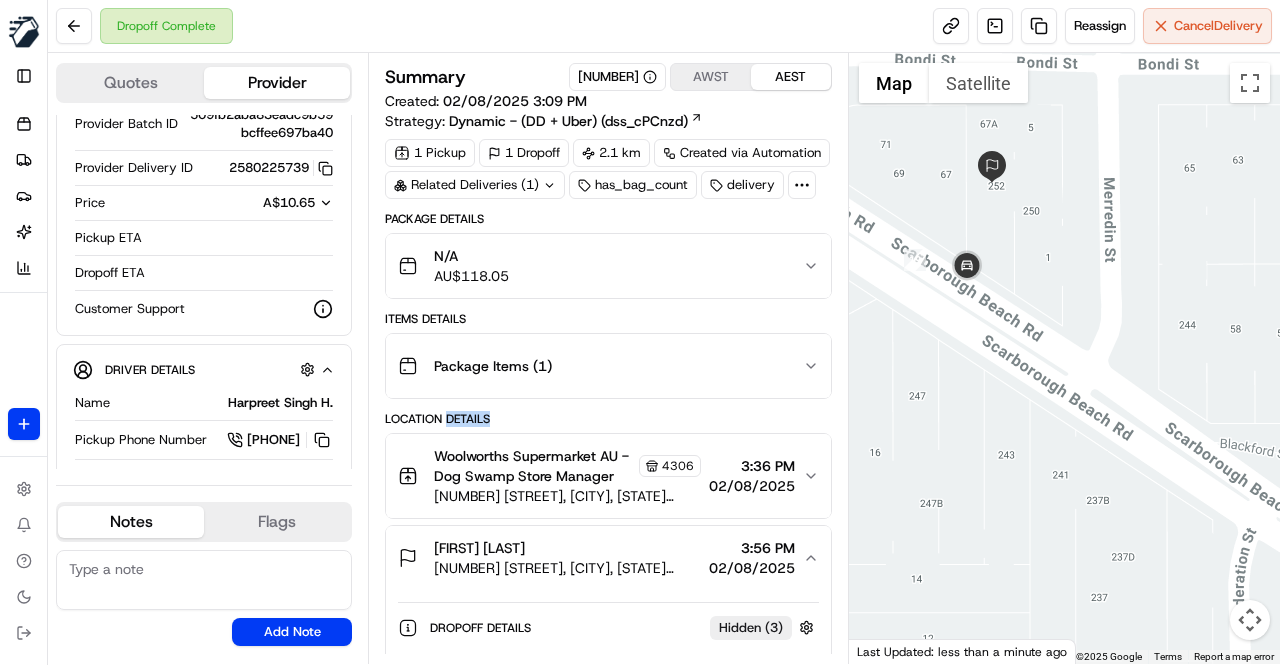 click on "Location Details" at bounding box center [608, 419] 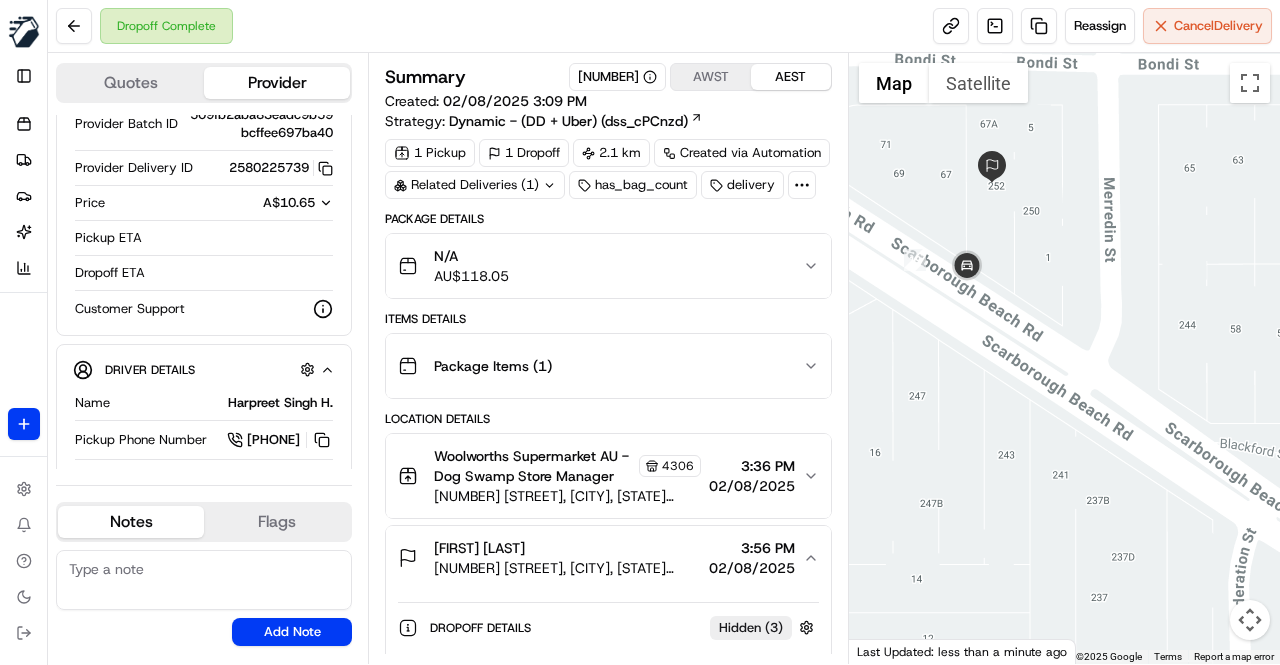 click on "Location Details" at bounding box center [608, 419] 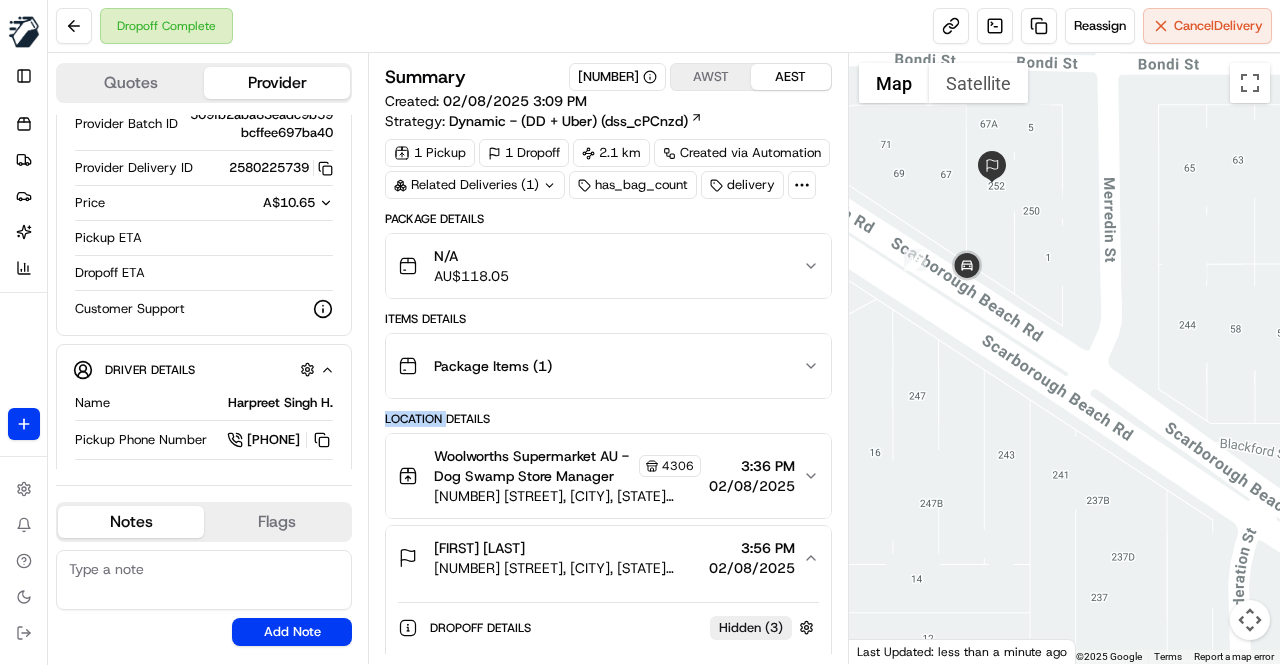 click on "Location Details" at bounding box center (608, 419) 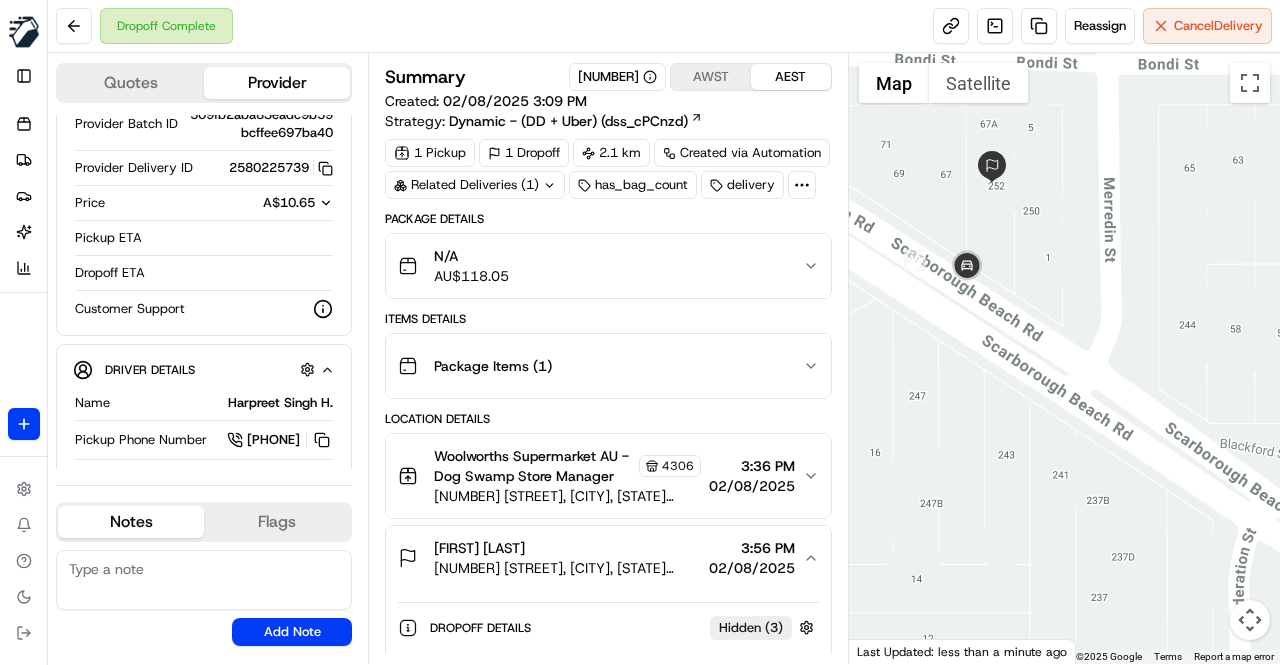 click on "Location Details" at bounding box center (608, 419) 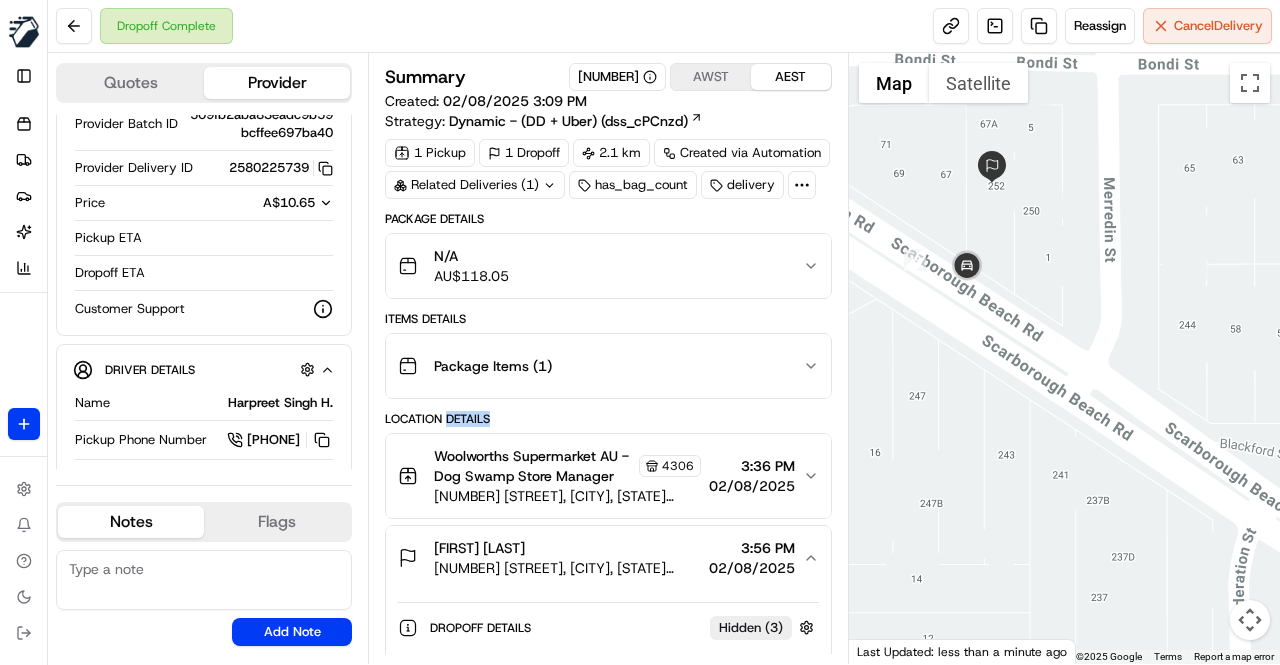 click on "Location Details" at bounding box center (608, 419) 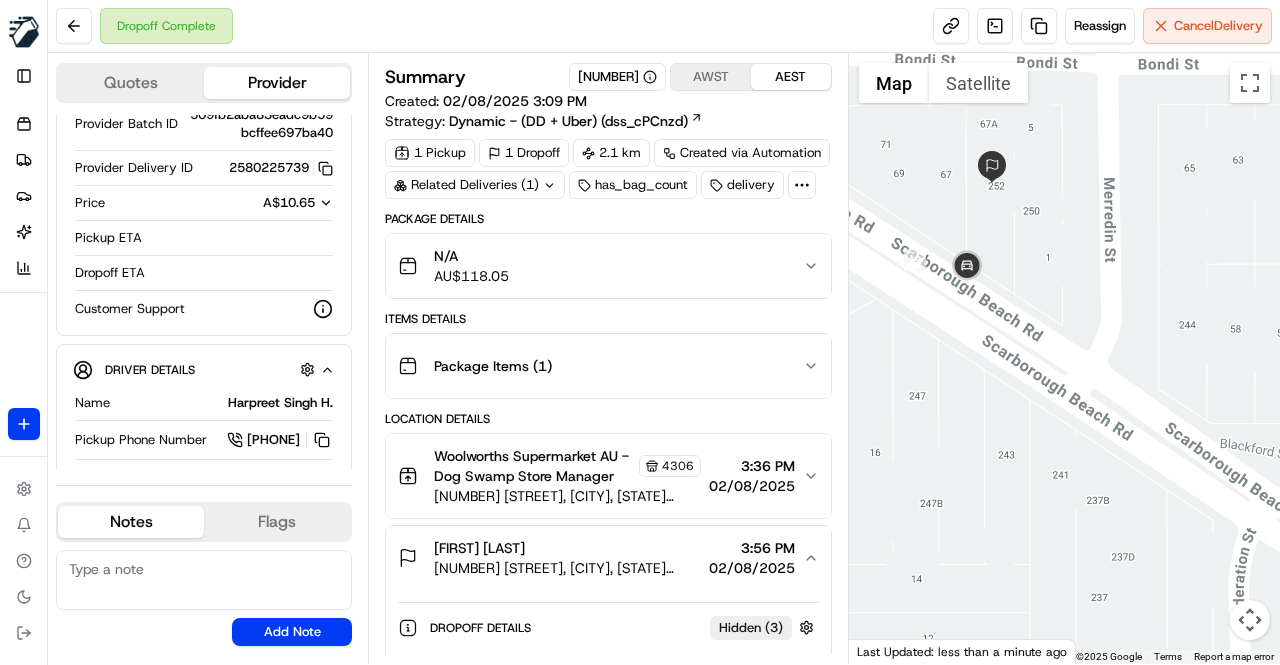 click on "Location Details" at bounding box center (608, 419) 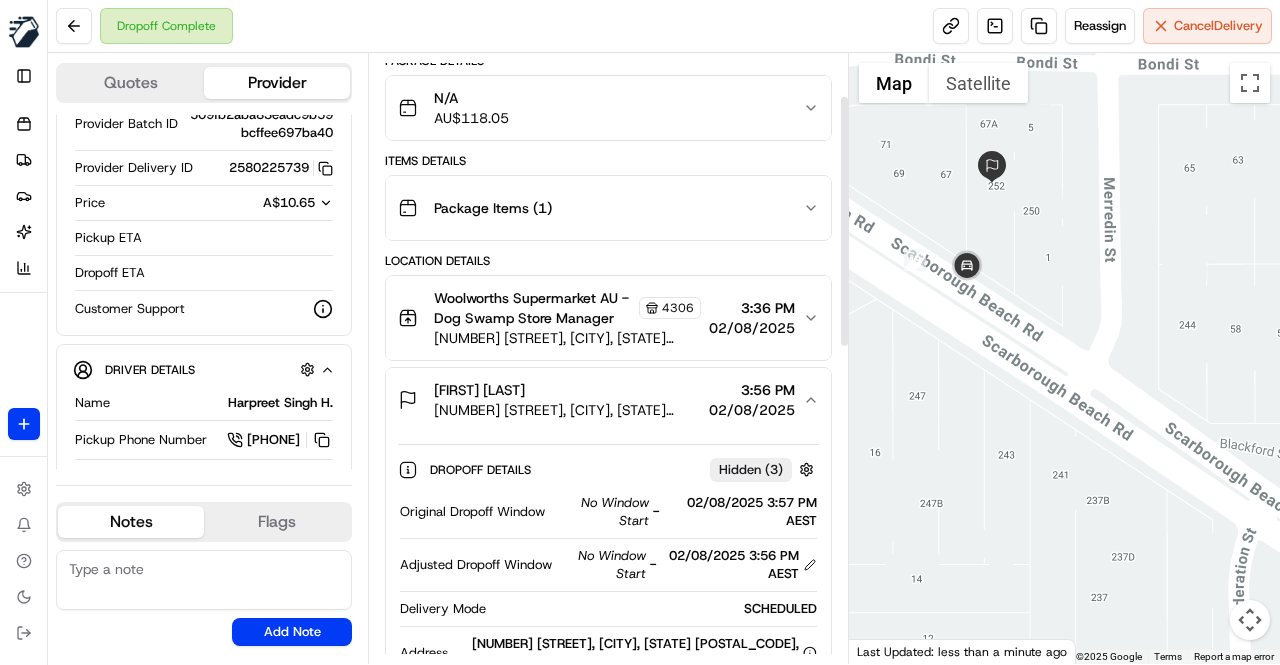 scroll, scrollTop: 58, scrollLeft: 0, axis: vertical 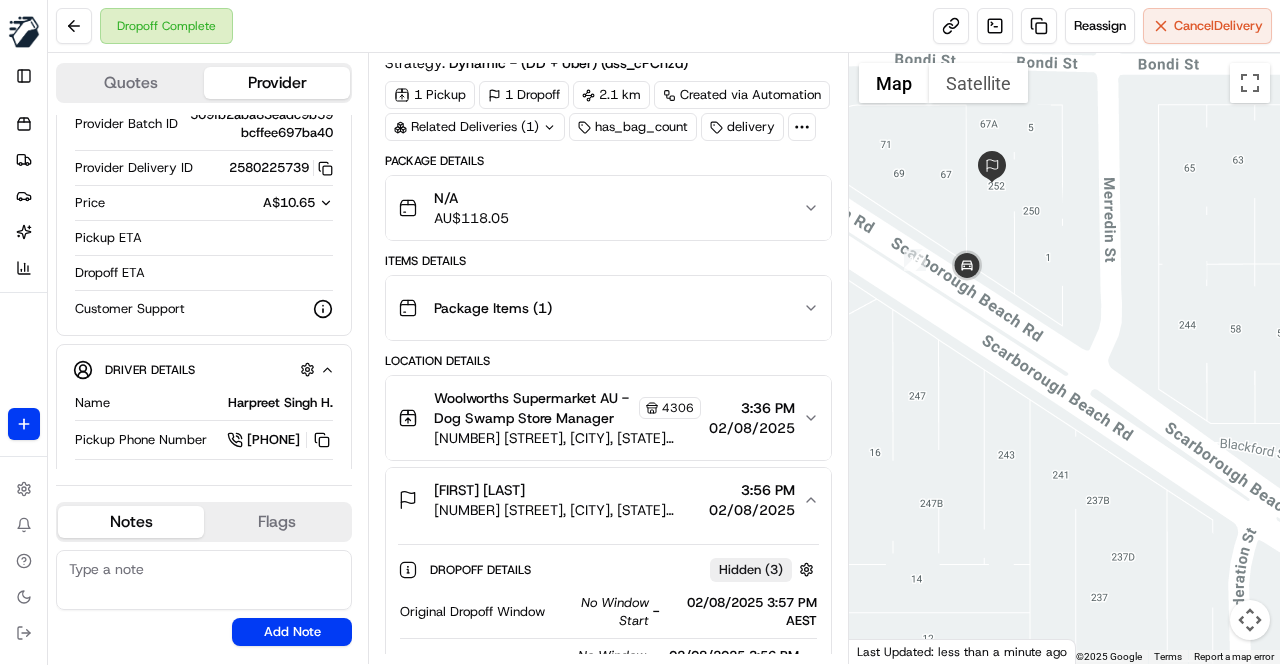 drag, startPoint x: 538, startPoint y: 353, endPoint x: 526, endPoint y: 359, distance: 13.416408 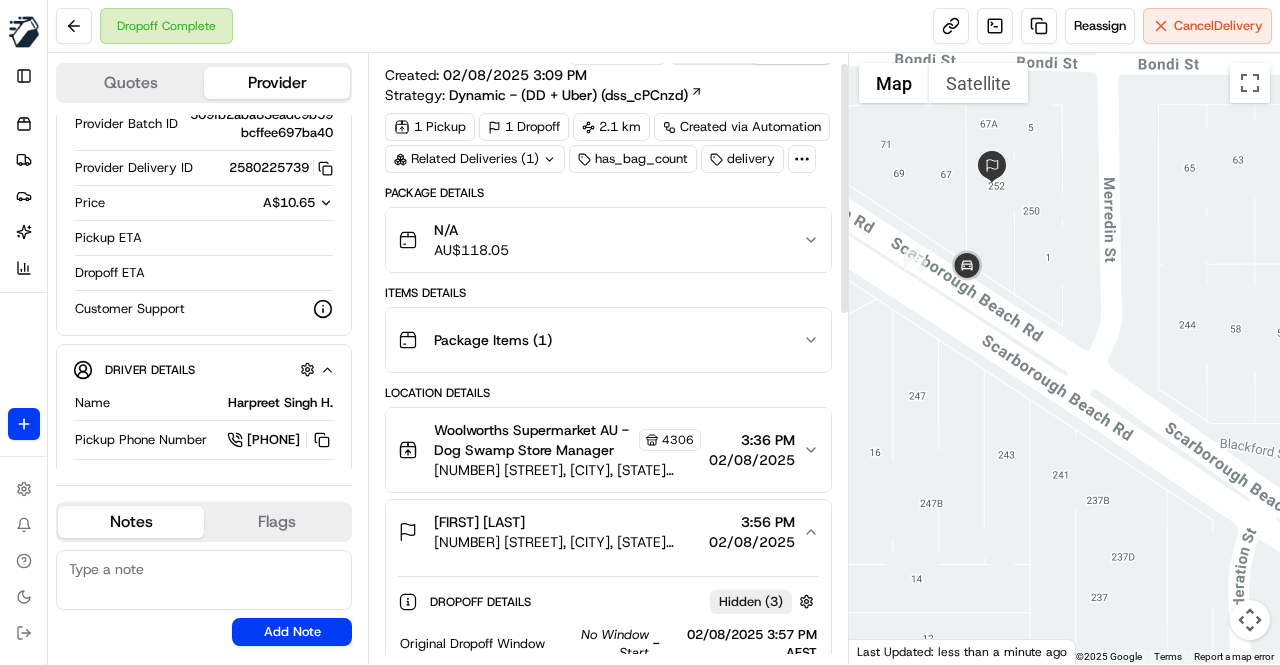 scroll, scrollTop: 0, scrollLeft: 0, axis: both 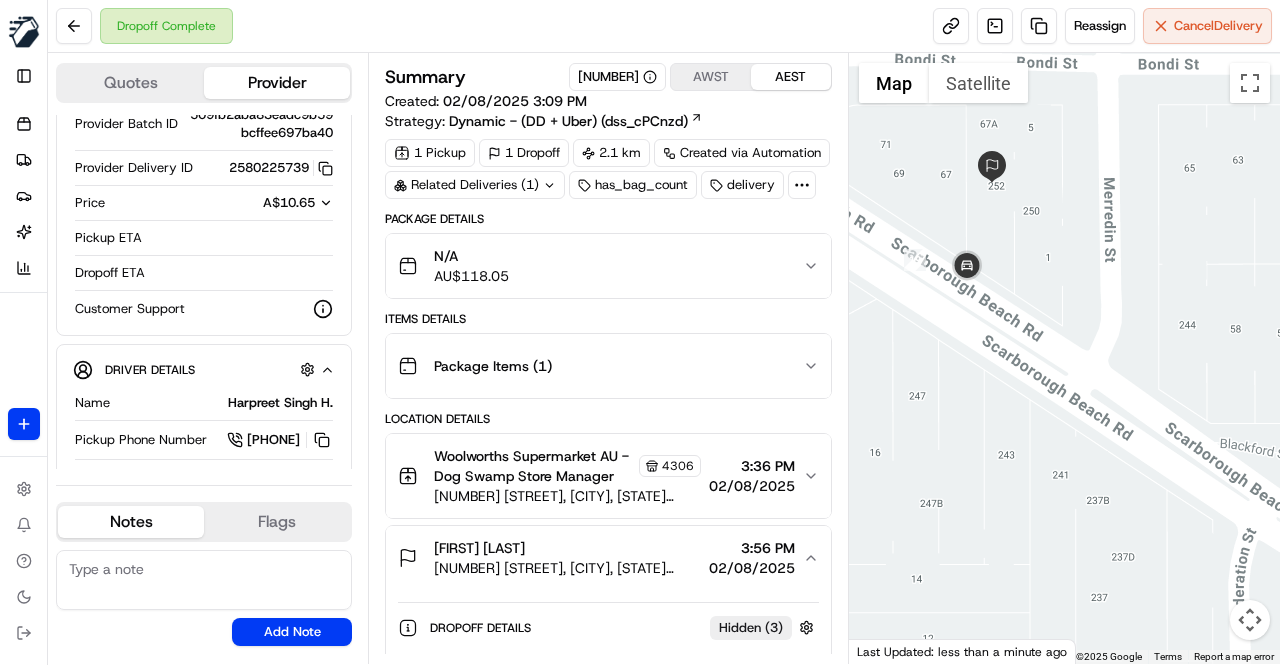 click on "Items Details" at bounding box center (608, 319) 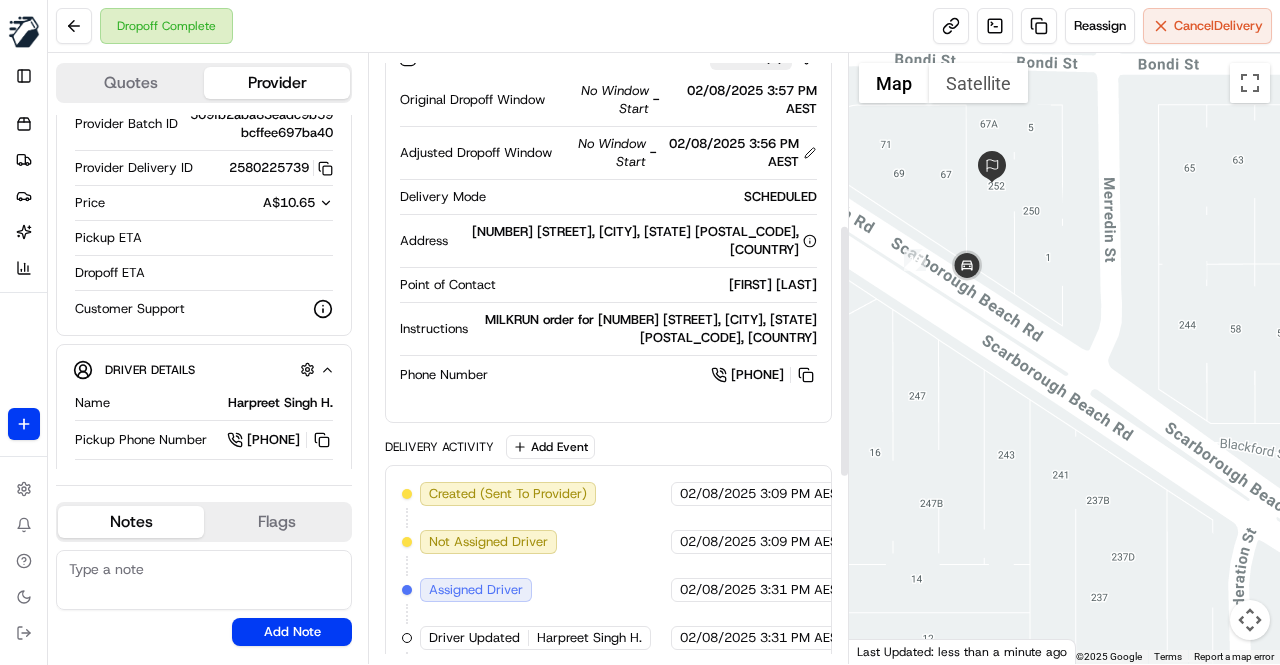 scroll, scrollTop: 358, scrollLeft: 0, axis: vertical 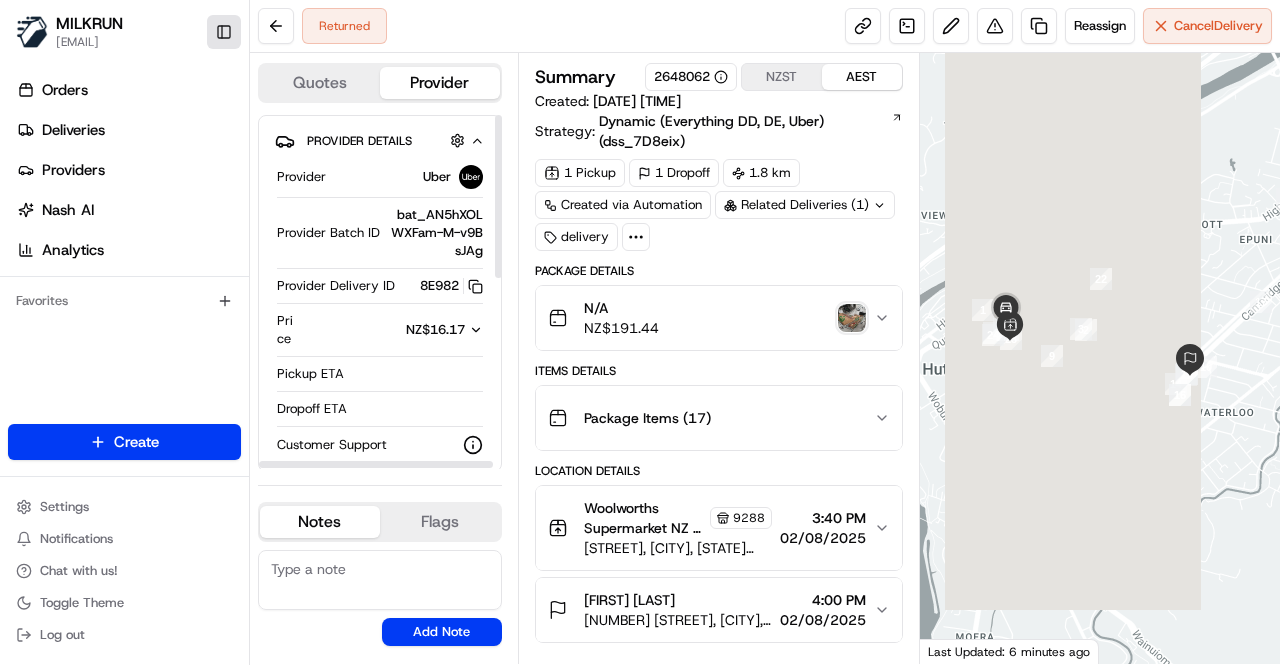 click on "Toggle Sidebar" at bounding box center (224, 32) 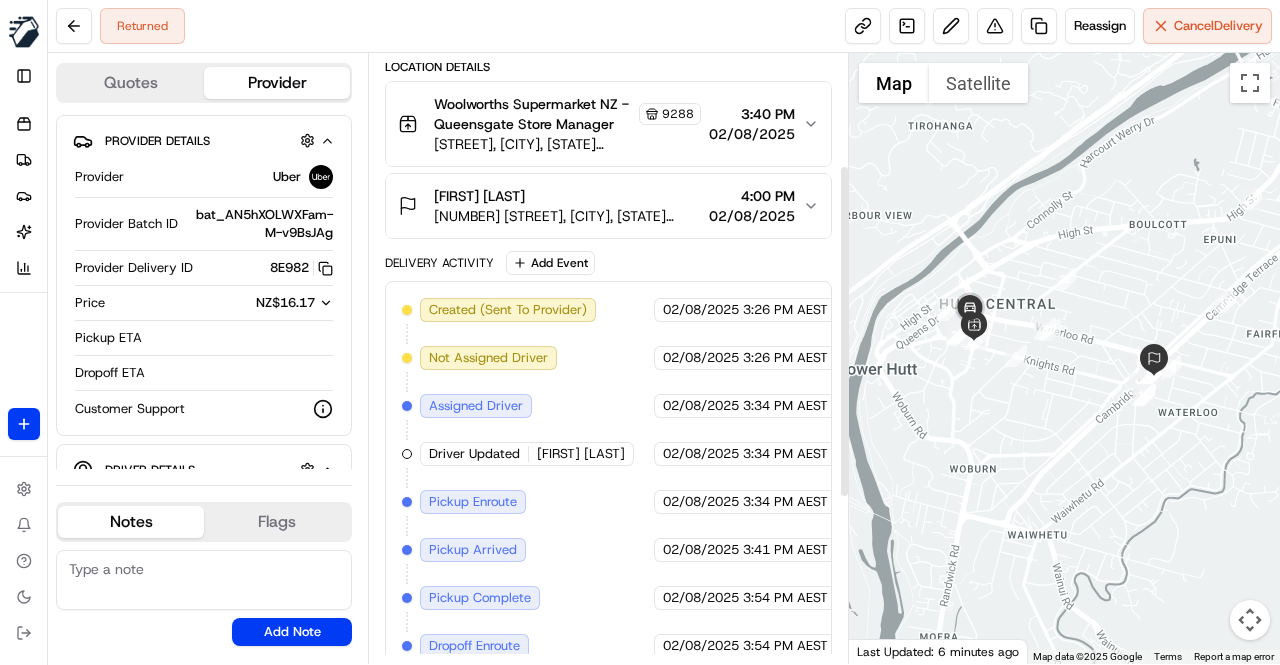 scroll, scrollTop: 204, scrollLeft: 0, axis: vertical 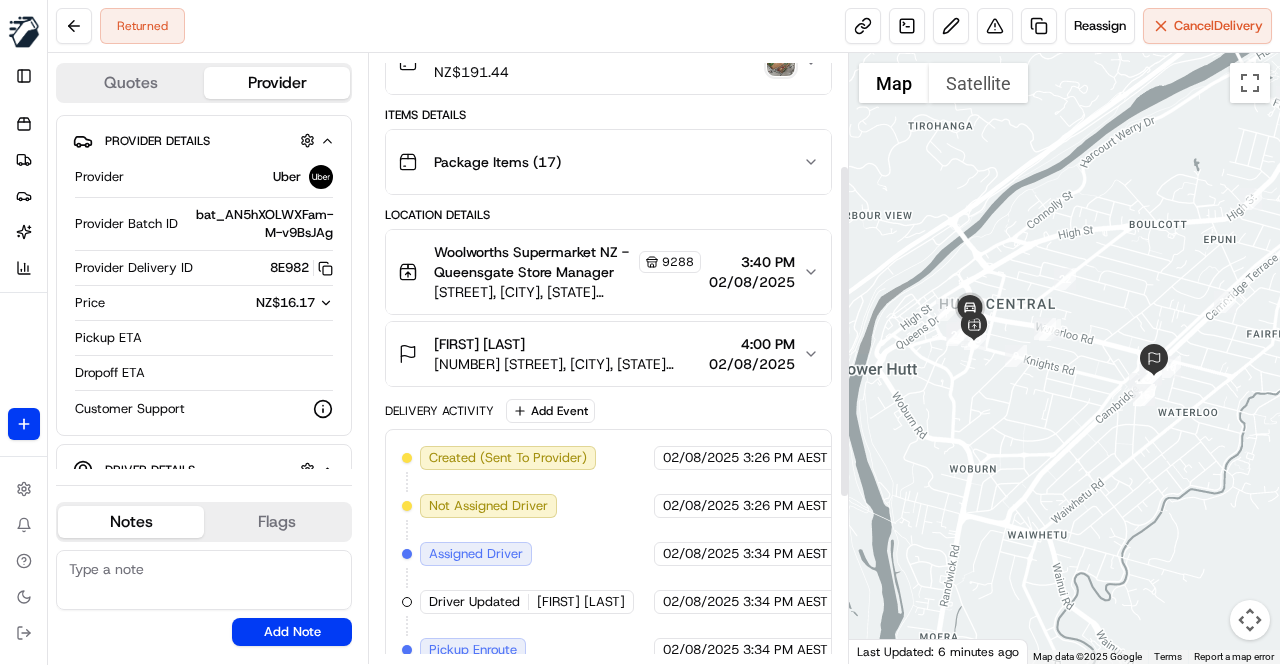 type 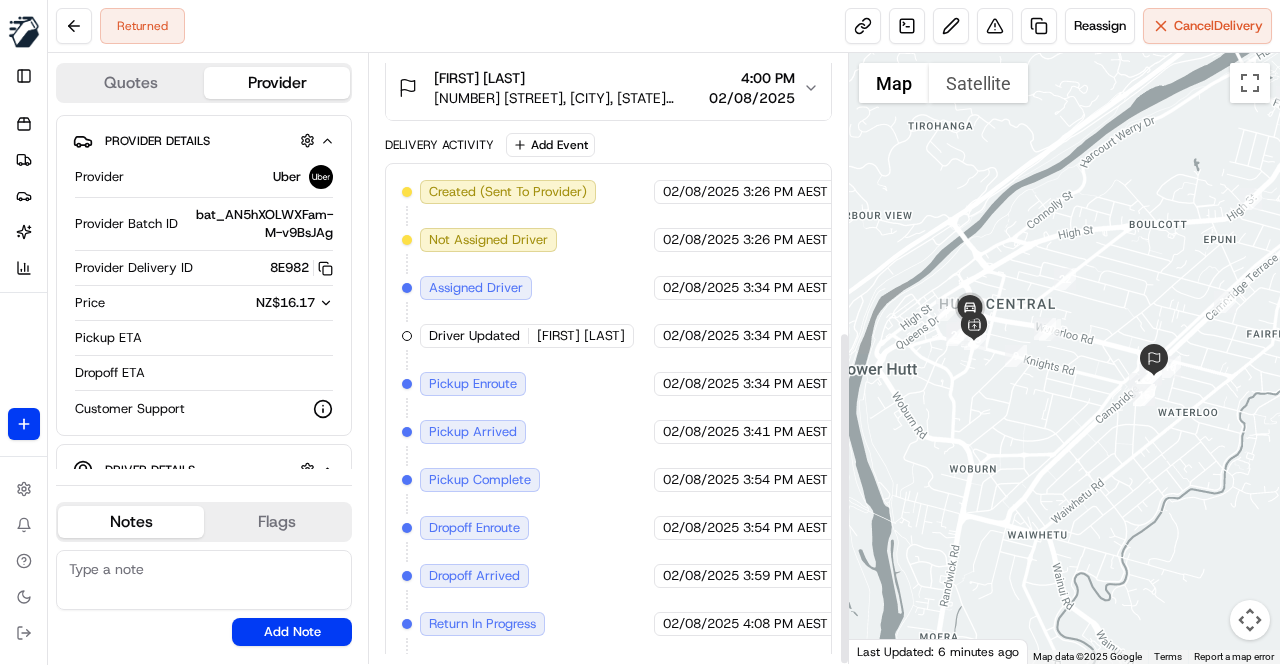 scroll, scrollTop: 504, scrollLeft: 0, axis: vertical 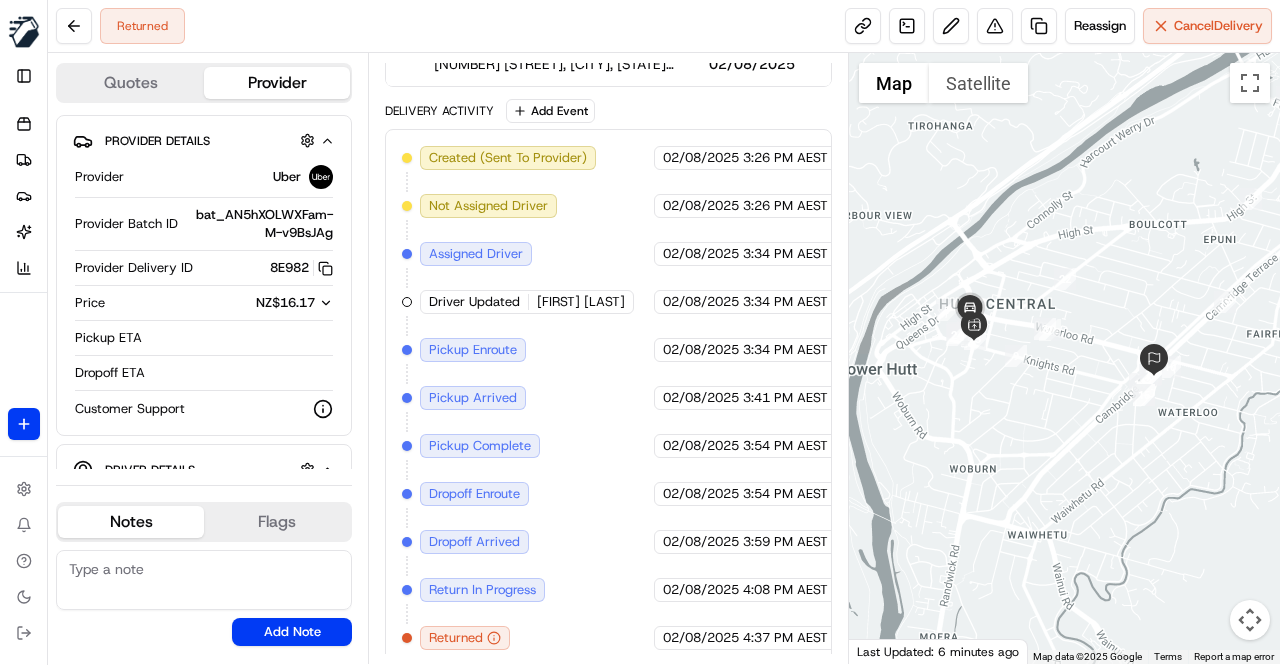 click on "Returned Reassign Cancel  Delivery" at bounding box center [664, 26] 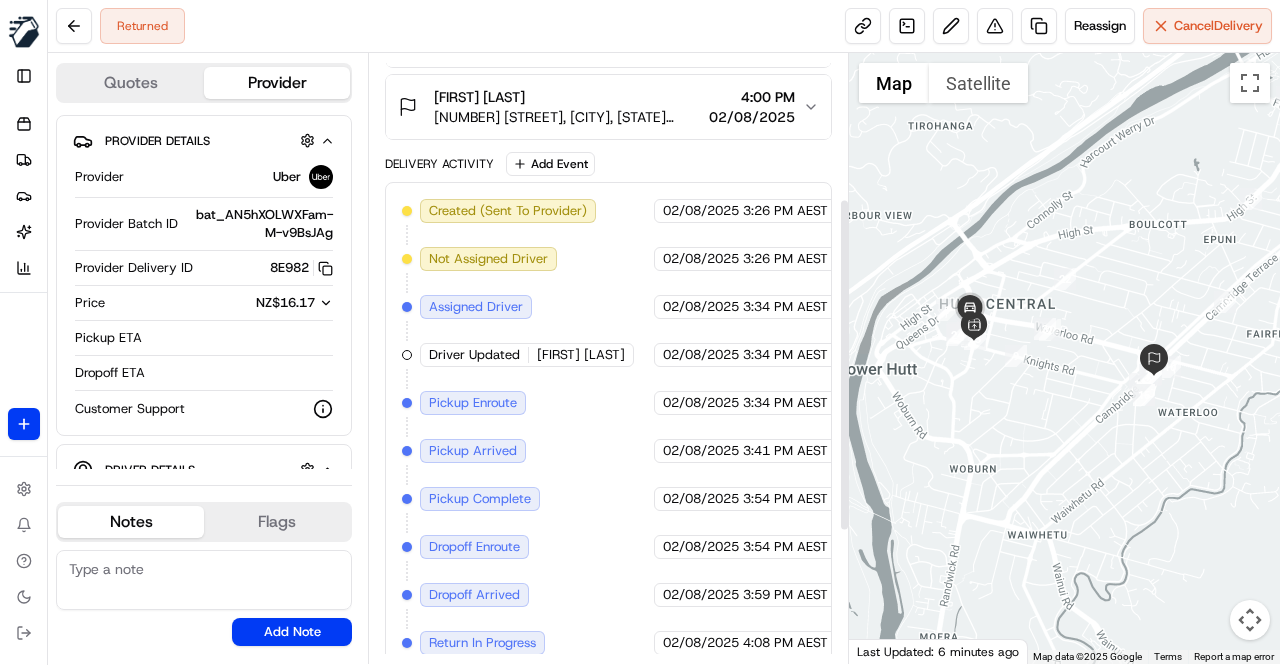 scroll, scrollTop: 504, scrollLeft: 0, axis: vertical 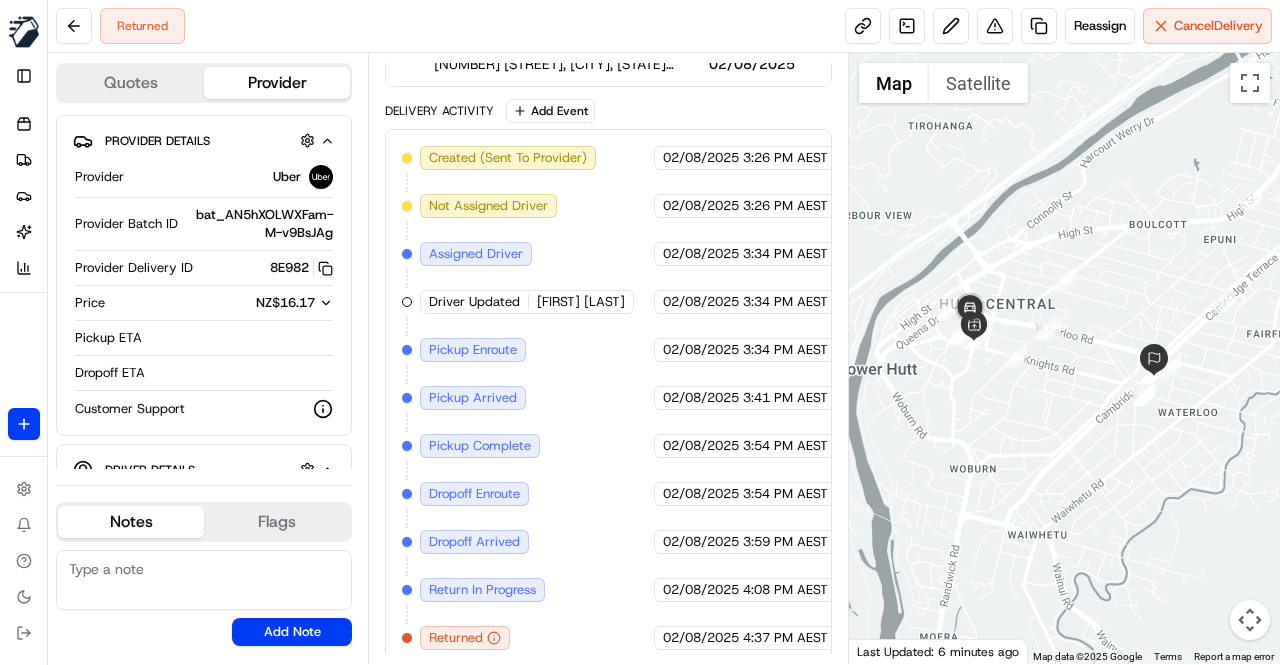 click on "Created (Sent To Provider) Uber [DATE] [TIME] Not Assigned Driver Uber [DATE] [TIME] Assigned Driver Uber [DATE] [TIME] Driver Updated [FIRST] [LAST] Uber [DATE] [TIME] Pickup Enroute Uber [DATE] [TIME] Pickup Arrived Uber [DATE] [TIME] Pickup Complete Uber [DATE] [TIME] Dropoff Enroute Uber [DATE] [TIME] Dropoff Arrived Uber [DATE] [TIME] Return In Progress Uber [DATE] [TIME] Returned Uber" at bounding box center (608, 398) 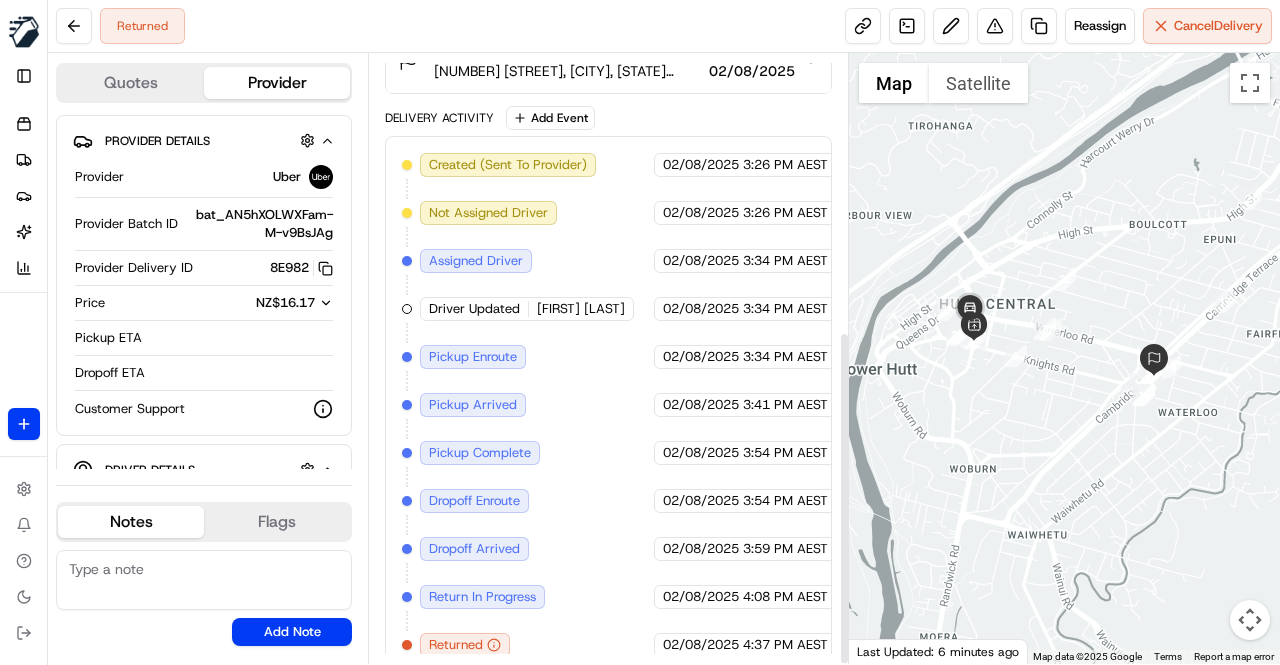 scroll, scrollTop: 504, scrollLeft: 0, axis: vertical 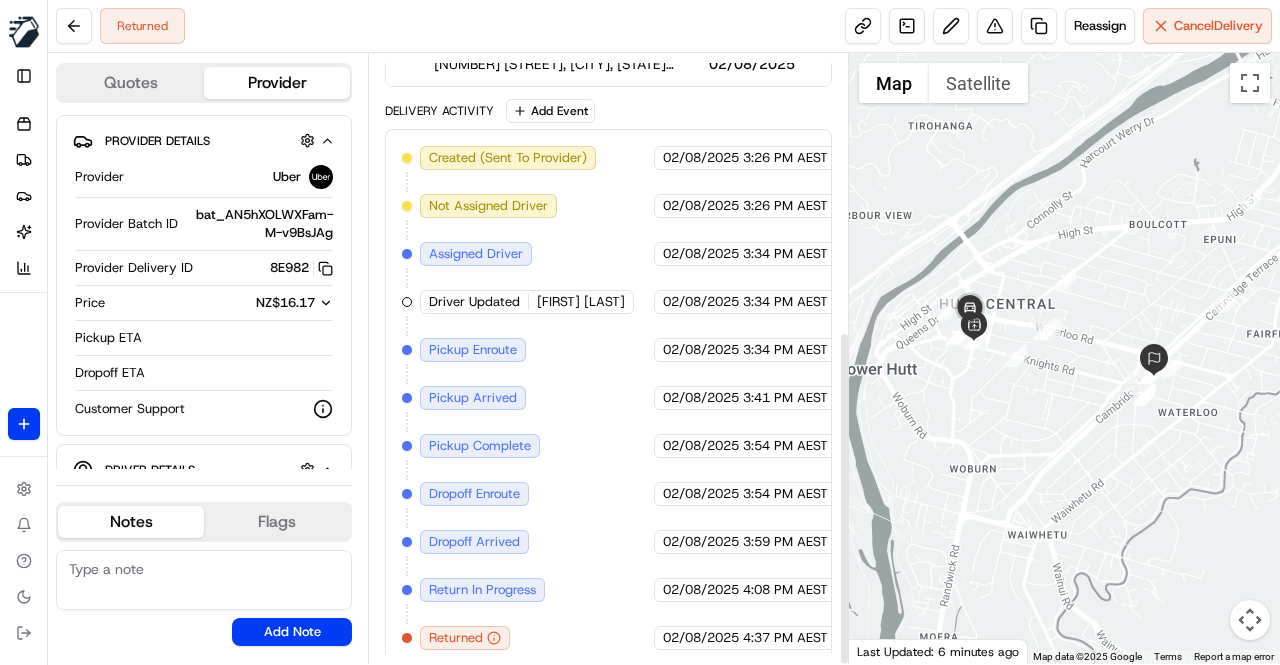 click on "Created (Sent To Provider) Uber [DATE] [TIME] Not Assigned Driver Uber [DATE] [TIME] Assigned Driver Uber [DATE] [TIME] Driver Updated [FIRST] [LAST] Uber [DATE] [TIME] Pickup Enroute Uber [DATE] [TIME] Pickup Arrived Uber [DATE] [TIME] Pickup Complete Uber [DATE] [TIME] Dropoff Enroute Uber [DATE] [TIME] Dropoff Arrived Uber [DATE] [TIME] Return In Progress Uber [DATE] [TIME] Returned Uber" at bounding box center [608, 398] 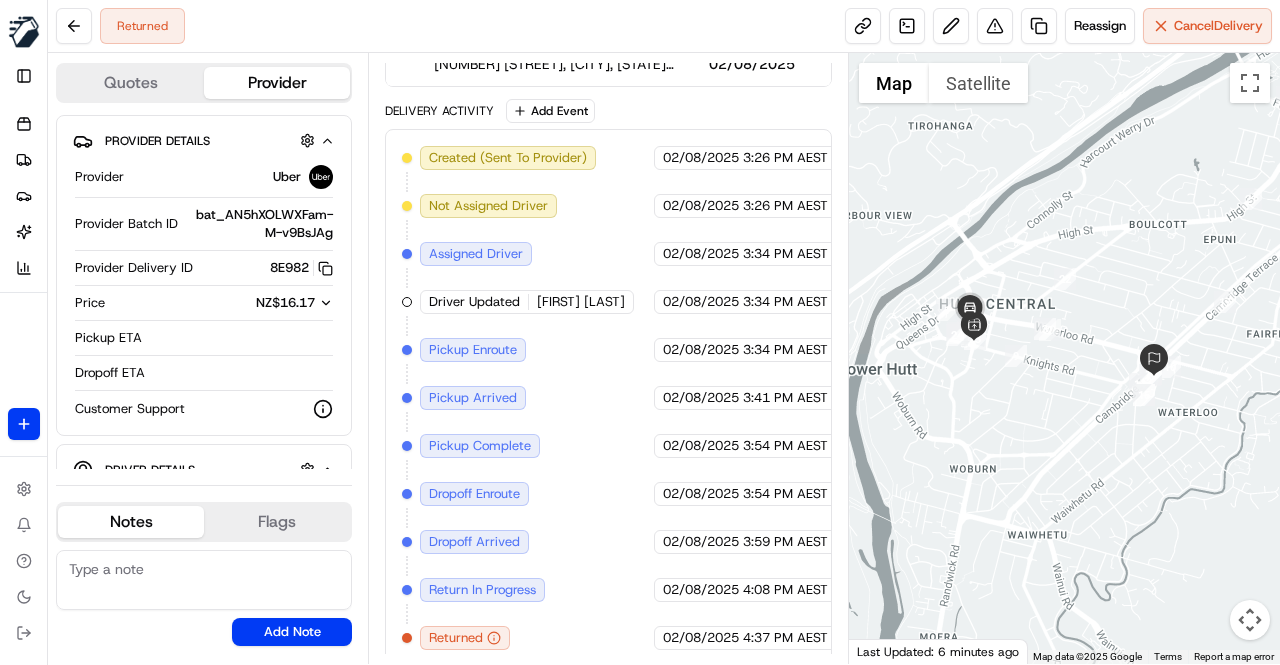 click on "Created (Sent To Provider) Uber 02/08/2025 3:26 PM AEST Not Assigned Driver Uber 02/08/2025 3:26 PM AEST Assigned Driver Uber 02/08/2025 3:34 PM AEST Driver Updated Jigar P. Uber 02/08/2025 3:34 PM AEST Pickup Enroute Uber 02/08/2025 3:34 PM AEST Pickup Arrived Uber 02/08/2025 3:41 PM AEST Pickup Complete Uber 02/08/2025 3:54 PM AEST Dropoff Enroute Uber 02/08/2025 3:54 PM AEST Dropoff Arrived Uber 02/08/2025 3:59 PM AEST Return In Progress Uber 02/08/2025 4:08 PM AEST Returned Uber 02/08/2025 4:37 PM AEST" at bounding box center (608, 398) 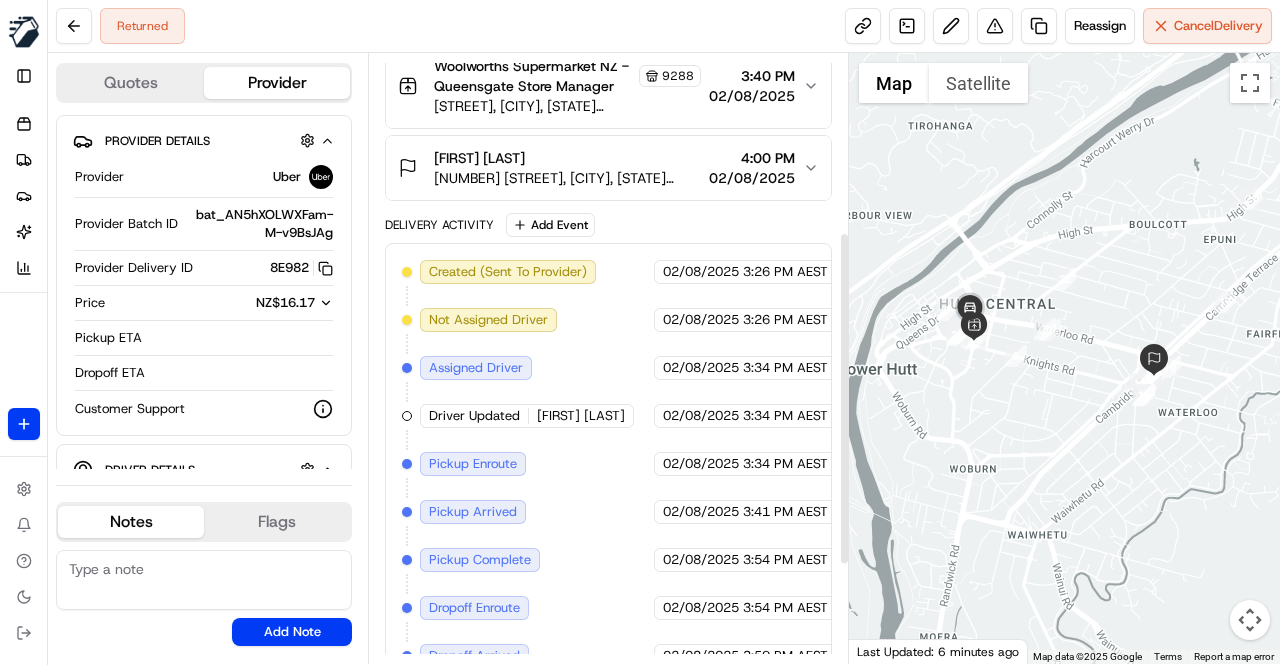 scroll, scrollTop: 304, scrollLeft: 0, axis: vertical 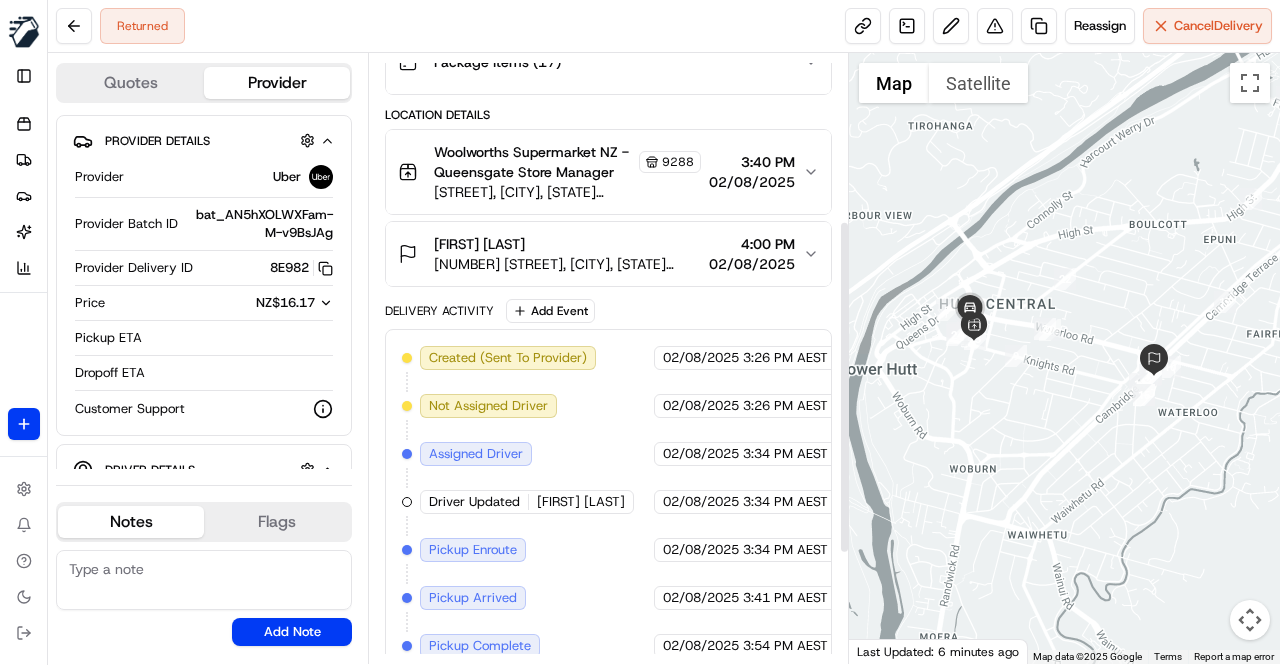 click on "Alexa Masina" at bounding box center [567, 244] 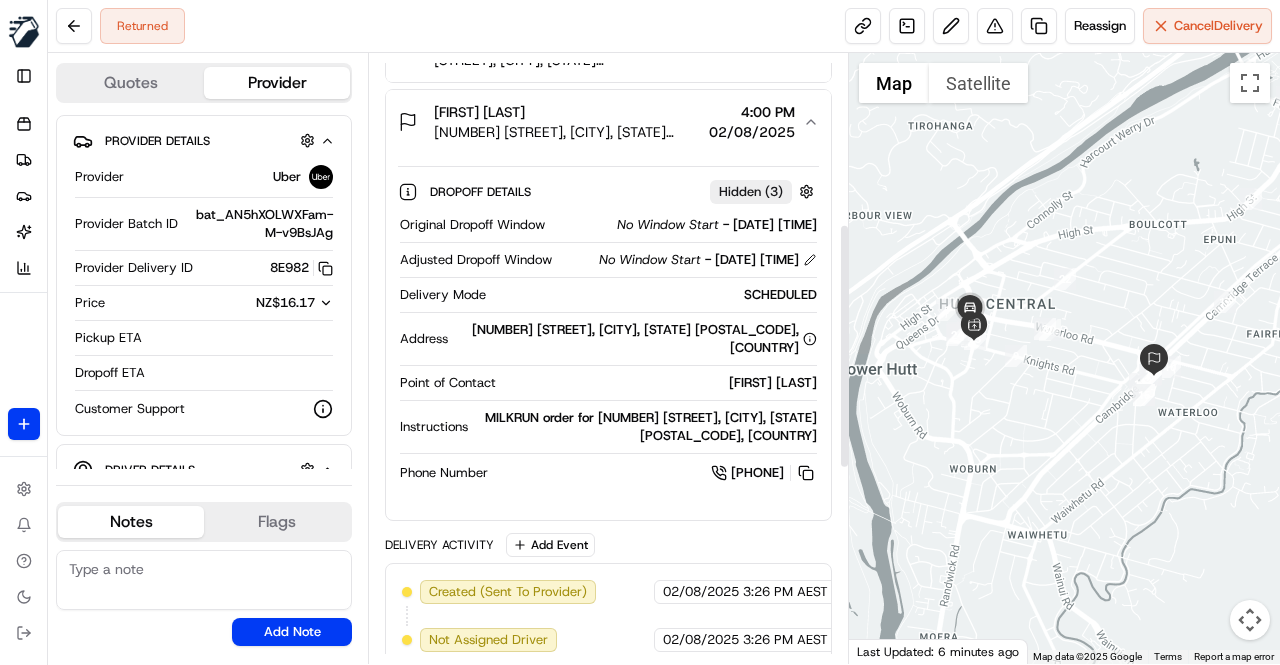 scroll, scrollTop: 304, scrollLeft: 0, axis: vertical 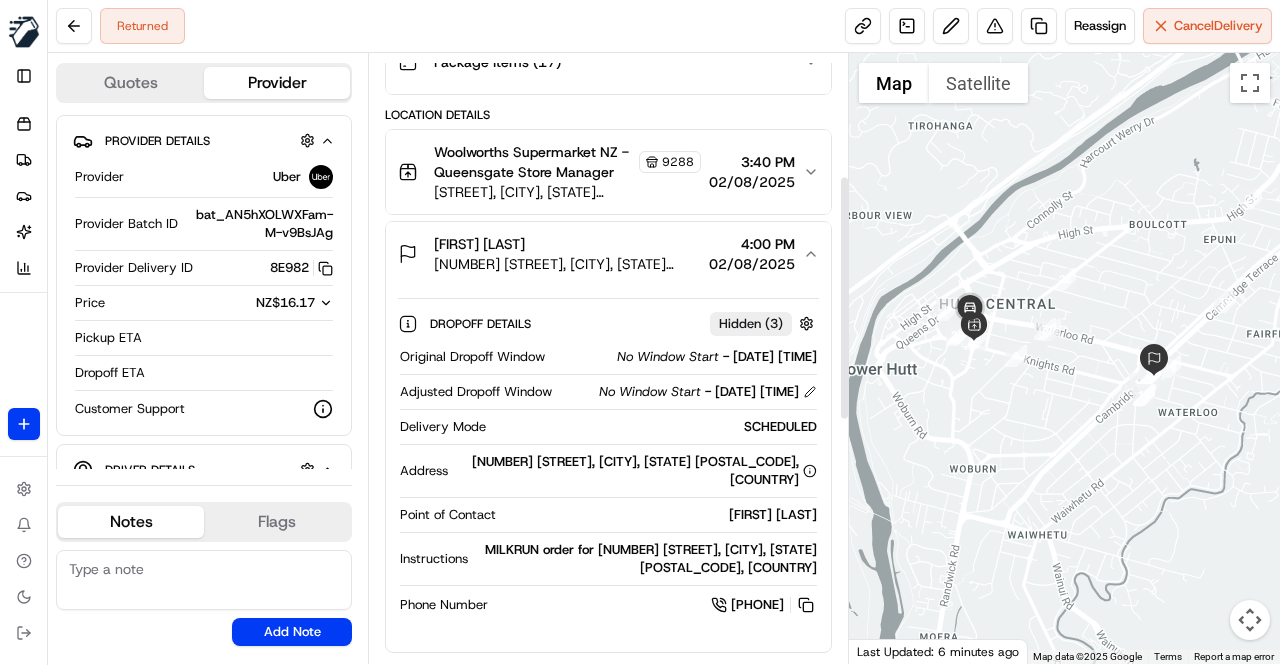 click on "G01/94 Cambridge Terrace, Waterloo, Lower Hutt 5011, NZ" at bounding box center [567, 264] 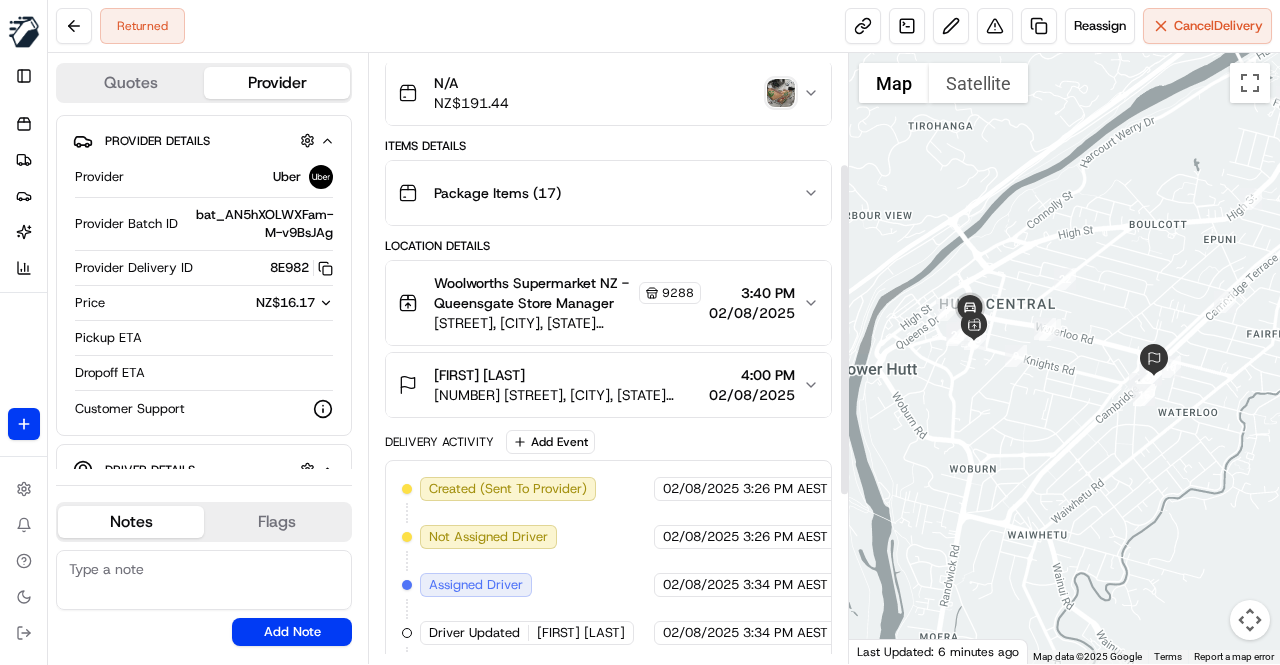 scroll, scrollTop: 204, scrollLeft: 0, axis: vertical 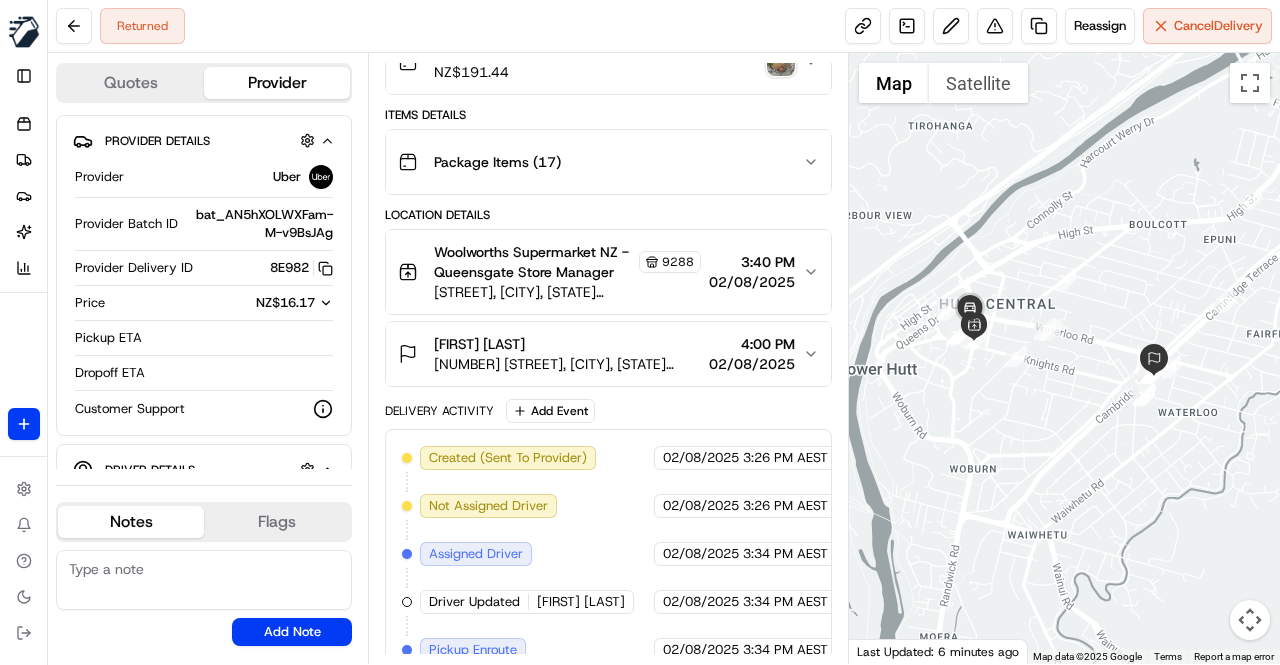 type 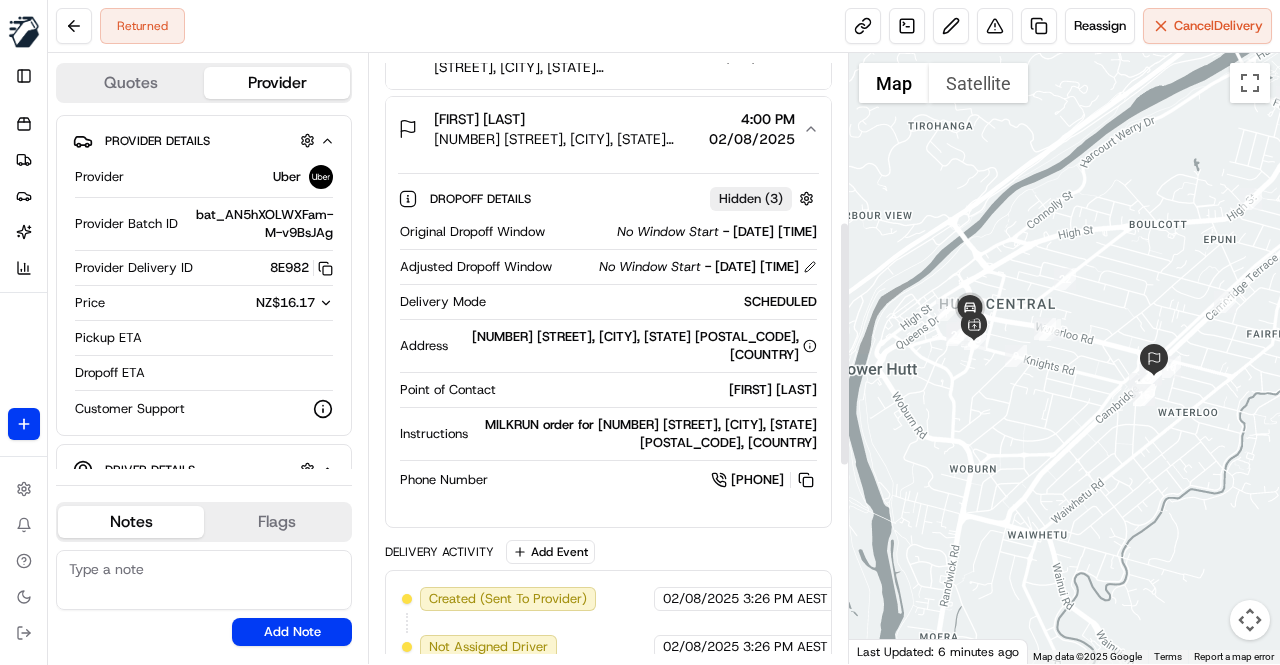 scroll, scrollTop: 404, scrollLeft: 0, axis: vertical 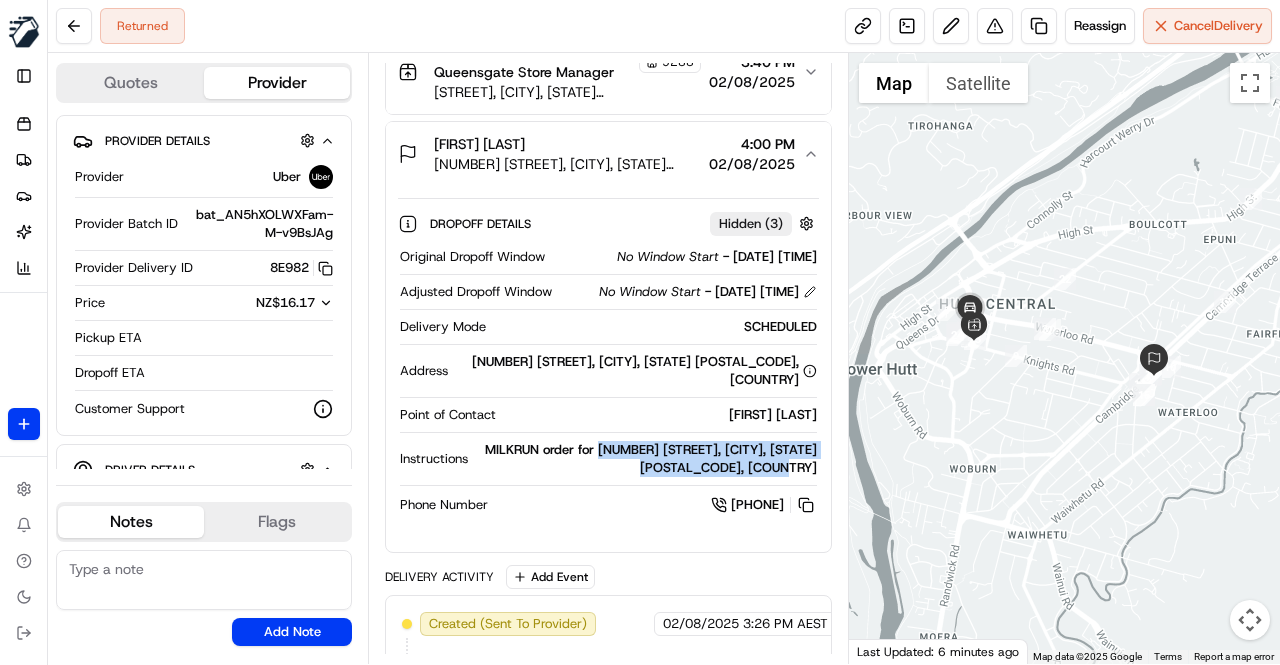 drag, startPoint x: 646, startPoint y: 480, endPoint x: 816, endPoint y: 499, distance: 171.05847 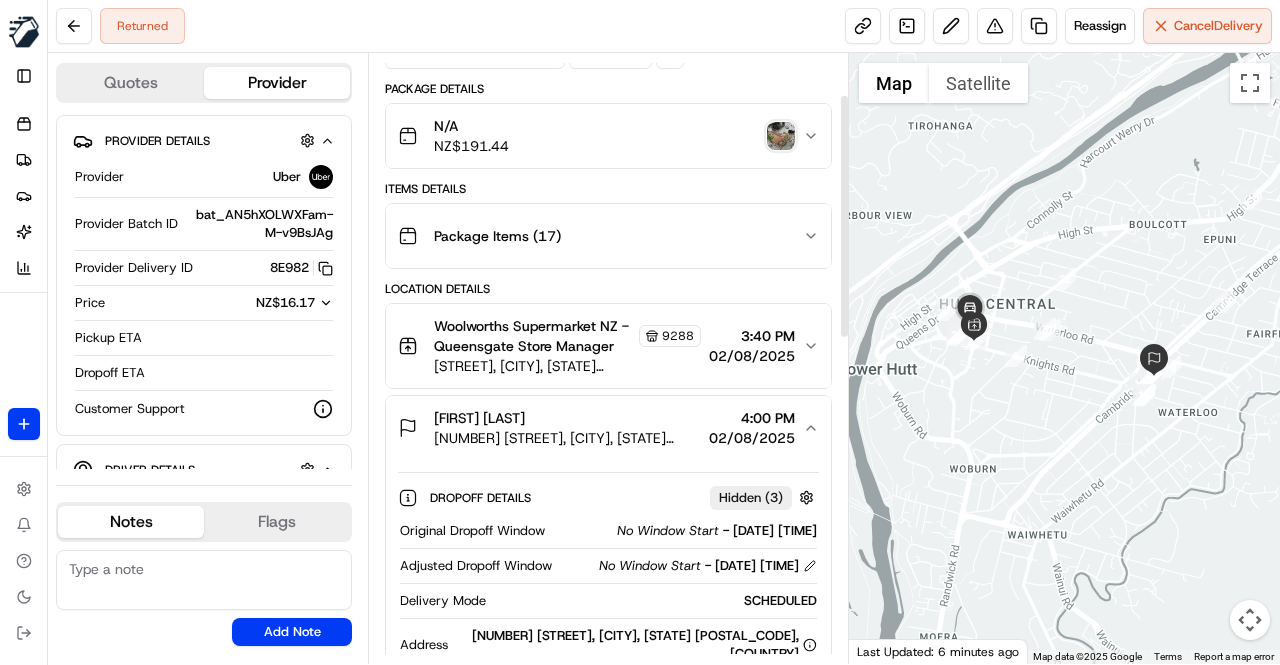 scroll, scrollTop: 104, scrollLeft: 0, axis: vertical 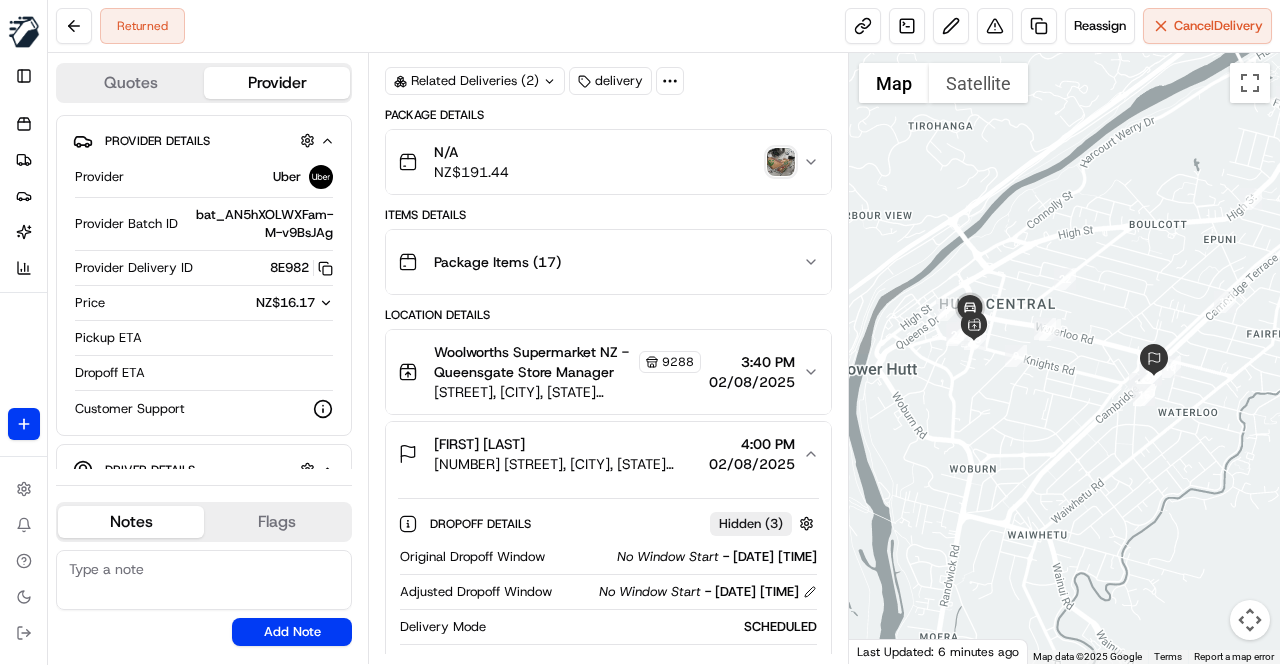 click on "Alexa Masina" at bounding box center (567, 444) 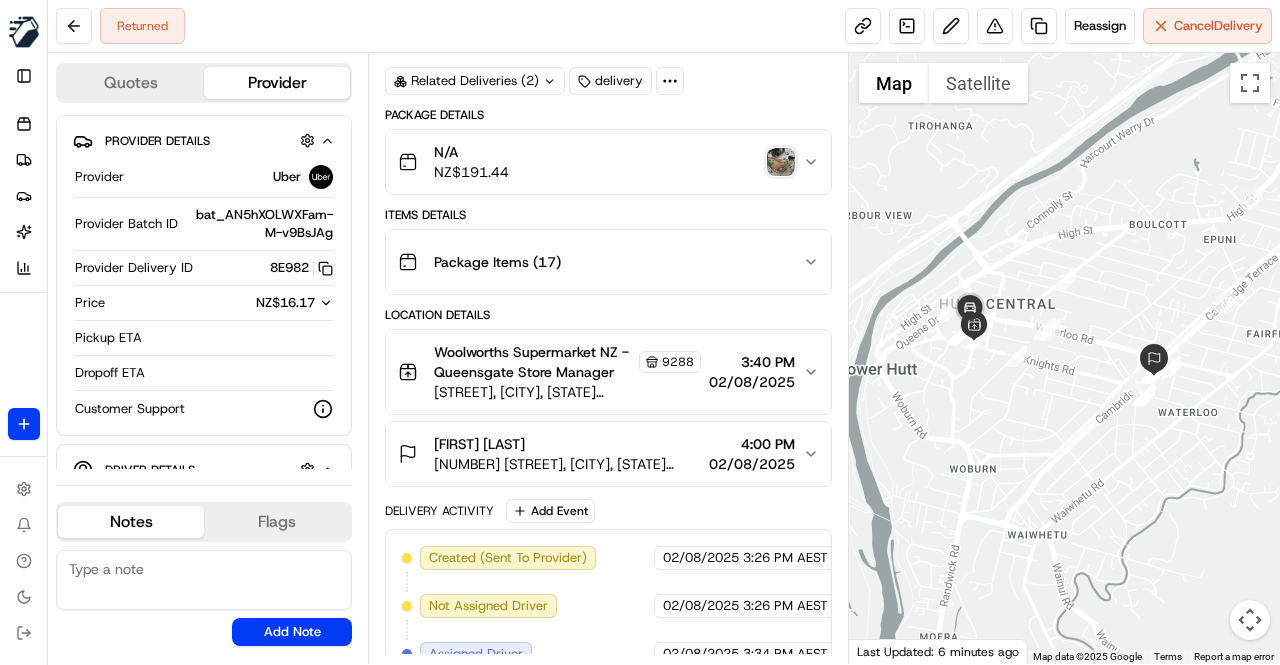 click on "Location Details" at bounding box center [608, 315] 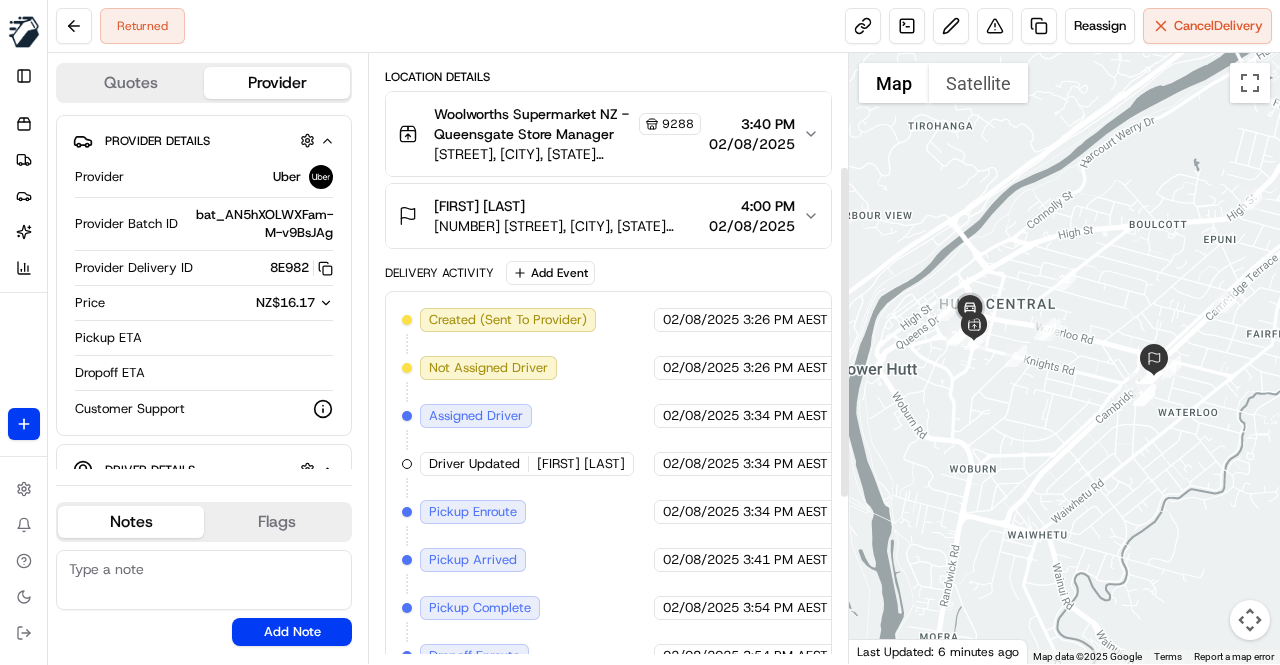 scroll, scrollTop: 204, scrollLeft: 0, axis: vertical 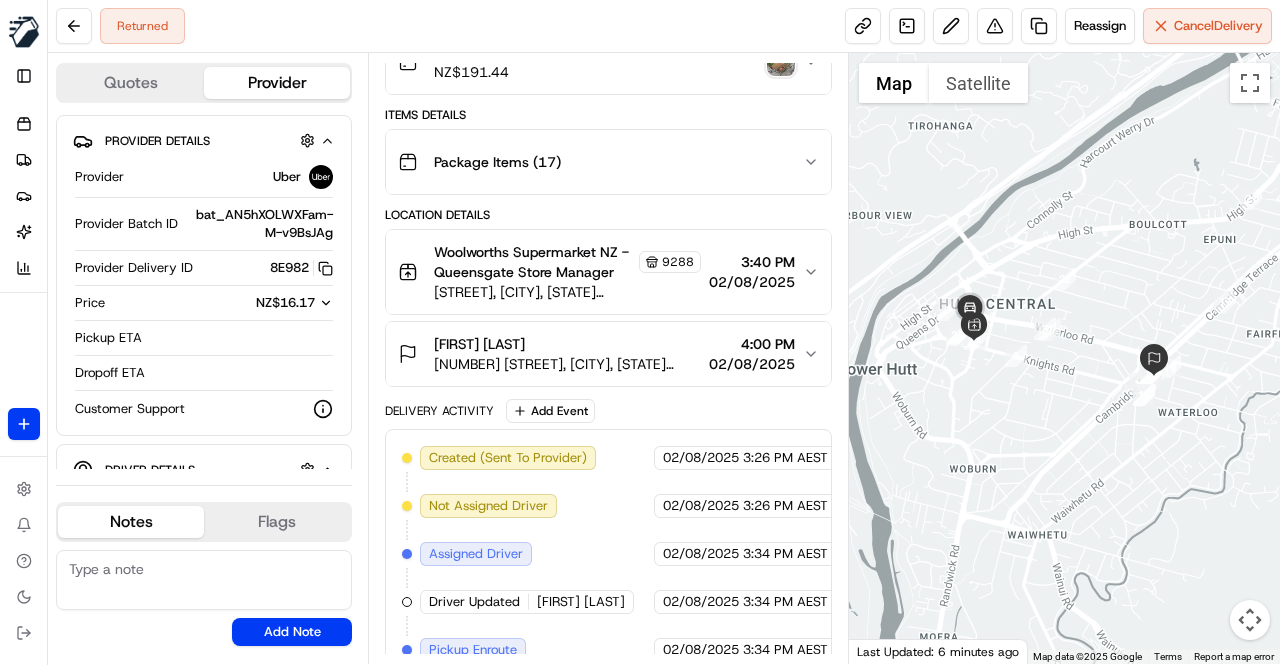 click on "Location Details" at bounding box center (608, 215) 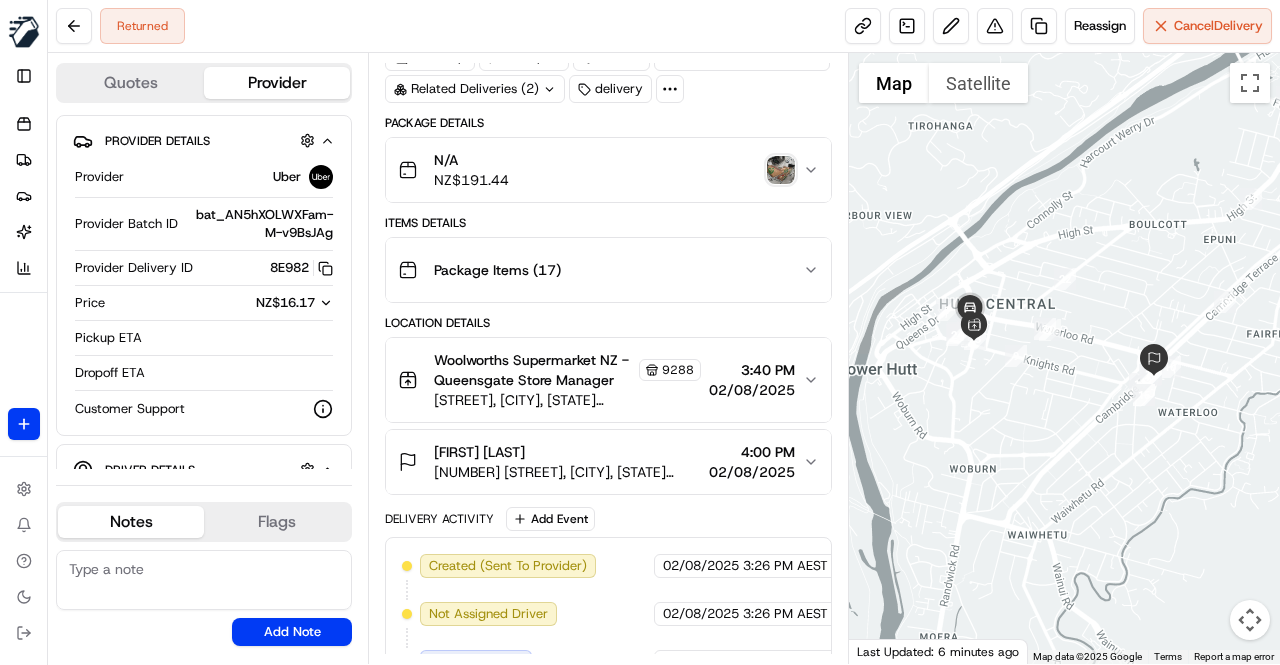 scroll, scrollTop: 0, scrollLeft: 0, axis: both 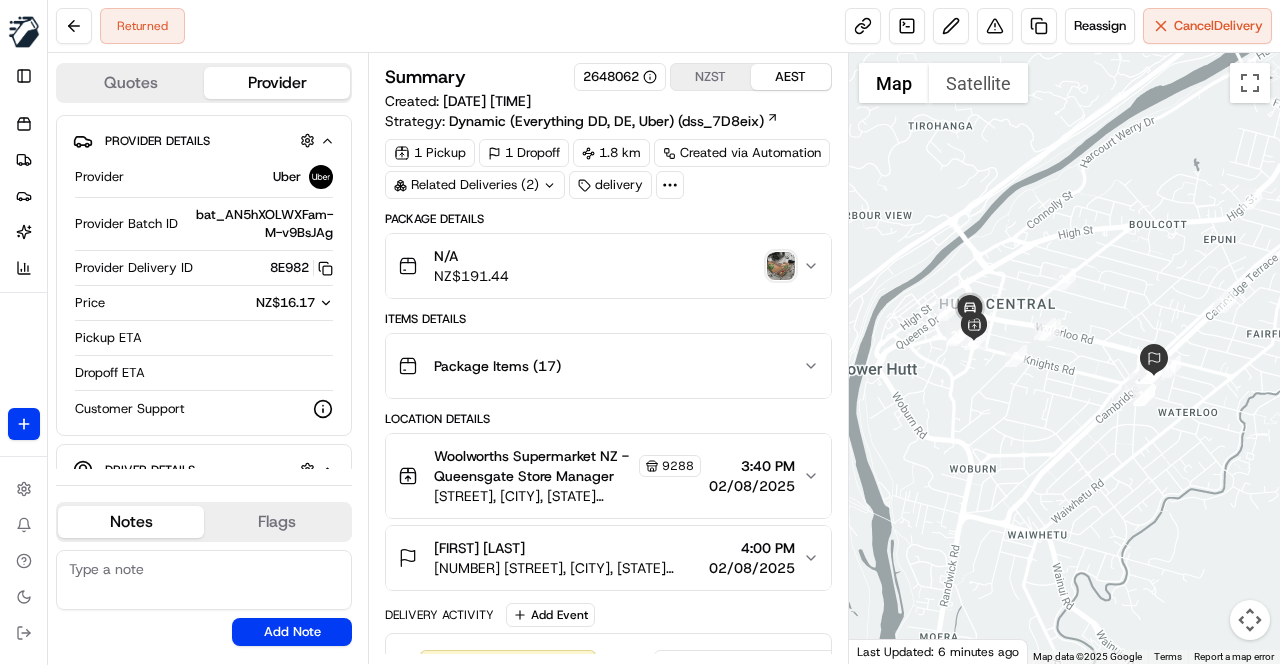 click 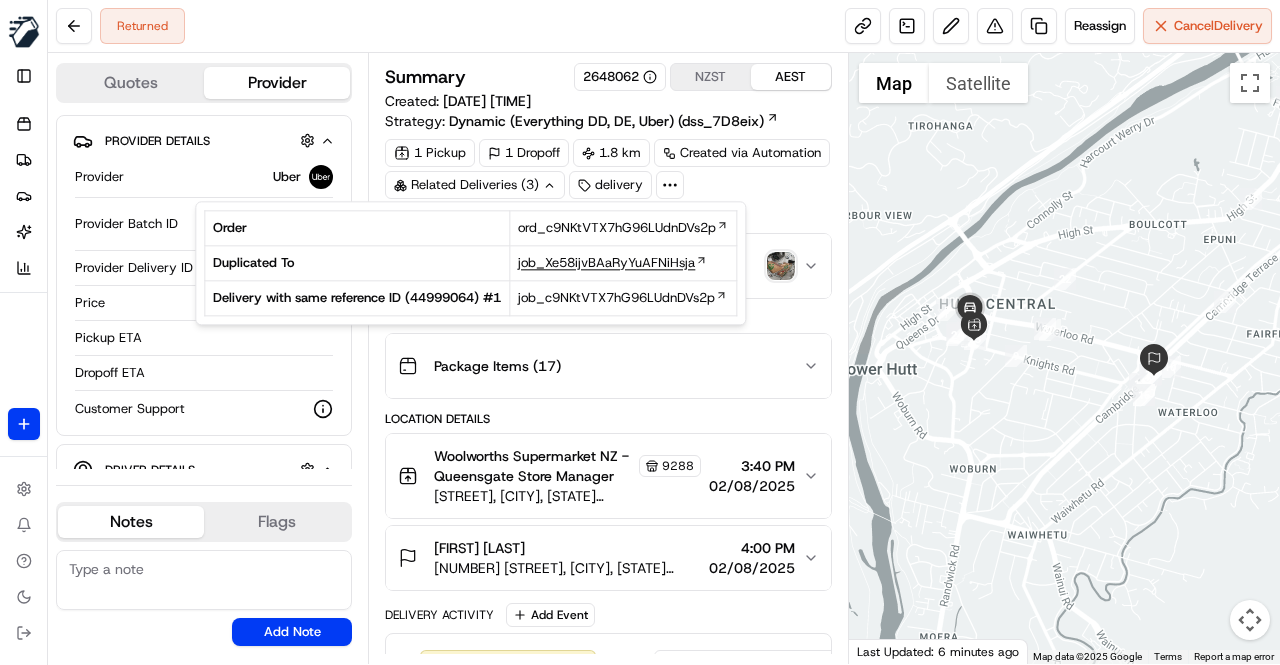 click on "job_Xe58ijvBAaRyYuAFNiHsja" at bounding box center (606, 263) 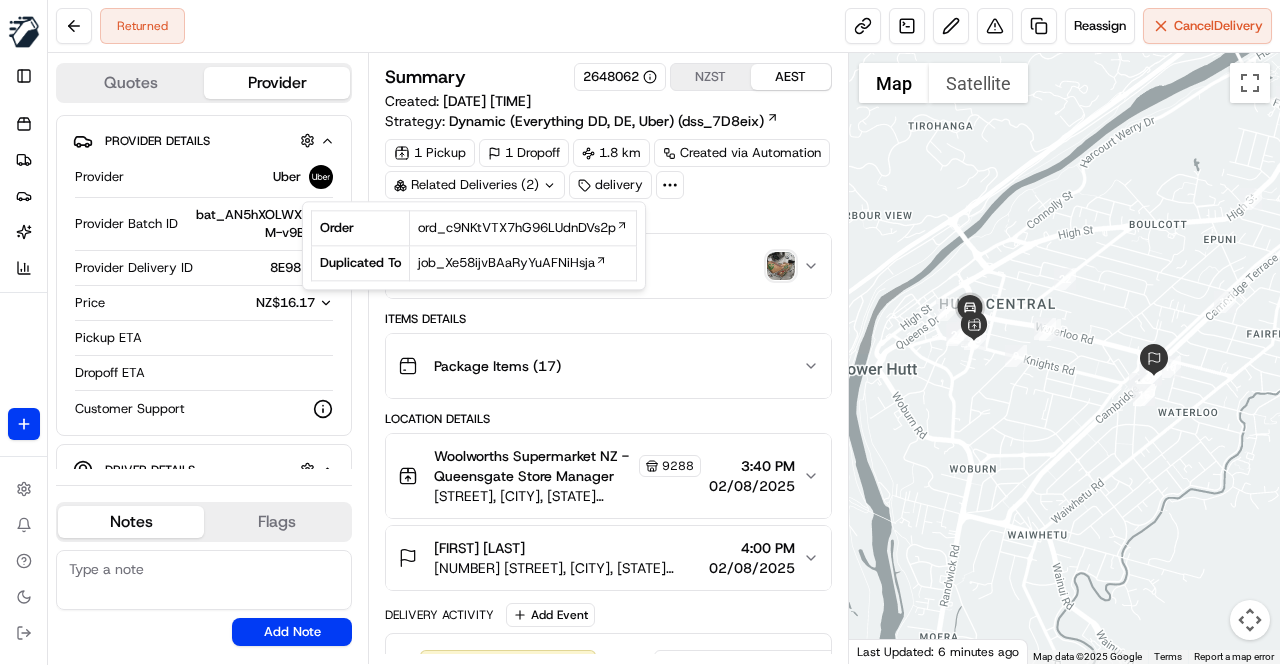 click on "Summary 2648062 NZST AEST Created:   02/08/2025 3:26 PM Strategy:   Dynamic (Everything DD, DE, Uber) (dss_7D8eix) 1   Pickup 1   Dropoff 1.8 km Created via Automation Related Deliveries   (2) delivery Package Details N/A NZ$ 191.44 Items Details Package Items ( 17 ) Location Details Woolworths Supermarket NZ - Queensgate Store Manager 9288 Bloomfield Terrace, Lower Hutt, Wellington 5010, NZ 3:40 PM 02/08/2025  Alexa Masina G01/94 Cambridge Terrace, Waterloo, Lower Hutt 5011, NZ 4:00 PM 02/08/2025 Delivery Activity Add Event Created (Sent To Provider) Uber 02/08/2025 3:26 PM AEST Not Assigned Driver Uber 02/08/2025 3:26 PM AEST Assigned Driver Uber 02/08/2025 3:34 PM AEST Driver Updated Jigar P. Uber 02/08/2025 3:34 PM AEST Pickup Enroute Uber 02/08/2025 3:34 PM AEST Pickup Arrived Uber 02/08/2025 3:41 PM AEST Pickup Complete Uber 02/08/2025 3:54 PM AEST Dropoff Enroute Uber 02/08/2025 3:54 PM AEST Dropoff Arrived Uber 02/08/2025 3:59 PM AEST Return In Progress Uber 02/08/2025 4:08 PM AEST Returned Uber" at bounding box center (608, 617) 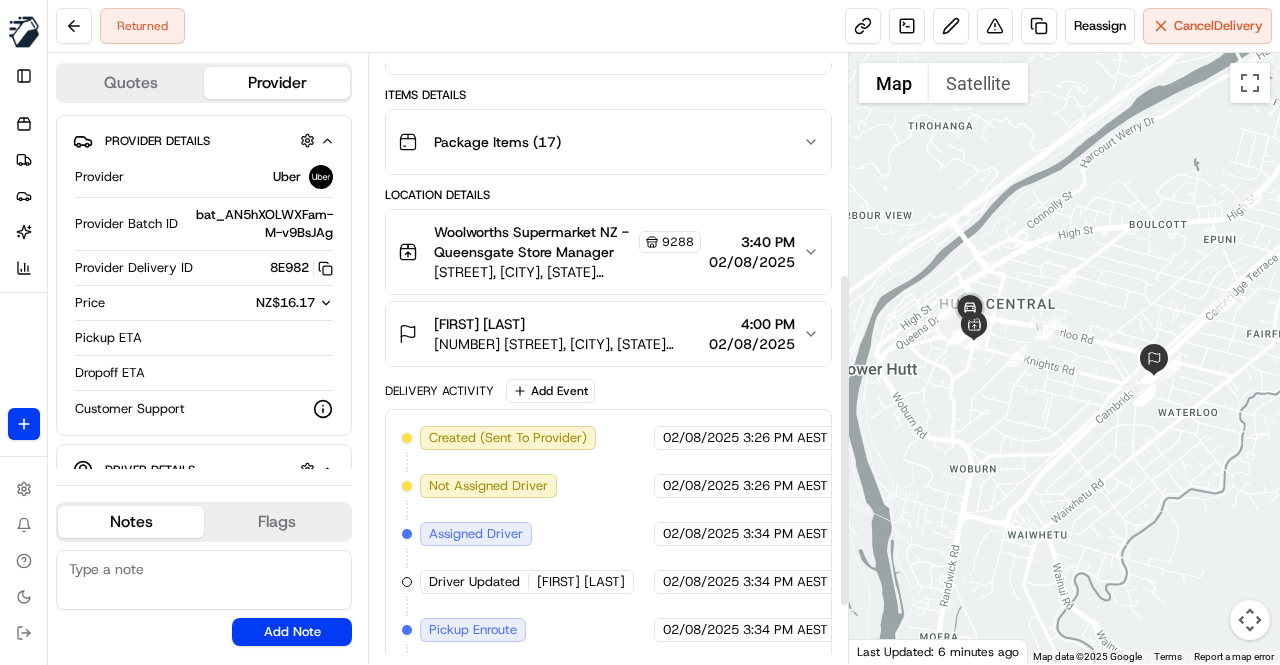 scroll, scrollTop: 204, scrollLeft: 0, axis: vertical 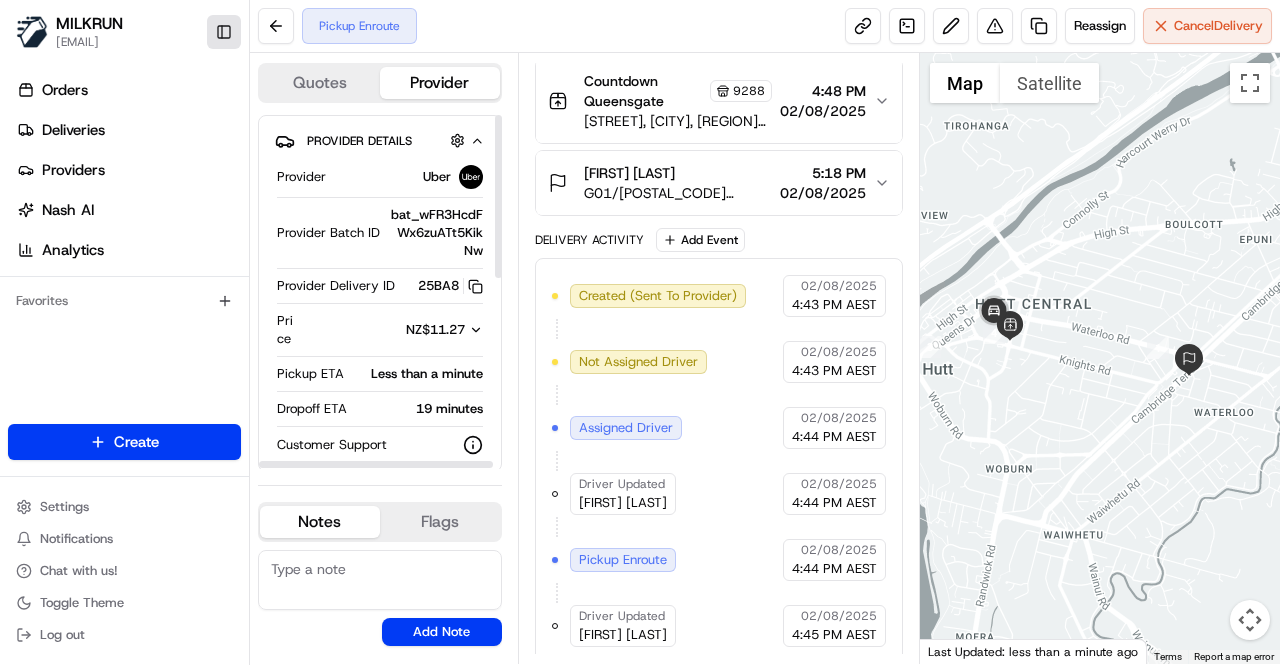 click on "Toggle Sidebar" at bounding box center [224, 32] 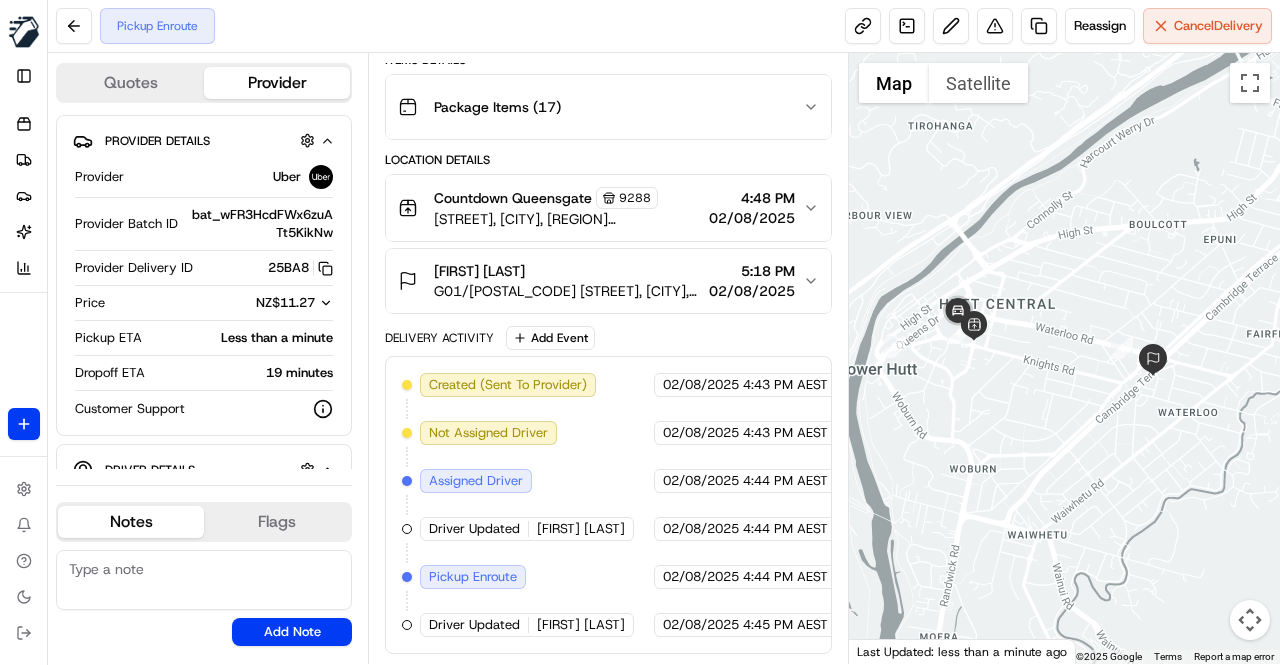type 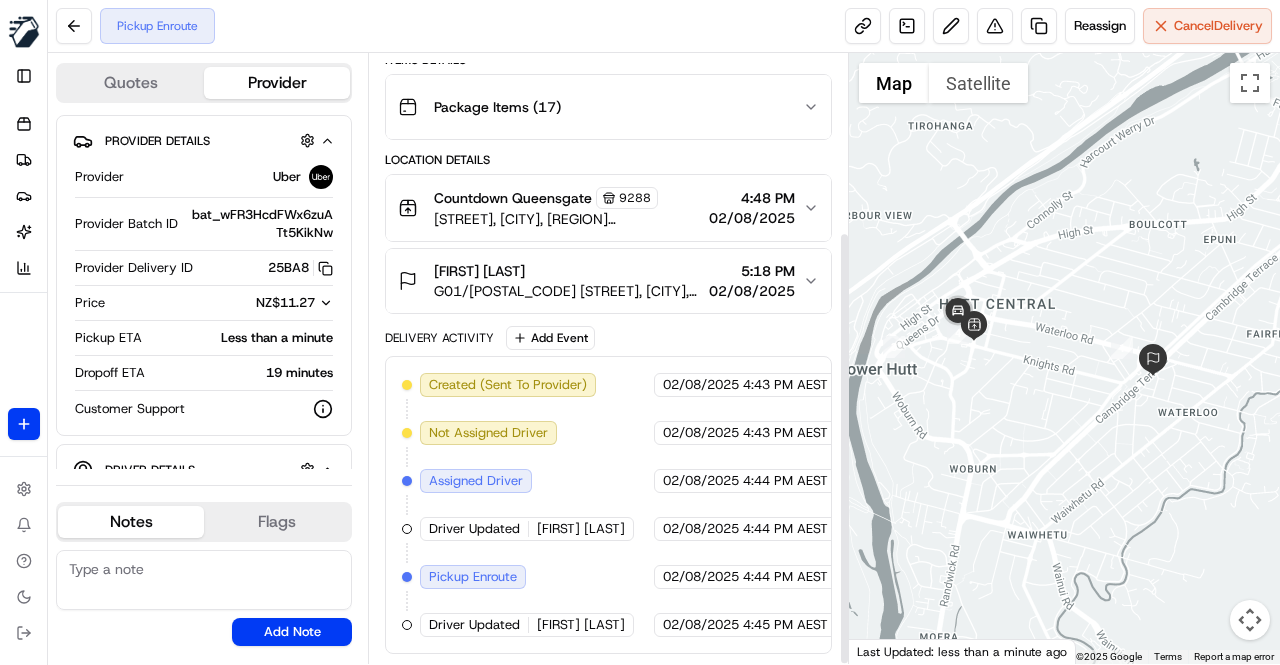 scroll, scrollTop: 249, scrollLeft: 0, axis: vertical 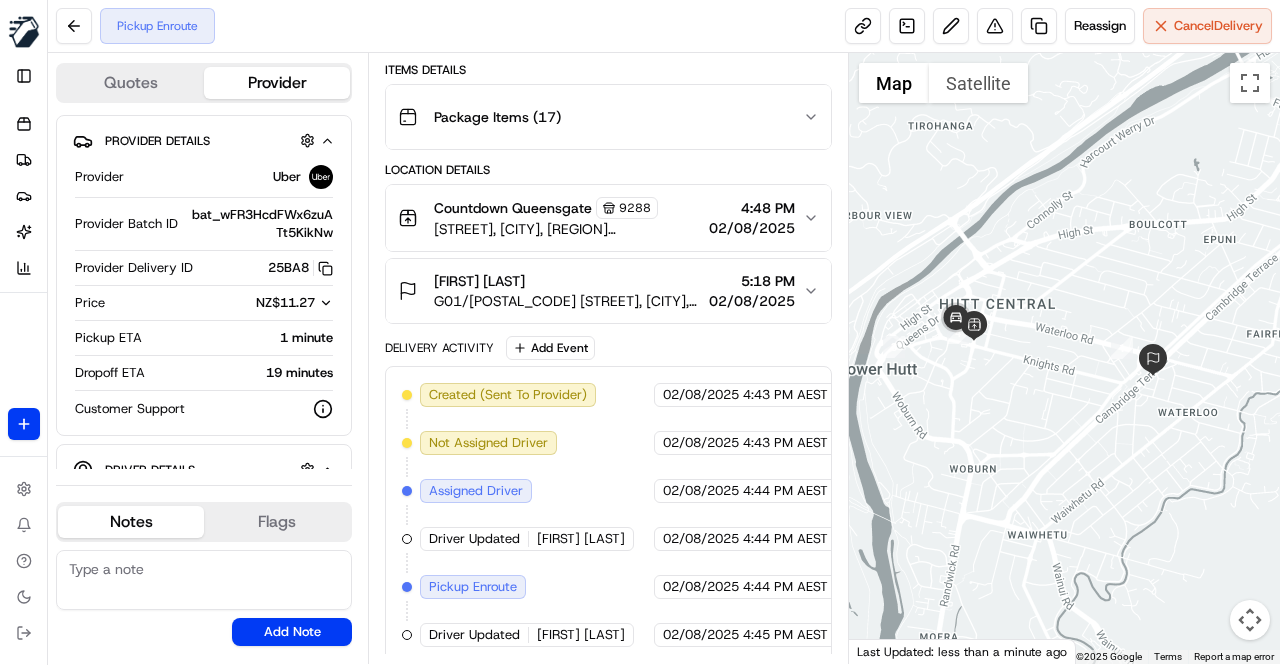 click on "Created (Sent To Provider) Uber [DATE] [TIME] [TIMEZONE] Not Assigned Driver Uber [DATE] [TIME] [TIMEZONE] Assigned Driver Uber [DATE] [TIME] [TIMEZONE] Driver Updated [FIRST] [LAST] Uber [DATE] [TIME] [TIMEZONE] Pickup Enroute Uber [DATE] [TIME] [TIMEZONE] Driver Updated [FIRST] [LAST] Uber [DATE] [TIME] [TIMEZONE]" at bounding box center (608, 515) 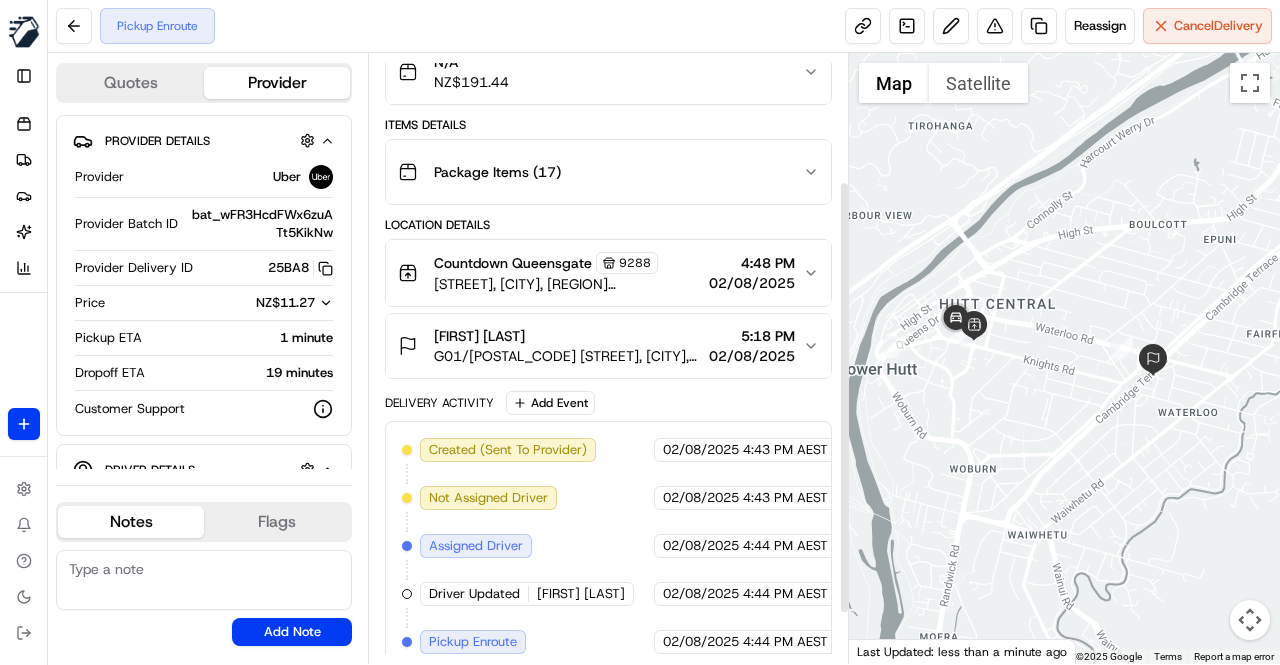 scroll, scrollTop: 149, scrollLeft: 0, axis: vertical 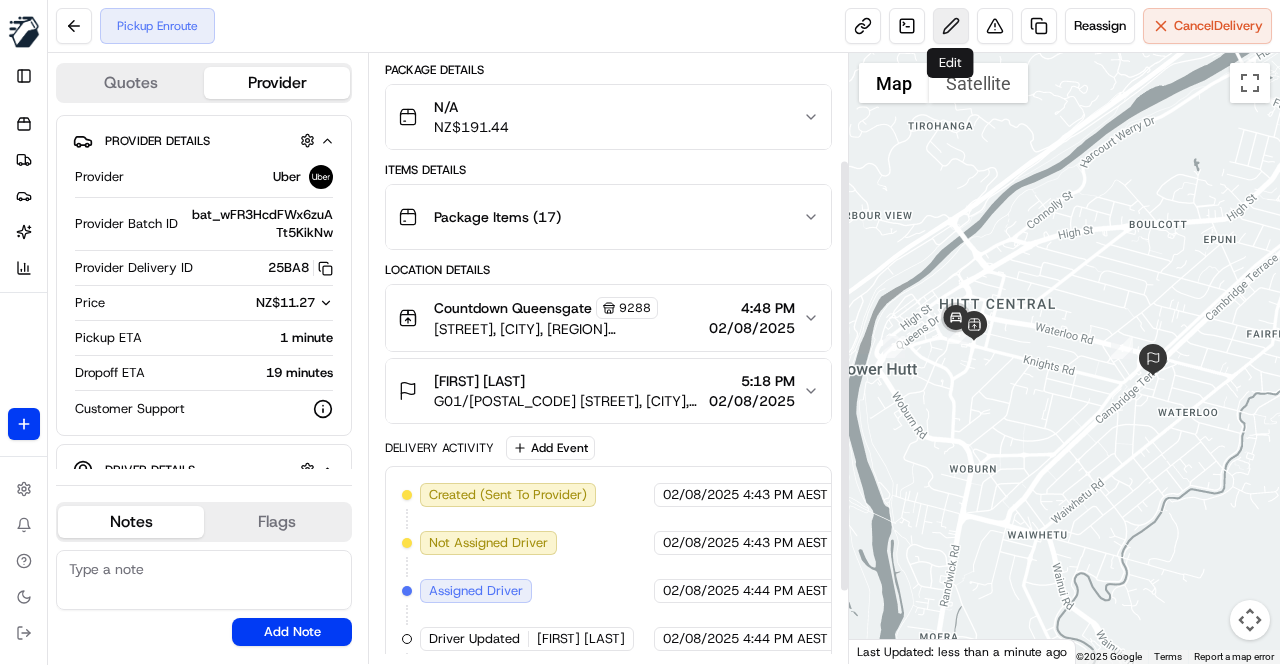 click at bounding box center [951, 26] 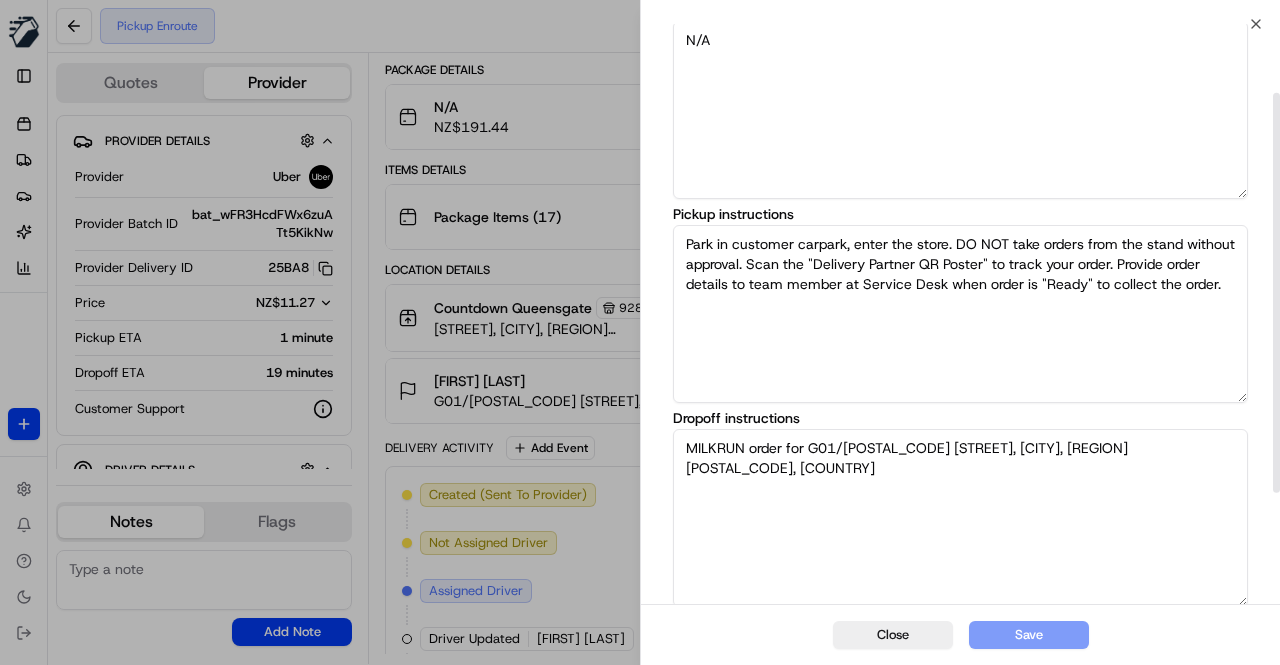 scroll, scrollTop: 100, scrollLeft: 0, axis: vertical 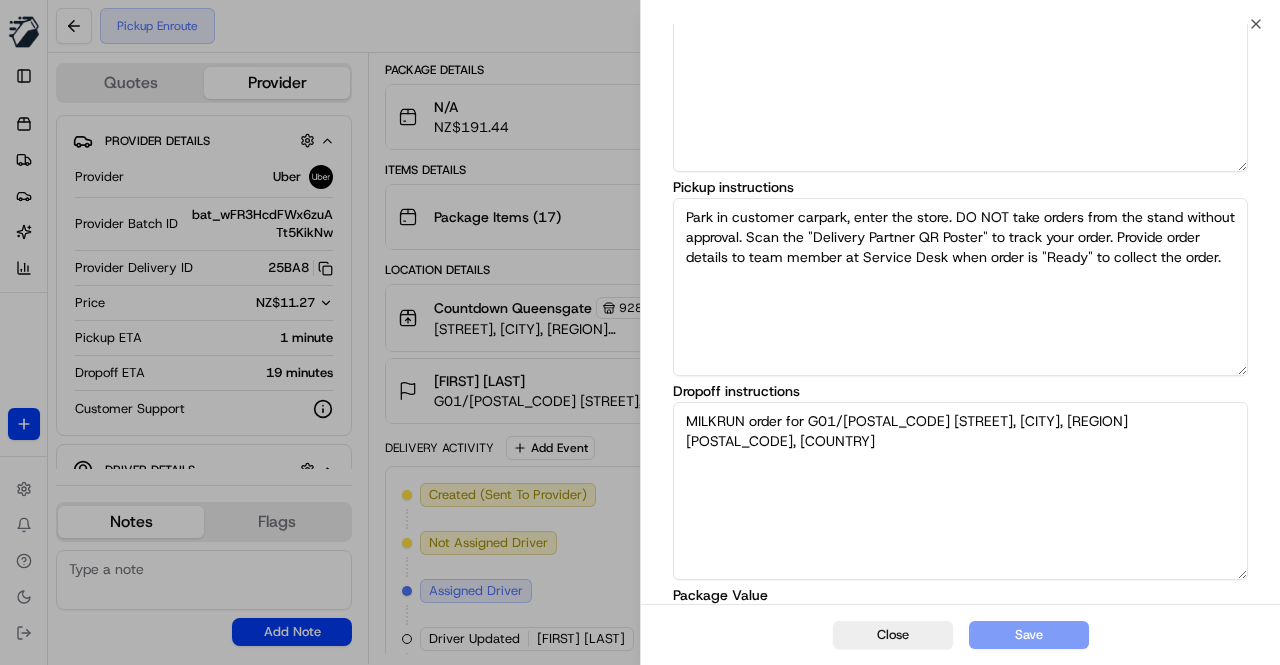 click on "MILKRUN order for G01/[POSTAL_CODE] [STREET], [CITY], [REGION] [POSTAL_CODE], [COUNTRY]" at bounding box center [960, 491] 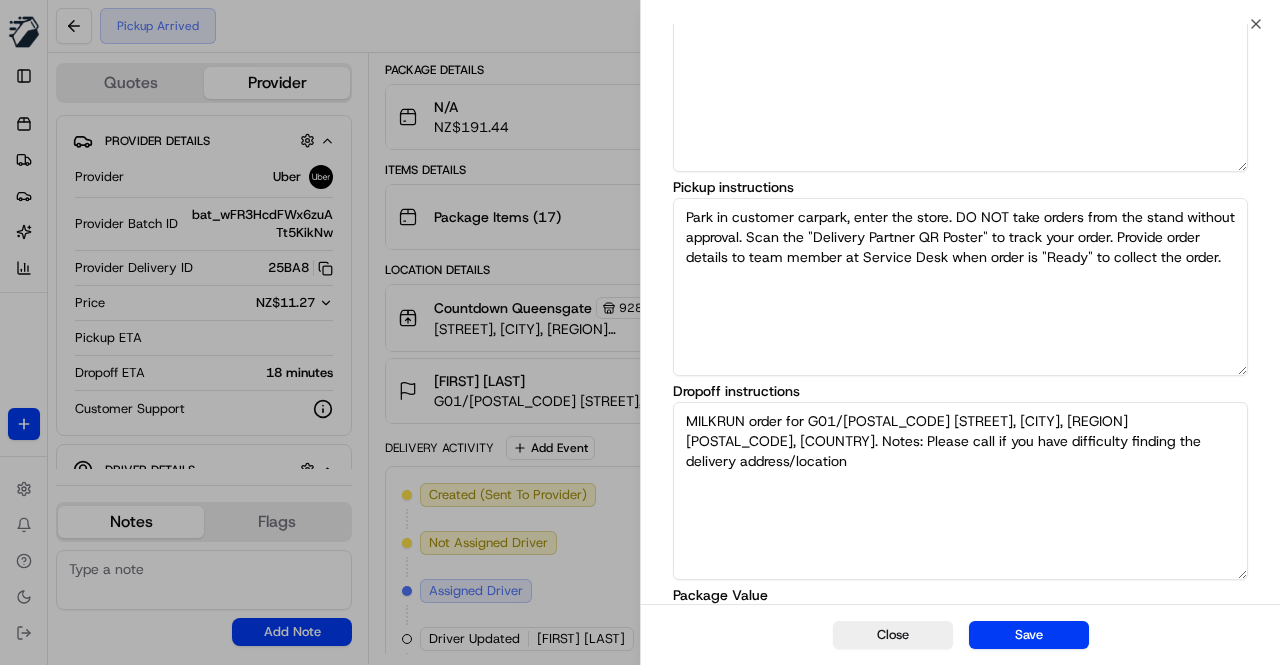 click on "MILKRUN order for G01/94 Cambridge Terrace, Waterloo, Lower Hutt 5011, NZ. Notes: Please call if you have difficulty finding the delivery address/location" at bounding box center [960, 491] 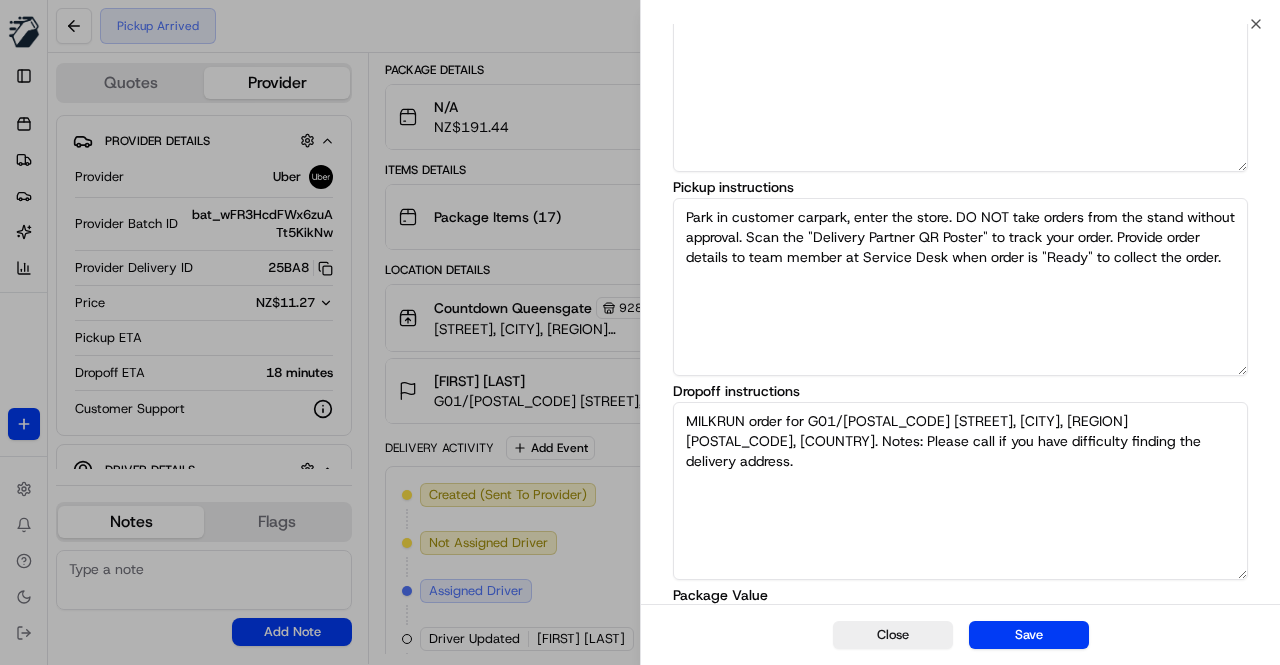scroll, scrollTop: 263, scrollLeft: 0, axis: vertical 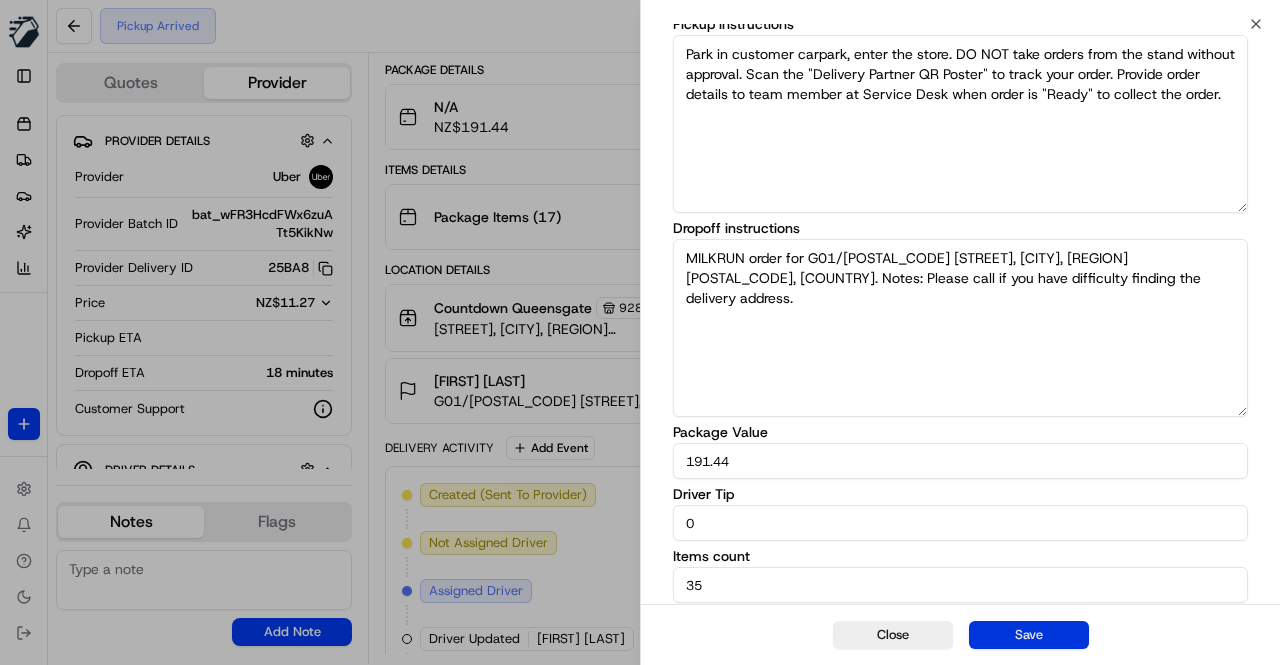 type on "MILKRUN order for G01/94 Cambridge Terrace, Waterloo, Lower Hutt 5011, NZ. Notes: Please call if you have difficulty finding the delivery address." 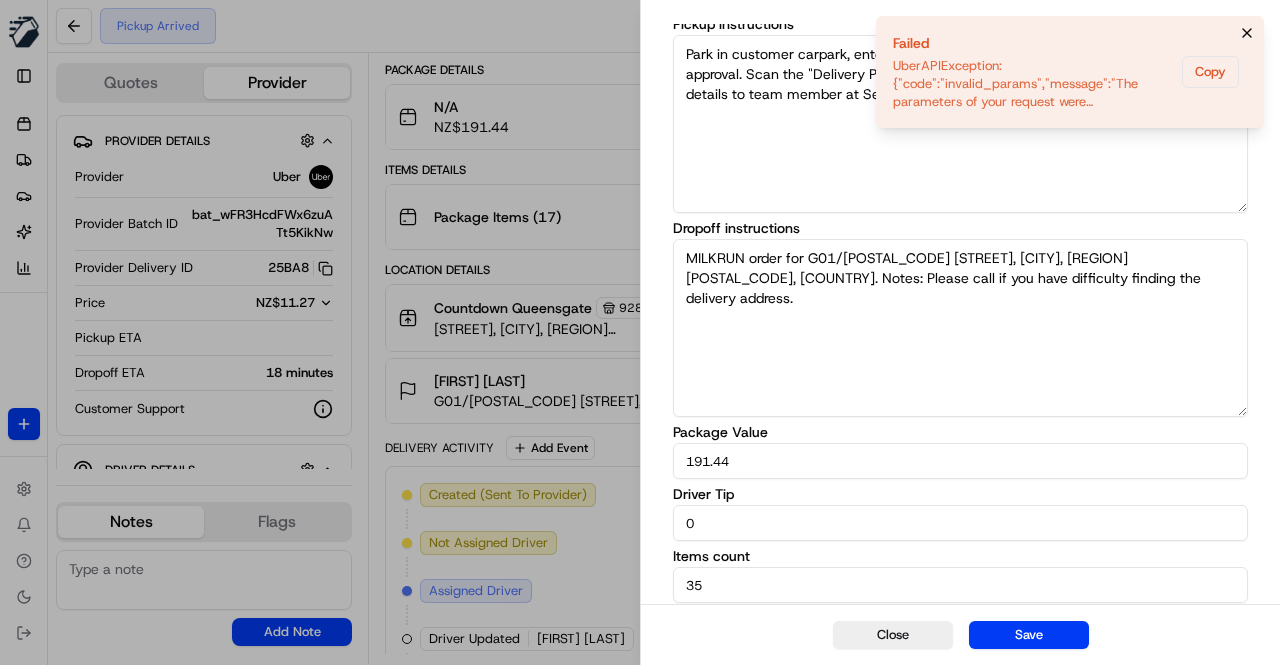 click 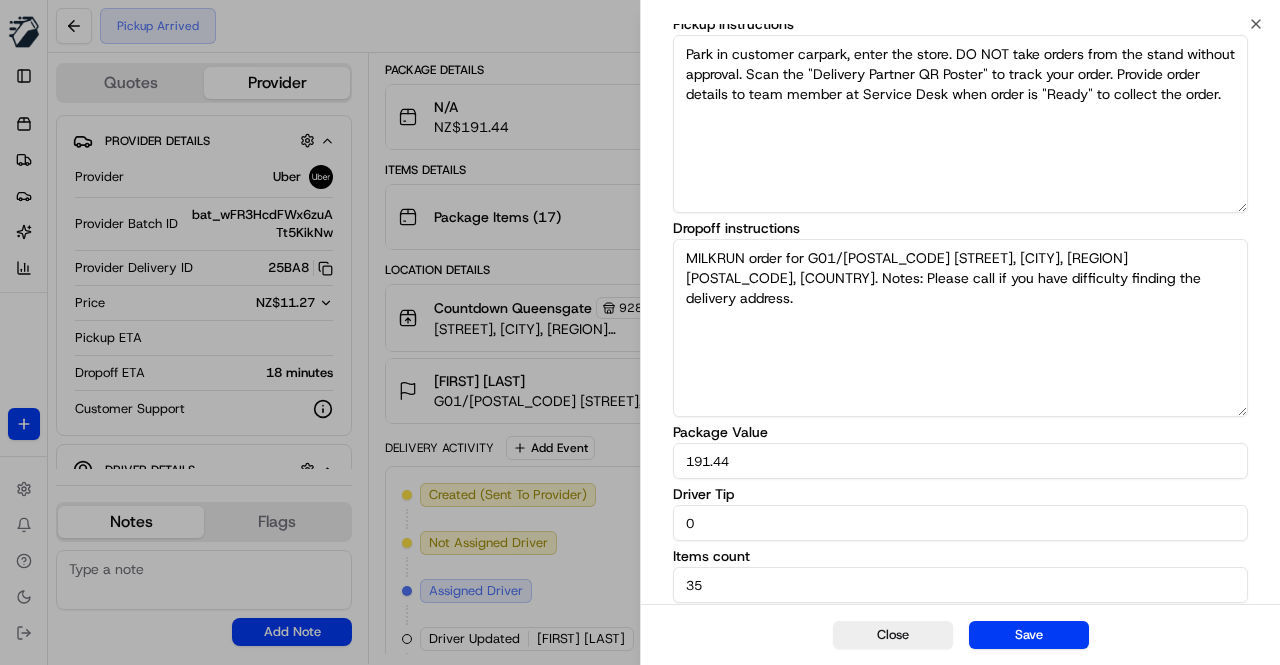 click on "MILKRUN order for G01/94 Cambridge Terrace, Waterloo, Lower Hutt 5011, NZ. Notes: Please call if you have difficulty finding the delivery address." at bounding box center [960, 328] 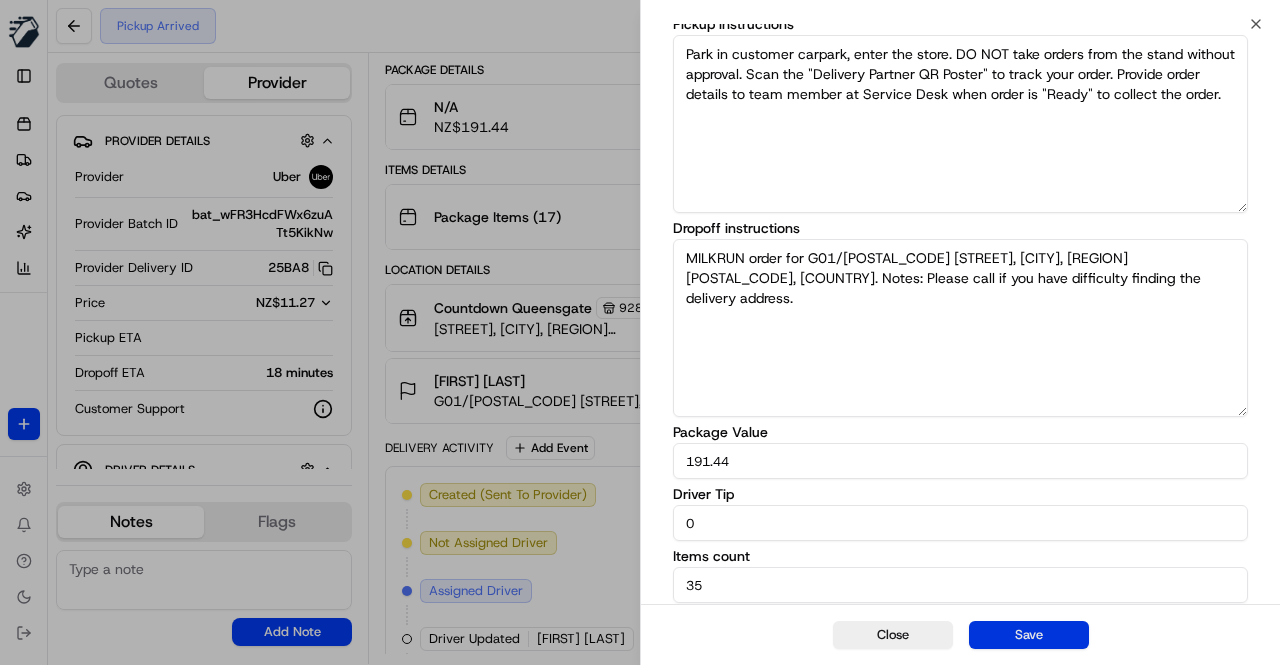 click on "Save" at bounding box center [1029, 635] 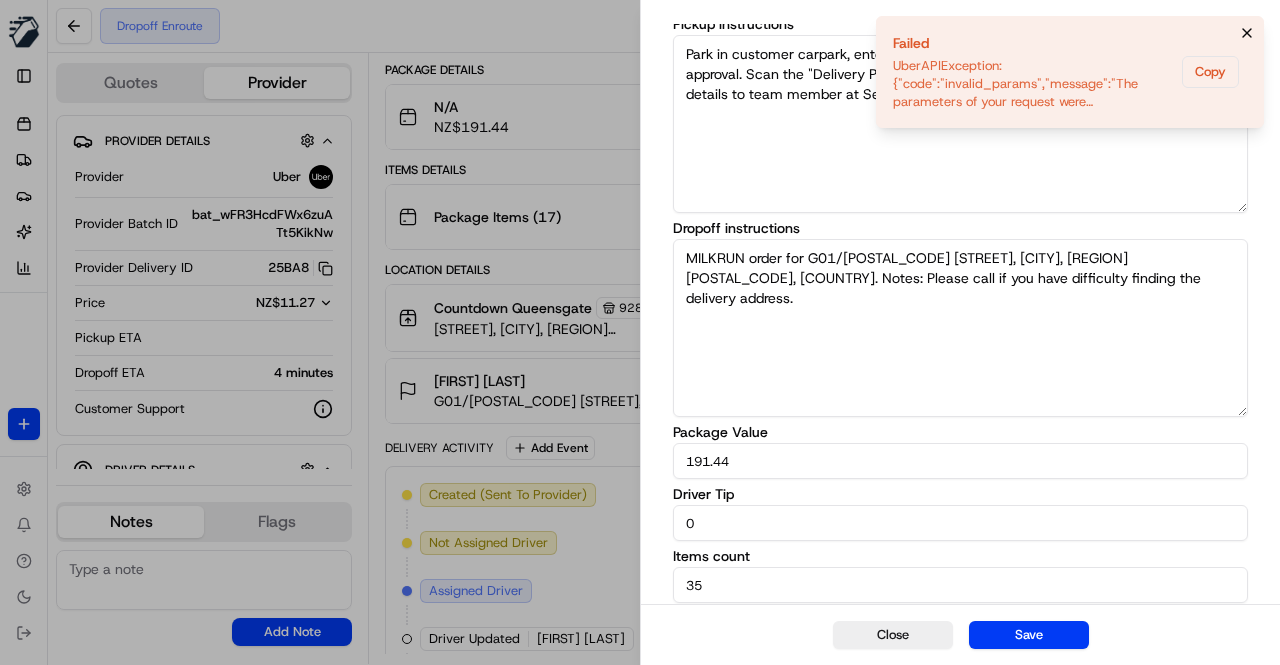 click 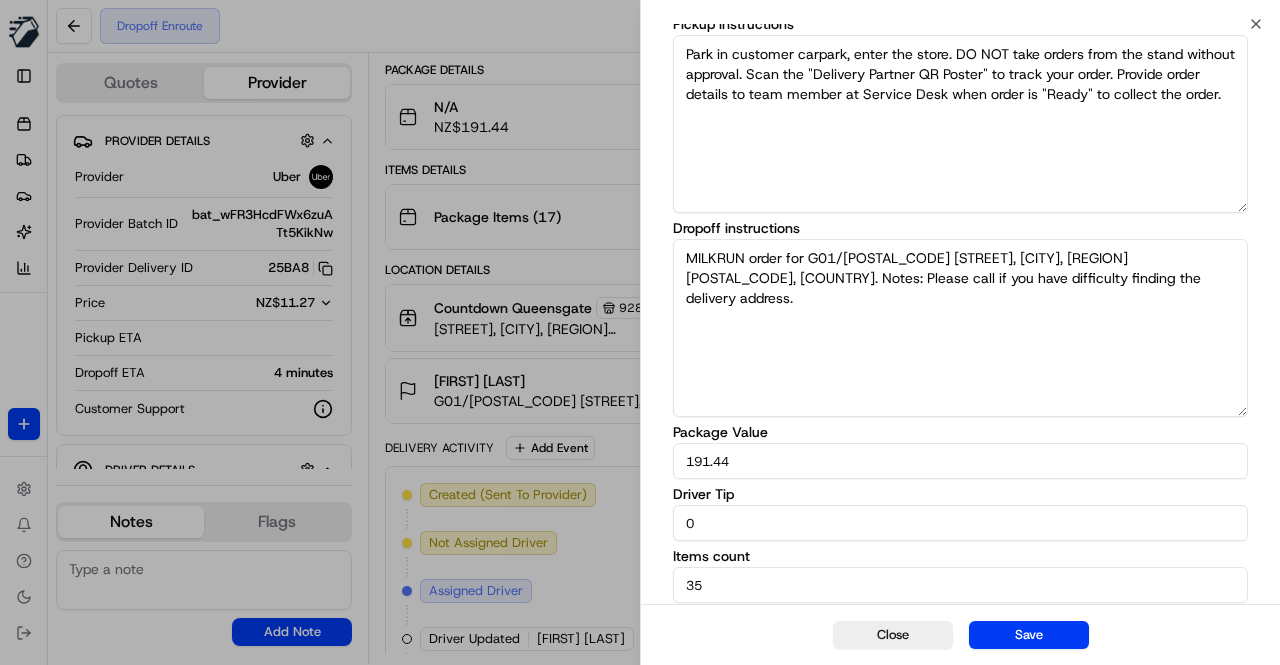 click on "MILKRUN order for G01/94 Cambridge Terrace, Waterloo, Lower Hutt 5011, NZ. Notes: Please call if you have difficulty finding the delivery address." at bounding box center [960, 328] 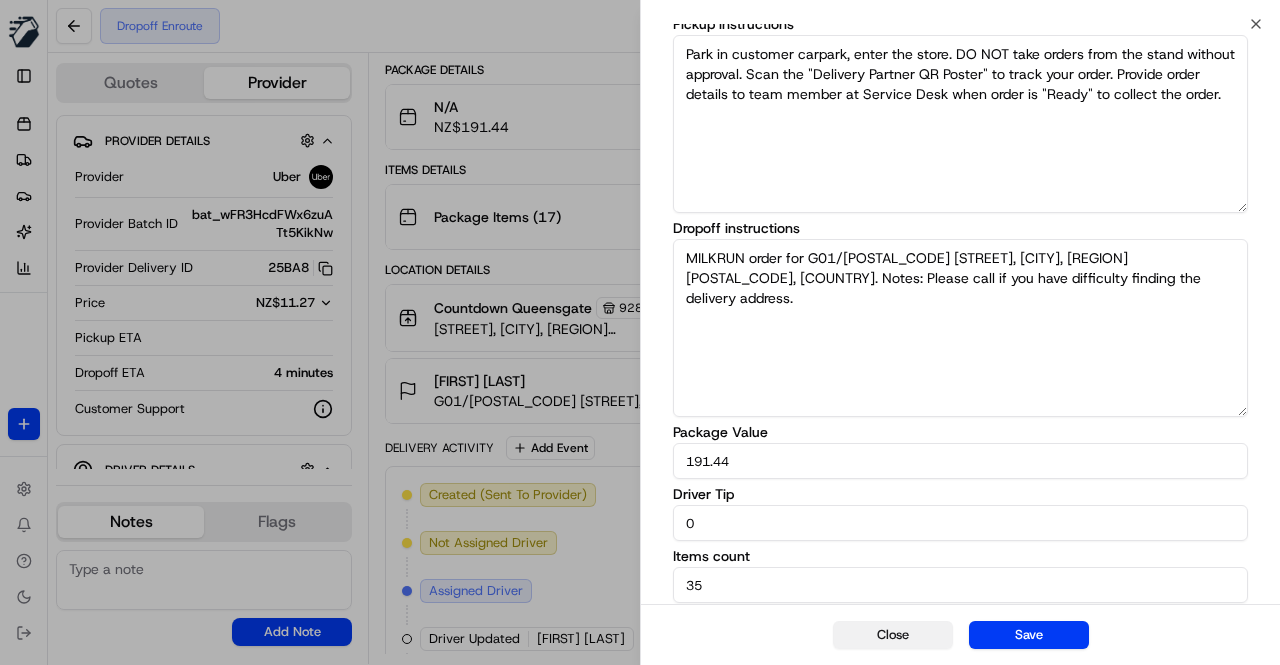 click on "Close" at bounding box center [893, 635] 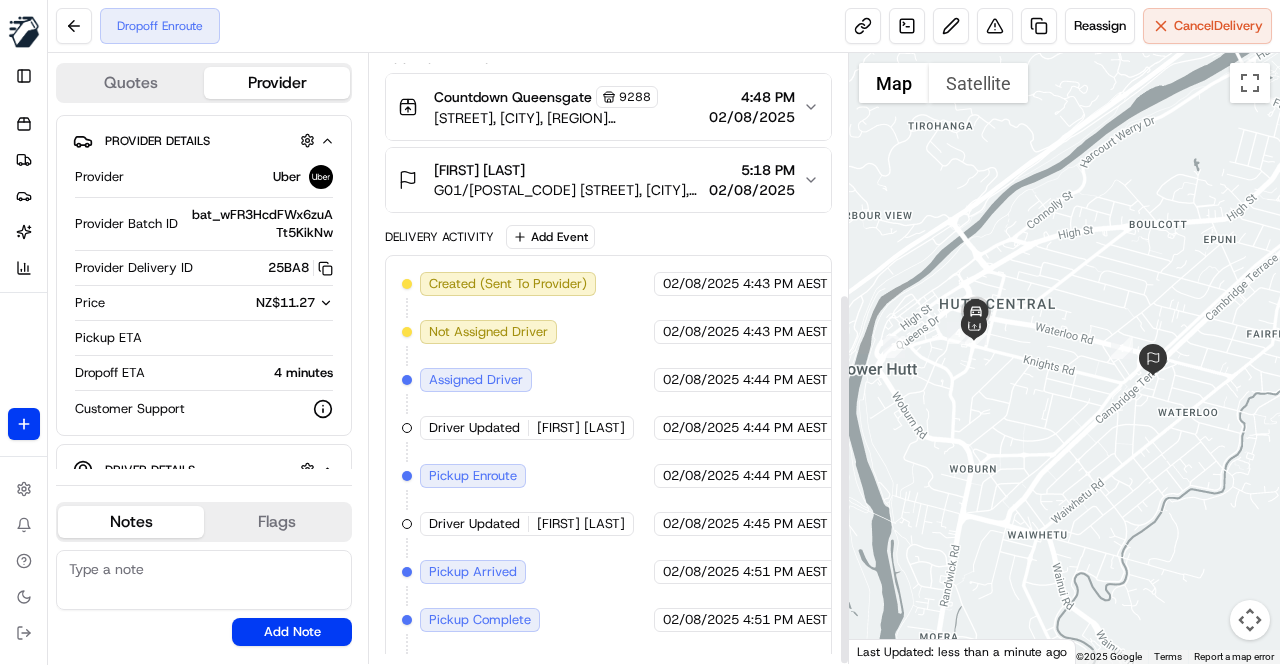 scroll, scrollTop: 391, scrollLeft: 0, axis: vertical 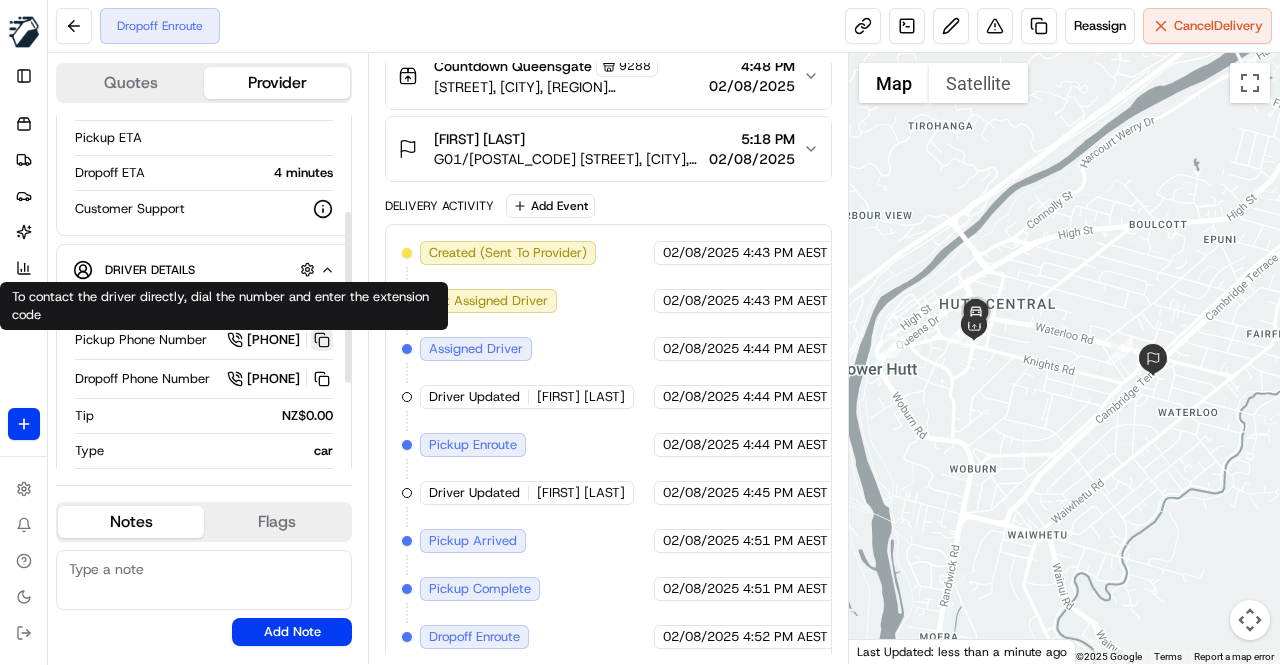 click at bounding box center [322, 340] 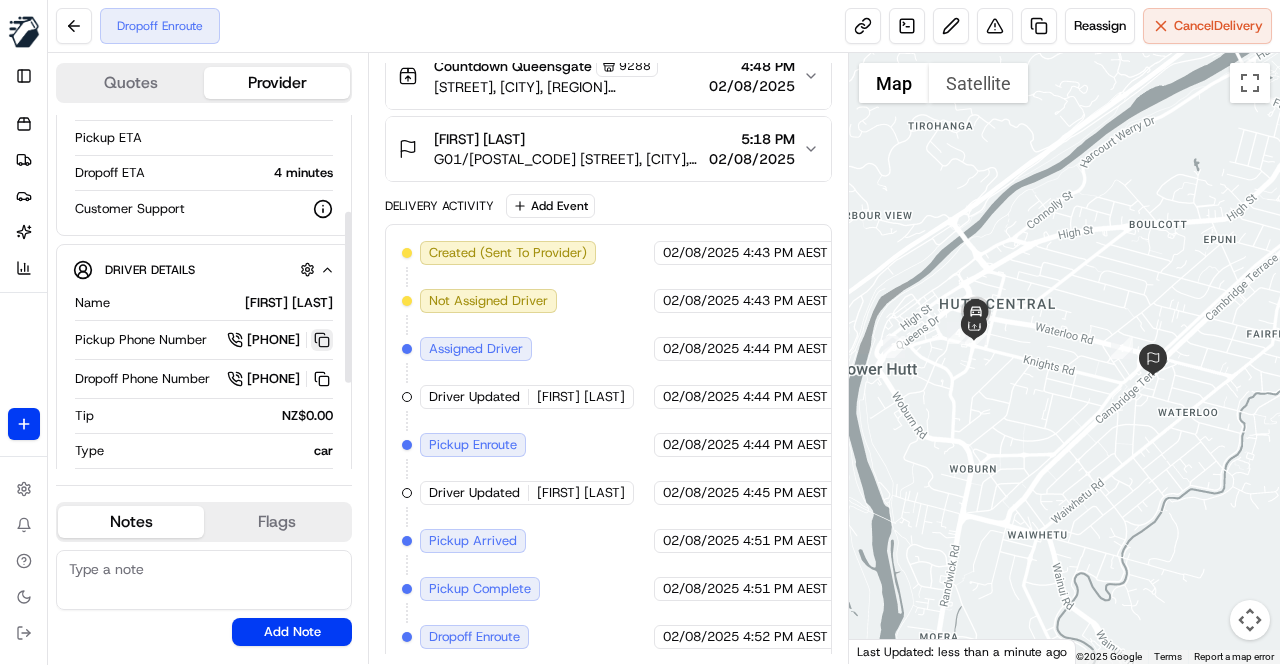 type 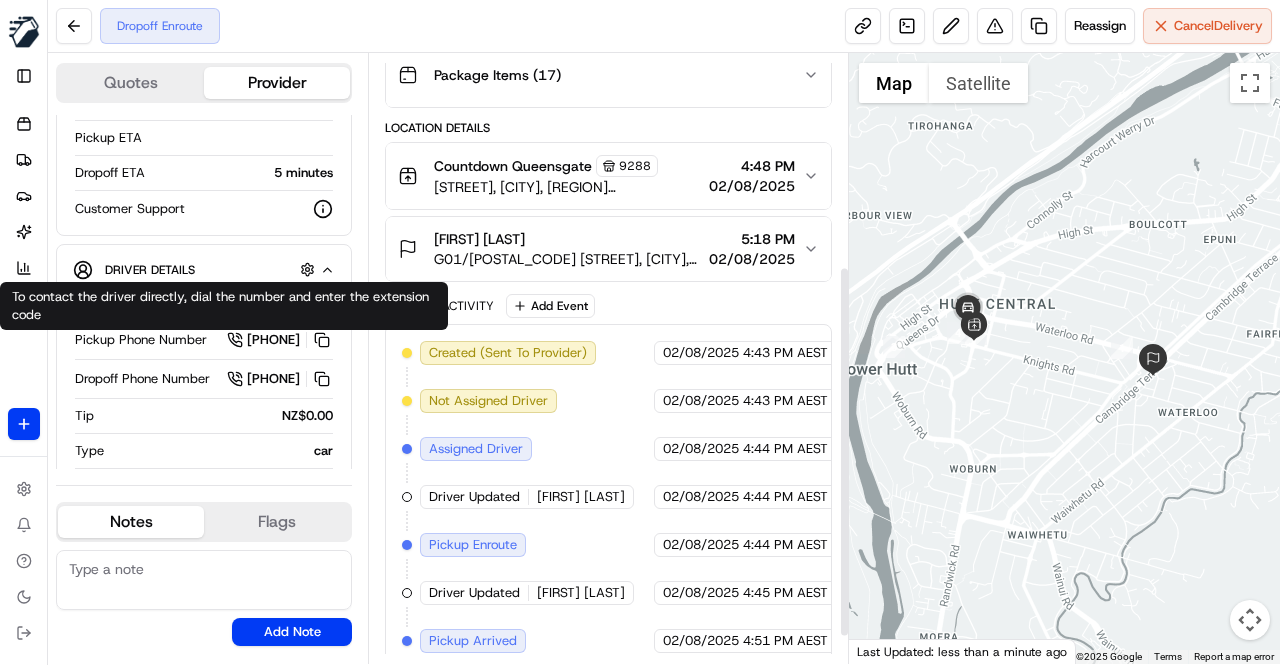 scroll, scrollTop: 391, scrollLeft: 0, axis: vertical 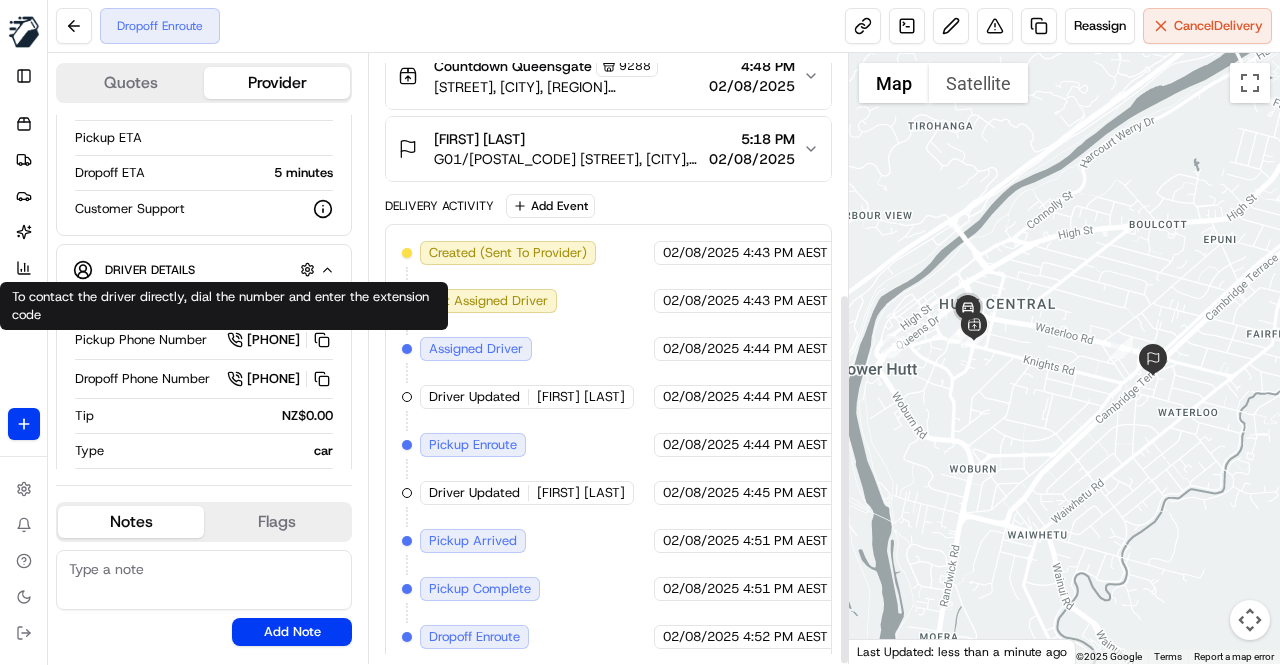 click on "Created (Sent To Provider) Uber 02/08/2025 4:43 PM AEST Not Assigned Driver Uber 02/08/2025 4:43 PM AEST Assigned Driver Uber 02/08/2025 4:44 PM AEST Driver Updated ABHISHEK P. Uber 02/08/2025 4:44 PM AEST Pickup Enroute Uber 02/08/2025 4:44 PM AEST Driver Updated Rey A. Uber 02/08/2025 4:45 PM AEST Pickup Arrived Uber 02/08/2025 4:51 PM AEST Pickup Complete Uber 02/08/2025 4:51 PM AEST Dropoff Enroute Uber 02/08/2025 4:52 PM AEST" at bounding box center [608, 445] 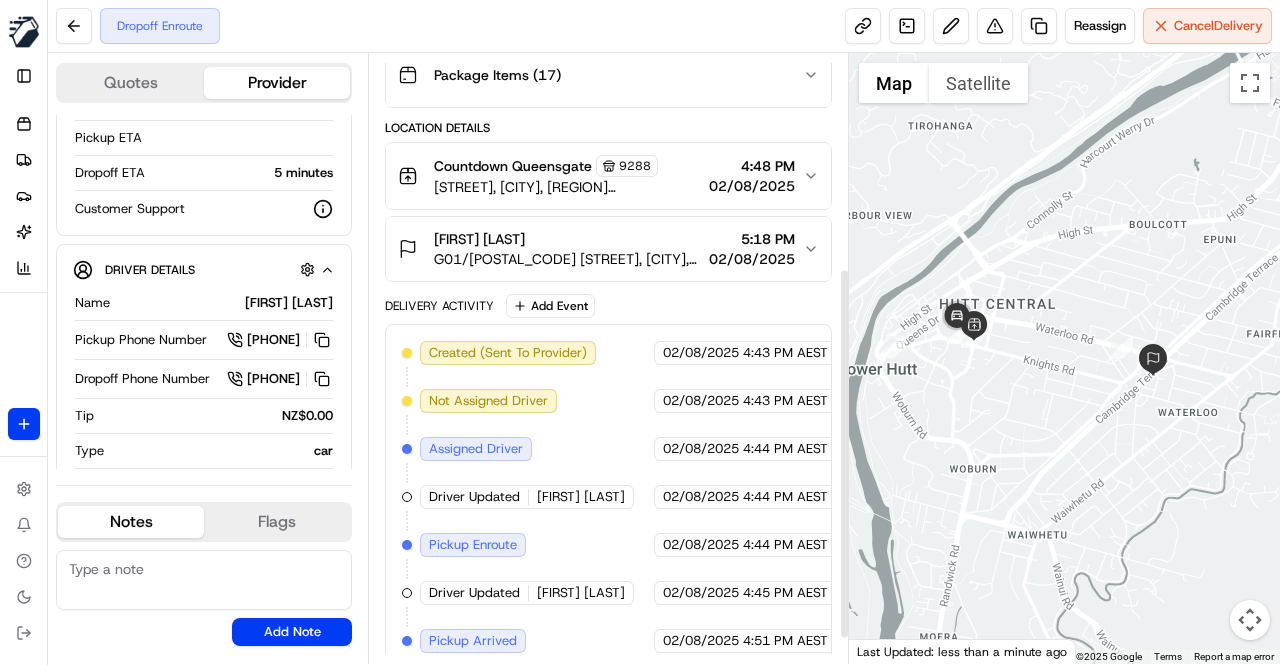 scroll, scrollTop: 391, scrollLeft: 0, axis: vertical 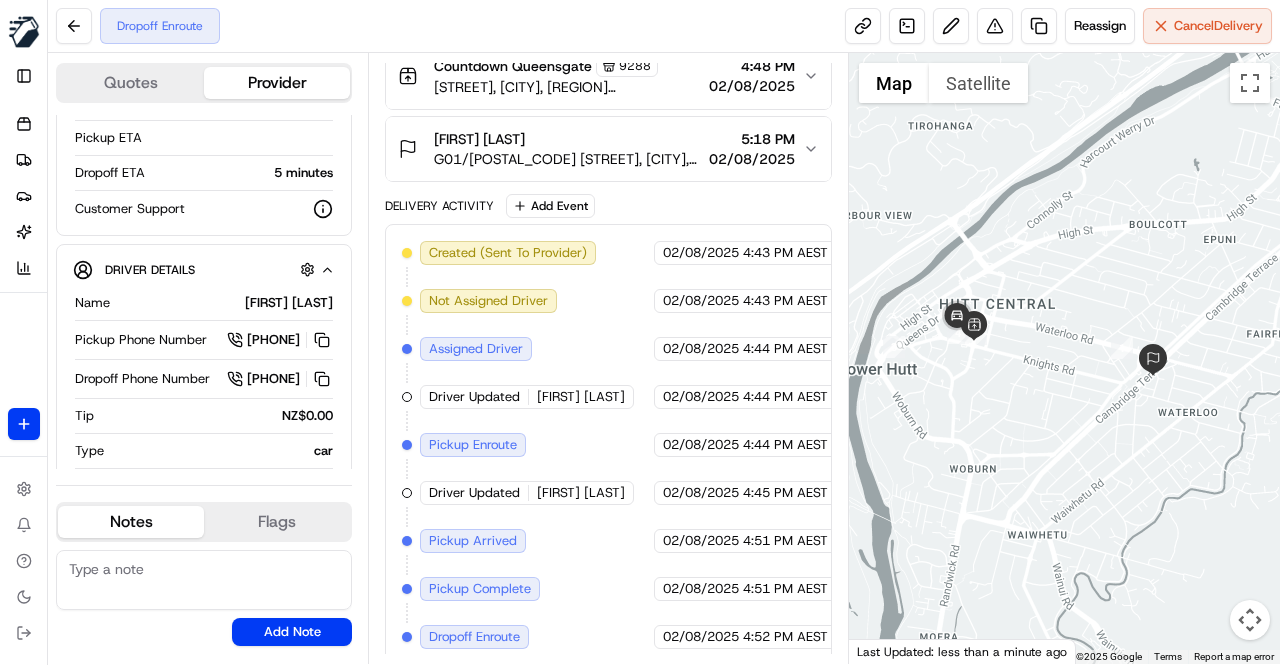 click on "Created (Sent To Provider) Uber 02/08/2025 4:43 PM AEST Not Assigned Driver Uber 02/08/2025 4:43 PM AEST Assigned Driver Uber 02/08/2025 4:44 PM AEST Driver Updated ABHISHEK P. Uber 02/08/2025 4:44 PM AEST Pickup Enroute Uber 02/08/2025 4:44 PM AEST Driver Updated Rey A. Uber 02/08/2025 4:45 PM AEST Pickup Arrived Uber 02/08/2025 4:51 PM AEST Pickup Complete Uber 02/08/2025 4:51 PM AEST Dropoff Enroute Uber 02/08/2025 4:52 PM AEST" at bounding box center (608, 445) 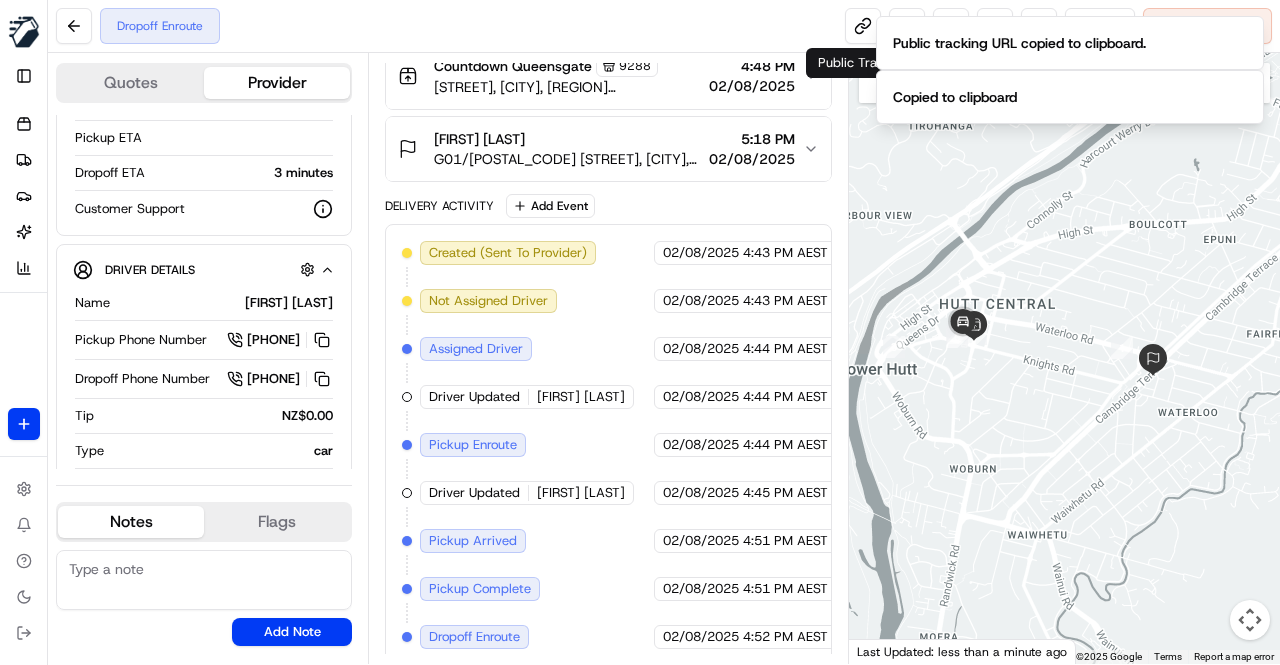 click on "Created (Sent To Provider) Uber 02/08/2025 4:43 PM AEST Not Assigned Driver Uber 02/08/2025 4:43 PM AEST Assigned Driver Uber 02/08/2025 4:44 PM AEST Driver Updated ABHISHEK P. Uber 02/08/2025 4:44 PM AEST Pickup Enroute Uber 02/08/2025 4:44 PM AEST Driver Updated Rey A. Uber 02/08/2025 4:45 PM AEST Pickup Arrived Uber 02/08/2025 4:51 PM AEST Pickup Complete Uber 02/08/2025 4:51 PM AEST Dropoff Enroute Uber 02/08/2025 4:52 PM AEST" at bounding box center [608, 445] 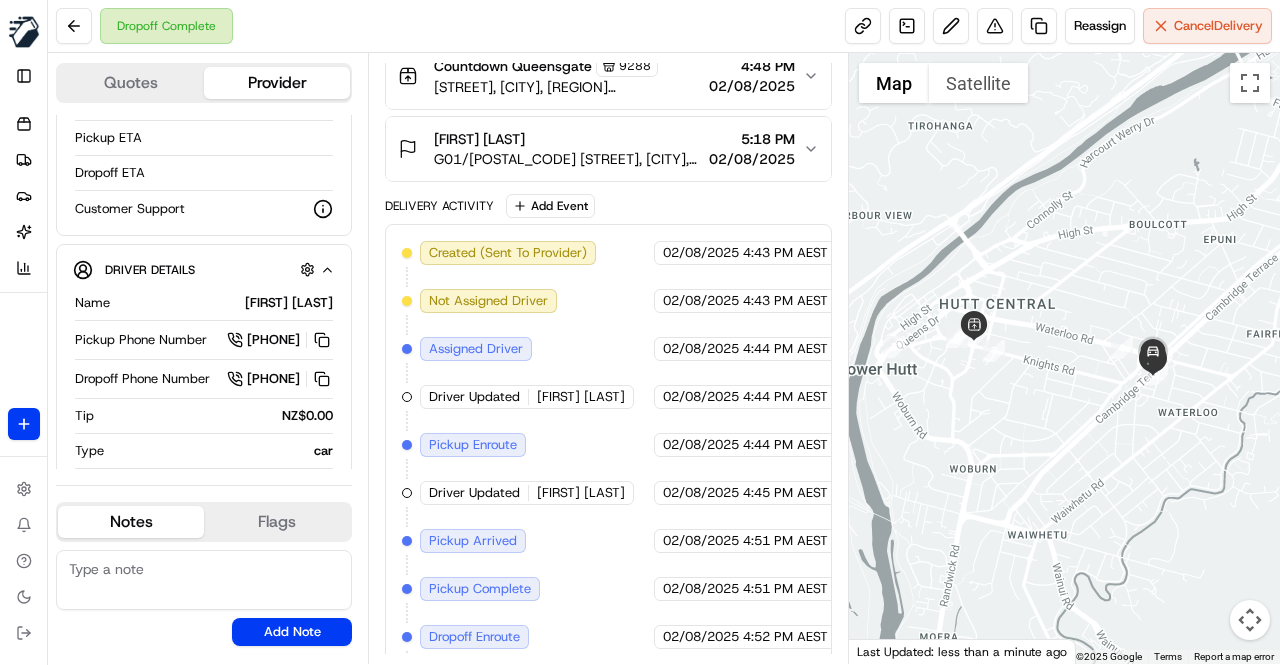 click on "Dropoff Complete Reassign Cancel  Delivery" at bounding box center [664, 26] 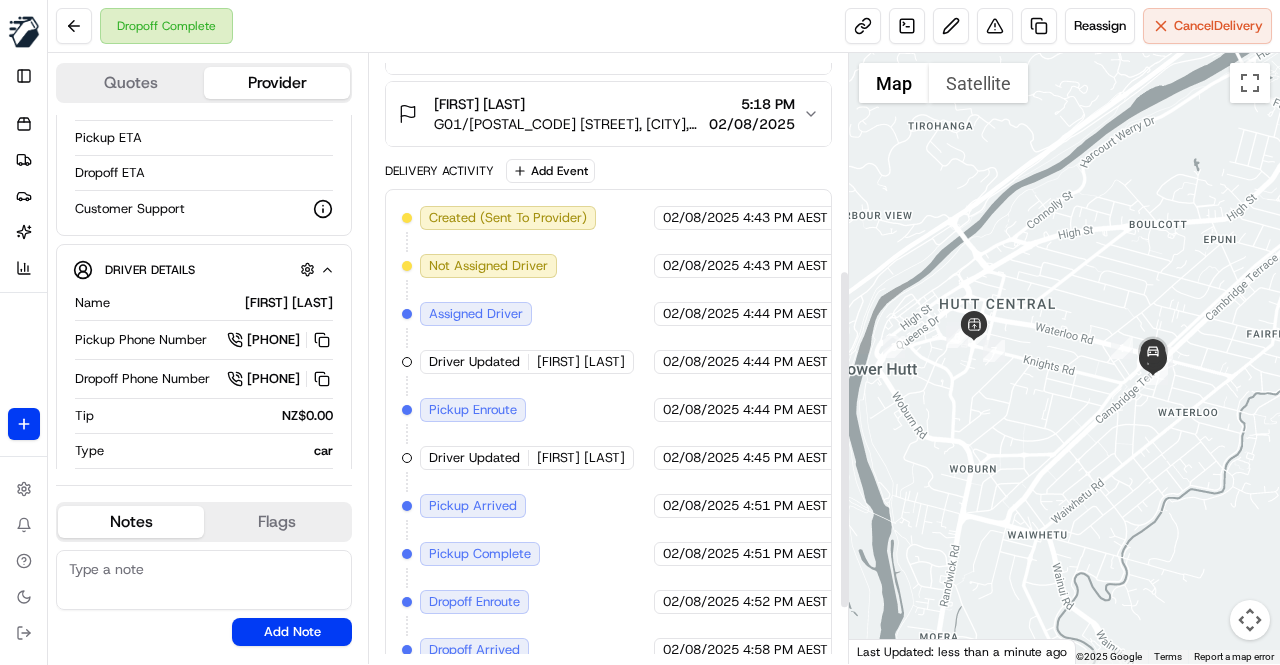 scroll, scrollTop: 386, scrollLeft: 0, axis: vertical 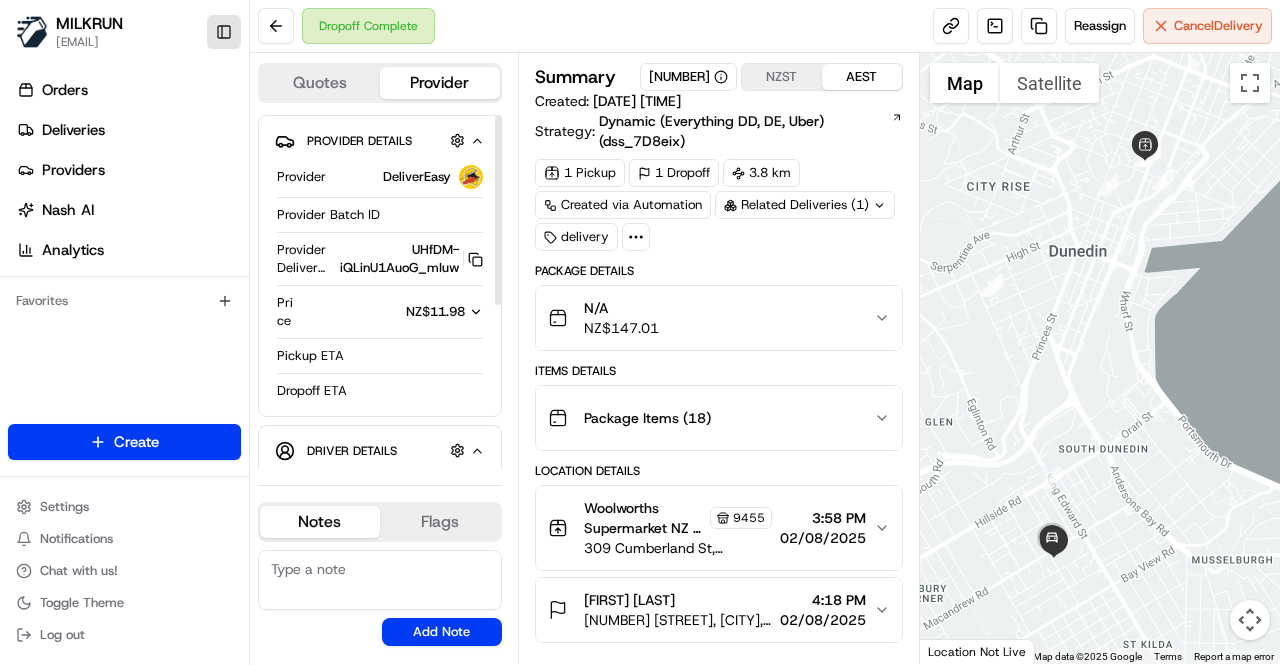 click on "Toggle Sidebar" at bounding box center [224, 32] 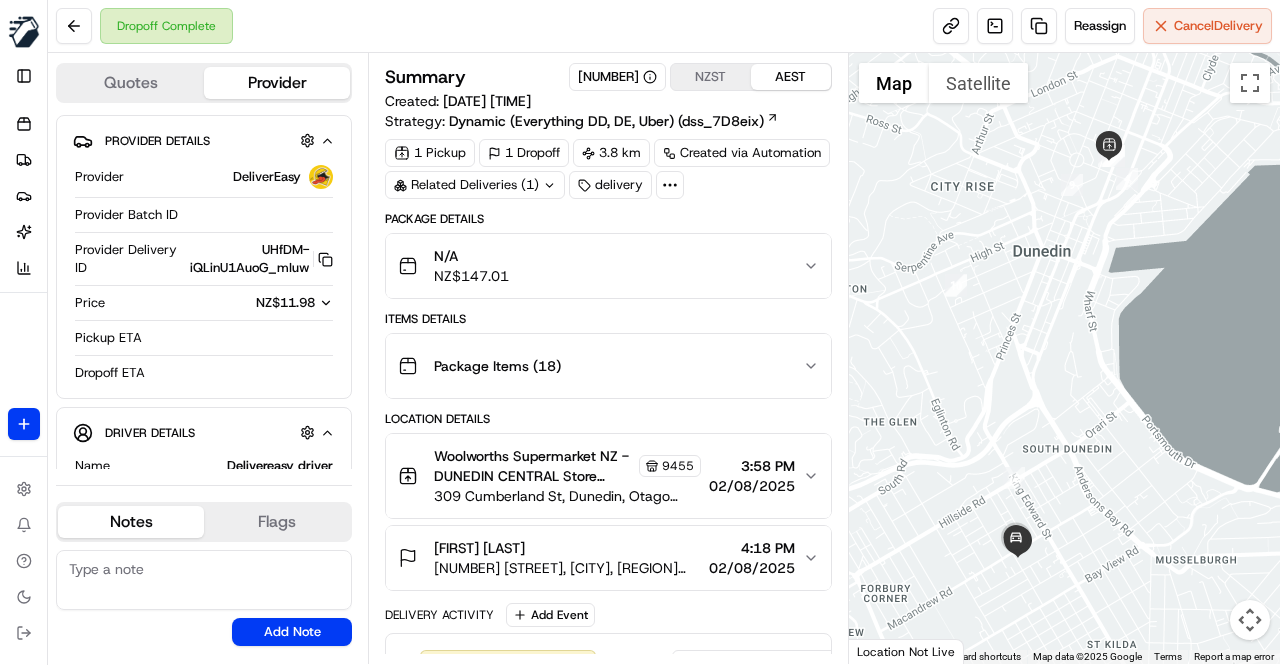 click on "Package Details" at bounding box center [608, 219] 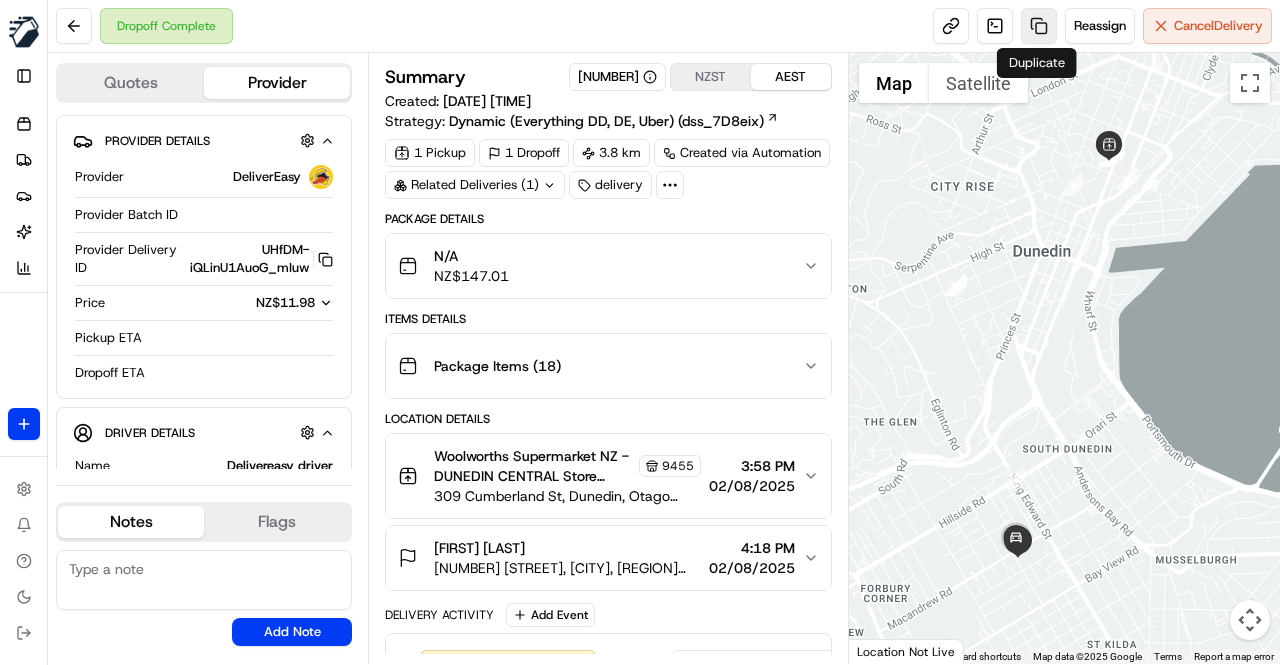 click at bounding box center [1039, 26] 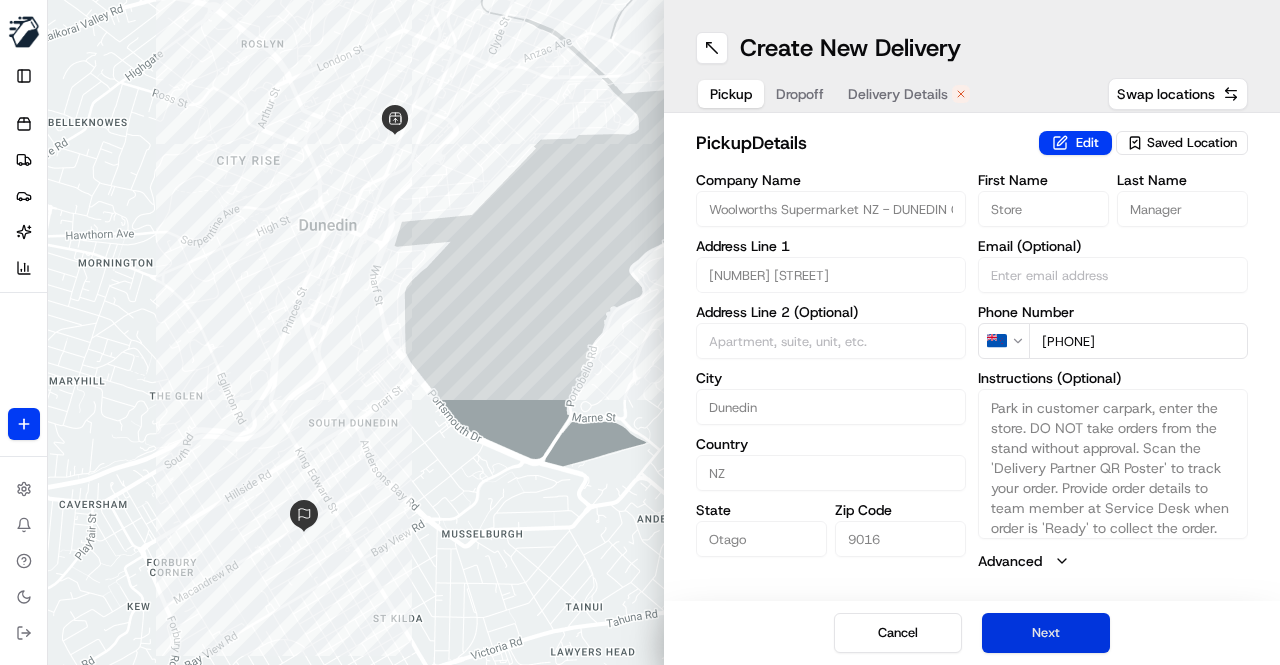 click on "Next" at bounding box center [1046, 633] 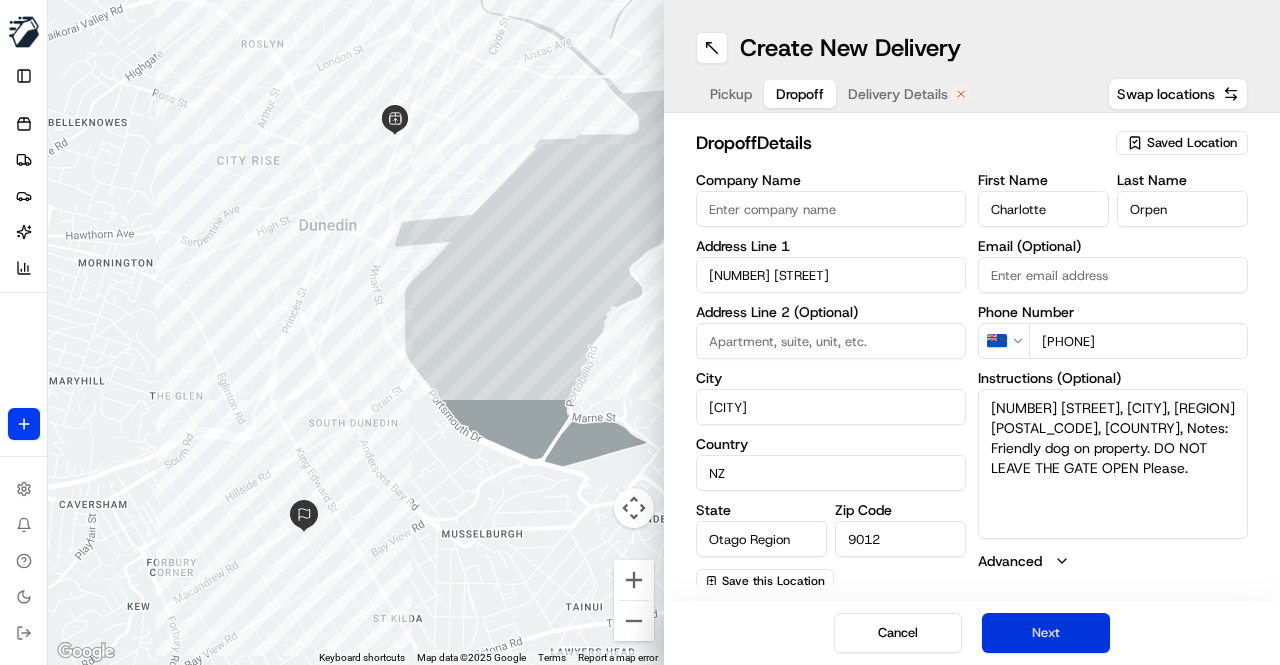 click on "Next" at bounding box center [1046, 633] 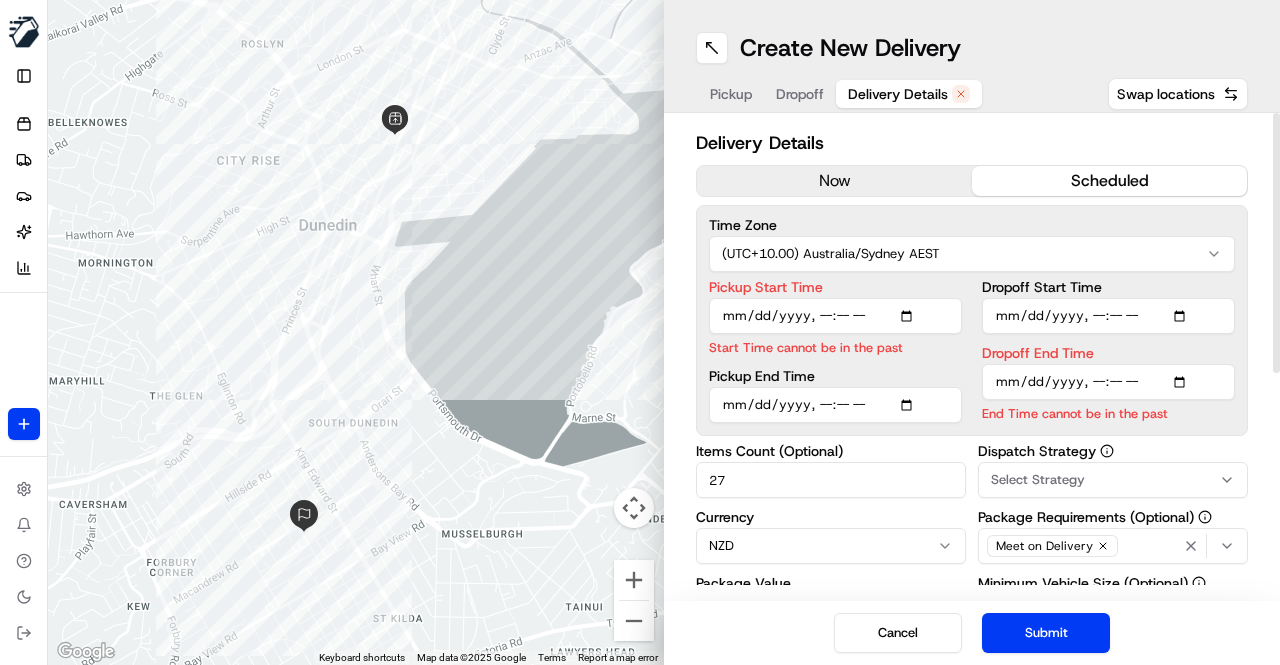 click on "now" at bounding box center (834, 181) 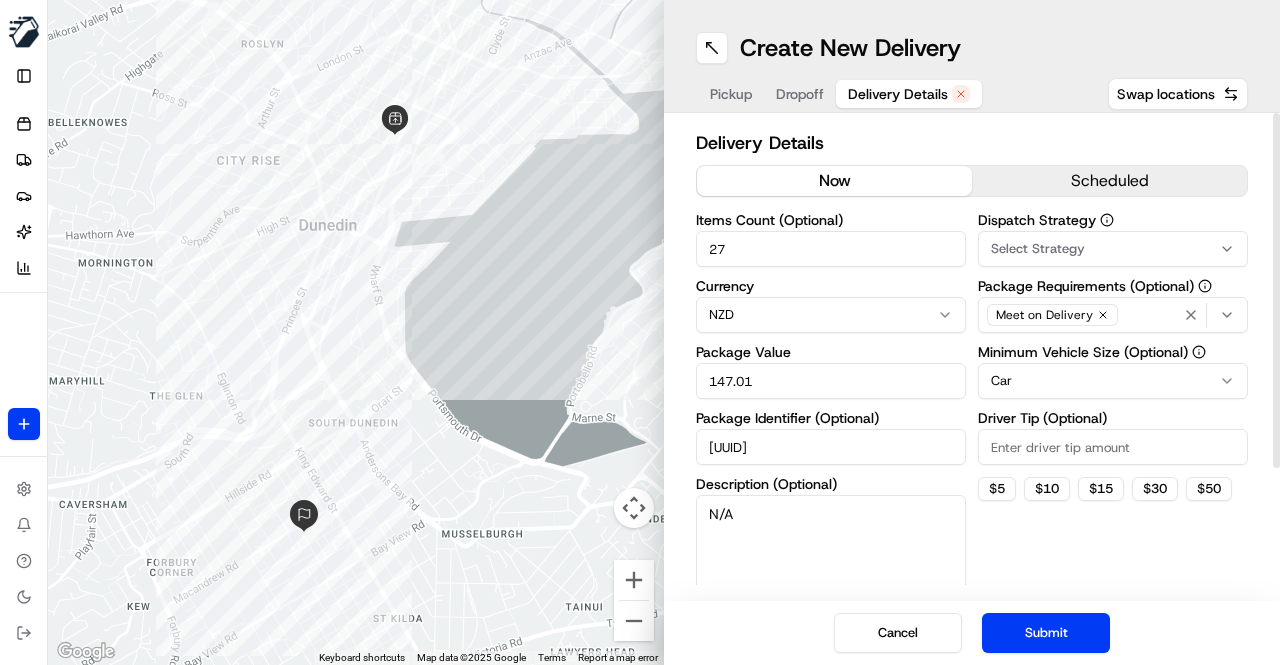 click on "27" at bounding box center (831, 249) 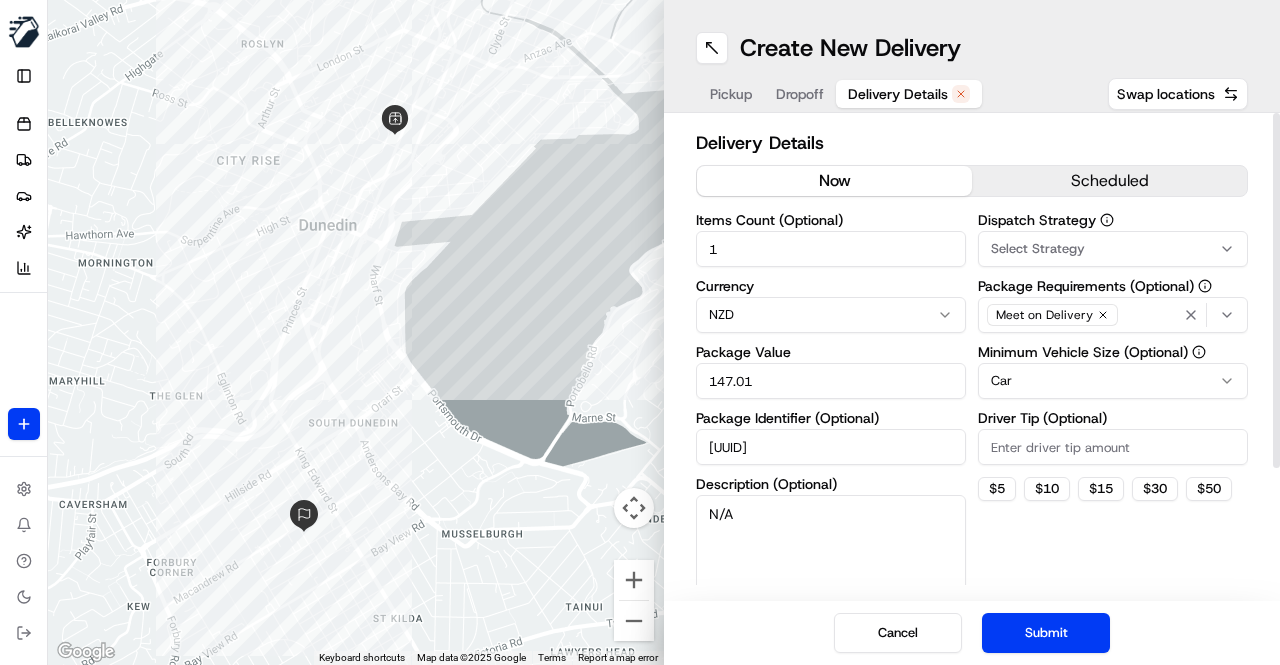 type on "1" 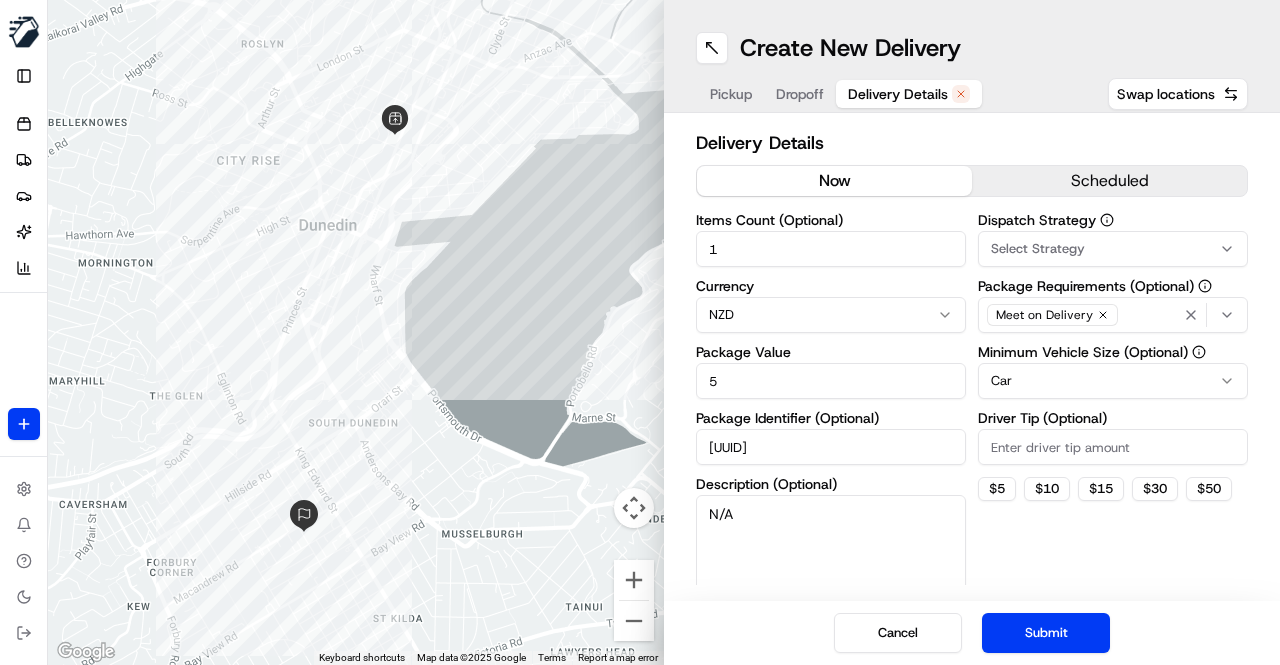 type on "5" 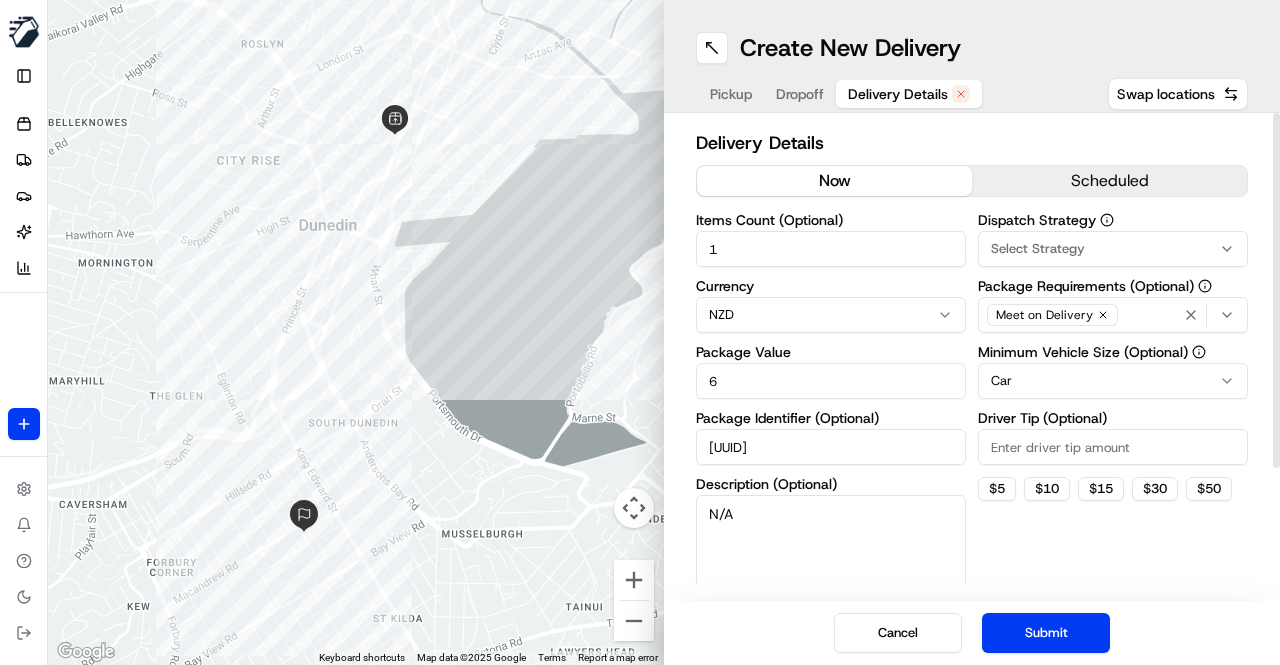 type on "6" 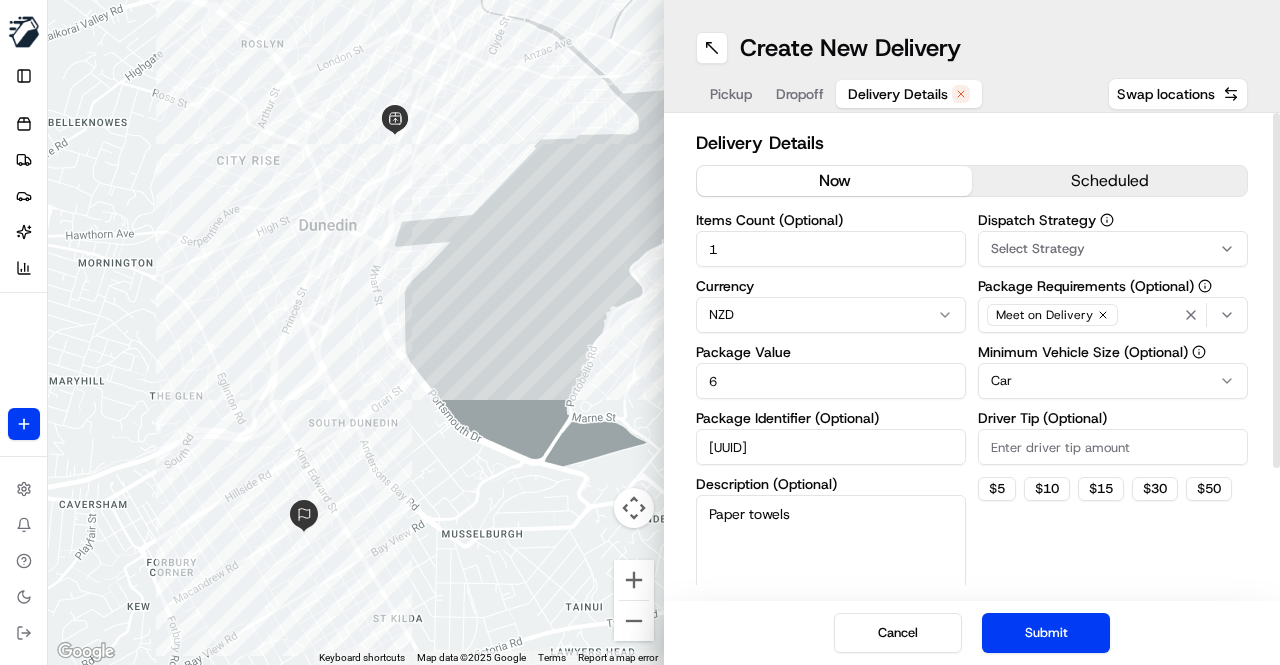 type on "Paper towels" 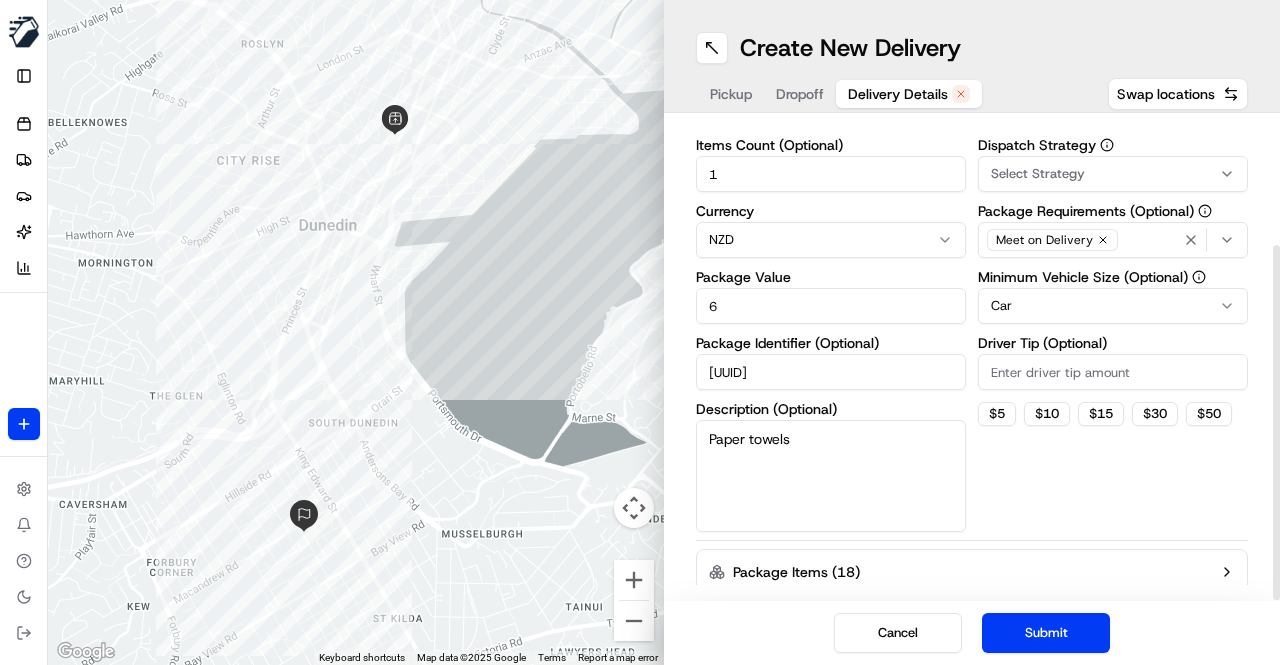 scroll, scrollTop: 172, scrollLeft: 0, axis: vertical 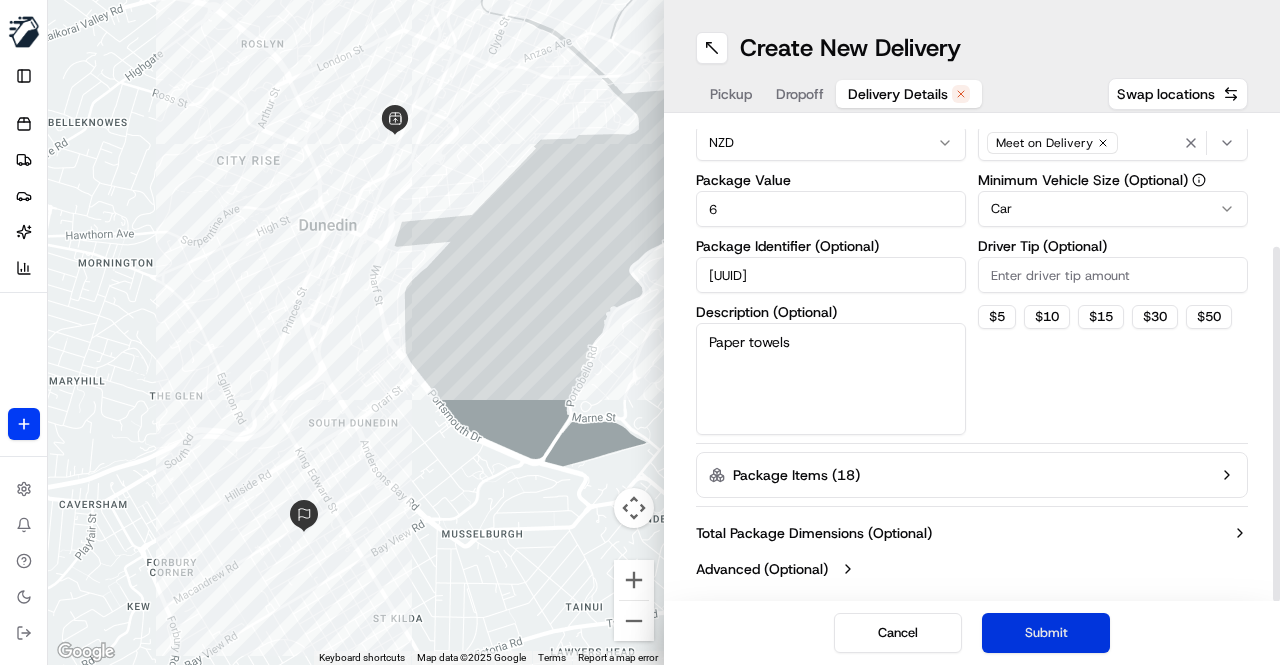 click on "Submit" at bounding box center [1046, 633] 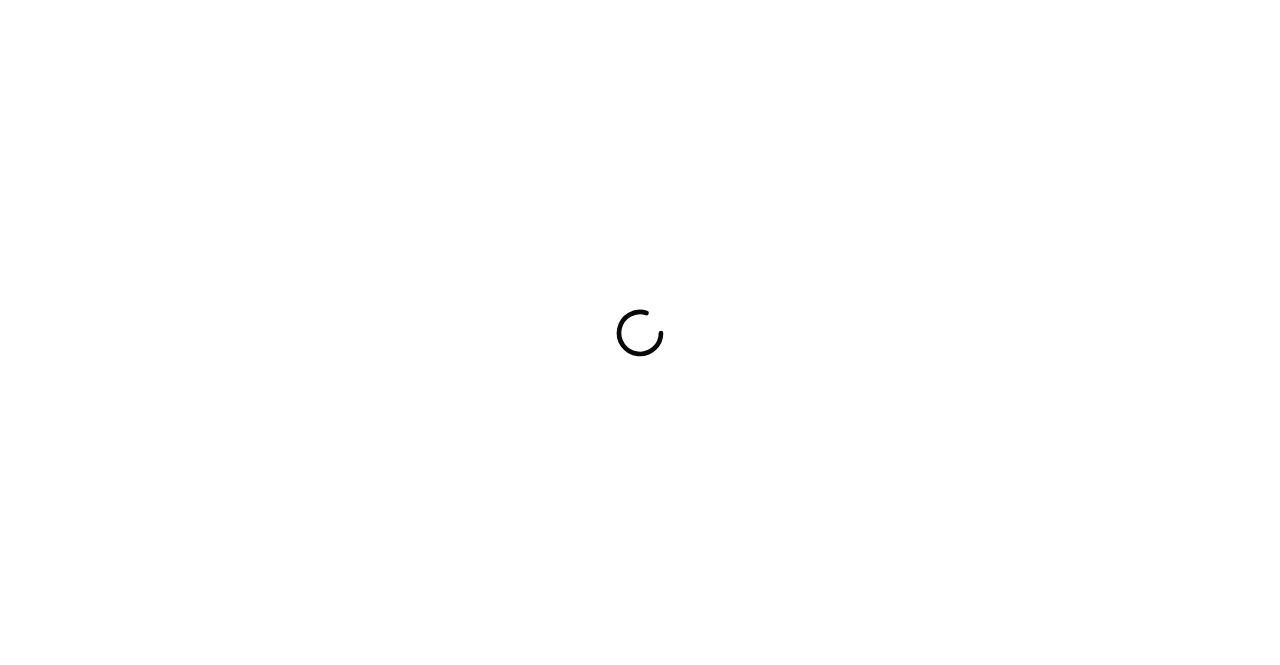 scroll, scrollTop: 0, scrollLeft: 0, axis: both 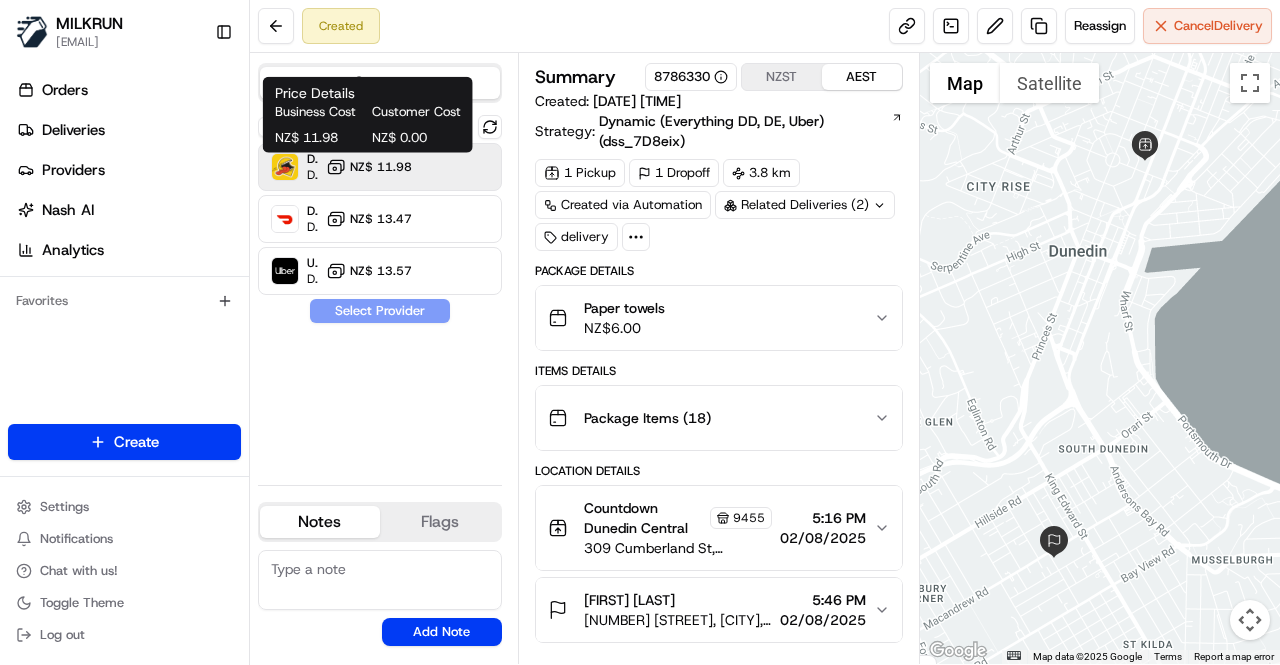 click on "NZ$   11.98" at bounding box center [381, 167] 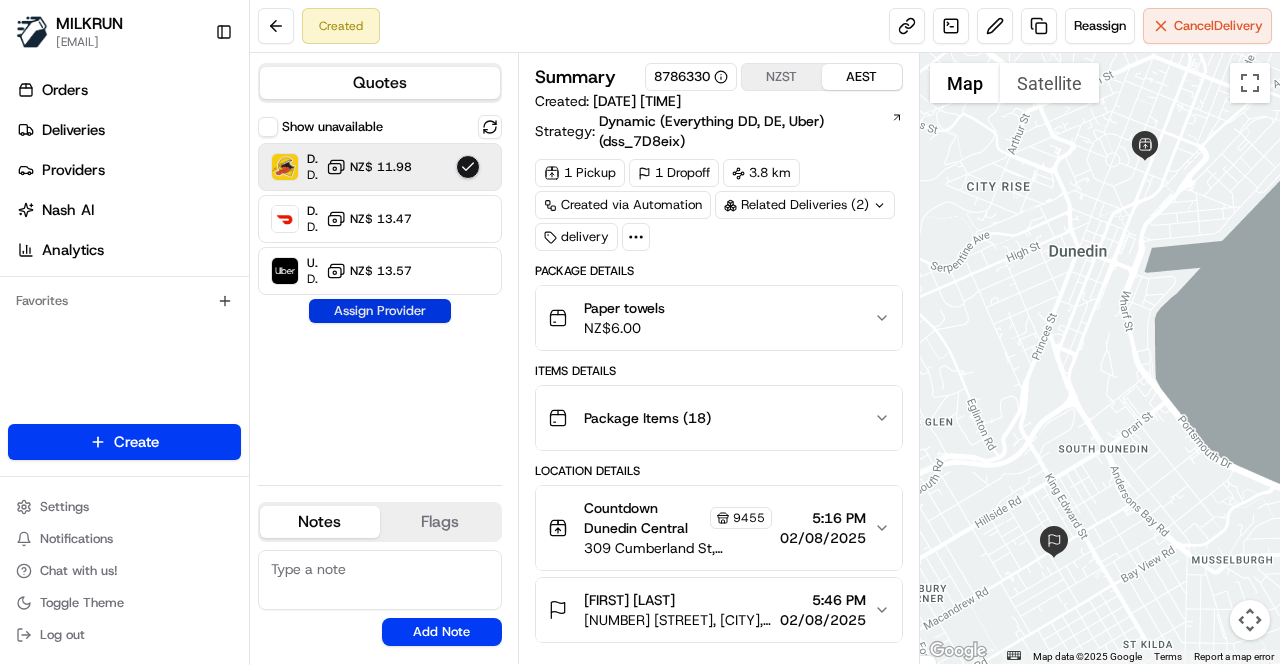 click on "Assign Provider" at bounding box center [380, 311] 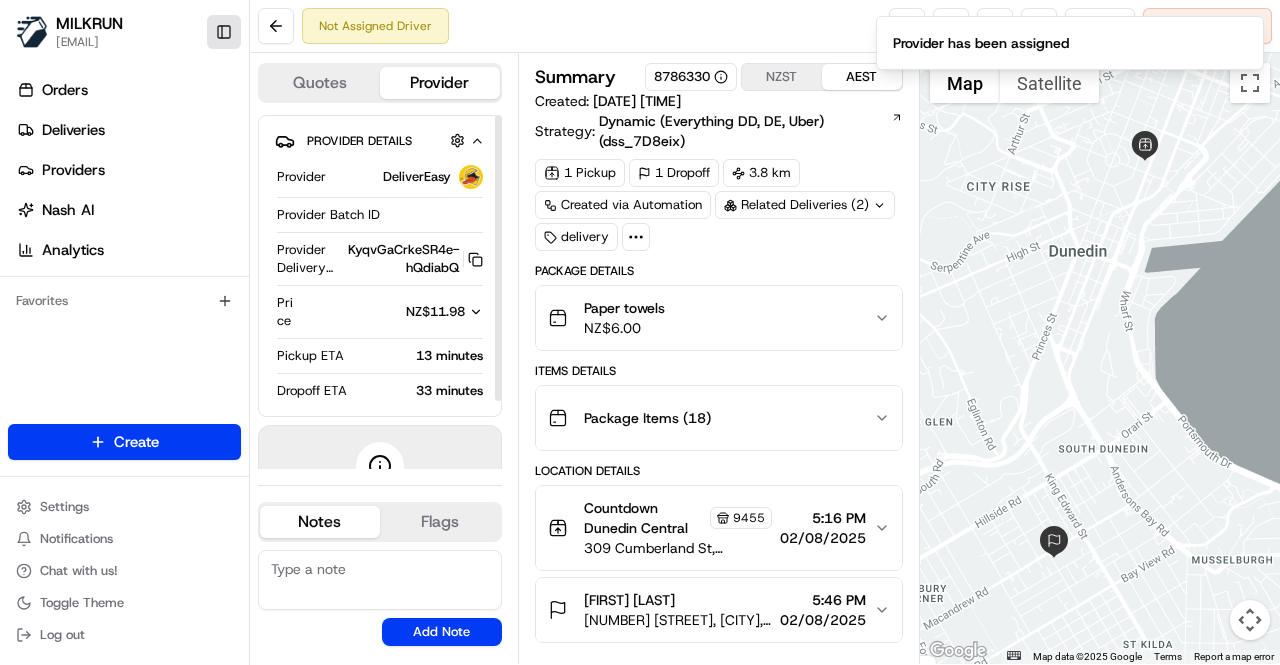 click on "Toggle Sidebar" at bounding box center (224, 32) 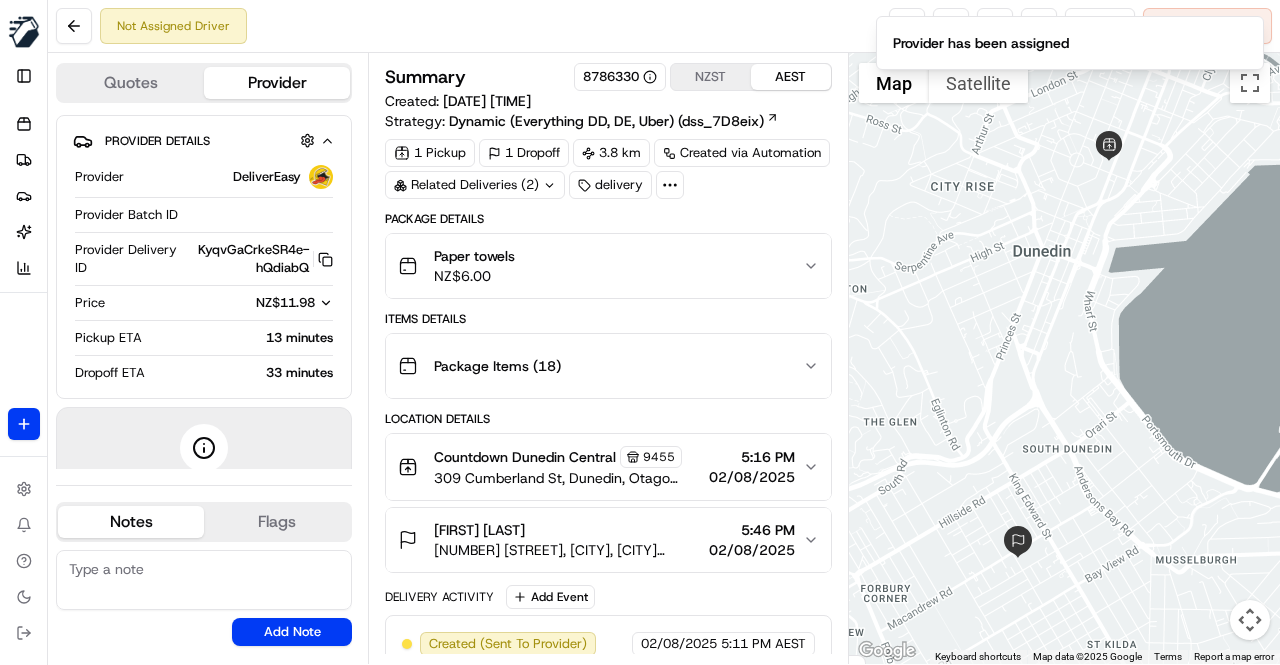 click on "Not Assigned Driver Reassign Cancel  Delivery" at bounding box center [664, 26] 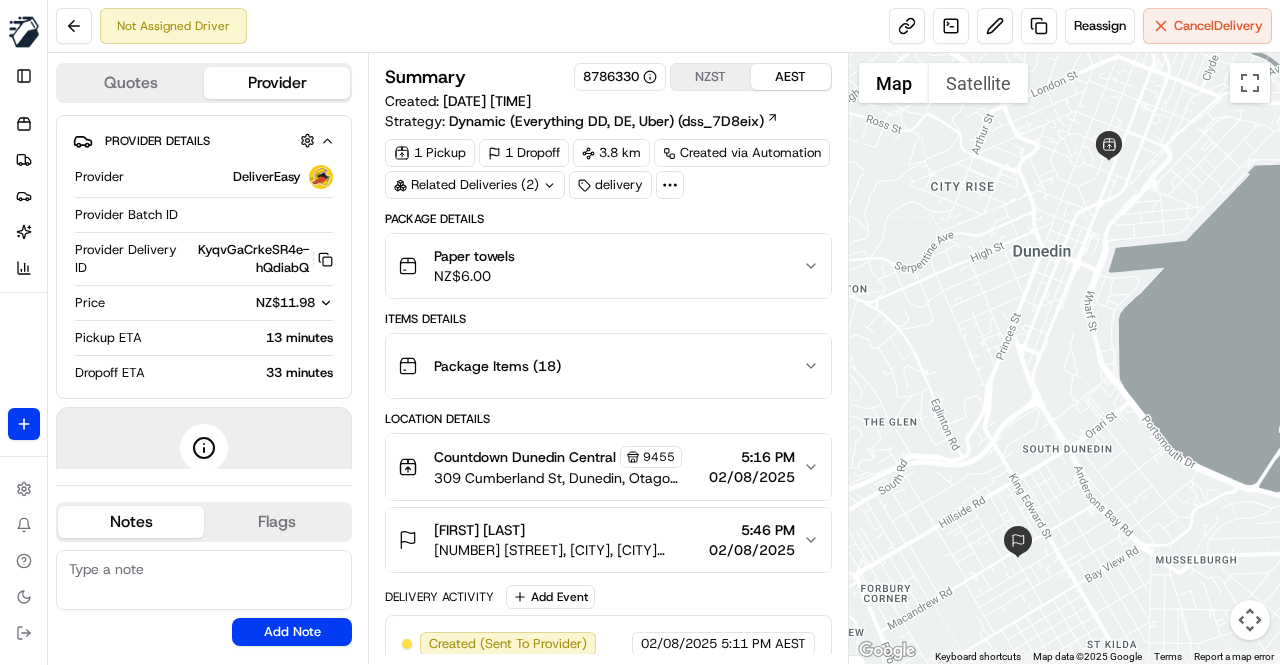 click on "Not Assigned Driver Reassign Cancel  Delivery" at bounding box center (664, 26) 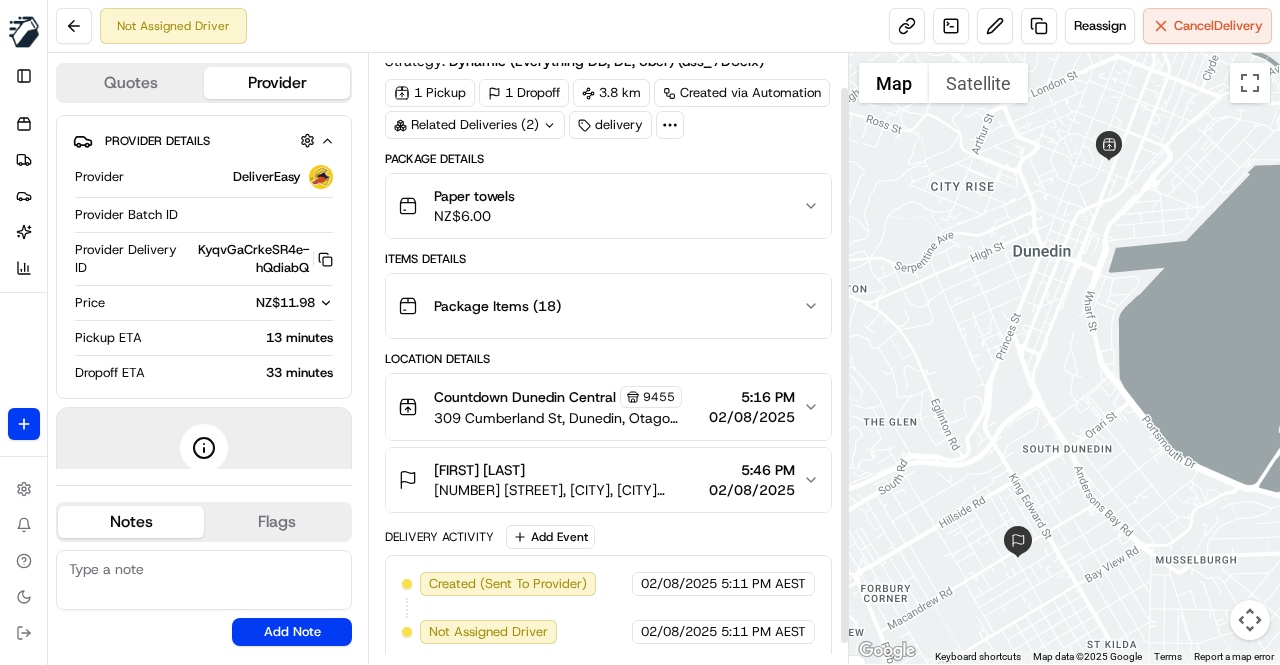 scroll, scrollTop: 0, scrollLeft: 0, axis: both 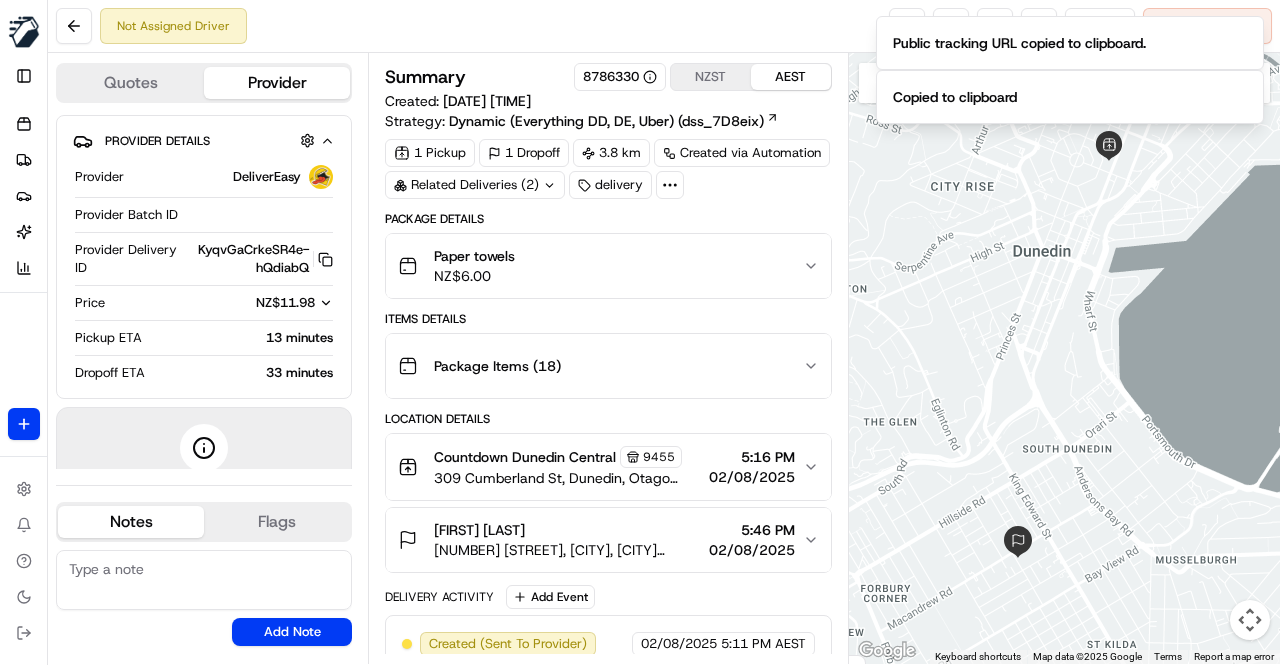 click on "Not Assigned Driver Reassign Cancel  Delivery" at bounding box center [664, 26] 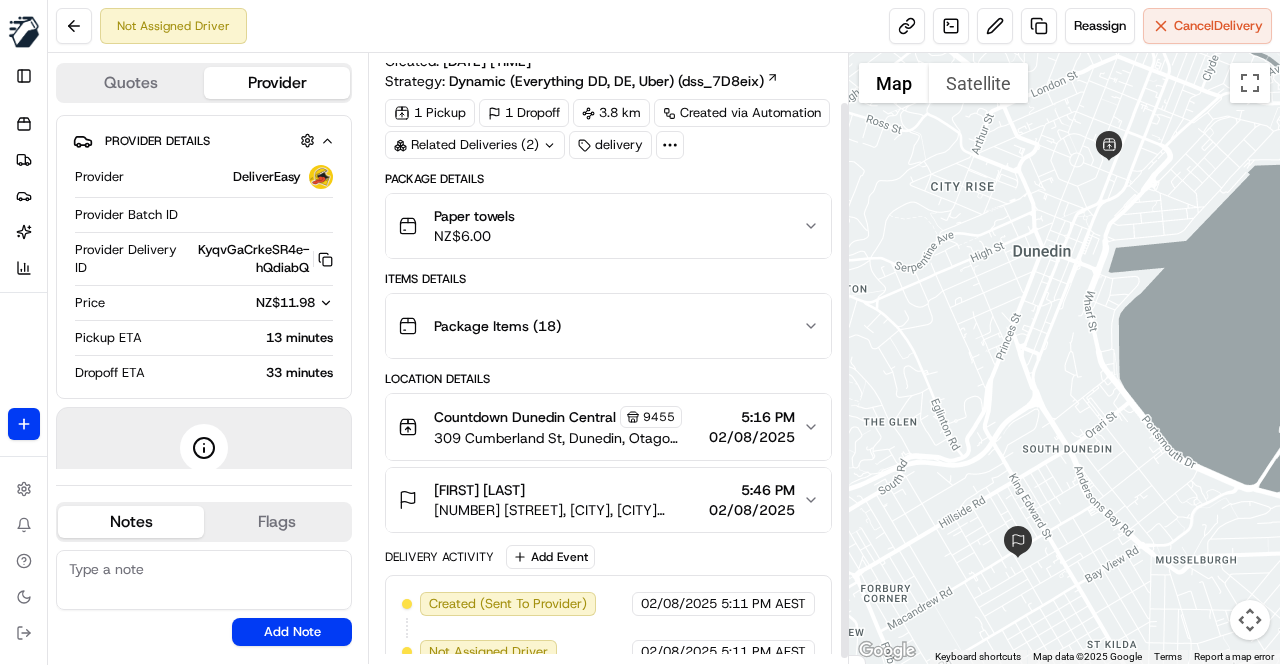 scroll, scrollTop: 60, scrollLeft: 0, axis: vertical 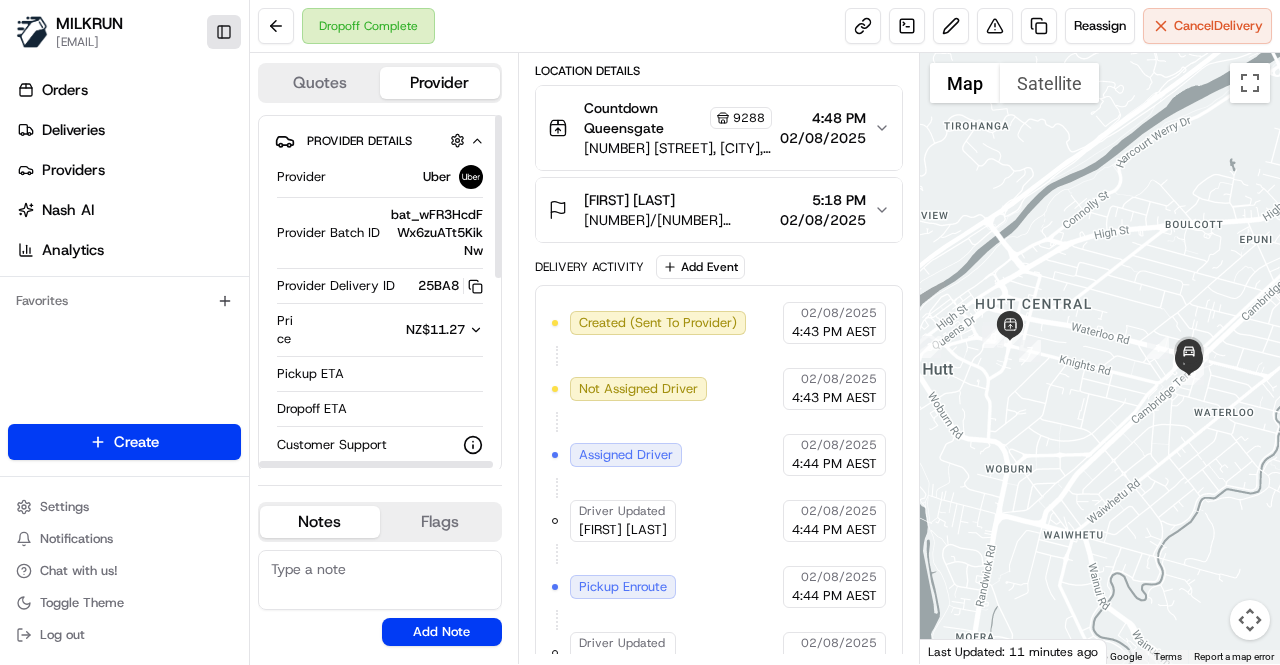 click on "Toggle Sidebar" at bounding box center (224, 32) 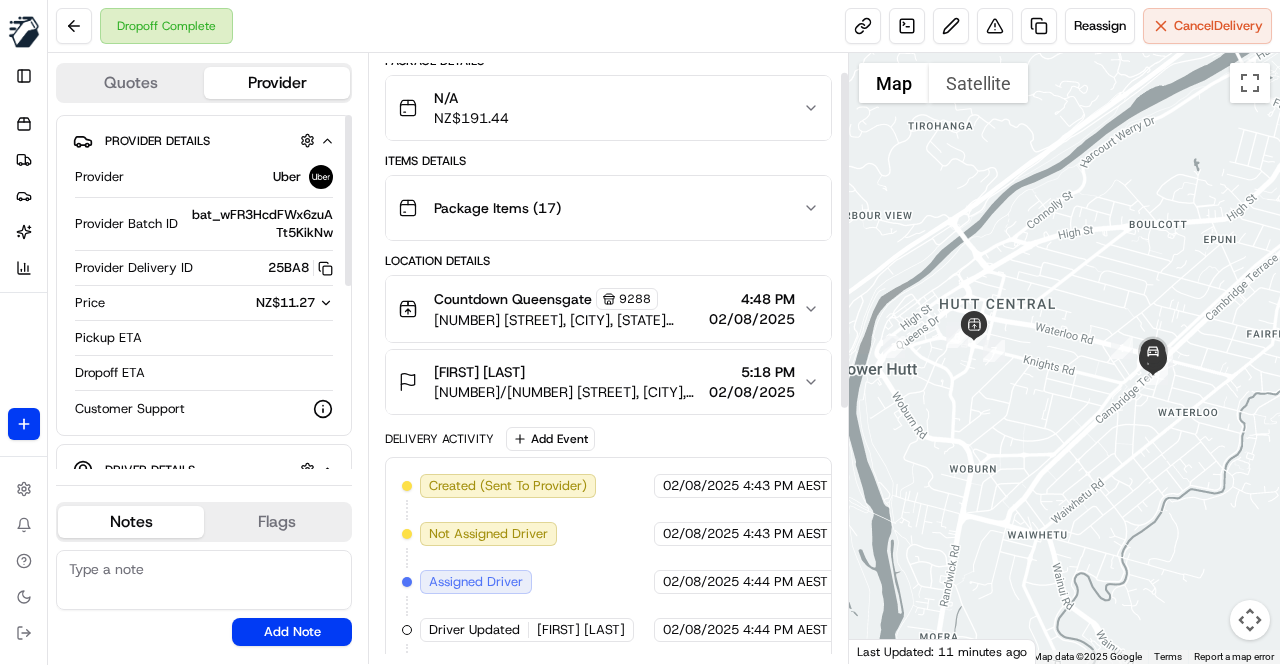 scroll, scrollTop: 0, scrollLeft: 0, axis: both 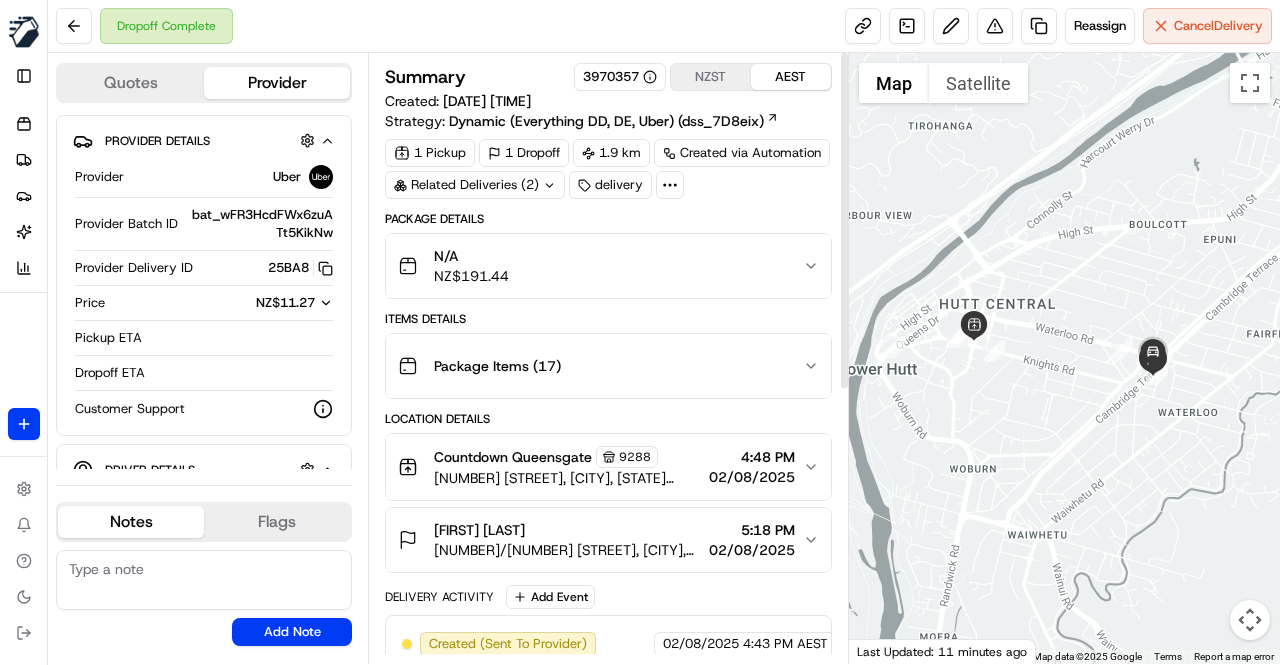 type 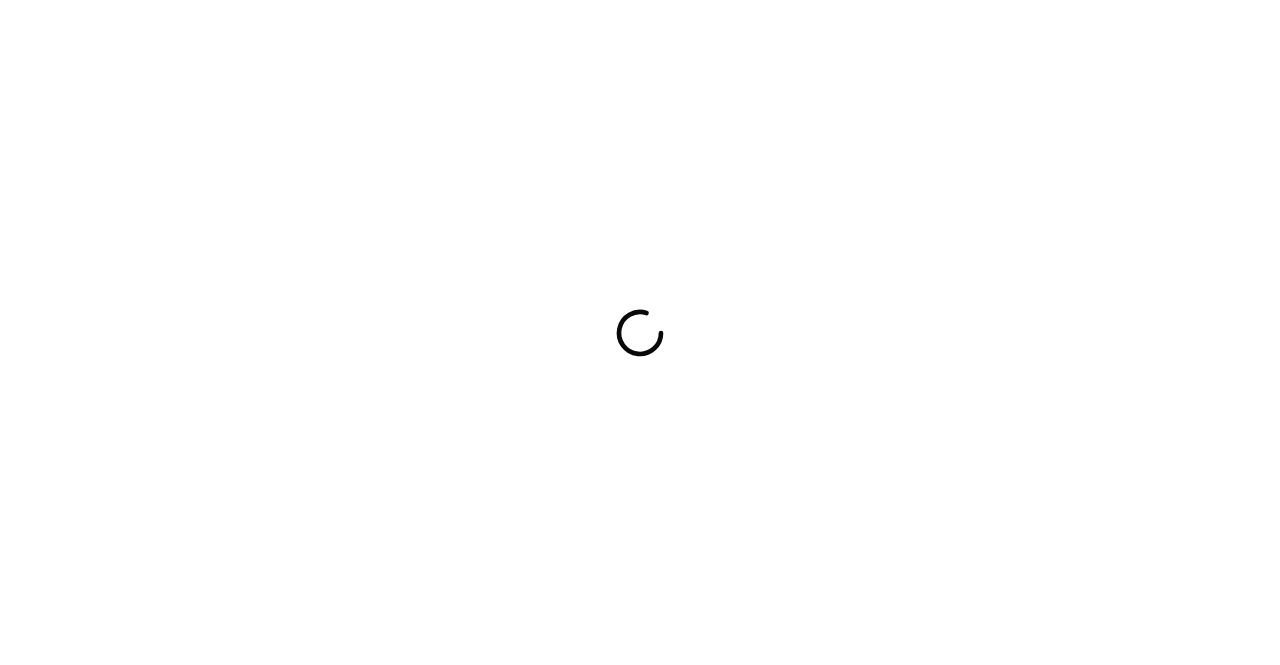scroll, scrollTop: 0, scrollLeft: 0, axis: both 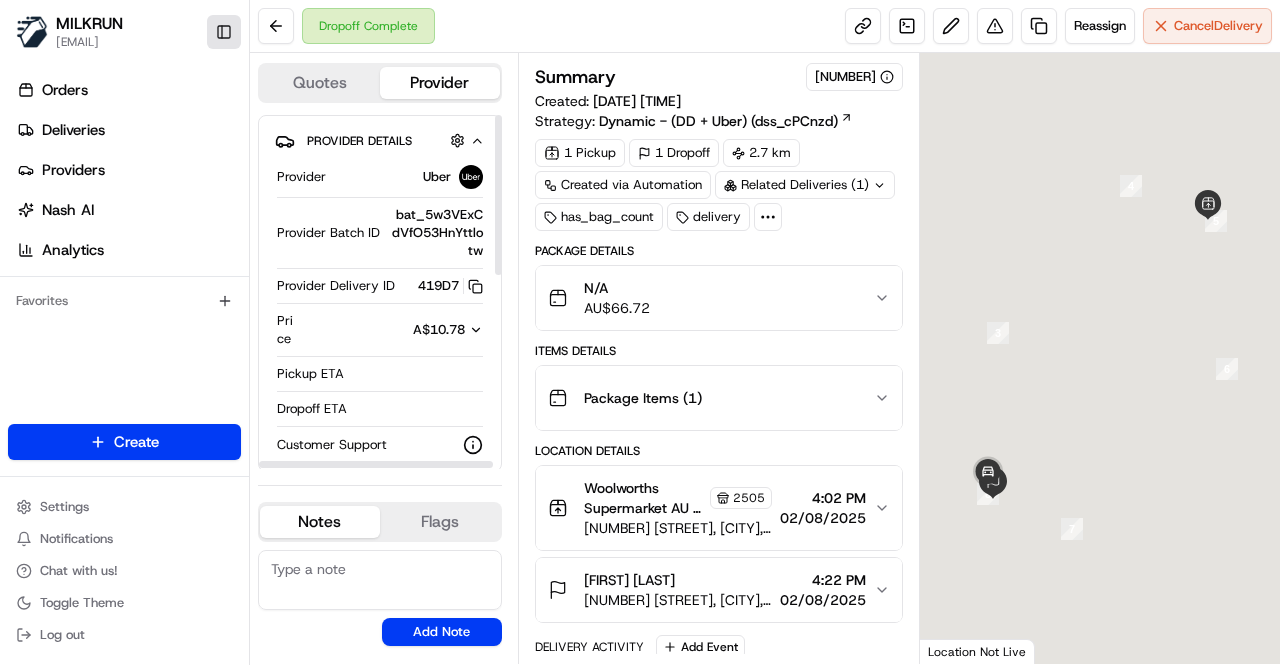 click on "Toggle Sidebar" at bounding box center (224, 32) 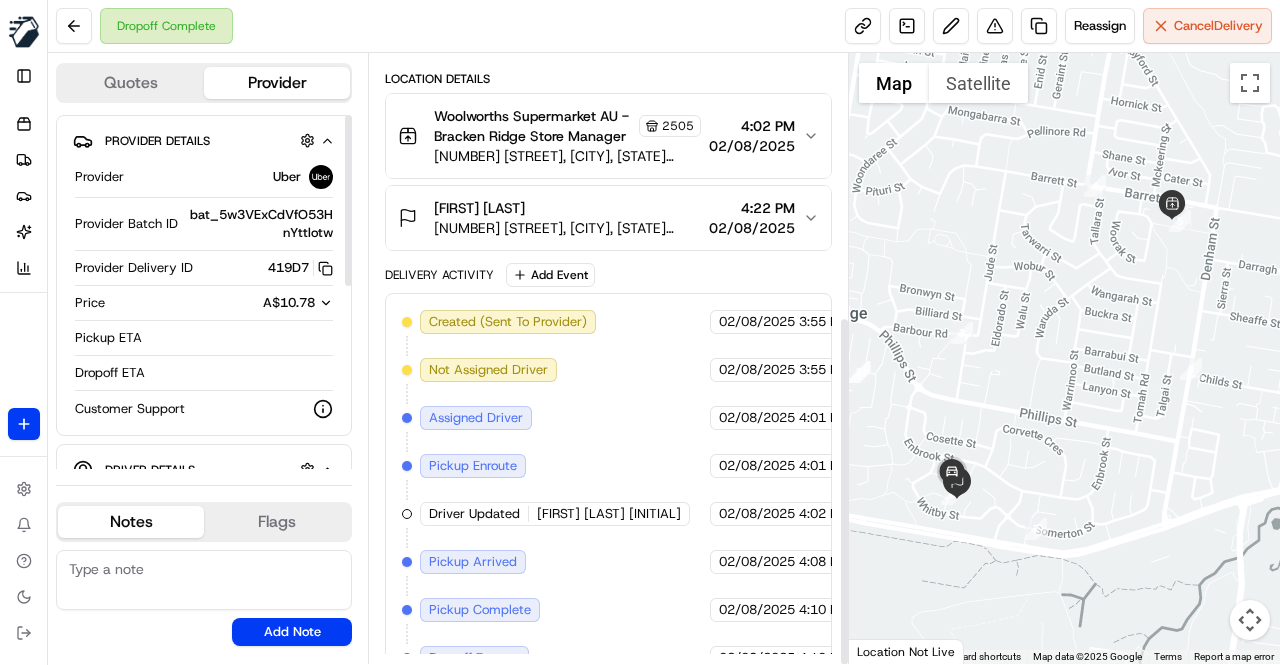 scroll, scrollTop: 456, scrollLeft: 0, axis: vertical 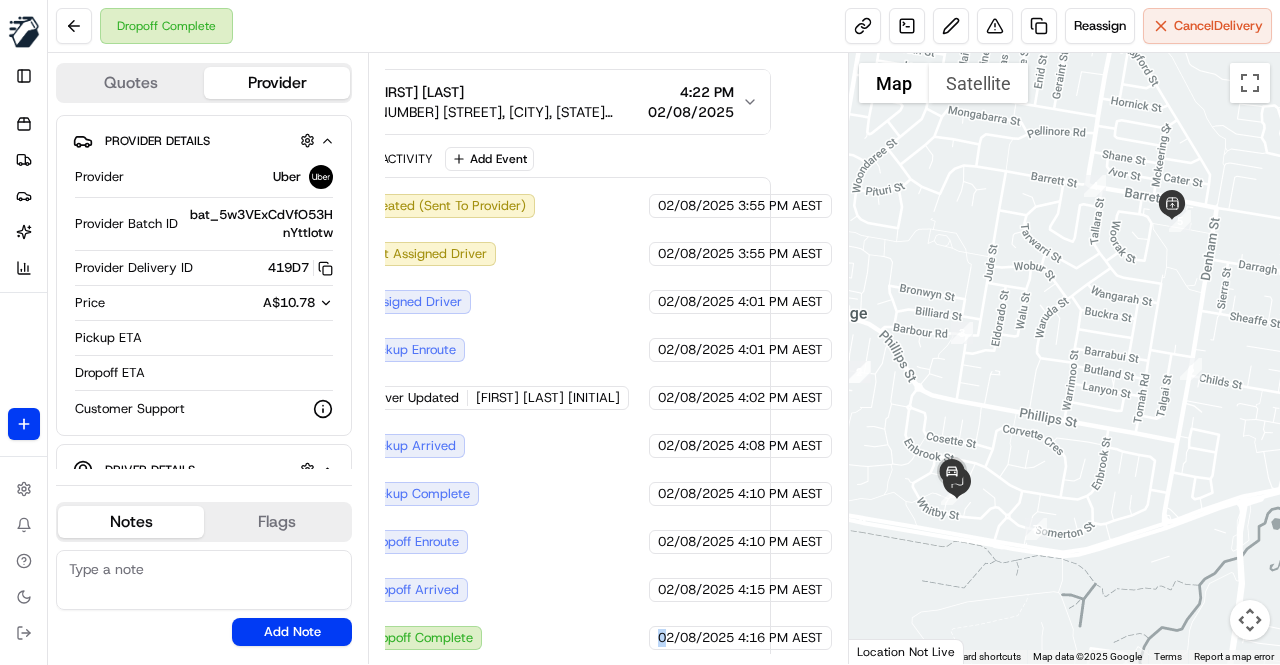 drag, startPoint x: 748, startPoint y: 621, endPoint x: 632, endPoint y: 627, distance: 116.15507 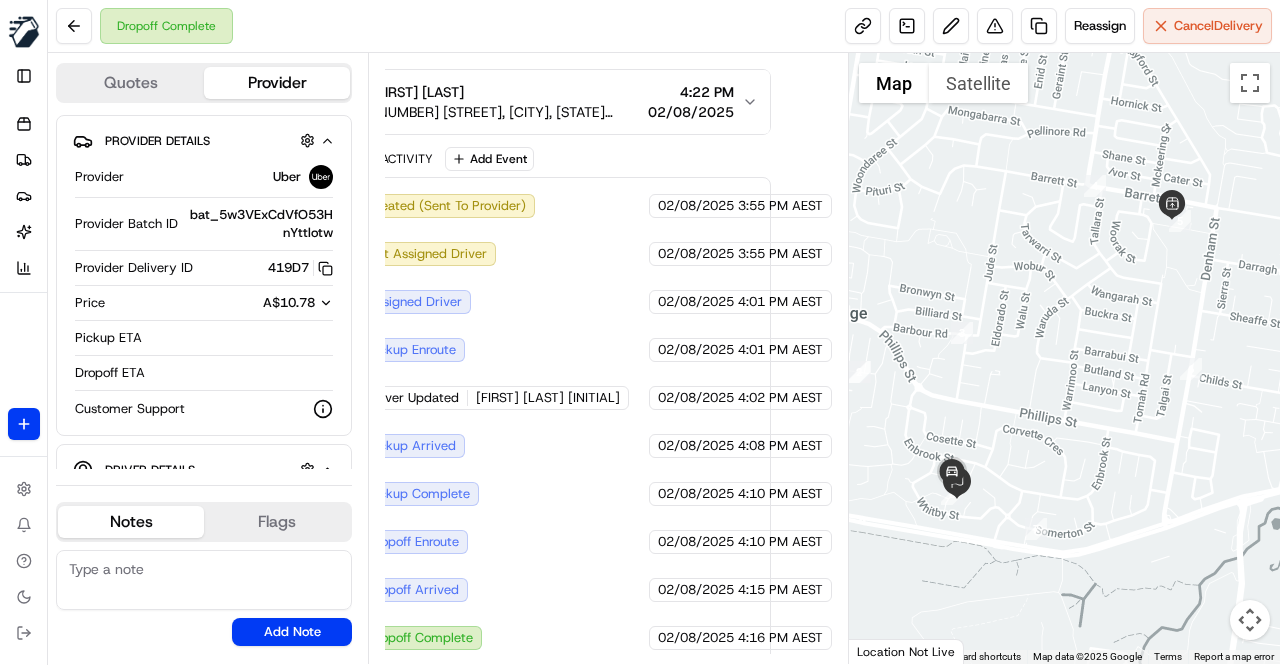 click on "Created (Sent To Provider) Uber [DATE] [TIME] AEST Not Assigned Driver Uber [DATE] [TIME] AEST Assigned Driver Uber [DATE] [TIME] AEST Pickup Enroute Uber [DATE] [TIME] AEST Driver Updated [FIRST] [LAST] [INITIAL] Uber [DATE] [TIME] AEST Pickup Arrived Uber [DATE] [TIME] AEST Pickup Complete Uber [DATE] [TIME] AEST Dropoff Enroute Uber [DATE] [TIME] AEST Dropoff Arrived Uber [DATE] [TIME] AEST Dropoff Complete Uber [DATE] [TIME] AEST" at bounding box center [547, 422] 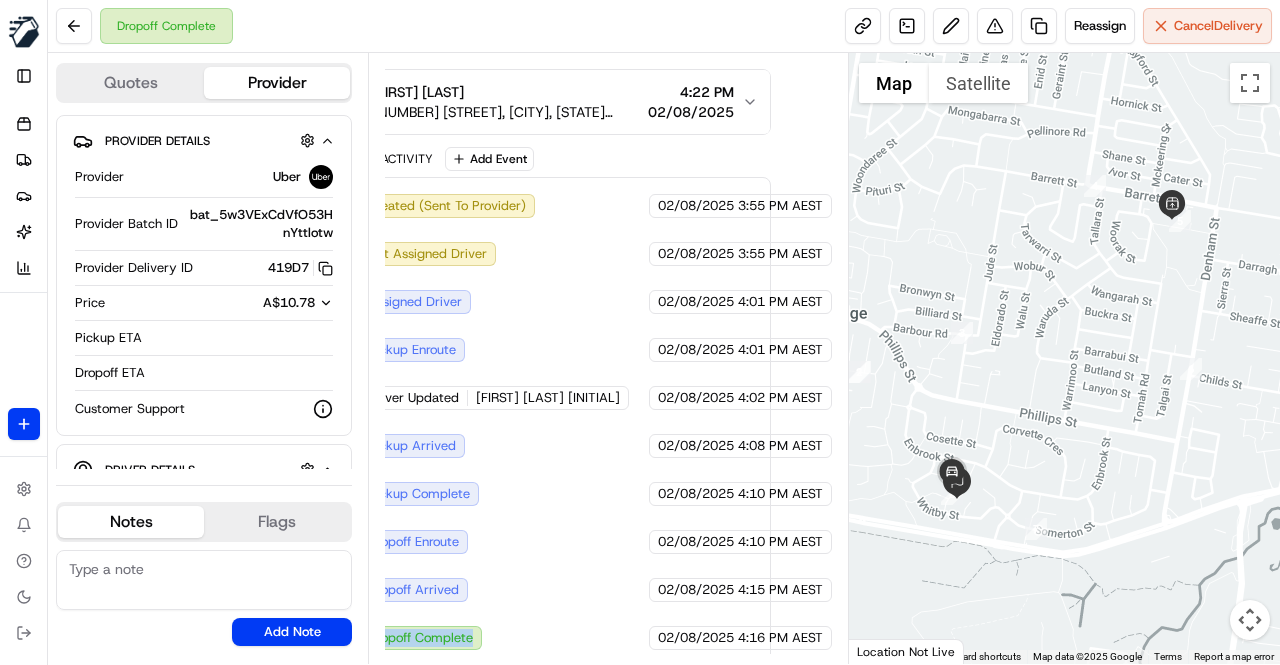scroll, scrollTop: 456, scrollLeft: 0, axis: vertical 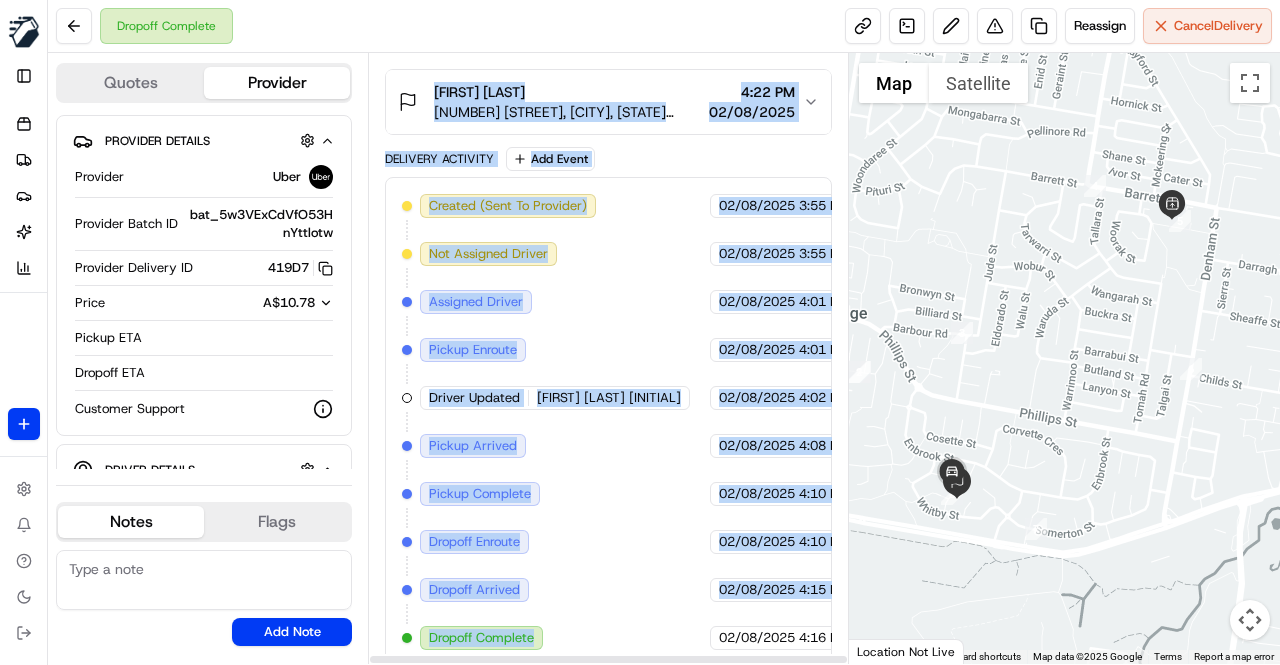 drag, startPoint x: 463, startPoint y: 629, endPoint x: 362, endPoint y: 616, distance: 101.8332 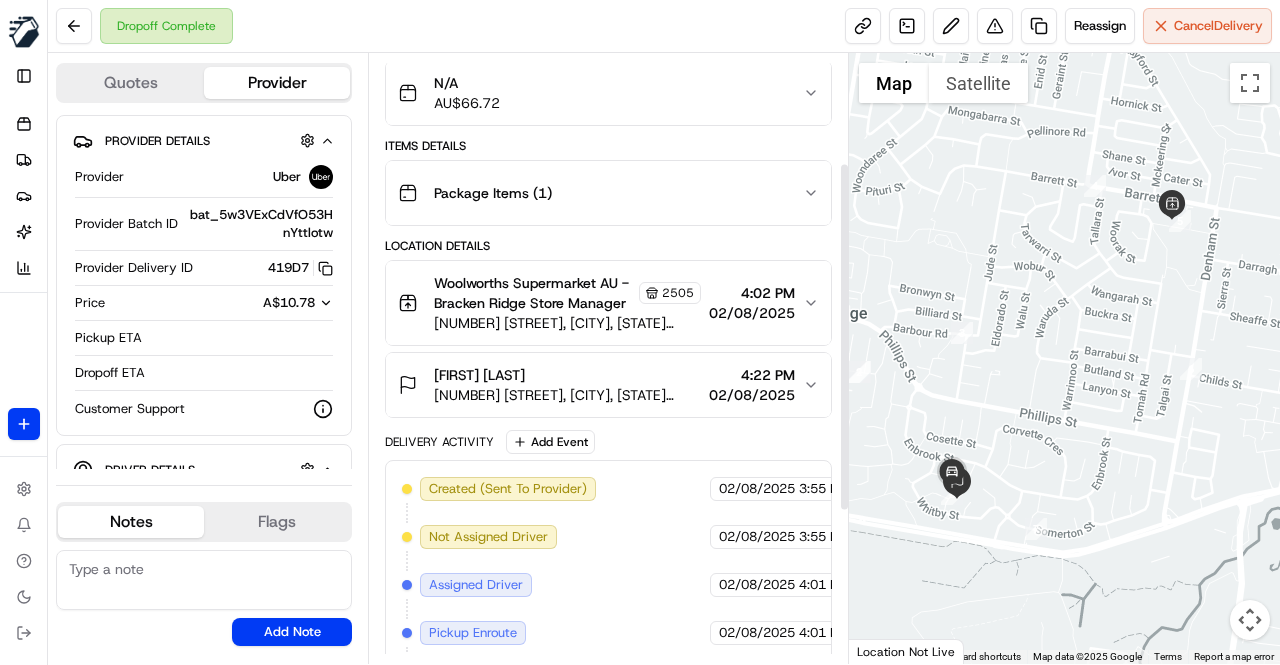 scroll, scrollTop: 156, scrollLeft: 0, axis: vertical 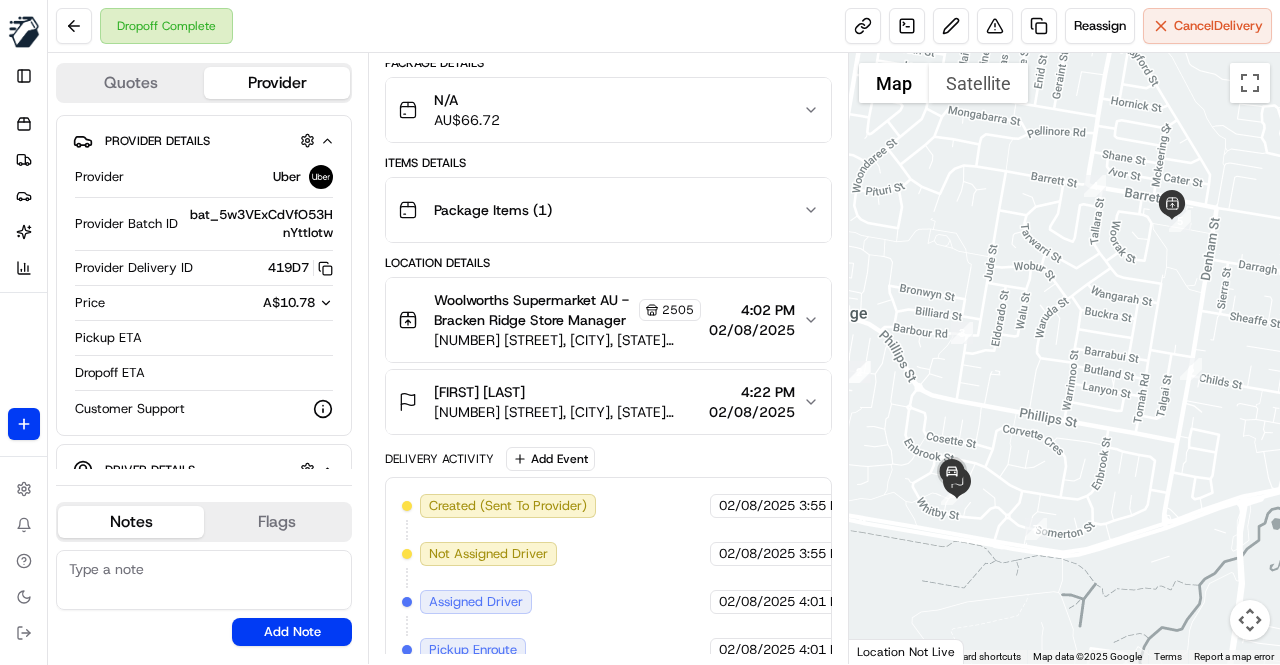 click on "Created (Sent To Provider) Uber [DATE] [TIME] AEST Not Assigned Driver Uber [DATE] [TIME] AEST Assigned Driver Uber [DATE] [TIME] AEST Pickup Enroute Uber [DATE] [TIME] AEST Driver Updated [FIRST] [LAST] [INITIAL] Uber [DATE] [TIME] AEST Pickup Arrived Uber [DATE] [TIME] AEST Pickup Complete Uber [DATE] [TIME] AEST Dropoff Enroute Uber [DATE] [TIME] AEST Dropoff Arrived Uber [DATE] [TIME] AEST Dropoff Complete Uber [DATE] [TIME] AEST" at bounding box center [608, 722] 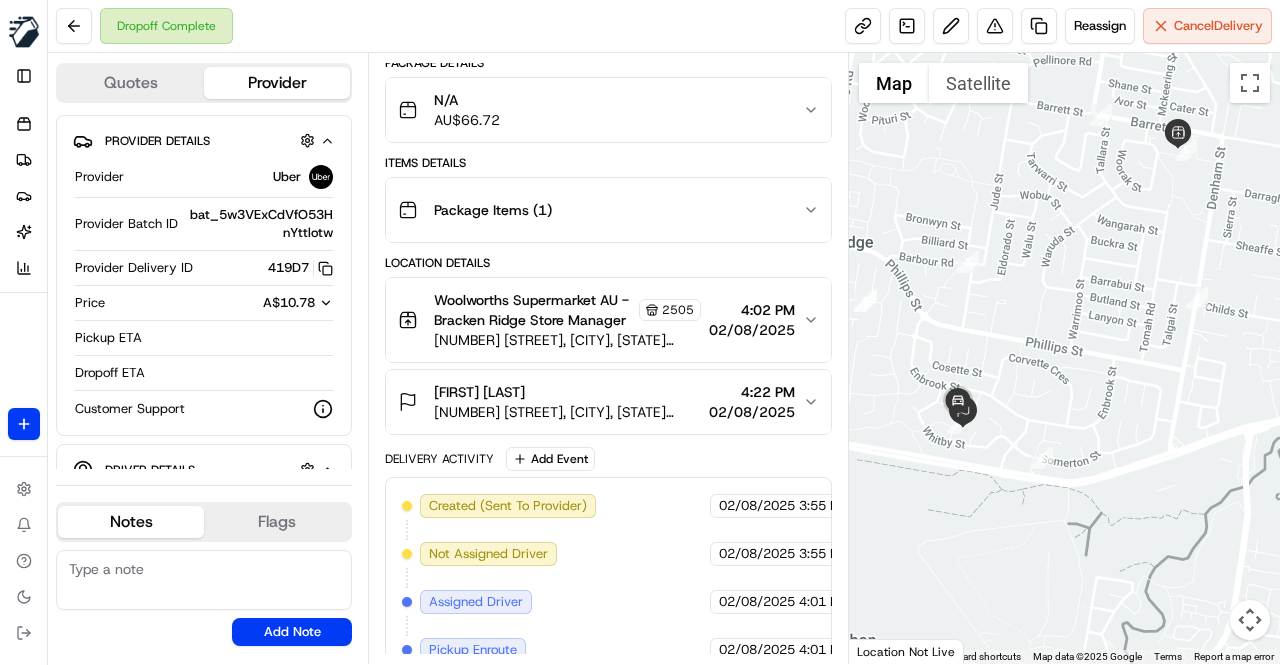 drag, startPoint x: 917, startPoint y: 497, endPoint x: 923, endPoint y: 424, distance: 73.24616 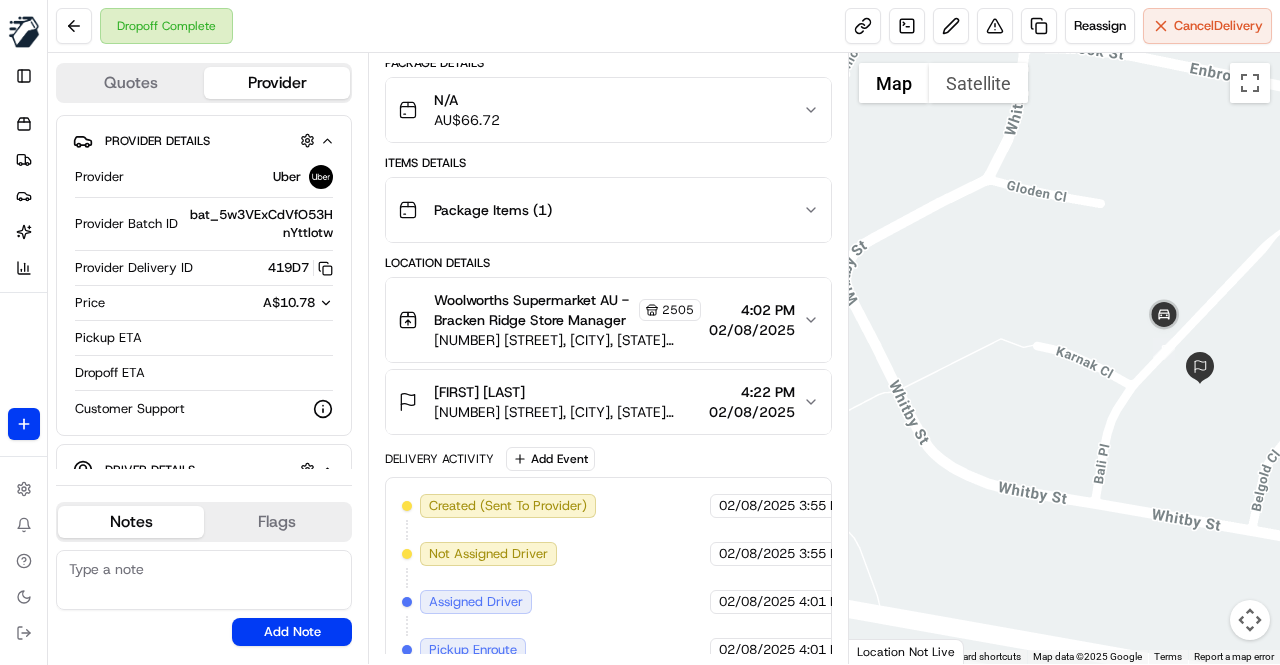 drag, startPoint x: 1088, startPoint y: 433, endPoint x: 966, endPoint y: 446, distance: 122.69067 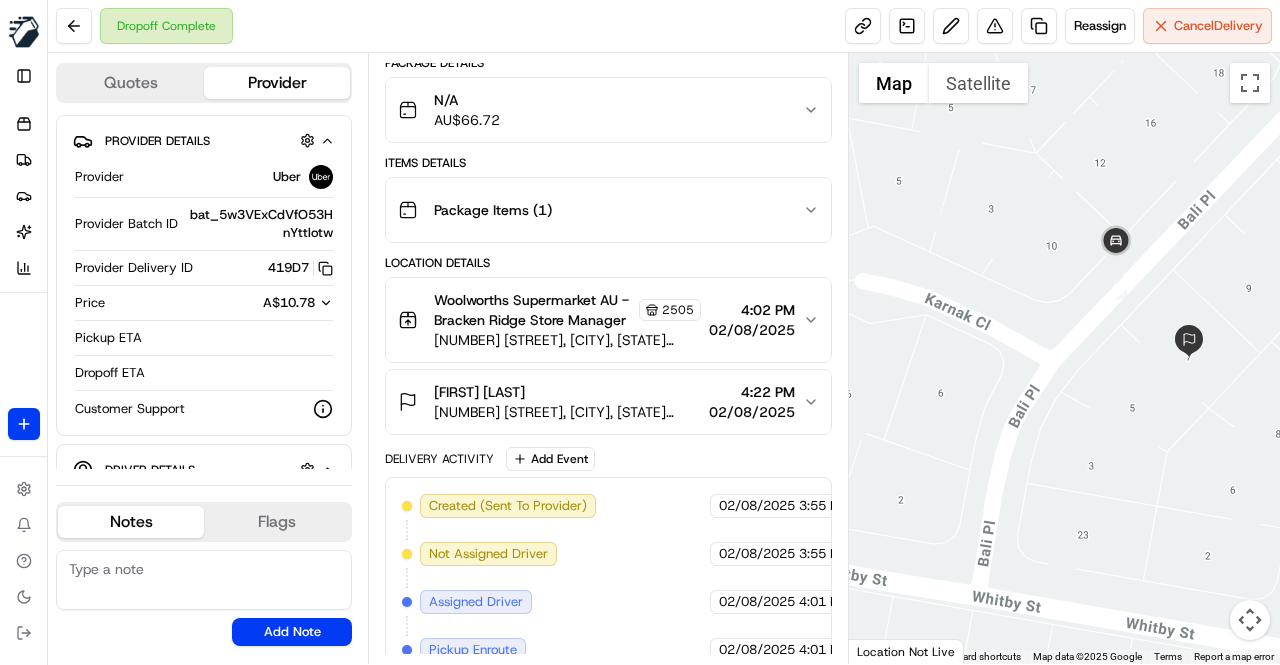 click on "Package Details N/A AU$ 66.72 Items Details Package Items ( 1 ) Location Details Woolworths Supermarket AU - Bracken Ridge Store Manager 2505 [NUMBER] [STREET], [CITY], [STATE] [POSTAL_CODE], AU [TIME] [DATE]  [FIRST] [LAST] [NUMBER] [STREET], [CITY], [STATE] [POSTAL_CODE], AU [TIME] [DATE] Delivery Activity Add Event Created (Sent To Provider) Uber [DATE] [TIME] AEST Not Assigned Driver Uber [DATE] [TIME] AEST Assigned Driver Uber [DATE] [TIME] AEST Pickup Enroute Uber [DATE] [TIME] AEST Driver Updated [FIRST] [LAST] [INITIAL] Uber [DATE] [TIME] AEST Pickup Arrived Uber [DATE] [TIME] AEST Pickup Complete Uber [DATE] [TIME] AEST Dropoff Enroute Uber [DATE] [TIME] AEST Dropoff Arrived Uber [DATE] [TIME] AEST Dropoff Complete Uber [DATE] [TIME] AEST" at bounding box center [608, 511] 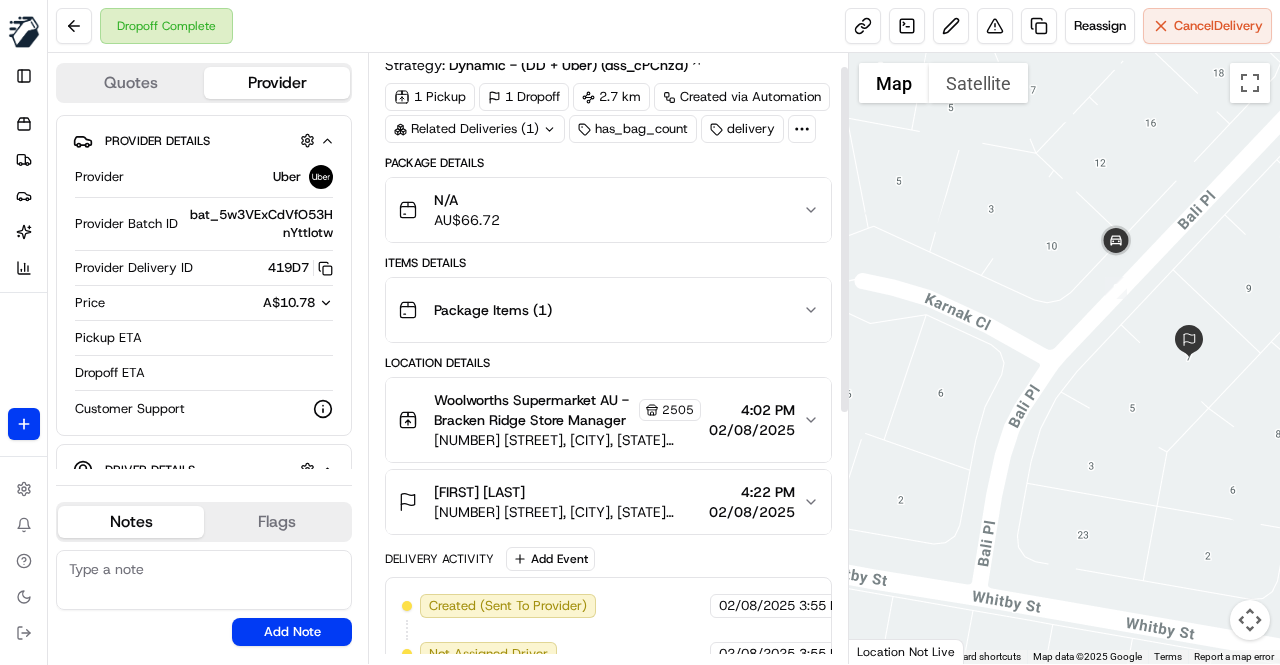 scroll, scrollTop: 0, scrollLeft: 0, axis: both 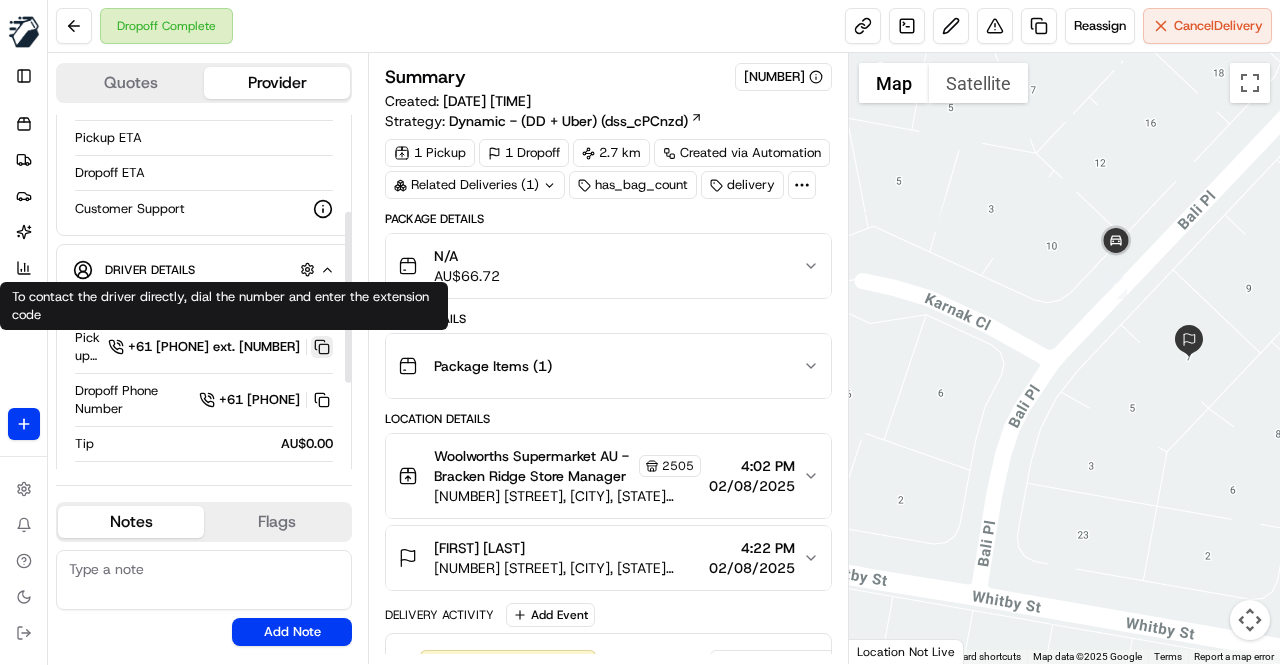 click at bounding box center (322, 347) 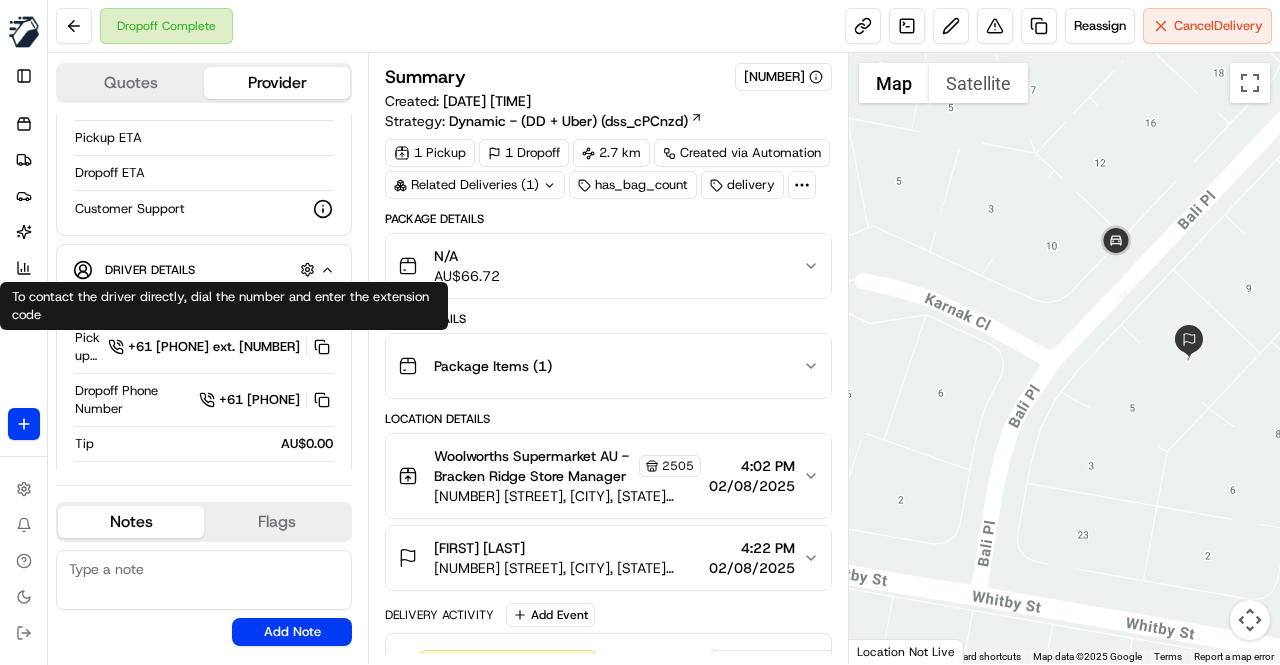 click on "Items Details" at bounding box center (608, 319) 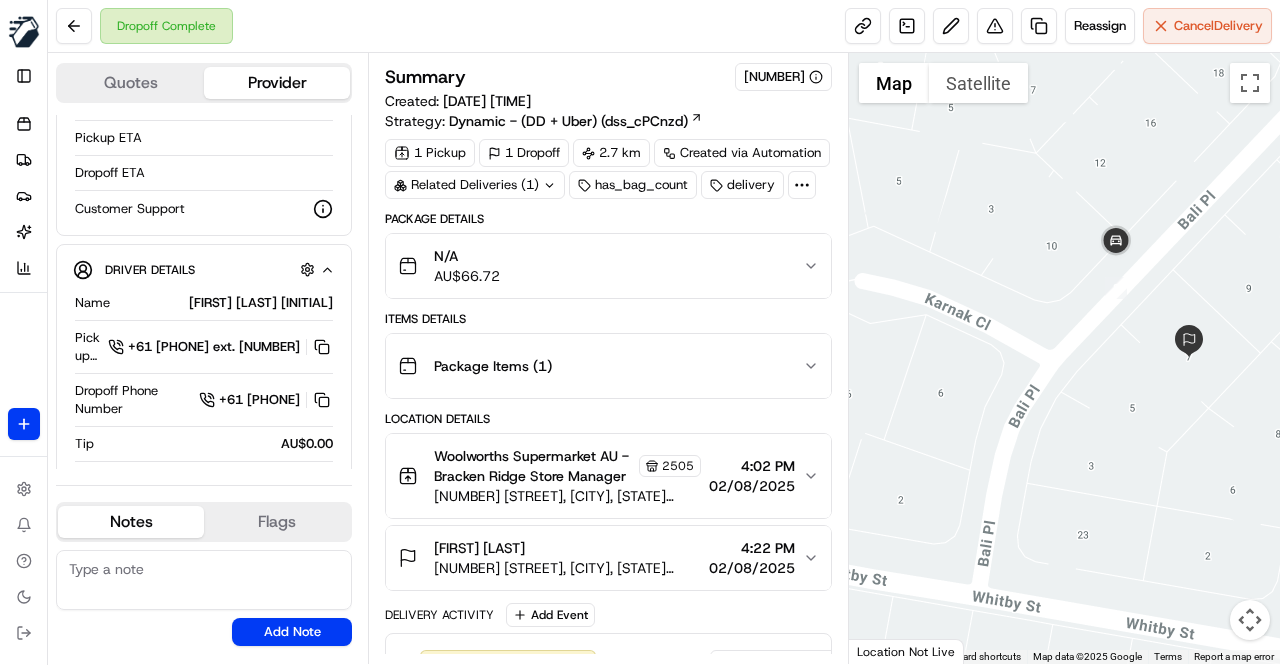click on "Items Details" at bounding box center [608, 319] 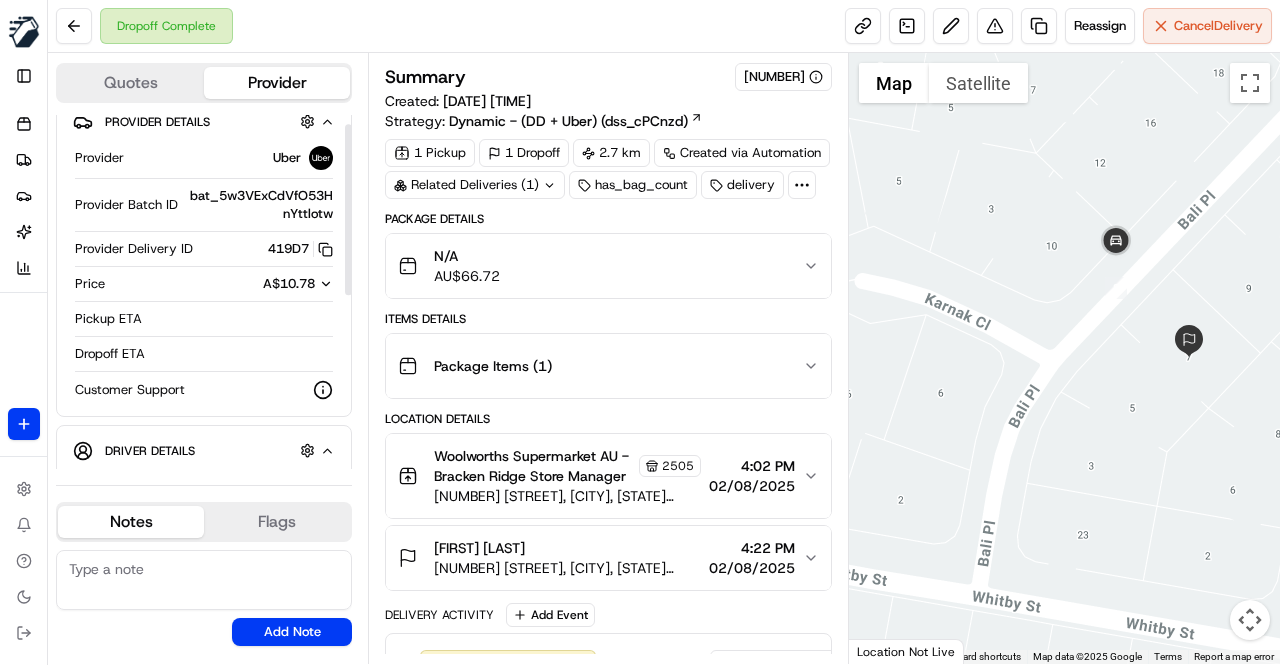 scroll, scrollTop: 0, scrollLeft: 0, axis: both 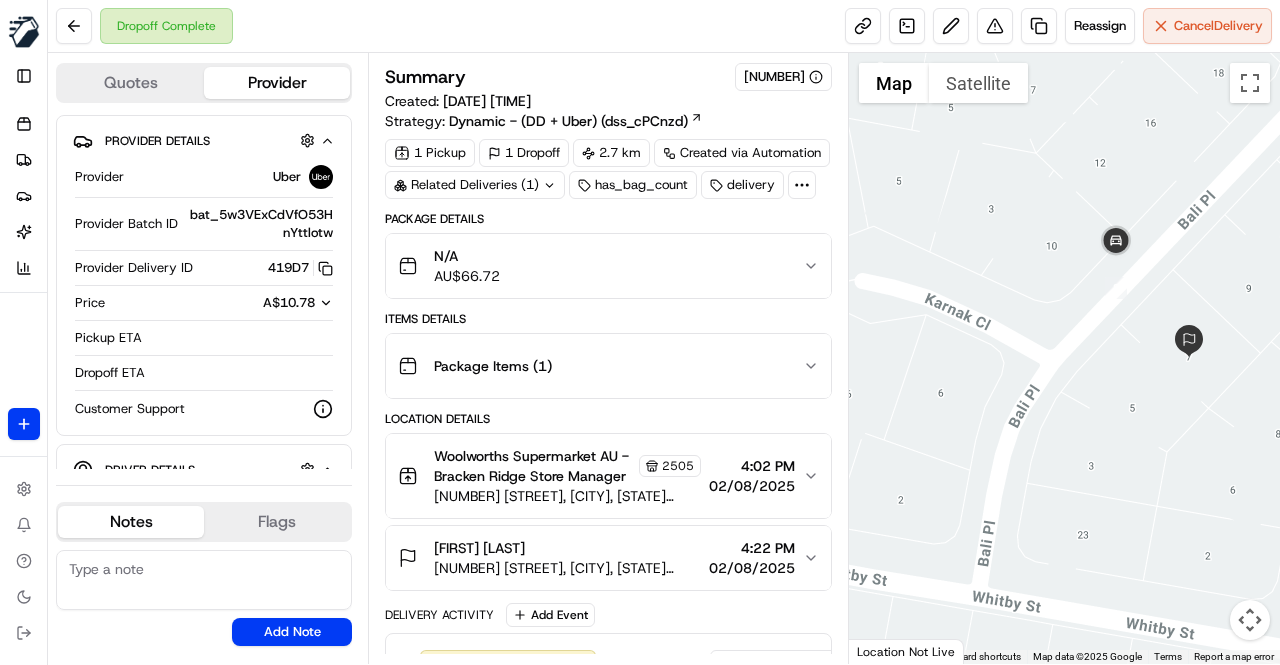 click on "Package Details N/A AU$ 66.72 Items Details Package Items ( 1 ) Location Details Woolworths Supermarket AU - Bracken Ridge Store Manager 2505 154 Barrett St, Bracken Ridge, QLD 4017, AU 4:02 PM 02/08/2025  Sarah Duncan 7 Bali Pl, Bracken Ridge, QLD 4017, AU 4:22 PM 02/08/2025 Delivery Activity Add Event Created (Sent To Provider) Uber 02/08/2025 3:55 PM AEST Not Assigned Driver Uber 02/08/2025 3:55 PM AEST Assigned Driver Uber 02/08/2025 4:01 PM AEST Pickup Enroute Uber 02/08/2025 4:01 PM AEST Driver Updated Waleed Qaryaqos Yaqoob Y. Uber 02/08/2025 4:02 PM AEST Pickup Arrived Uber 02/08/2025 4:08 PM AEST Pickup Complete Uber 02/08/2025 4:10 PM AEST Dropoff Enroute Uber 02/08/2025 4:10 PM AEST Dropoff Arrived Uber 02/08/2025 4:15 PM AEST Dropoff Complete Uber 02/08/2025 4:16 PM AEST" at bounding box center [608, 667] 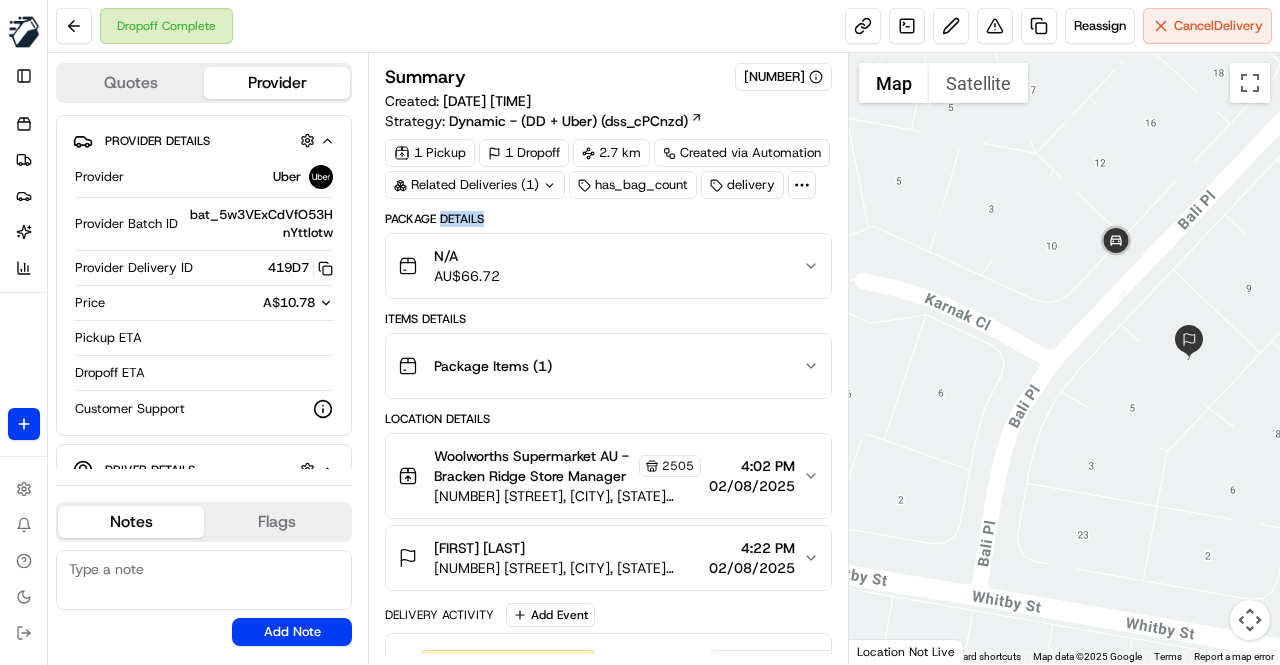 click on "Package Details" at bounding box center (608, 219) 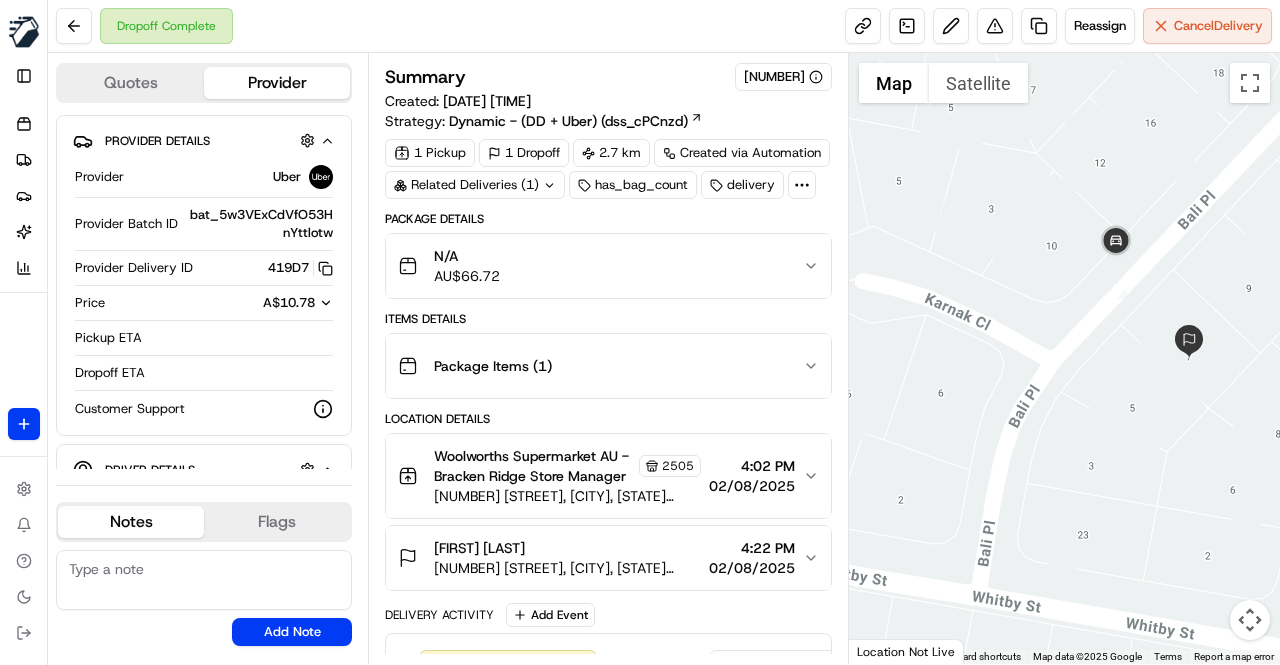click on "Package Details" at bounding box center (608, 219) 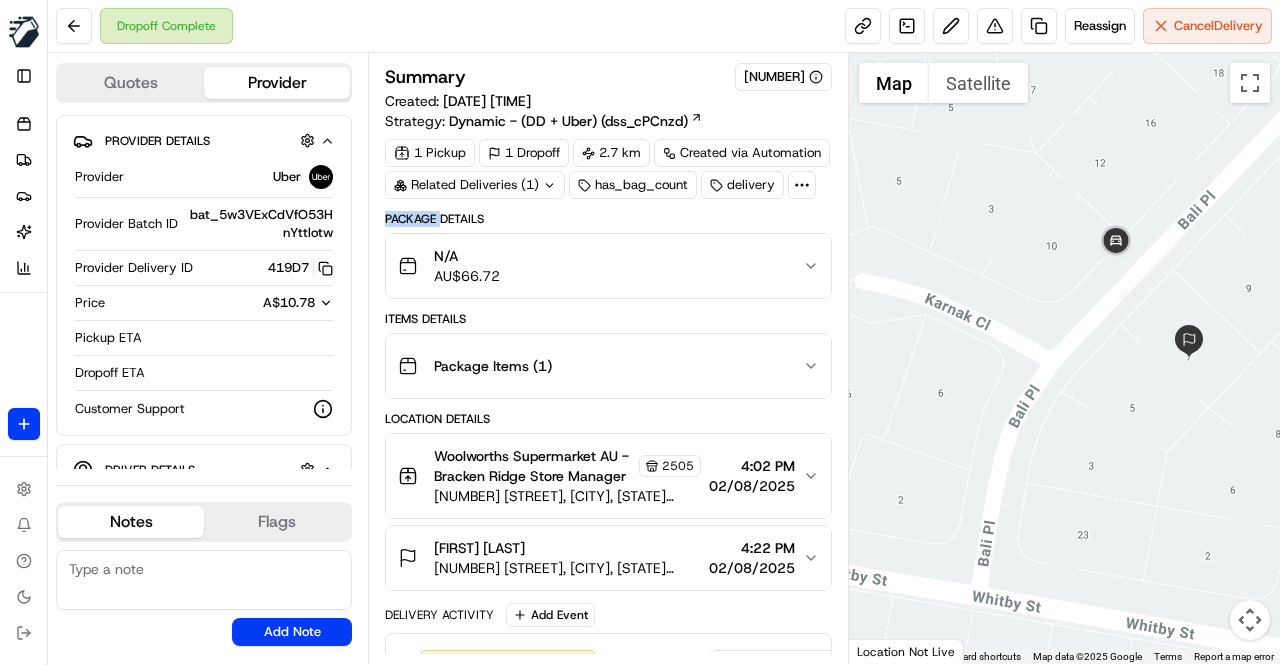 click on "Package Details" at bounding box center (608, 219) 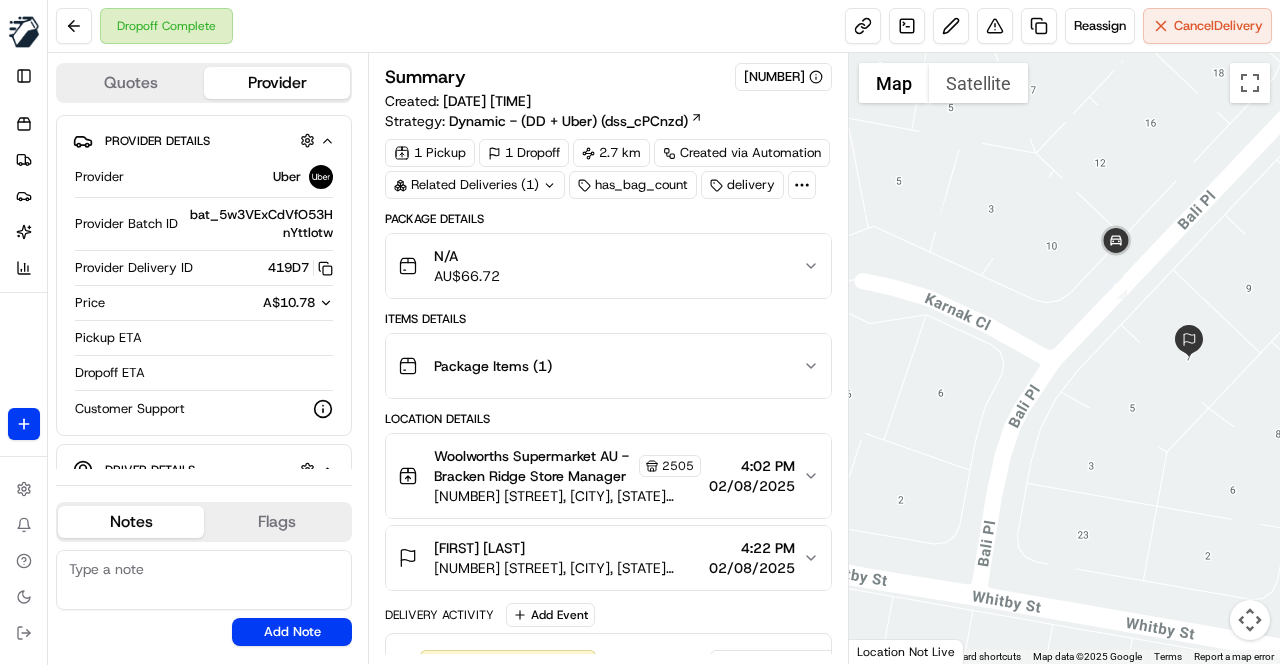 click on "Package Details" at bounding box center [608, 219] 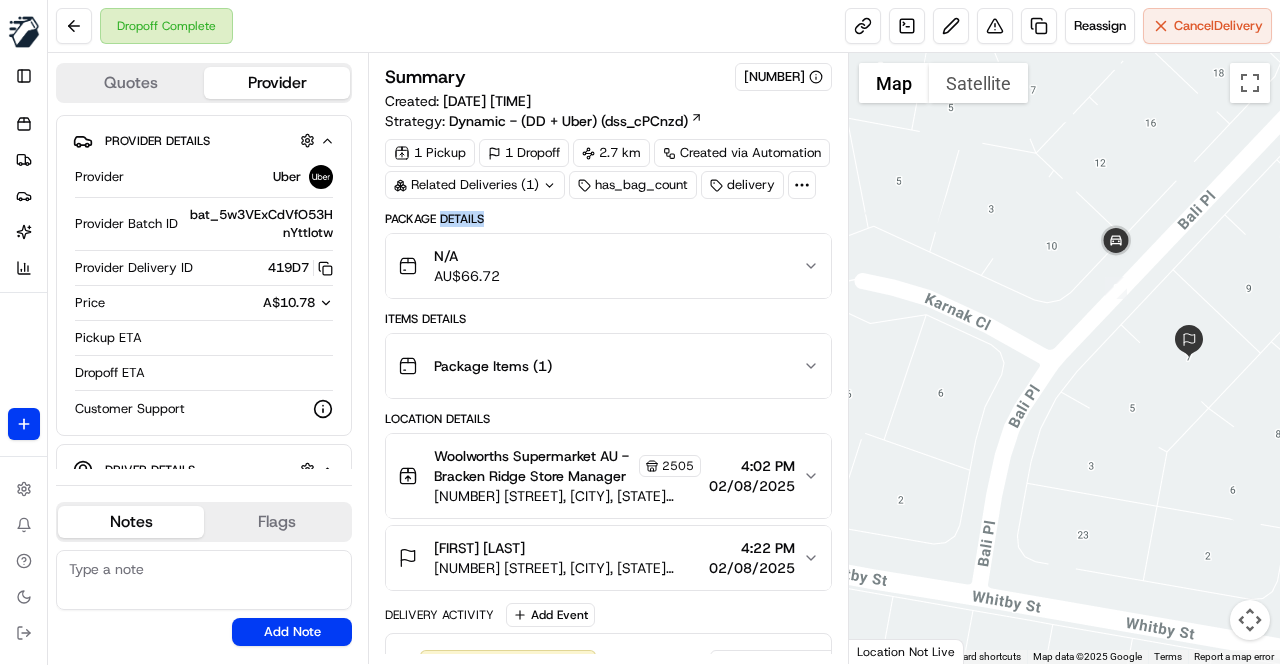 click on "Package Details" at bounding box center (608, 219) 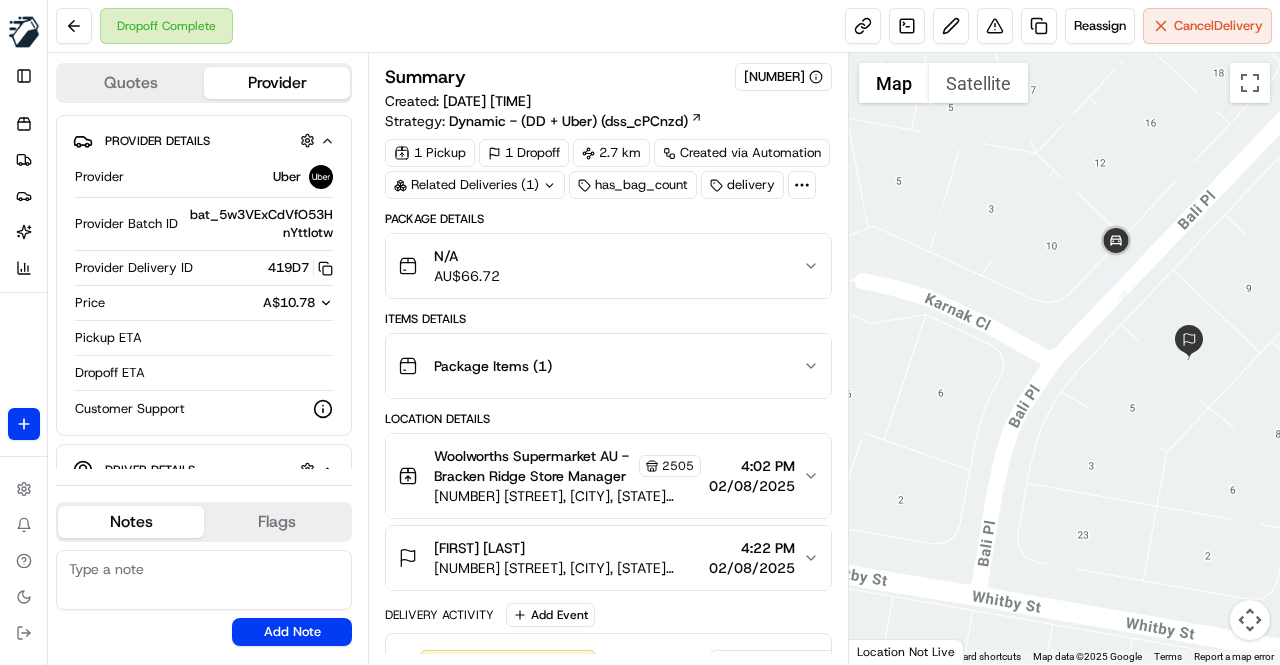 click on "Dropoff Complete Reassign Cancel  Delivery" at bounding box center [664, 26] 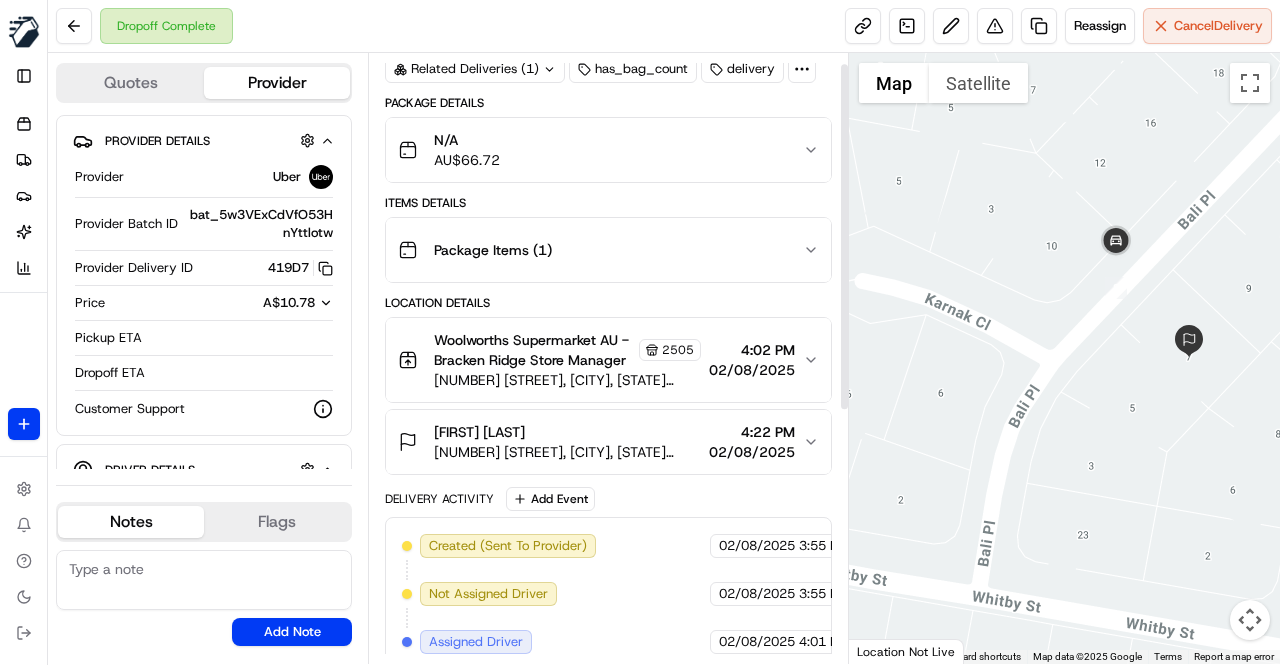 scroll, scrollTop: 0, scrollLeft: 0, axis: both 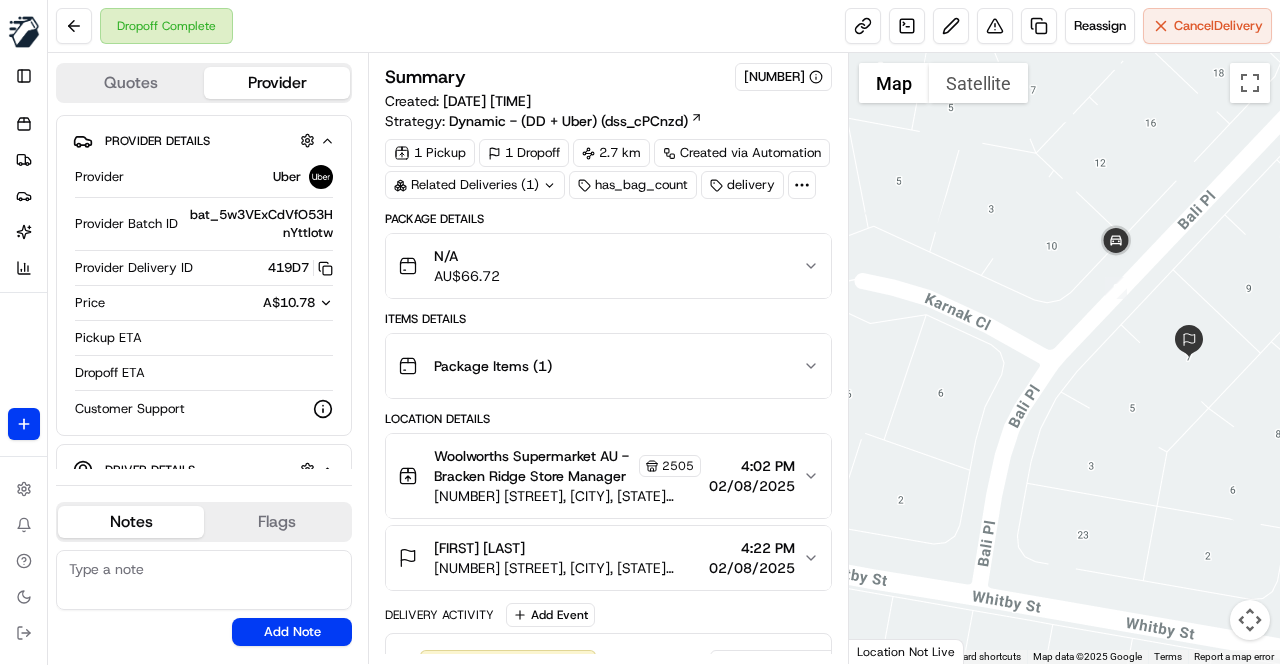 click on "Dropoff Complete Reassign Cancel  Delivery" at bounding box center (664, 26) 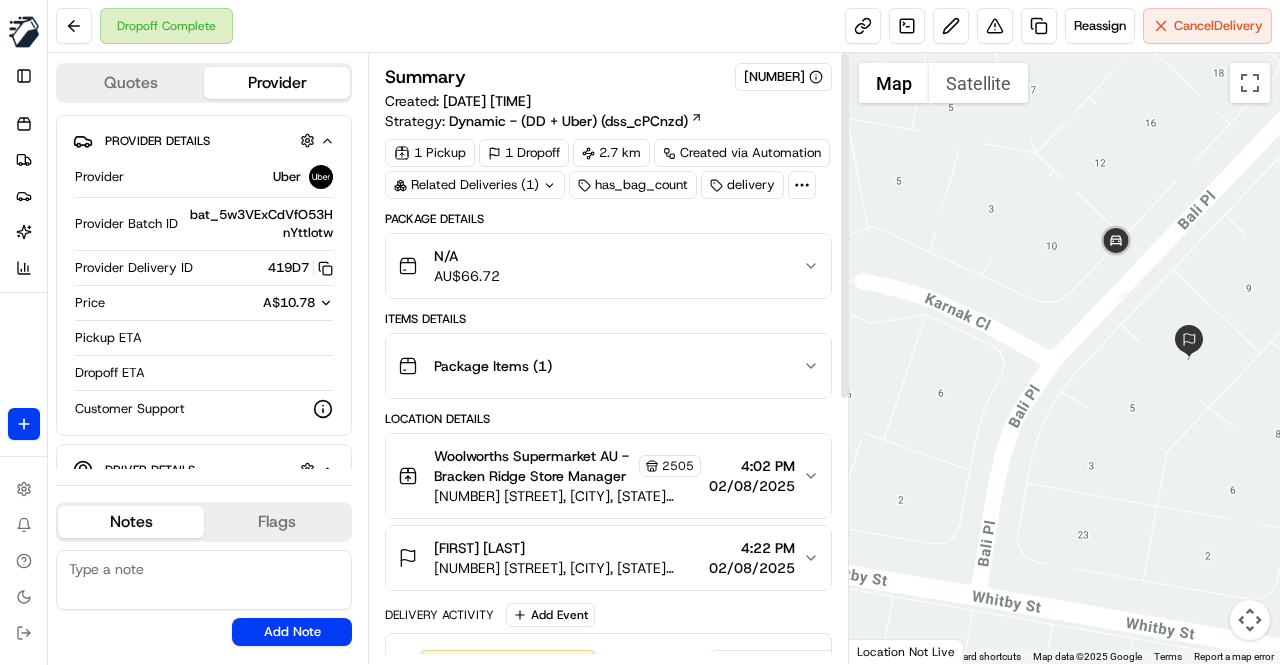 scroll, scrollTop: 0, scrollLeft: 0, axis: both 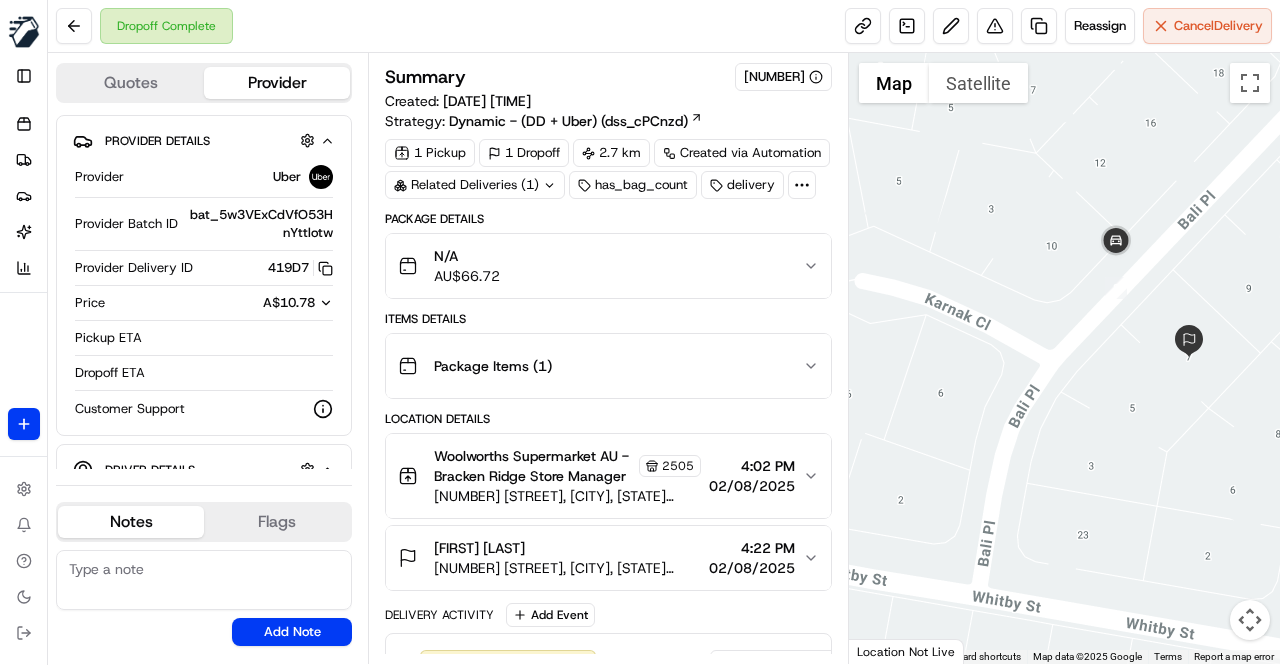 click on "Summary 0164372 Created:   02/08/2025 3:55 PM Strategy:   Dynamic - (DD + Uber) (dss_cPCnzd) 1   Pickup 1   Dropoff 2.7 km Created via Automation Related Deliveries   (1) has_bag_count delivery Package Details N/A AU$ 66.72 Items Details Package Items ( 1 ) Location Details Woolworths Supermarket AU - Bracken Ridge Store Manager 2505 154 Barrett St, Bracken Ridge, QLD 4017, AU 4:02 PM 02/08/2025  Sarah Duncan 7 Bali Pl, Bracken Ridge, QLD 4017, AU 4:22 PM 02/08/2025 Delivery Activity Add Event Created (Sent To Provider) Uber 02/08/2025 3:55 PM AEST Not Assigned Driver Uber 02/08/2025 3:55 PM AEST Assigned Driver Uber 02/08/2025 4:01 PM AEST Pickup Enroute Uber 02/08/2025 4:01 PM AEST Driver Updated Waleed Qaryaqos Yaqoob Y. Uber 02/08/2025 4:02 PM AEST Pickup Arrived Uber 02/08/2025 4:08 PM AEST Pickup Complete Uber 02/08/2025 4:10 PM AEST Dropoff Enroute Uber 02/08/2025 4:10 PM AEST Dropoff Arrived Uber 02/08/2025 4:15 PM AEST Dropoff Complete Uber 02/08/2025 4:16 PM AEST" at bounding box center [608, 358] 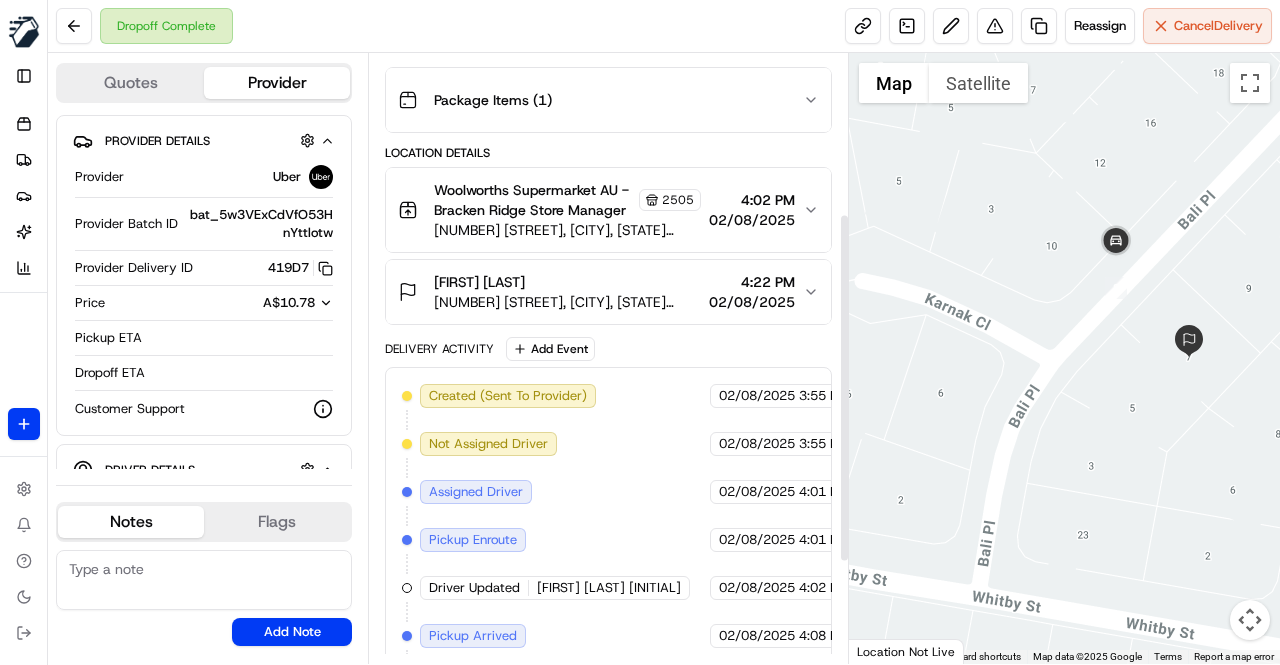 scroll, scrollTop: 456, scrollLeft: 0, axis: vertical 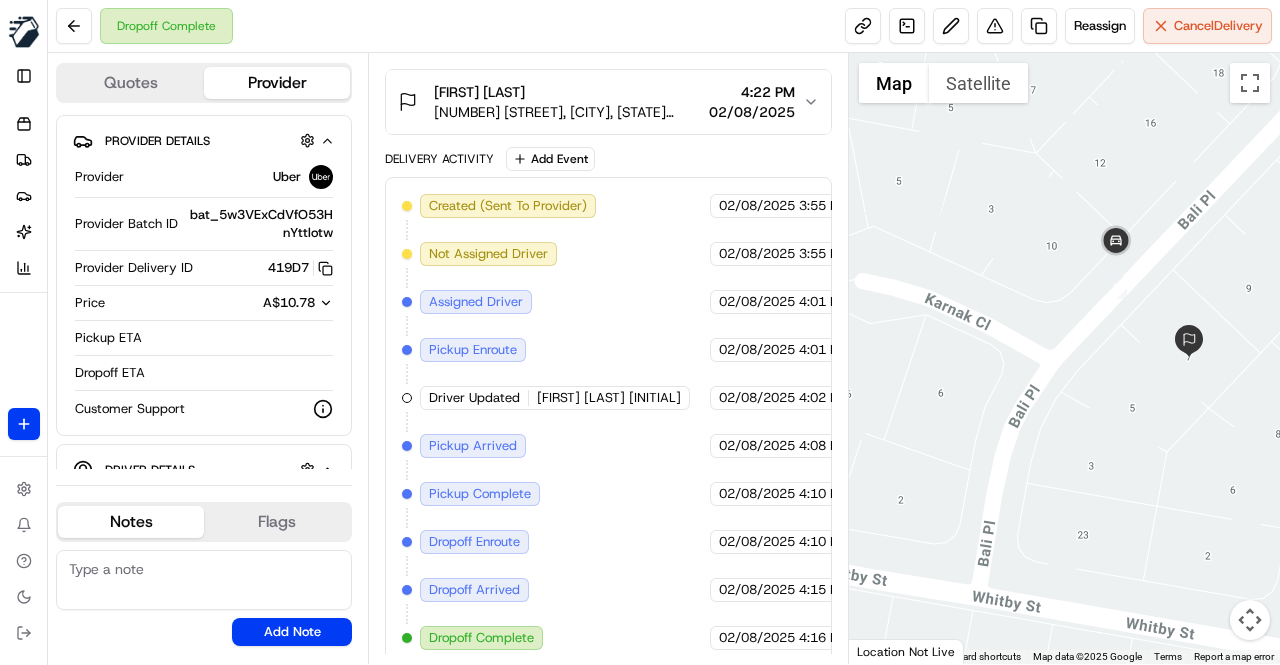 click on "Created (Sent To Provider) Uber 02/08/2025 3:55 PM AEST Not Assigned Driver Uber 02/08/2025 3:55 PM AEST Assigned Driver Uber 02/08/2025 4:01 PM AEST Pickup Enroute Uber 02/08/2025 4:01 PM AEST Driver Updated Waleed Qaryaqos Yaqoob Y. Uber 02/08/2025 4:02 PM AEST Pickup Arrived Uber 02/08/2025 4:08 PM AEST Pickup Complete Uber 02/08/2025 4:10 PM AEST Dropoff Enroute Uber 02/08/2025 4:10 PM AEST Dropoff Arrived Uber 02/08/2025 4:15 PM AEST Dropoff Complete Uber 02/08/2025 4:16 PM AEST" at bounding box center [608, 422] 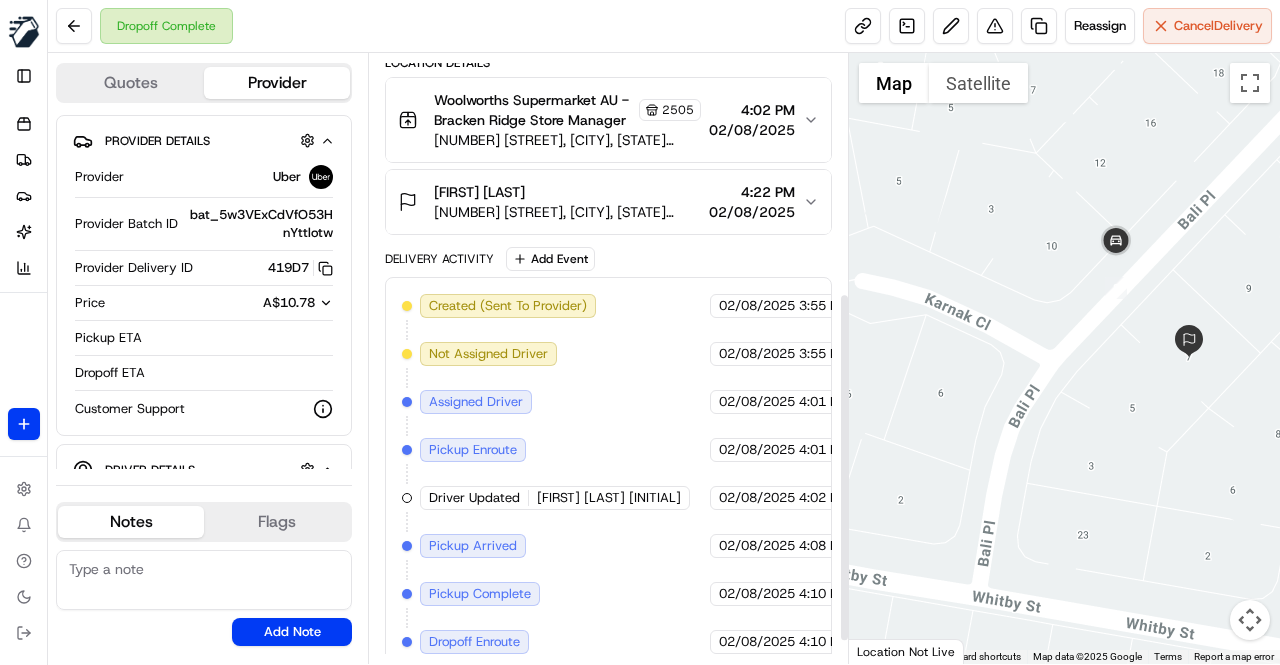 scroll, scrollTop: 456, scrollLeft: 0, axis: vertical 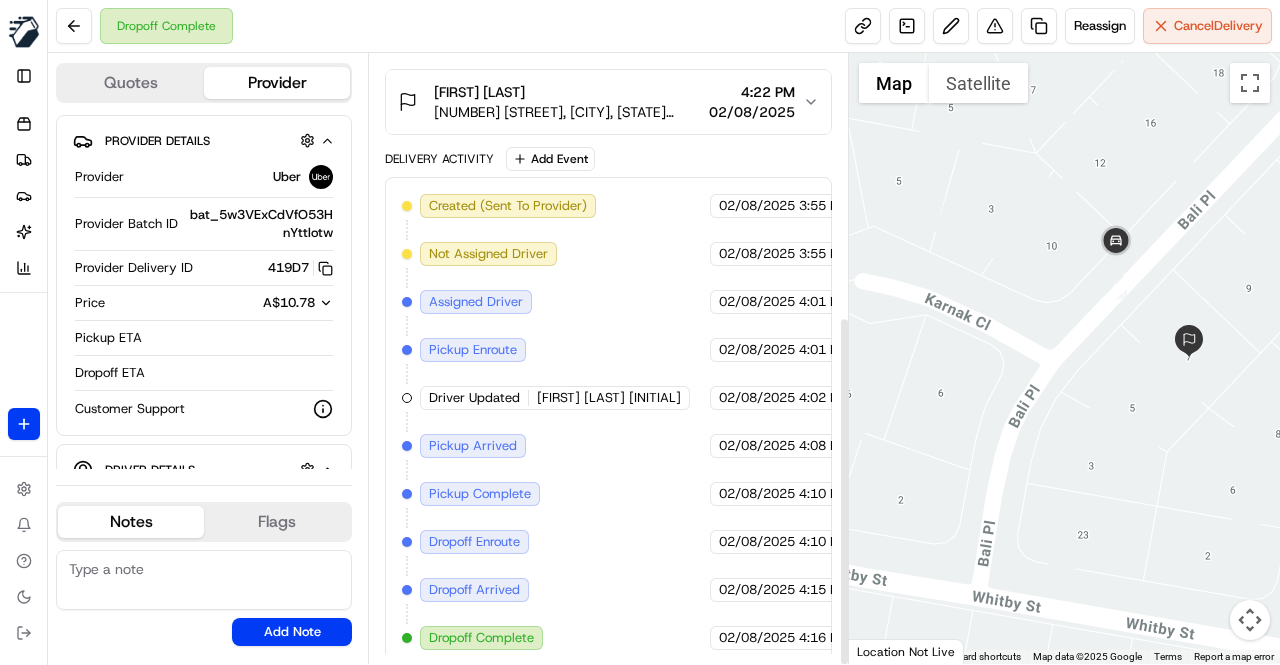 click on "Created (Sent To Provider) Uber 02/08/2025 3:55 PM AEST Not Assigned Driver Uber 02/08/2025 3:55 PM AEST Assigned Driver Uber 02/08/2025 4:01 PM AEST Pickup Enroute Uber 02/08/2025 4:01 PM AEST Driver Updated Waleed Qaryaqos Yaqoob Y. Uber 02/08/2025 4:02 PM AEST Pickup Arrived Uber 02/08/2025 4:08 PM AEST Pickup Complete Uber 02/08/2025 4:10 PM AEST Dropoff Enroute Uber 02/08/2025 4:10 PM AEST Dropoff Arrived Uber 02/08/2025 4:15 PM AEST Dropoff Complete Uber 02/08/2025 4:16 PM AEST" at bounding box center [608, 422] 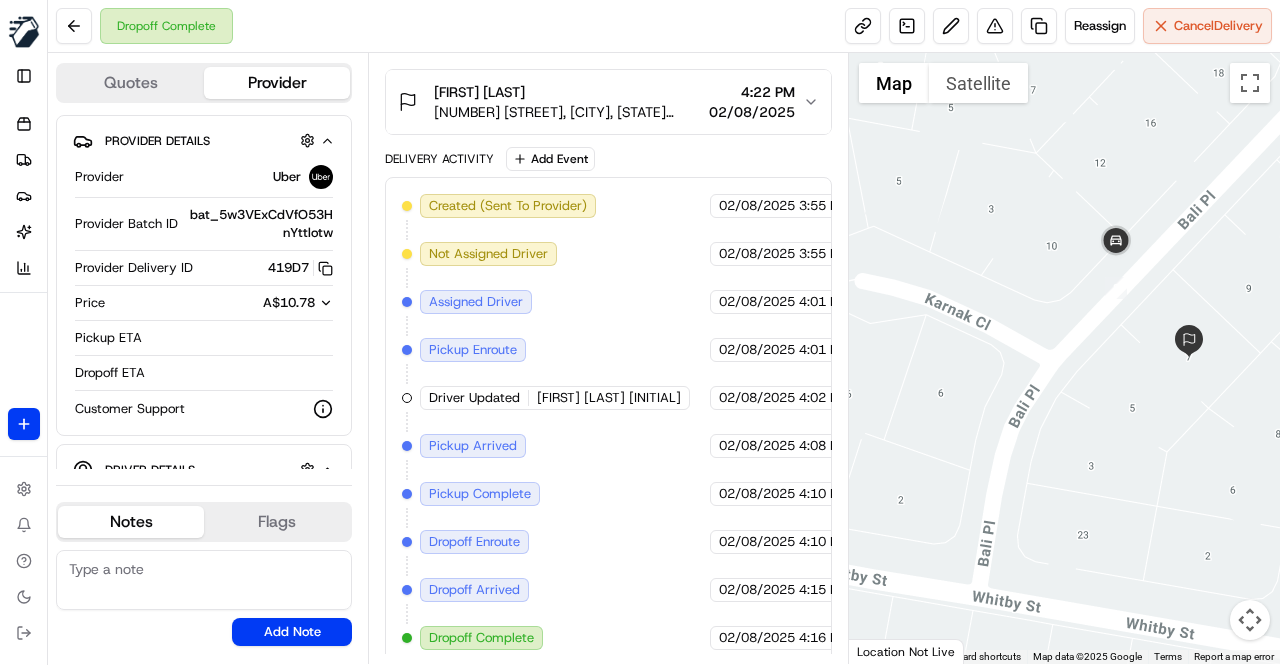 click on "Created (Sent To Provider) Uber 02/08/2025 3:55 PM AEST Not Assigned Driver Uber 02/08/2025 3:55 PM AEST Assigned Driver Uber 02/08/2025 4:01 PM AEST Pickup Enroute Uber 02/08/2025 4:01 PM AEST Driver Updated Waleed Qaryaqos Yaqoob Y. Uber 02/08/2025 4:02 PM AEST Pickup Arrived Uber 02/08/2025 4:08 PM AEST Pickup Complete Uber 02/08/2025 4:10 PM AEST Dropoff Enroute Uber 02/08/2025 4:10 PM AEST Dropoff Arrived Uber 02/08/2025 4:15 PM AEST Dropoff Complete Uber 02/08/2025 4:16 PM AEST" at bounding box center [608, 422] 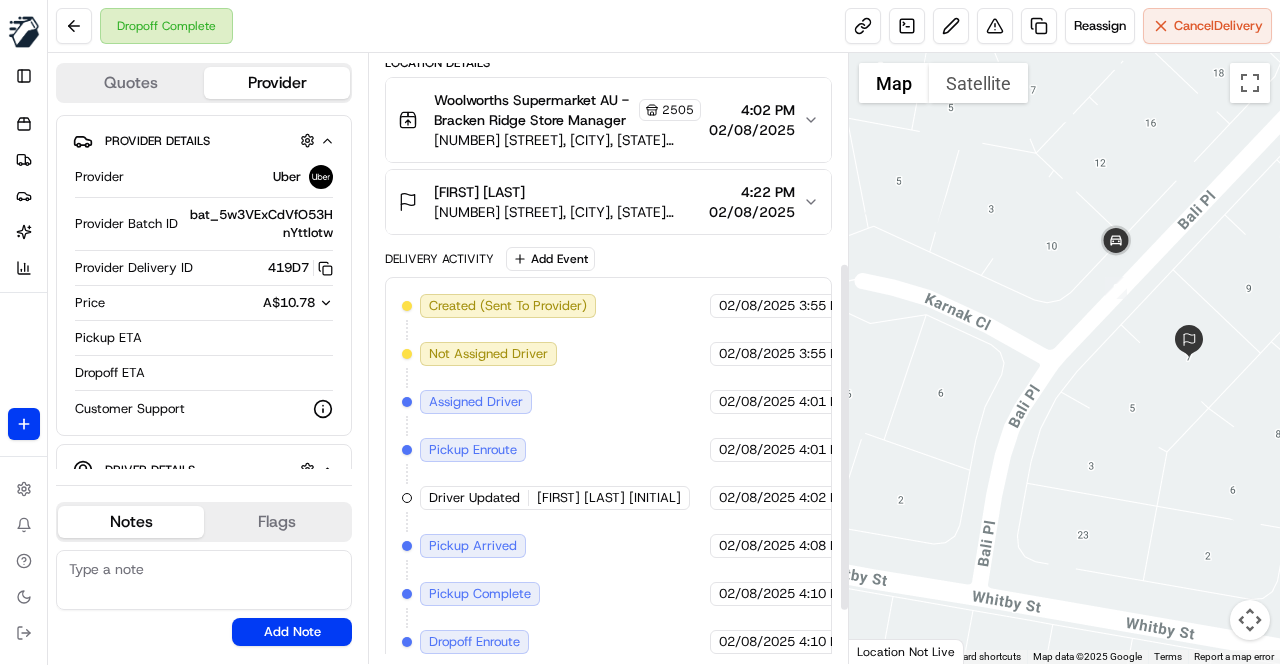 scroll, scrollTop: 456, scrollLeft: 0, axis: vertical 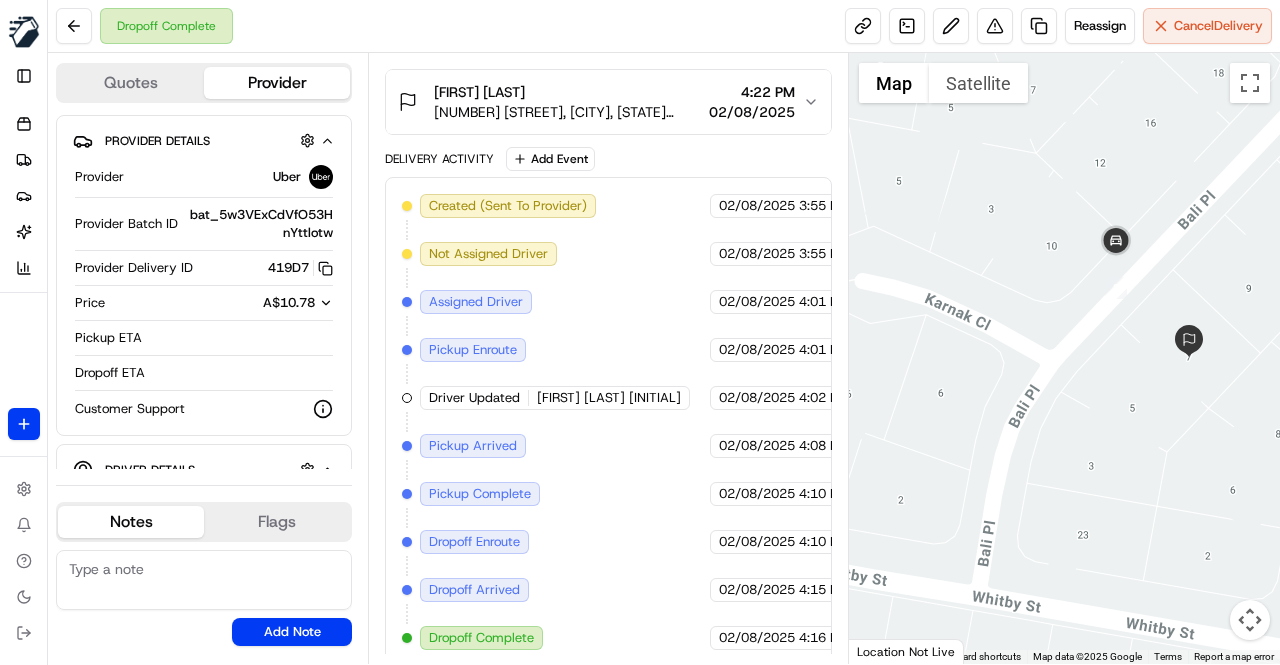 click on "Created (Sent To Provider) Uber 02/08/2025 3:55 PM AEST Not Assigned Driver Uber 02/08/2025 3:55 PM AEST Assigned Driver Uber 02/08/2025 4:01 PM AEST Pickup Enroute Uber 02/08/2025 4:01 PM AEST Driver Updated Waleed Qaryaqos Yaqoob Y. Uber 02/08/2025 4:02 PM AEST Pickup Arrived Uber 02/08/2025 4:08 PM AEST Pickup Complete Uber 02/08/2025 4:10 PM AEST Dropoff Enroute Uber 02/08/2025 4:10 PM AEST Dropoff Arrived Uber 02/08/2025 4:15 PM AEST Dropoff Complete Uber 02/08/2025 4:16 PM AEST" at bounding box center [608, 422] 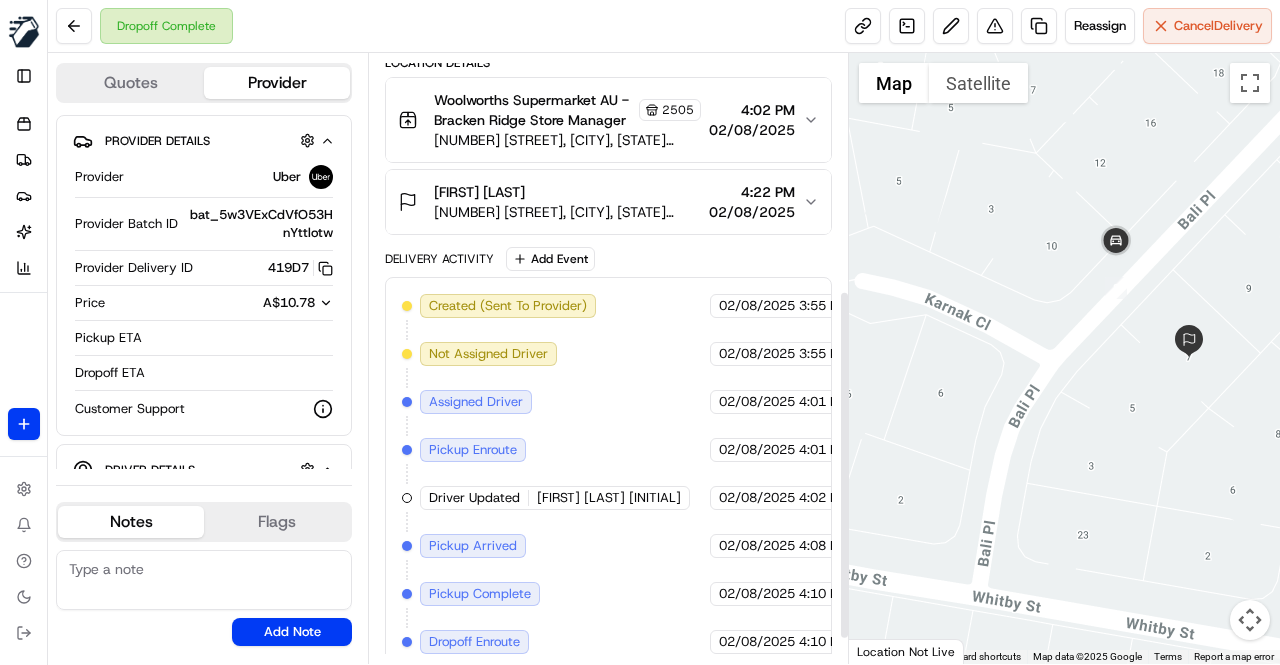 scroll, scrollTop: 456, scrollLeft: 0, axis: vertical 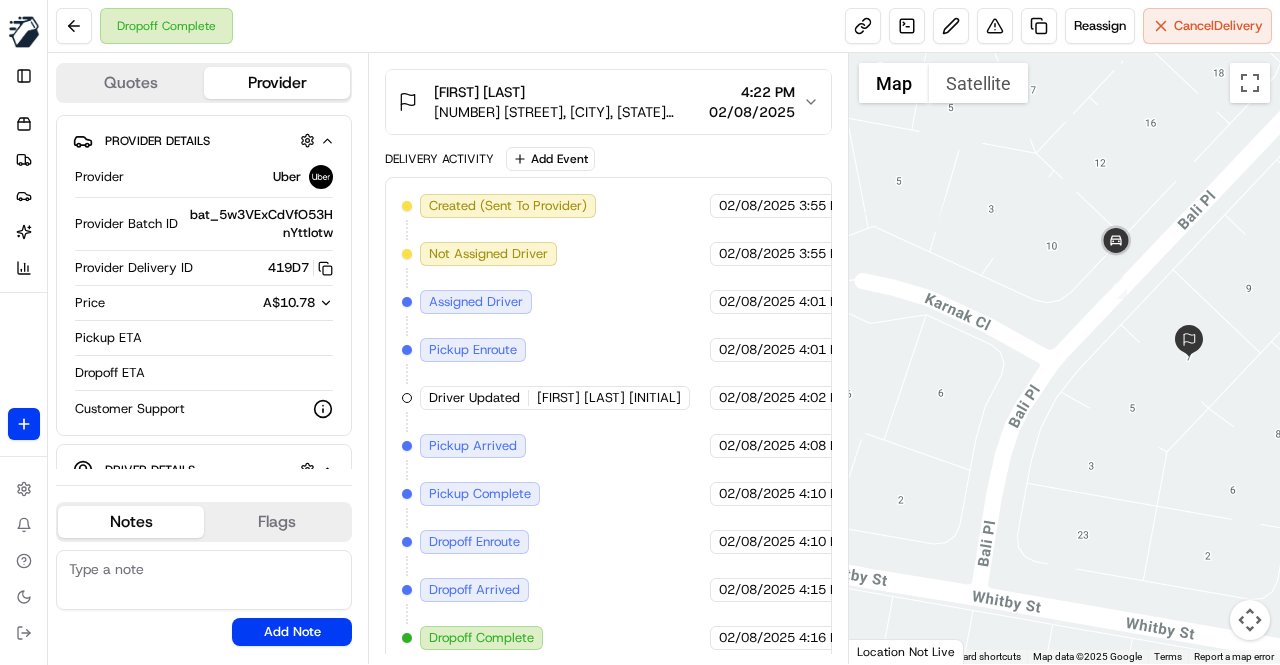 click on "Created (Sent To Provider) Uber 02/08/2025 3:55 PM AEST Not Assigned Driver Uber 02/08/2025 3:55 PM AEST Assigned Driver Uber 02/08/2025 4:01 PM AEST Pickup Enroute Uber 02/08/2025 4:01 PM AEST Driver Updated Waleed Qaryaqos Yaqoob Y. Uber 02/08/2025 4:02 PM AEST Pickup Arrived Uber 02/08/2025 4:08 PM AEST Pickup Complete Uber 02/08/2025 4:10 PM AEST Dropoff Enroute Uber 02/08/2025 4:10 PM AEST Dropoff Arrived Uber 02/08/2025 4:15 PM AEST Dropoff Complete Uber 02/08/2025 4:16 PM AEST" at bounding box center (608, 422) 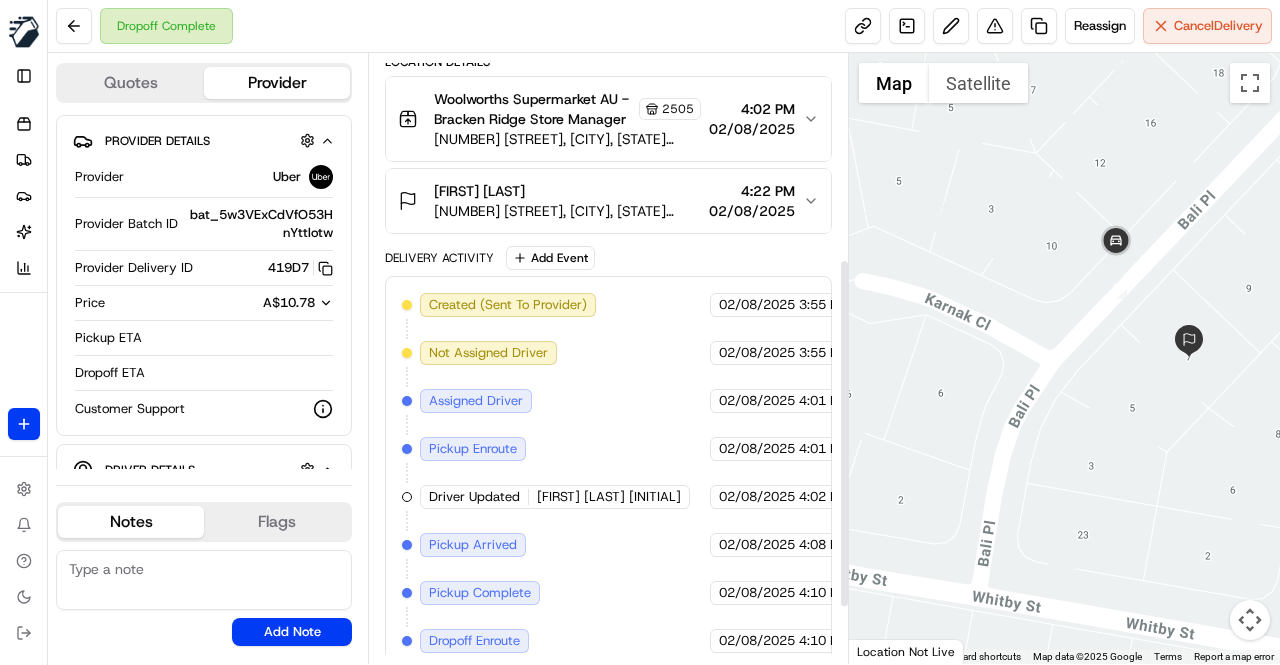 scroll, scrollTop: 456, scrollLeft: 0, axis: vertical 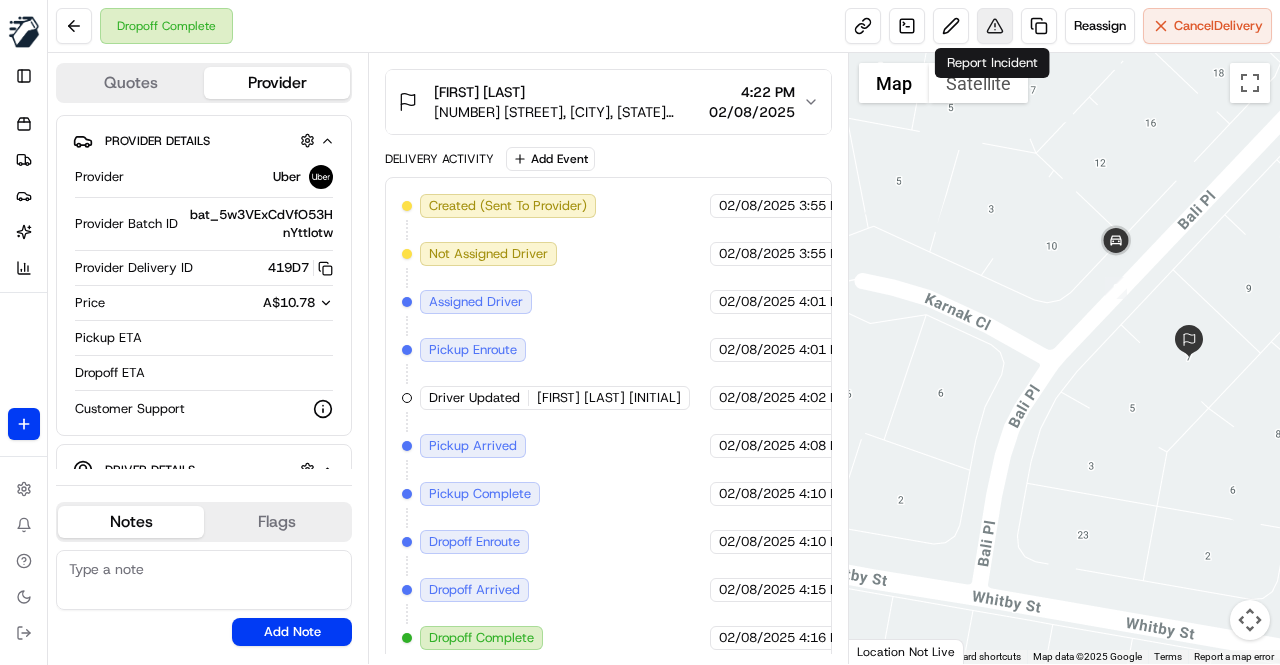 click at bounding box center [995, 26] 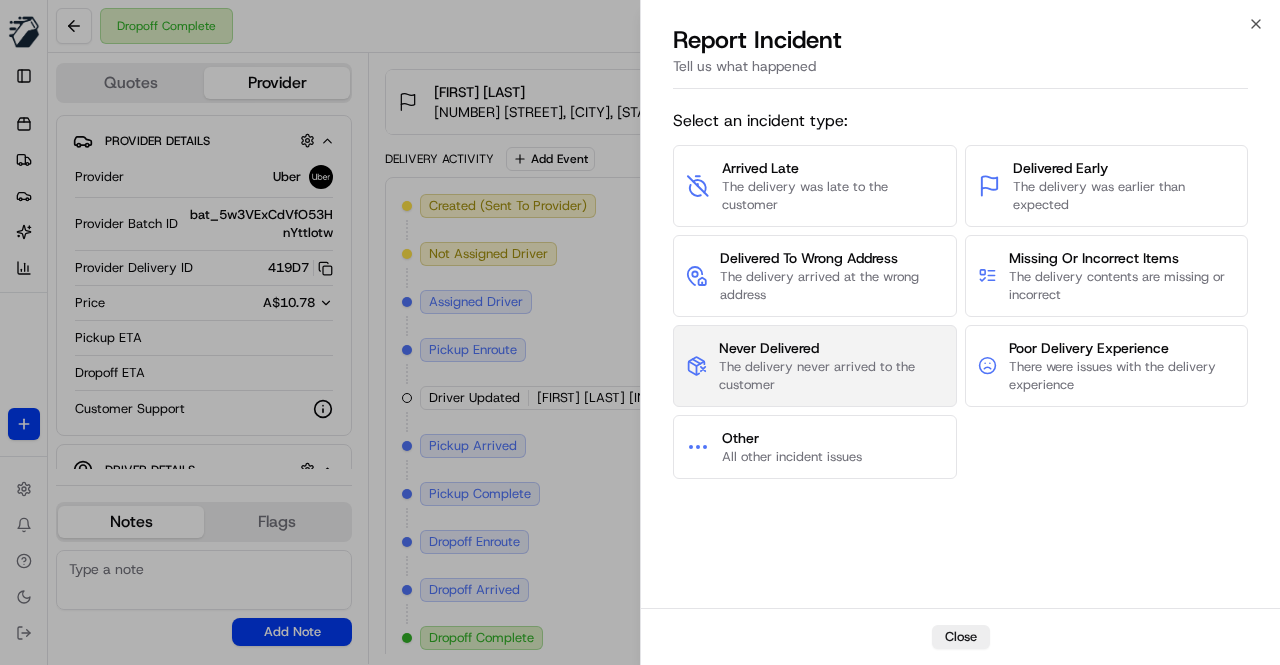 click on "The delivery never arrived to the customer" at bounding box center [831, 376] 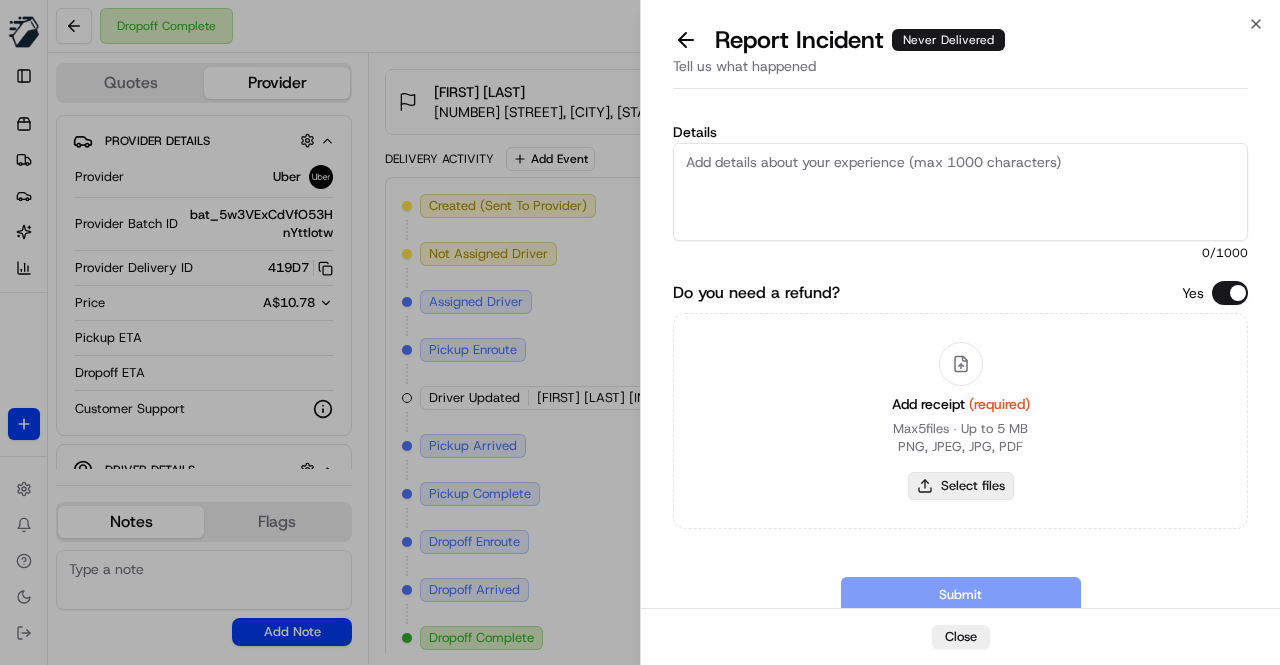click on "Select files" at bounding box center (961, 486) 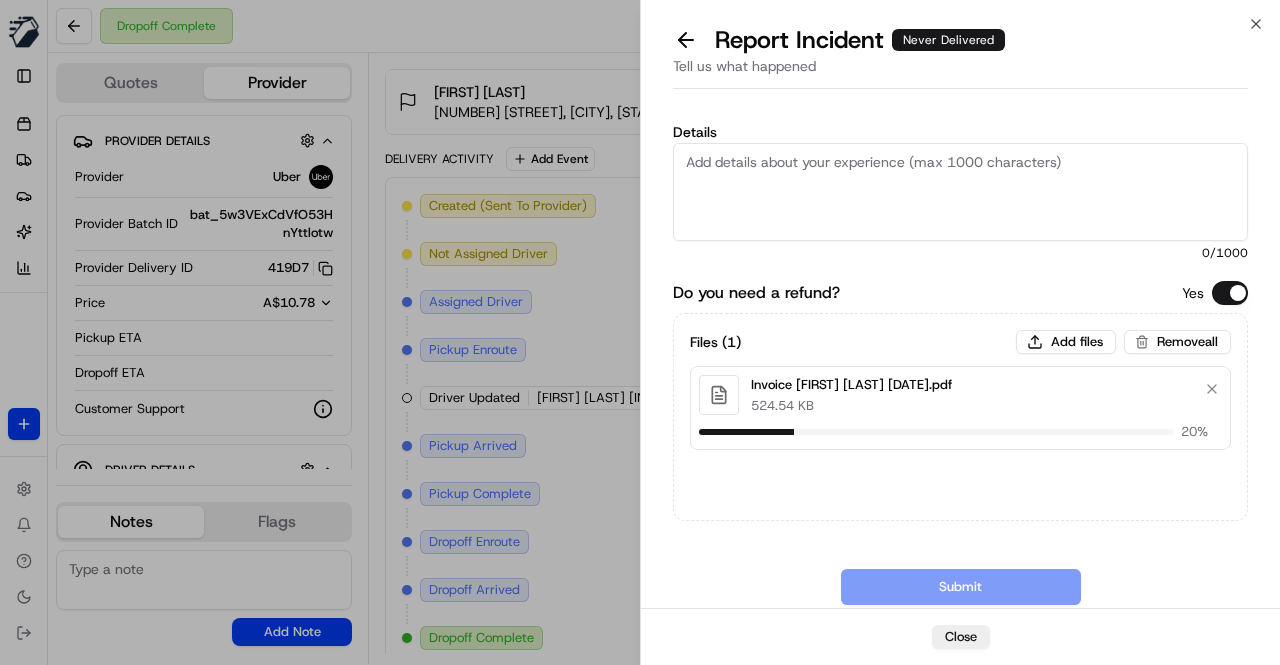 click on "Details" at bounding box center (960, 192) 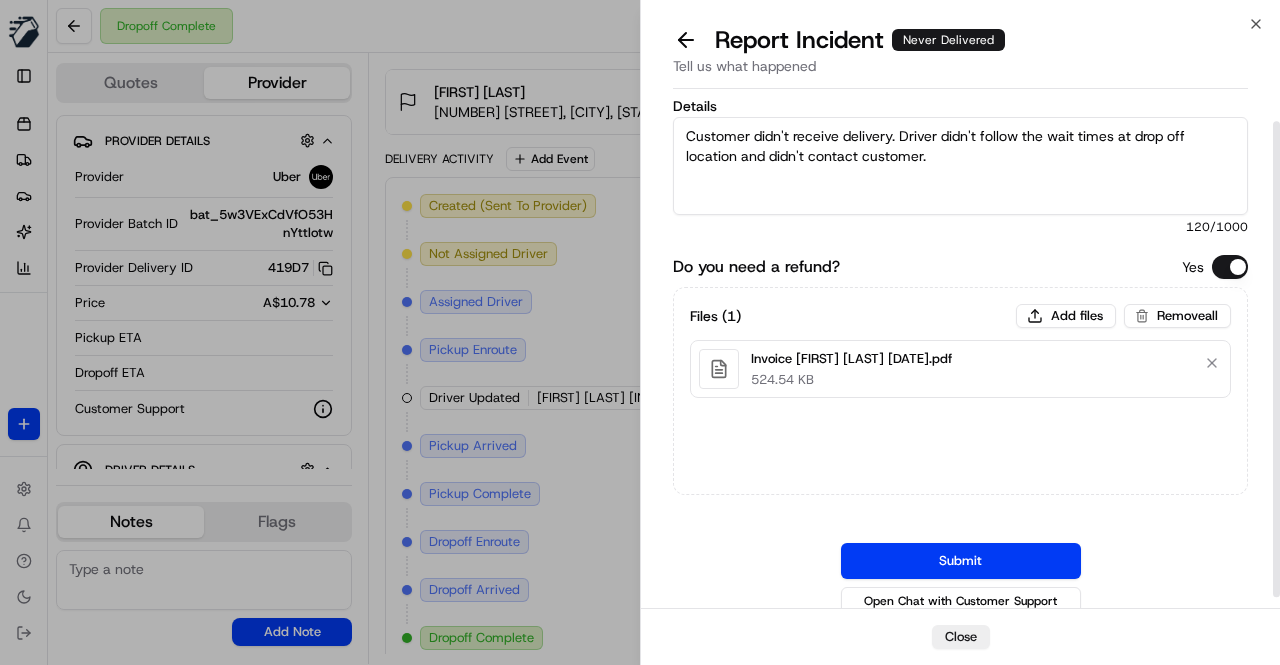 scroll, scrollTop: 39, scrollLeft: 0, axis: vertical 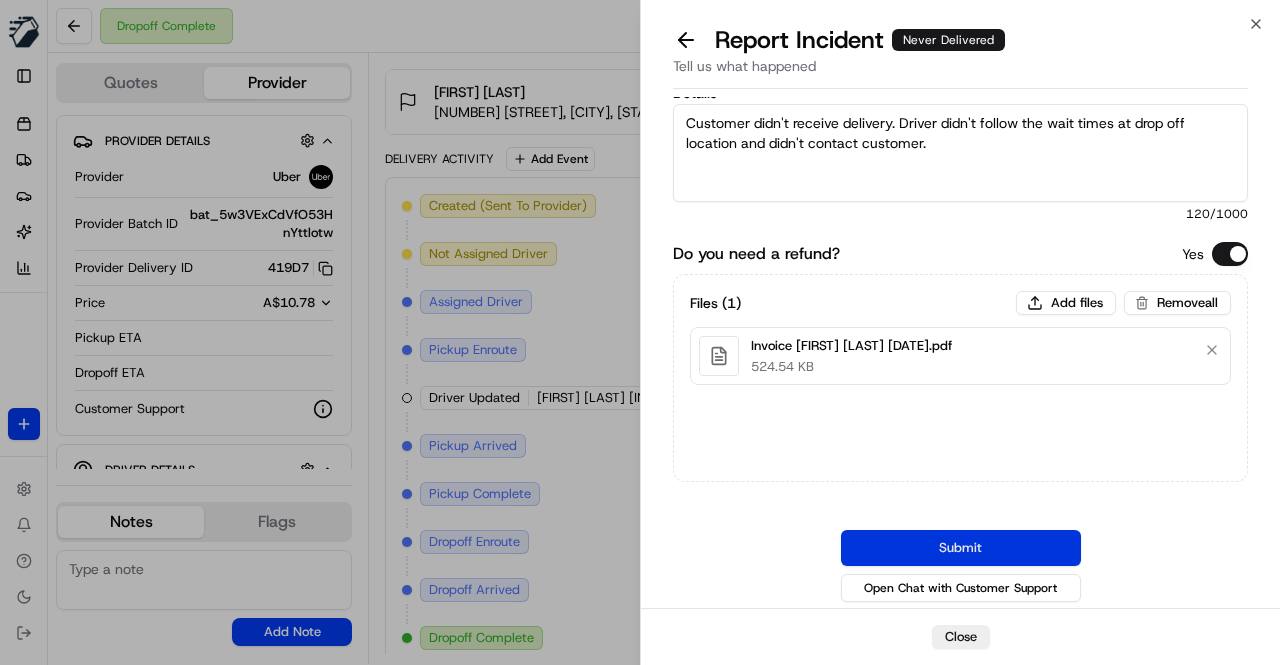 type on "Customer didn't receive delivery. Driver didn't follow the wait times at drop off location and didn't contact customer." 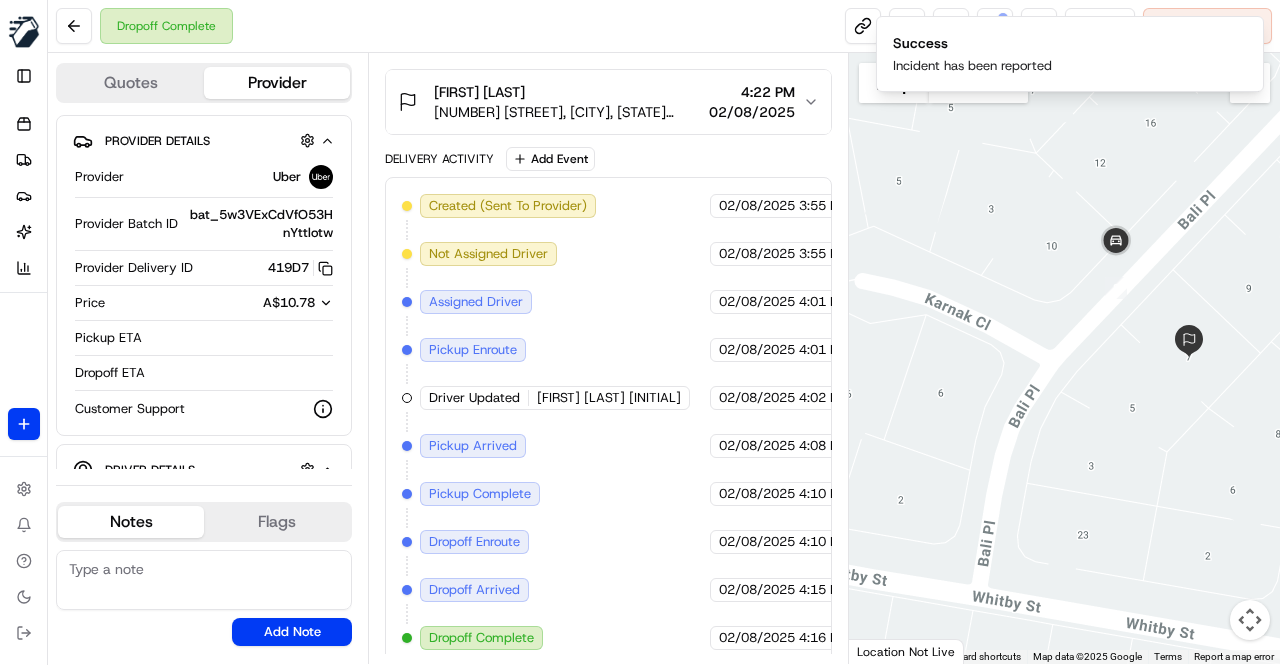 click on "Created (Sent To Provider) Uber 02/08/2025 3:55 PM AEST Not Assigned Driver Uber 02/08/2025 3:55 PM AEST Assigned Driver Uber 02/08/2025 4:01 PM AEST Pickup Enroute Uber 02/08/2025 4:01 PM AEST Driver Updated Waleed Qaryaqos Yaqoob Y. Uber 02/08/2025 4:02 PM AEST Pickup Arrived Uber 02/08/2025 4:08 PM AEST Pickup Complete Uber 02/08/2025 4:10 PM AEST Dropoff Enroute Uber 02/08/2025 4:10 PM AEST Dropoff Arrived Uber 02/08/2025 4:15 PM AEST Dropoff Complete Uber 02/08/2025 4:16 PM AEST" at bounding box center (608, 422) 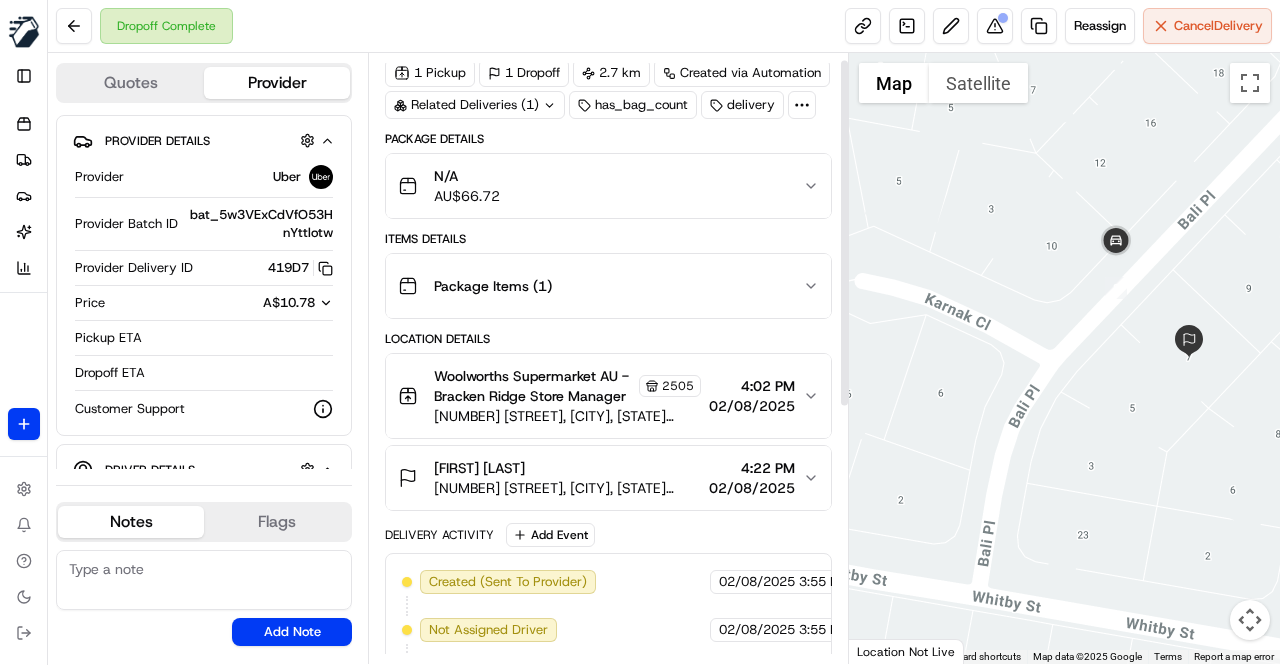 scroll, scrollTop: 0, scrollLeft: 0, axis: both 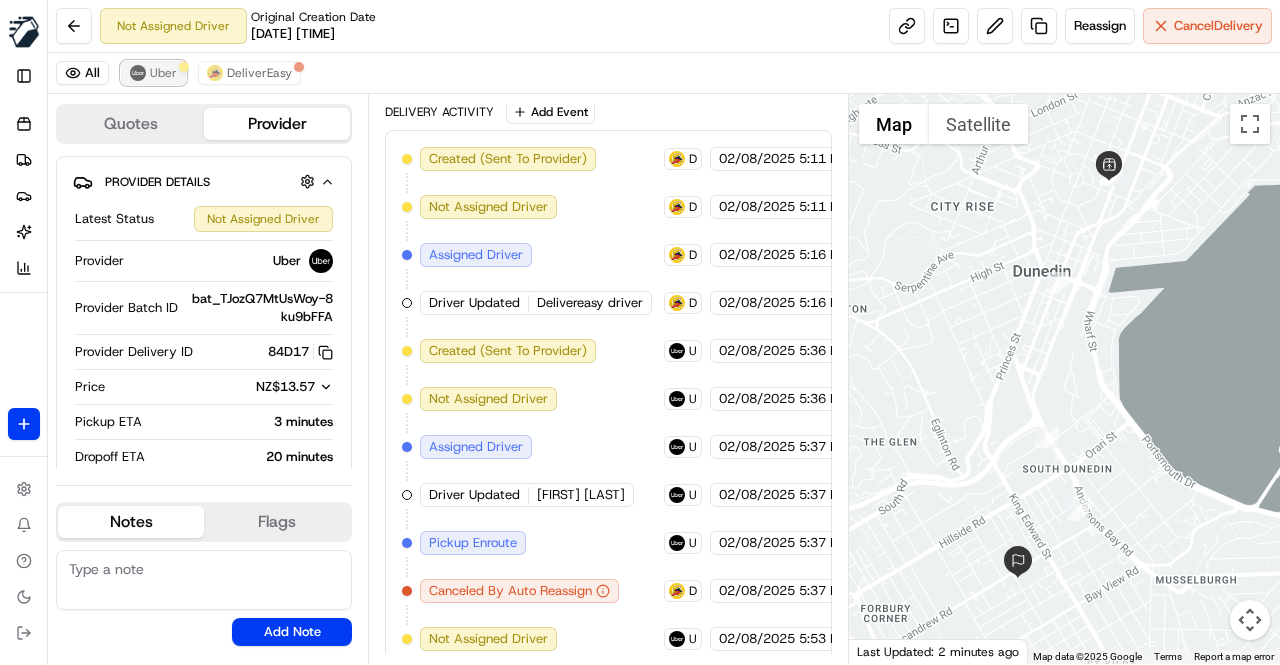 click on "Uber" at bounding box center (153, 73) 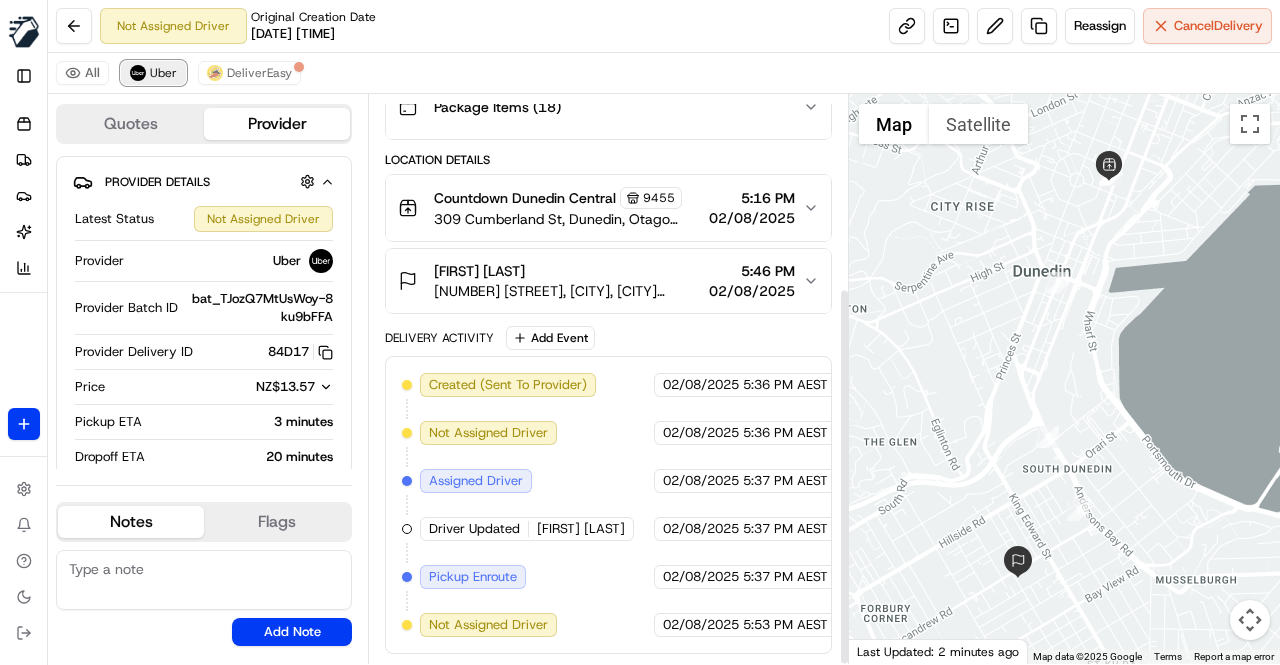 scroll, scrollTop: 290, scrollLeft: 0, axis: vertical 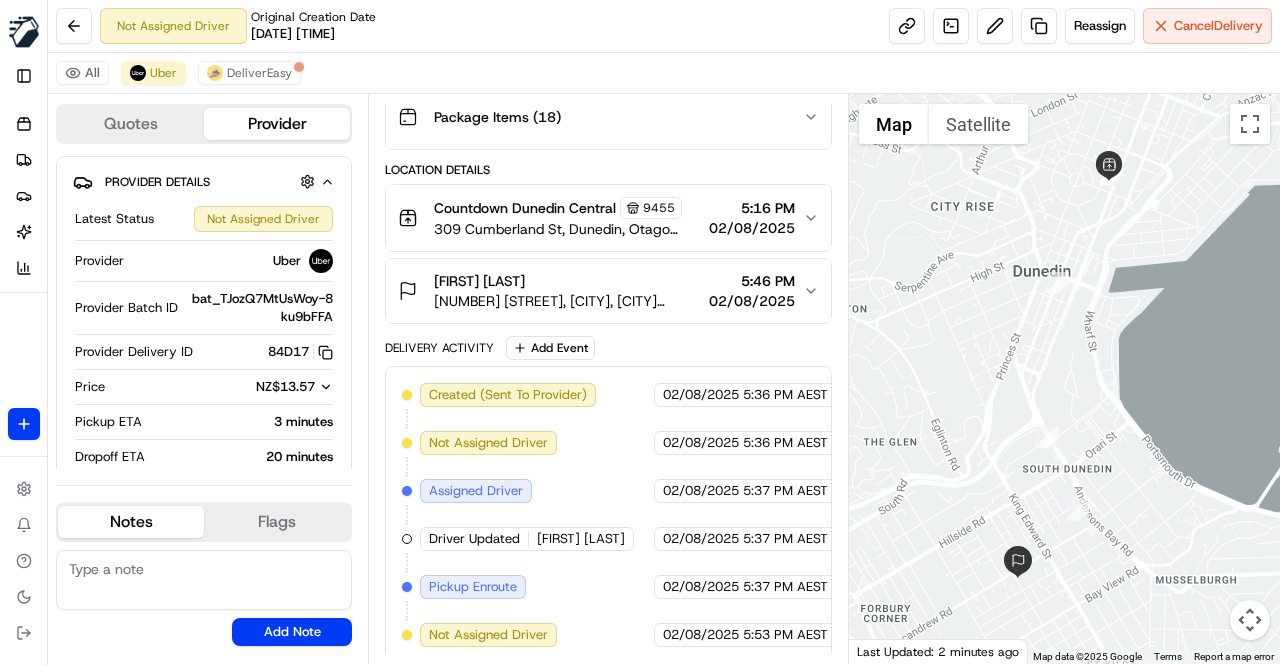 click on "Created (Sent To Provider) Uber [DATE] [TIME] AEST Not Assigned Driver Uber [DATE] [TIME] AEST Assigned Driver Uber [DATE] [TIME] AEST Driver Updated [LAST] [LAST] Uber [DATE] [TIME] AEST Pickup Enroute Uber [DATE] [TIME] AEST" at bounding box center (608, 515) 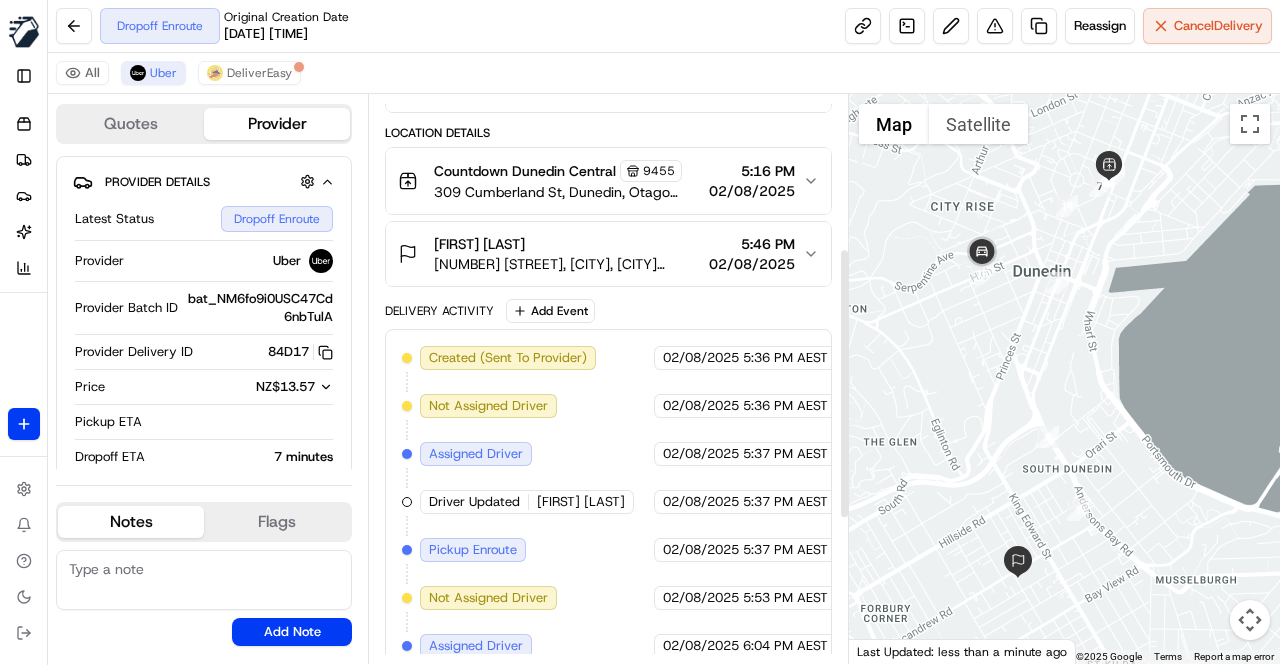 scroll, scrollTop: 321, scrollLeft: 0, axis: vertical 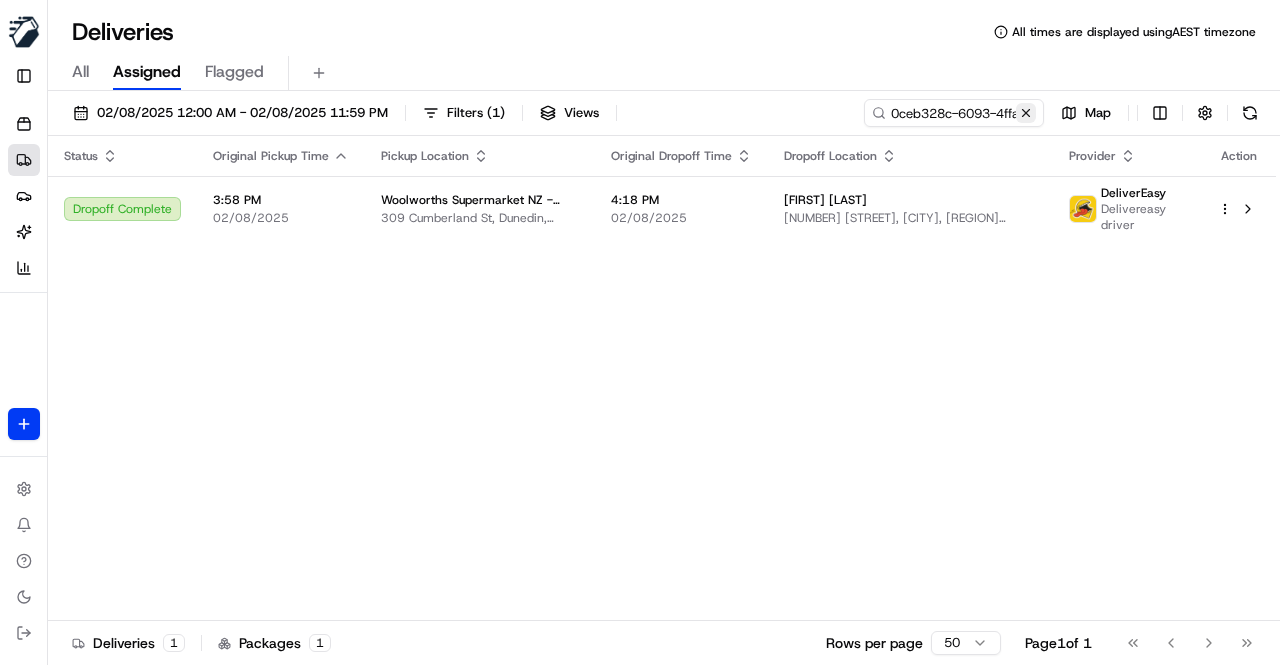 click at bounding box center (1026, 113) 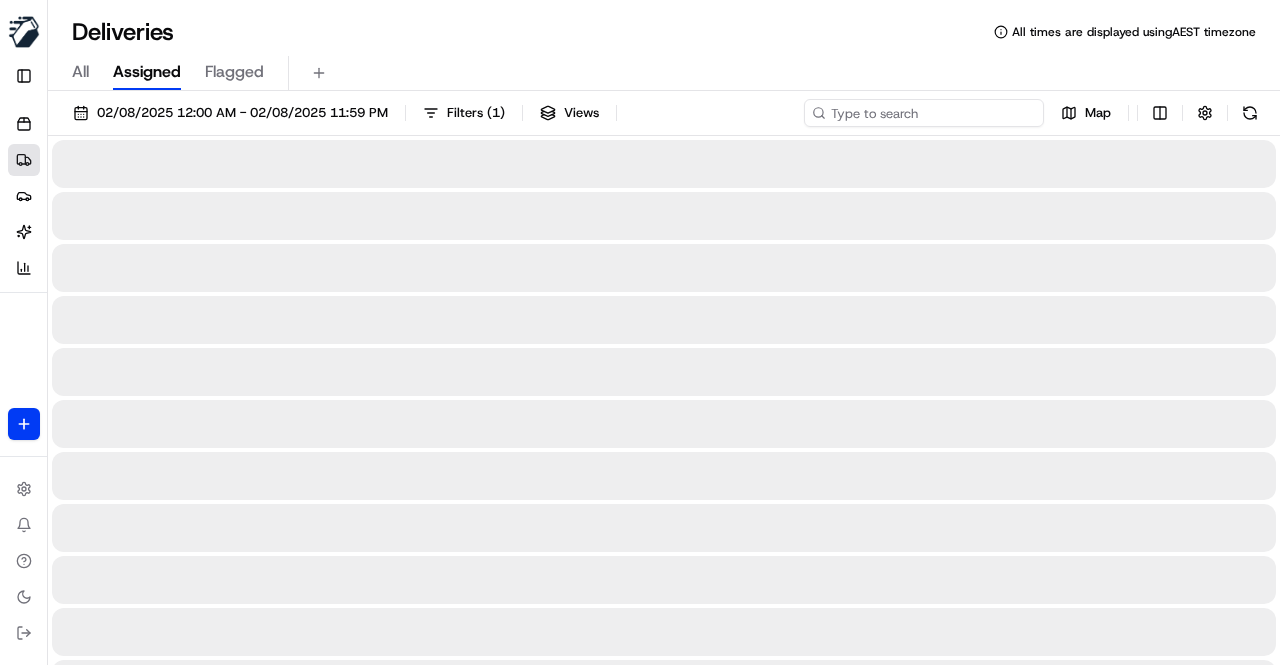 click at bounding box center [924, 113] 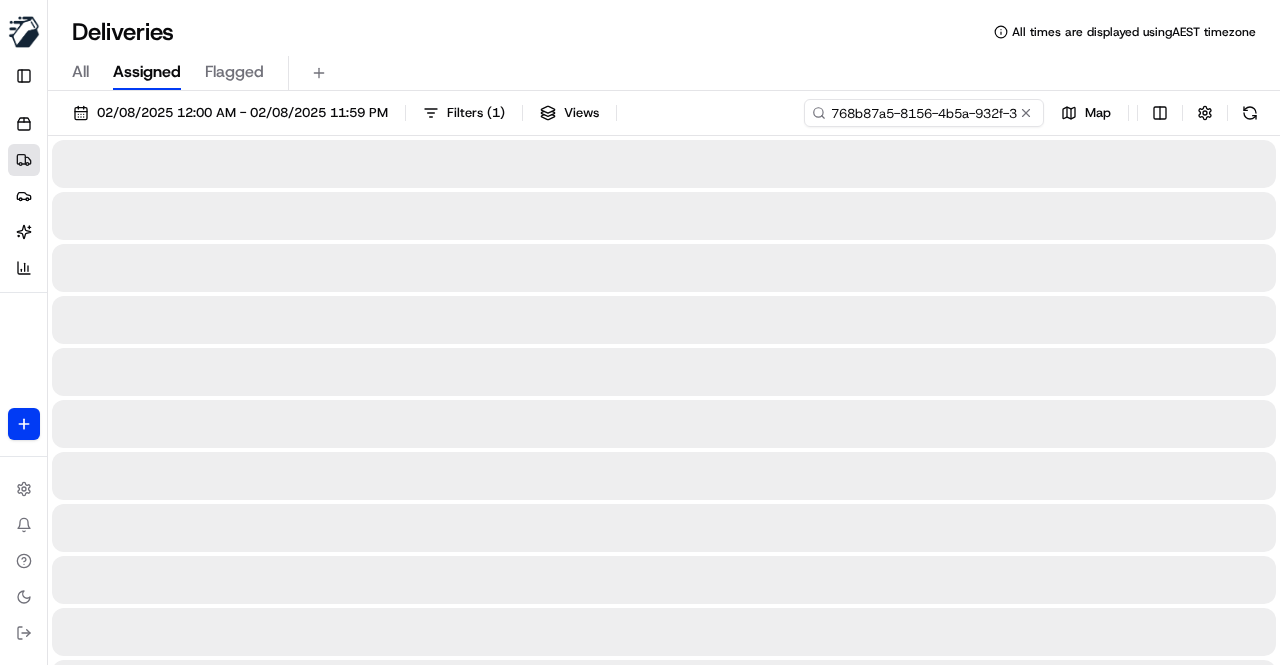 scroll, scrollTop: 0, scrollLeft: 94, axis: horizontal 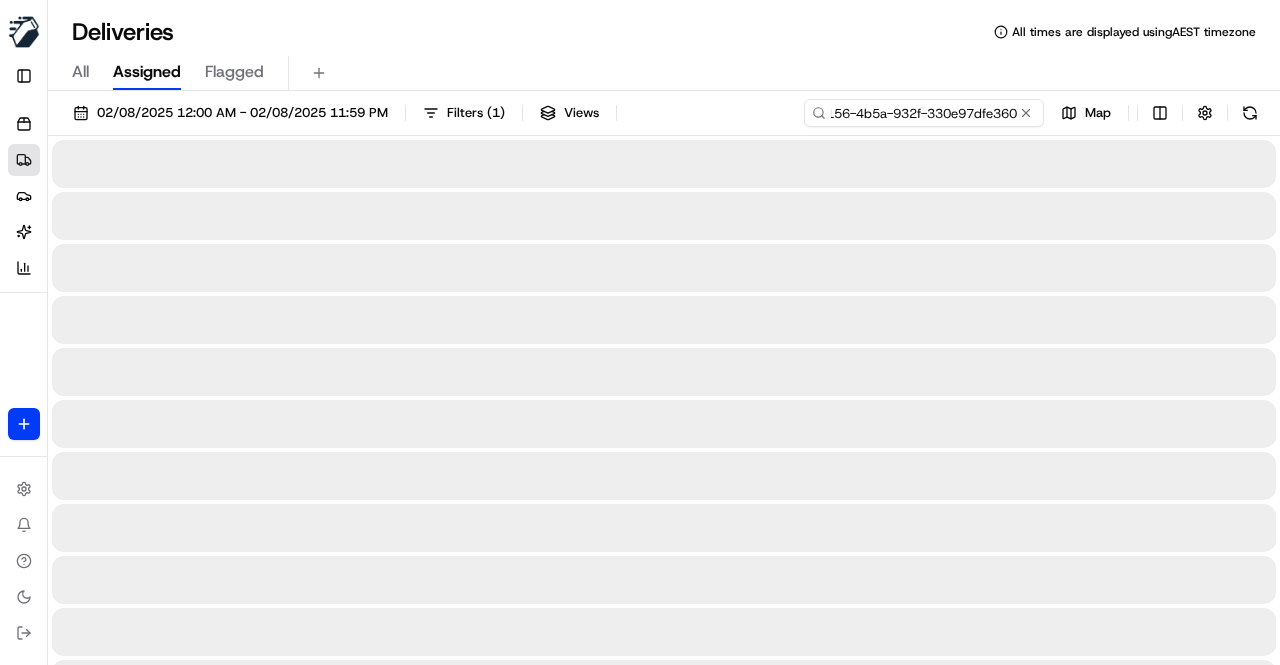type on "768b87a5-8156-4b5a-932f-330e97dfe360" 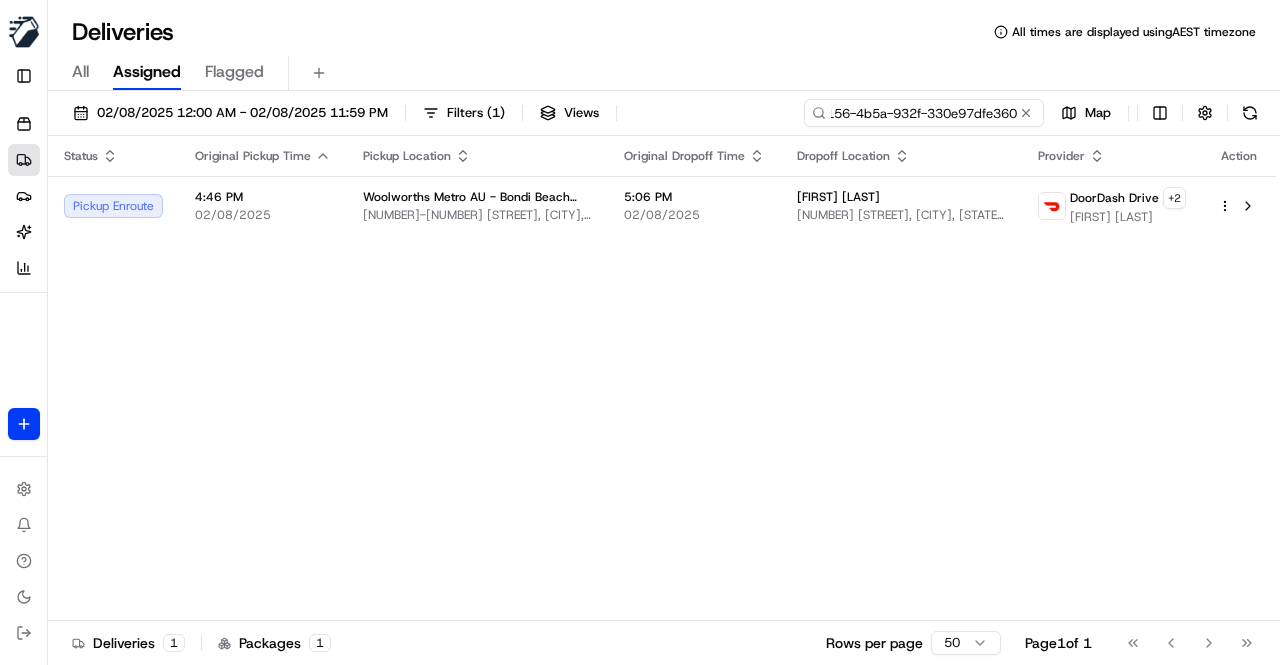 scroll, scrollTop: 0, scrollLeft: 0, axis: both 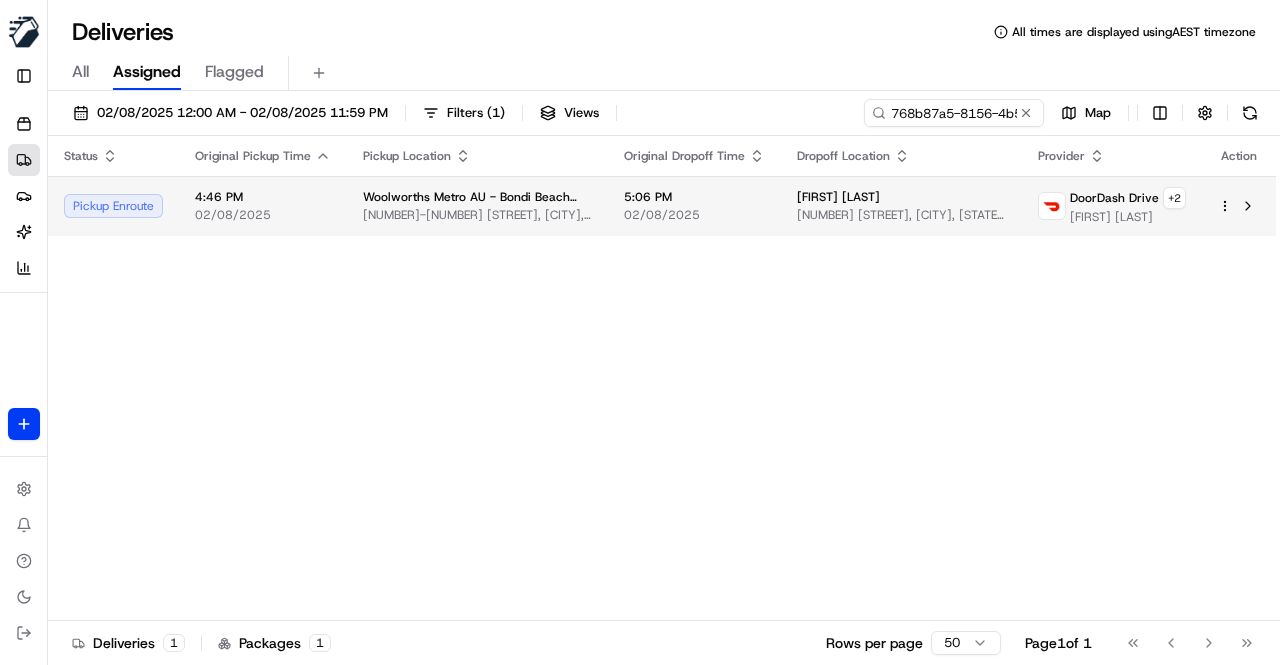 click on "[NUMBER]-[NUMBER] [STREET], [CITY], [STATE] [POSTAL_CODE], [COUNTRY]" at bounding box center (477, 215) 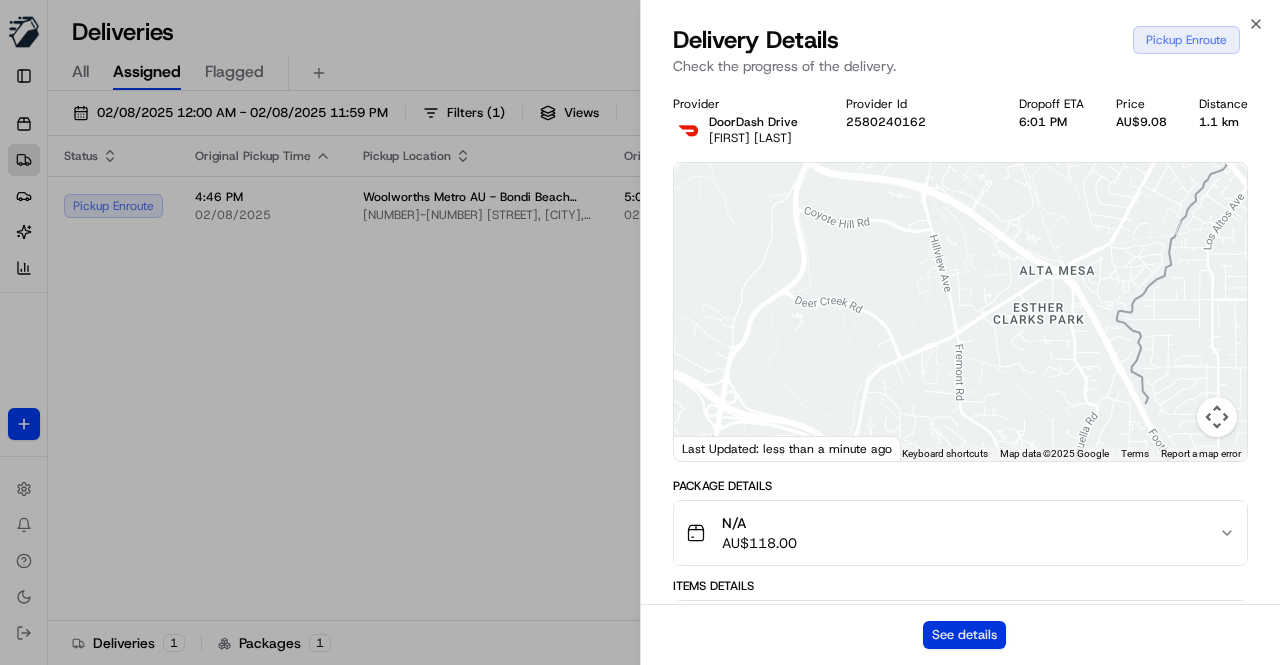 click on "See details" at bounding box center (964, 635) 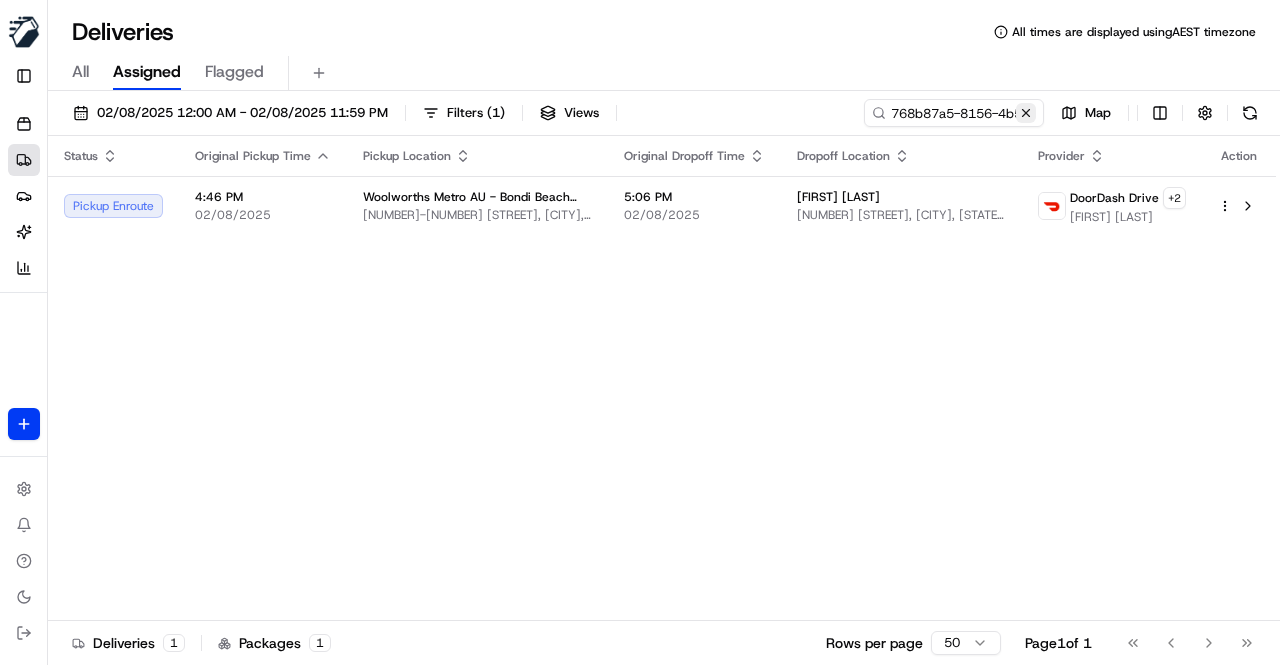 click at bounding box center [1026, 113] 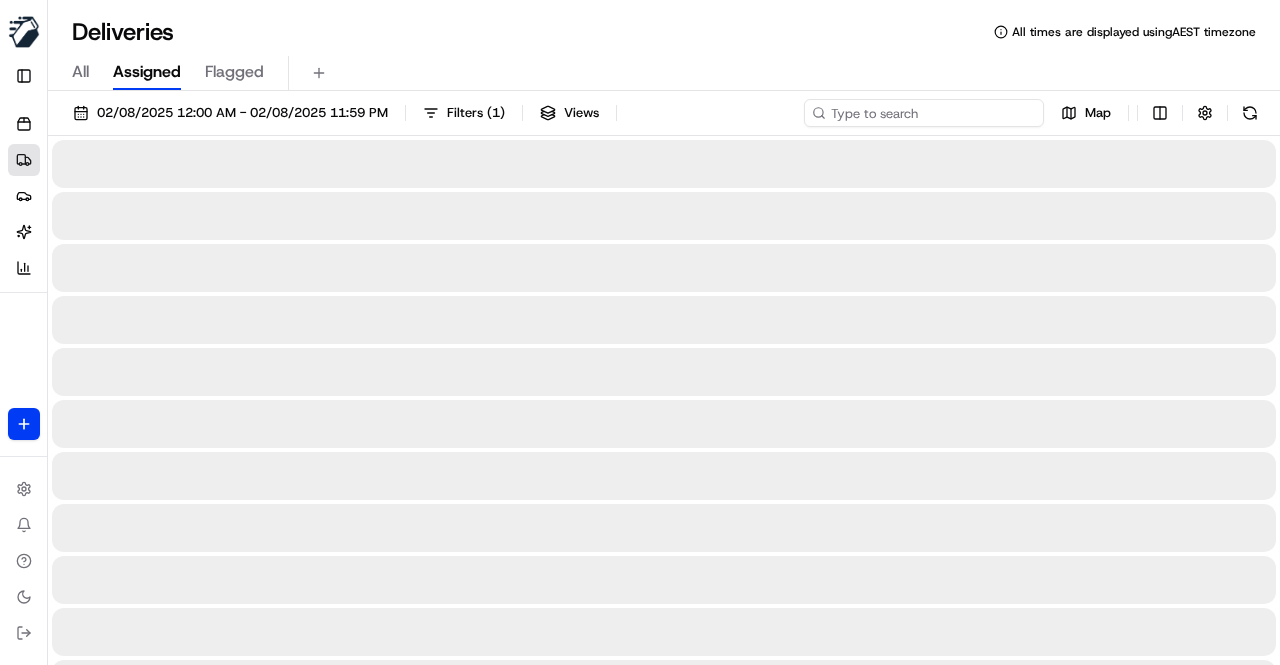 click at bounding box center (924, 113) 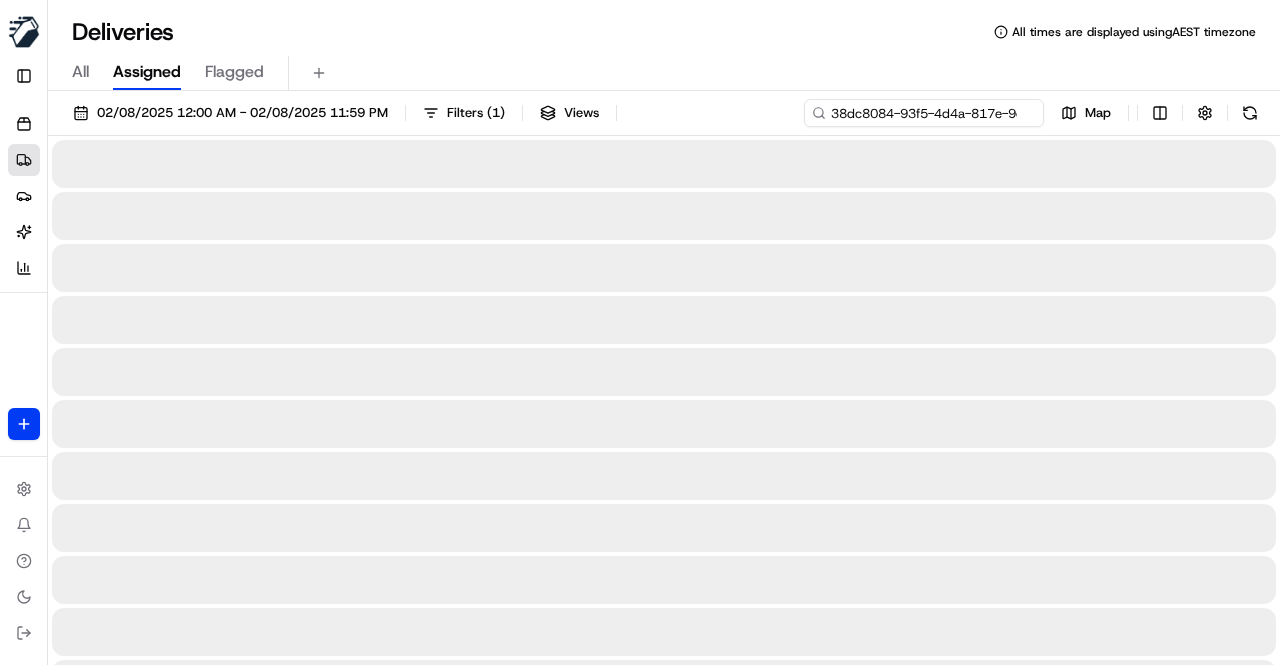 scroll, scrollTop: 0, scrollLeft: 90, axis: horizontal 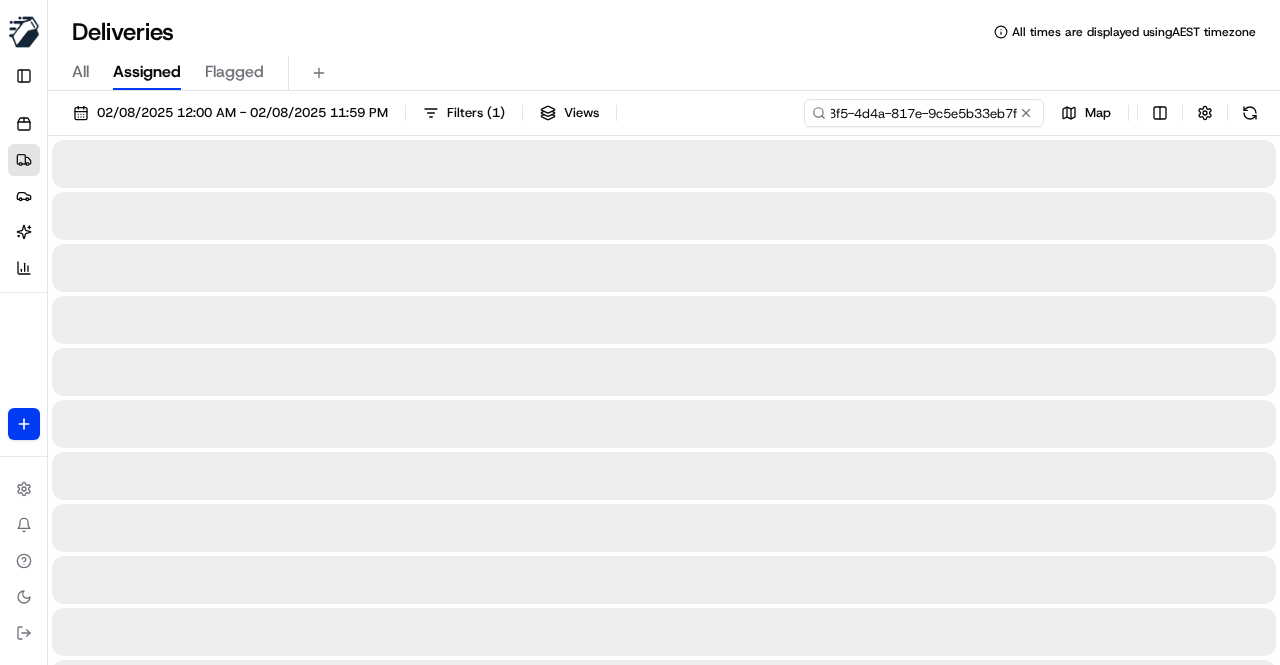 type on "38dc8084-93f5-4d4a-817e-9c5e5b33eb7f" 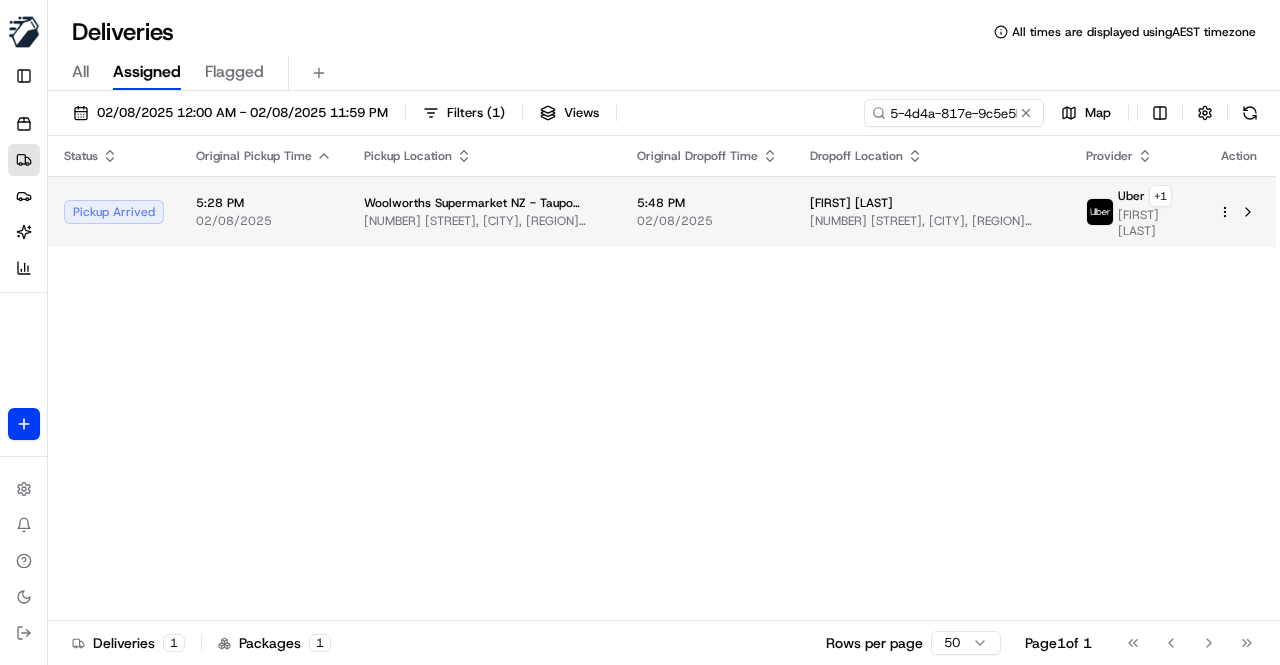 click on "Woolworths Supermarket NZ - Taupo South" at bounding box center (484, 203) 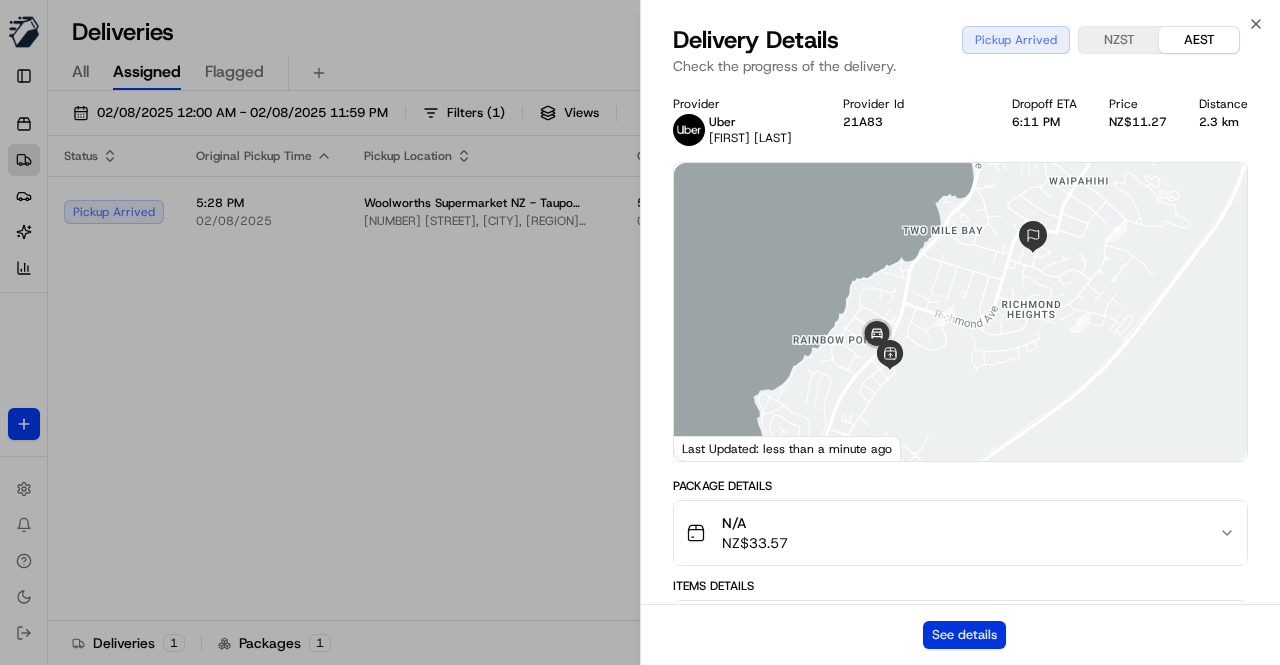 click on "See details" at bounding box center (964, 635) 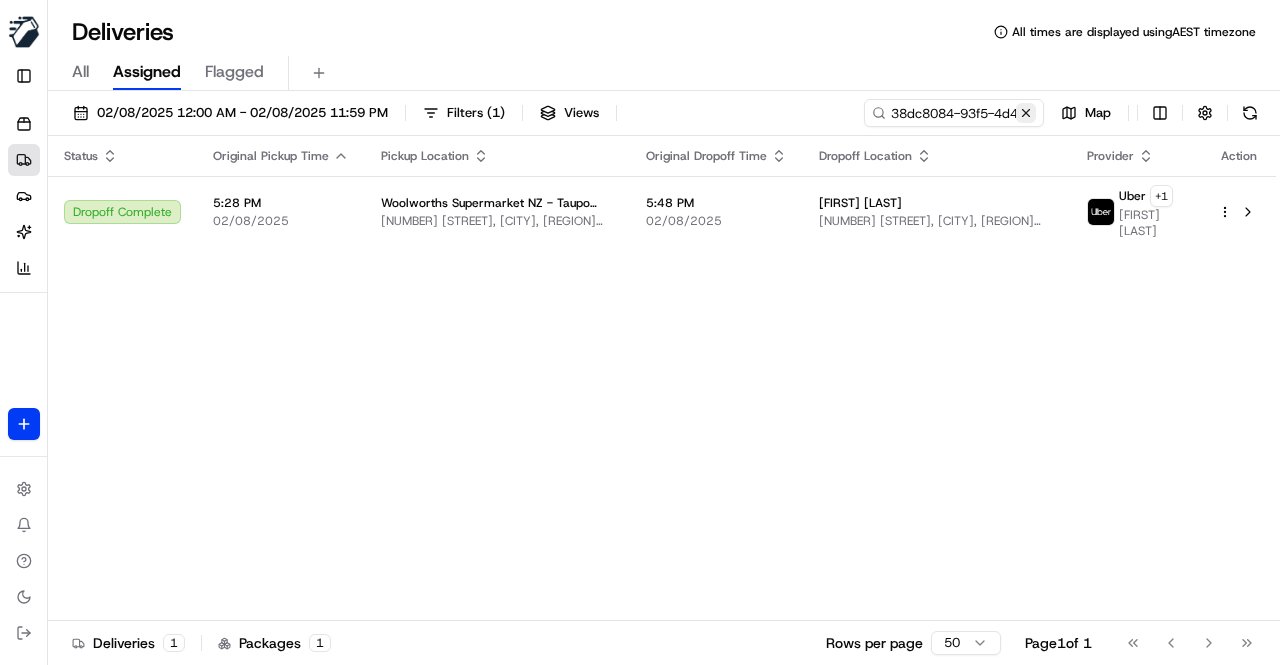 click at bounding box center (1026, 113) 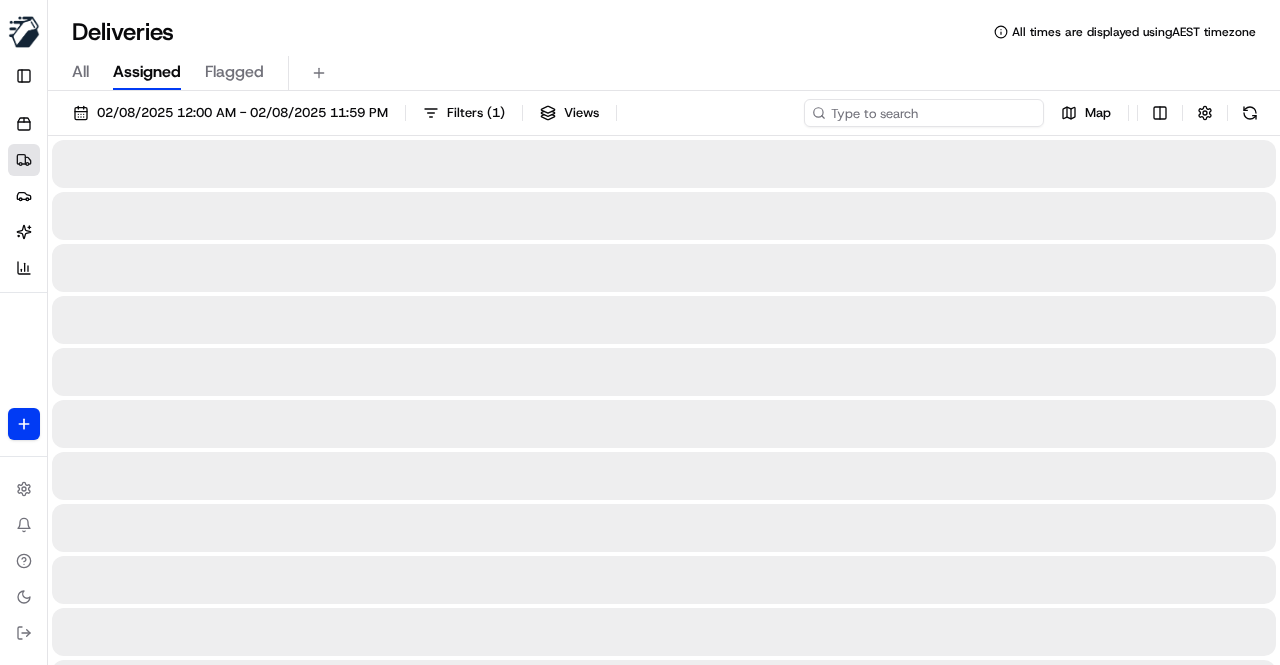 click at bounding box center (924, 113) 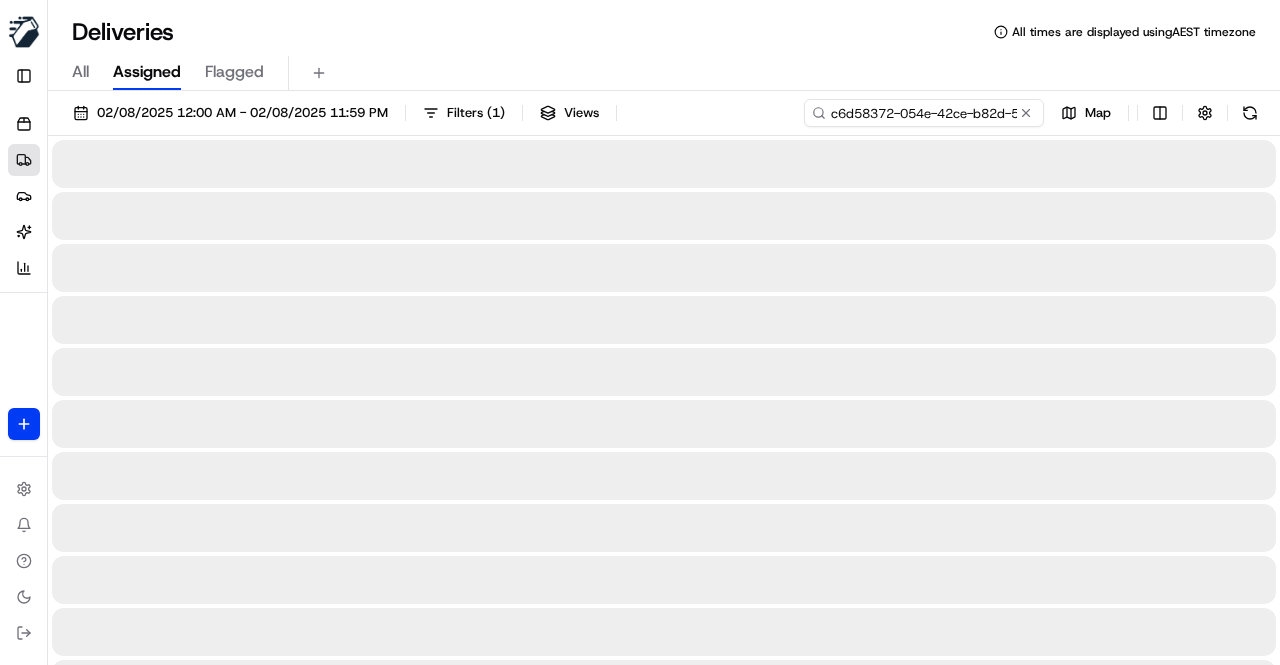 scroll, scrollTop: 0, scrollLeft: 99, axis: horizontal 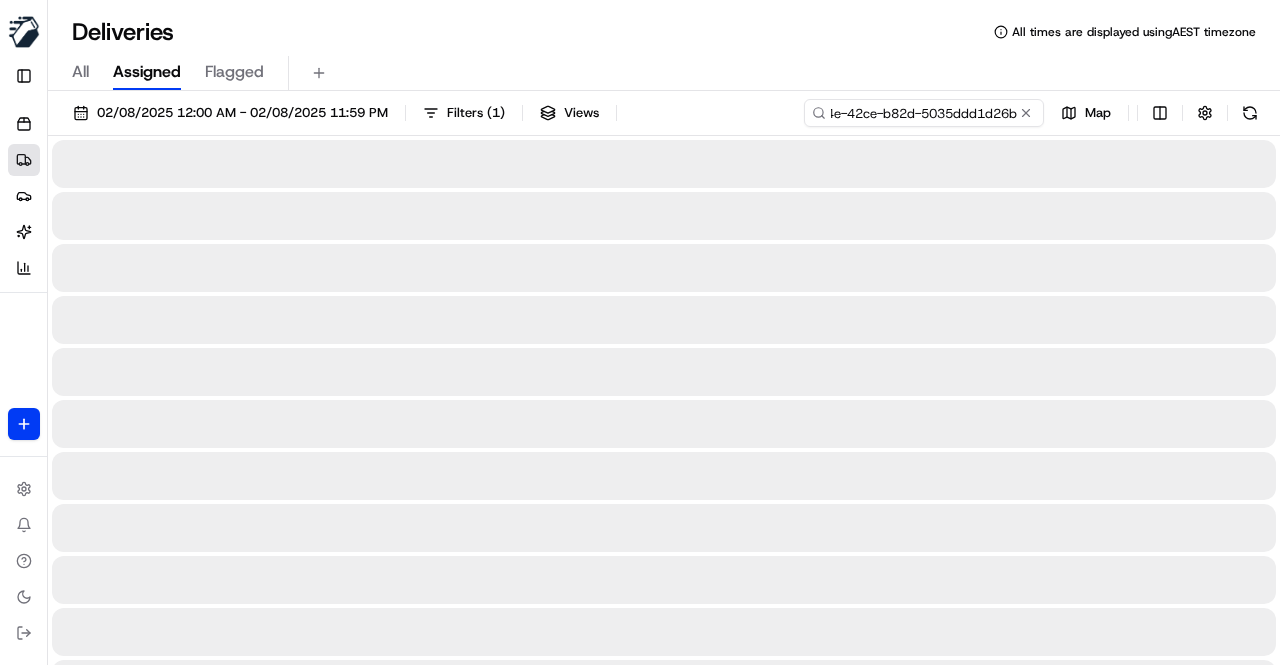 type on "c6d58372-054e-42ce-b82d-5035ddd1d26b" 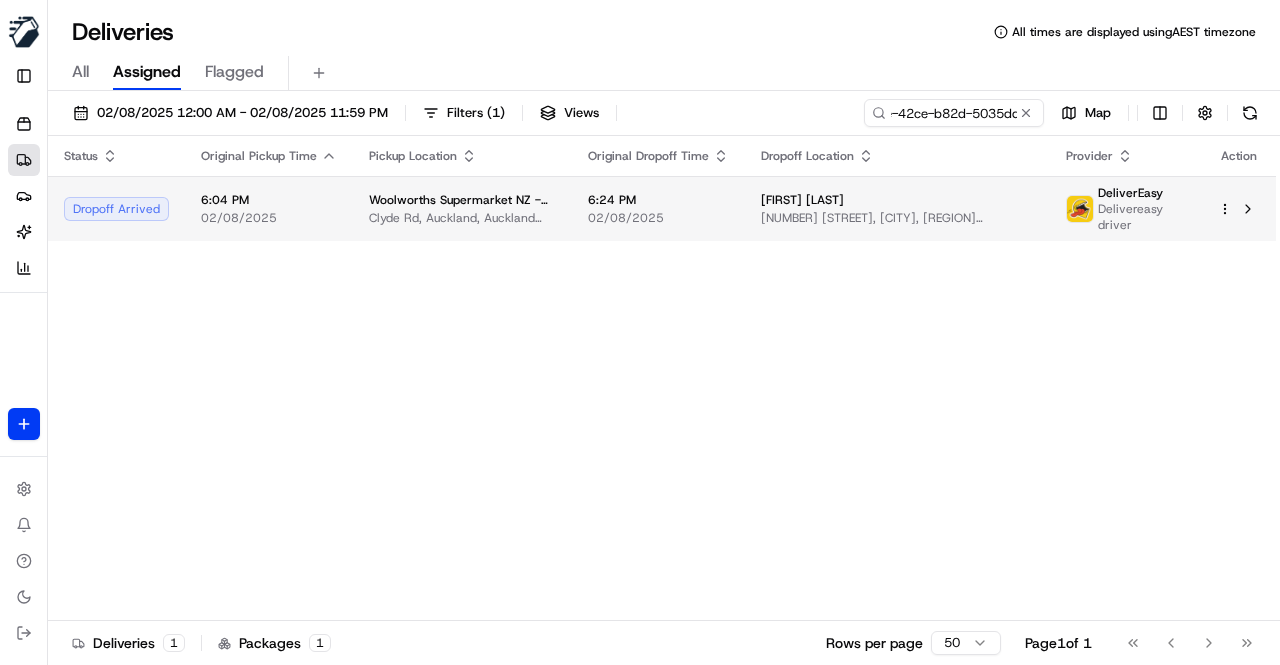 click on "Woolworths Supermarket NZ - Browns Bay" at bounding box center [462, 200] 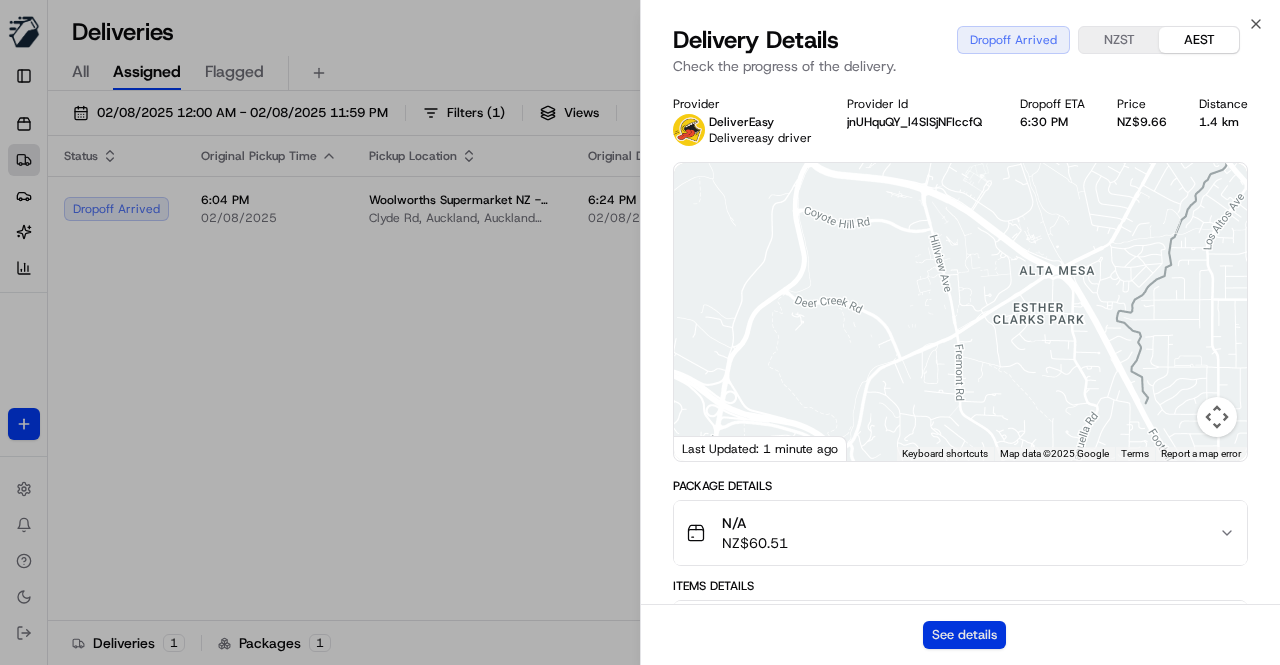 click on "See details" at bounding box center [964, 635] 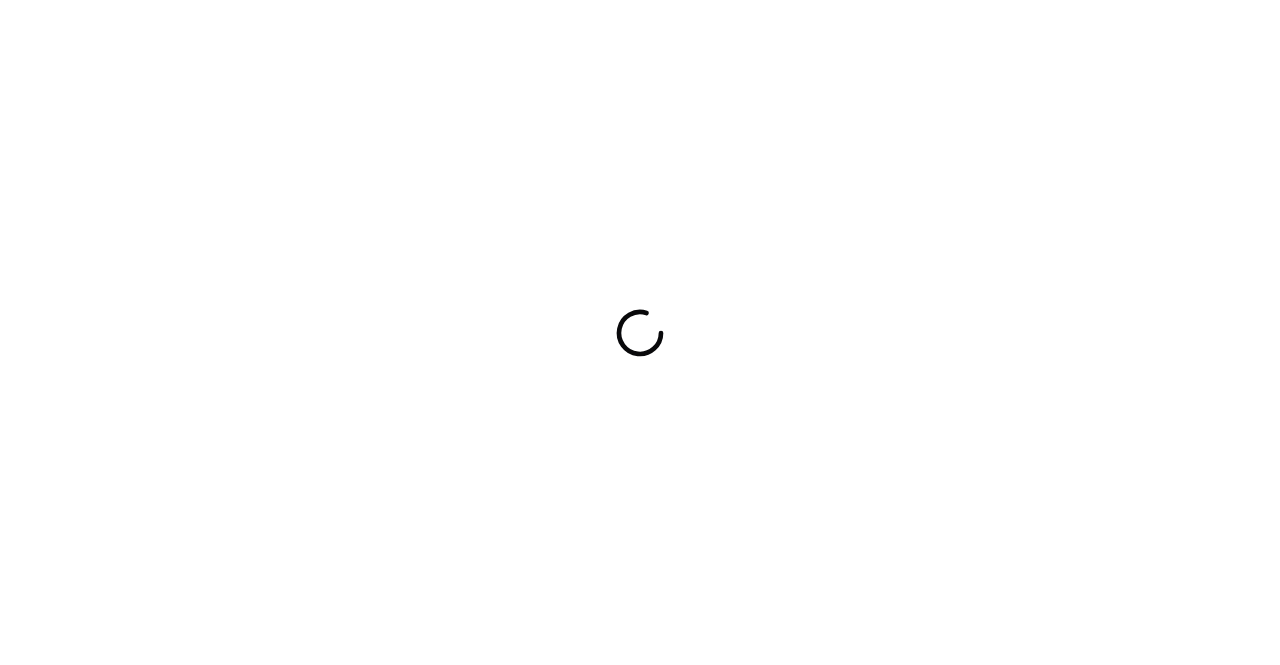 scroll, scrollTop: 0, scrollLeft: 0, axis: both 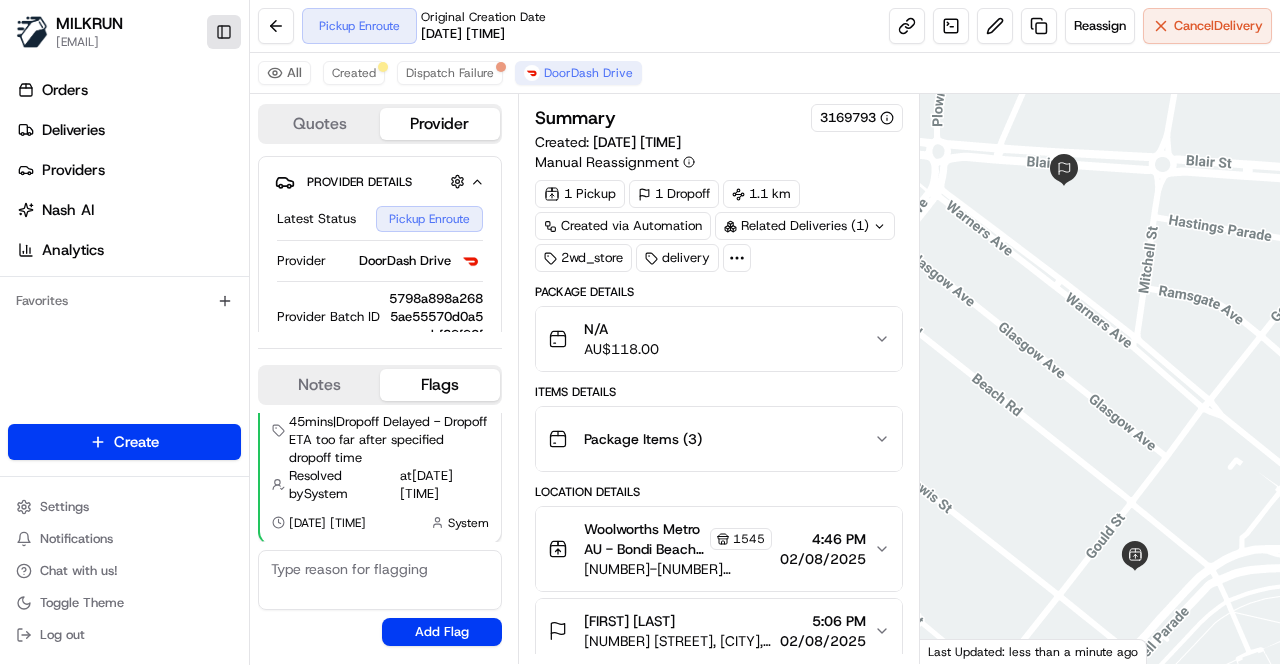 click on "Toggle Sidebar" at bounding box center [224, 32] 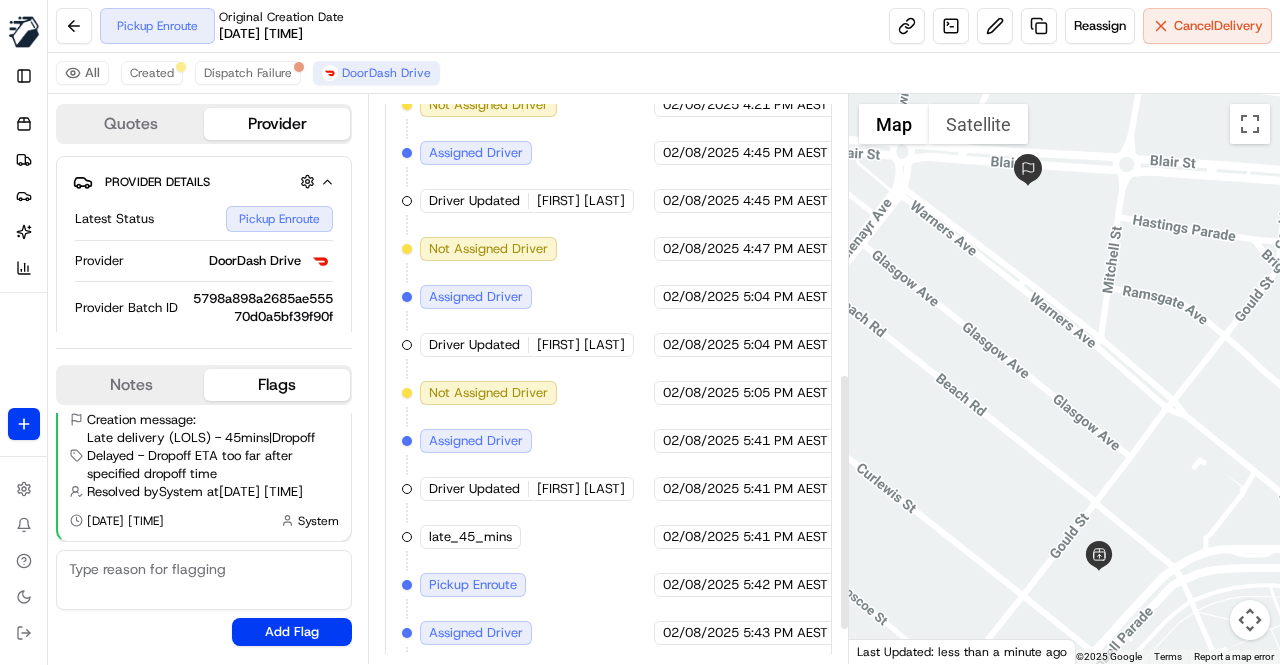 scroll, scrollTop: 686, scrollLeft: 0, axis: vertical 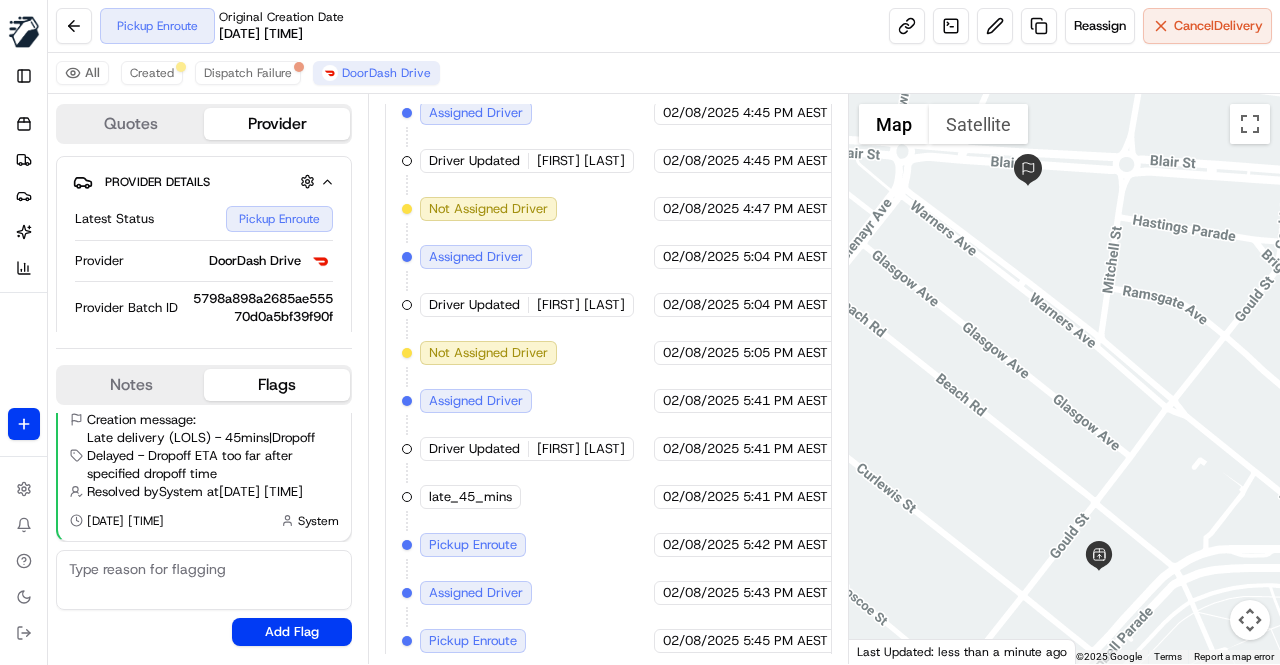 click on "Created (Sent To Provider) DoorDash Drive 02/08/2025 4:21 PM AEST Not Assigned Driver DoorDash Drive 02/08/2025 4:21 PM AEST Assigned Driver DoorDash Drive 02/08/2025 4:45 PM AEST Driver Updated [FIRST] [LAST]. DoorDash Drive 02/08/2025 4:45 PM AEST Not Assigned Driver DoorDash Drive 02/08/2025 4:47 PM AEST Assigned Driver DoorDash Drive 02/08/2025 5:04 PM AEST Driver Updated [FIRST] [LAST]. DoorDash Drive 02/08/2025 5:04 PM AEST Not Assigned Driver DoorDash Drive 02/08/2025 5:05 PM AEST Assigned Driver DoorDash Drive 02/08/2025 5:41 PM AEST Driver Updated [FIRST] [LAST]. DoorDash Drive 02/08/2025 5:41 PM AEST late_45_mins MILKRUN 02/08/2025 5:41 PM AEST Pickup Enroute DoorDash Drive 02/08/2025 5:42 PM AEST Assigned Driver DoorDash Drive 02/08/2025 5:43 PM AEST Pickup Enroute DoorDash Drive 02/08/2025 5:45 PM AEST" at bounding box center (608, 329) 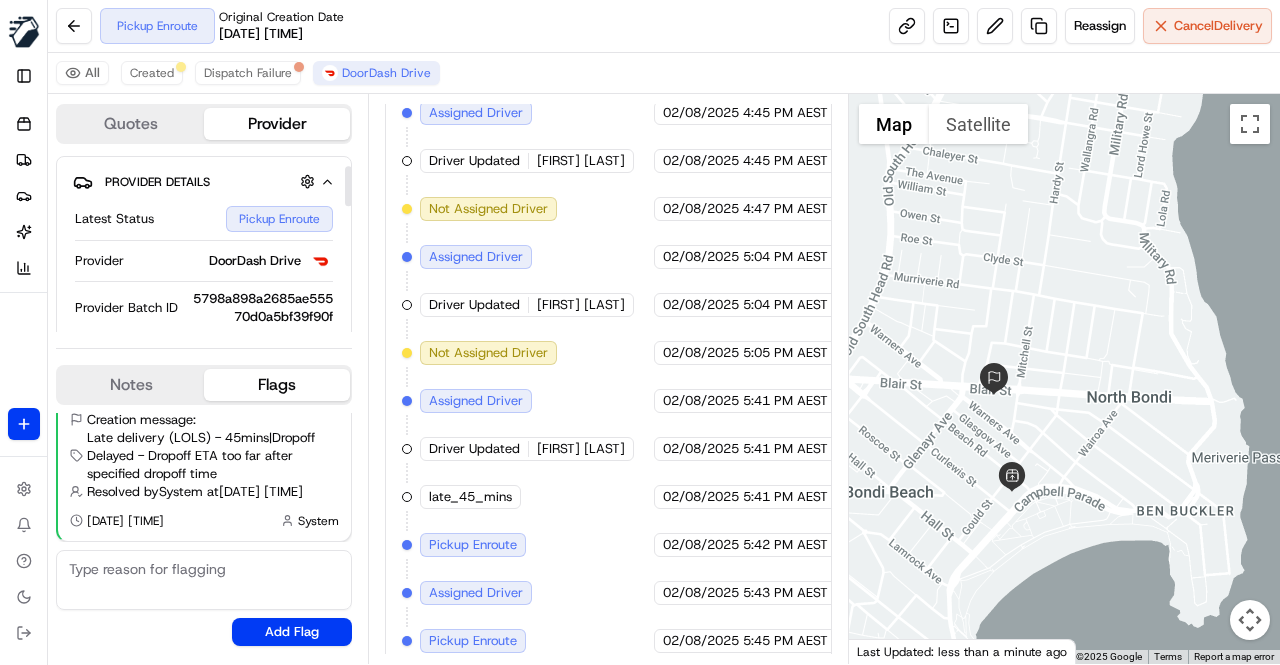 scroll, scrollTop: 200, scrollLeft: 0, axis: vertical 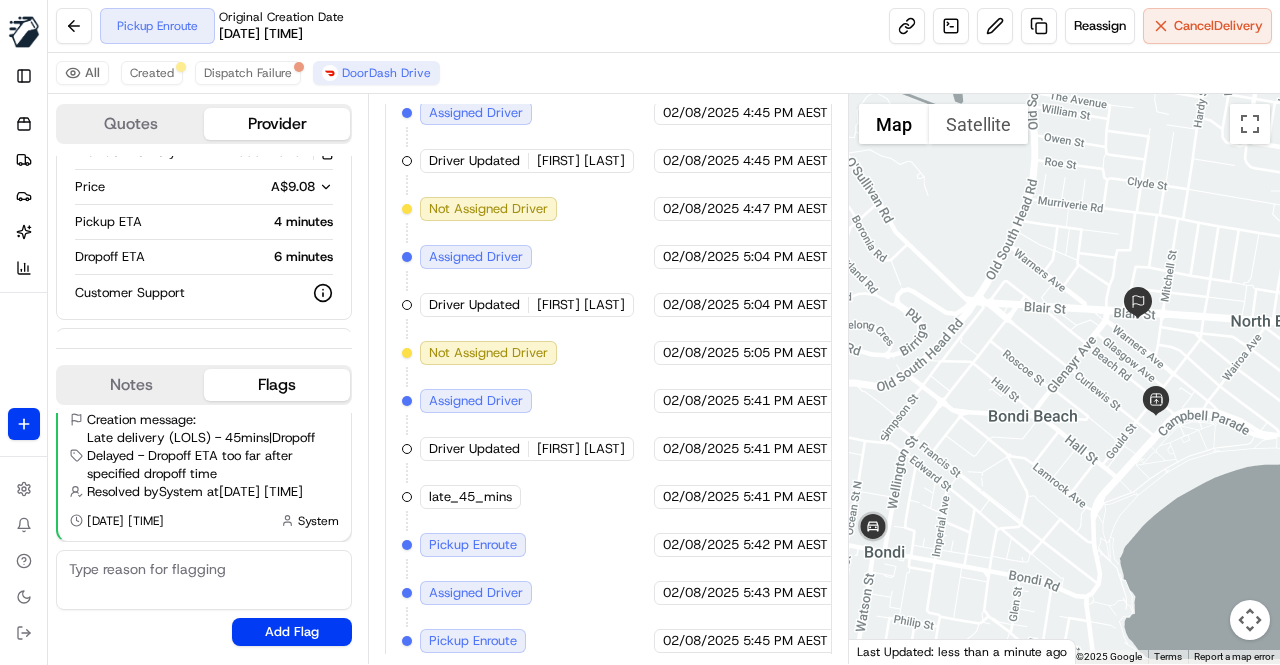 drag, startPoint x: 980, startPoint y: 471, endPoint x: 1124, endPoint y: 393, distance: 163.76813 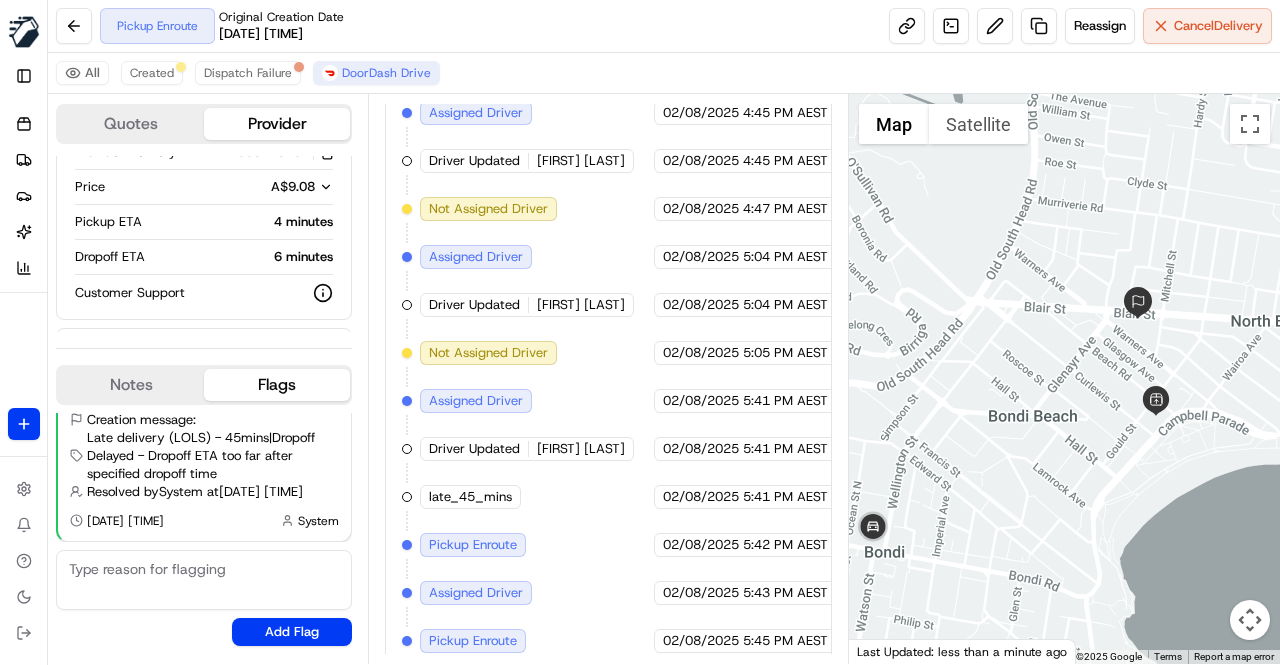click on "Created (Sent To Provider) DoorDash Drive 02/08/2025 4:21 PM AEST Not Assigned Driver DoorDash Drive 02/08/2025 4:21 PM AEST Assigned Driver DoorDash Drive 02/08/2025 4:45 PM AEST Driver Updated [FIRST] [LAST]. DoorDash Drive 02/08/2025 4:45 PM AEST Not Assigned Driver DoorDash Drive 02/08/2025 4:47 PM AEST Assigned Driver DoorDash Drive 02/08/2025 5:04 PM AEST Driver Updated [FIRST] [LAST]. DoorDash Drive 02/08/2025 5:04 PM AEST Not Assigned Driver DoorDash Drive 02/08/2025 5:05 PM AEST Assigned Driver DoorDash Drive 02/08/2025 5:41 PM AEST Driver Updated [FIRST] [LAST]. DoorDash Drive 02/08/2025 5:41 PM AEST late_45_mins MILKRUN 02/08/2025 5:41 PM AEST Pickup Enroute DoorDash Drive 02/08/2025 5:42 PM AEST Assigned Driver DoorDash Drive 02/08/2025 5:43 PM AEST Pickup Enroute DoorDash Drive 02/08/2025 5:45 PM AEST" at bounding box center [608, 329] 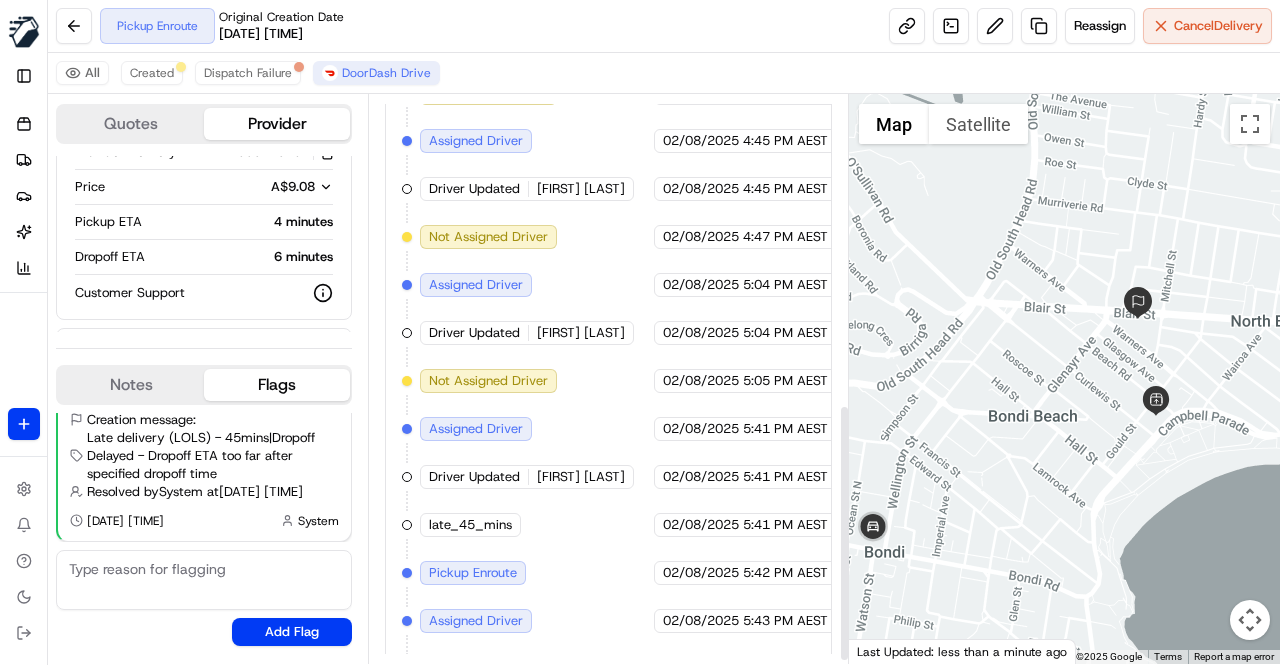 scroll, scrollTop: 686, scrollLeft: 0, axis: vertical 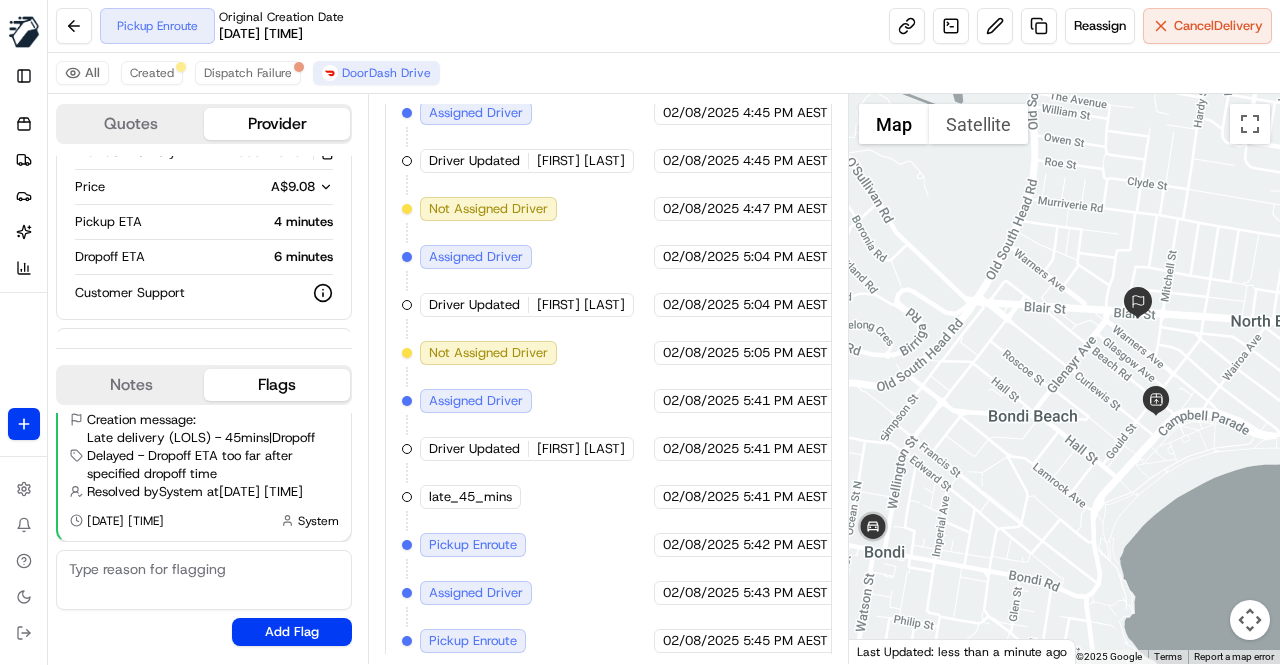click on "Created (Sent To Provider) DoorDash Drive 02/08/2025 4:21 PM AEST Not Assigned Driver DoorDash Drive 02/08/2025 4:21 PM AEST Assigned Driver DoorDash Drive 02/08/2025 4:45 PM AEST Driver Updated [FIRST] [LAST]. DoorDash Drive 02/08/2025 4:45 PM AEST Not Assigned Driver DoorDash Drive 02/08/2025 4:47 PM AEST Assigned Driver DoorDash Drive 02/08/2025 5:04 PM AEST Driver Updated [FIRST] [LAST]. DoorDash Drive 02/08/2025 5:04 PM AEST Not Assigned Driver DoorDash Drive 02/08/2025 5:05 PM AEST Assigned Driver DoorDash Drive 02/08/2025 5:41 PM AEST Driver Updated [FIRST] [LAST]. DoorDash Drive 02/08/2025 5:41 PM AEST late_45_mins MILKRUN 02/08/2025 5:41 PM AEST Pickup Enroute DoorDash Drive 02/08/2025 5:42 PM AEST Assigned Driver DoorDash Drive 02/08/2025 5:43 PM AEST Pickup Enroute DoorDash Drive 02/08/2025 5:45 PM AEST" at bounding box center (608, 329) 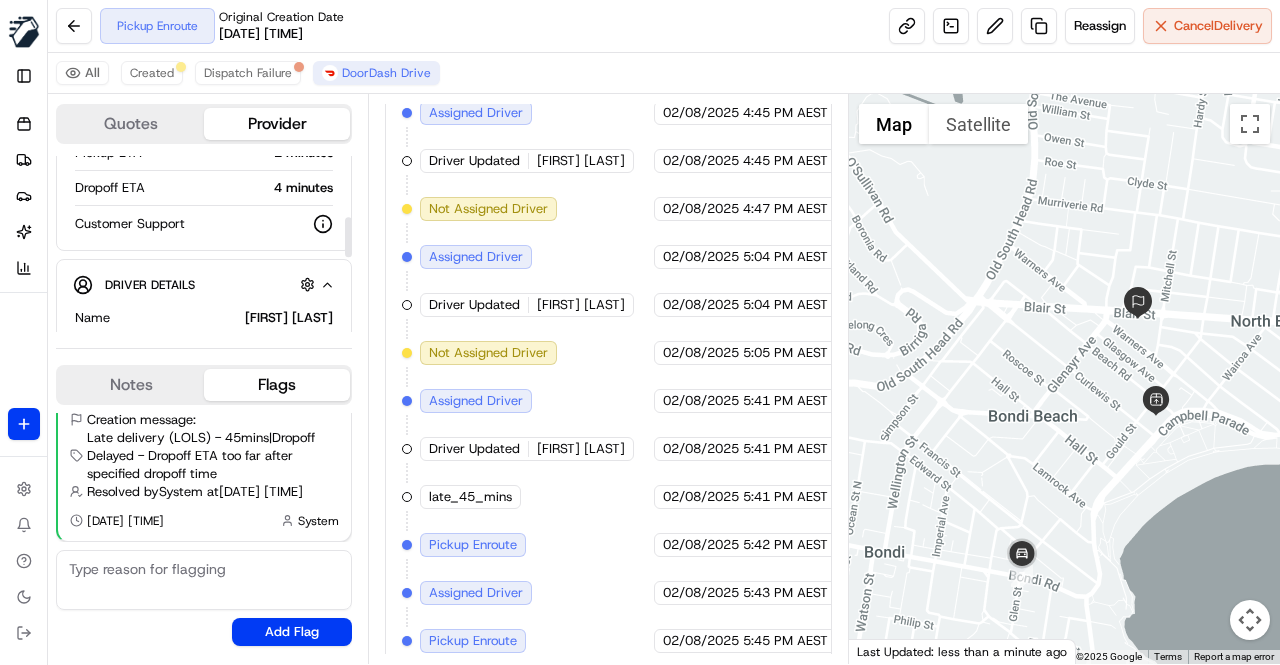 scroll, scrollTop: 300, scrollLeft: 0, axis: vertical 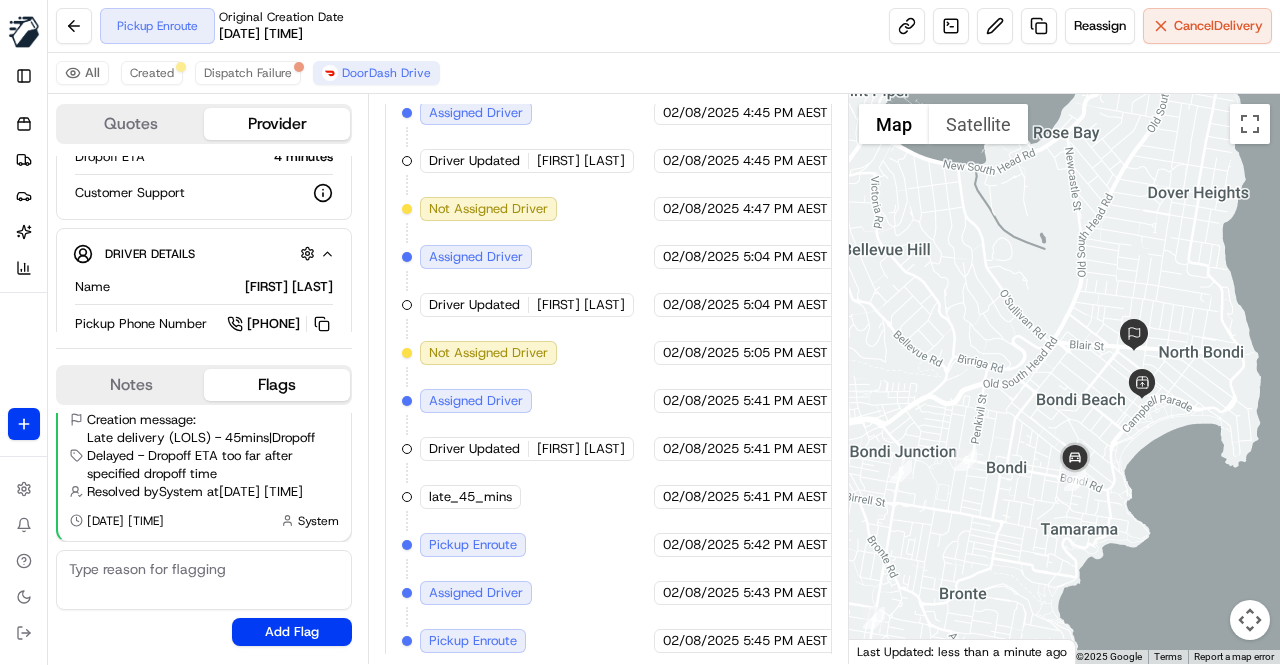 drag, startPoint x: 900, startPoint y: 597, endPoint x: 1001, endPoint y: 505, distance: 136.6199 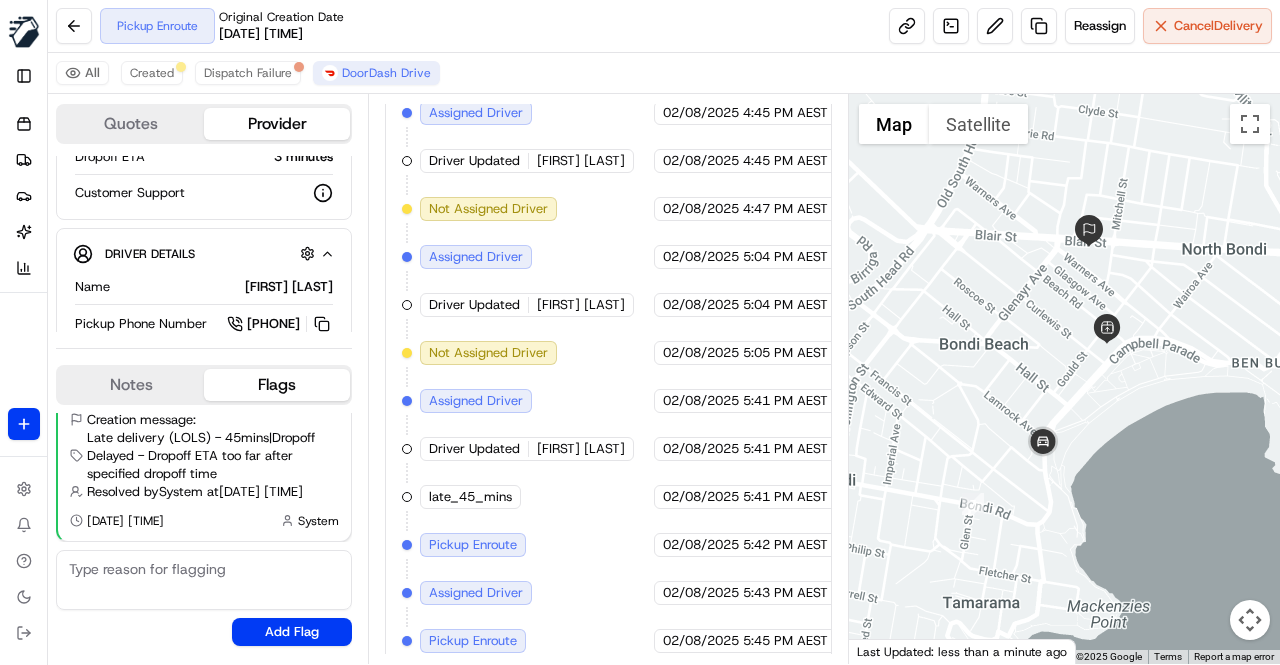 drag, startPoint x: 1126, startPoint y: 493, endPoint x: 913, endPoint y: 447, distance: 217.91054 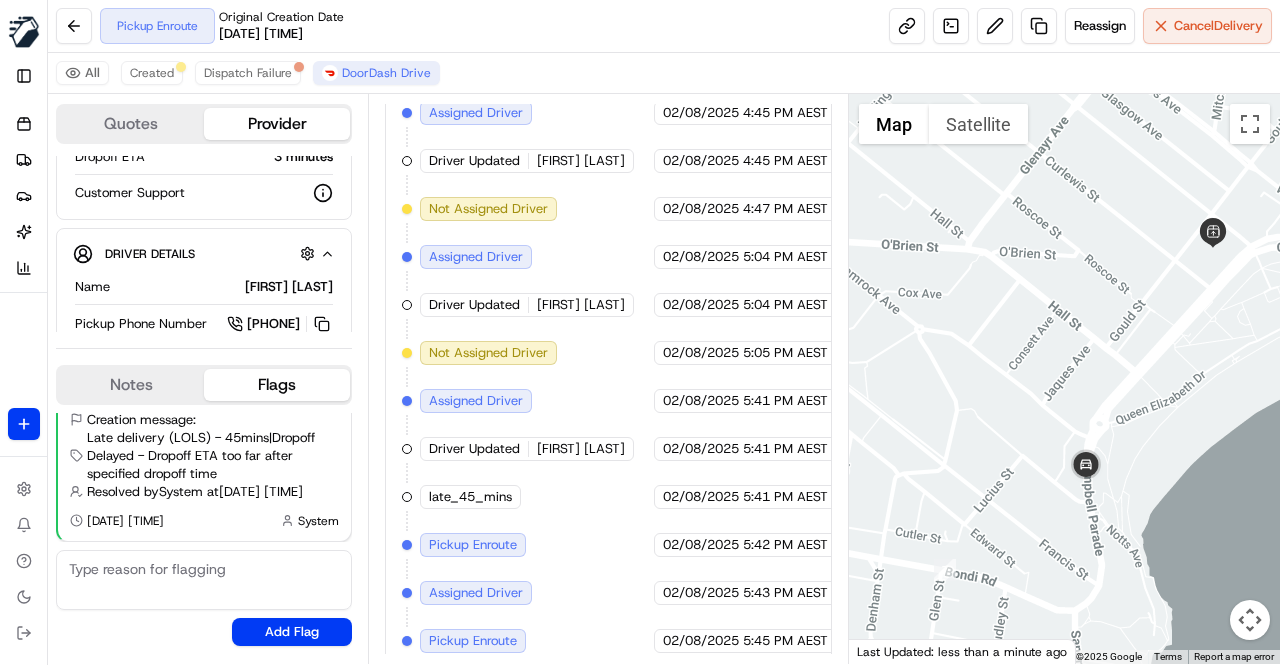 drag, startPoint x: 966, startPoint y: 447, endPoint x: 903, endPoint y: 452, distance: 63.1981 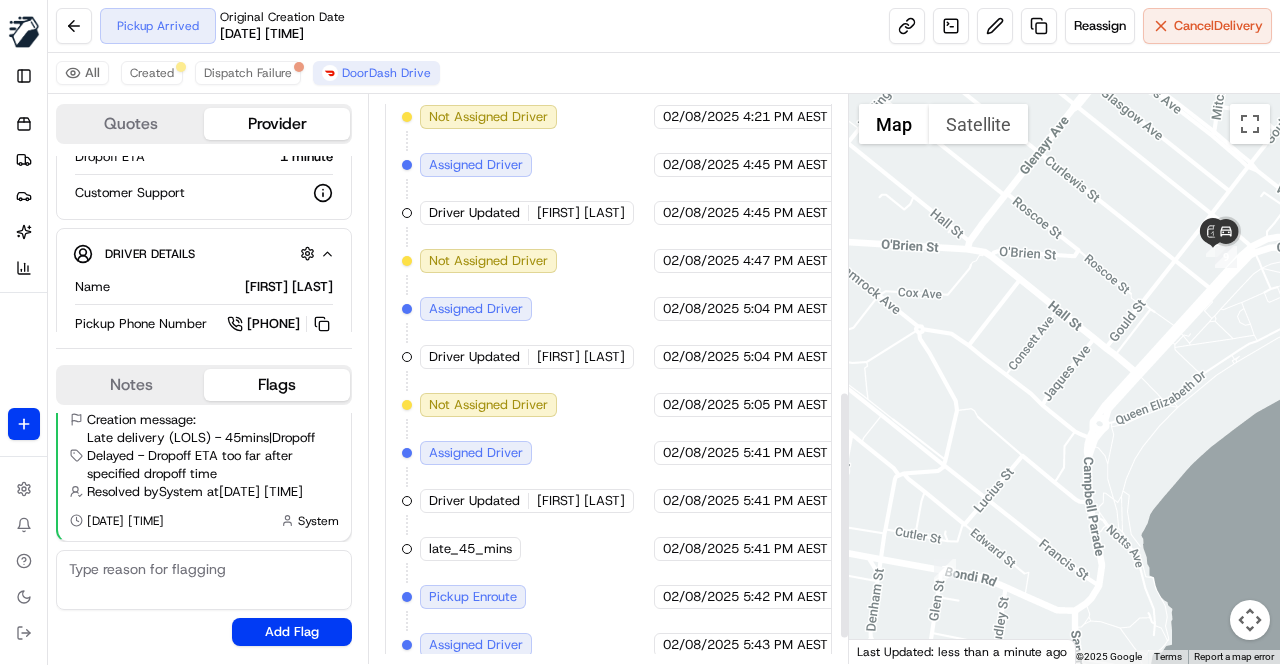 scroll, scrollTop: 734, scrollLeft: 0, axis: vertical 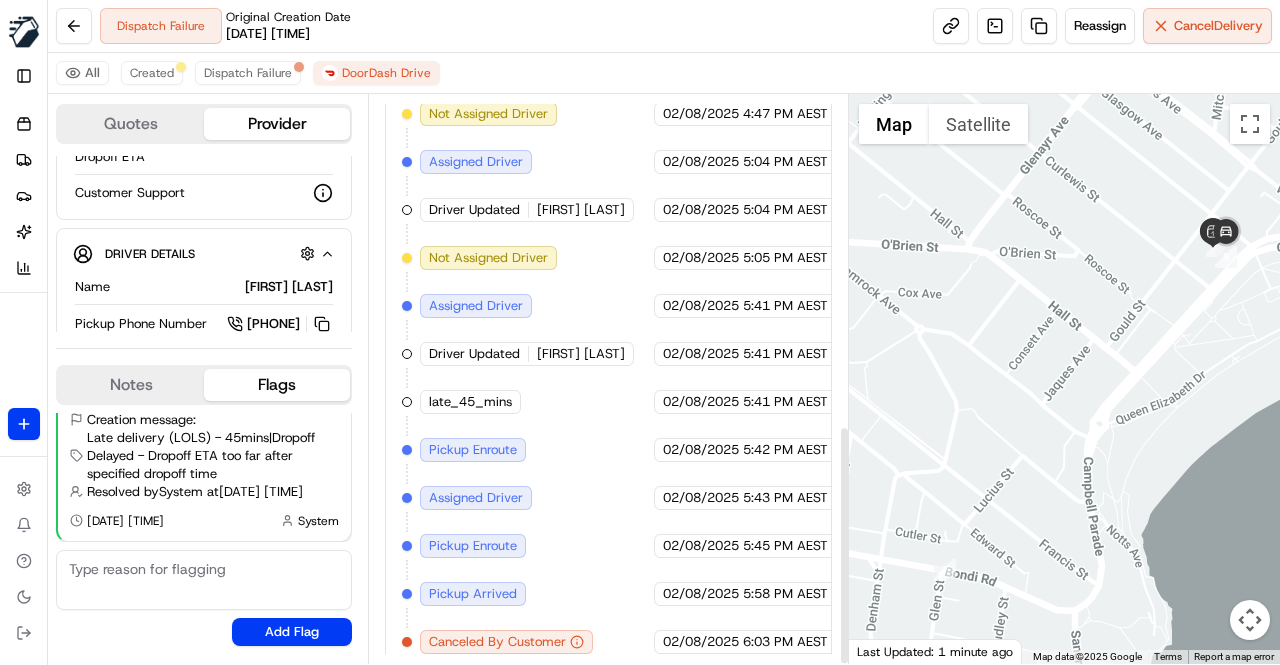 click on "Created (Sent To Provider) DoorDash Drive 02/08/2025 4:21 PM AEST Not Assigned Driver DoorDash Drive 02/08/2025 4:21 PM AEST Assigned Driver DoorDash Drive 02/08/2025 4:45 PM AEST Driver Updated [FIRST] [LAST]. DoorDash Drive 02/08/2025 4:45 PM AEST Not Assigned Driver DoorDash Drive 02/08/2025 4:47 PM AEST Assigned Driver DoorDash Drive 02/08/2025 5:04 PM AEST Driver Updated [FIRST] [LAST]. DoorDash Drive 02/08/2025 5:04 PM AEST Not Assigned Driver DoorDash Drive 02/08/2025 5:05 PM AEST Assigned Driver DoorDash Drive 02/08/2025 5:41 PM AEST Driver Updated [FIRST] [LAST]. DoorDash Drive 02/08/2025 5:41 PM AEST late_45_mins MILKRUN 02/08/2025 5:41 PM AEST Pickup Enroute DoorDash Drive 02/08/2025 5:42 PM AEST Assigned Driver DoorDash Drive 02/08/2025 5:43 PM AEST Pickup Enroute DoorDash Drive 02/08/2025 5:45 PM AEST Pickup Arrived DoorDash Drive 02/08/2025 5:58 PM AEST Canceled By Customer DoorDash Drive 02/08/2025 6:03 PM AEST" at bounding box center [608, 282] 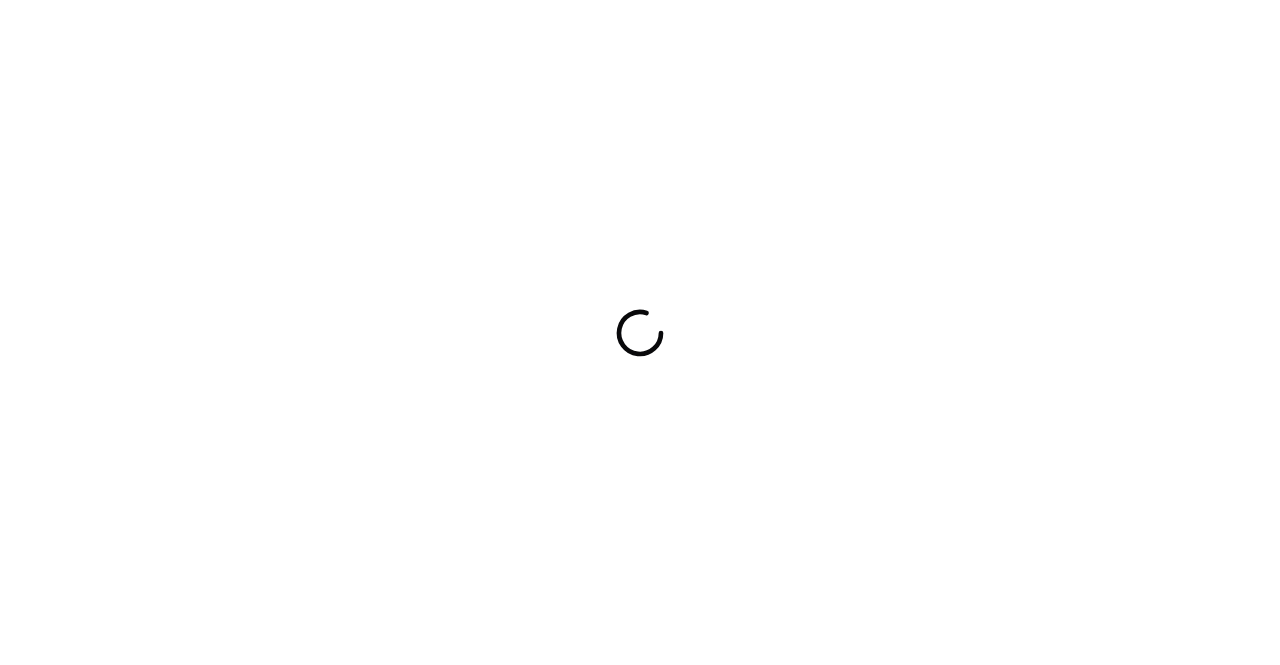 scroll, scrollTop: 0, scrollLeft: 0, axis: both 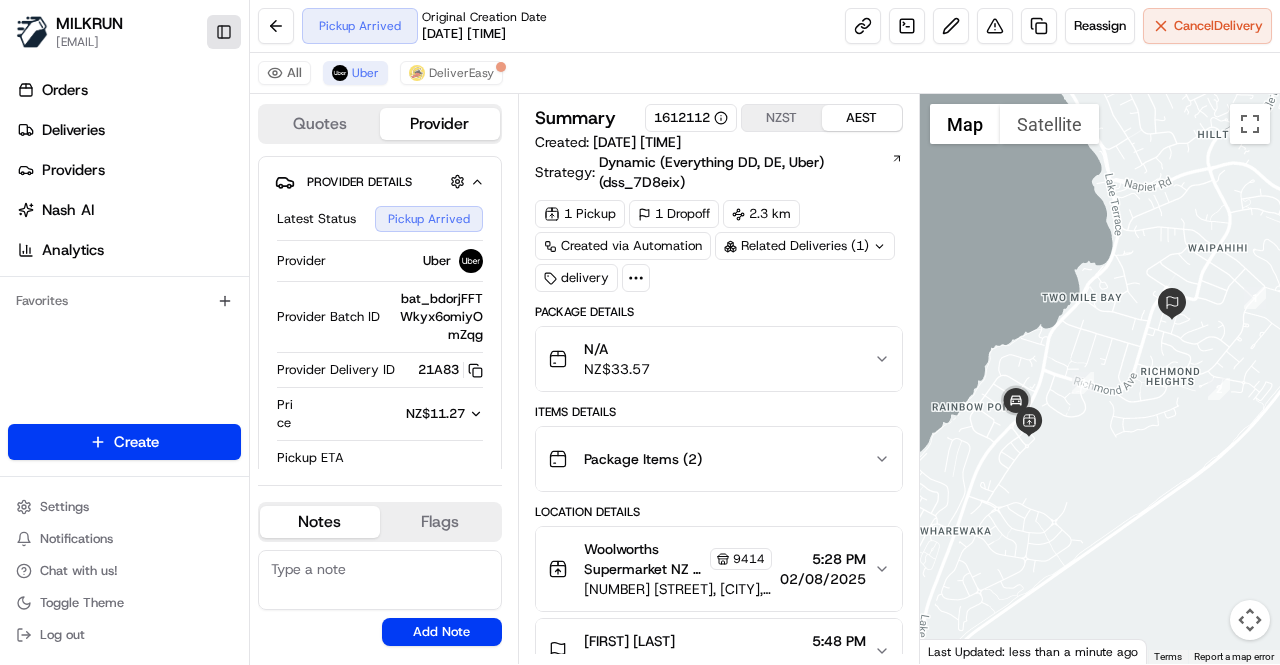click on "Toggle Sidebar" at bounding box center [224, 32] 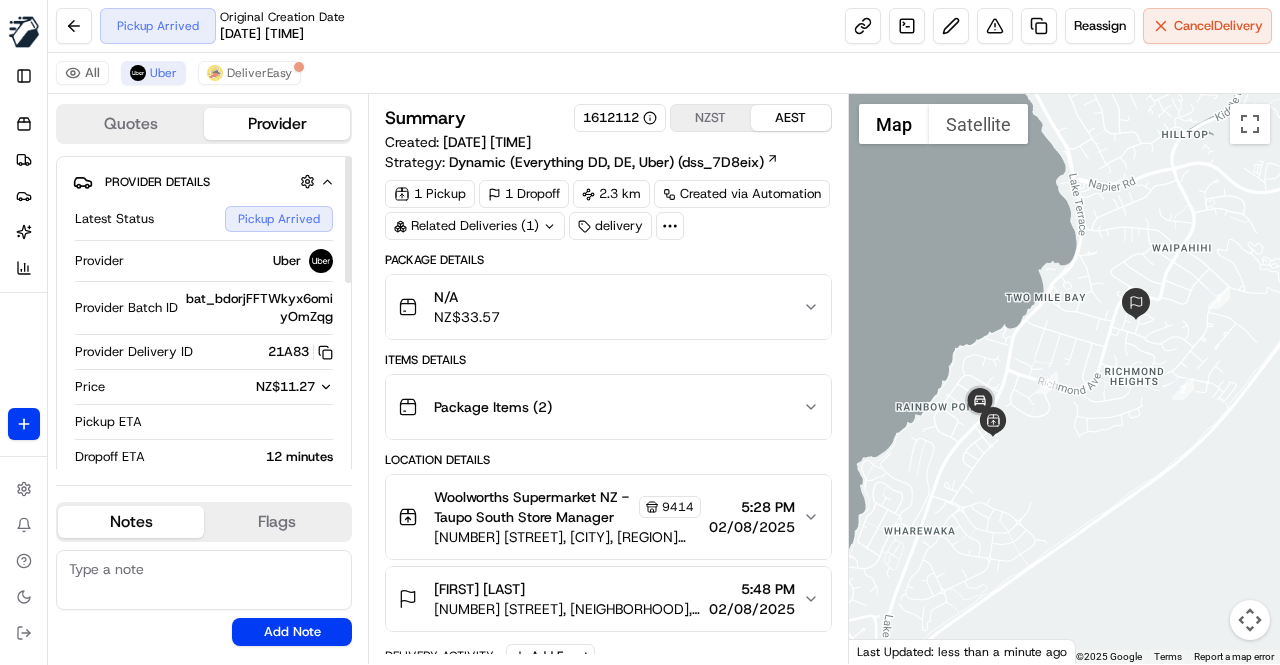 scroll, scrollTop: 308, scrollLeft: 0, axis: vertical 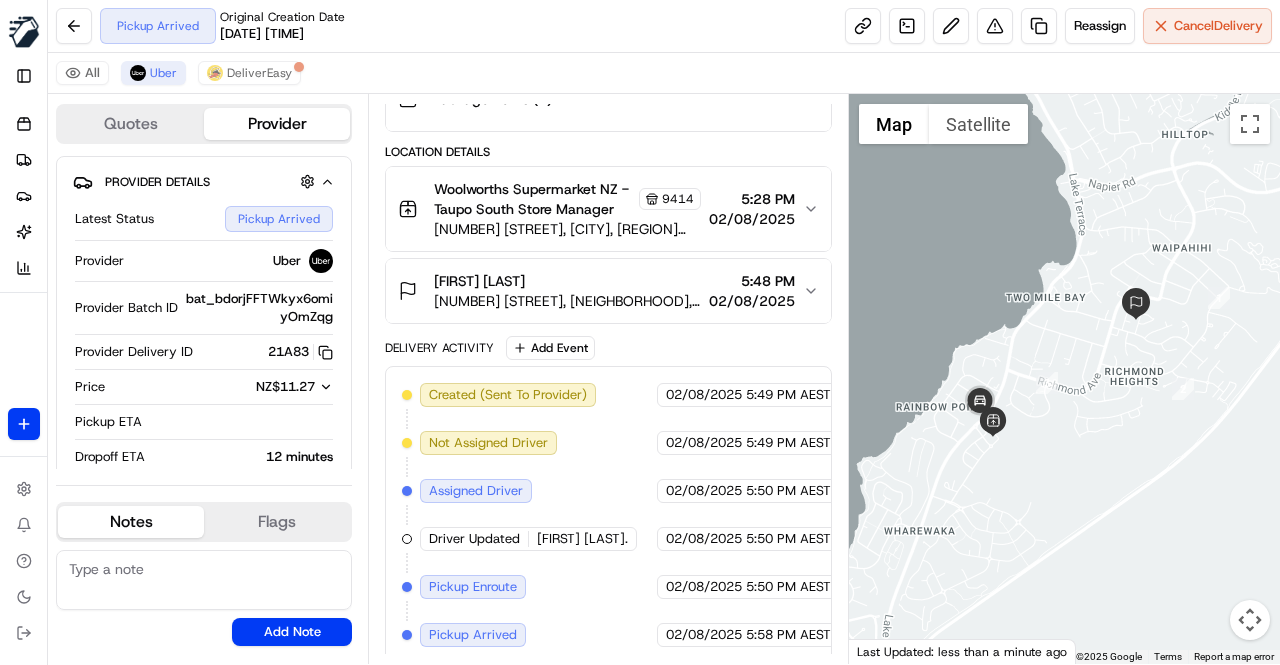 click on "Created (Sent To Provider) Uber [DATE] [TIME] AEST Not Assigned Driver Uber [DATE] [TIME] AEST Assigned Driver Uber [DATE] [TIME] AEST Driver Updated [FIRST] [LAST]. Uber [DATE] [TIME] AEST Pickup Enroute Uber [DATE] [TIME] AEST Pickup Arrived Uber [DATE] [TIME] AEST" at bounding box center (608, 515) 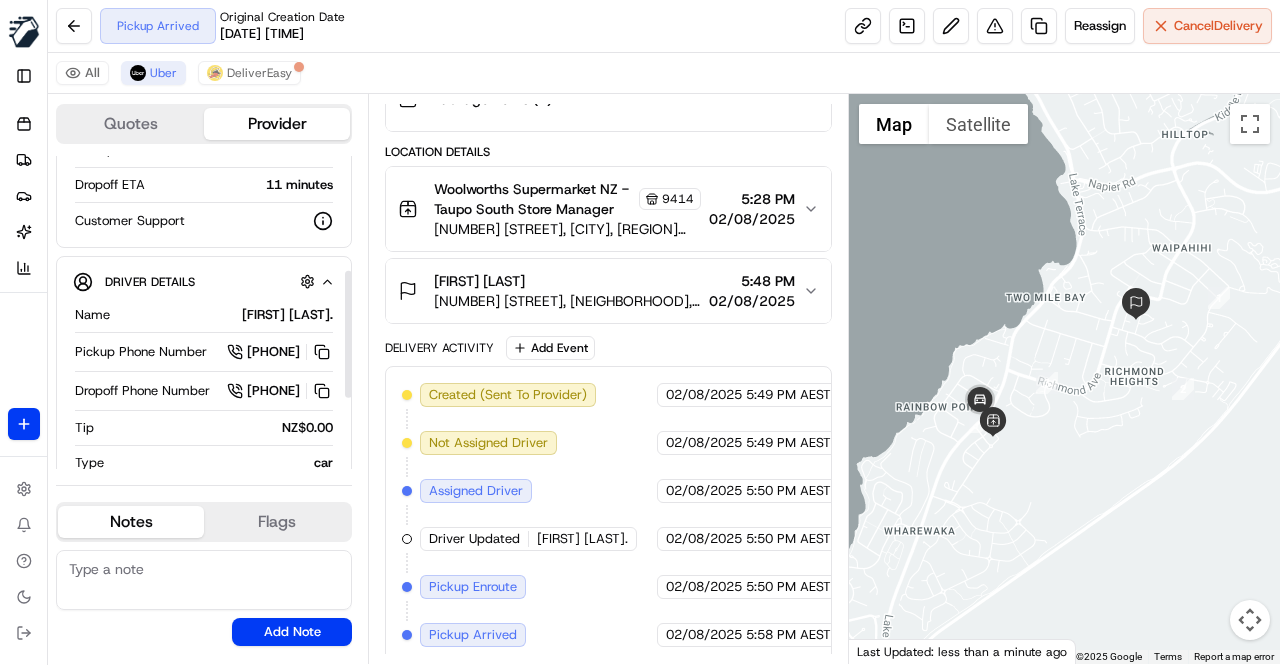 scroll, scrollTop: 300, scrollLeft: 0, axis: vertical 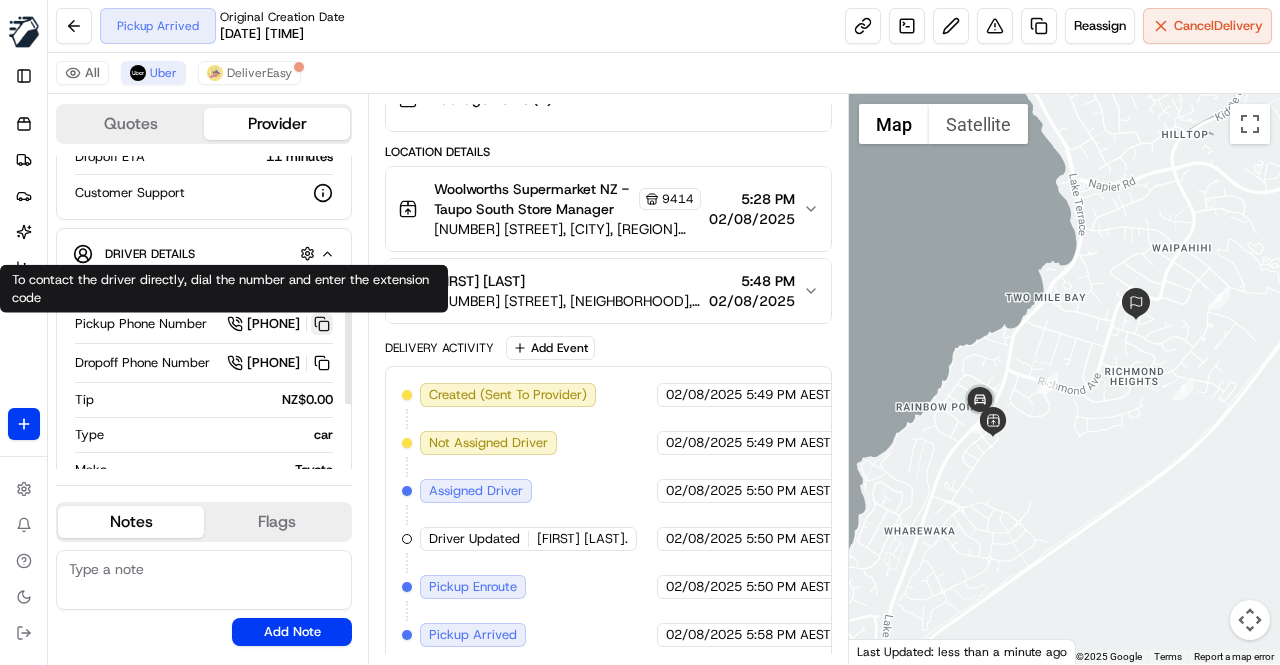 click at bounding box center (322, 324) 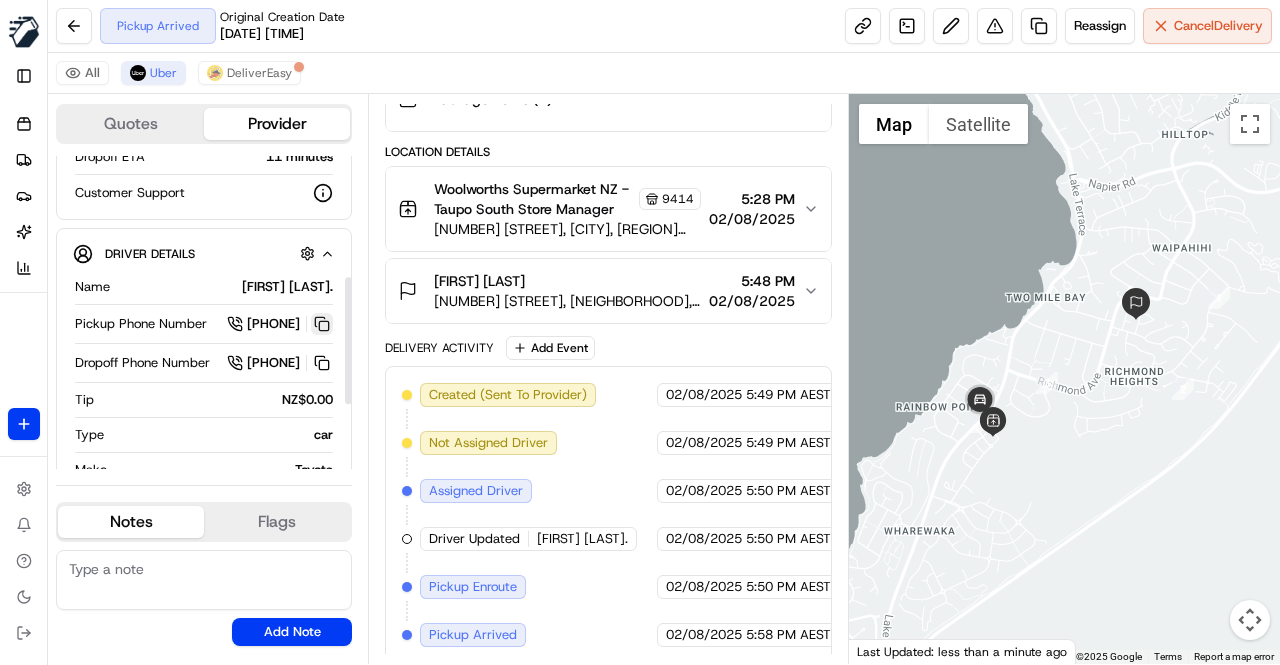 type 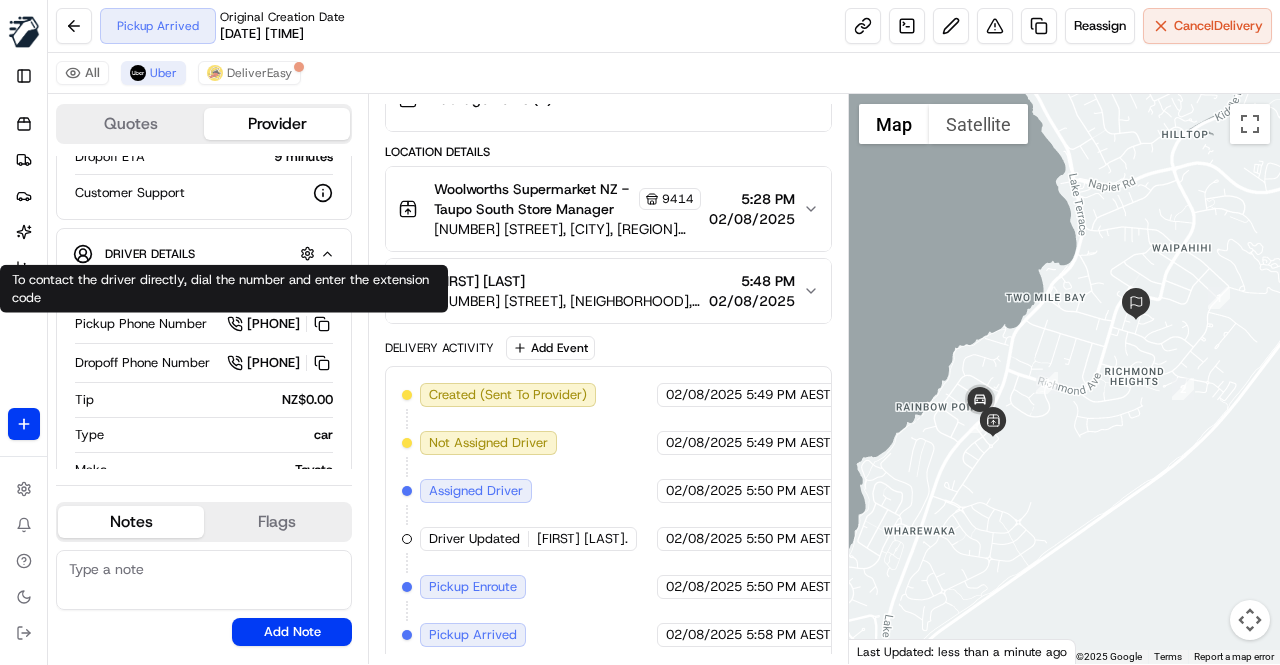 click on "Created (Sent To Provider) Uber 02/08/2025 5:49 PM AEST Not Assigned Driver Uber 02/08/2025 5:49 PM AEST Assigned Driver Uber 02/08/2025 5:50 PM AEST Driver Updated SIMRANJEET S. Uber 02/08/2025 5:50 PM AEST Pickup Enroute Uber 02/08/2025 5:50 PM AEST Pickup Arrived Uber 02/08/2025 5:58 PM AEST" at bounding box center (608, 515) 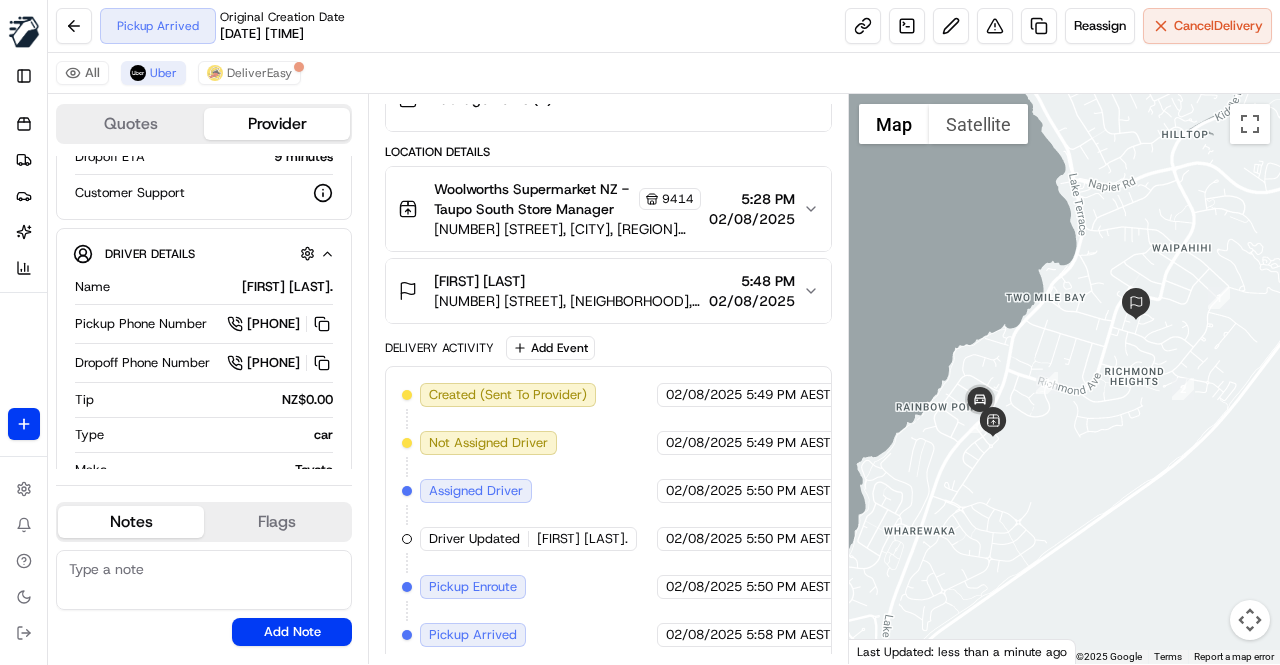 click on "Created (Sent To Provider) Uber 02/08/2025 5:49 PM AEST Not Assigned Driver Uber 02/08/2025 5:49 PM AEST Assigned Driver Uber 02/08/2025 5:50 PM AEST Driver Updated SIMRANJEET S. Uber 02/08/2025 5:50 PM AEST Pickup Enroute Uber 02/08/2025 5:50 PM AEST Pickup Arrived Uber 02/08/2025 5:58 PM AEST" at bounding box center [608, 515] 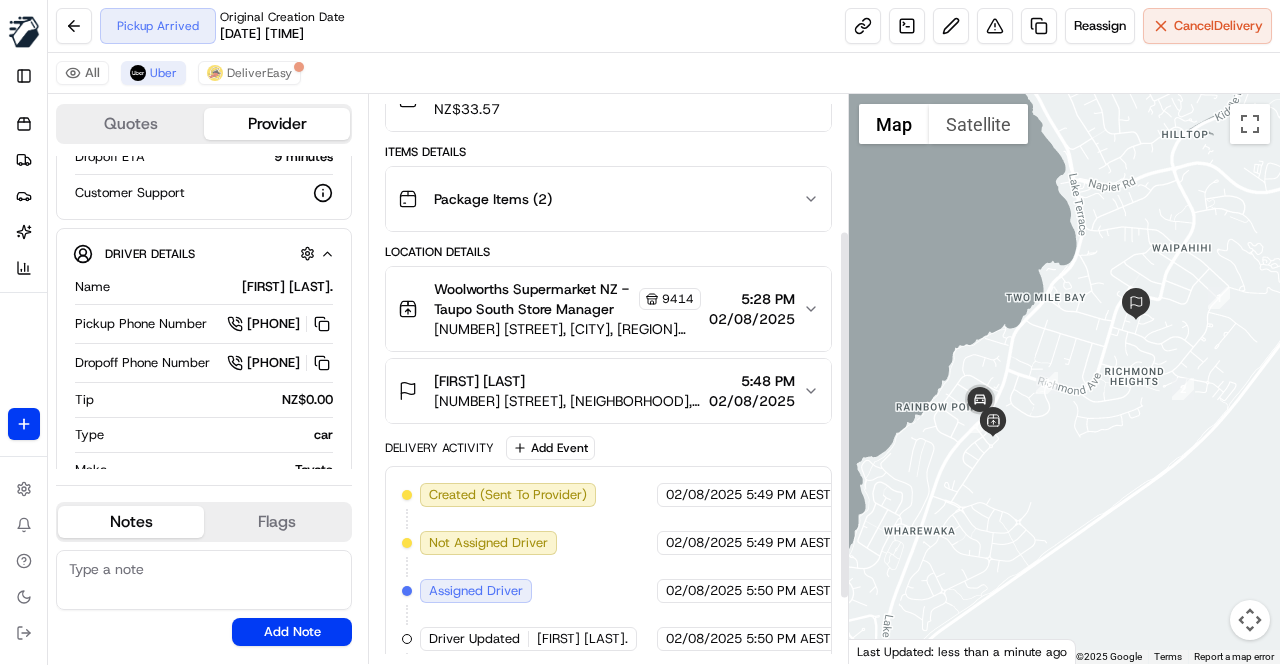 scroll, scrollTop: 308, scrollLeft: 0, axis: vertical 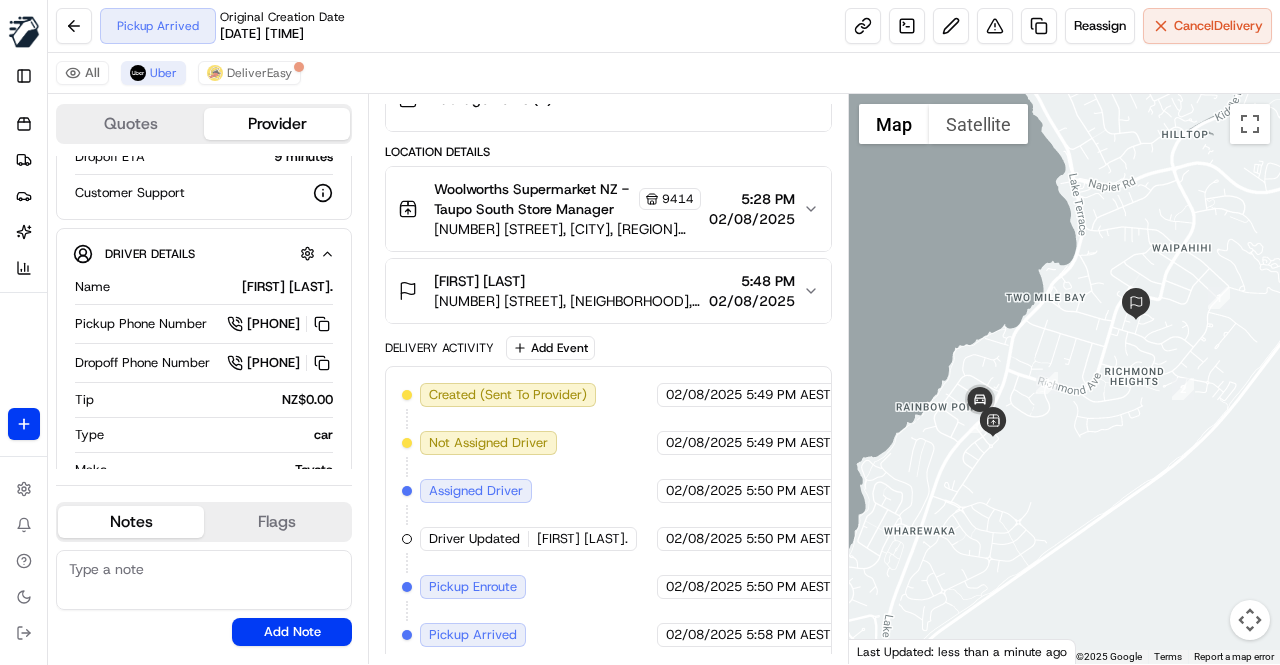 click on "Created (Sent To Provider) Uber 02/08/2025 5:49 PM AEST Not Assigned Driver Uber 02/08/2025 5:49 PM AEST Assigned Driver Uber 02/08/2025 5:50 PM AEST Driver Updated SIMRANJEET S. Uber 02/08/2025 5:50 PM AEST Pickup Enroute Uber 02/08/2025 5:50 PM AEST Pickup Arrived Uber 02/08/2025 5:58 PM AEST" at bounding box center (608, 515) 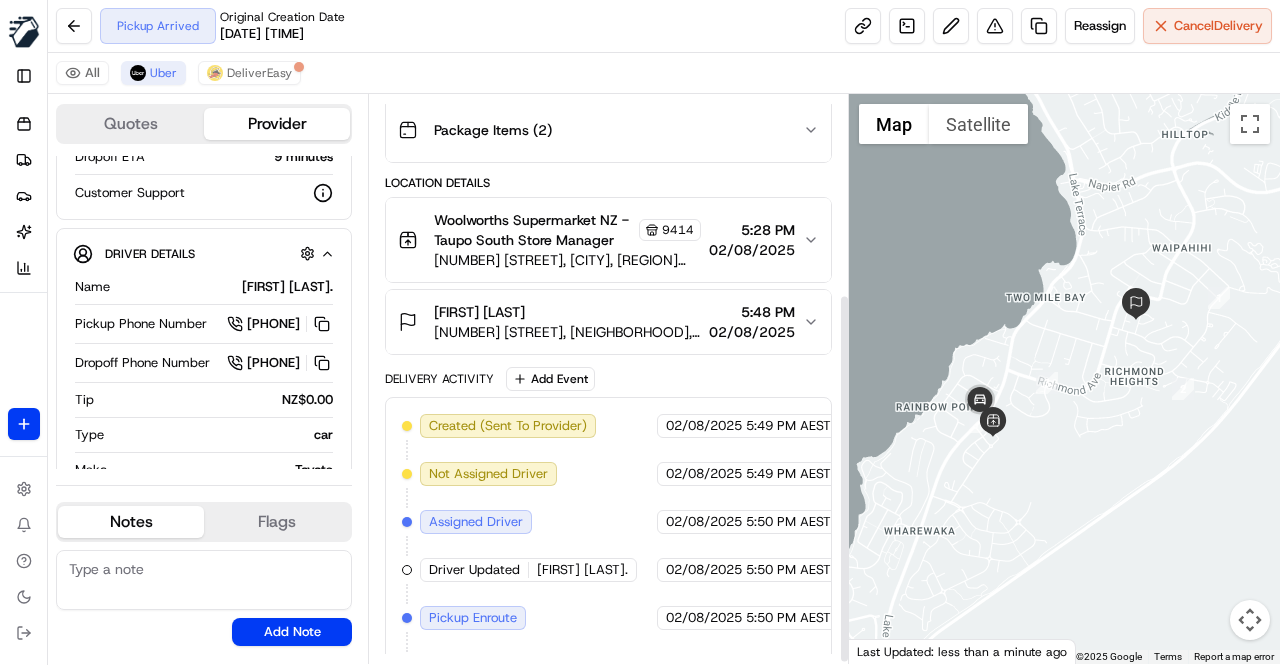 scroll, scrollTop: 308, scrollLeft: 0, axis: vertical 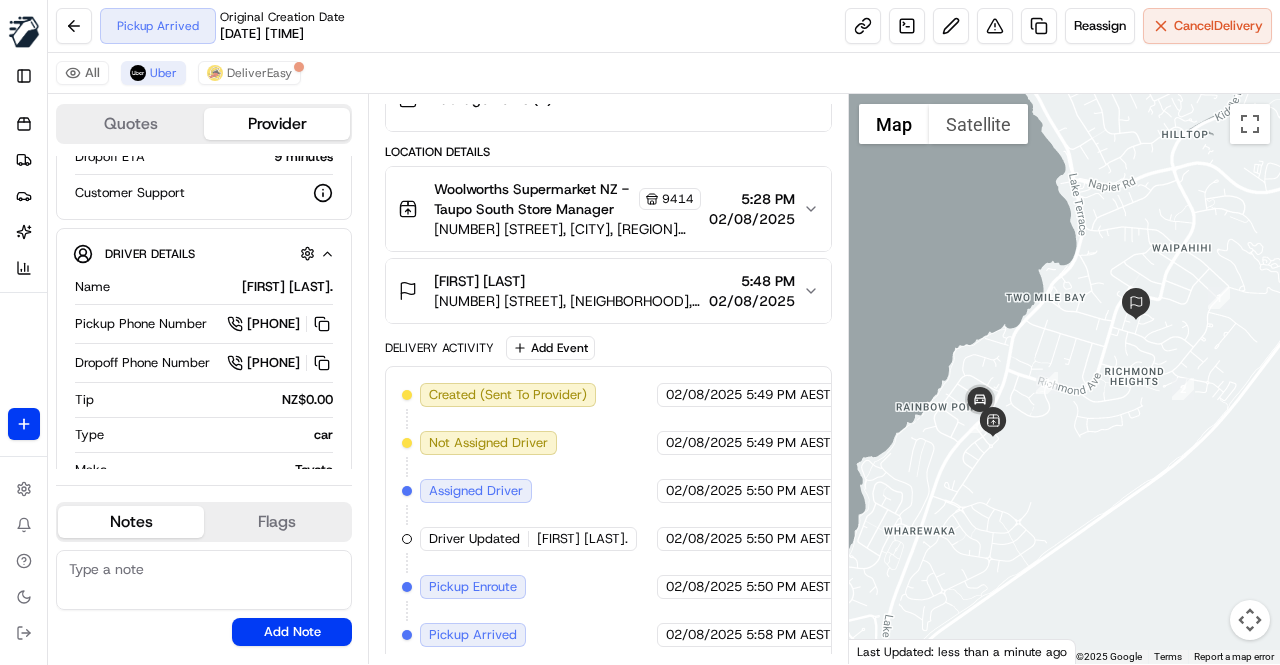 click on "Created (Sent To Provider) Uber 02/08/2025 5:49 PM AEST Not Assigned Driver Uber 02/08/2025 5:49 PM AEST Assigned Driver Uber 02/08/2025 5:50 PM AEST Driver Updated SIMRANJEET S. Uber 02/08/2025 5:50 PM AEST Pickup Enroute Uber 02/08/2025 5:50 PM AEST Pickup Arrived Uber 02/08/2025 5:58 PM AEST" at bounding box center (608, 515) 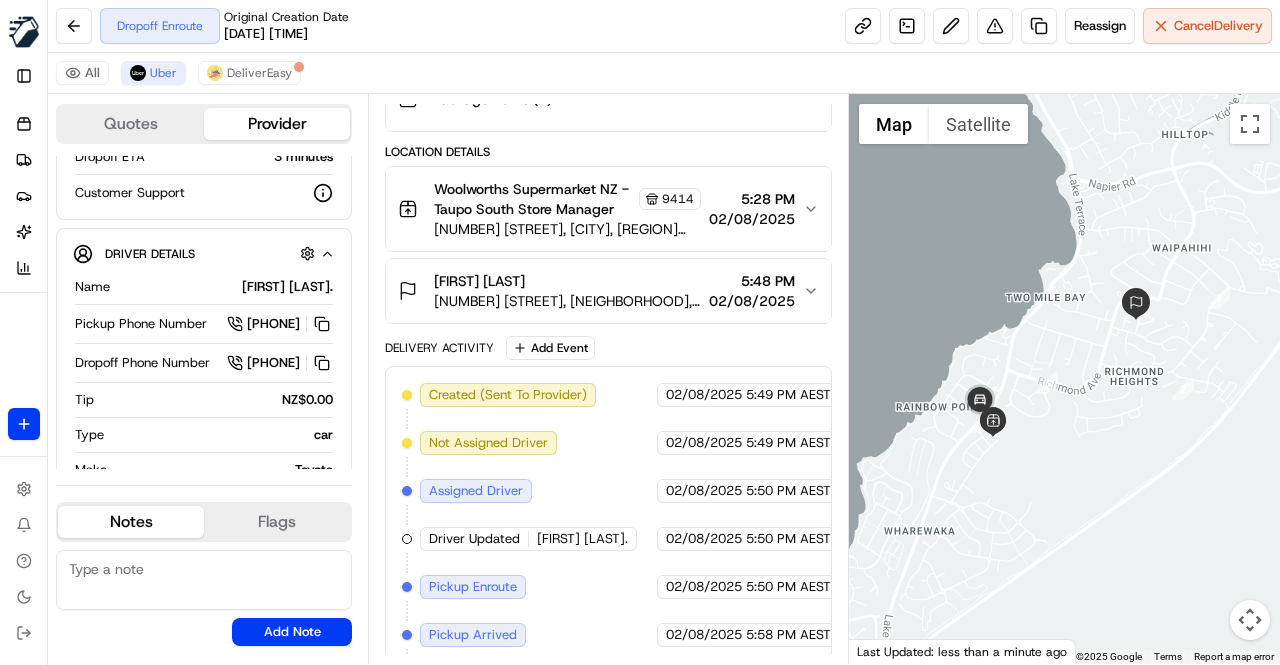 click on "Package Items ( 2 )" at bounding box center [600, 99] 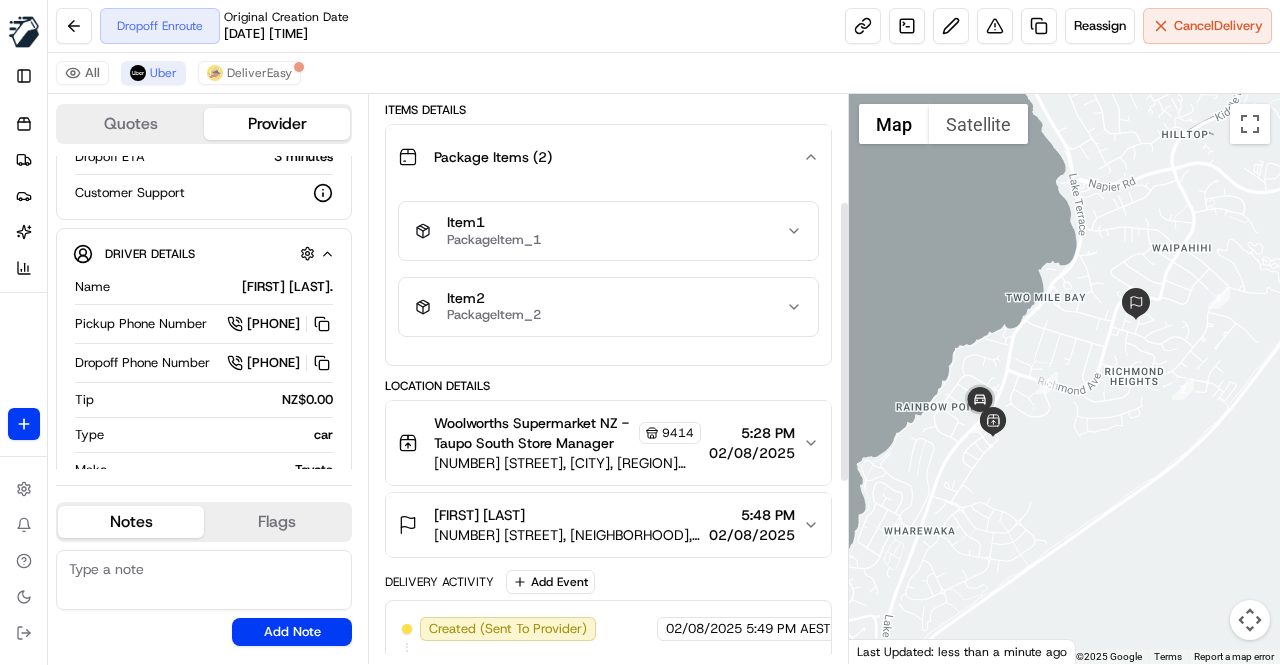 scroll, scrollTop: 208, scrollLeft: 0, axis: vertical 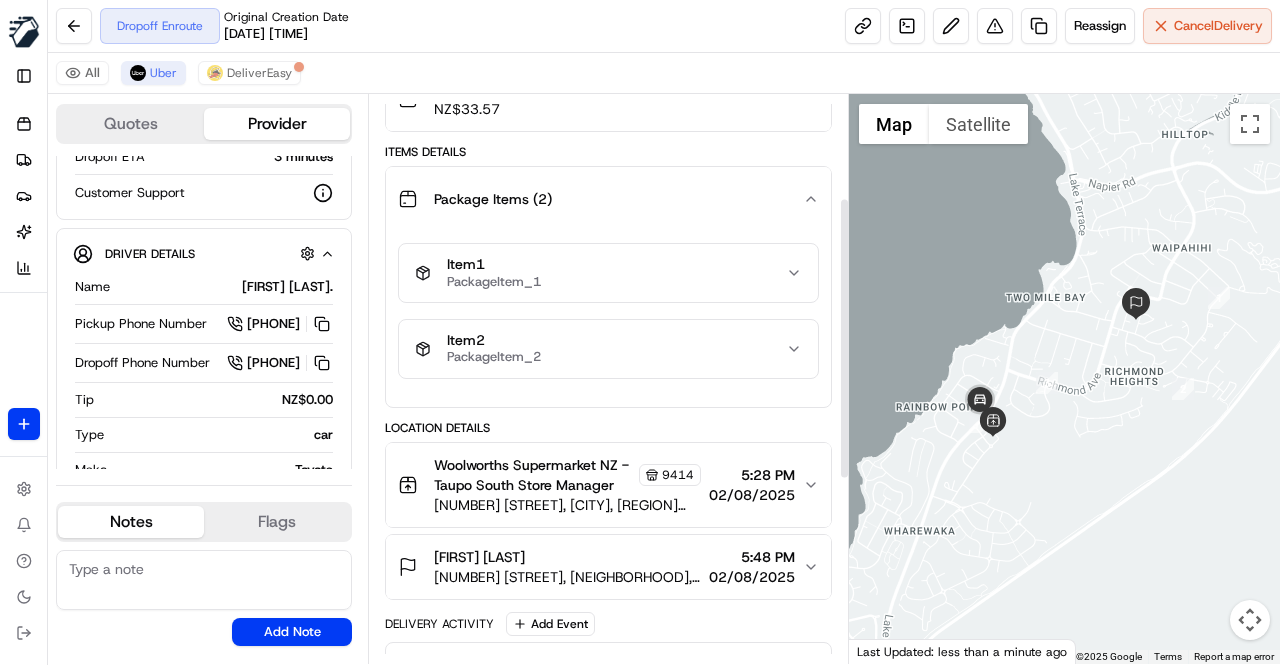click on "Package Items ( 2 )" at bounding box center (600, 199) 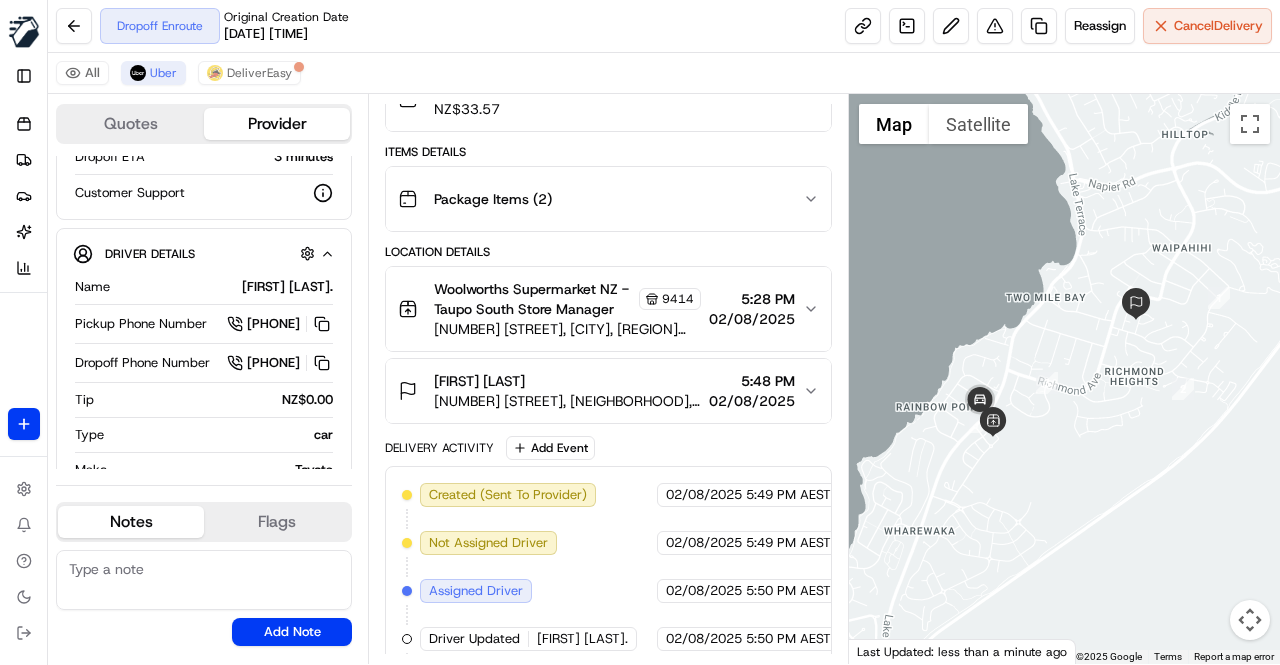 click on "Dropoff Enroute Original Creation Date 08/02/2025 05:27 PM Reassign Cancel  Delivery" at bounding box center (664, 26) 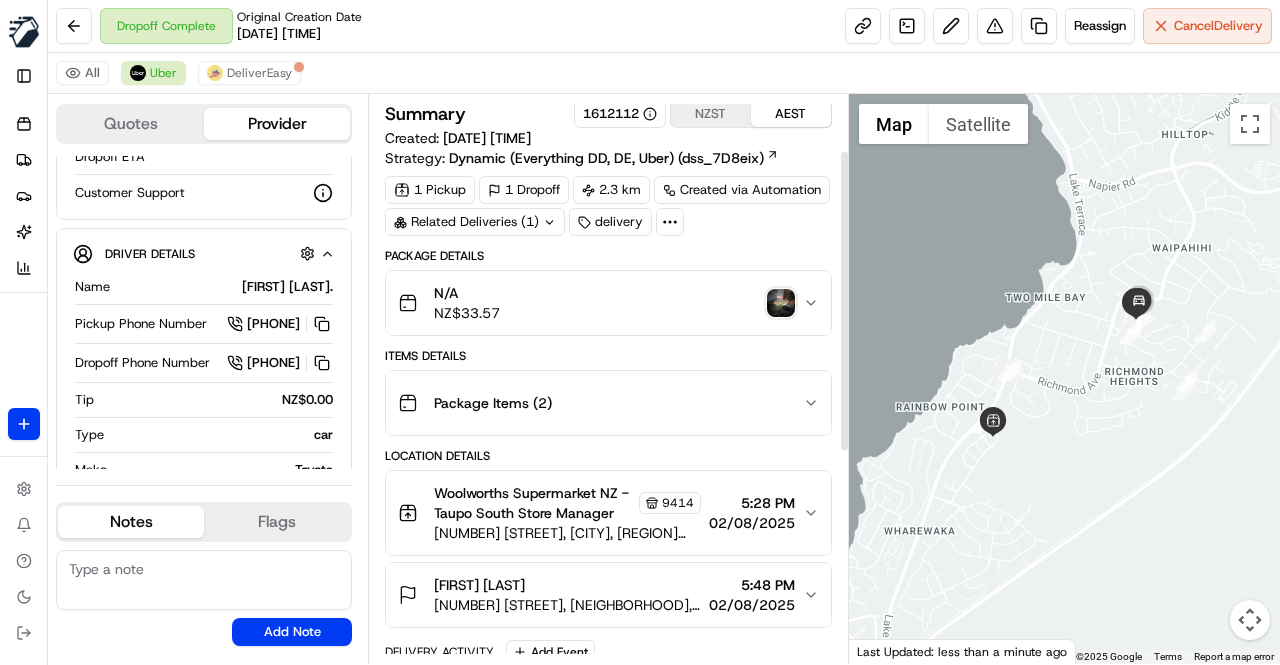 scroll, scrollTop: 0, scrollLeft: 0, axis: both 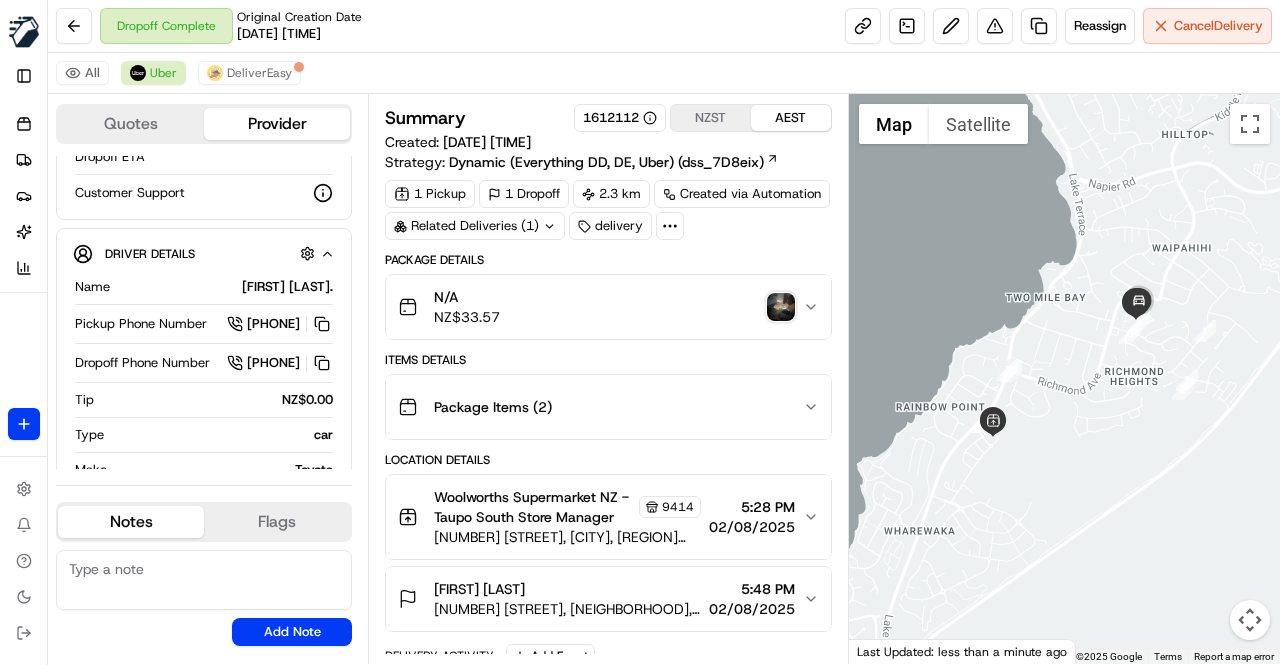 click at bounding box center (781, 307) 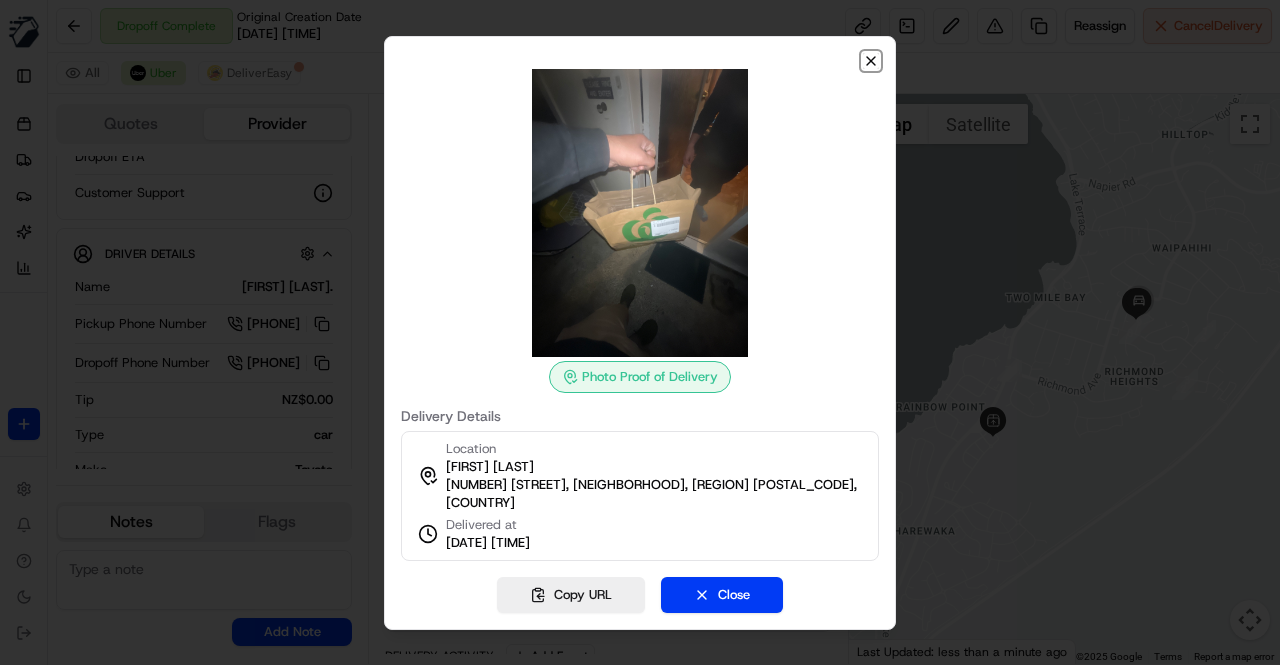 click 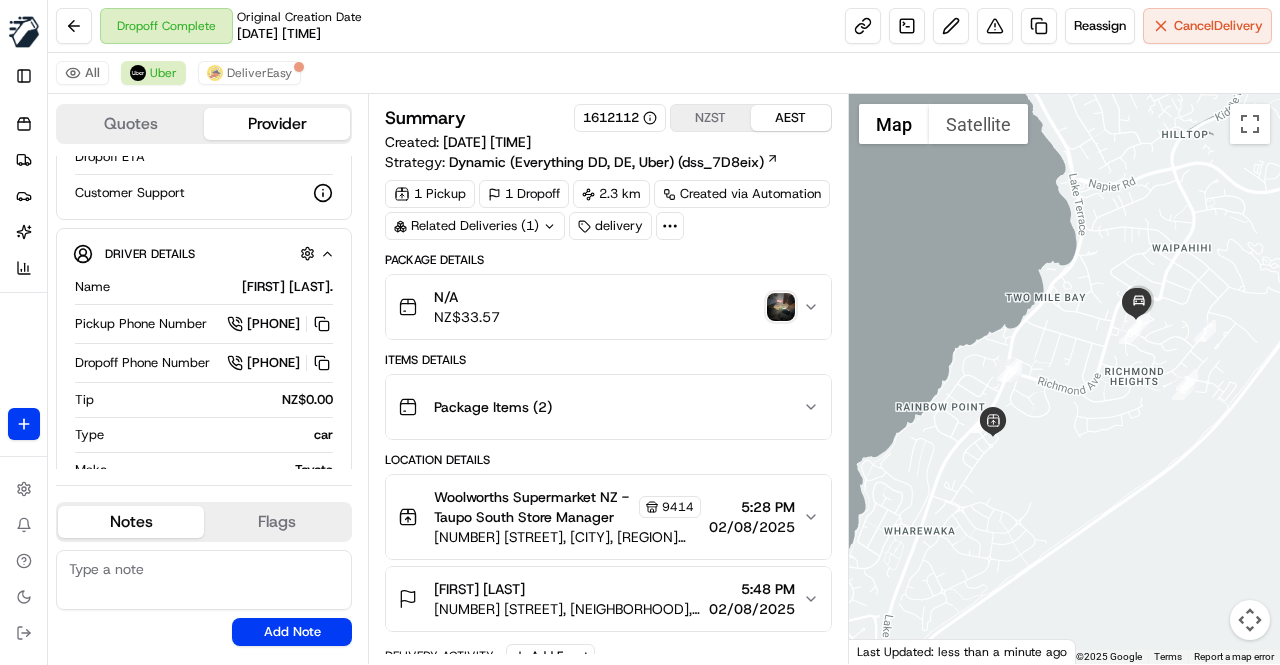 click on "All Uber DeliverEasy" at bounding box center [664, 73] 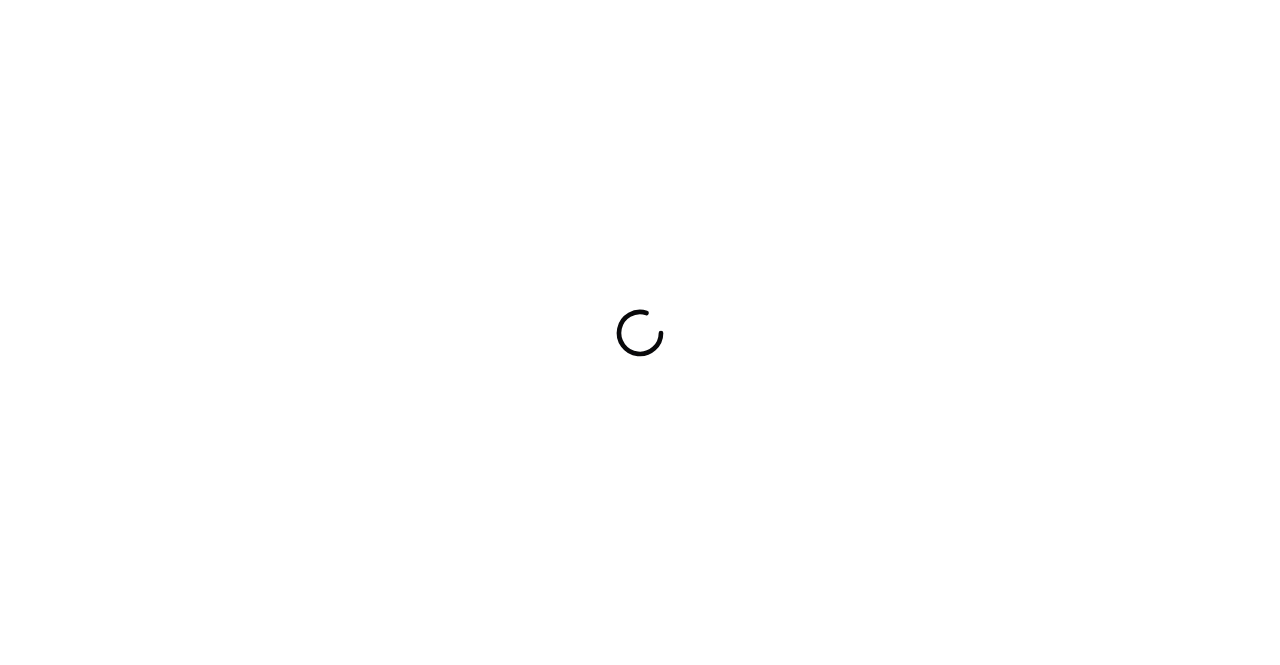 scroll, scrollTop: 0, scrollLeft: 0, axis: both 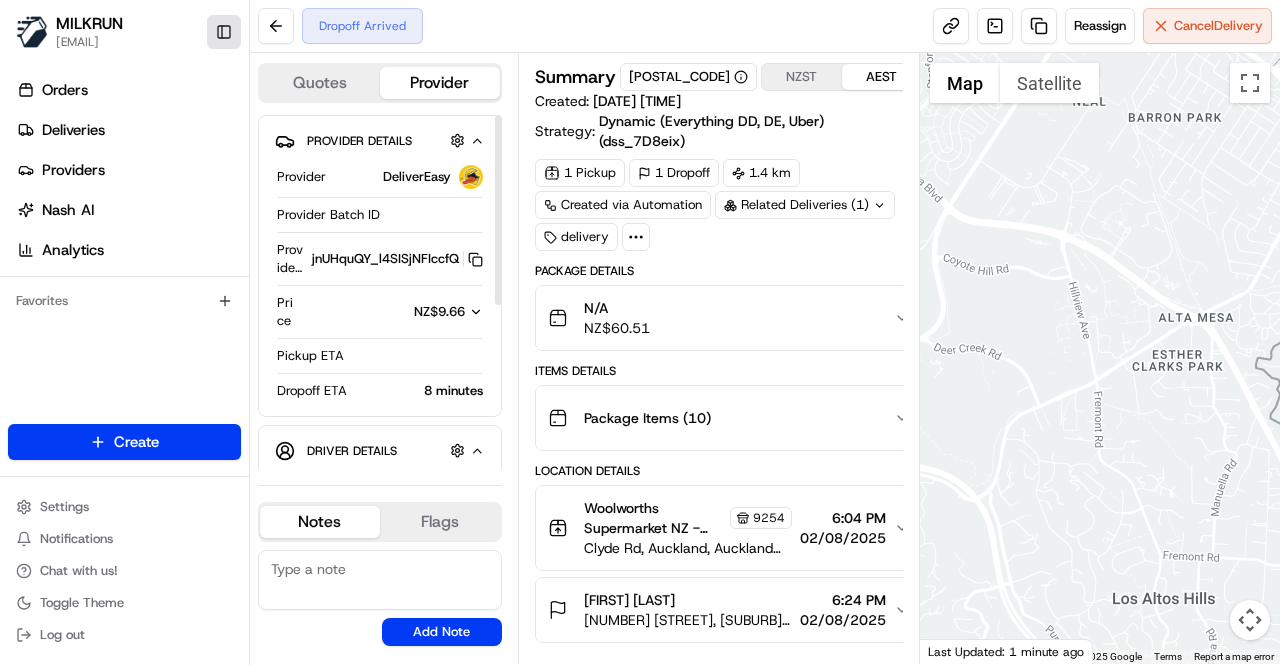 click on "Toggle Sidebar" at bounding box center (224, 32) 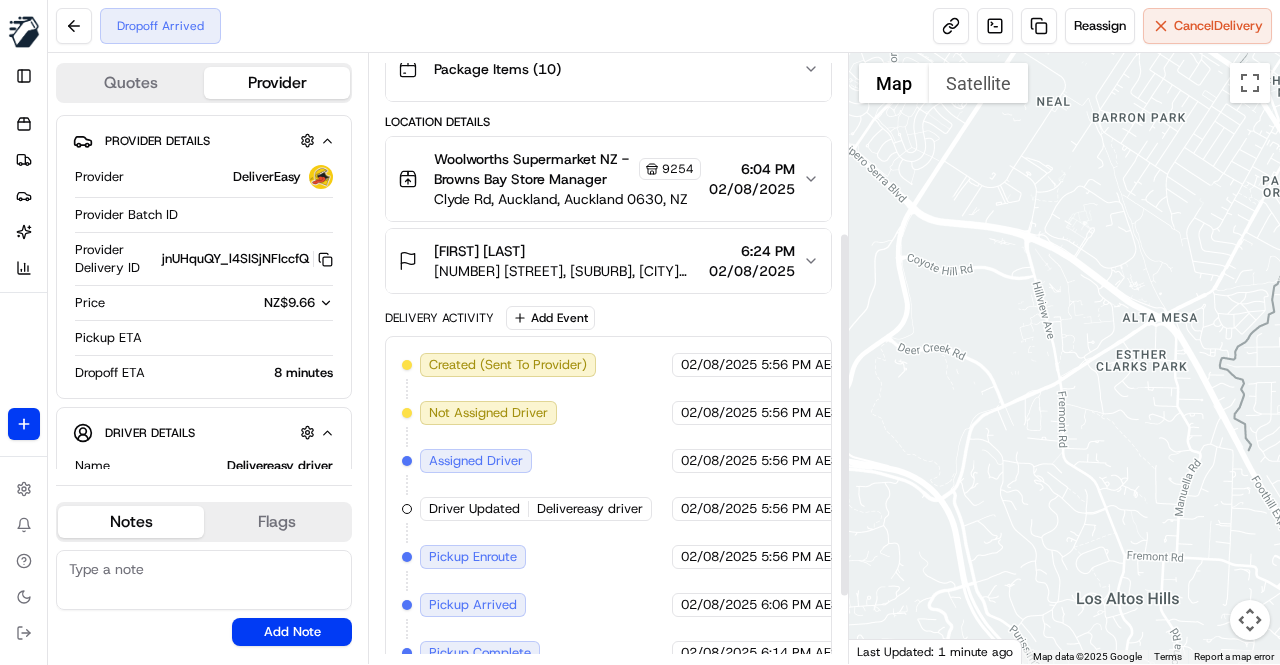 scroll, scrollTop: 410, scrollLeft: 0, axis: vertical 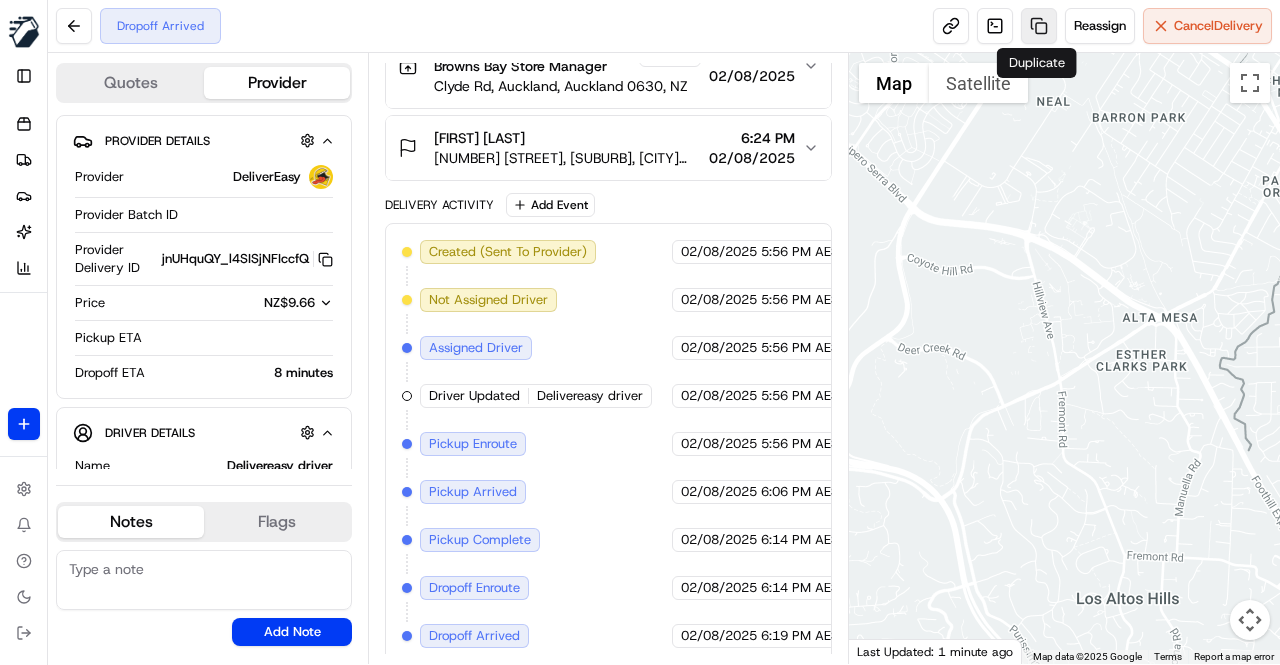 click at bounding box center (1039, 26) 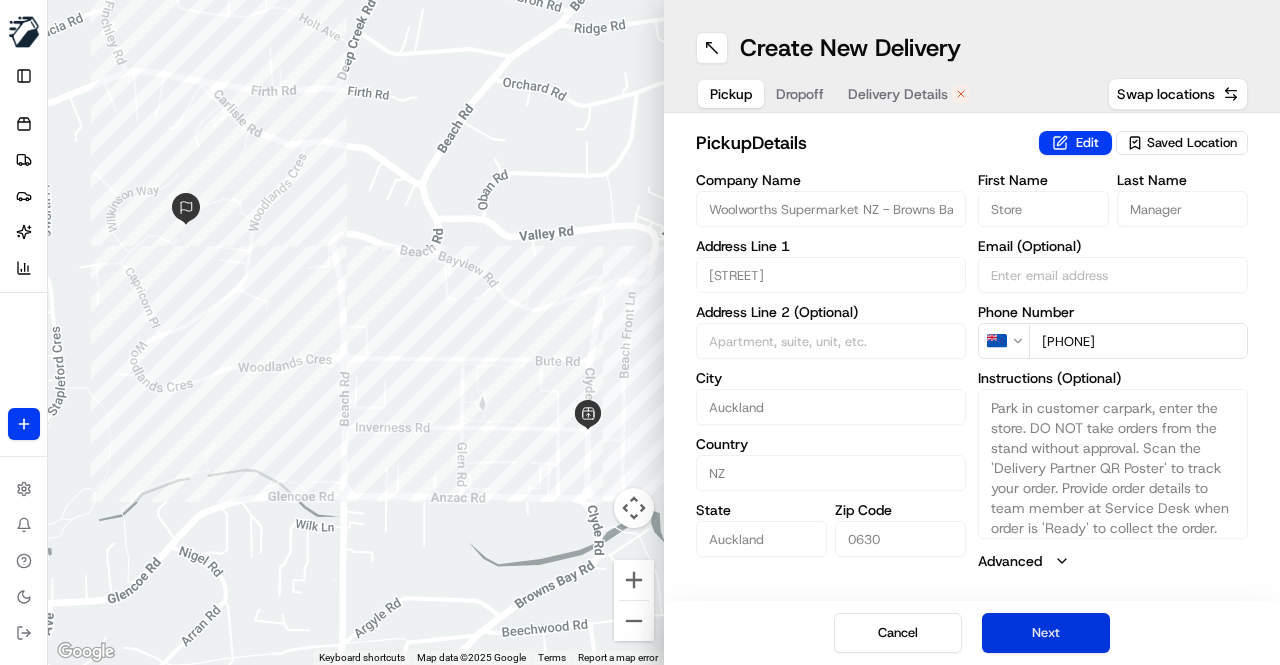 click on "Next" at bounding box center (1046, 633) 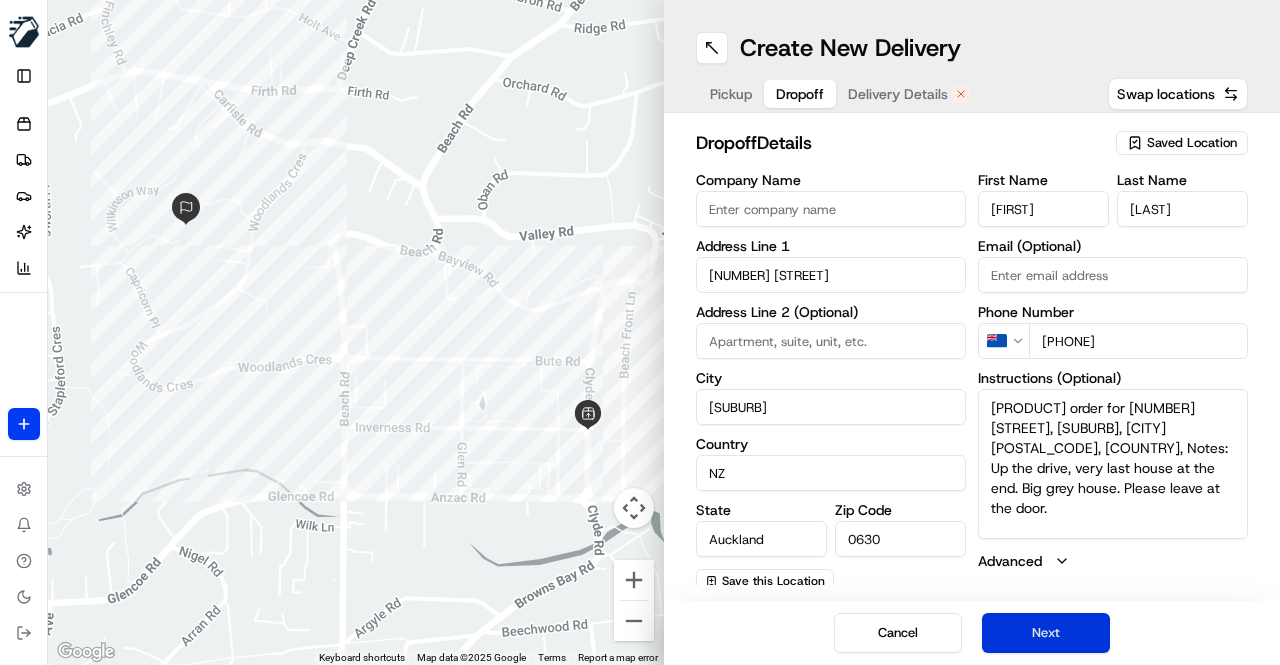 click on "Next" at bounding box center (1046, 633) 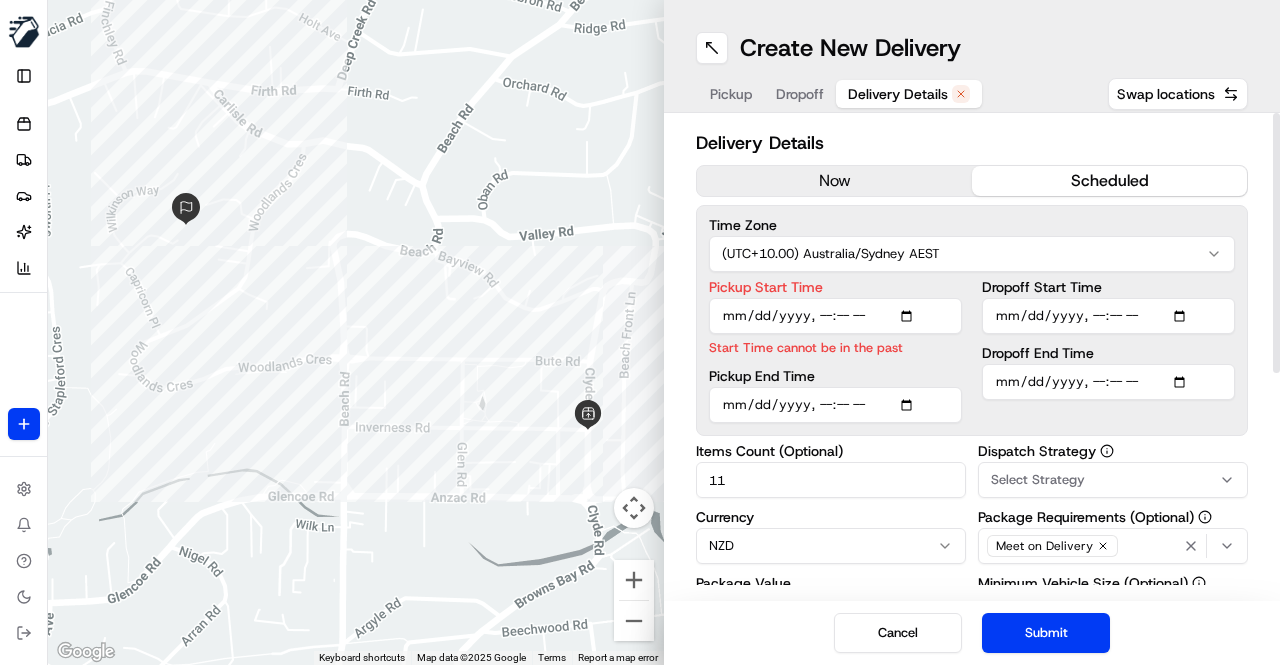 click on "now" at bounding box center (834, 181) 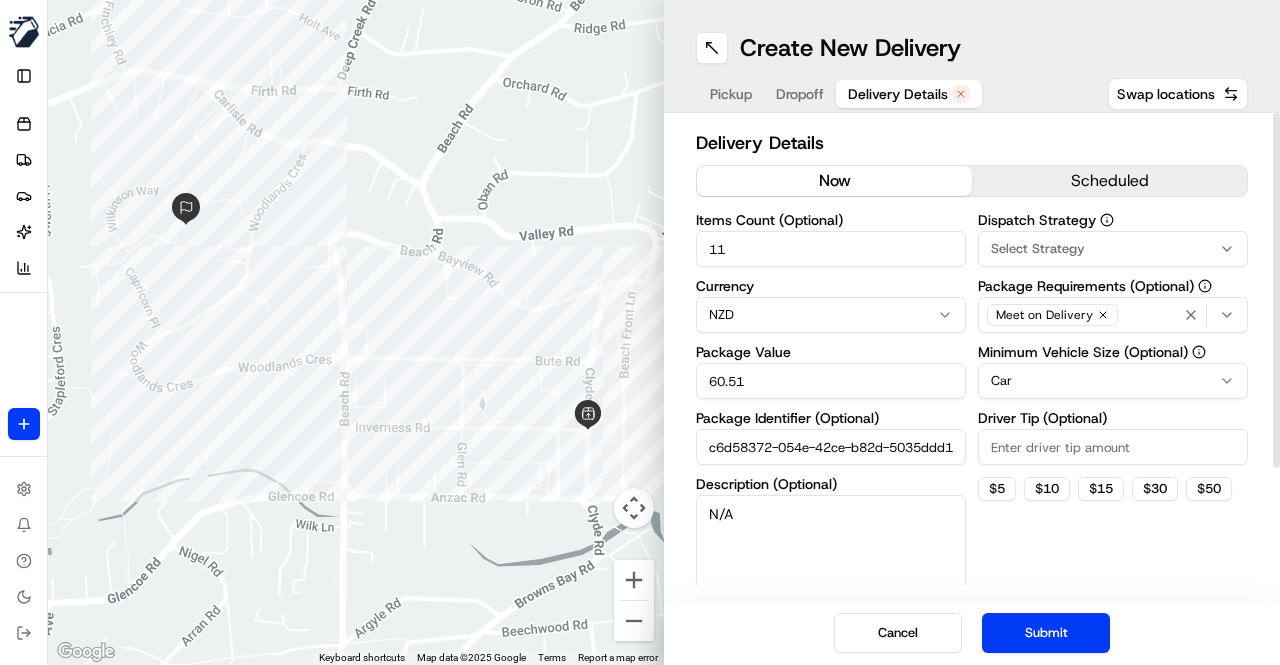 click on "11" at bounding box center (831, 249) 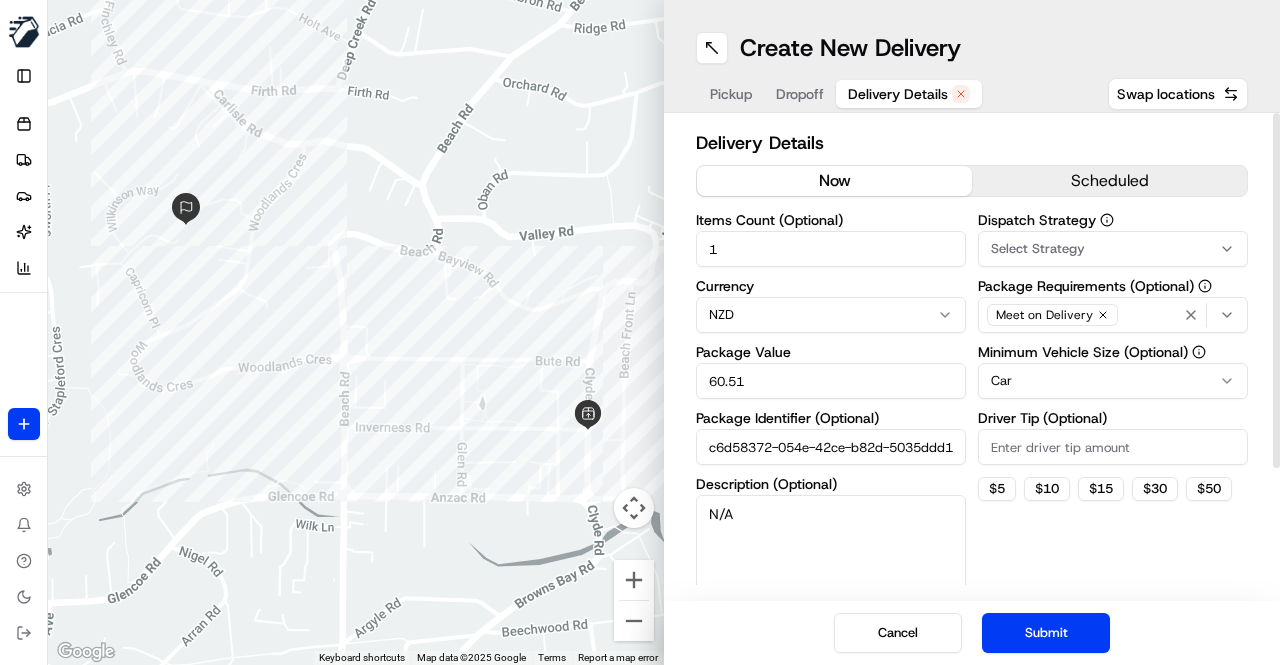 type on "1" 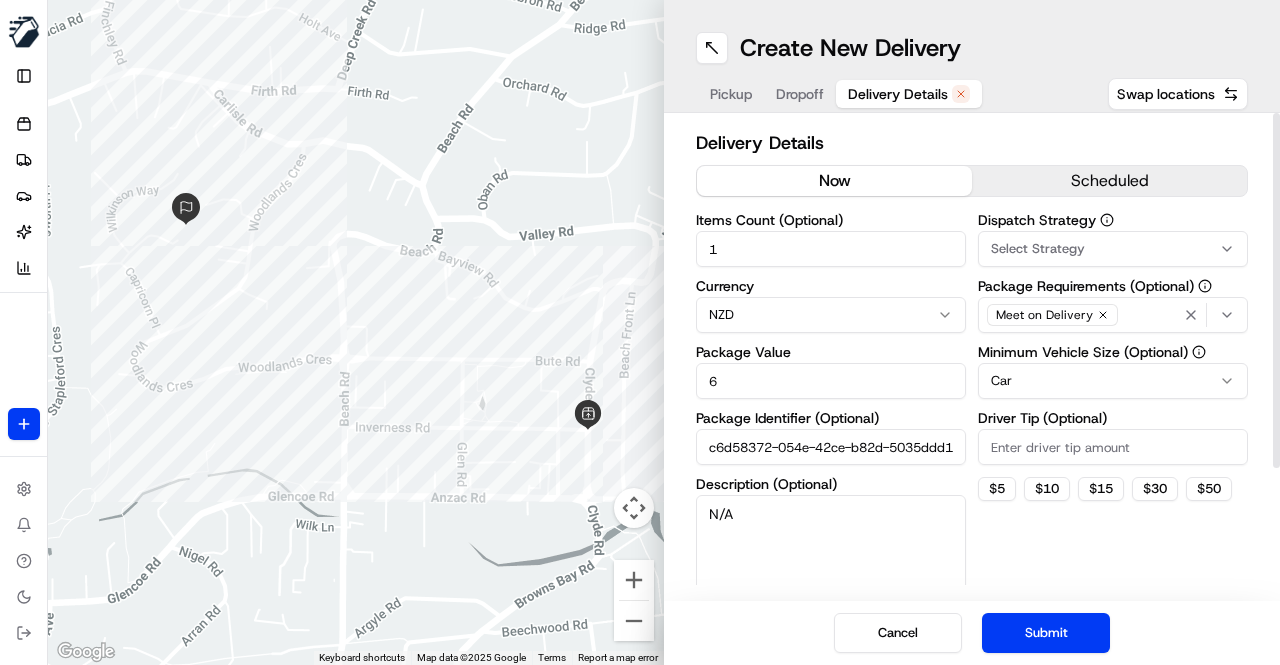 type on "6" 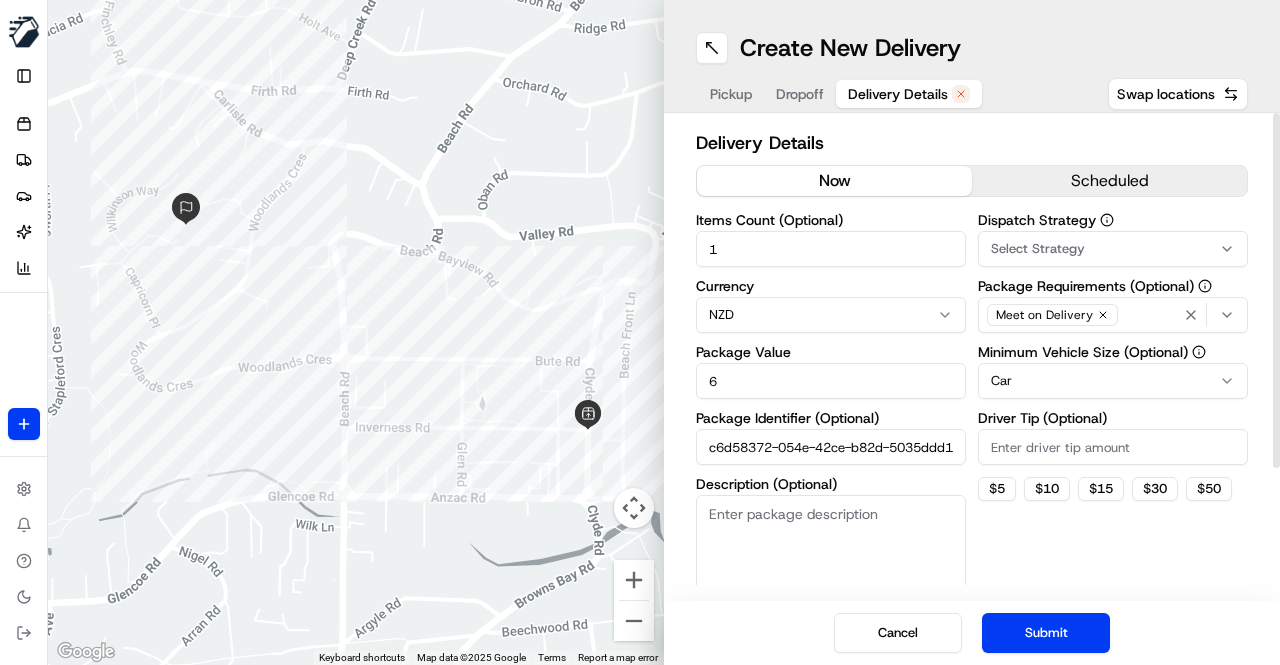 click on "Description (Optional)" at bounding box center [831, 551] 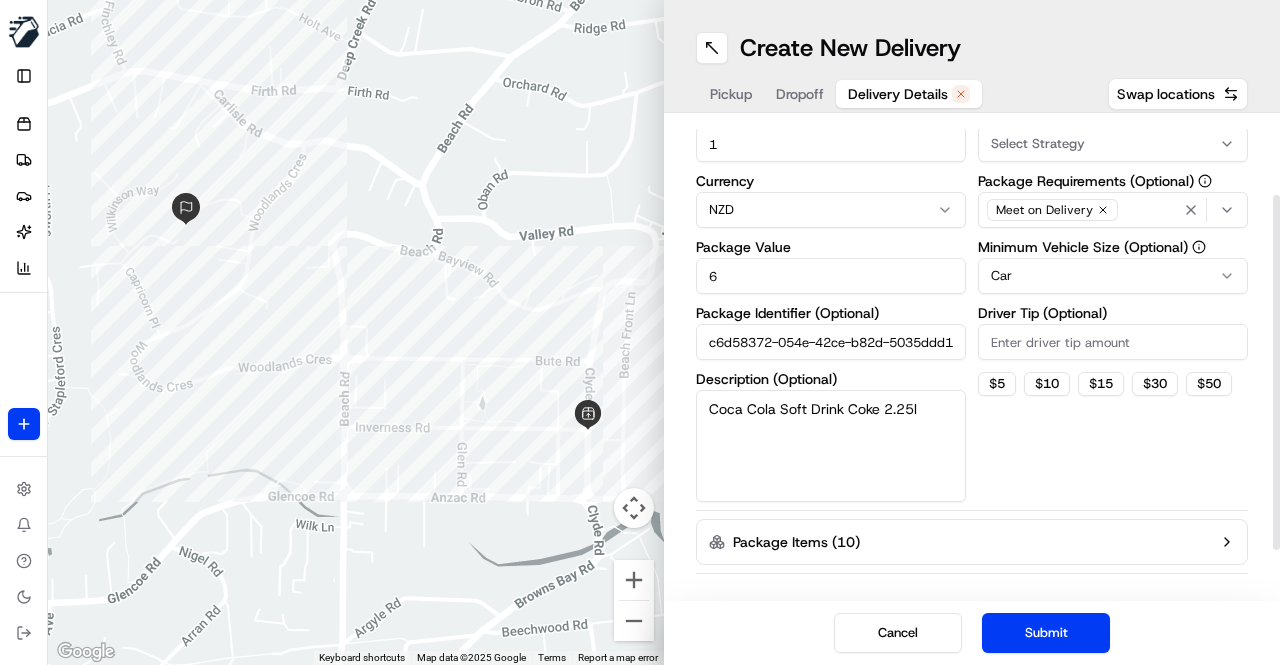 scroll, scrollTop: 172, scrollLeft: 0, axis: vertical 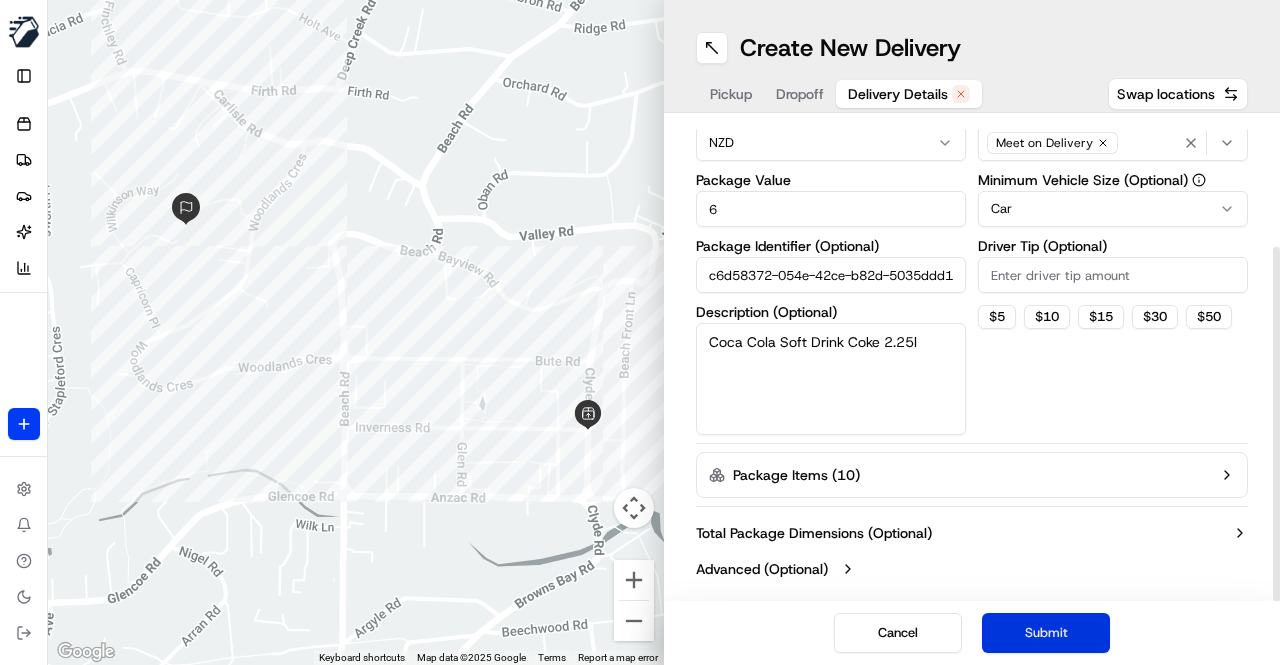 type on "Coca Cola Soft Drink Coke 2.25l" 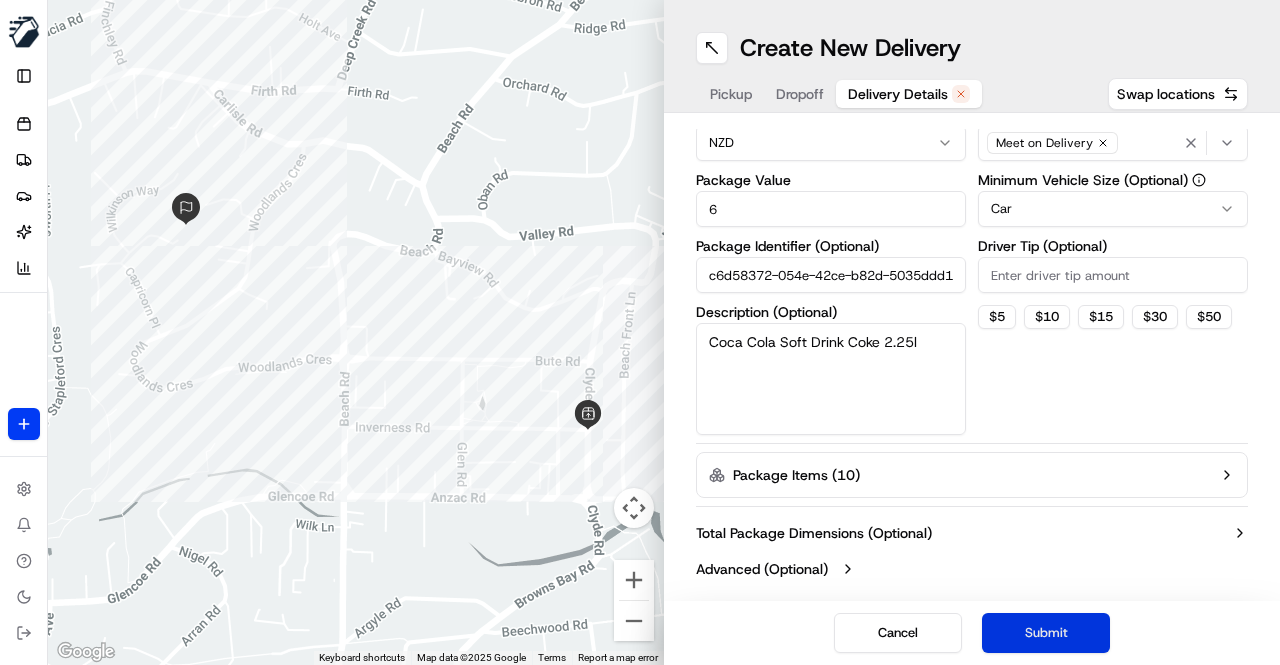 click on "Submit" at bounding box center (1046, 633) 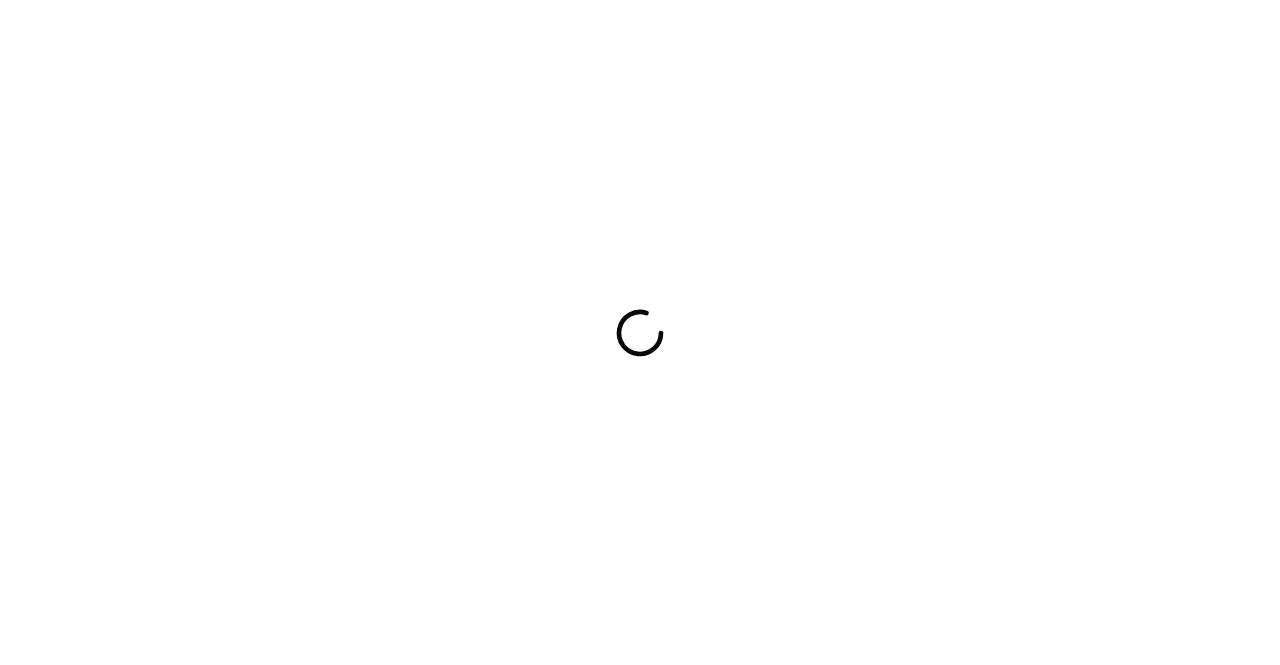 scroll, scrollTop: 0, scrollLeft: 0, axis: both 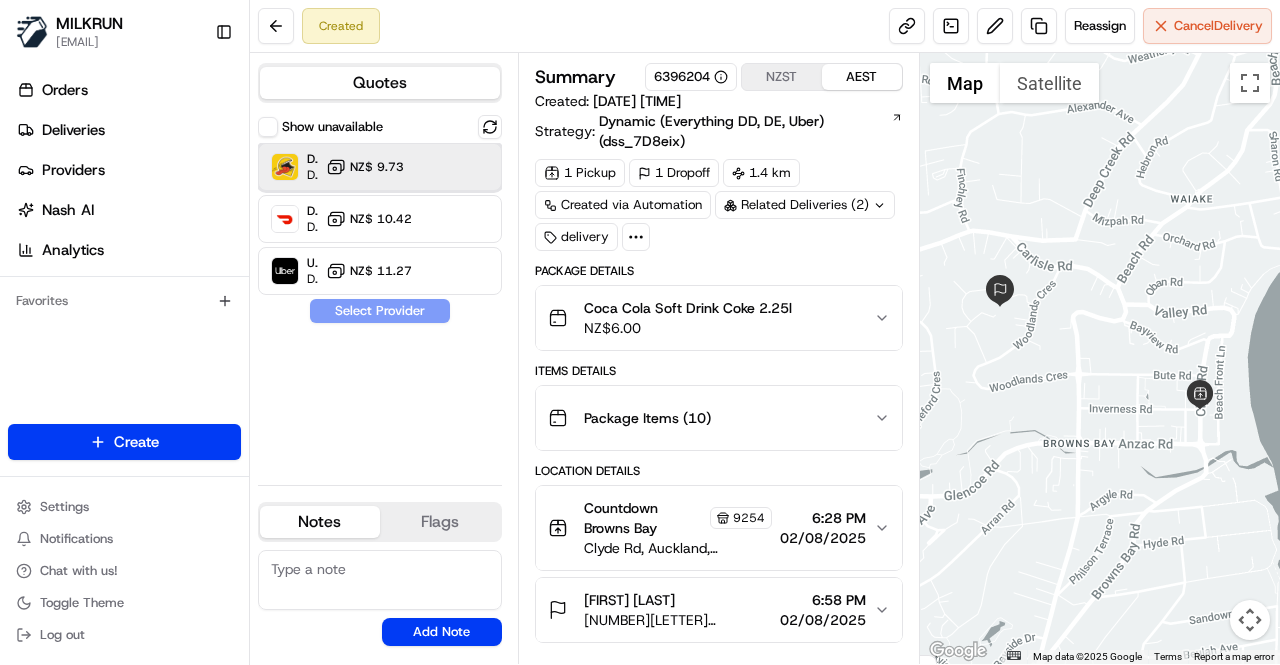 click on "DeliverEasy Dropoff ETA   31 minutes NZ$   9.73" at bounding box center (380, 167) 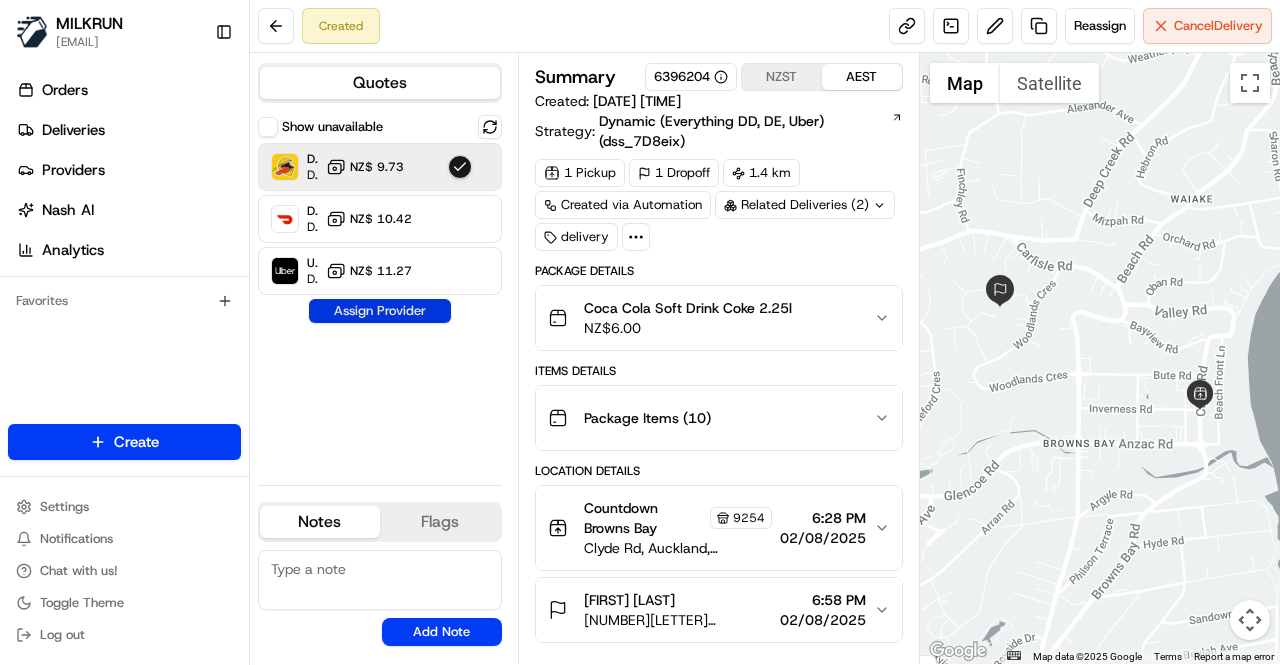 click on "Assign Provider" at bounding box center (380, 311) 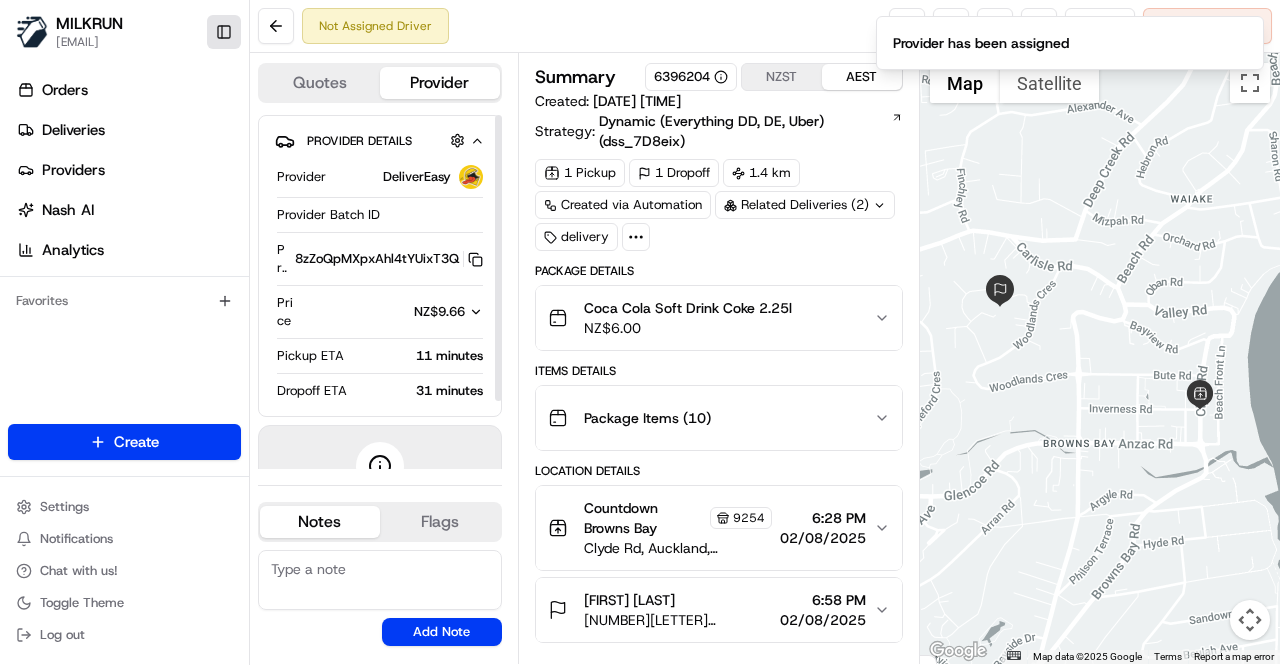 click on "Toggle Sidebar" at bounding box center [224, 32] 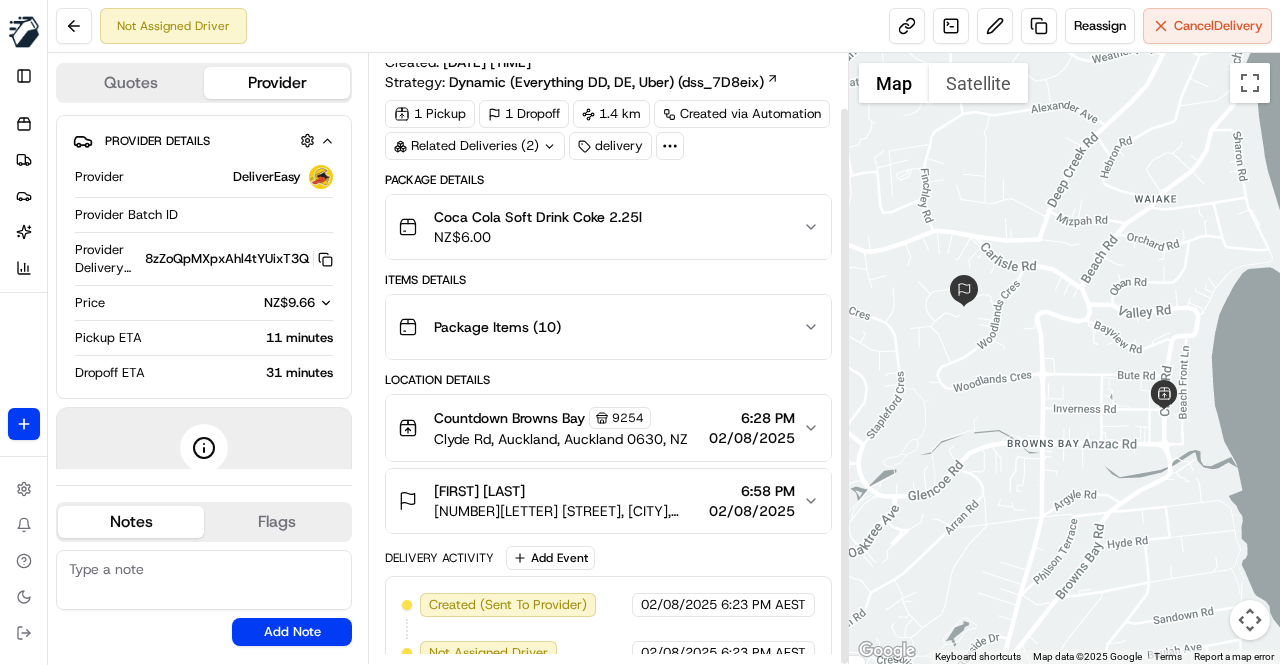 scroll, scrollTop: 60, scrollLeft: 0, axis: vertical 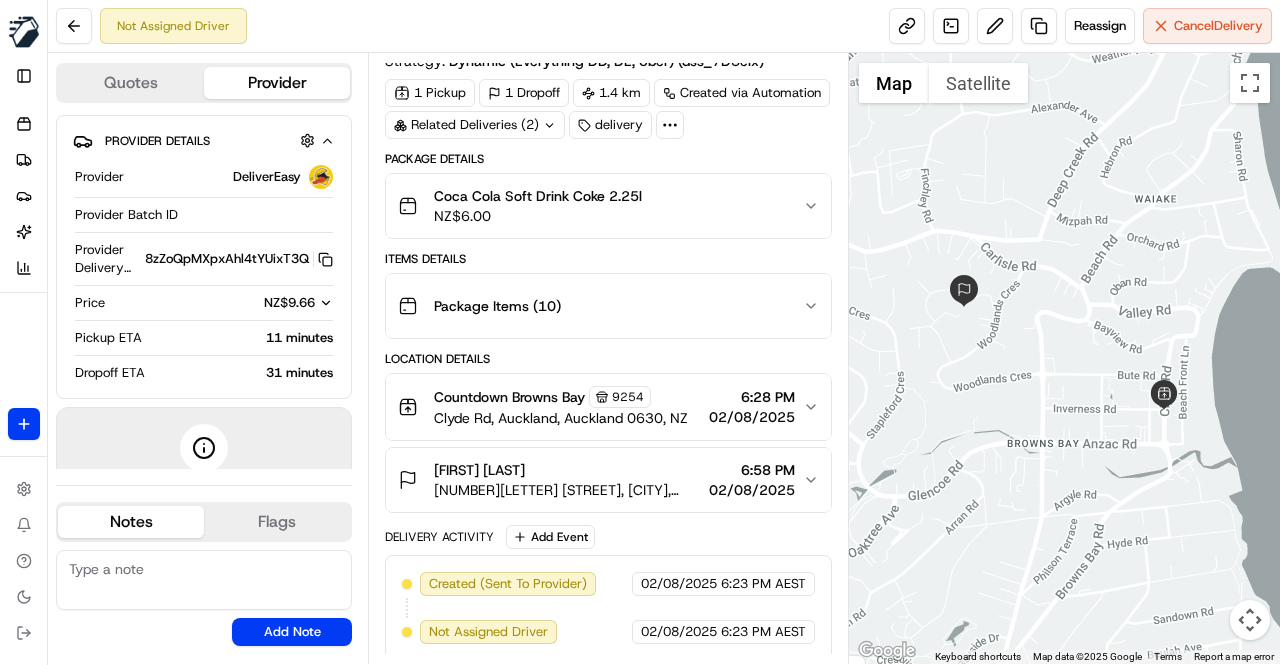 click on "Not Assigned Driver Reassign Cancel  Delivery" at bounding box center (664, 26) 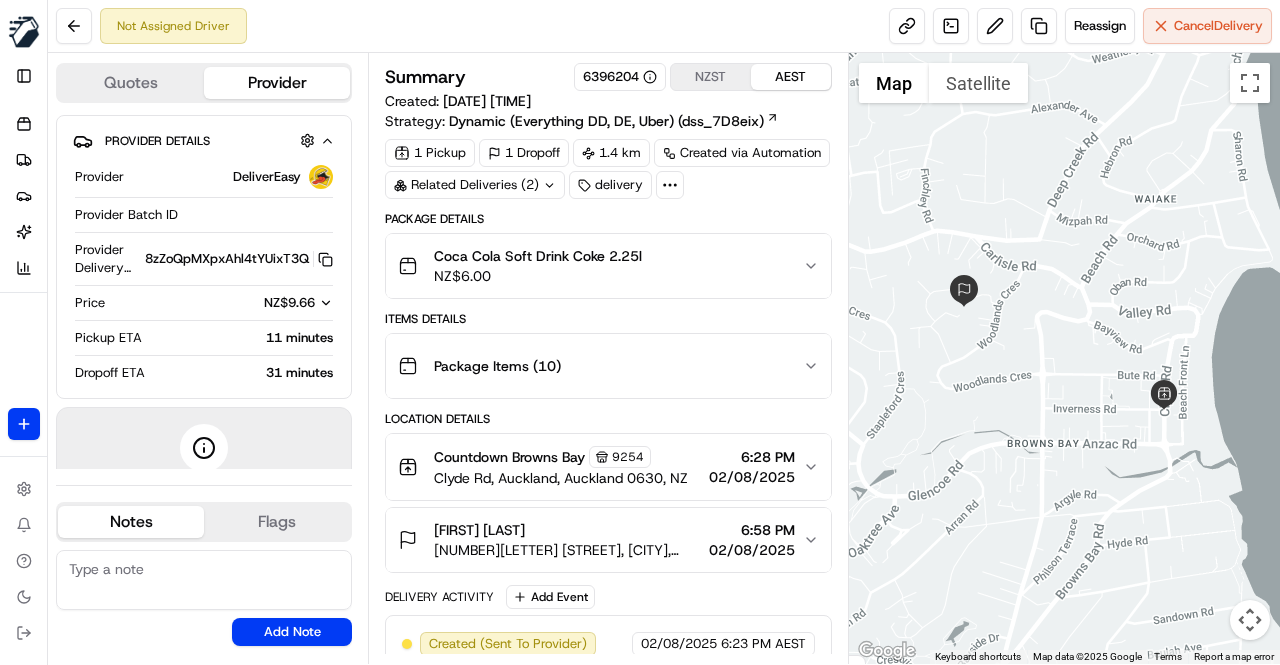 click on "Not Assigned Driver Reassign Cancel  Delivery" at bounding box center [664, 26] 